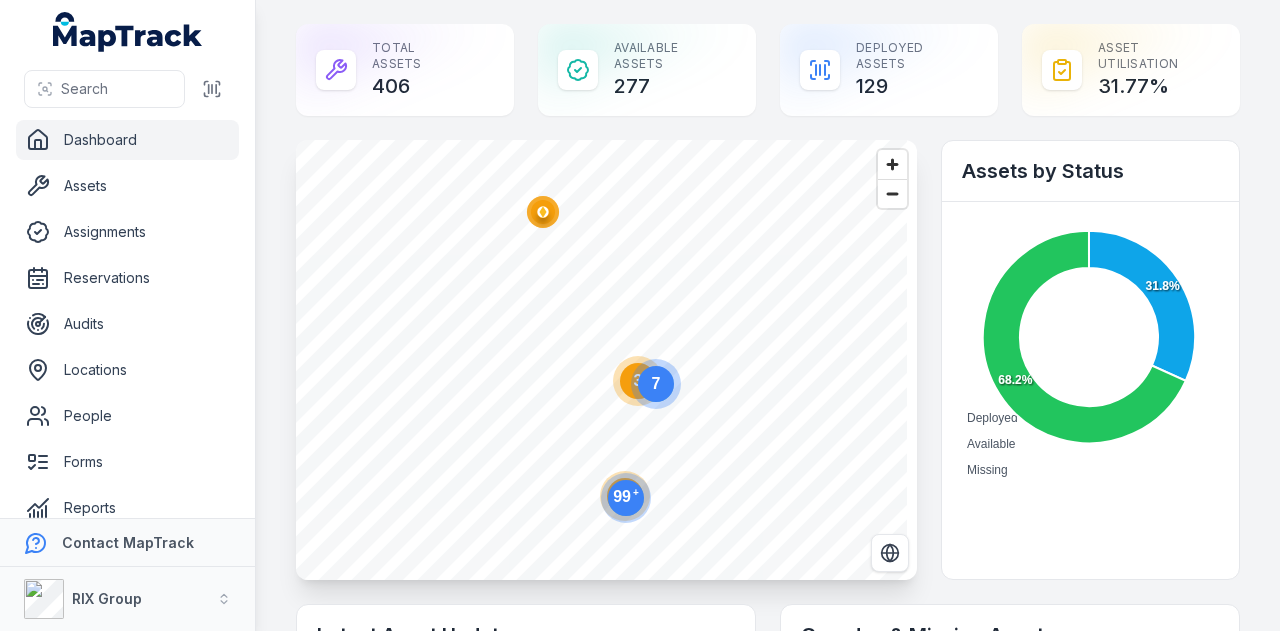 scroll, scrollTop: 0, scrollLeft: 0, axis: both 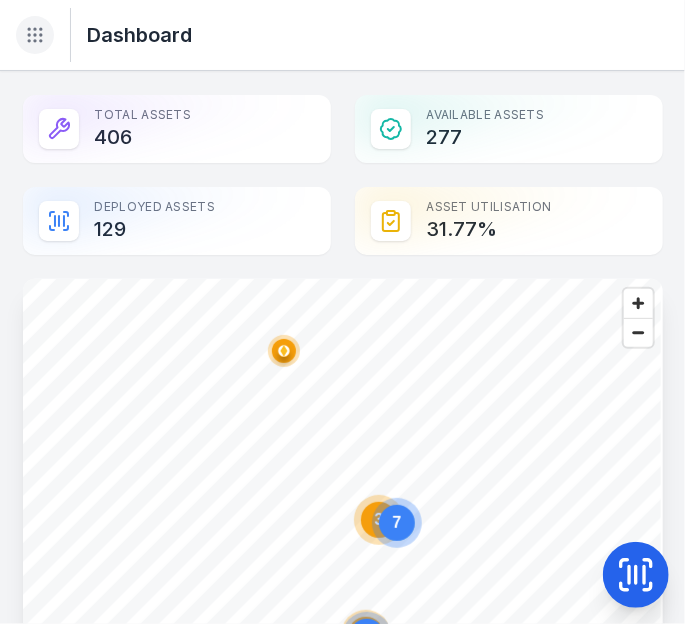 click 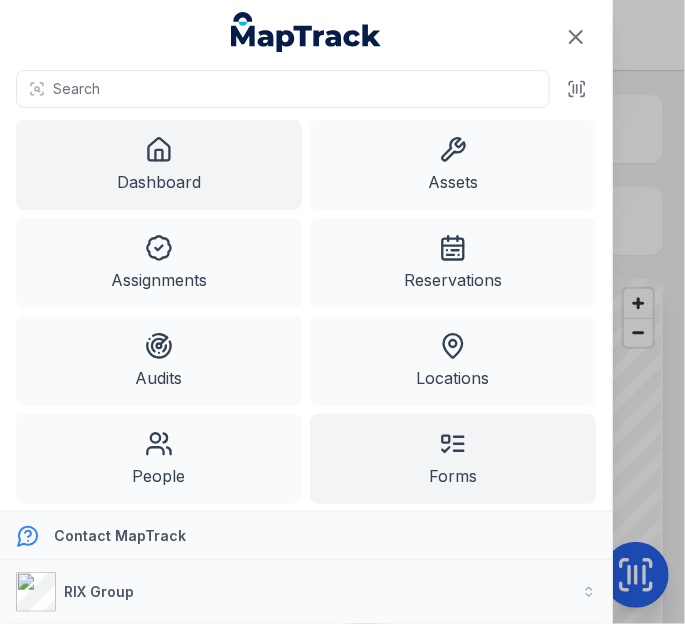 click 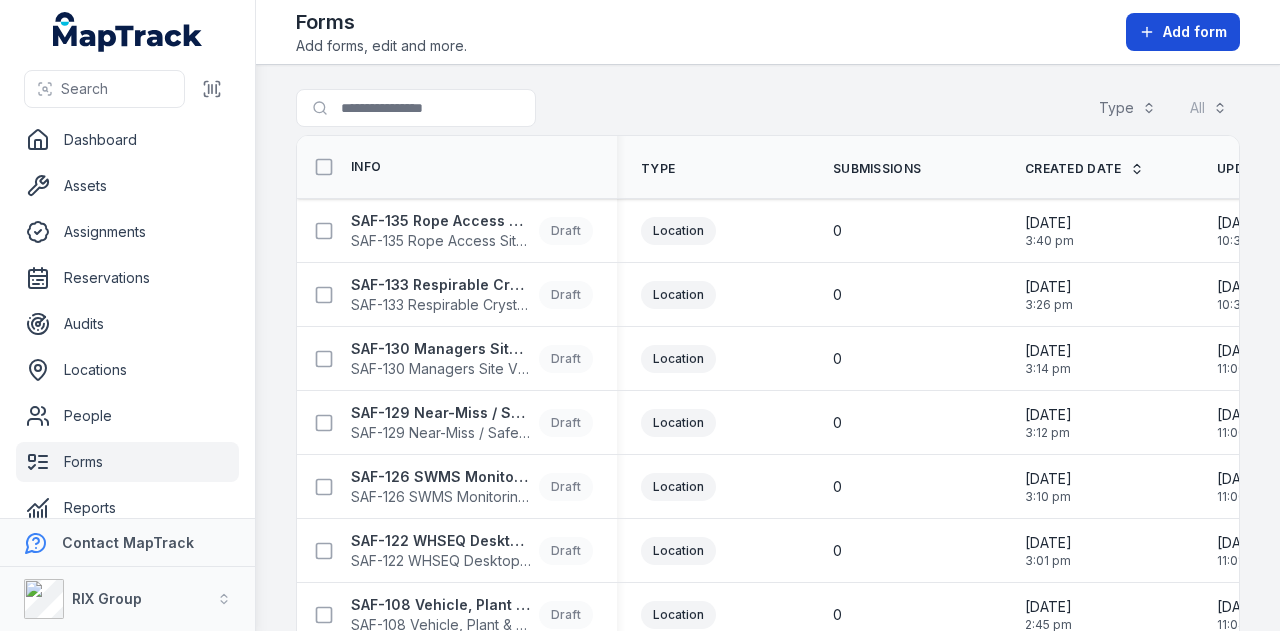 click on "Add form" at bounding box center [1195, 32] 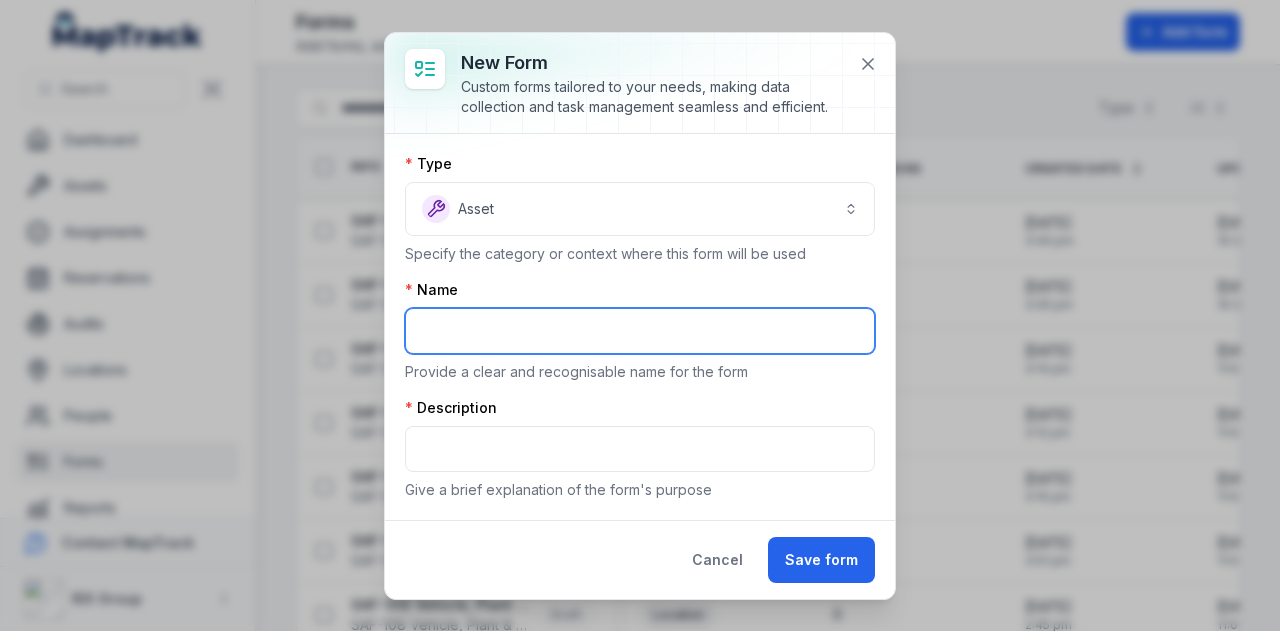click at bounding box center (640, 331) 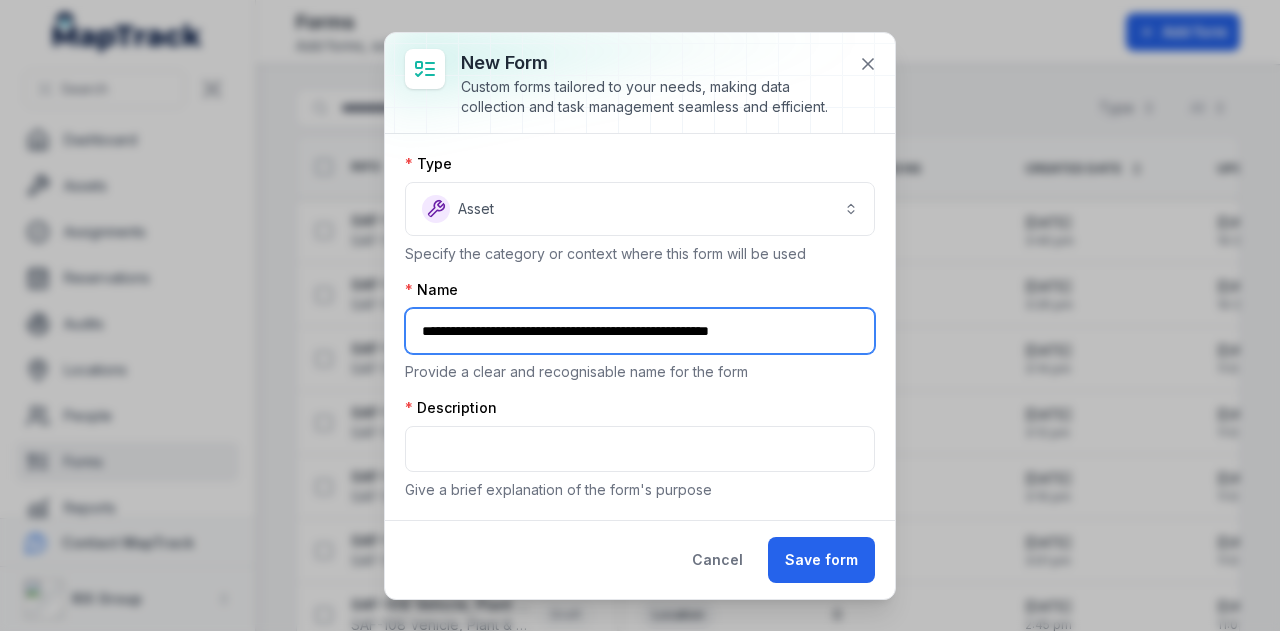 type on "**********" 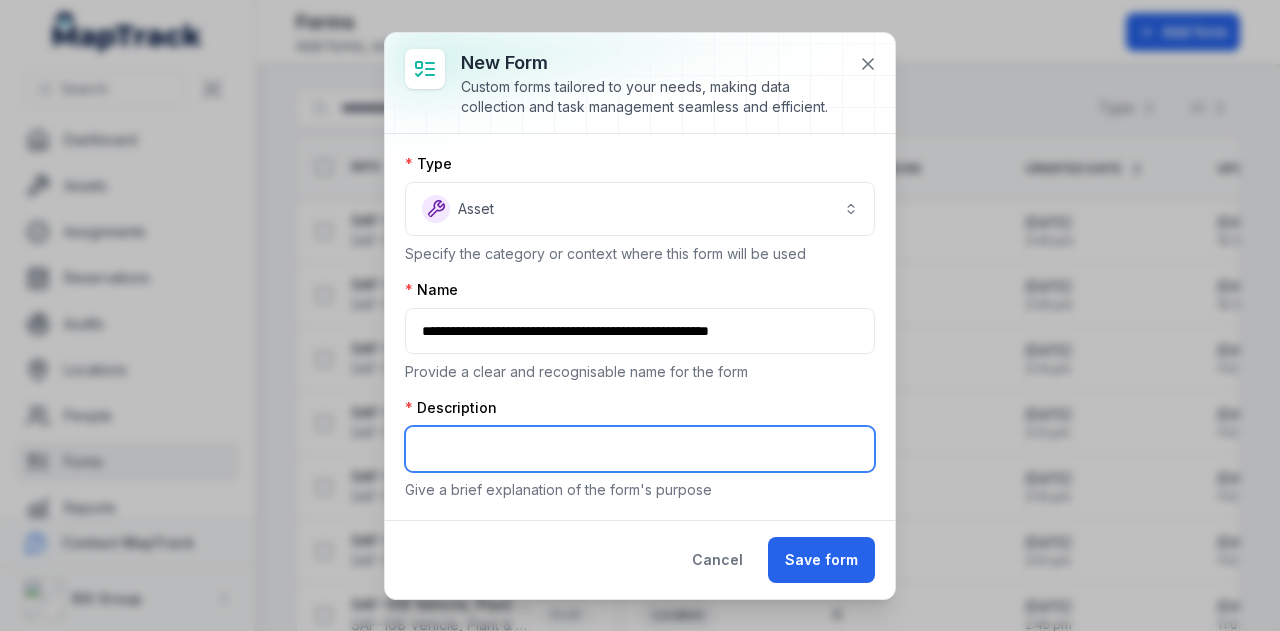 click at bounding box center [640, 449] 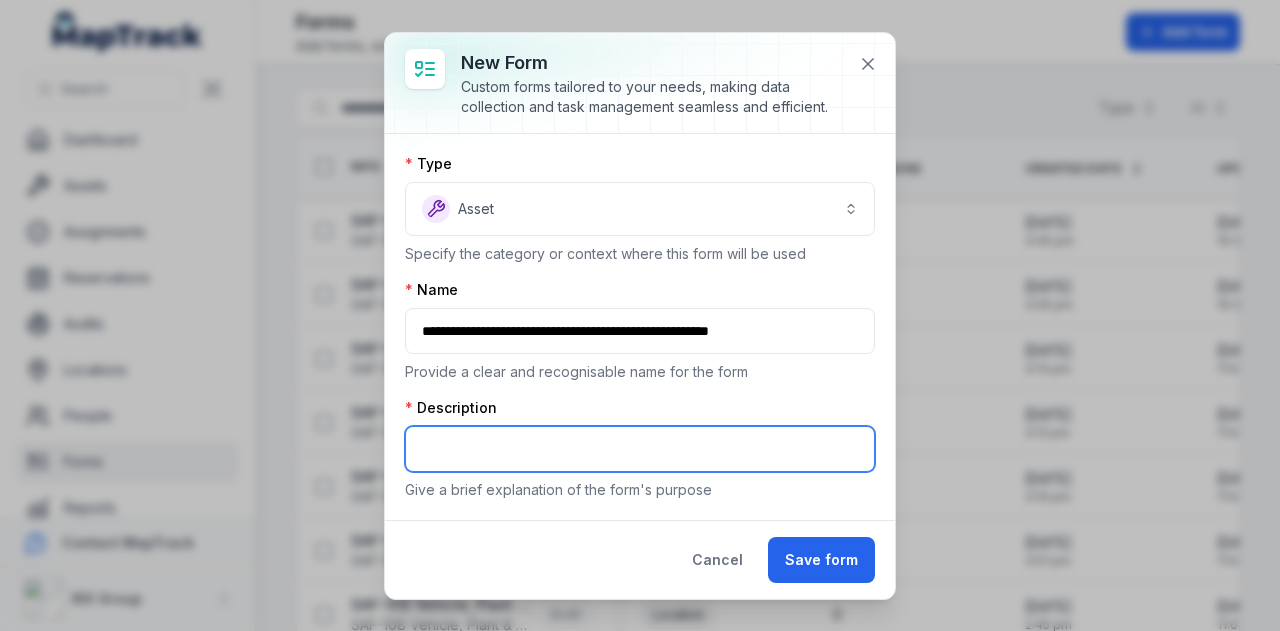 paste on "**********" 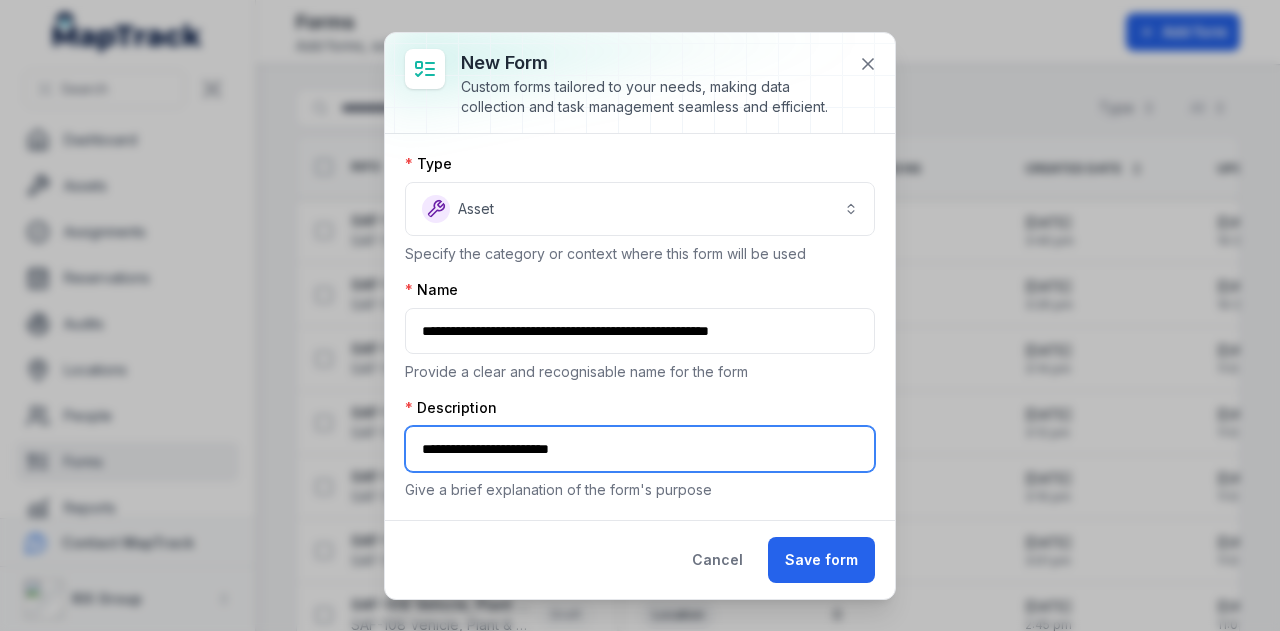 drag, startPoint x: 610, startPoint y: 441, endPoint x: 347, endPoint y: 453, distance: 263.27362 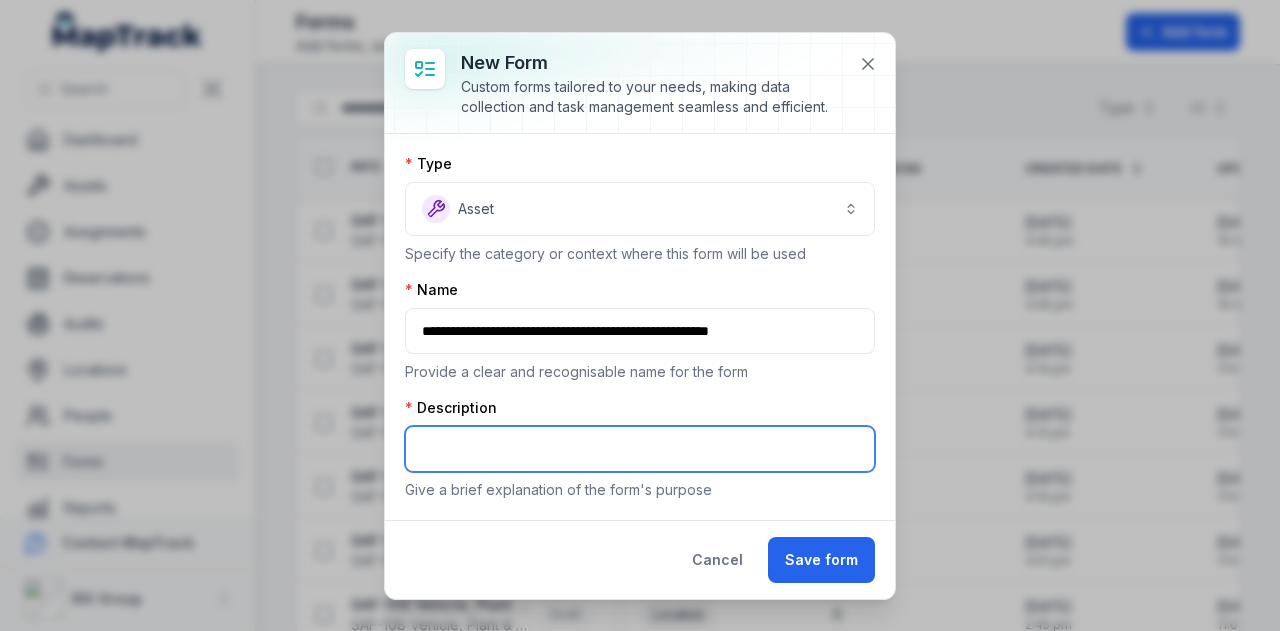 paste on "**********" 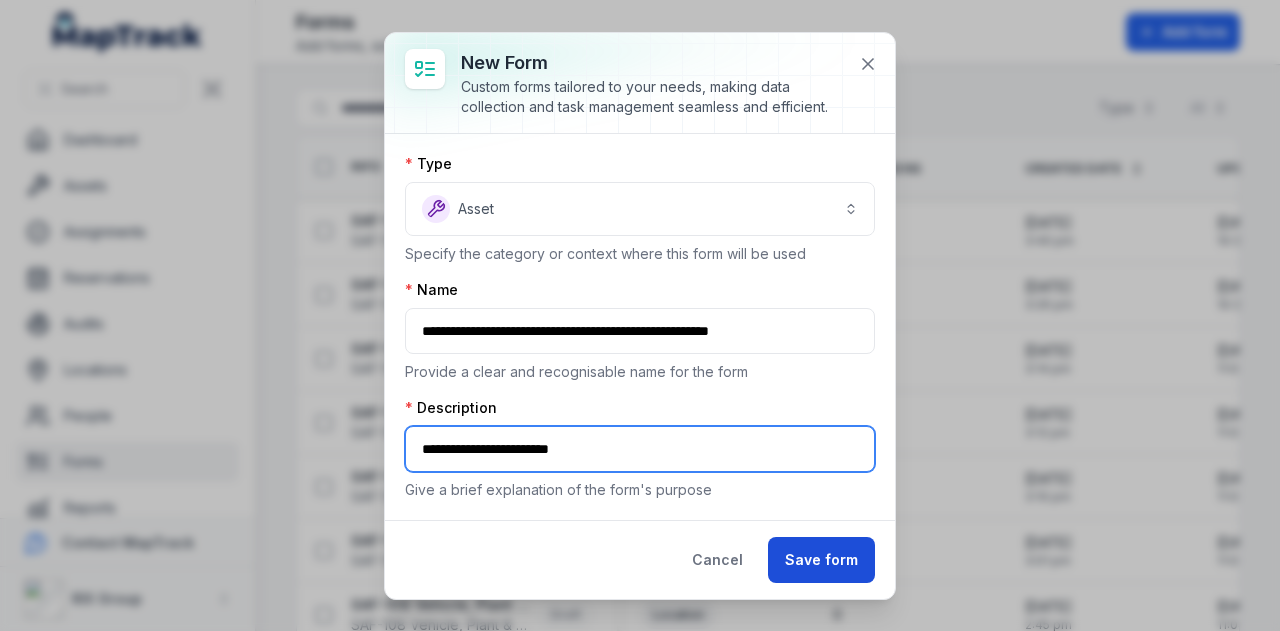 type on "**********" 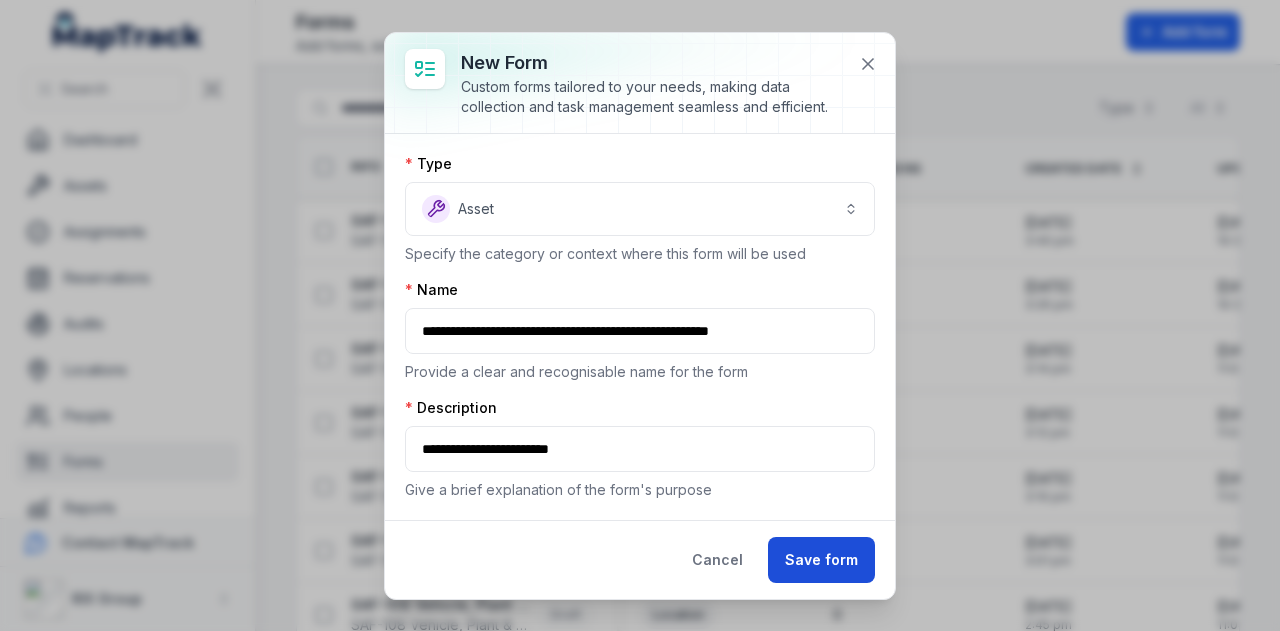 click on "Save form" at bounding box center (821, 560) 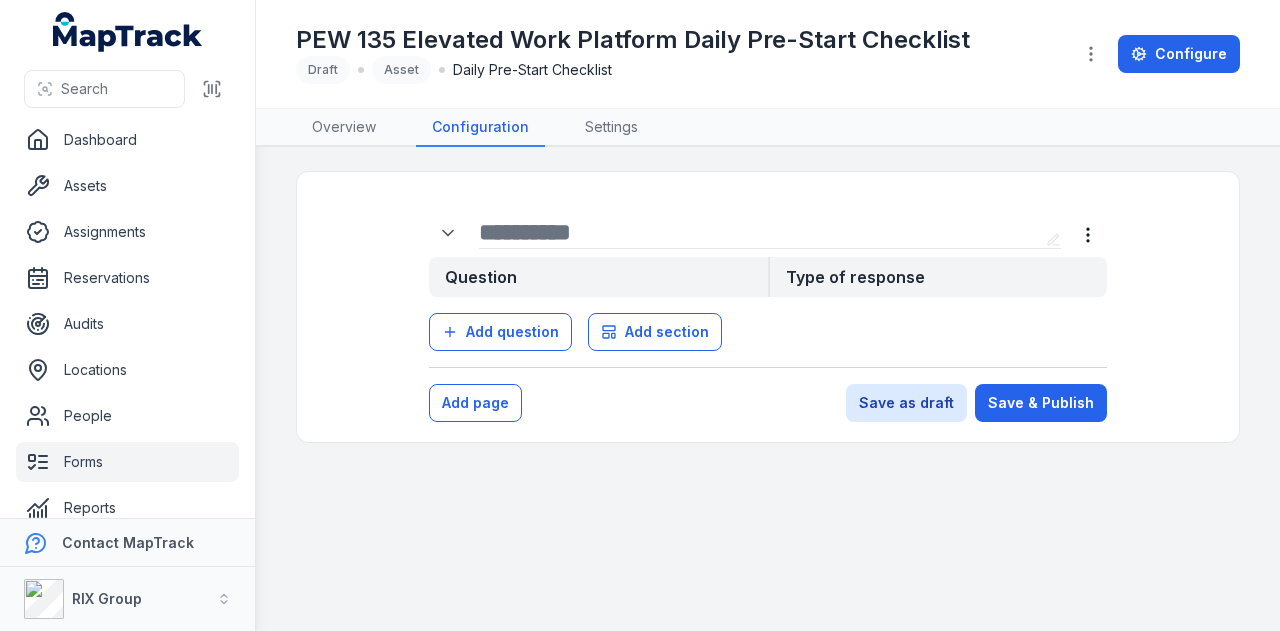 click at bounding box center [758, 232] 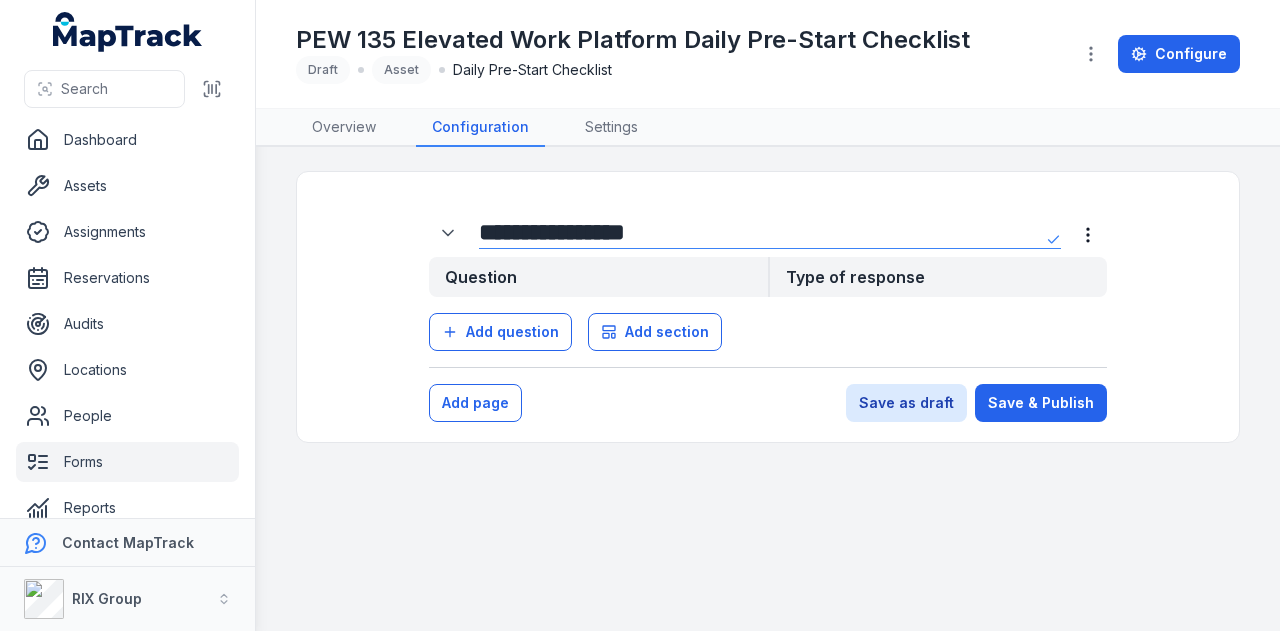 type on "**********" 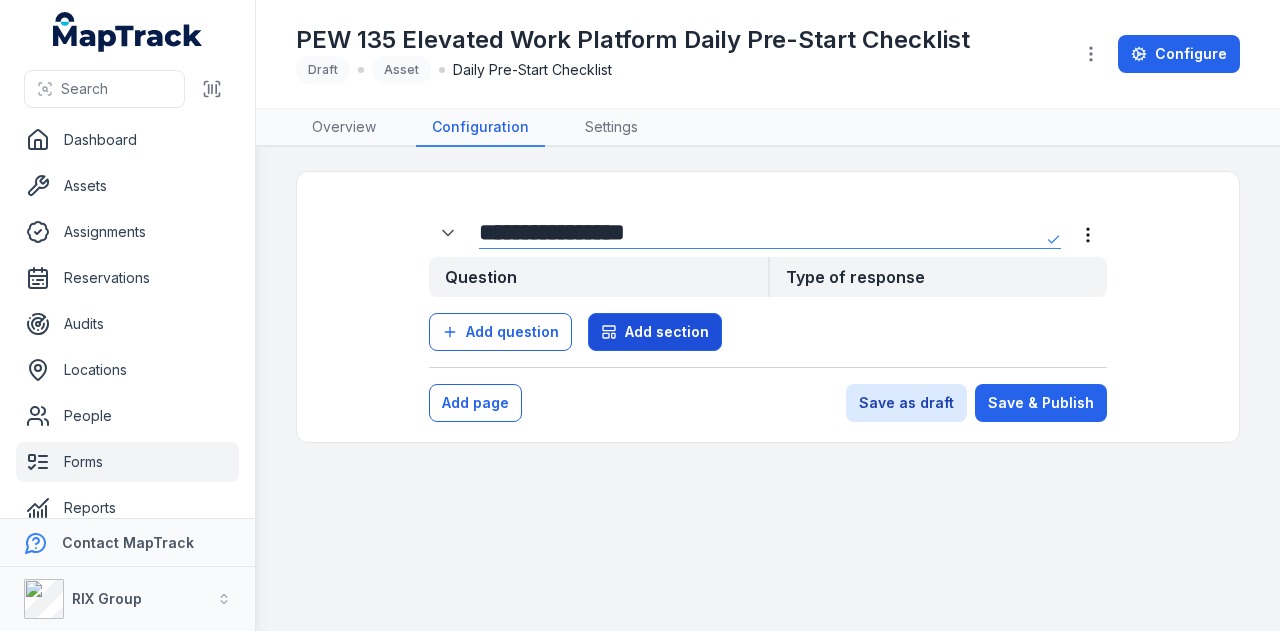 click on "Add section" at bounding box center [655, 332] 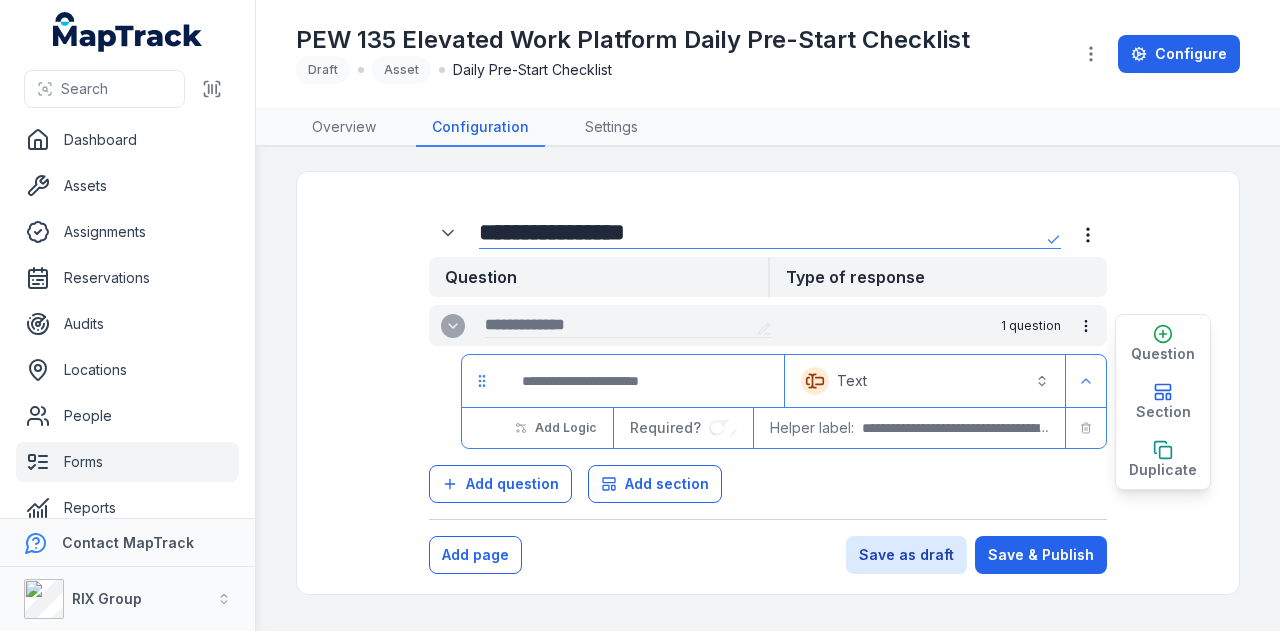 click at bounding box center (617, 325) 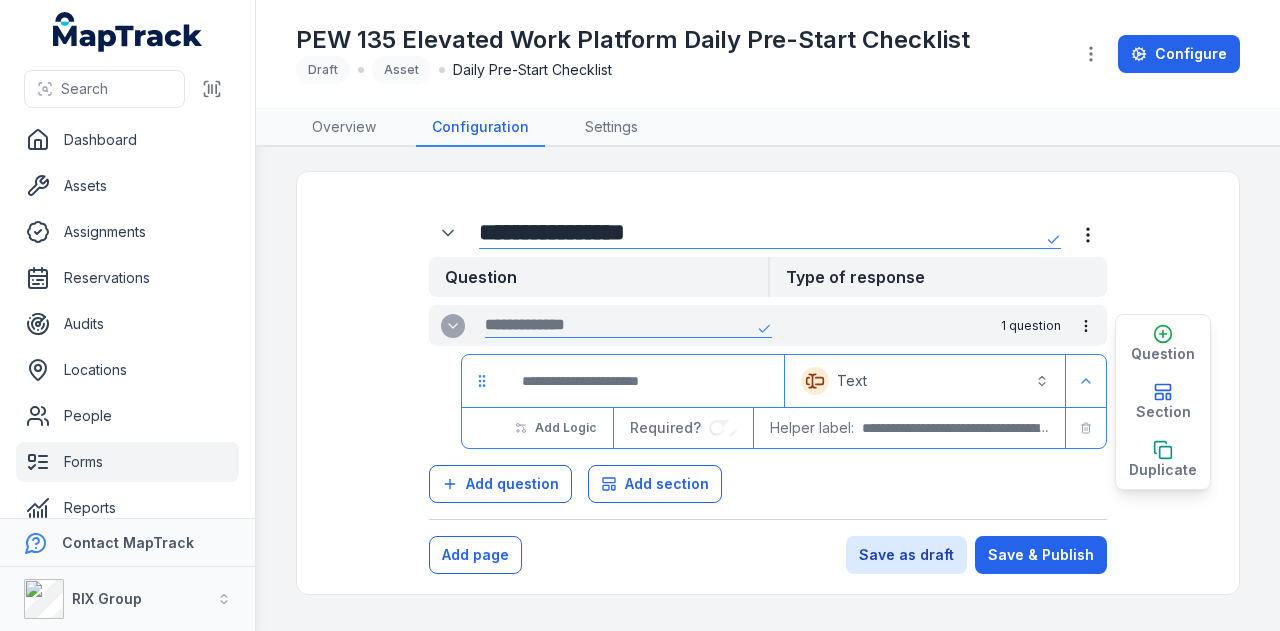type on "**********" 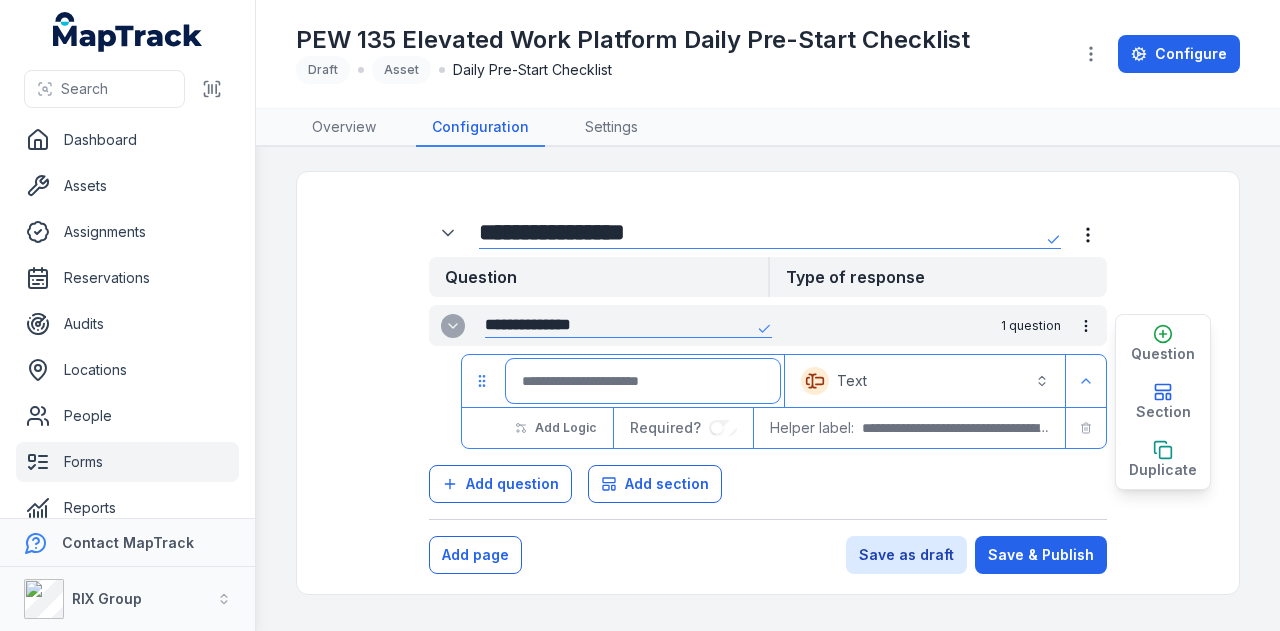 click at bounding box center [643, 381] 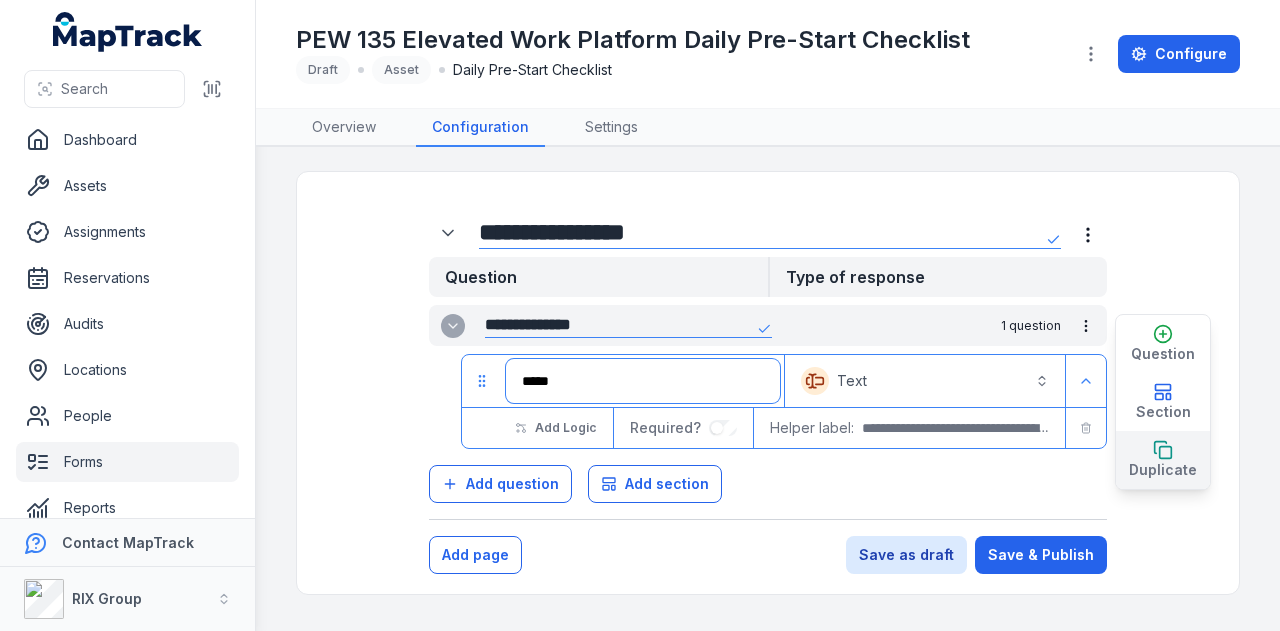 type on "****" 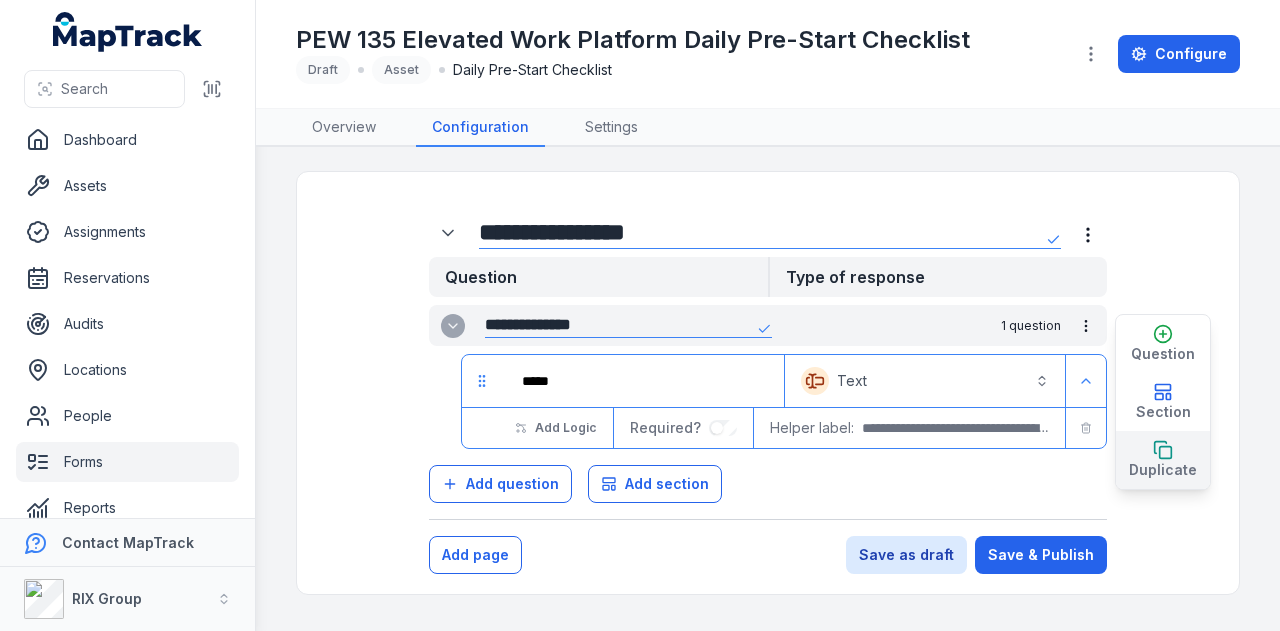 click on "Duplicate" at bounding box center (1163, 460) 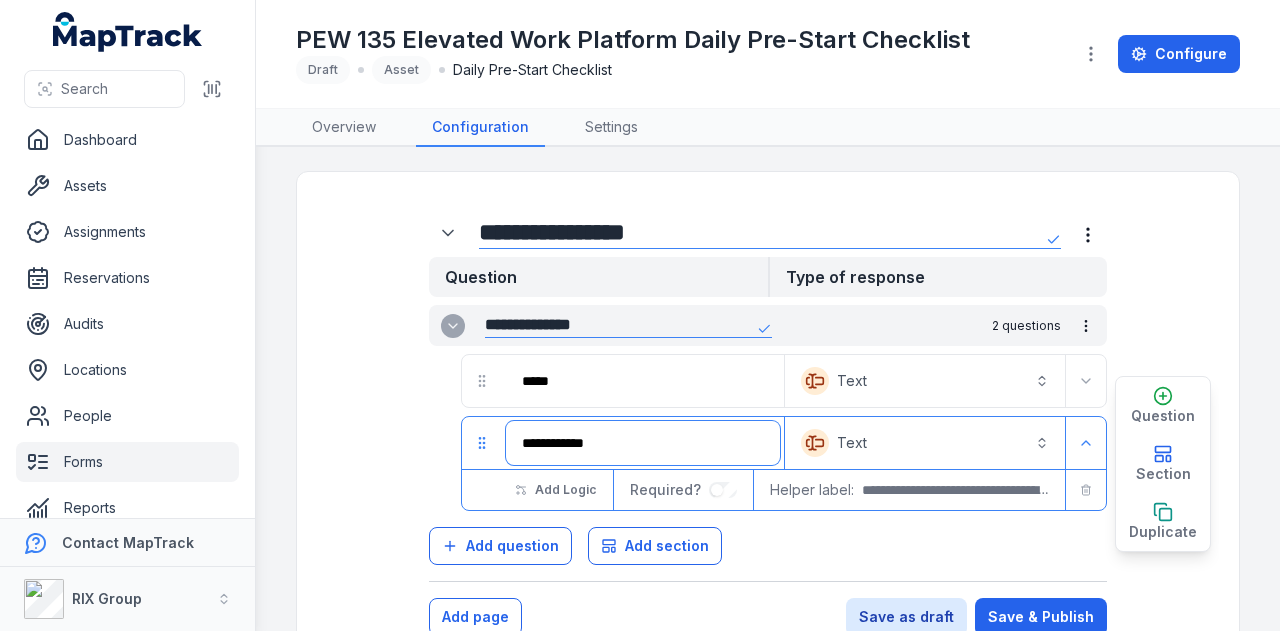 drag, startPoint x: 692, startPoint y: 426, endPoint x: 388, endPoint y: 439, distance: 304.27783 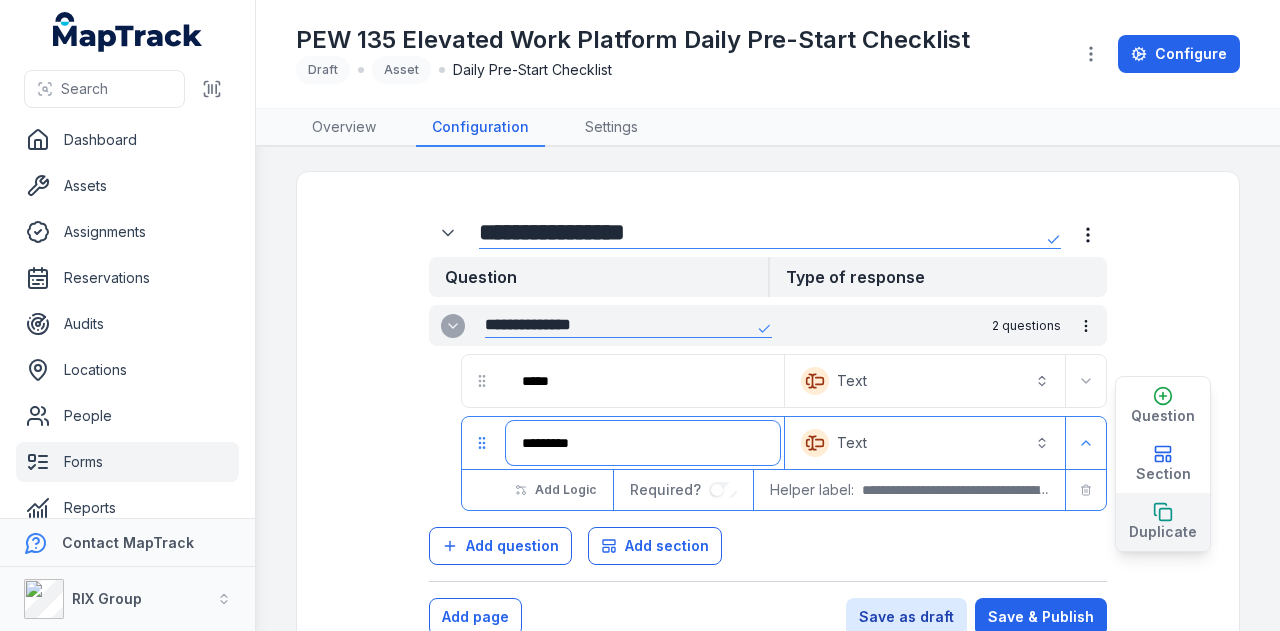 type on "********" 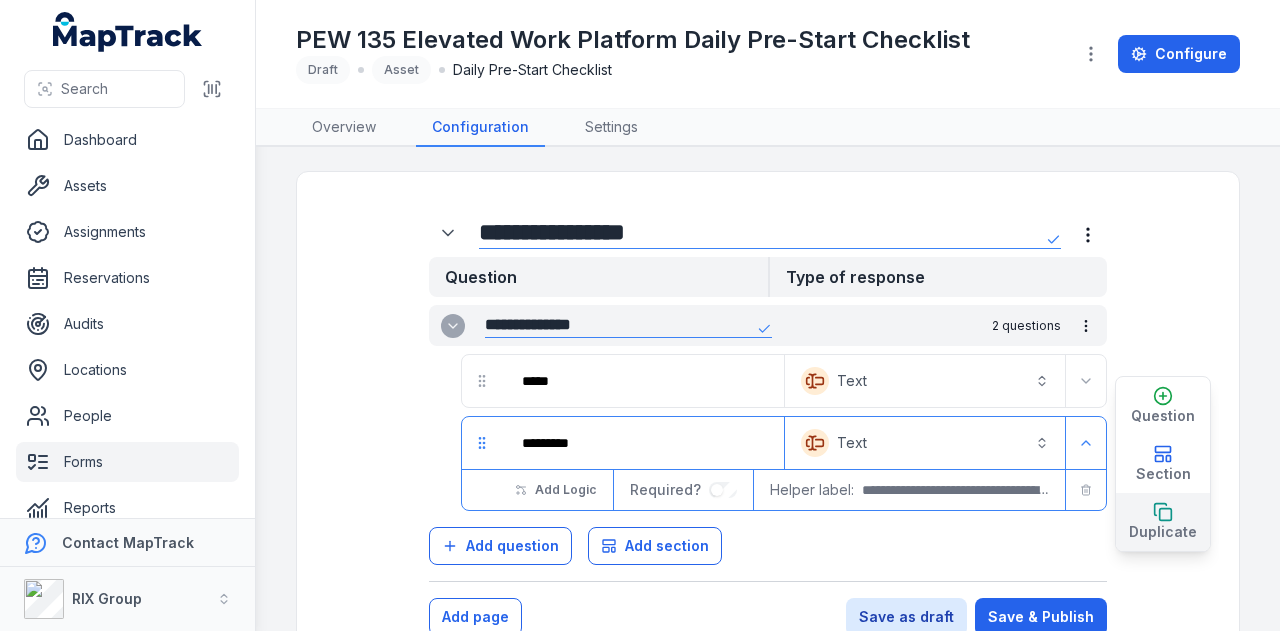 click on "Duplicate" at bounding box center (1163, 532) 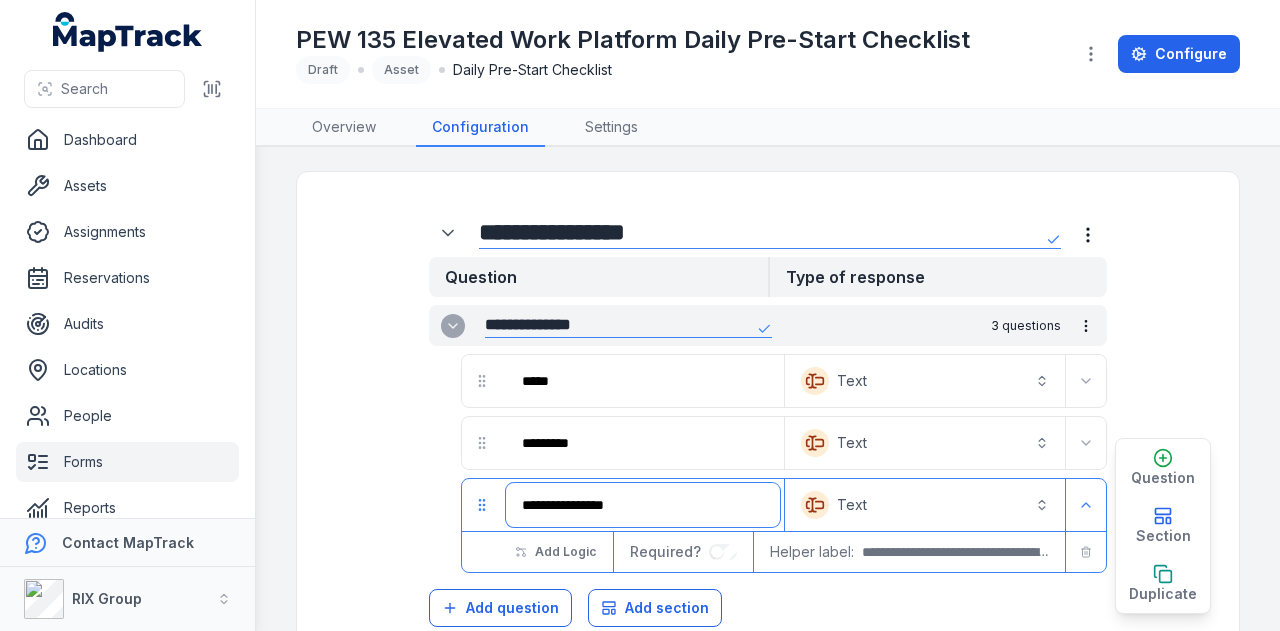 drag, startPoint x: 684, startPoint y: 497, endPoint x: 486, endPoint y: 500, distance: 198.02272 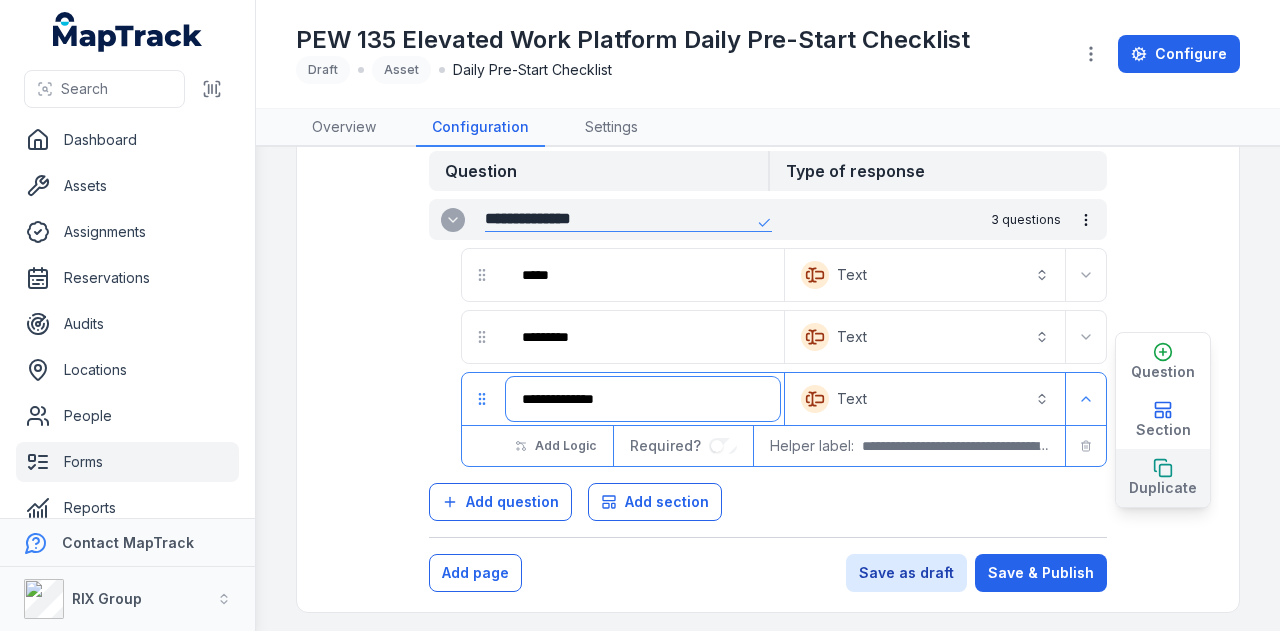 type on "**********" 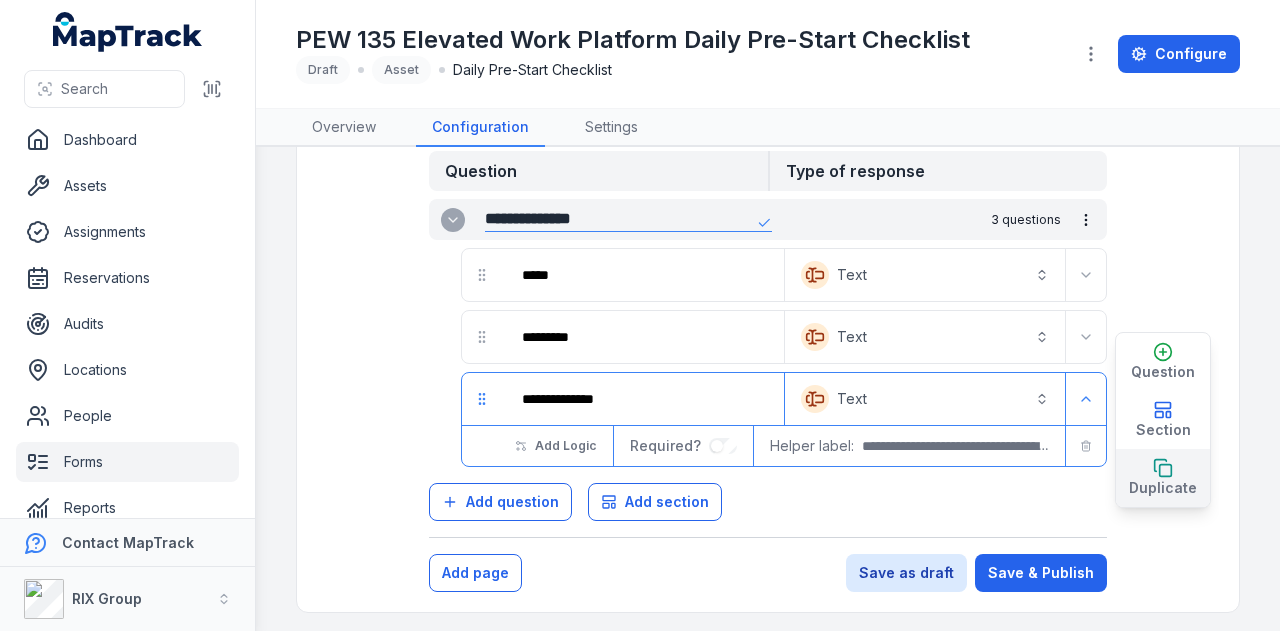 click on "Duplicate" at bounding box center (1163, 488) 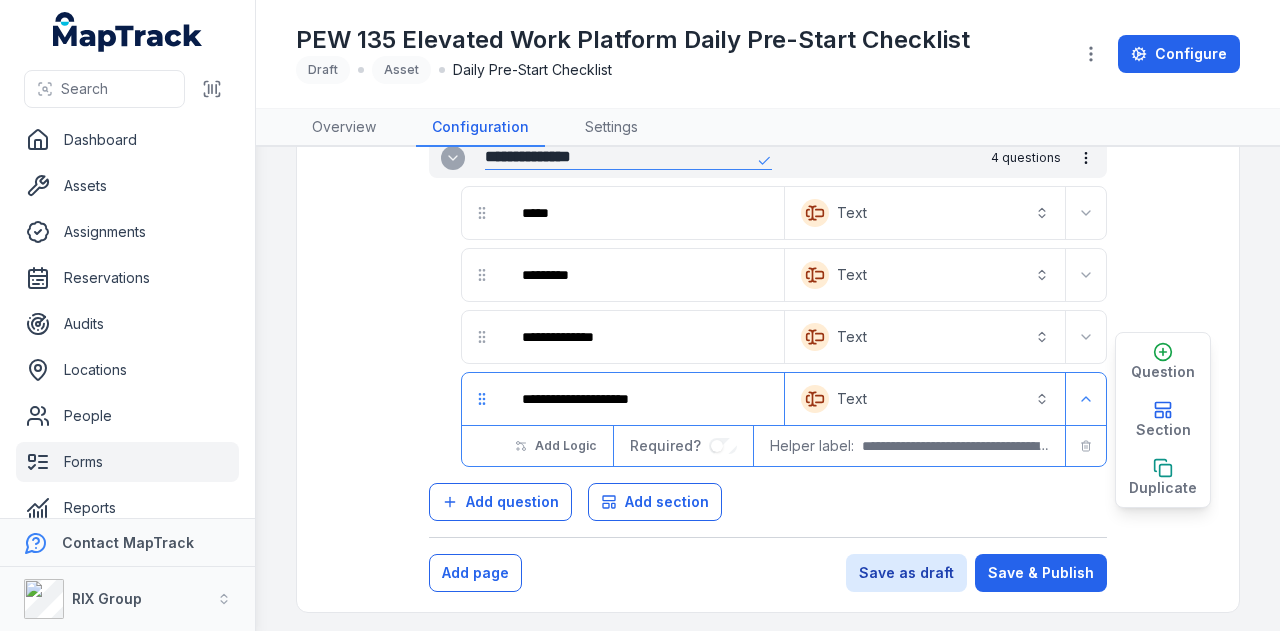 scroll, scrollTop: 167, scrollLeft: 0, axis: vertical 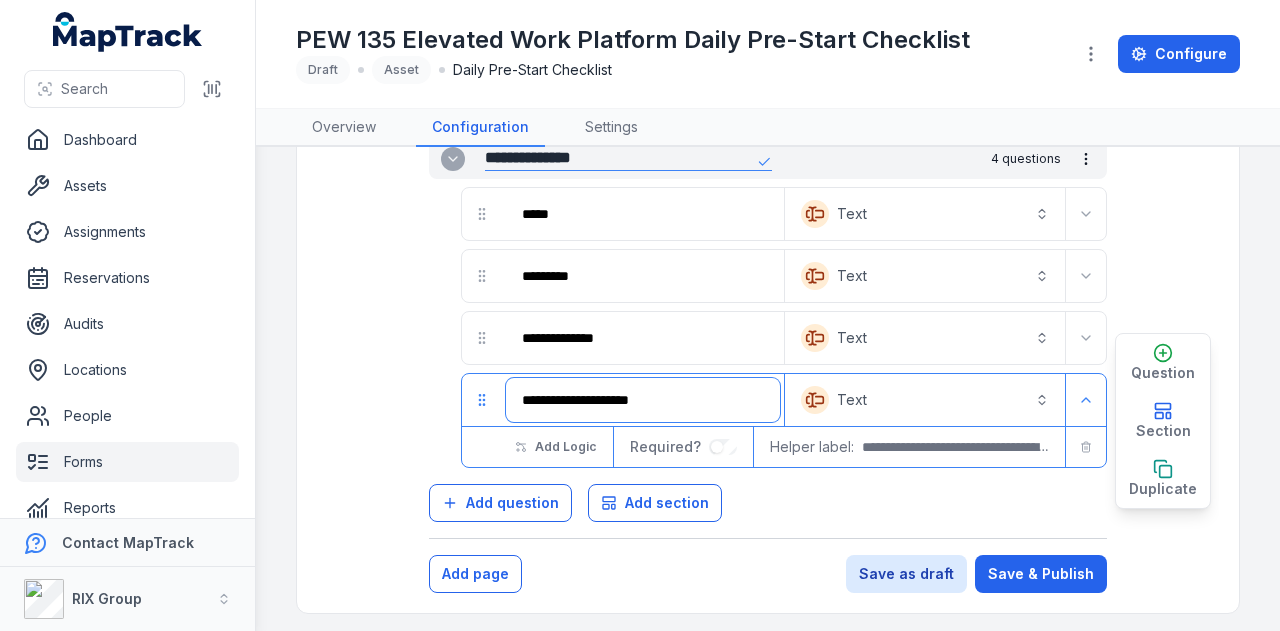 drag, startPoint x: 706, startPoint y: 411, endPoint x: 371, endPoint y: 411, distance: 335 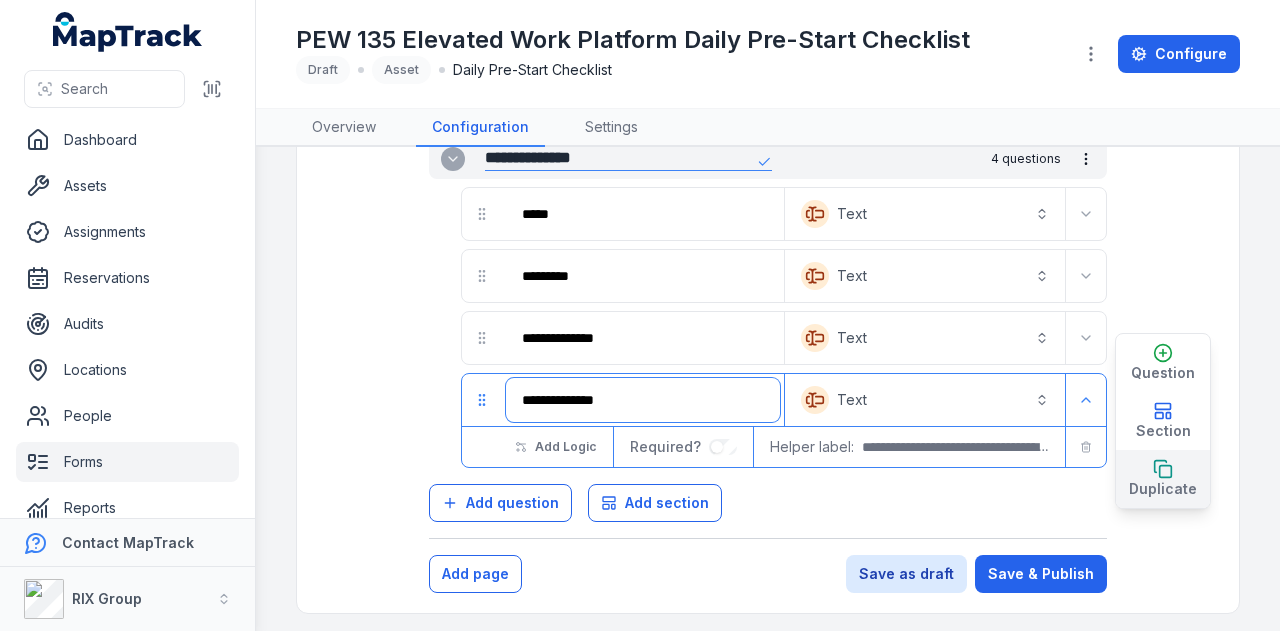 type on "**********" 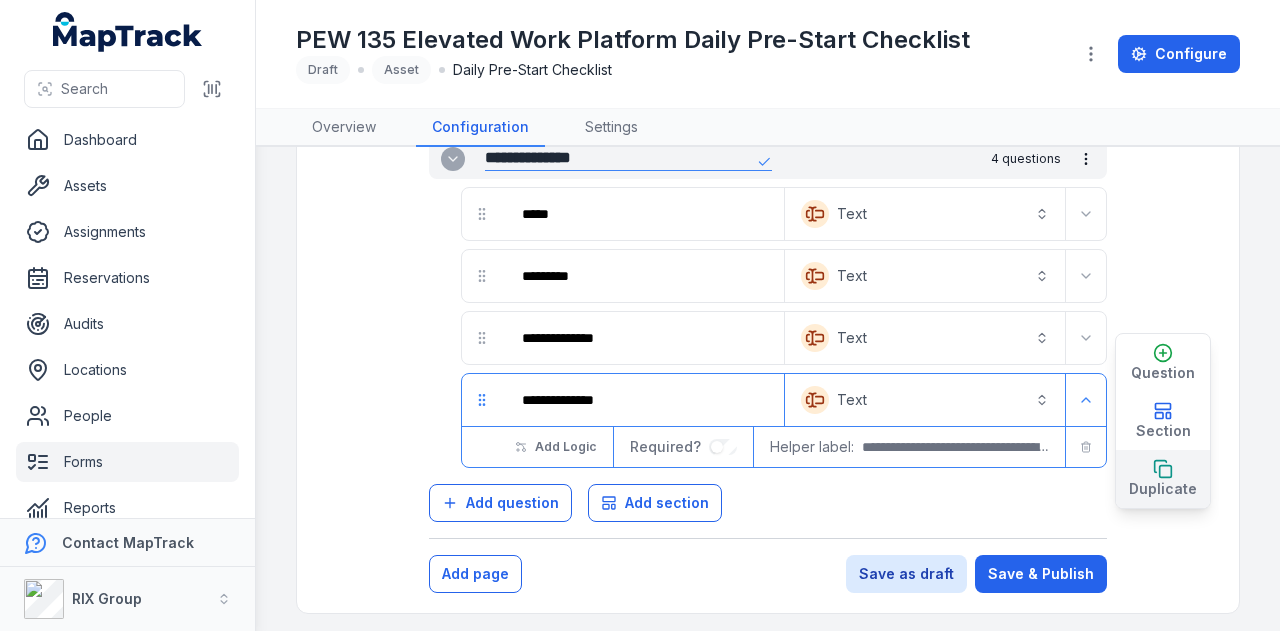 click on "Duplicate" at bounding box center [1163, 479] 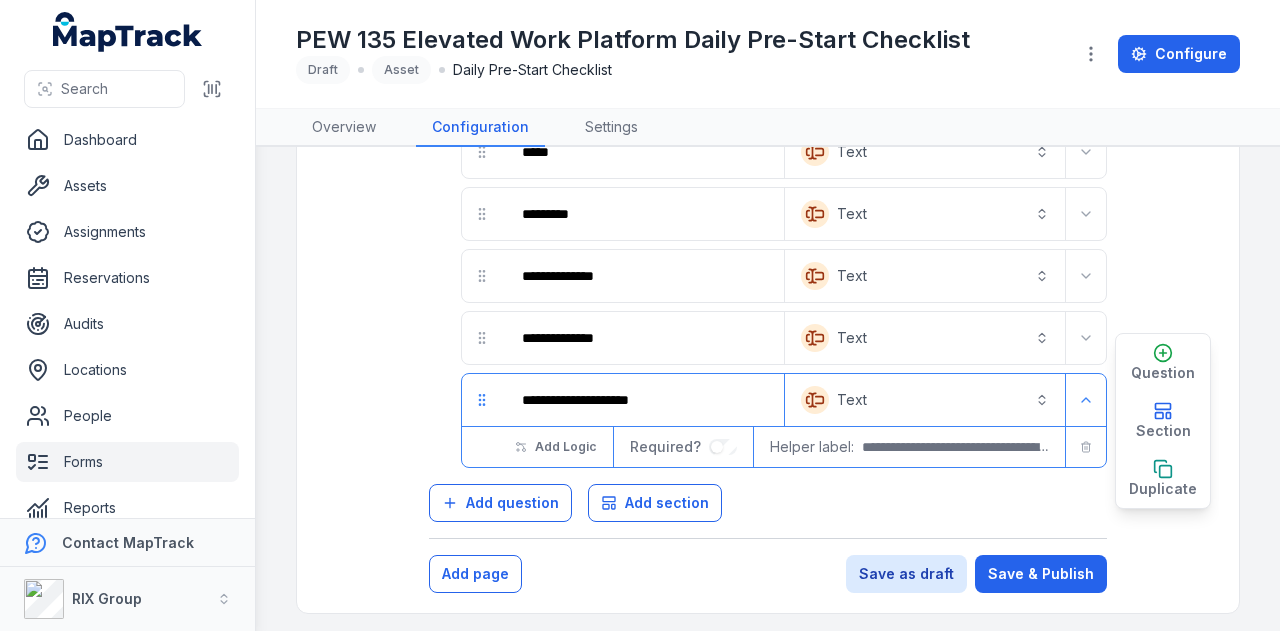 scroll, scrollTop: 228, scrollLeft: 0, axis: vertical 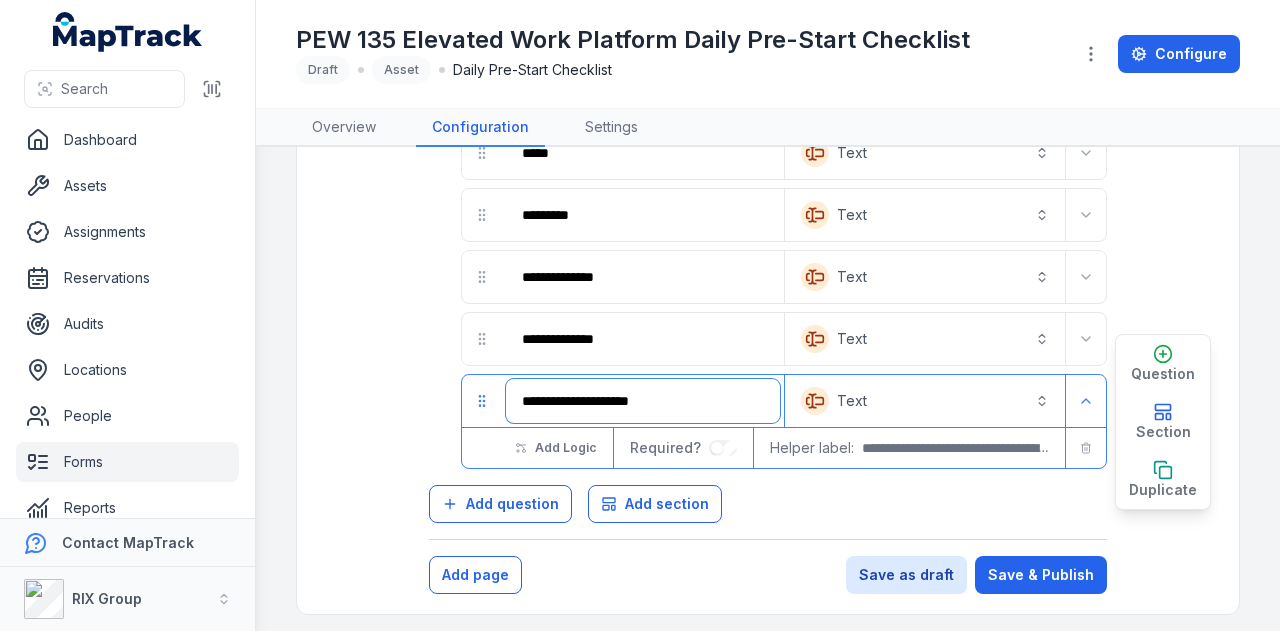 drag, startPoint x: 749, startPoint y: 385, endPoint x: 442, endPoint y: 399, distance: 307.31906 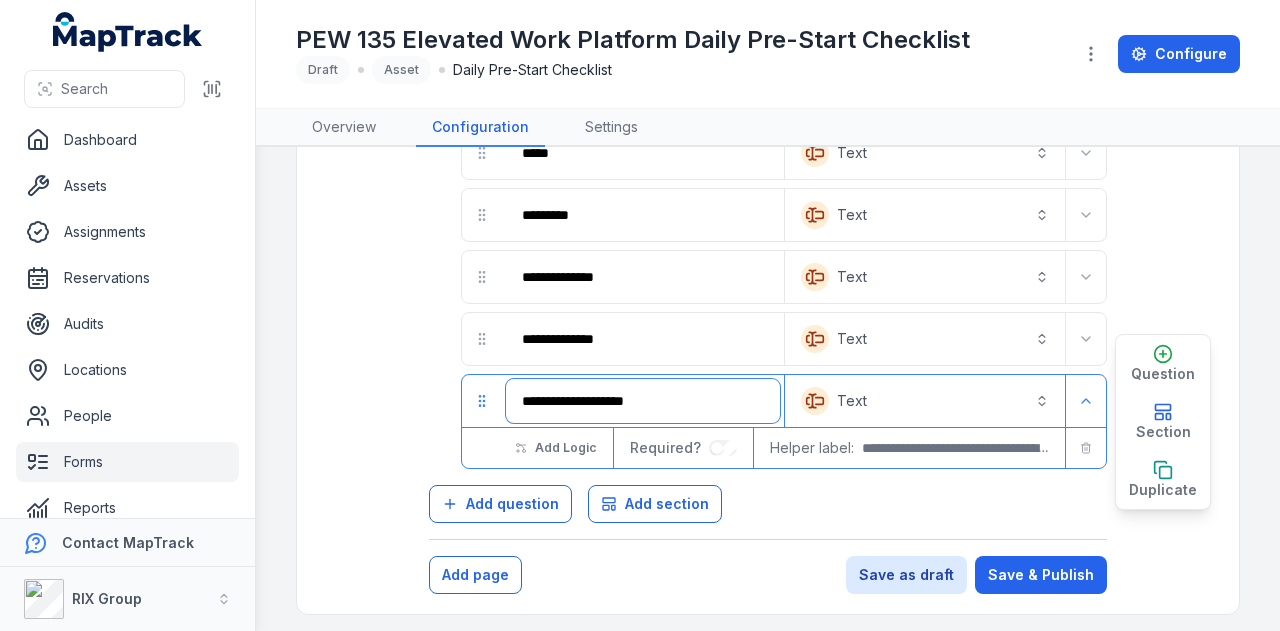type on "**********" 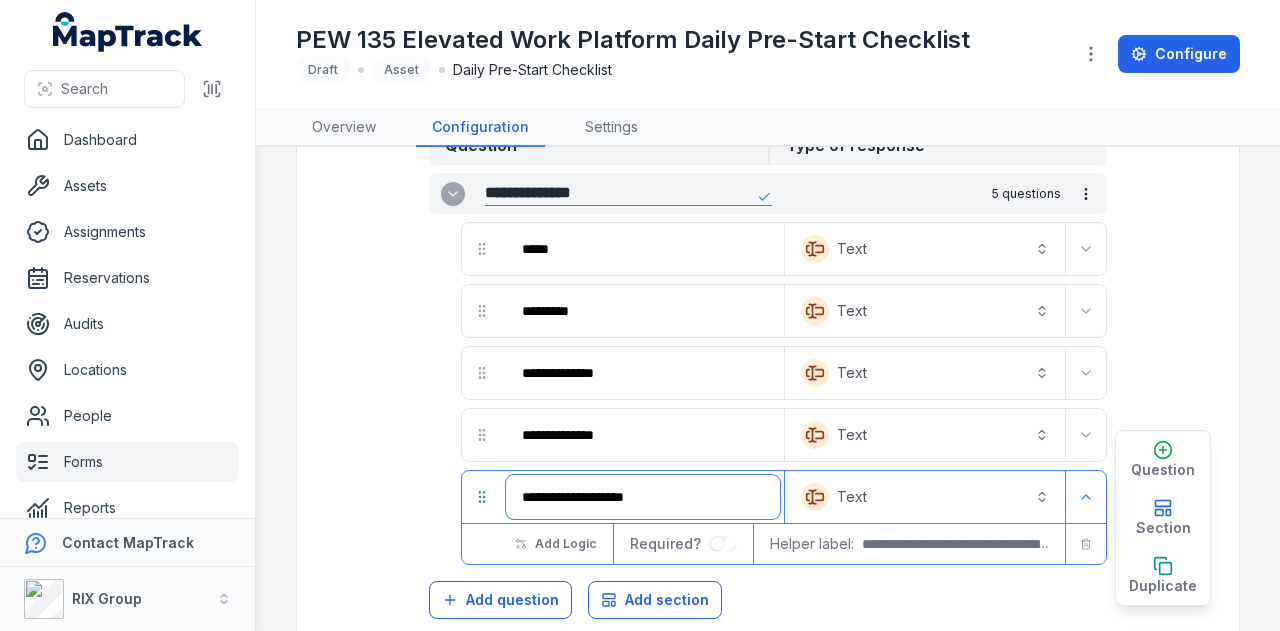 scroll, scrollTop: 0, scrollLeft: 0, axis: both 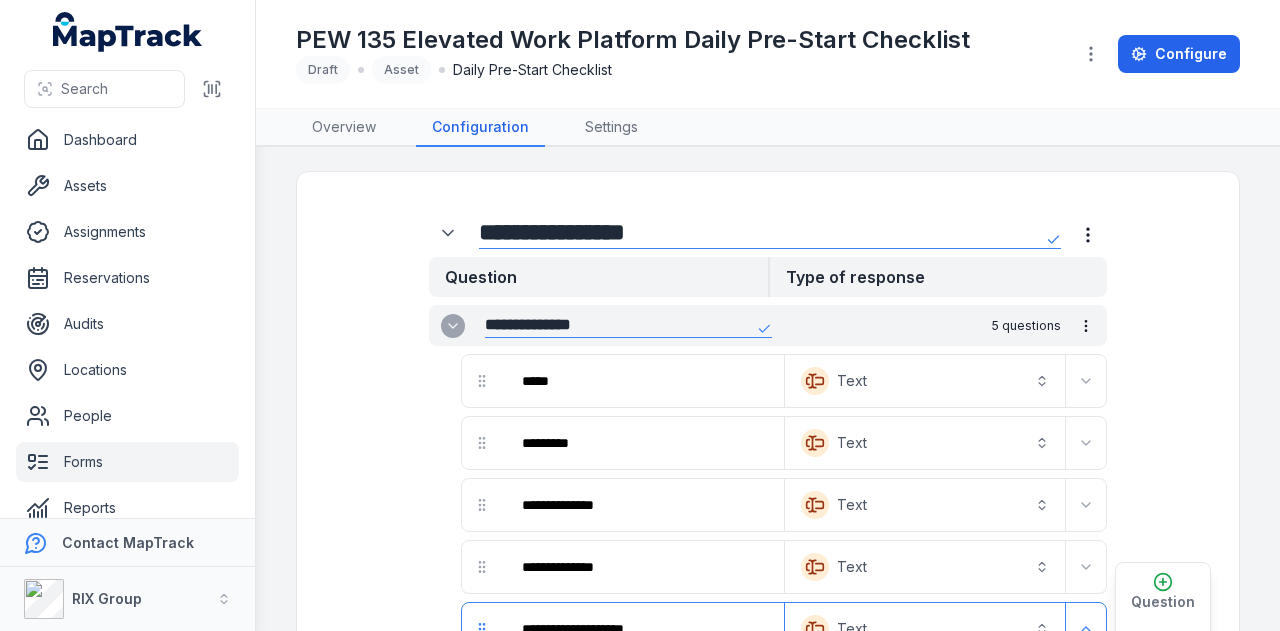 click on "Text *******" at bounding box center (925, 381) 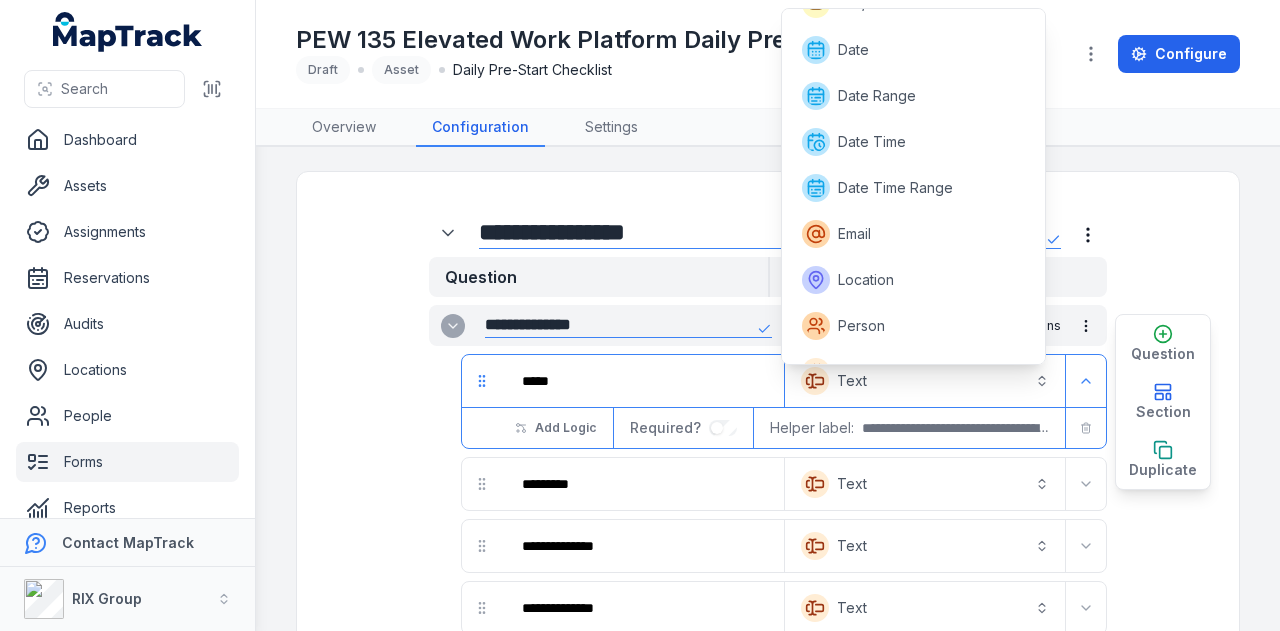 scroll, scrollTop: 0, scrollLeft: 0, axis: both 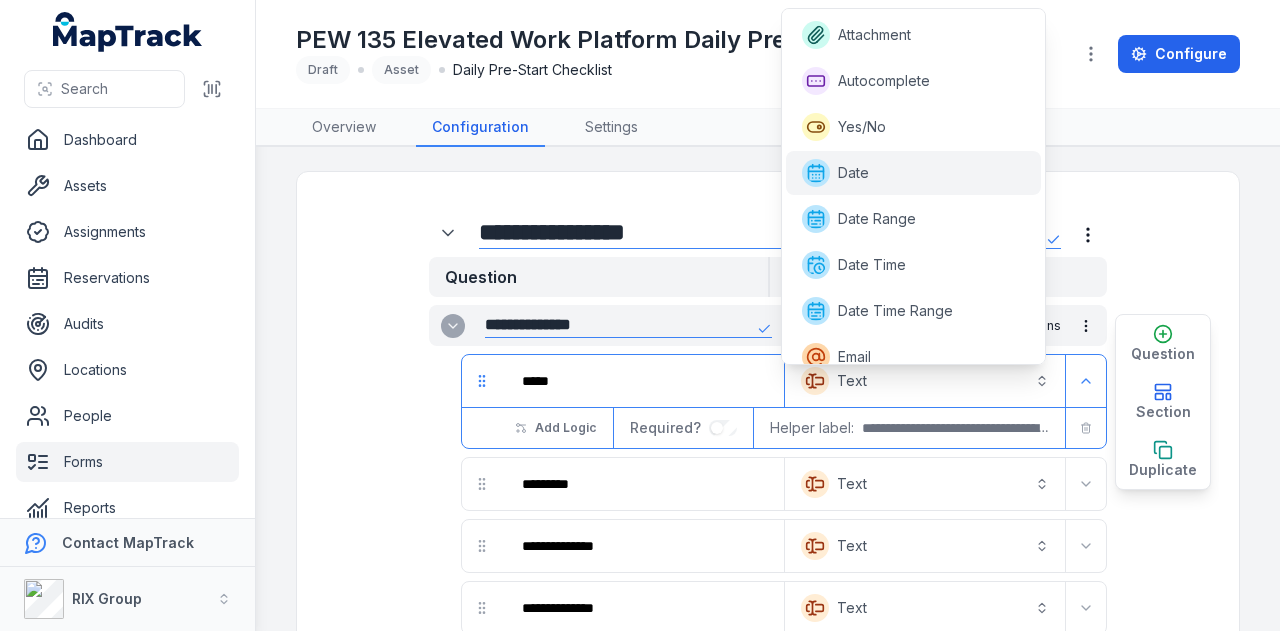 click on "Date" at bounding box center [914, 173] 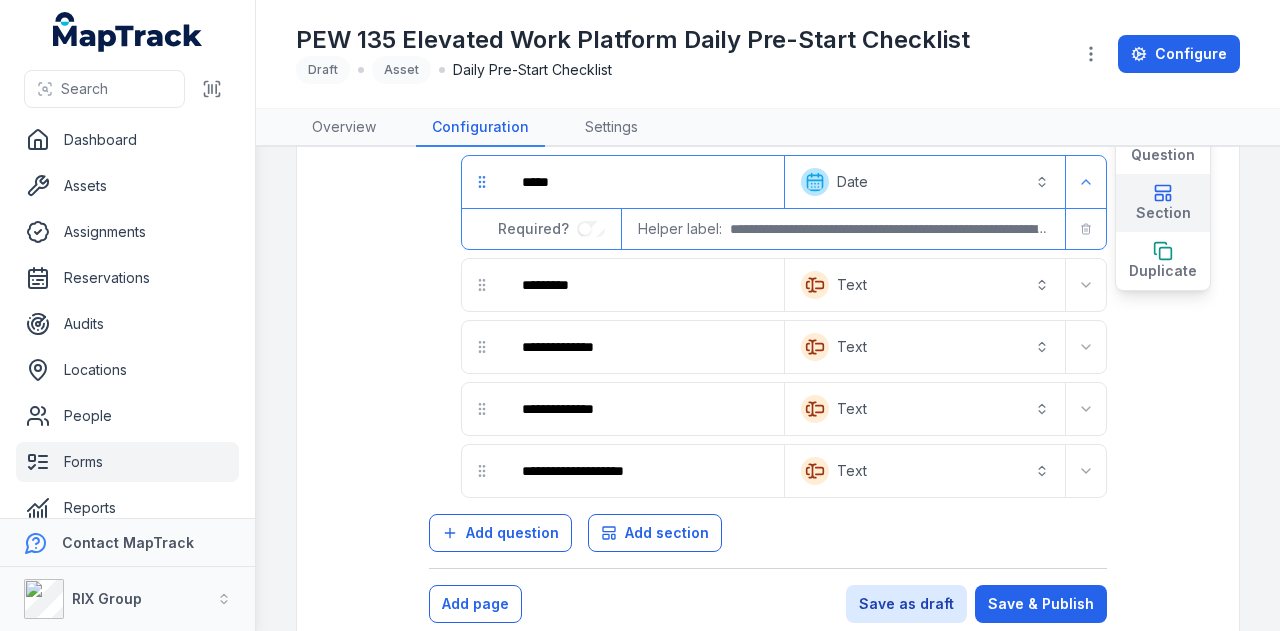 scroll, scrollTop: 200, scrollLeft: 0, axis: vertical 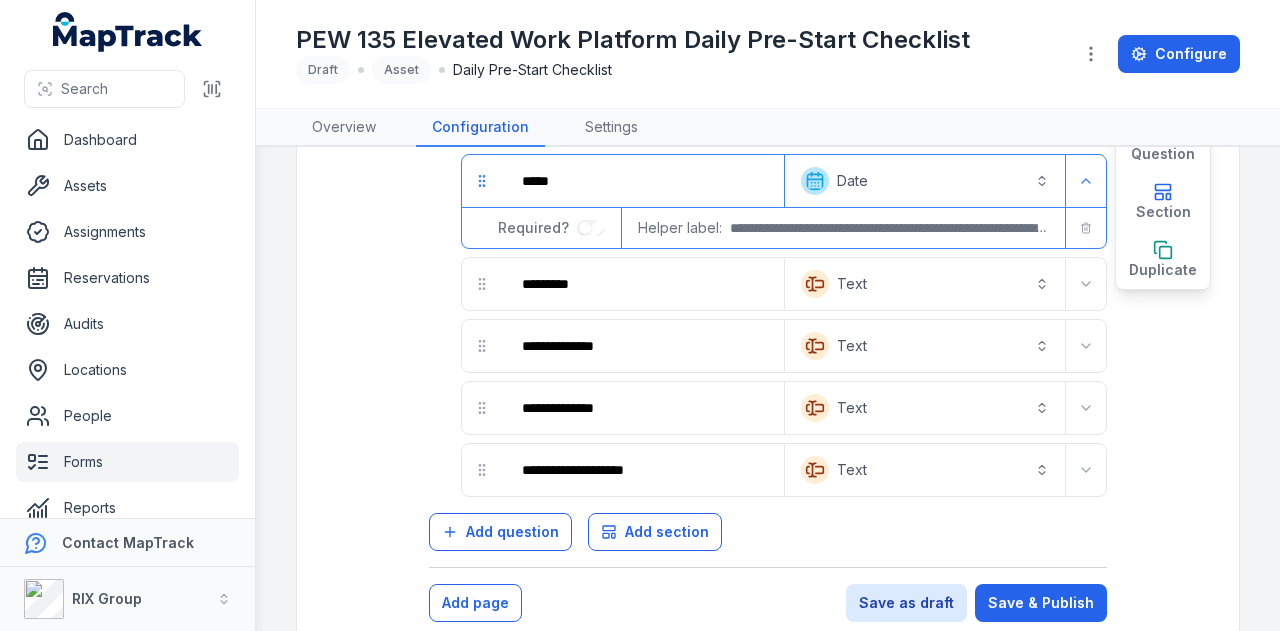 click on "Text *******" at bounding box center [925, 408] 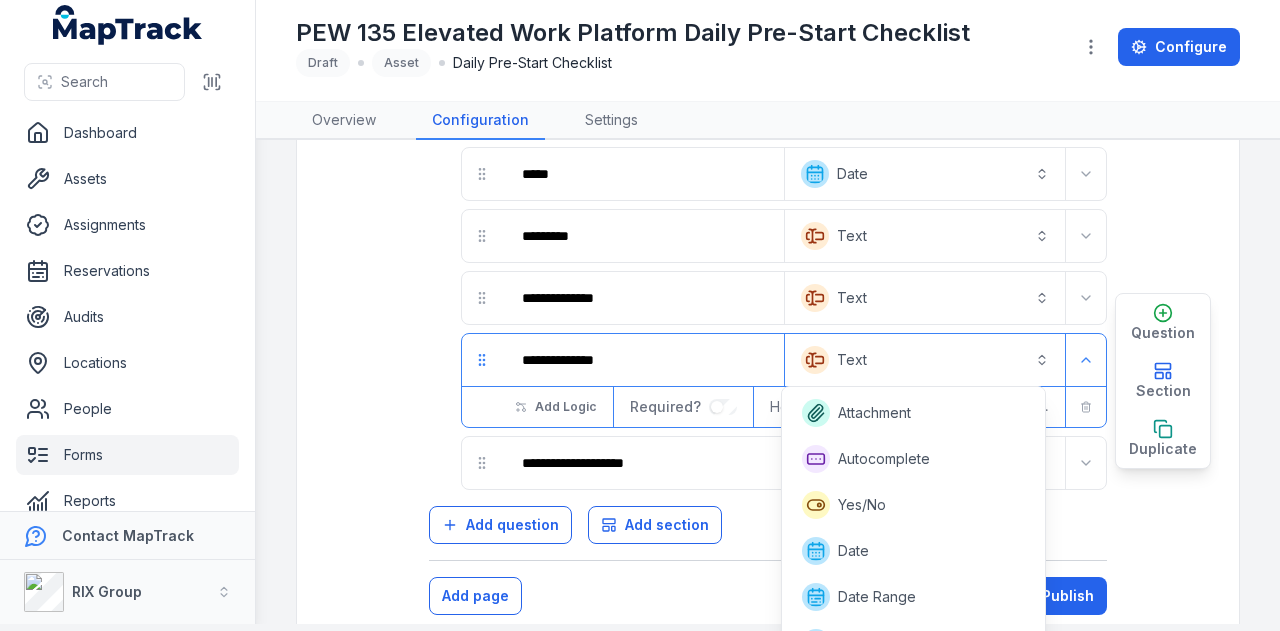 scroll, scrollTop: 200, scrollLeft: 0, axis: vertical 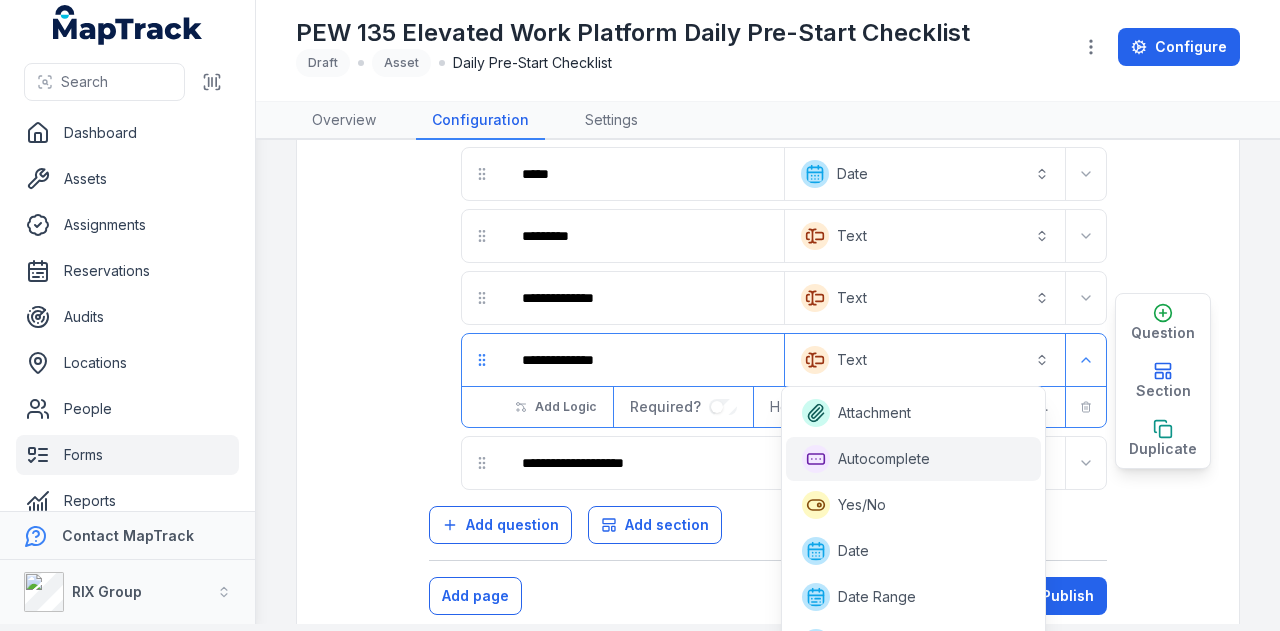 click on "Autocomplete" at bounding box center (914, 459) 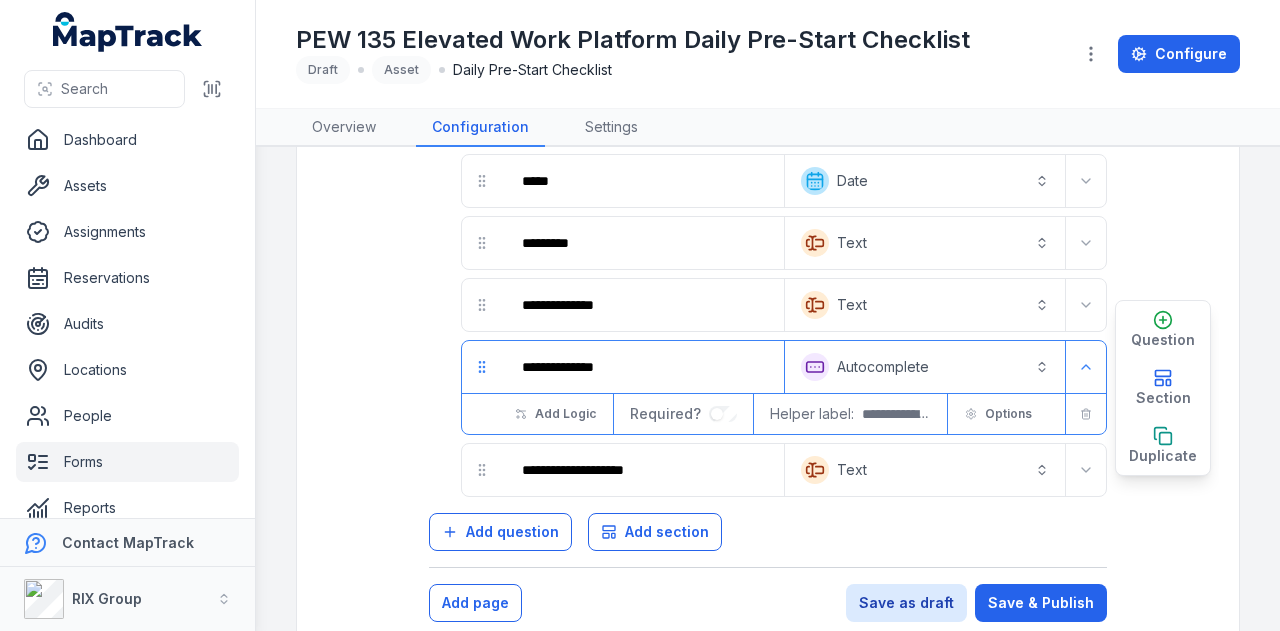 scroll, scrollTop: 0, scrollLeft: 0, axis: both 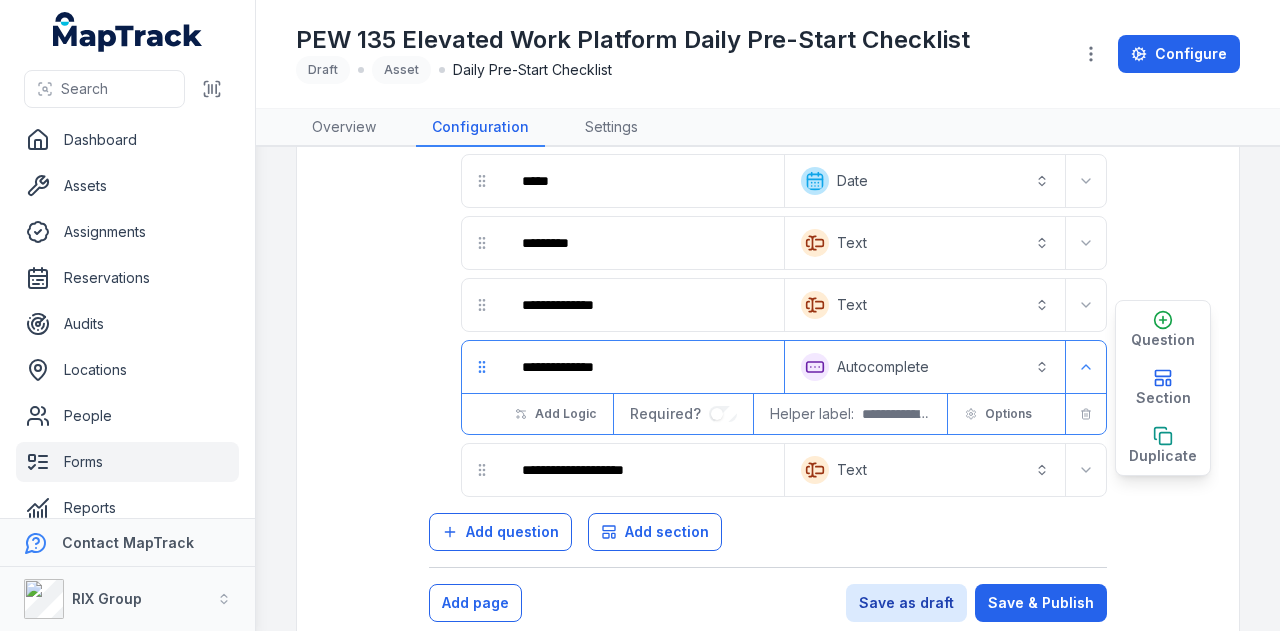 click on "Text *******" at bounding box center (925, 470) 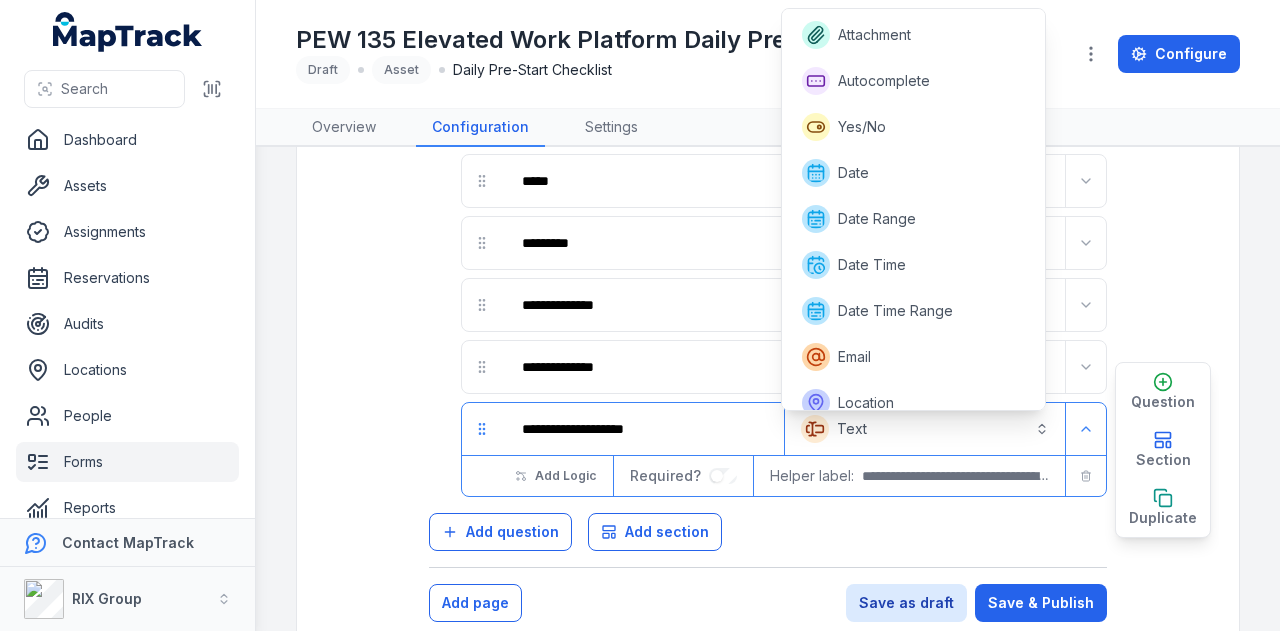scroll, scrollTop: 200, scrollLeft: 0, axis: vertical 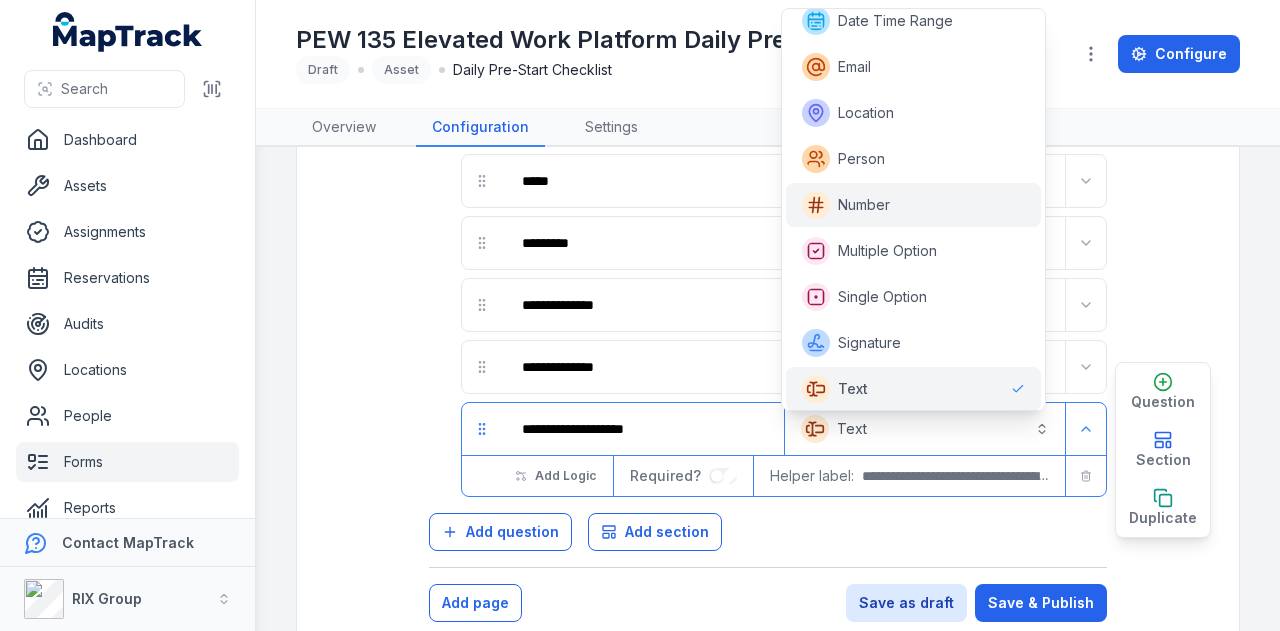 click on "Number" at bounding box center (914, 205) 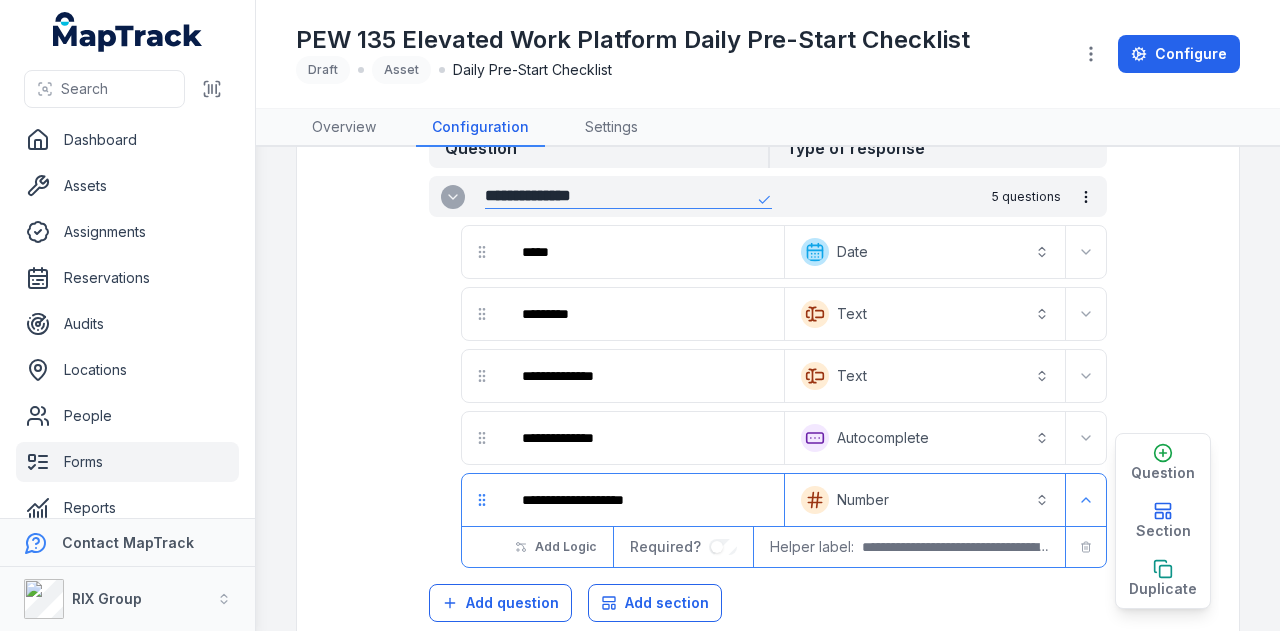 scroll, scrollTop: 100, scrollLeft: 0, axis: vertical 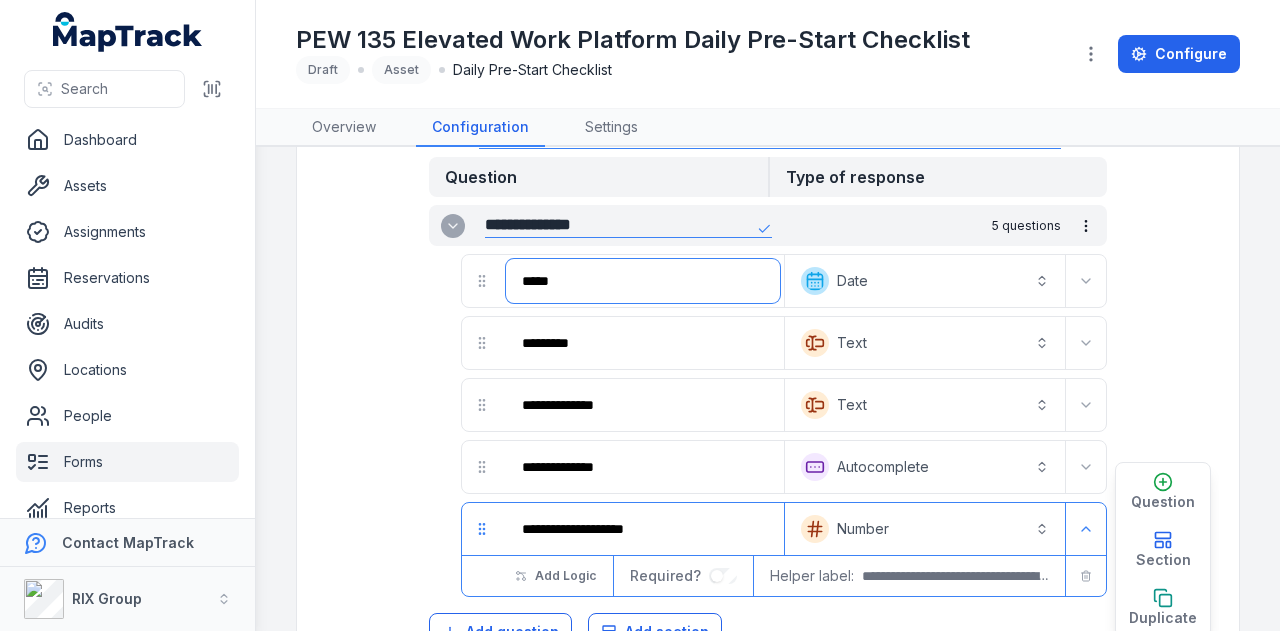 click on "****" at bounding box center (643, 281) 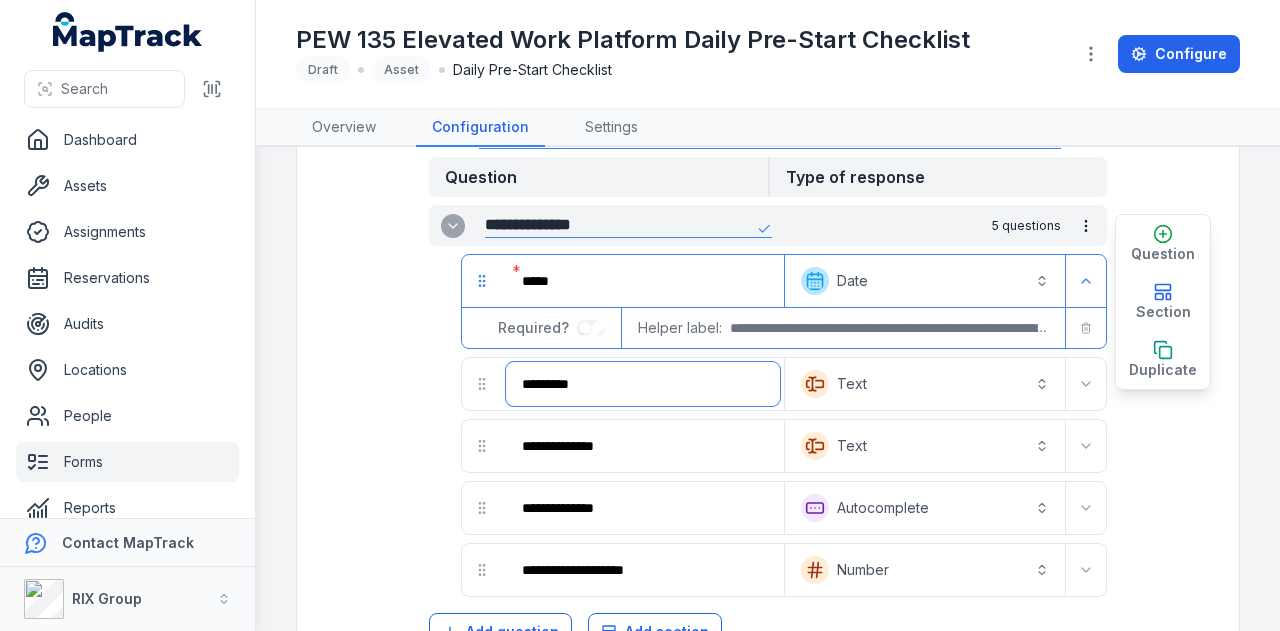 click on "********" at bounding box center [643, 384] 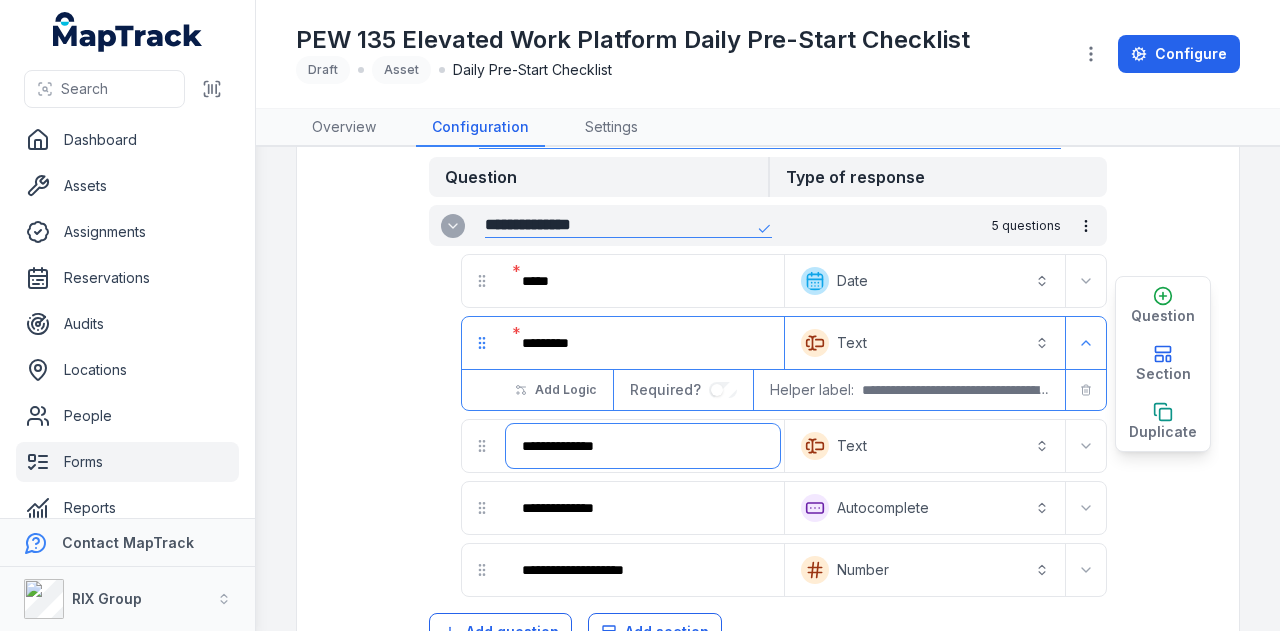click on "**********" at bounding box center [643, 446] 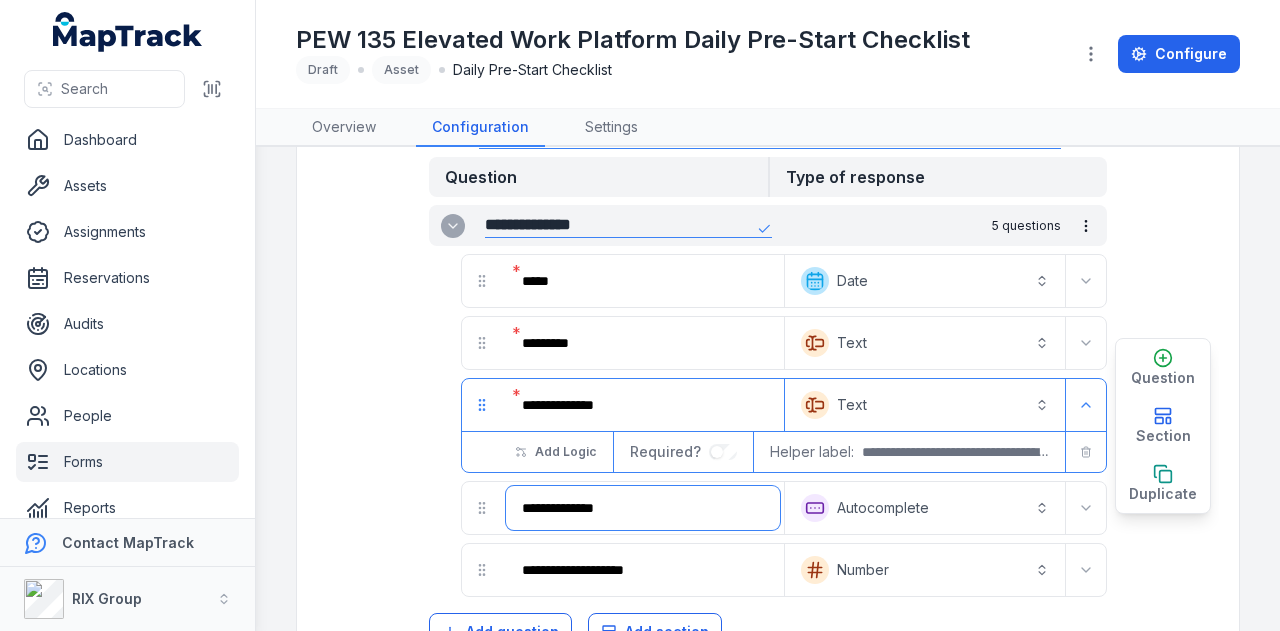 click on "**********" at bounding box center (643, 508) 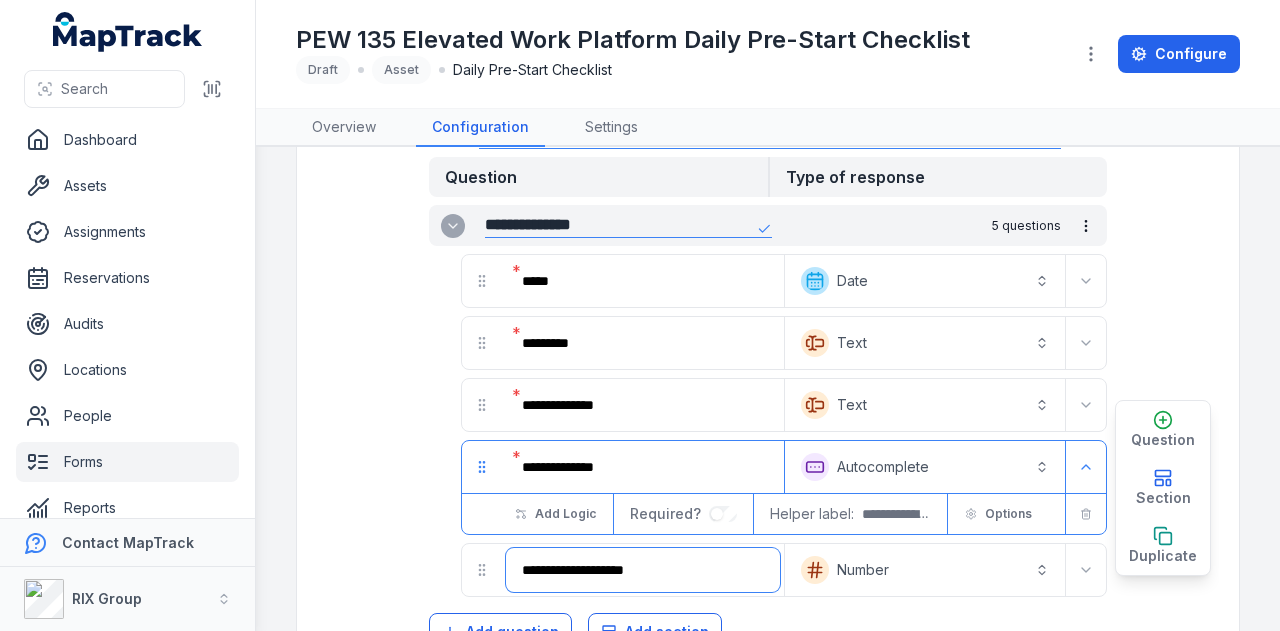 click on "**********" at bounding box center (643, 570) 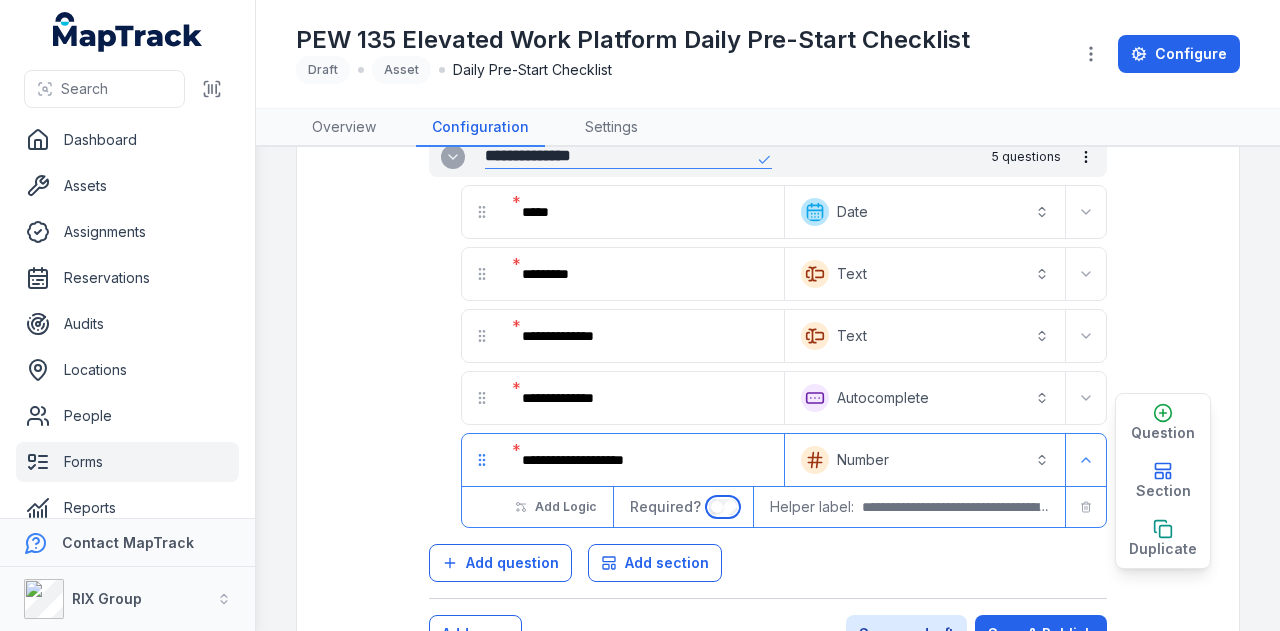 scroll, scrollTop: 228, scrollLeft: 0, axis: vertical 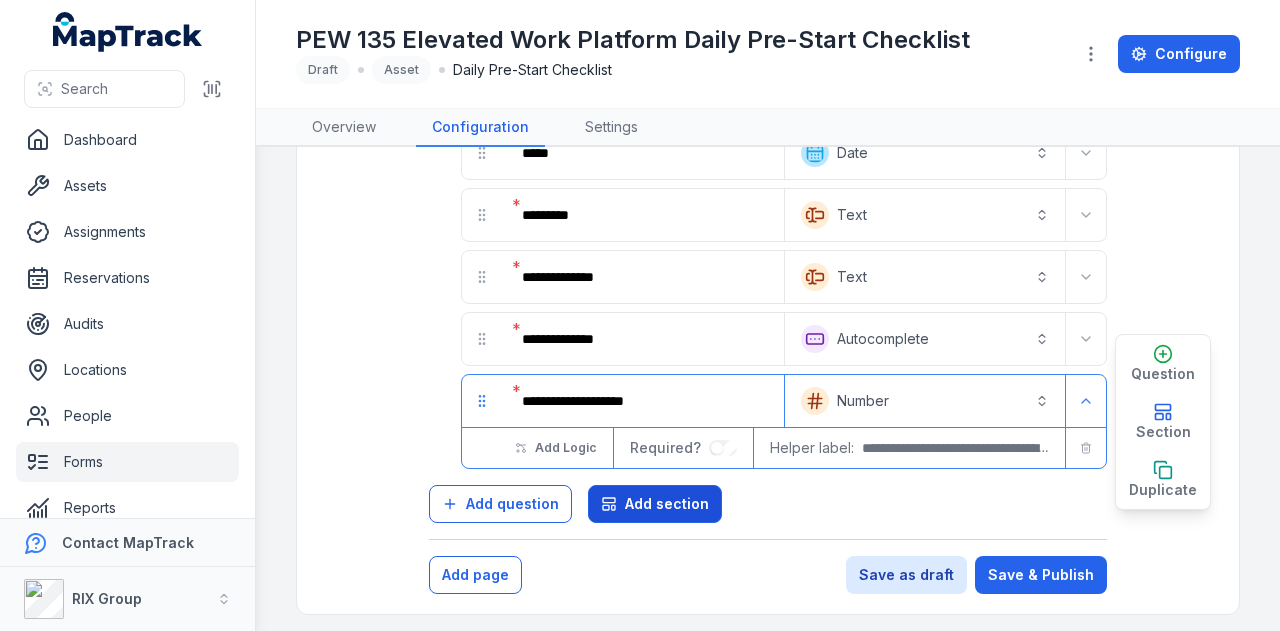click on "Add section" at bounding box center (667, 504) 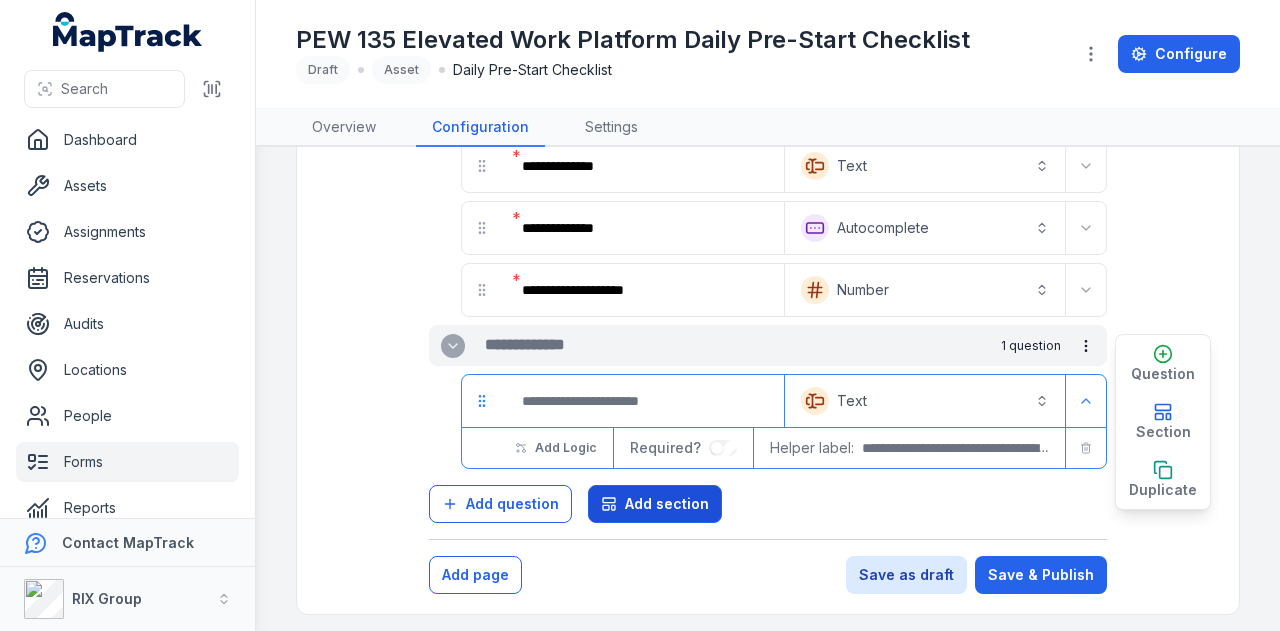 scroll, scrollTop: 338, scrollLeft: 0, axis: vertical 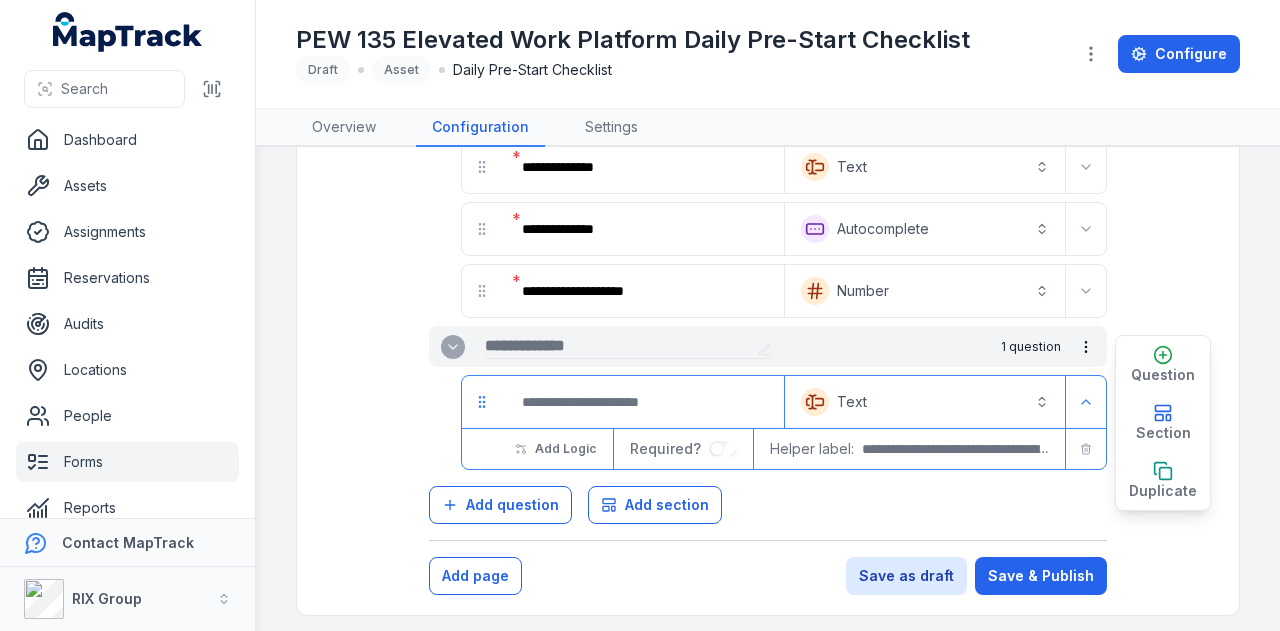 click at bounding box center [617, 346] 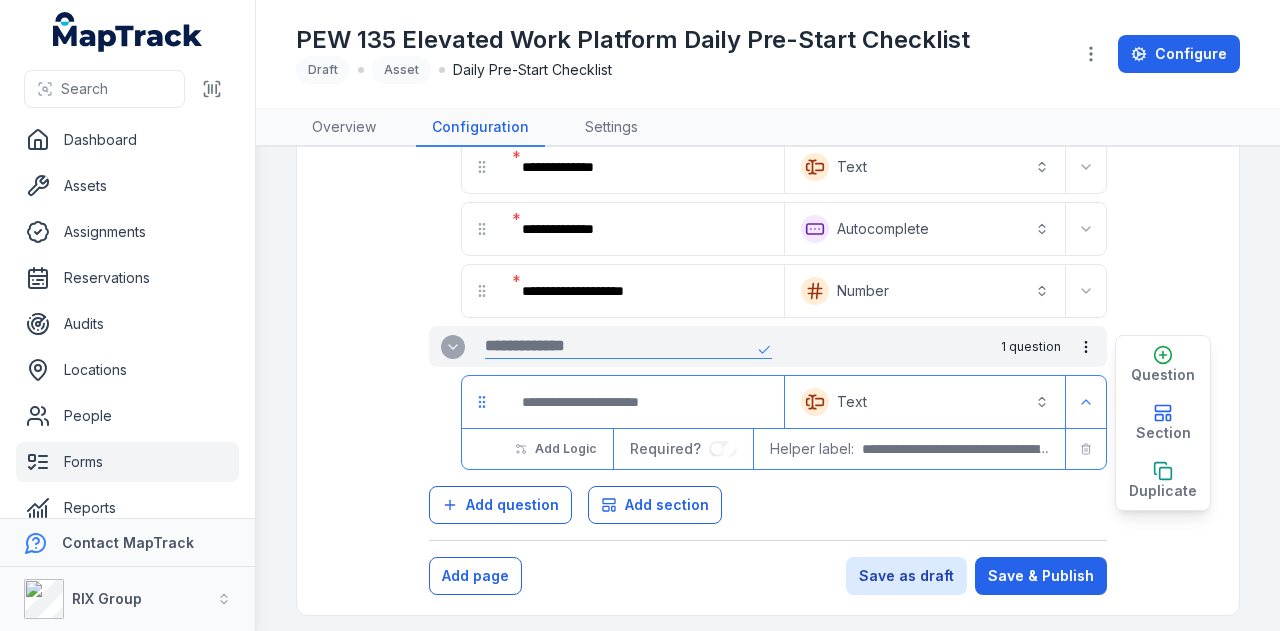 type on "**********" 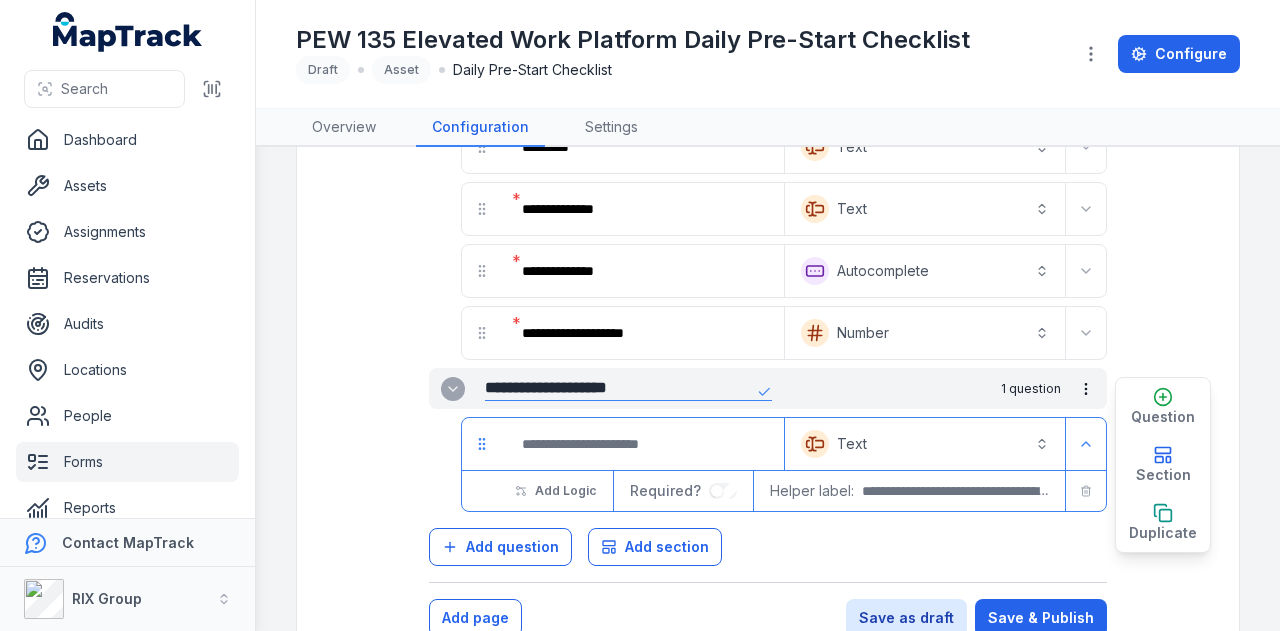 scroll, scrollTop: 300, scrollLeft: 0, axis: vertical 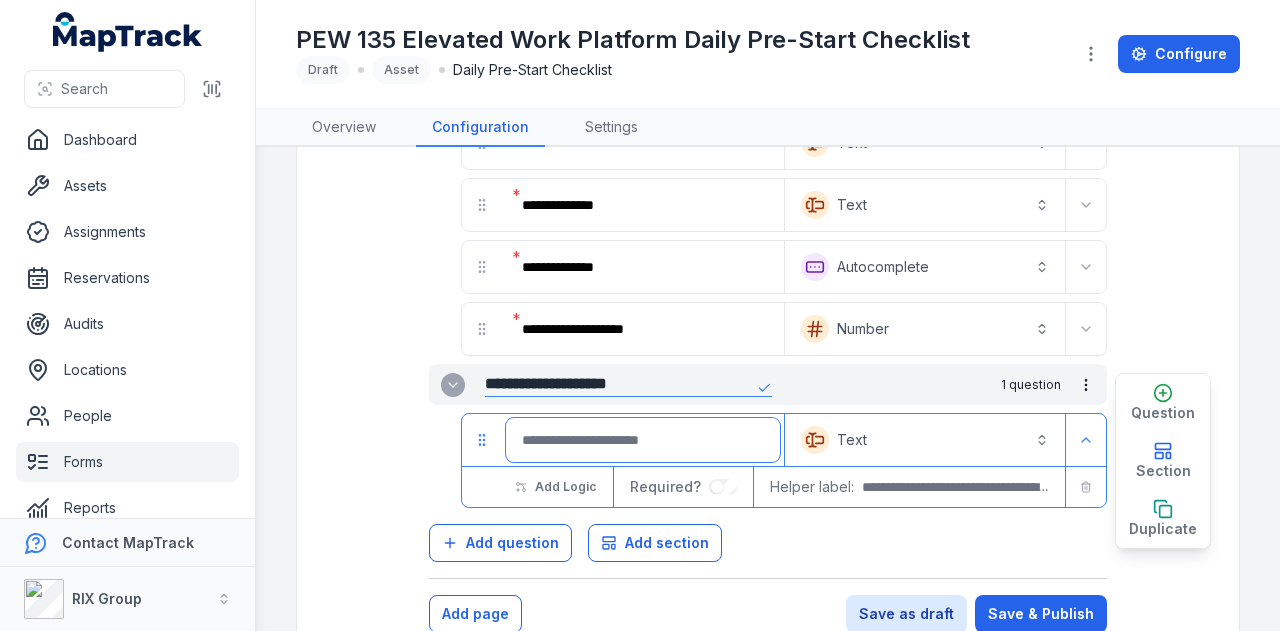 click at bounding box center (643, 440) 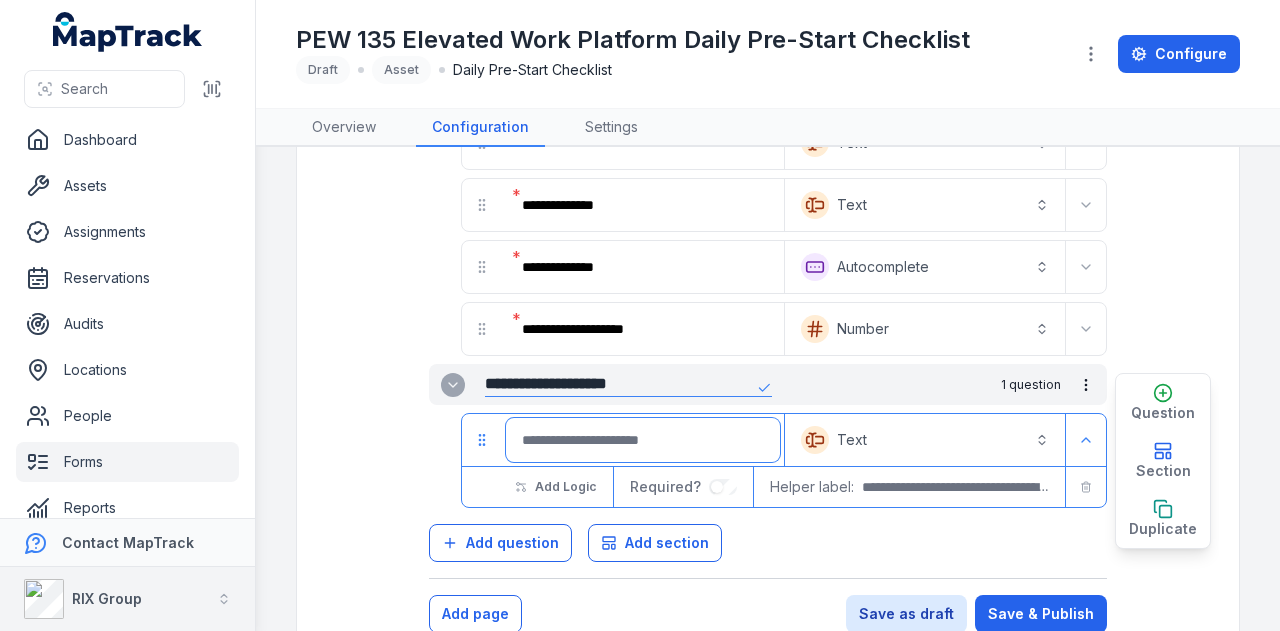 paste on "**********" 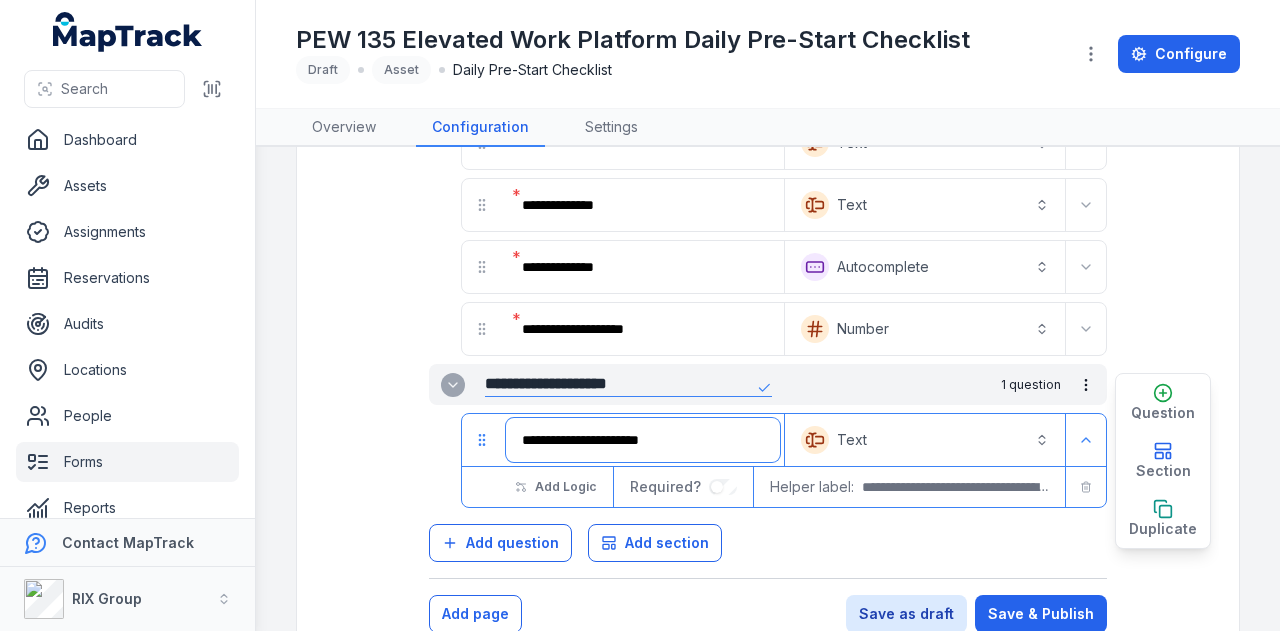 type on "**********" 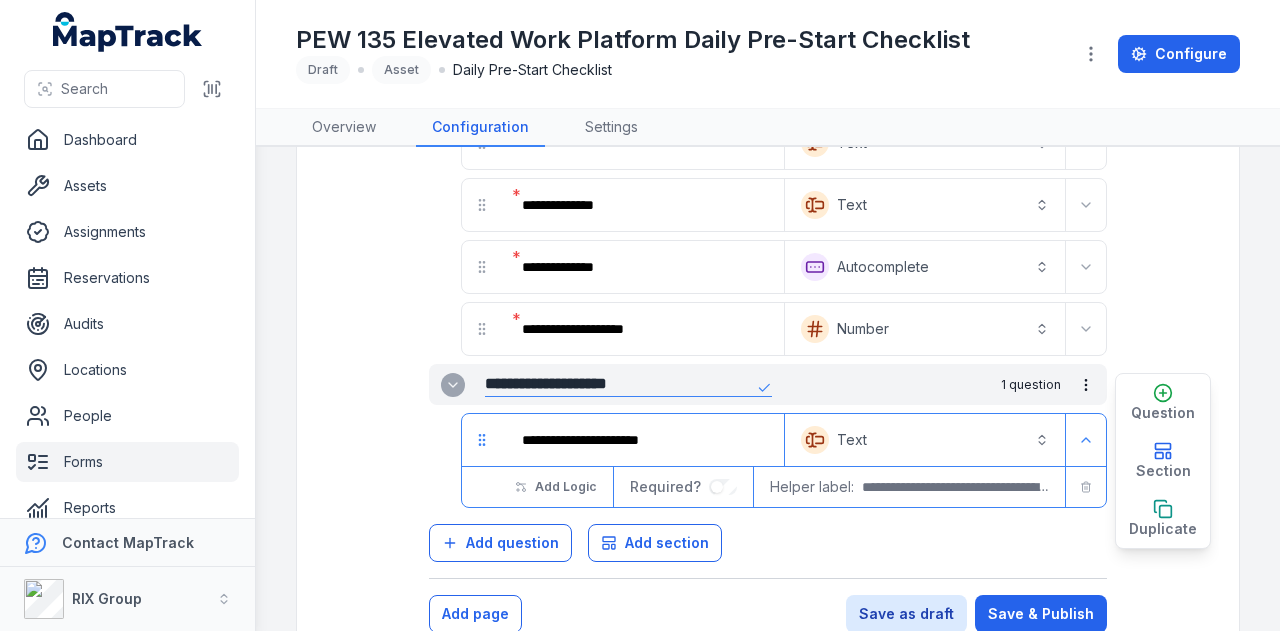 click on "Text *******" at bounding box center (925, 440) 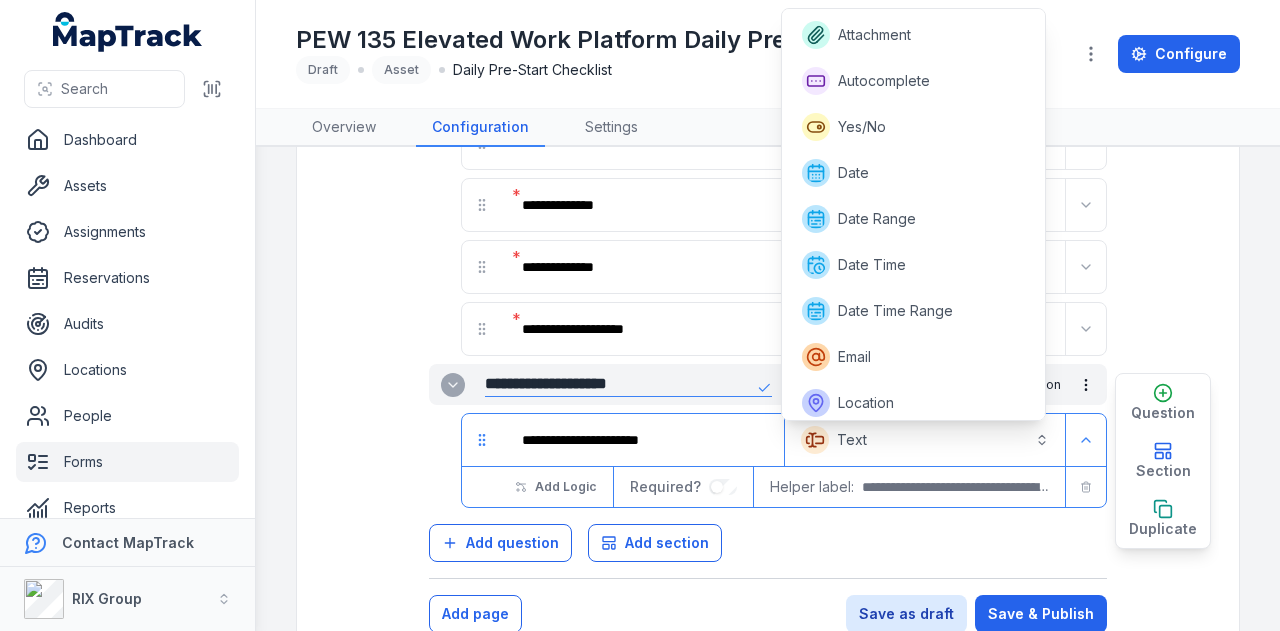 scroll, scrollTop: 280, scrollLeft: 0, axis: vertical 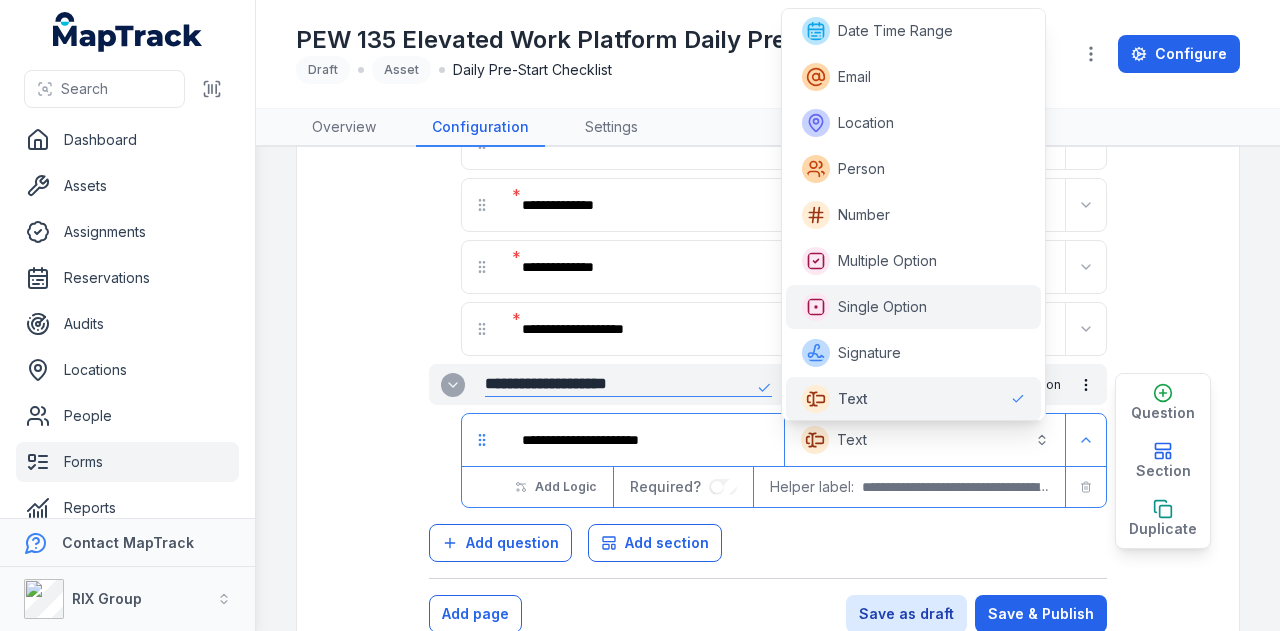 click on "Single Option" at bounding box center [914, 307] 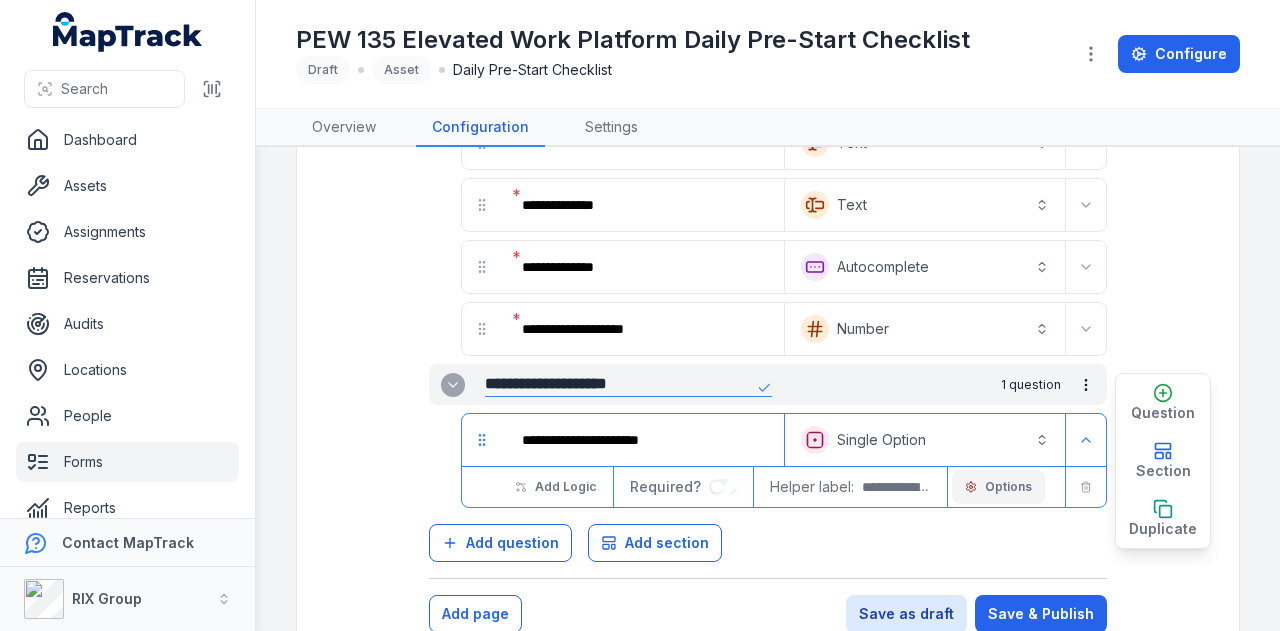 click on "Options" at bounding box center [1008, 487] 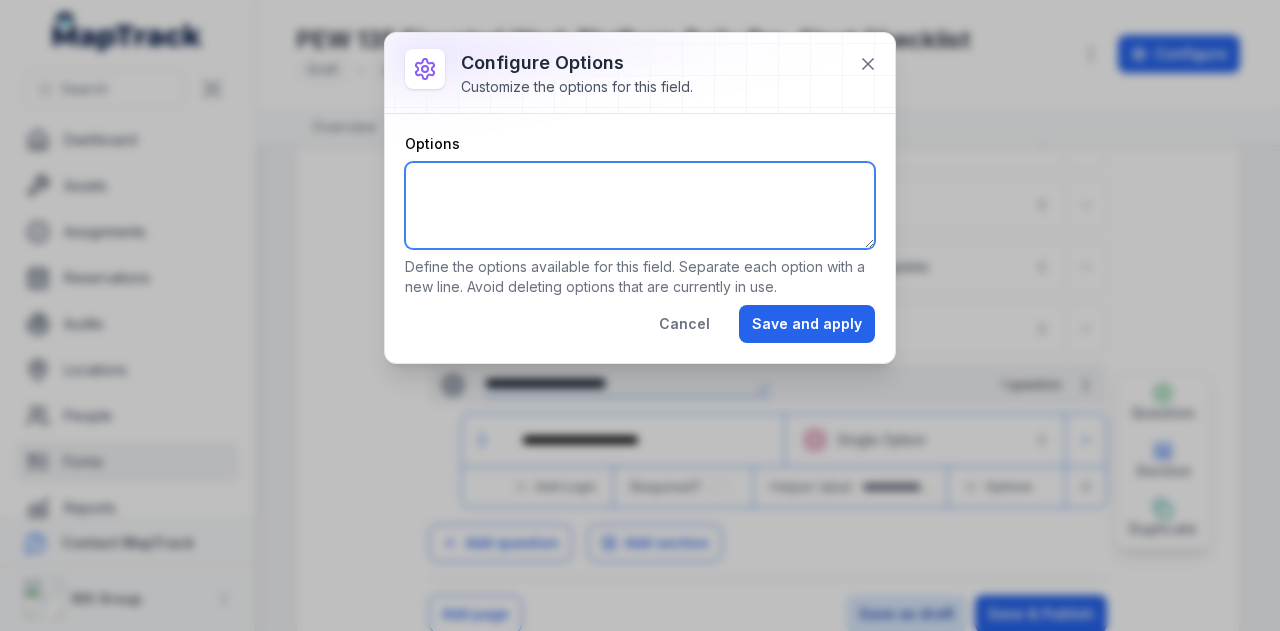click on "Options" at bounding box center (640, 205) 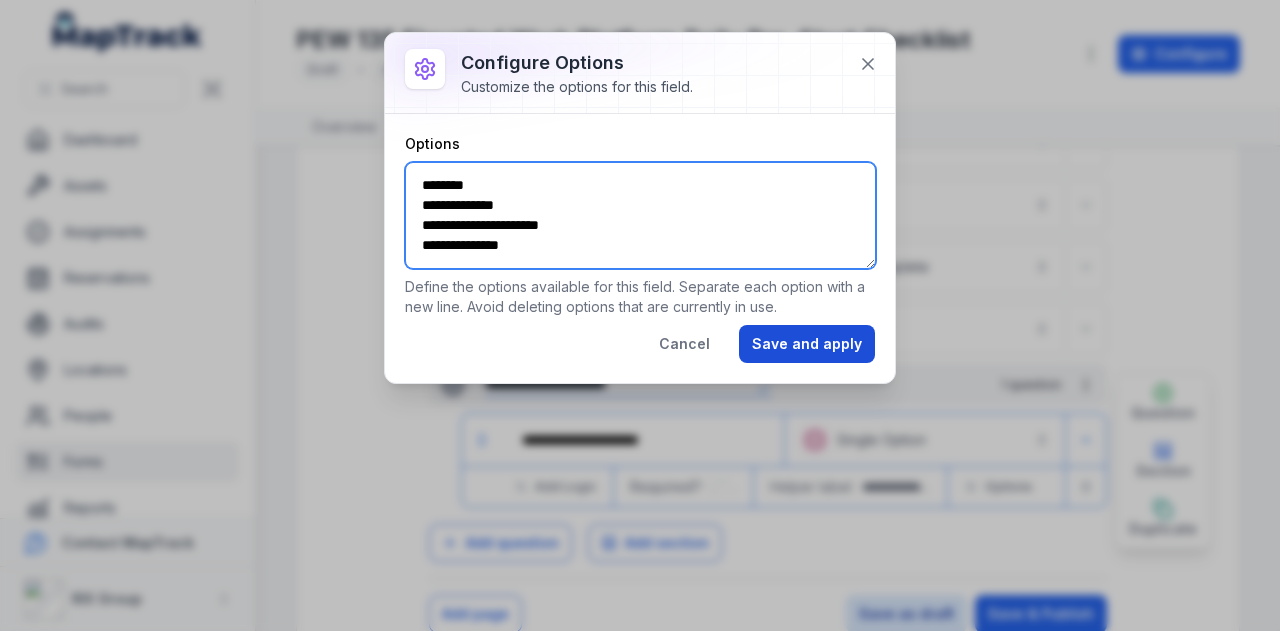 type on "**********" 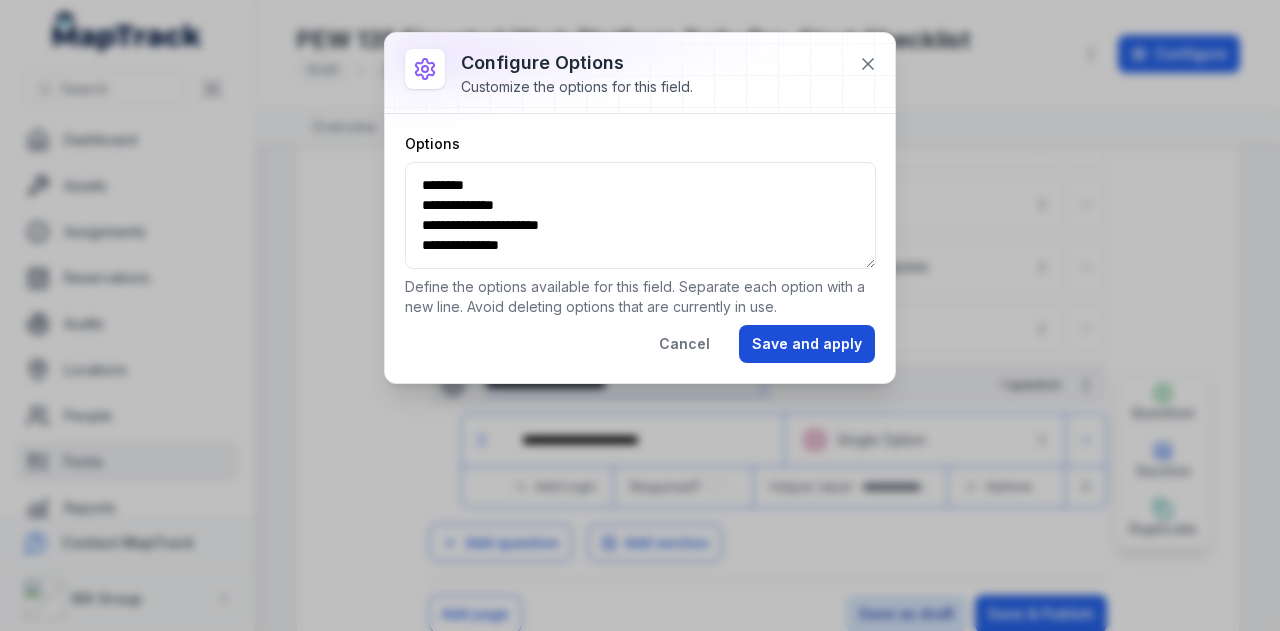 click on "Save and apply" at bounding box center [807, 344] 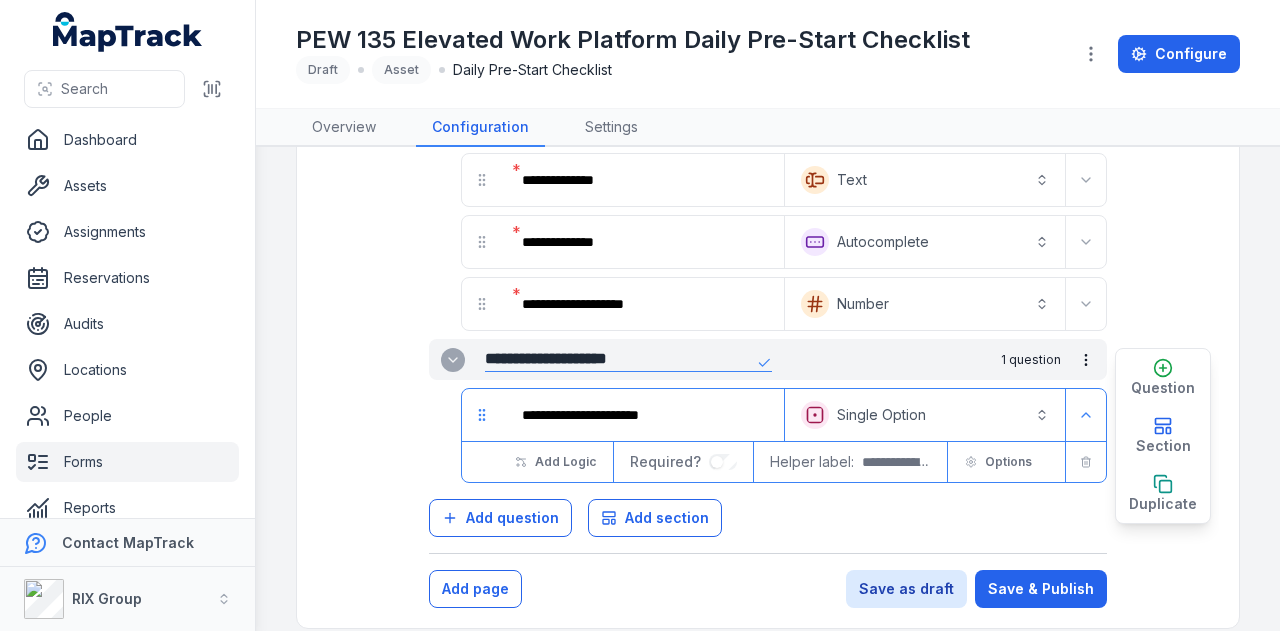scroll, scrollTop: 338, scrollLeft: 0, axis: vertical 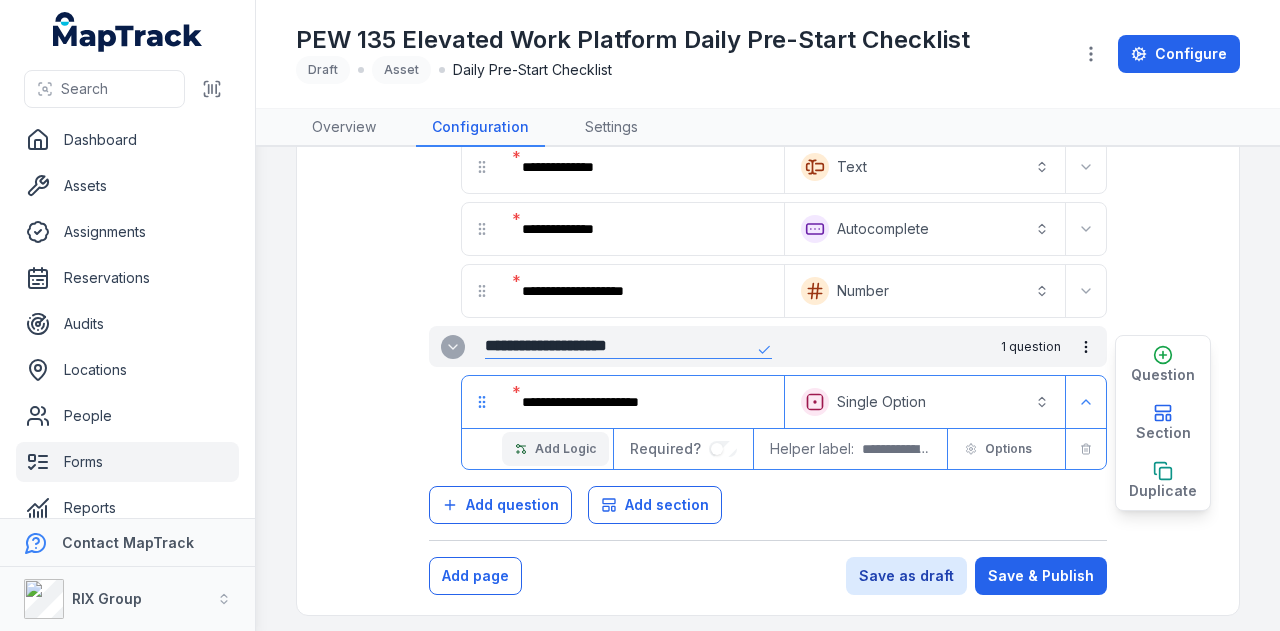 click on "Add Logic" at bounding box center [555, 449] 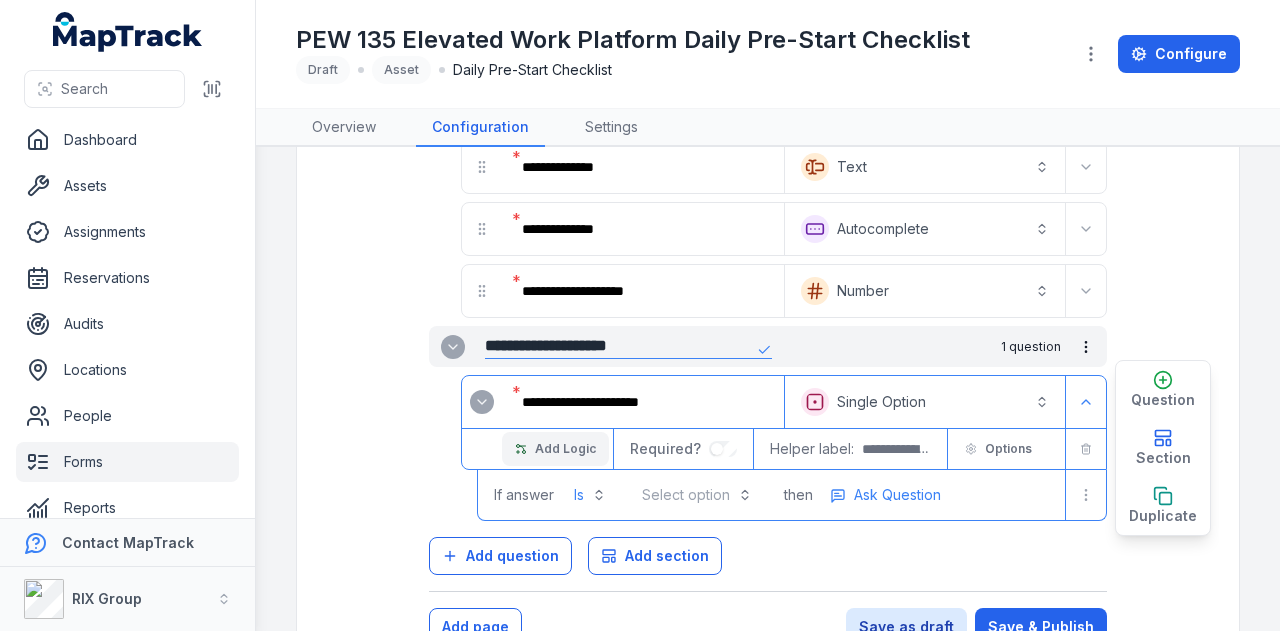 scroll, scrollTop: 389, scrollLeft: 0, axis: vertical 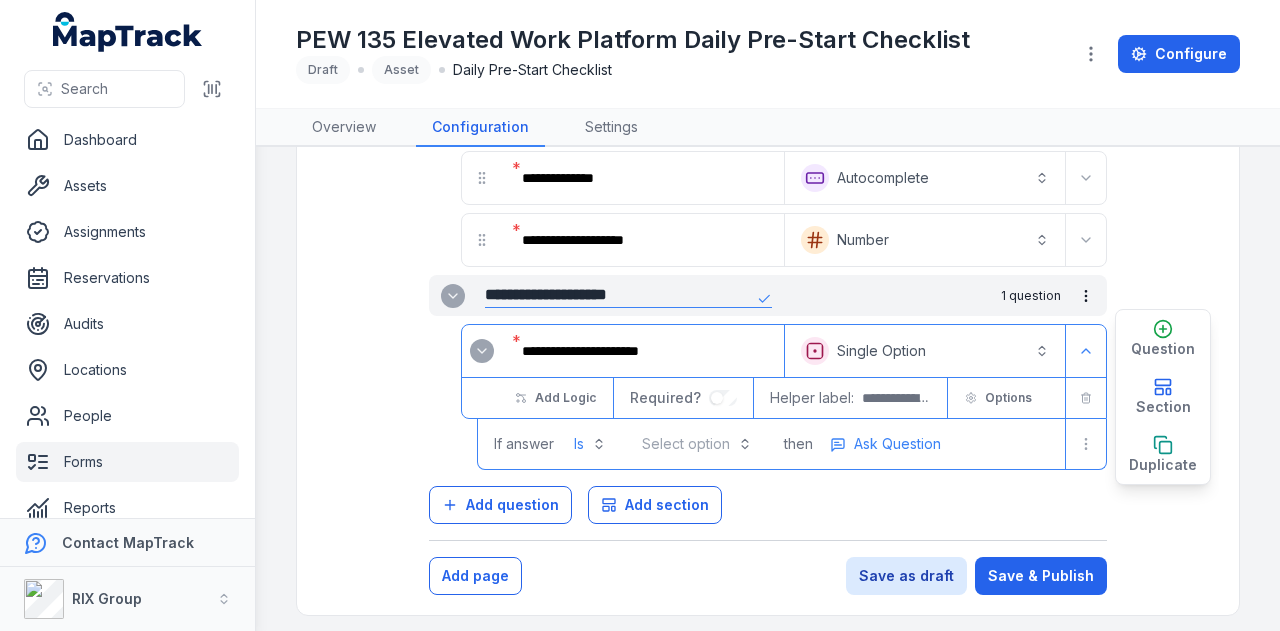 click on "Select option" at bounding box center [697, 444] 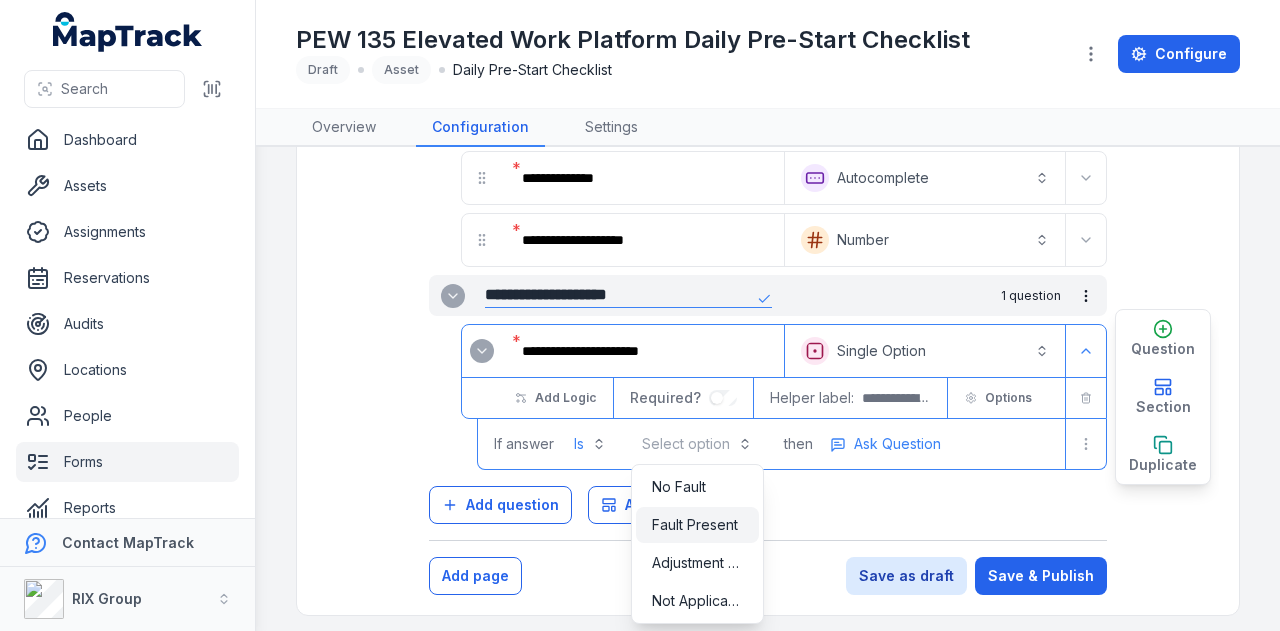 click on "Fault Present" at bounding box center (695, 525) 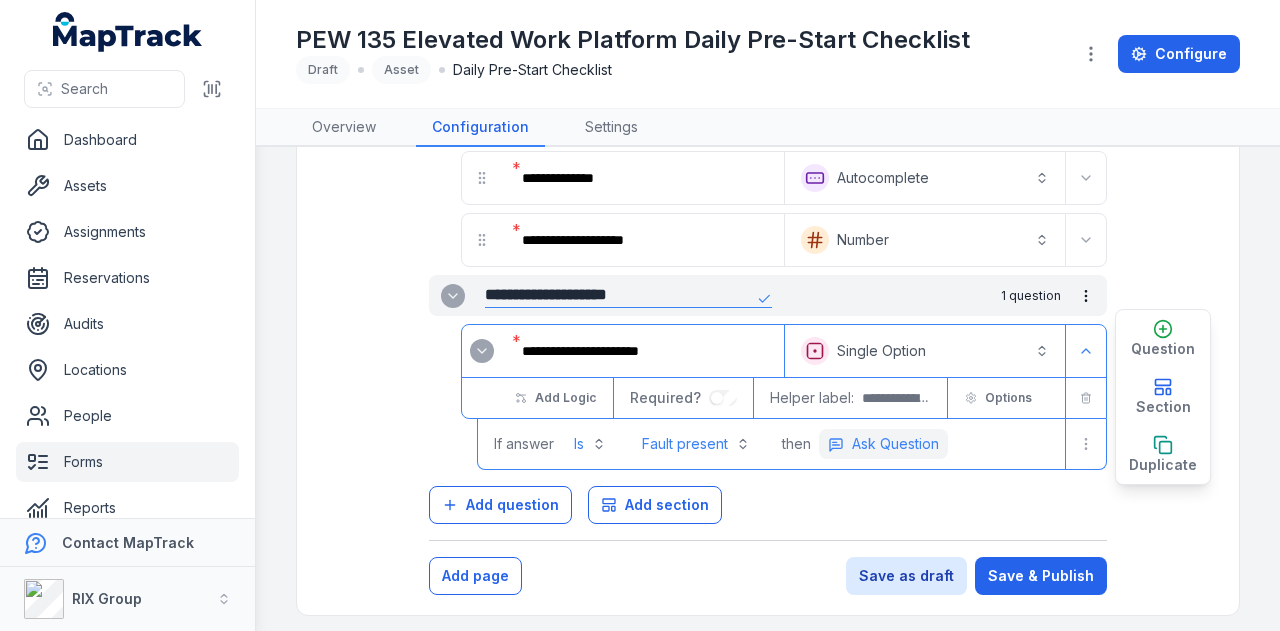 click on "Ask Question" at bounding box center (895, 444) 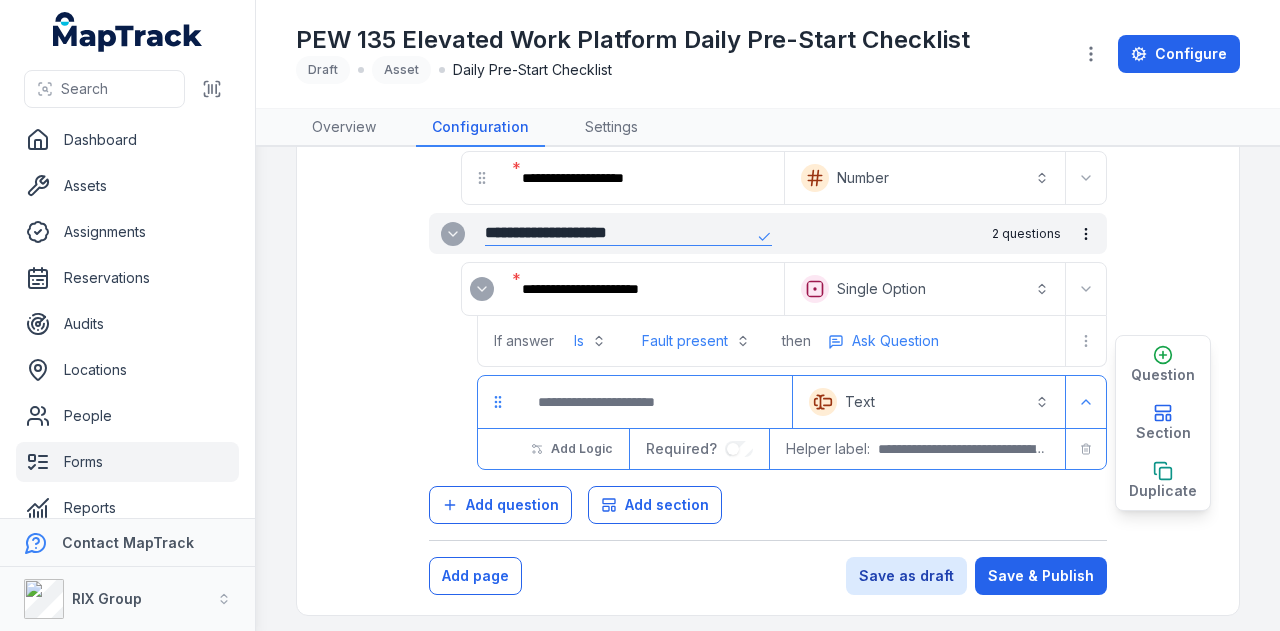 scroll, scrollTop: 450, scrollLeft: 0, axis: vertical 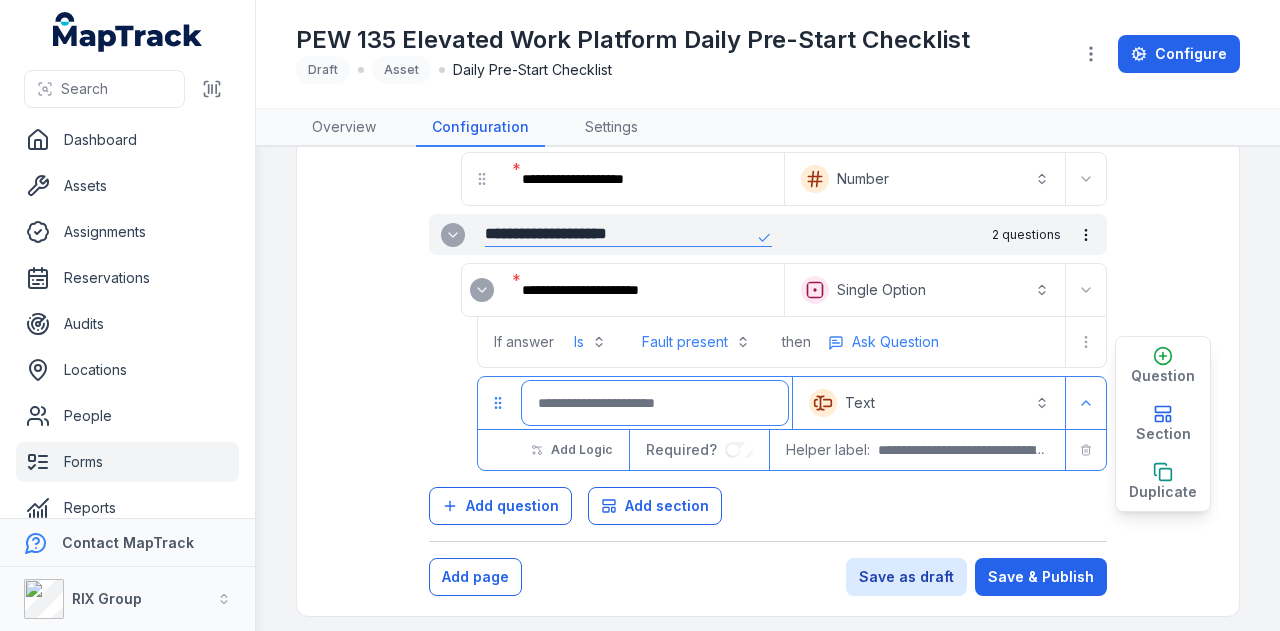 click at bounding box center (655, 403) 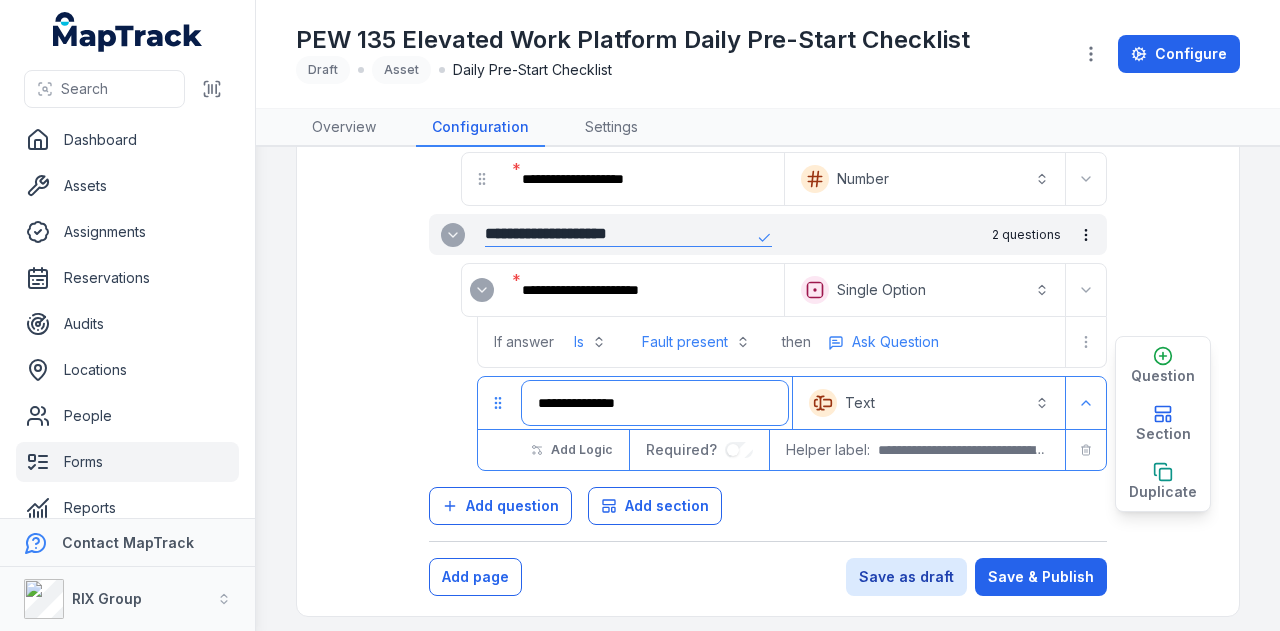 type on "**********" 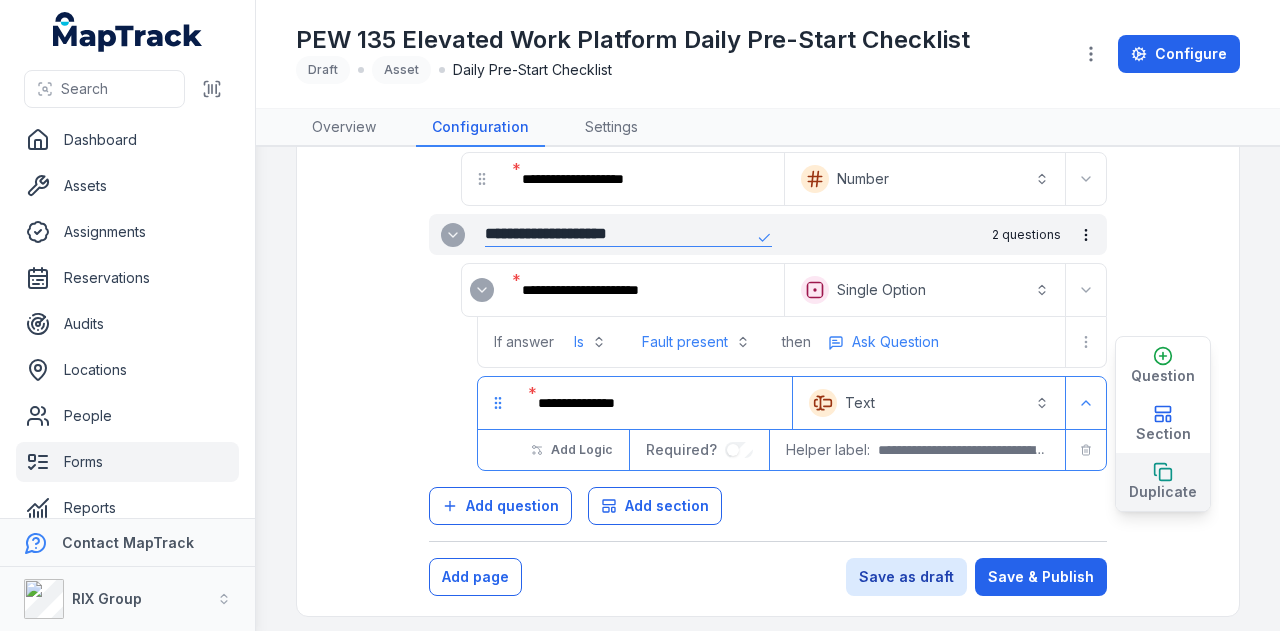 click on "Duplicate" at bounding box center [1163, 482] 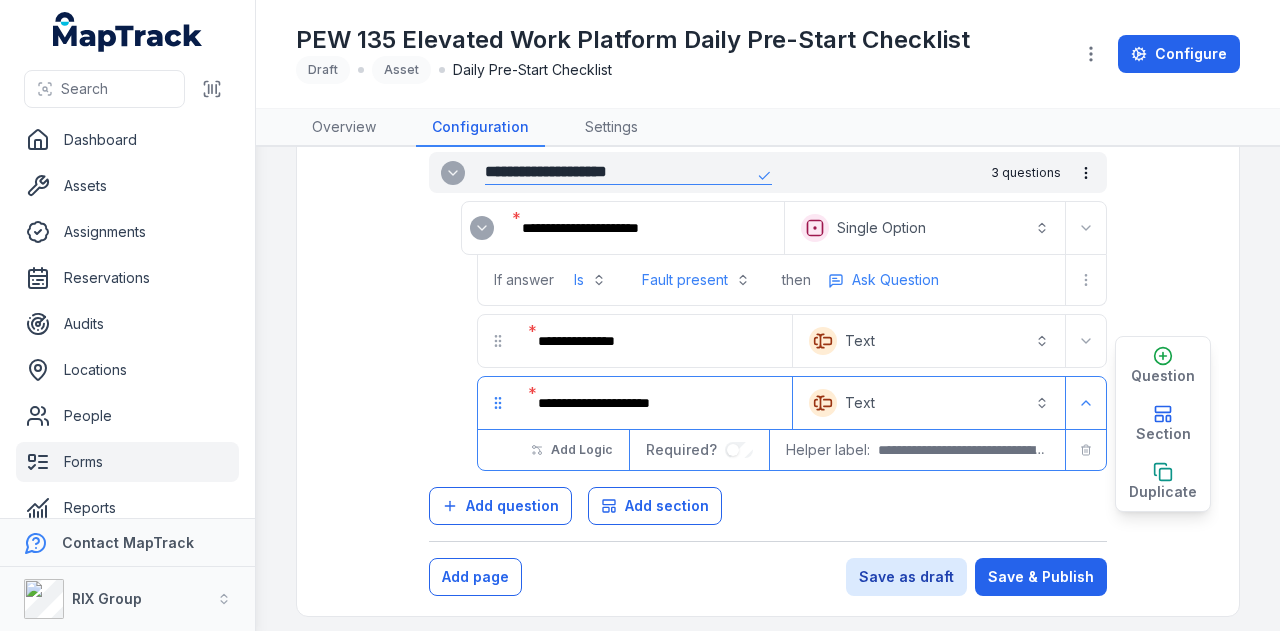 scroll, scrollTop: 512, scrollLeft: 0, axis: vertical 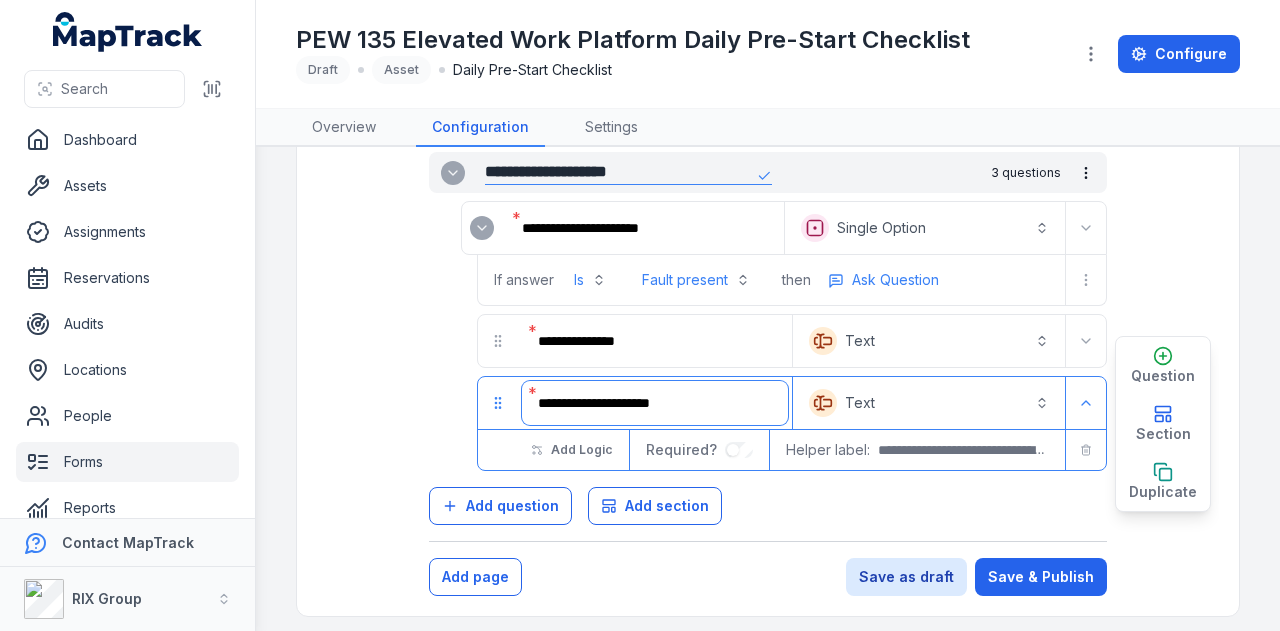drag, startPoint x: 730, startPoint y: 401, endPoint x: 456, endPoint y: 399, distance: 274.0073 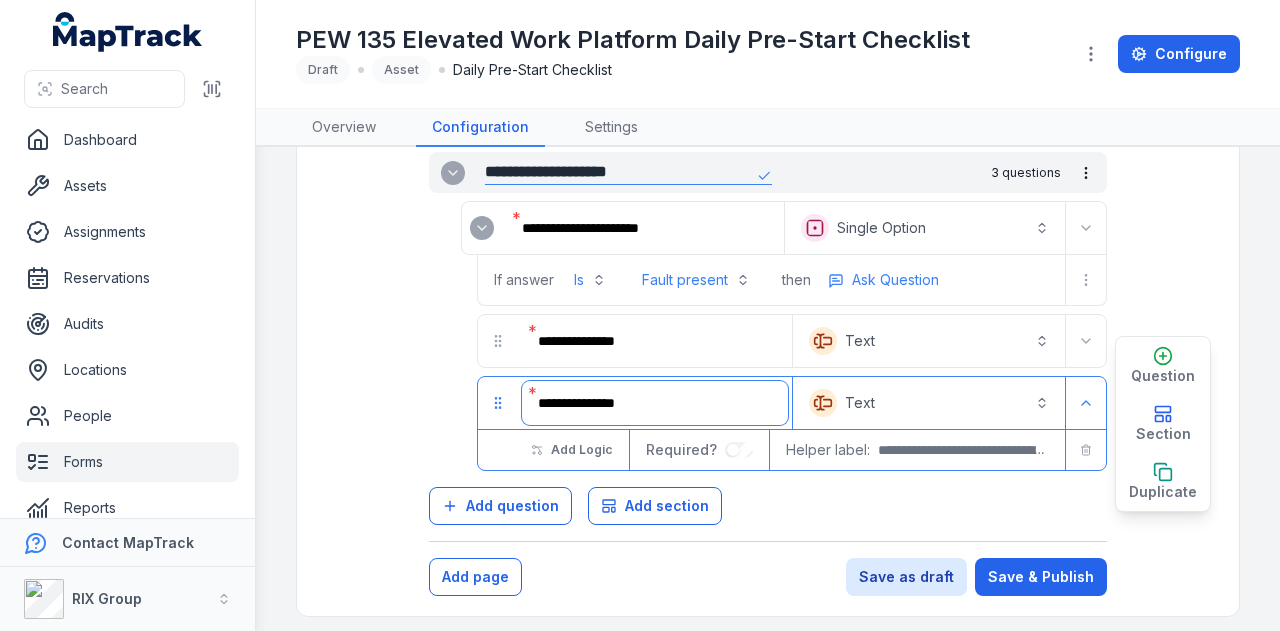 type on "**********" 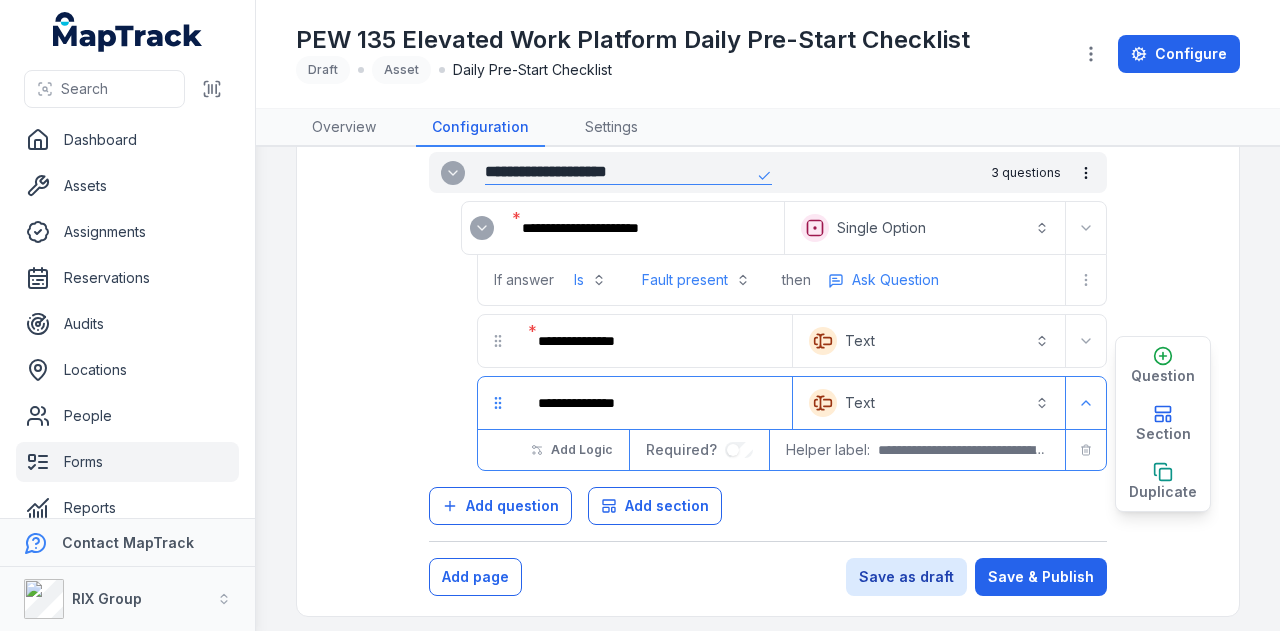 click on "Text *******" at bounding box center [929, 403] 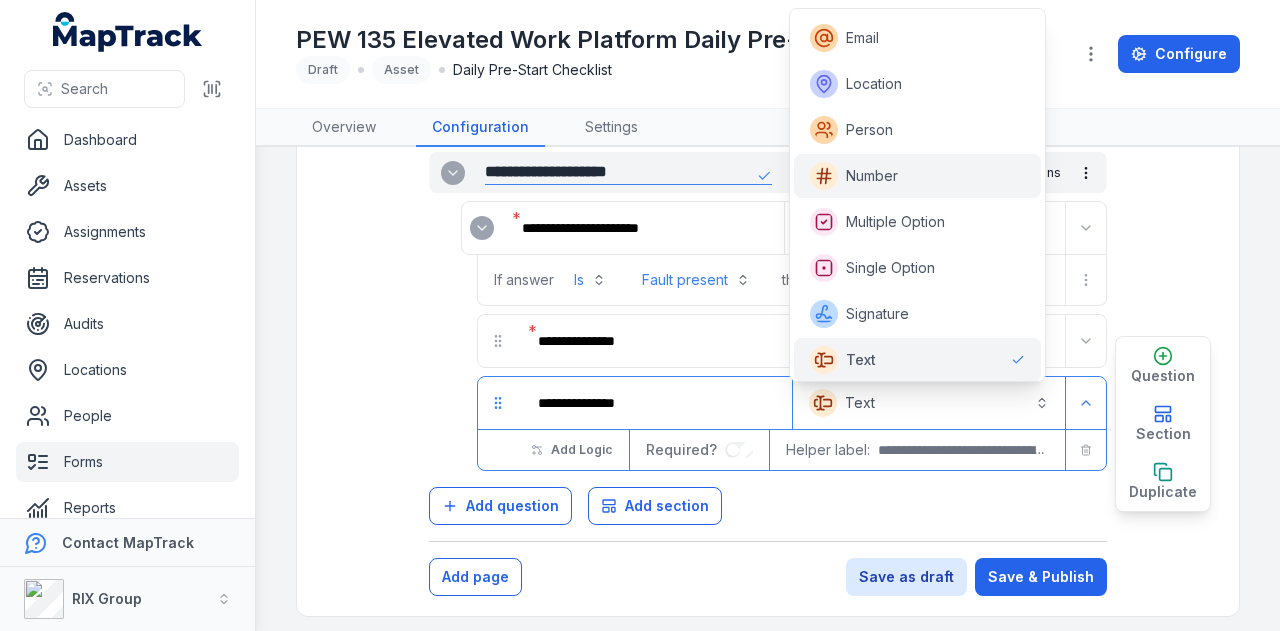 scroll, scrollTop: 0, scrollLeft: 0, axis: both 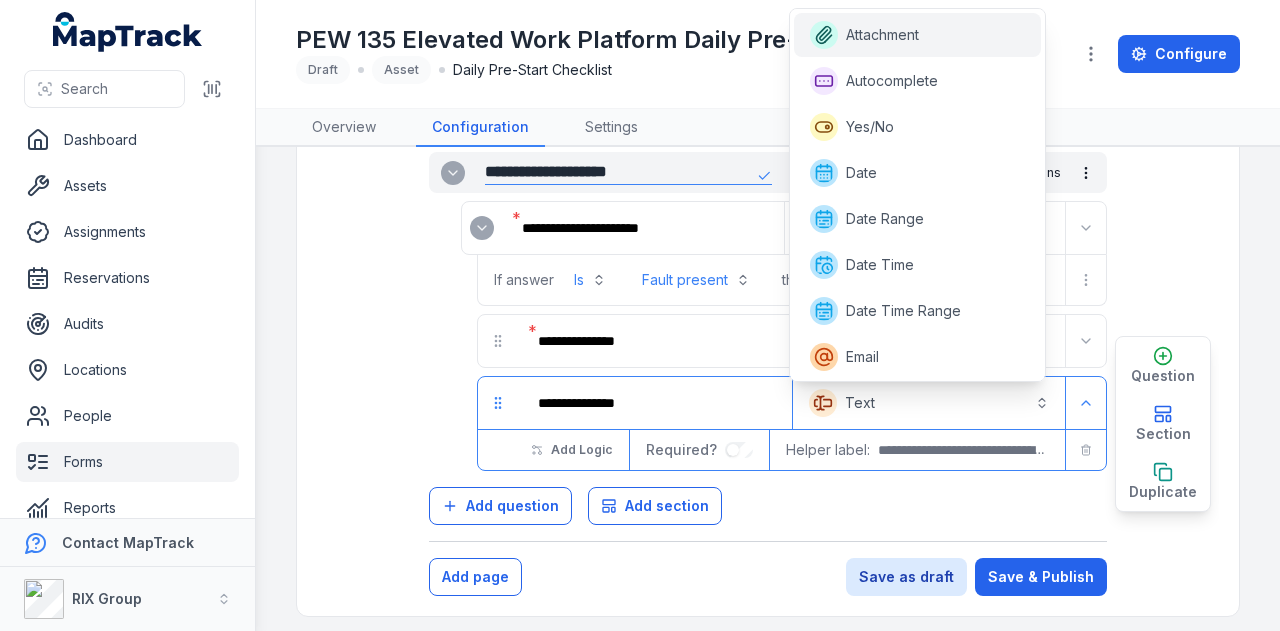 click on "Attachment" at bounding box center (918, 35) 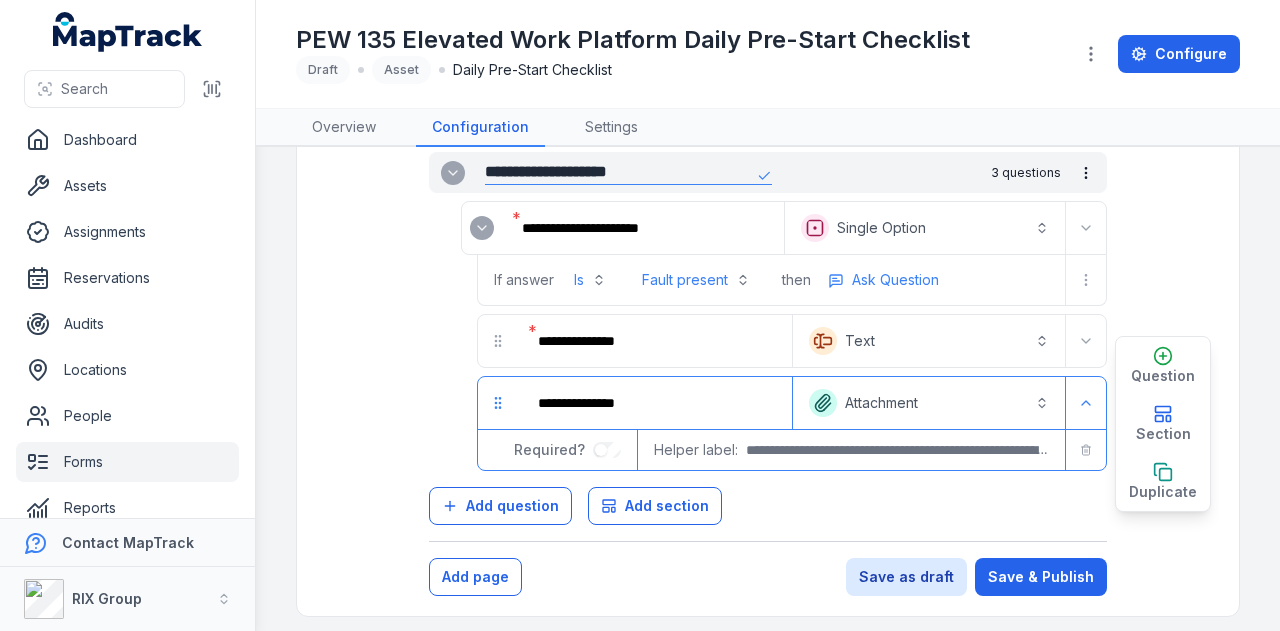 click on "**********" at bounding box center (768, 119) 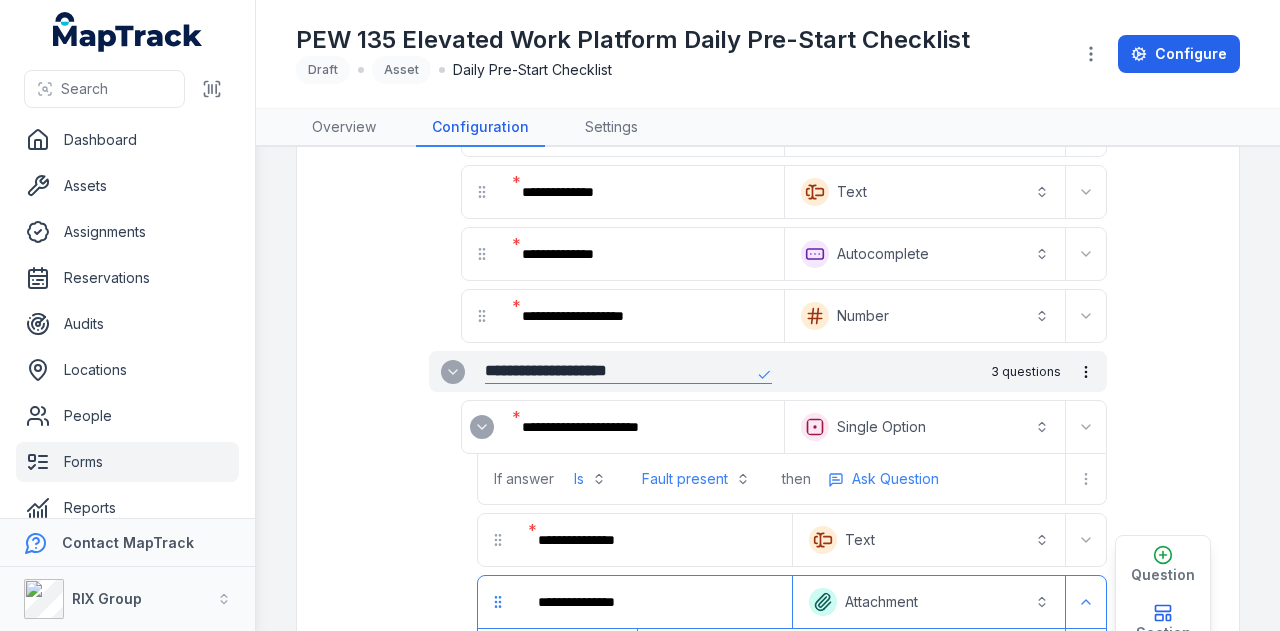 scroll, scrollTop: 500, scrollLeft: 0, axis: vertical 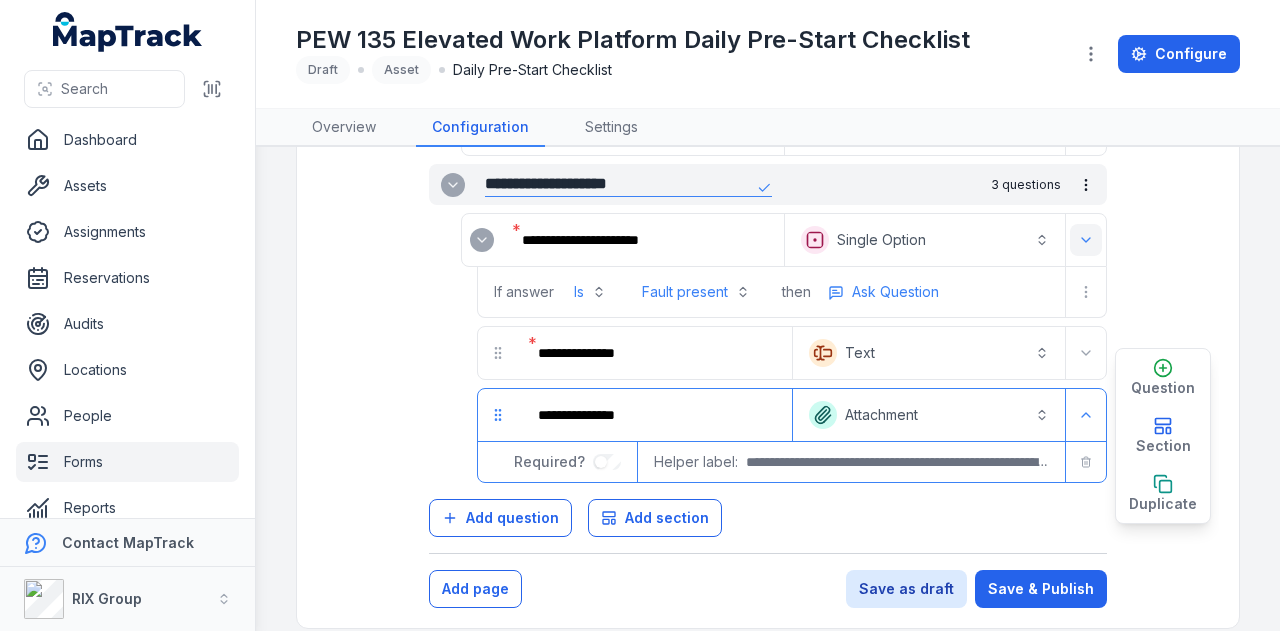 click at bounding box center (1086, 240) 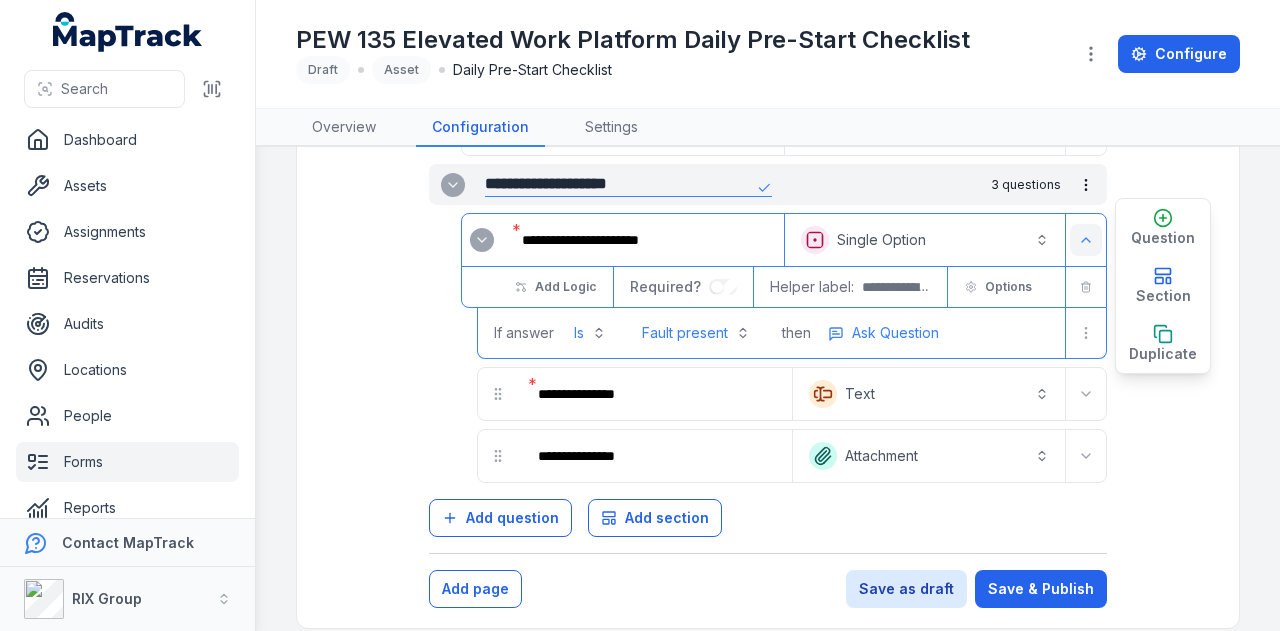 scroll, scrollTop: 500, scrollLeft: 0, axis: vertical 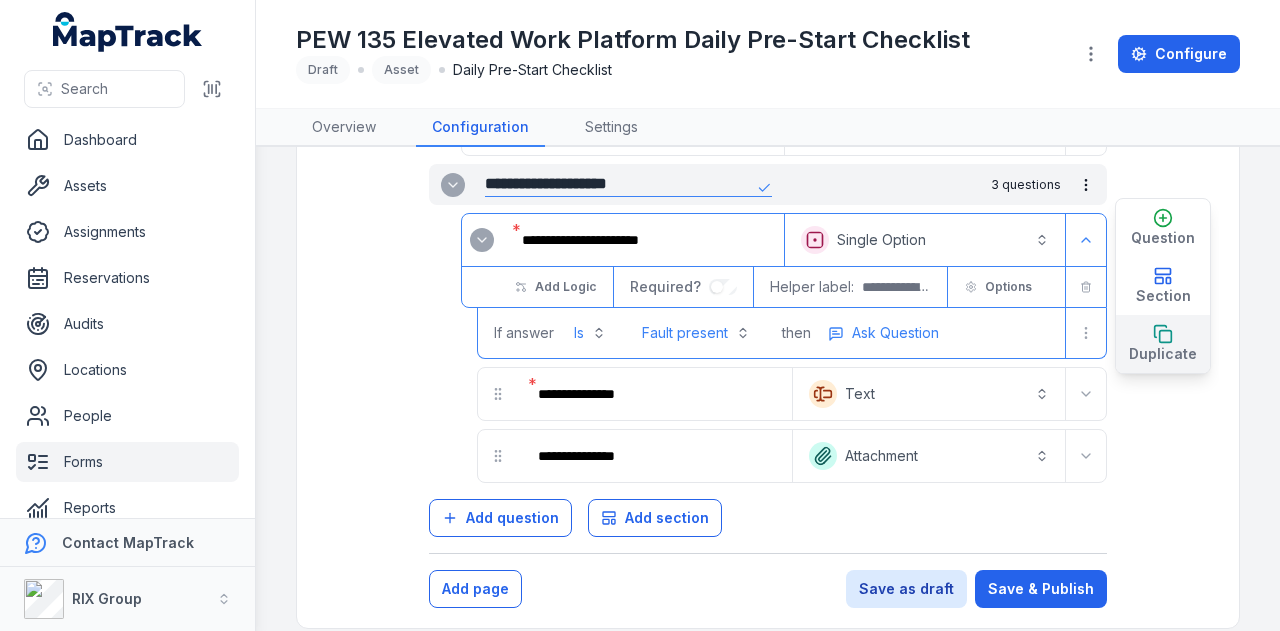 click on "Duplicate" at bounding box center (1163, 354) 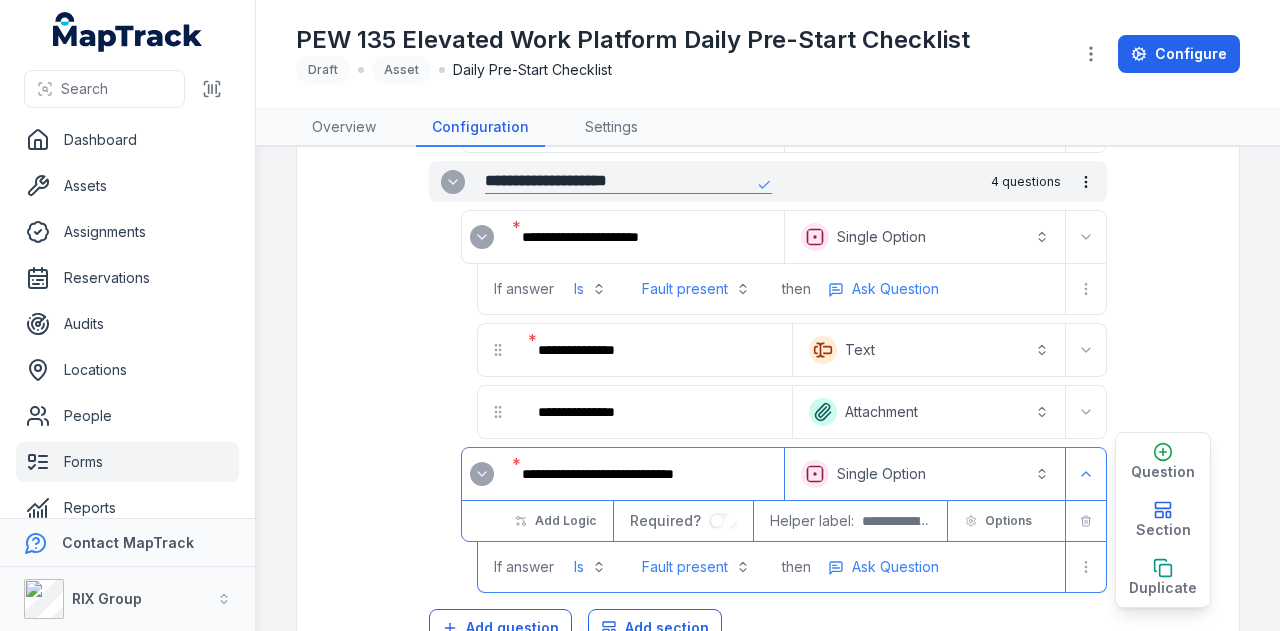 scroll, scrollTop: 512, scrollLeft: 0, axis: vertical 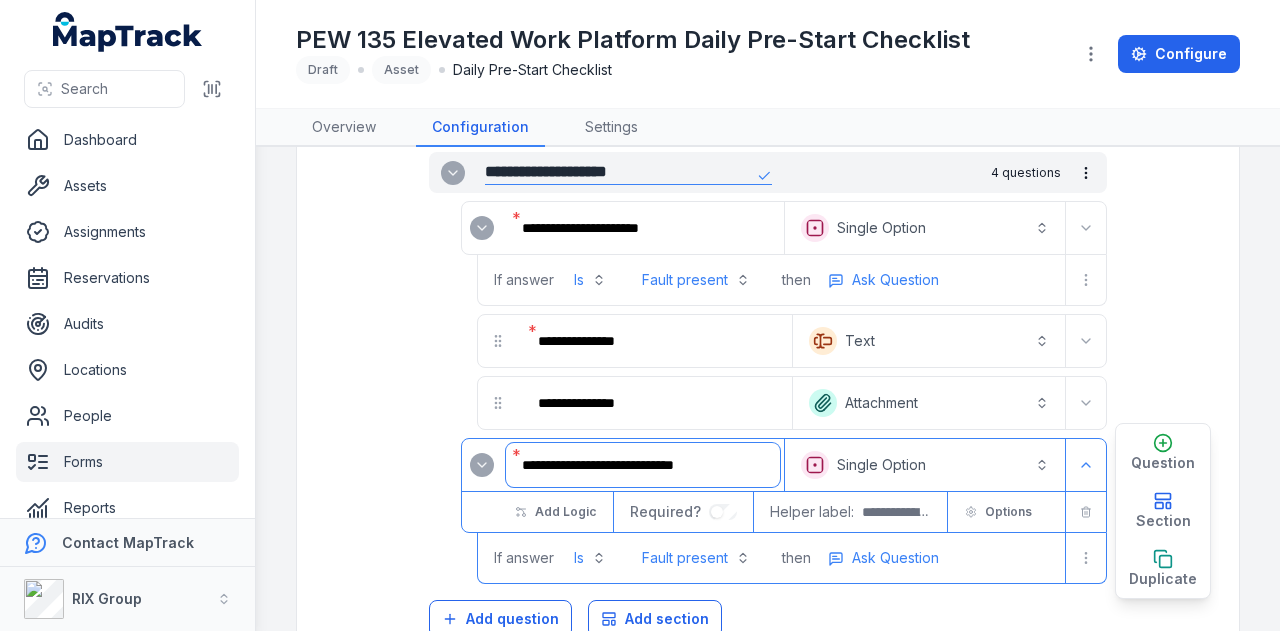 drag, startPoint x: 743, startPoint y: 458, endPoint x: 445, endPoint y: 458, distance: 298 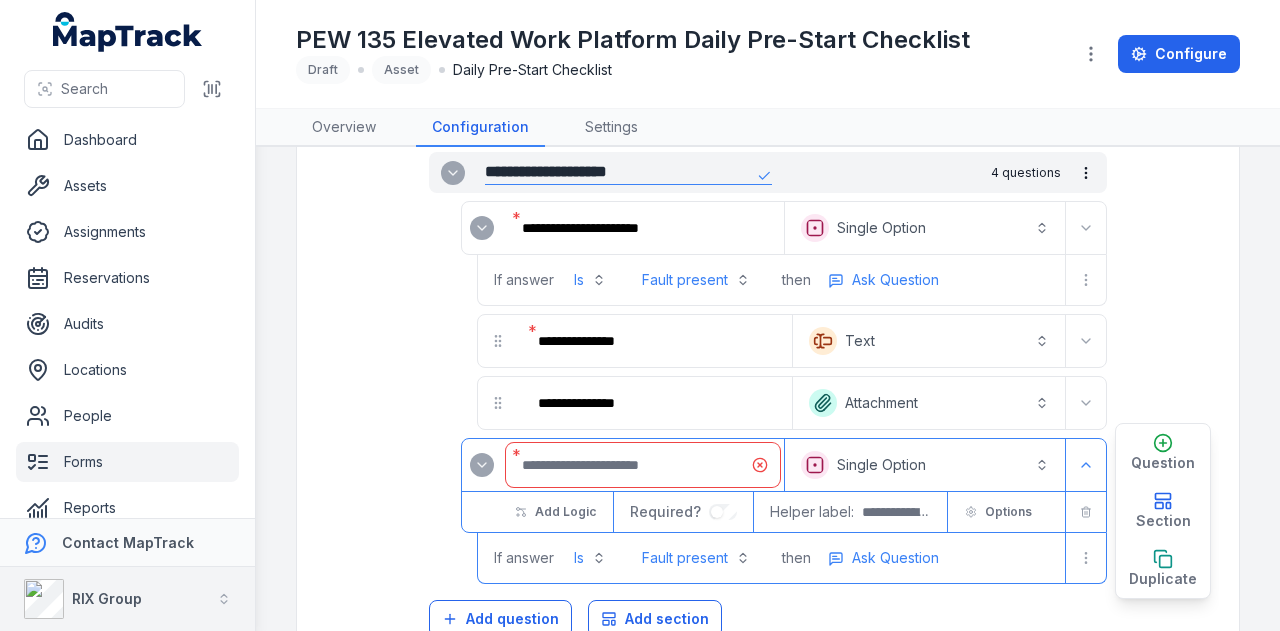 paste on "**********" 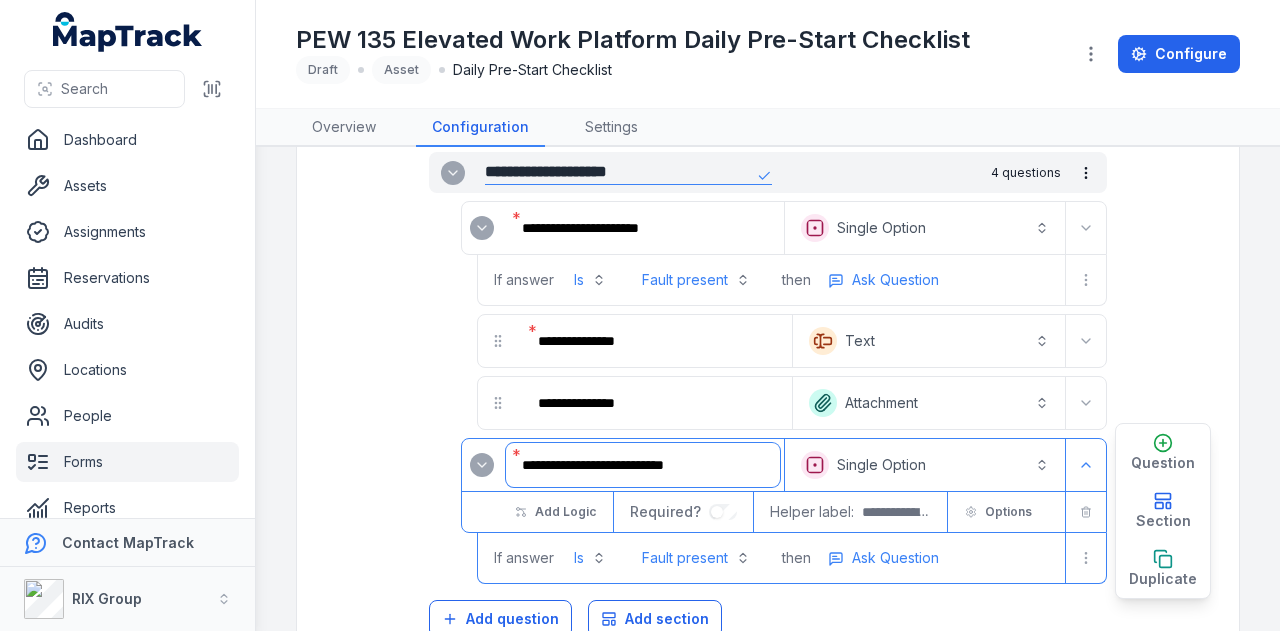click on "**********" at bounding box center [643, 465] 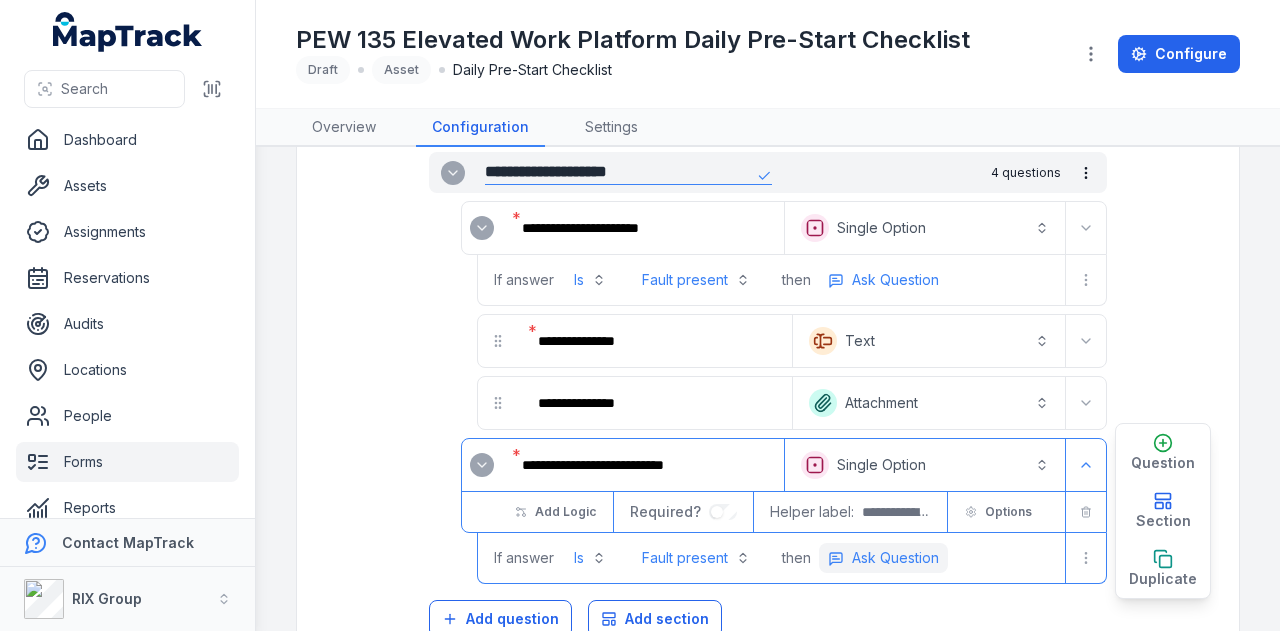 click on "Ask Question" at bounding box center (895, 558) 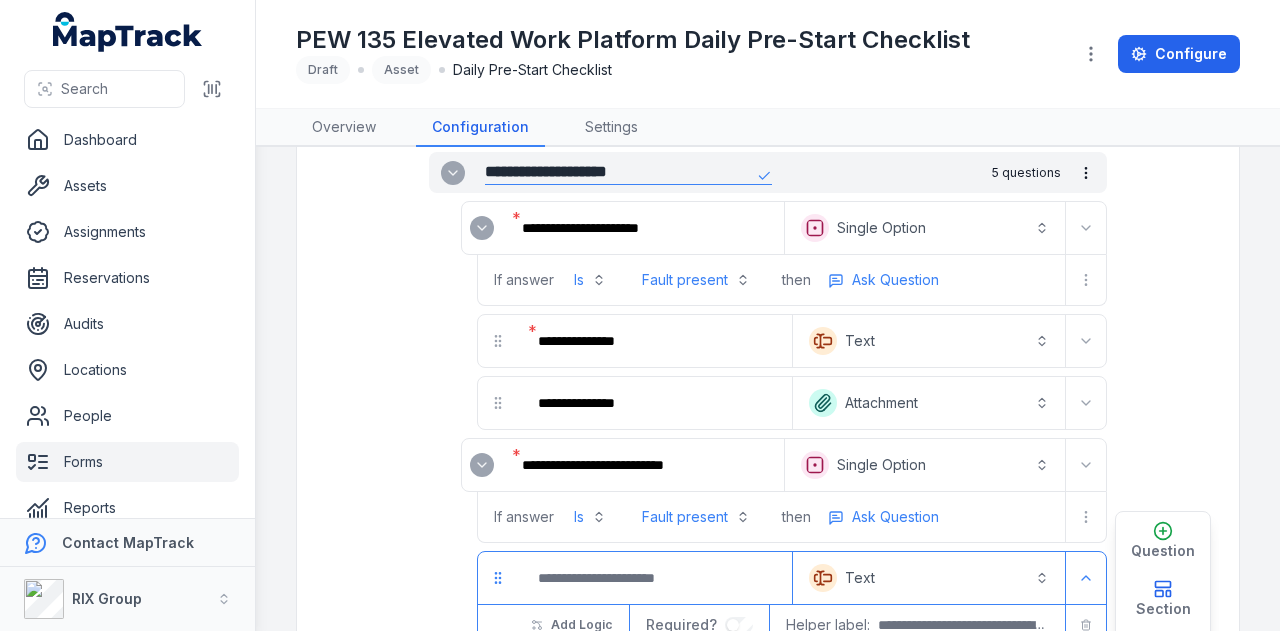 scroll, scrollTop: 612, scrollLeft: 0, axis: vertical 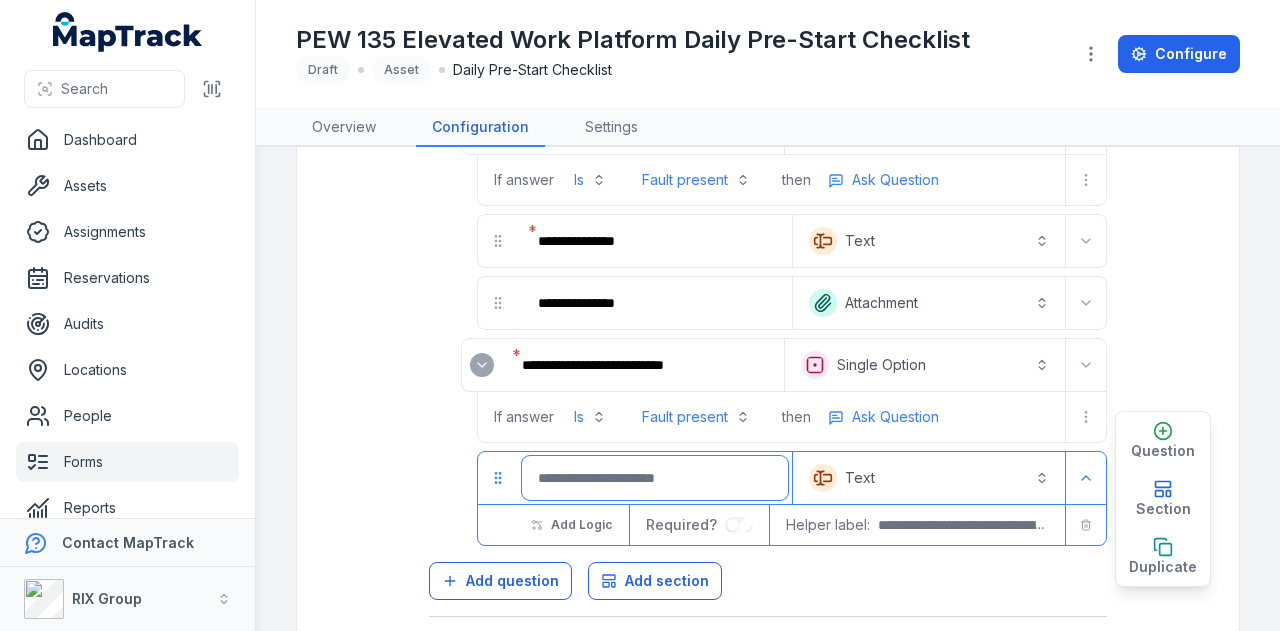 click at bounding box center [655, 478] 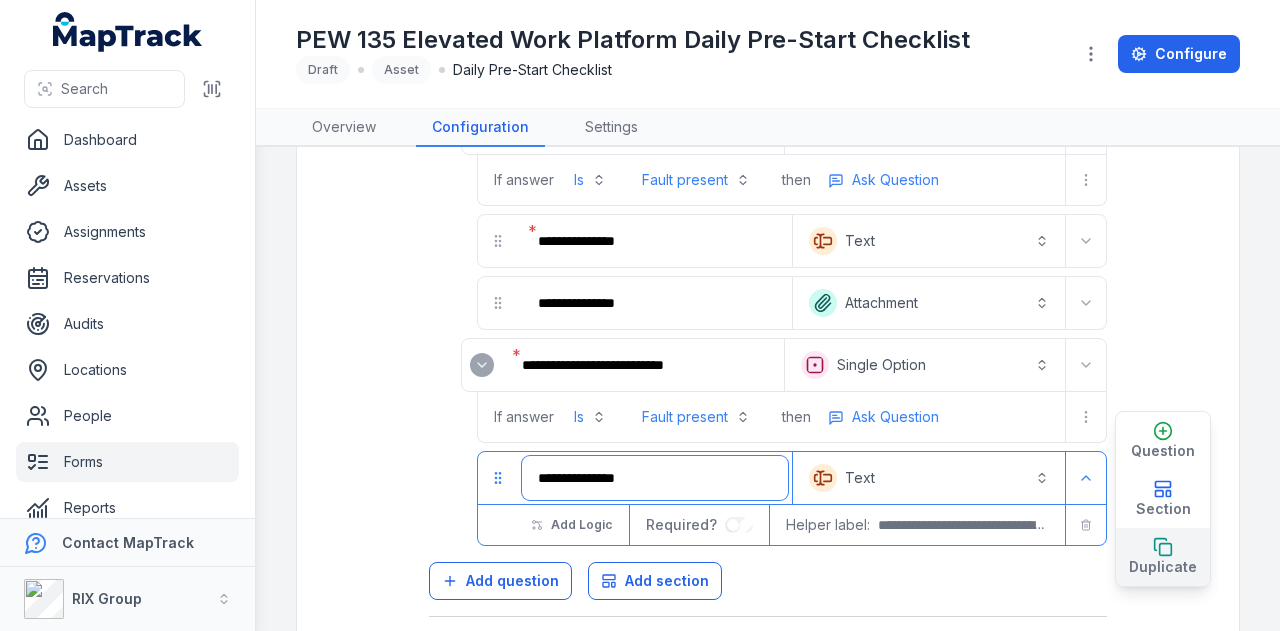 type on "**********" 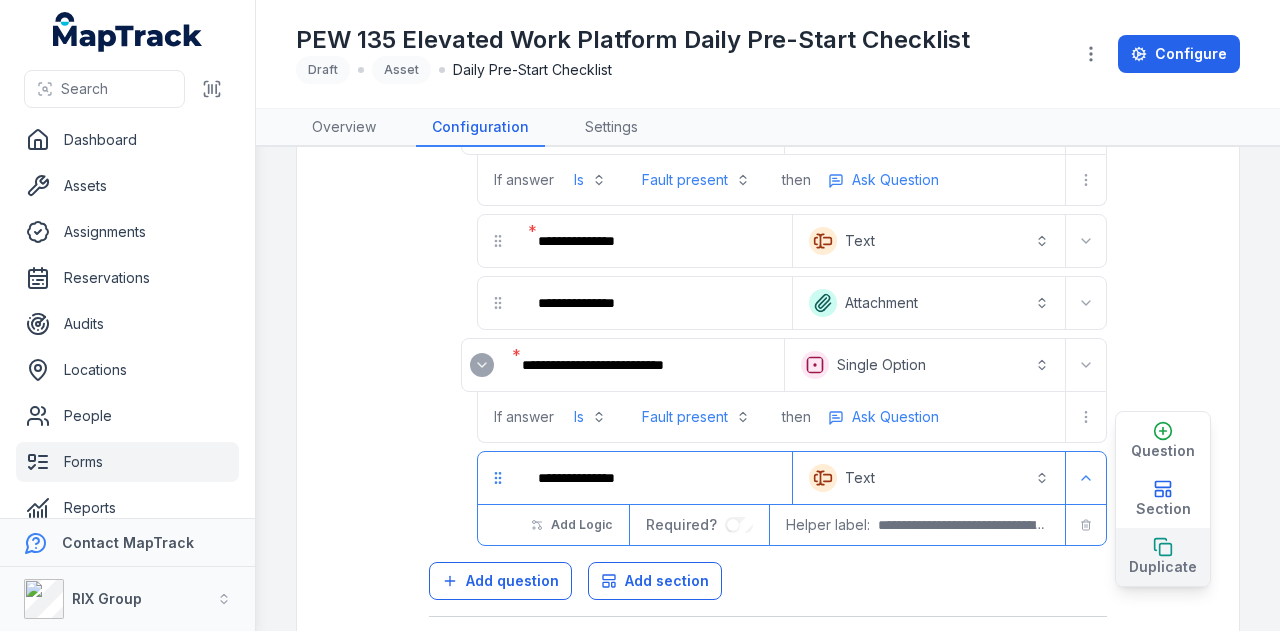 click on "Duplicate" at bounding box center (1163, 557) 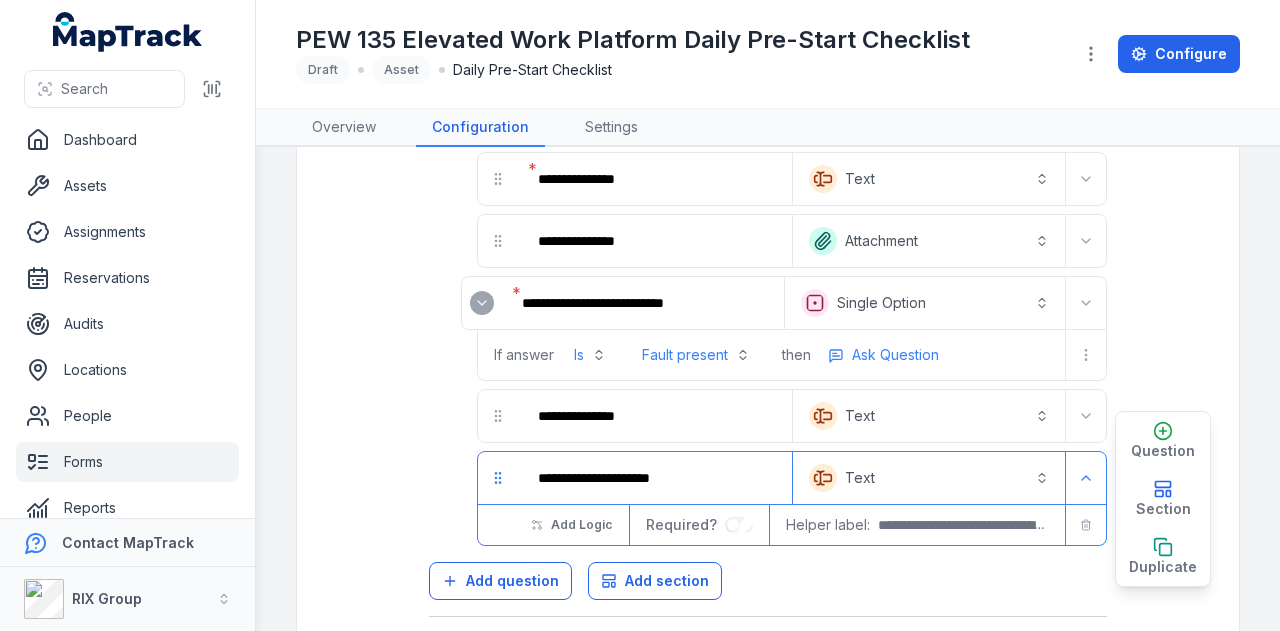 scroll, scrollTop: 673, scrollLeft: 0, axis: vertical 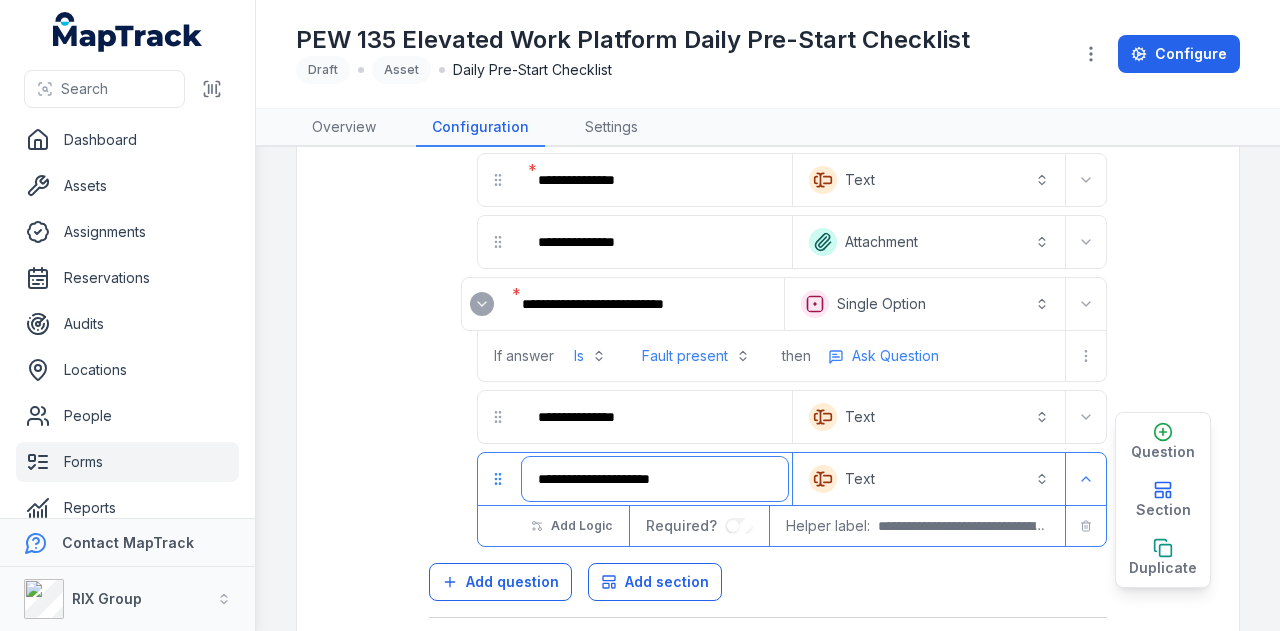 drag, startPoint x: 739, startPoint y: 479, endPoint x: 473, endPoint y: 490, distance: 266.22736 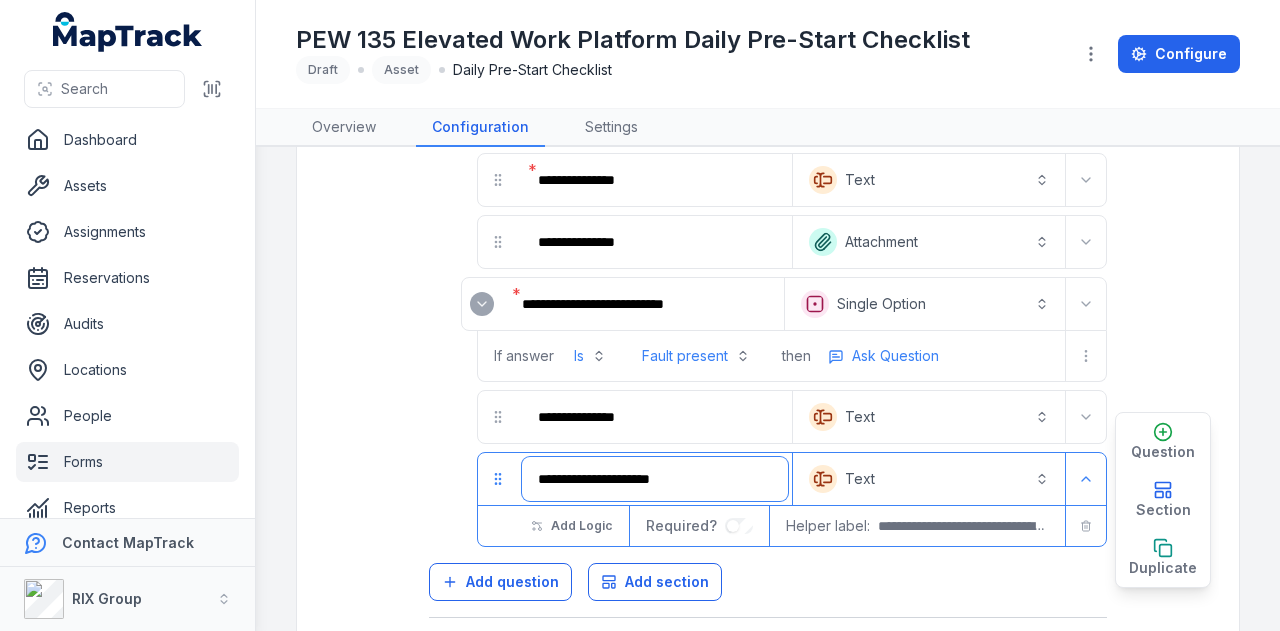 click on "**********" at bounding box center (768, 499) 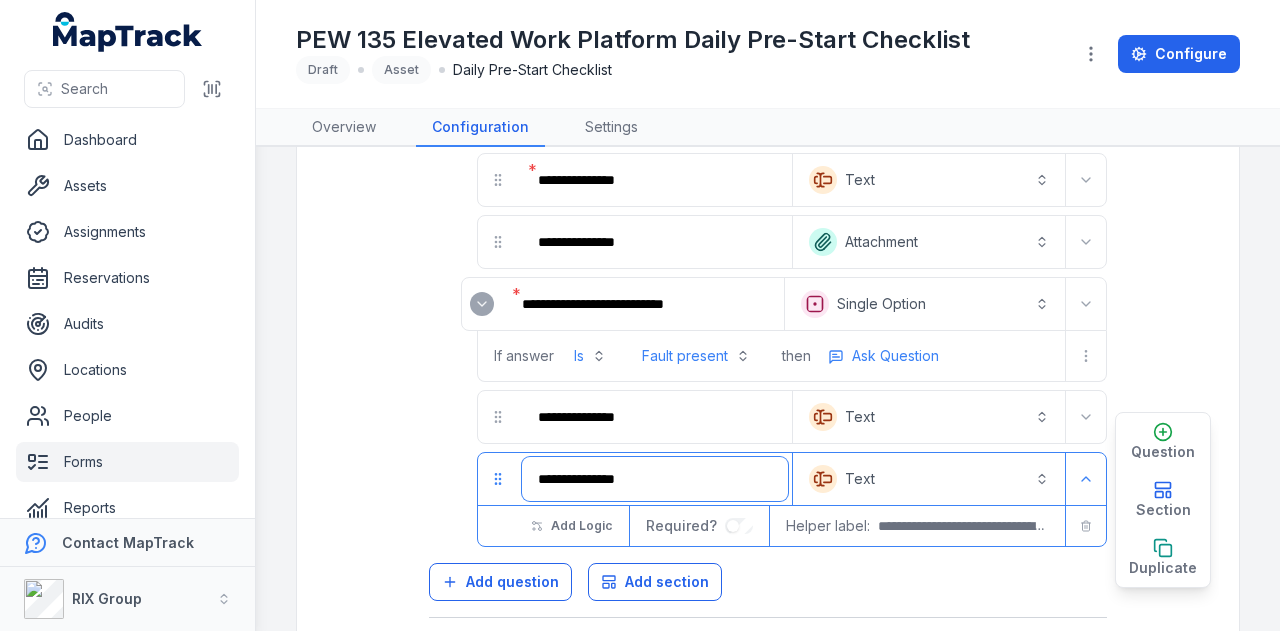 type on "**********" 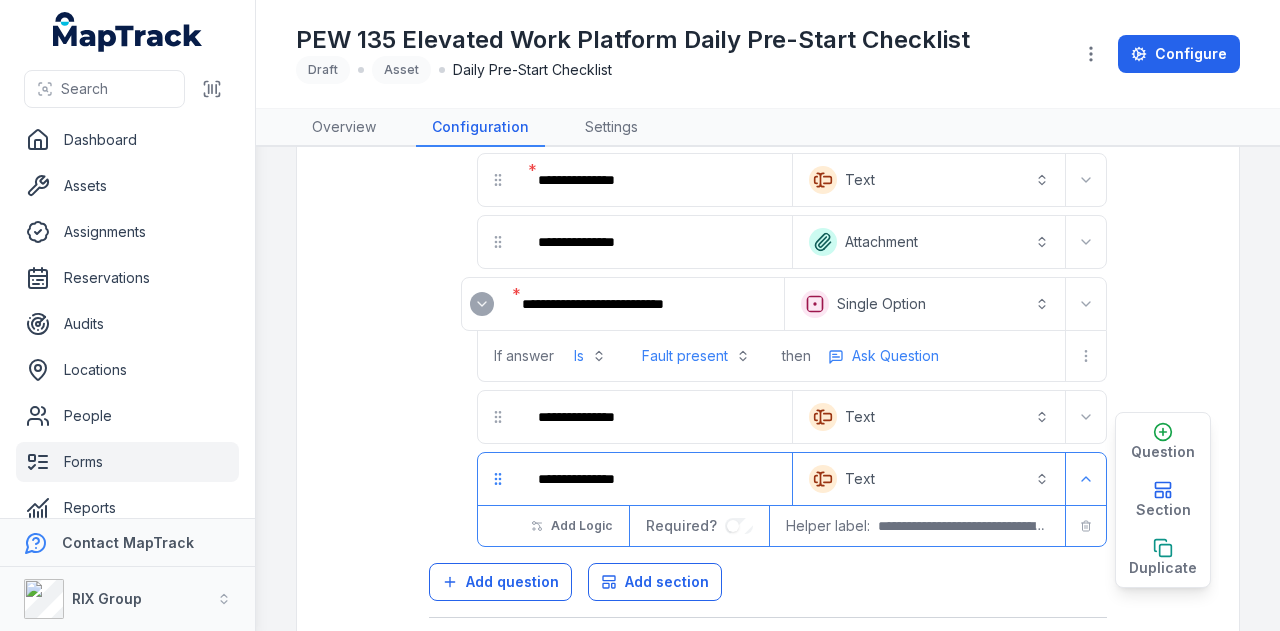 click on "Text *******" at bounding box center (929, 479) 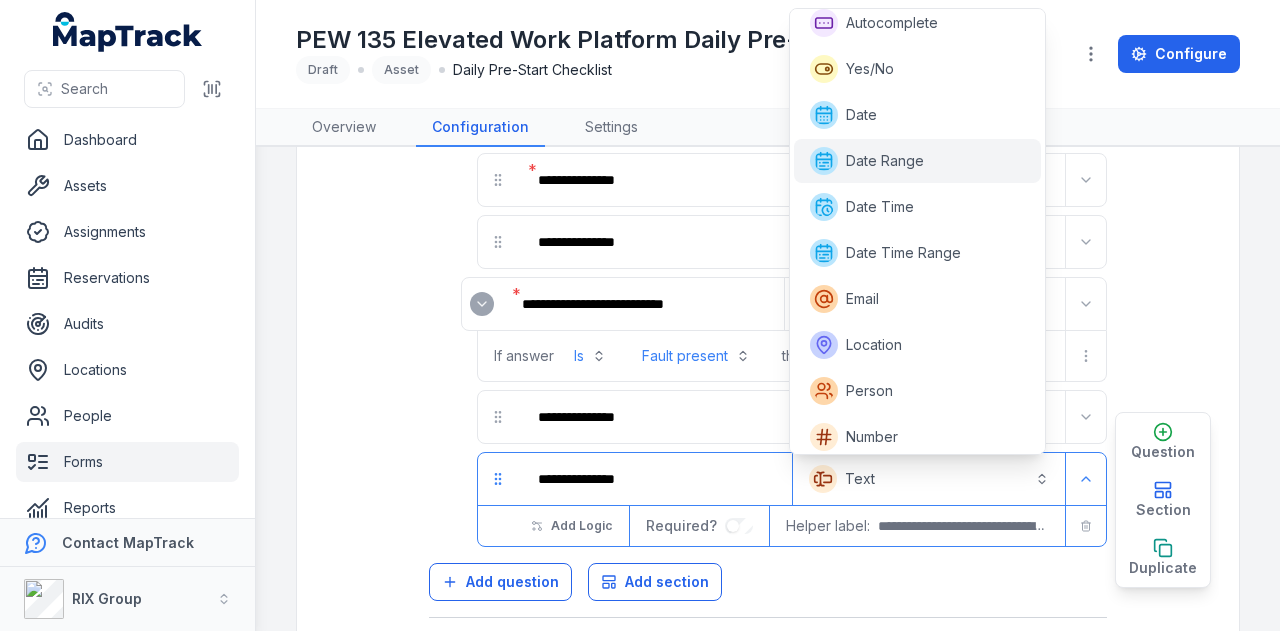 scroll, scrollTop: 0, scrollLeft: 0, axis: both 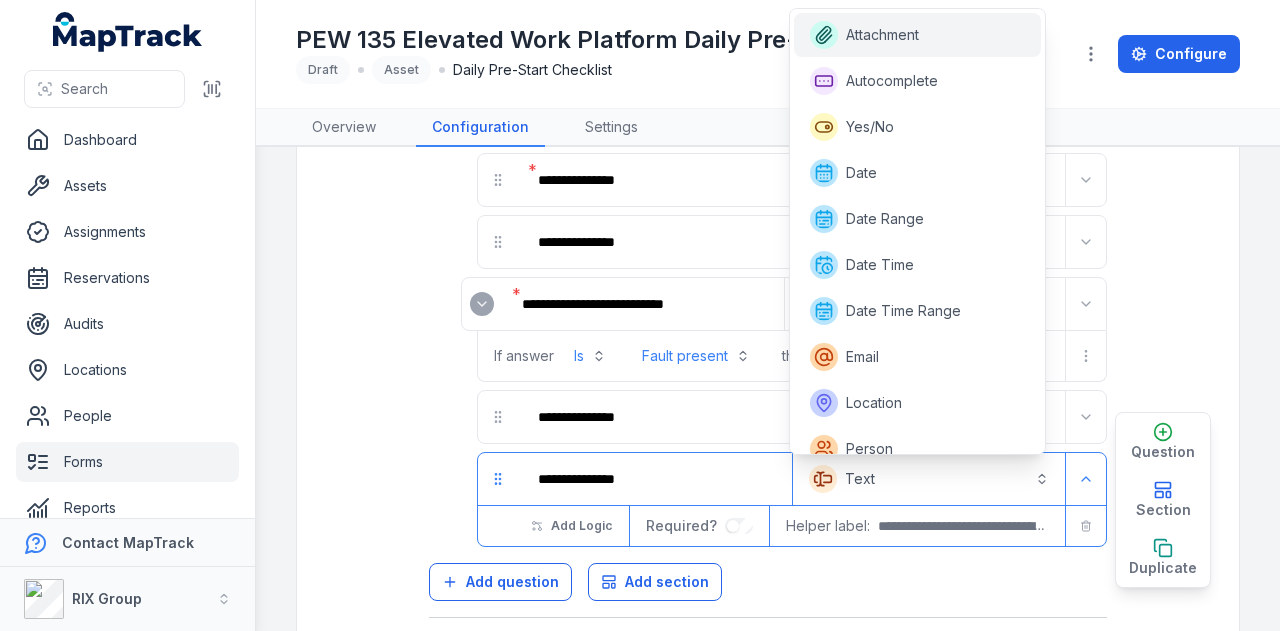 click on "Attachment" at bounding box center [918, 35] 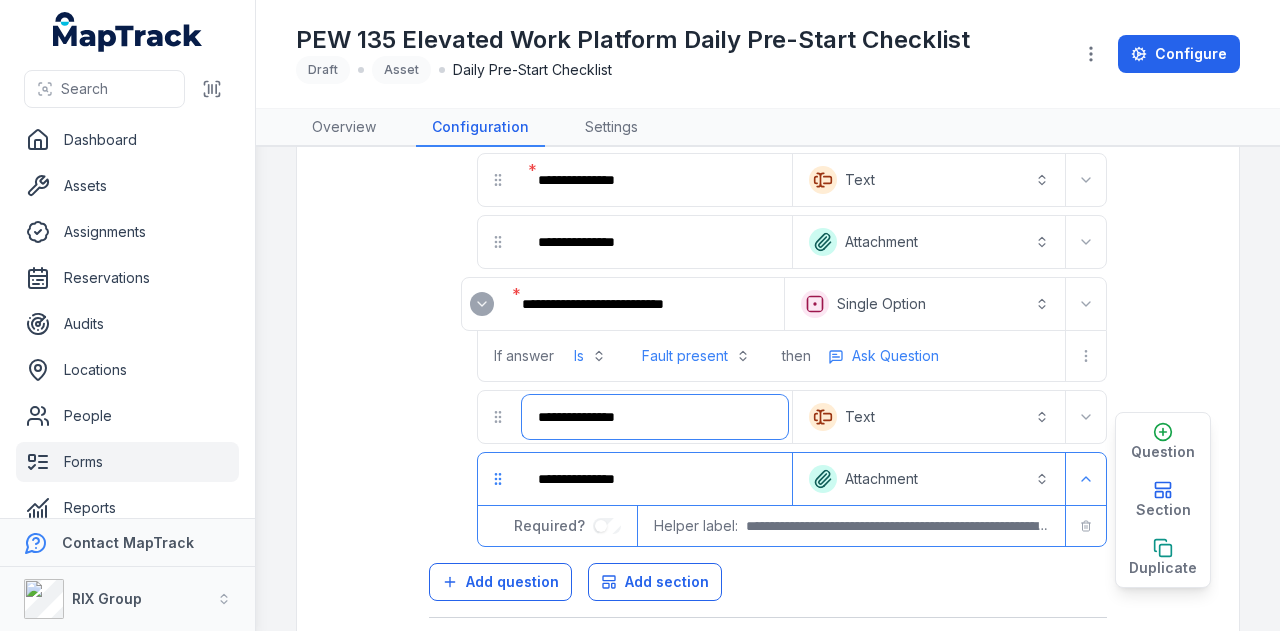 click on "**********" at bounding box center (655, 417) 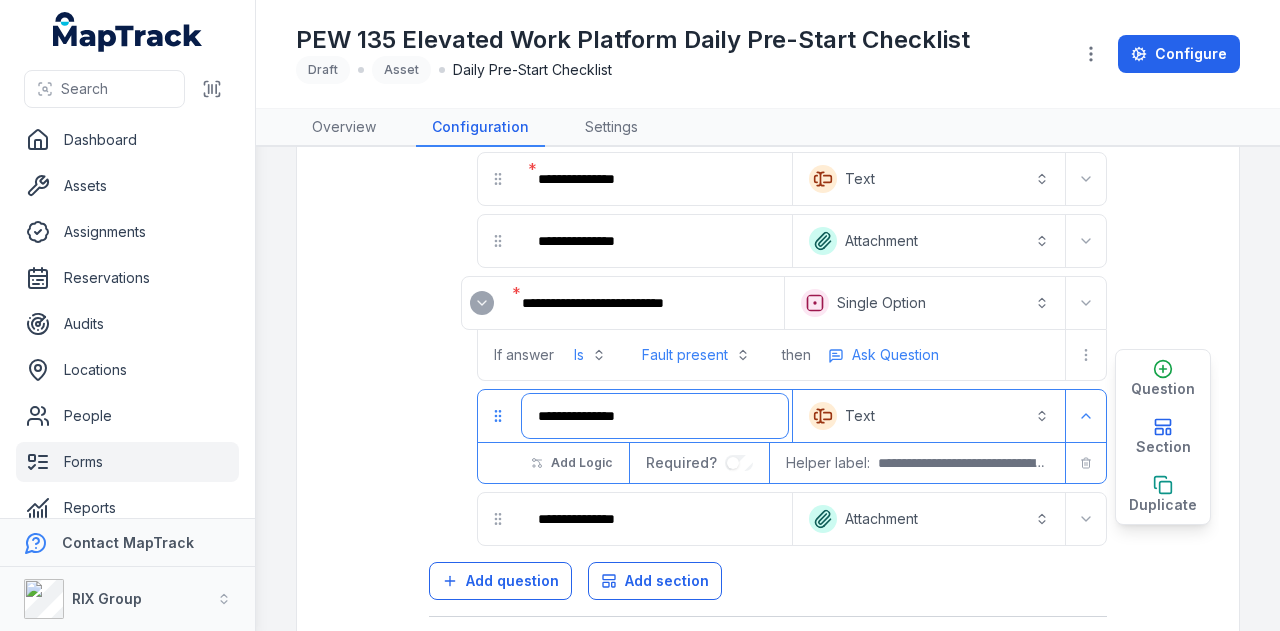 scroll, scrollTop: 673, scrollLeft: 0, axis: vertical 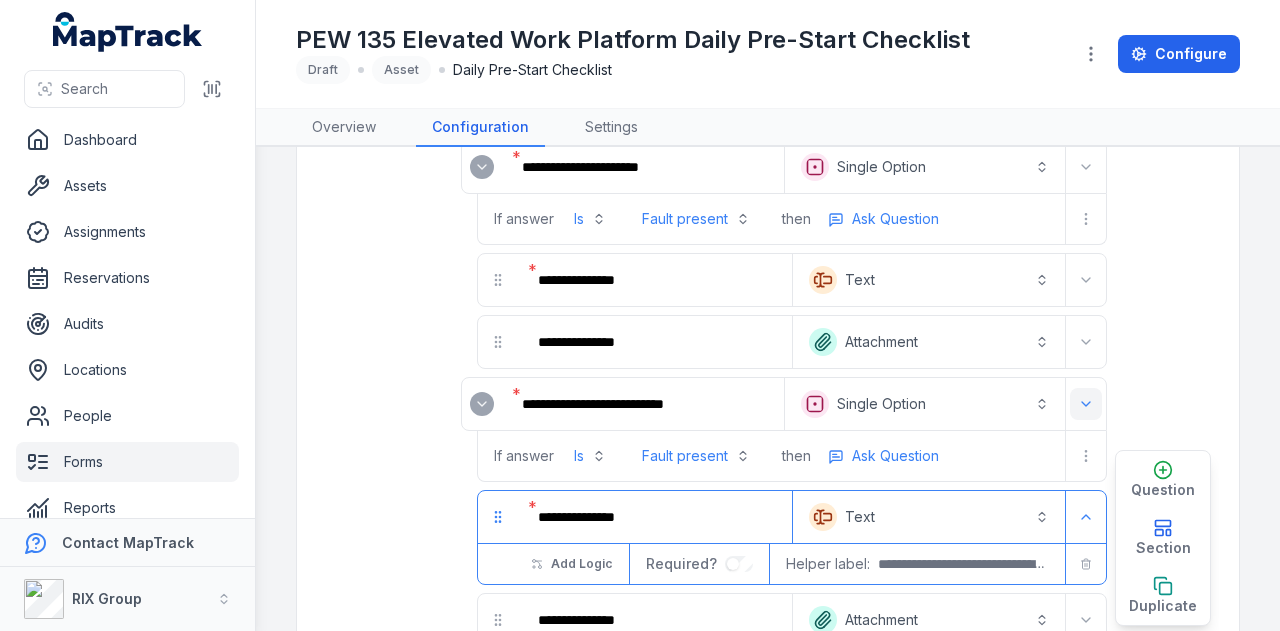 click 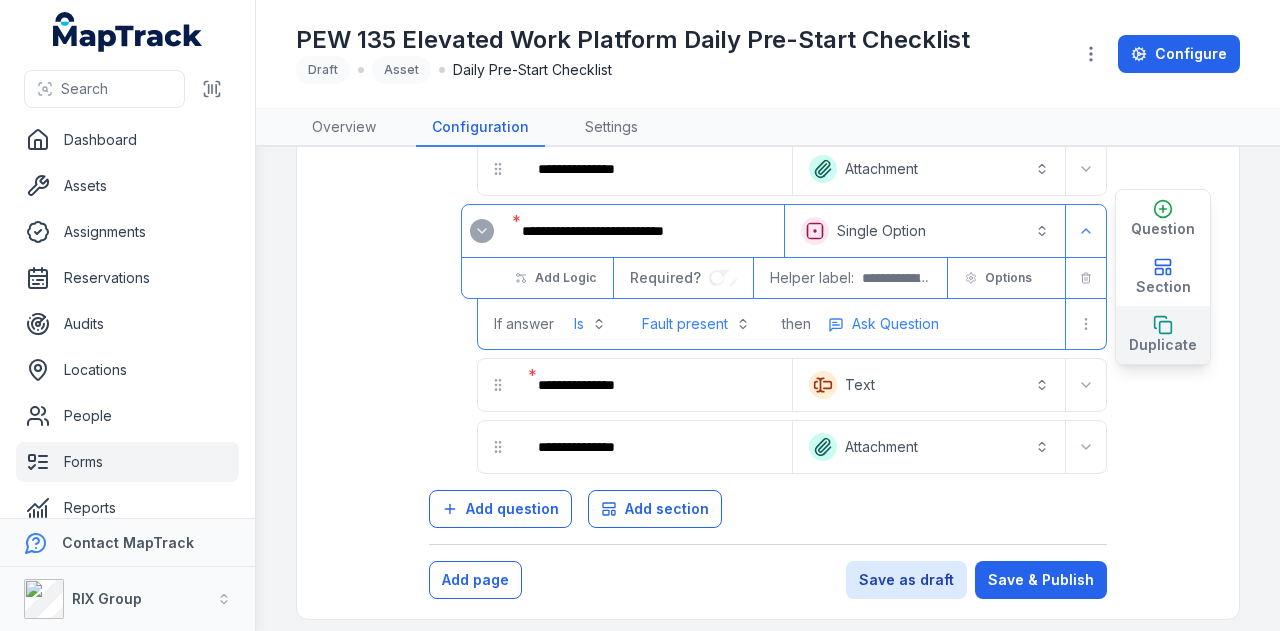 click on "Duplicate" at bounding box center (1163, 345) 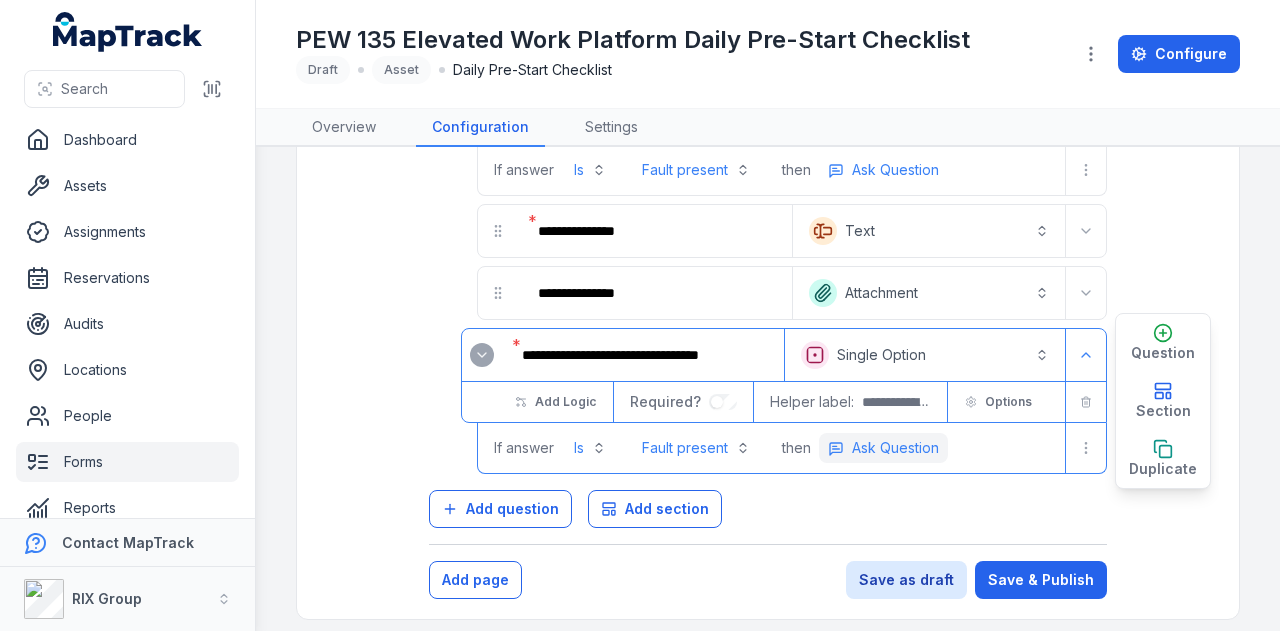 scroll, scrollTop: 858, scrollLeft: 0, axis: vertical 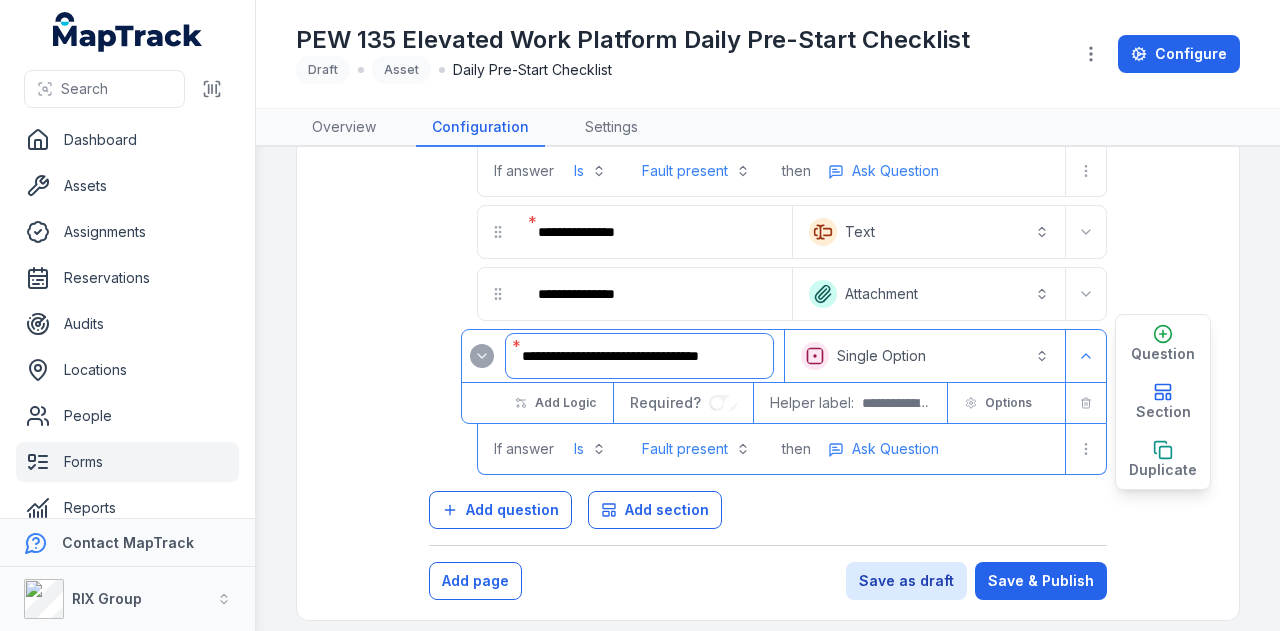drag, startPoint x: 520, startPoint y: 345, endPoint x: 966, endPoint y: 328, distance: 446.32388 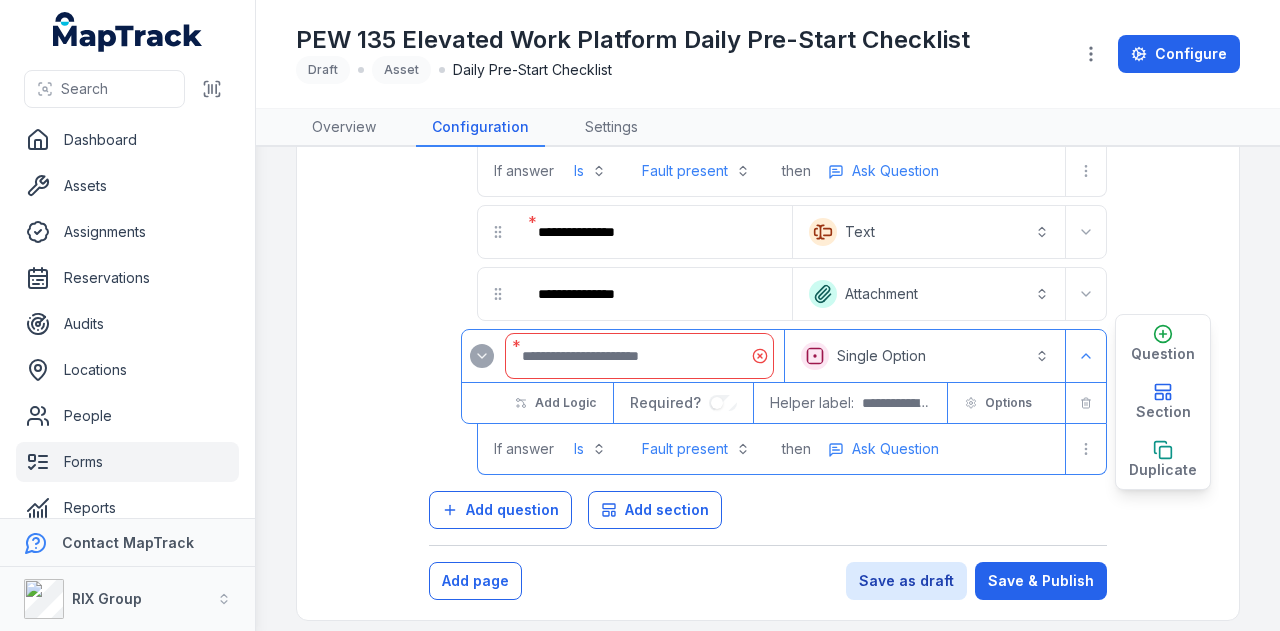 scroll, scrollTop: 0, scrollLeft: 0, axis: both 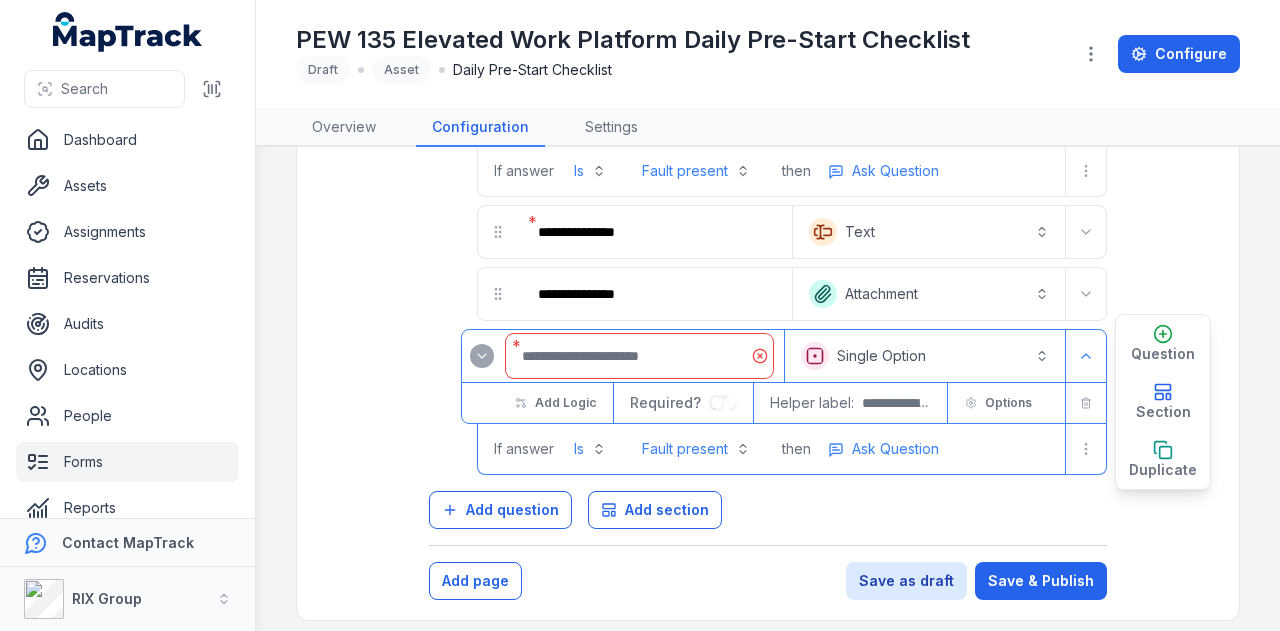 paste on "**********" 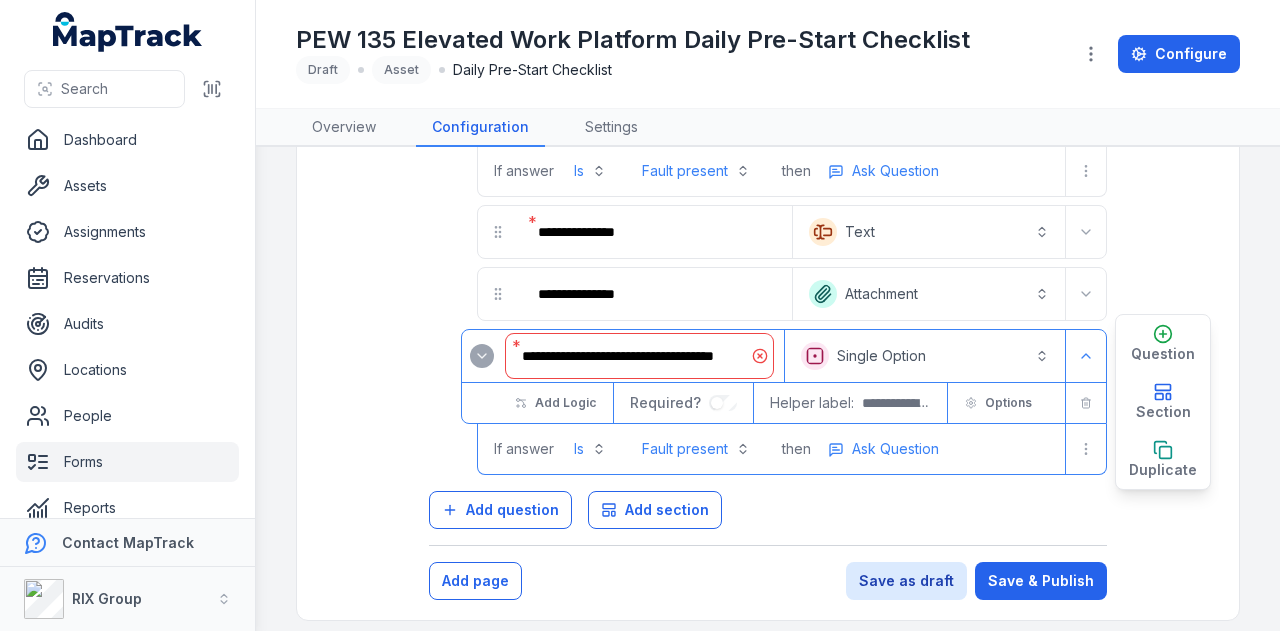scroll, scrollTop: 0, scrollLeft: 27, axis: horizontal 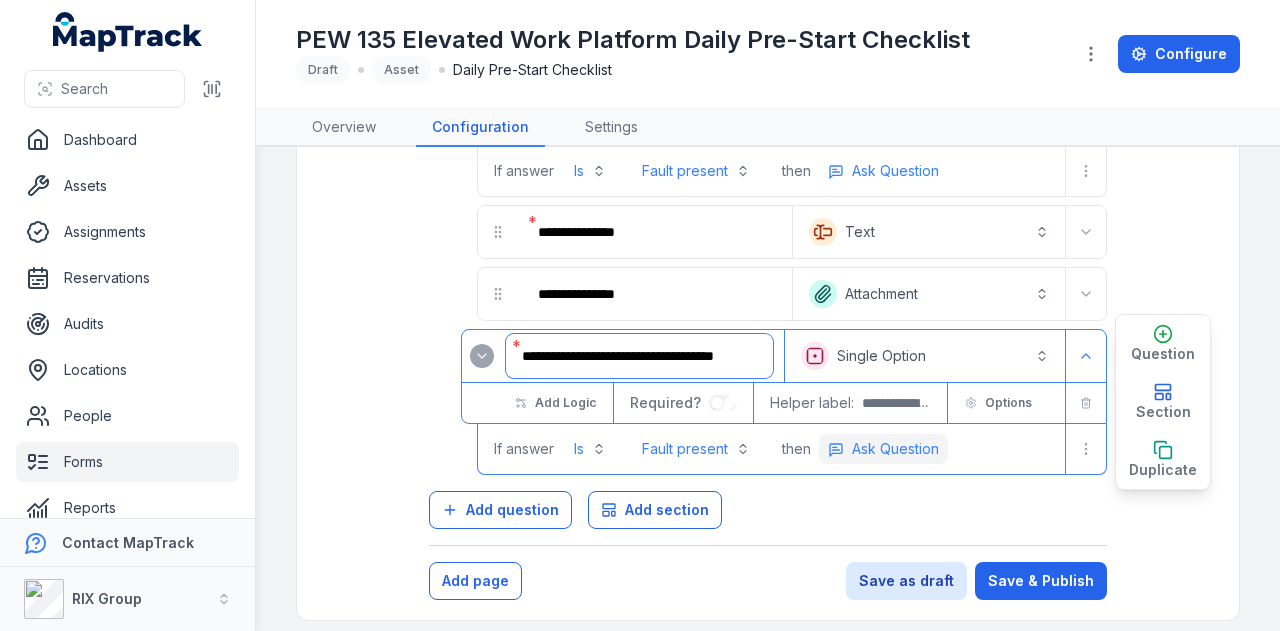 type on "**********" 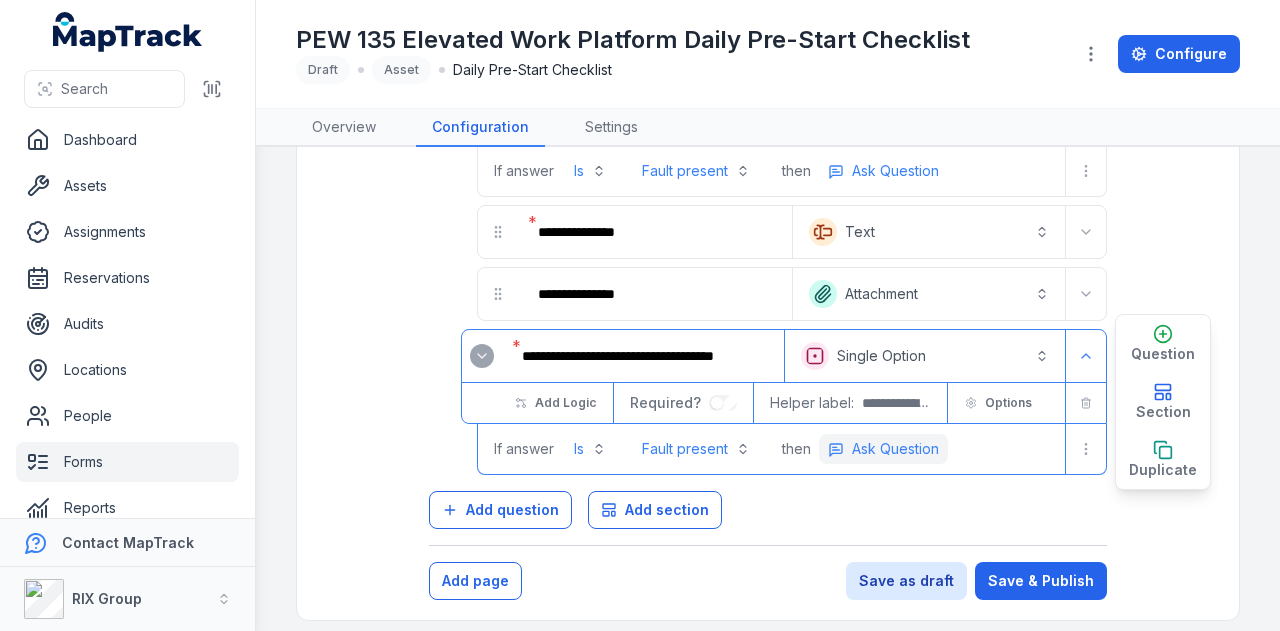 click on "Ask Question" at bounding box center (895, 449) 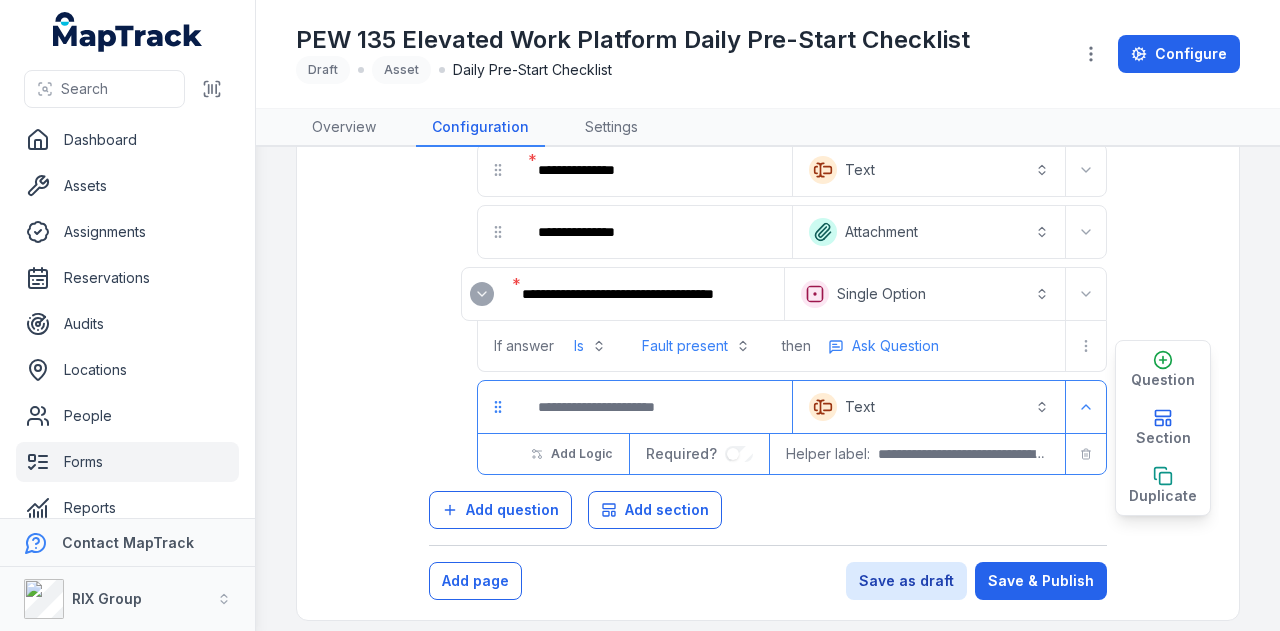 scroll, scrollTop: 920, scrollLeft: 0, axis: vertical 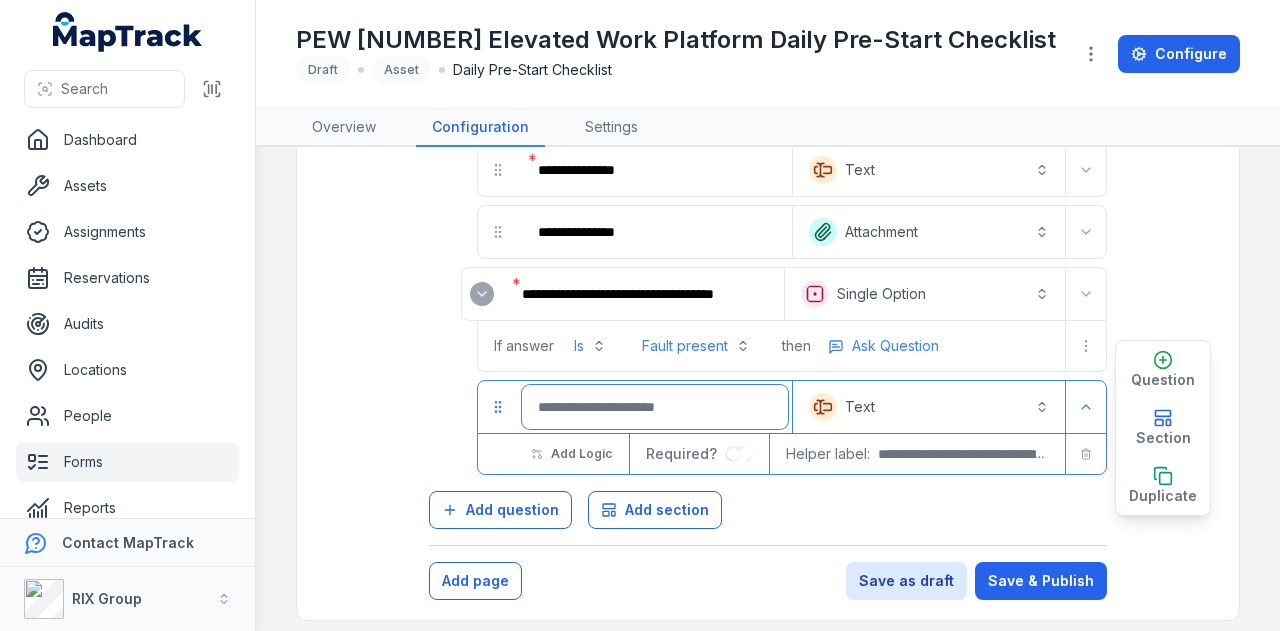 click at bounding box center (655, 407) 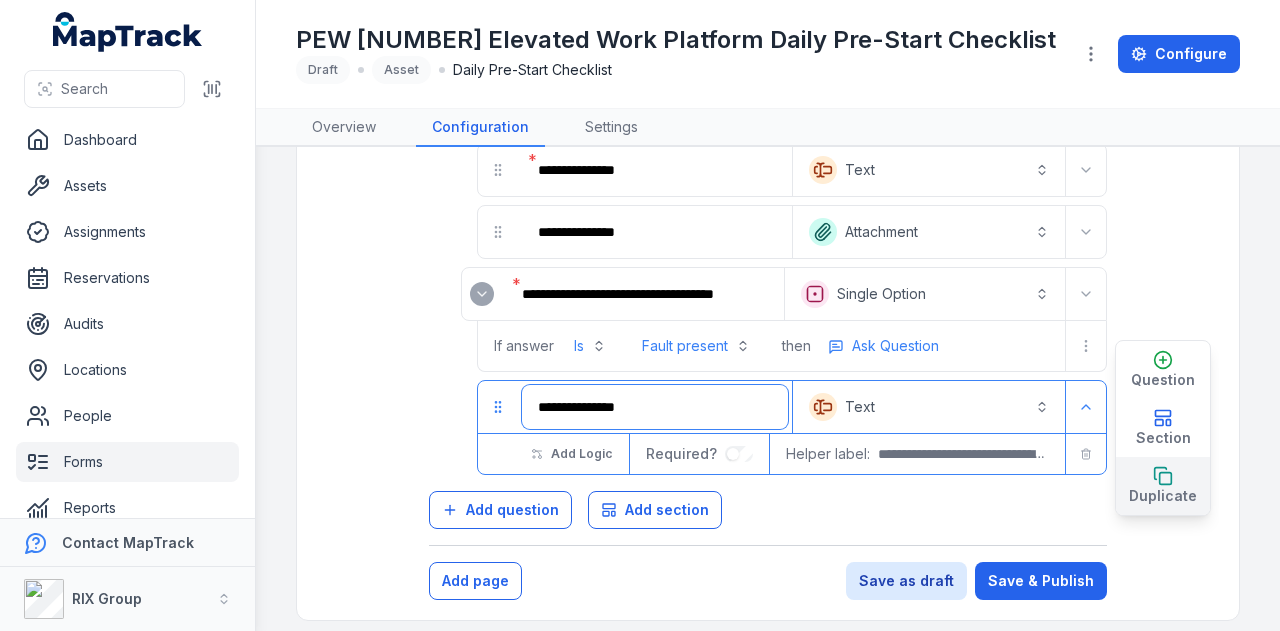 type on "**********" 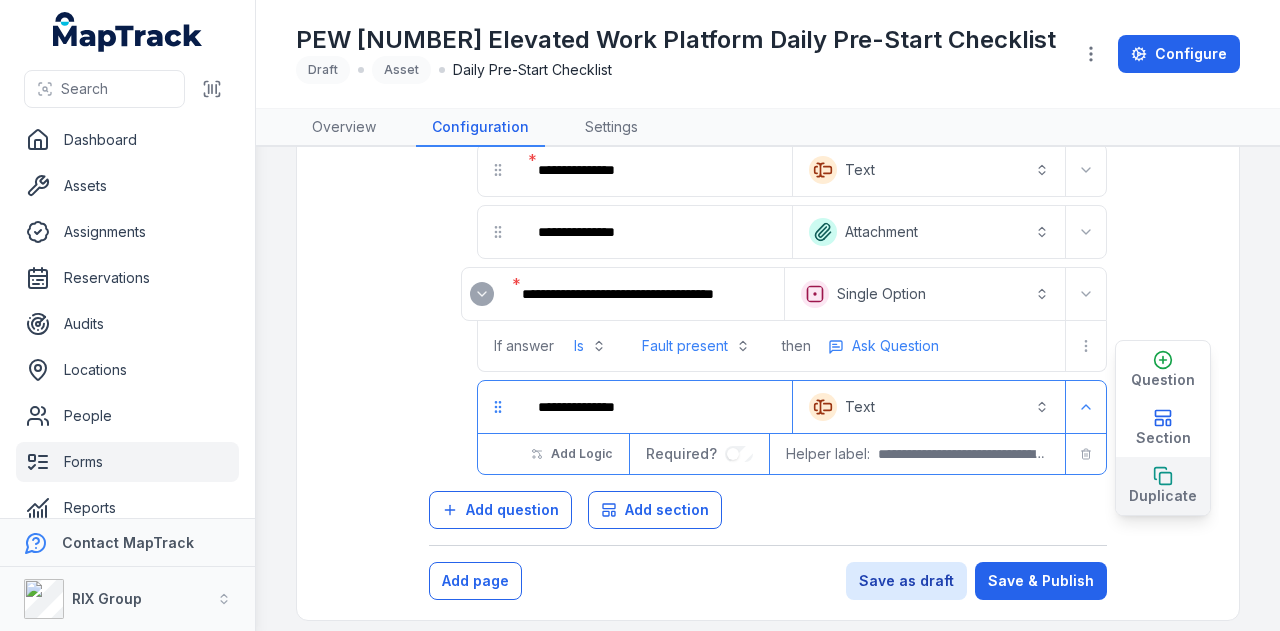 click on "Duplicate" at bounding box center (1163, 496) 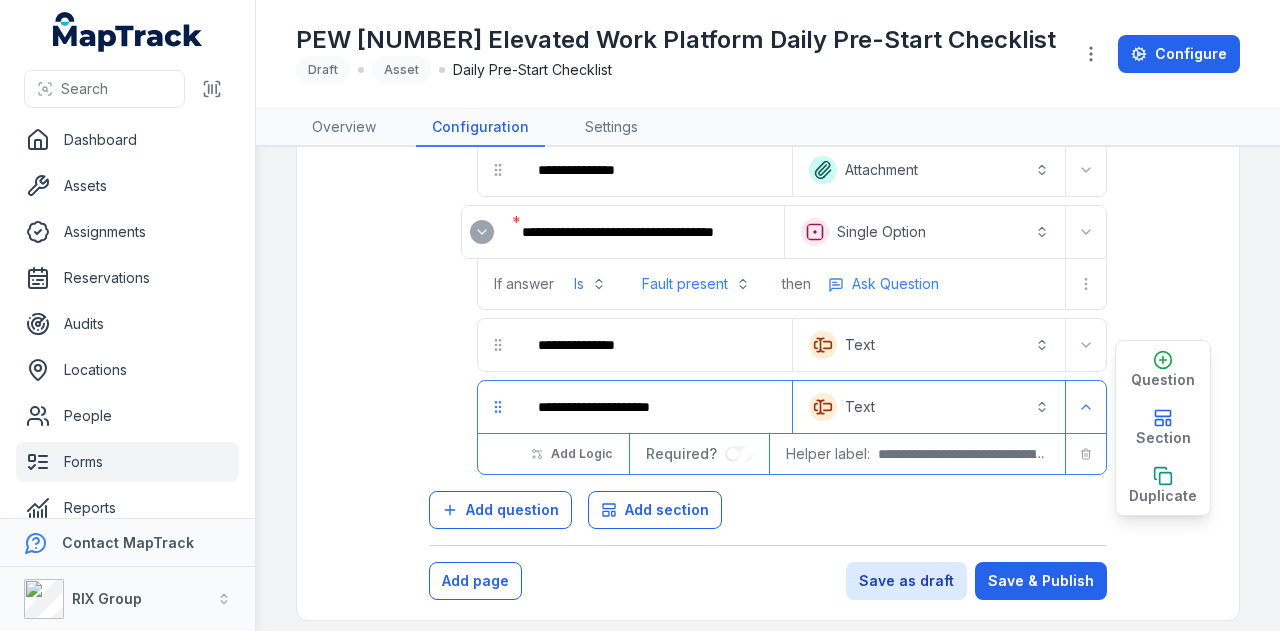 scroll, scrollTop: 981, scrollLeft: 0, axis: vertical 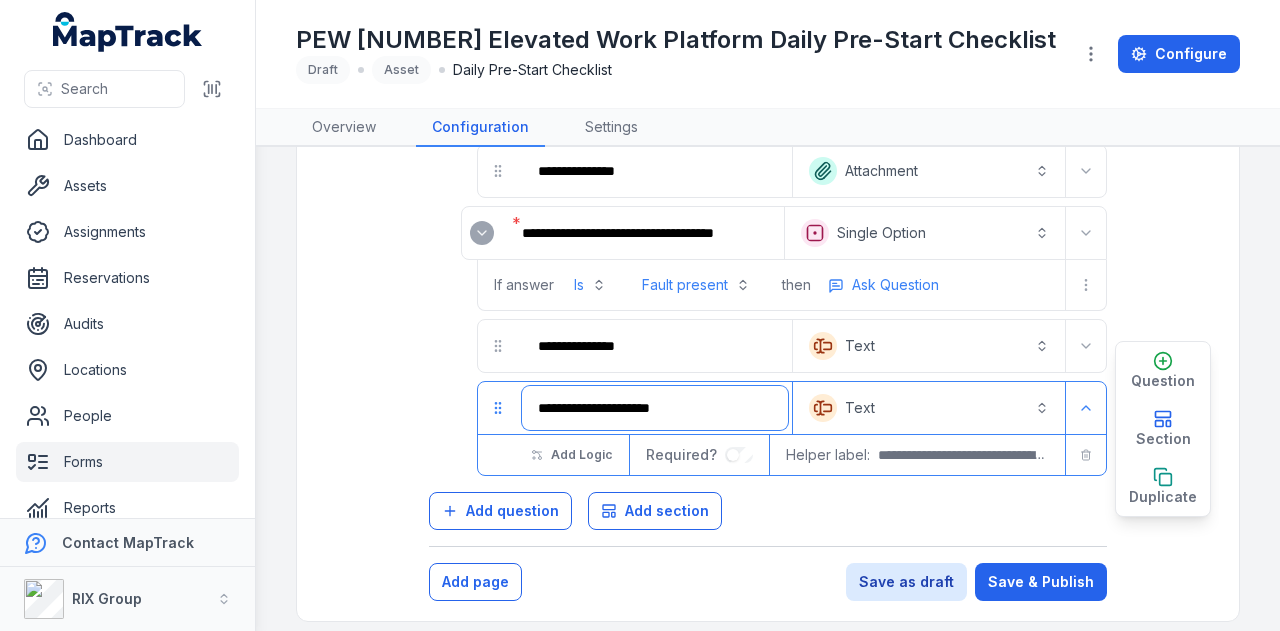 drag, startPoint x: 741, startPoint y: 385, endPoint x: 456, endPoint y: 401, distance: 285.44876 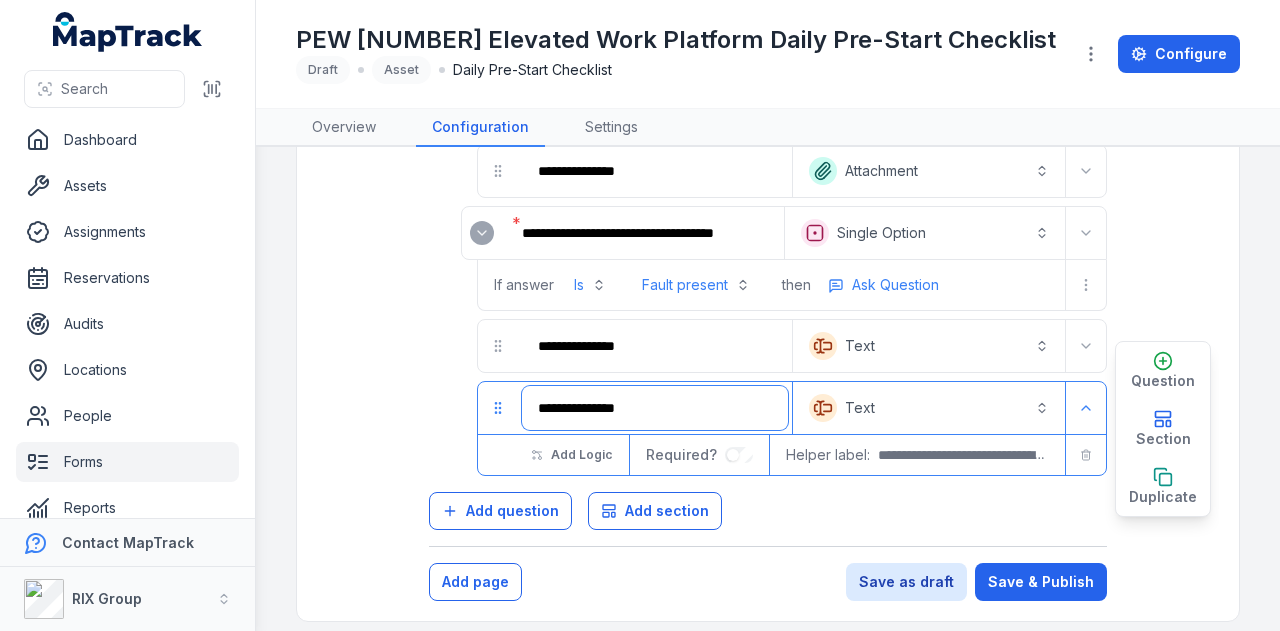 type on "**********" 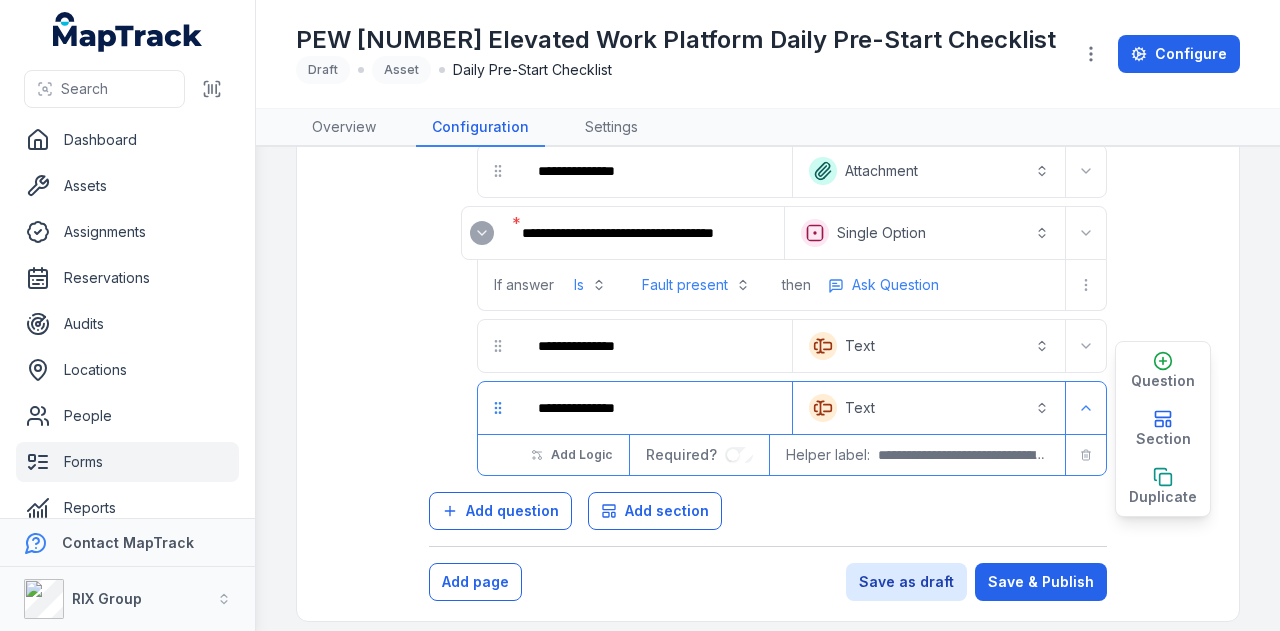 click on "Text *******" at bounding box center (929, 408) 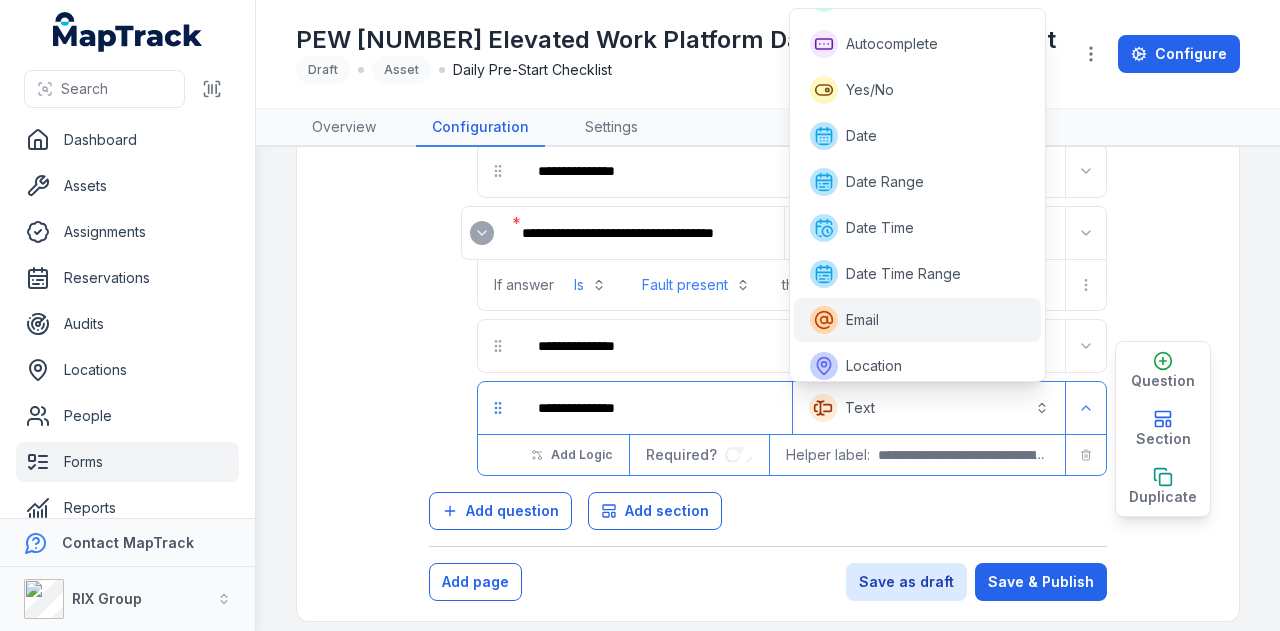 scroll, scrollTop: 0, scrollLeft: 0, axis: both 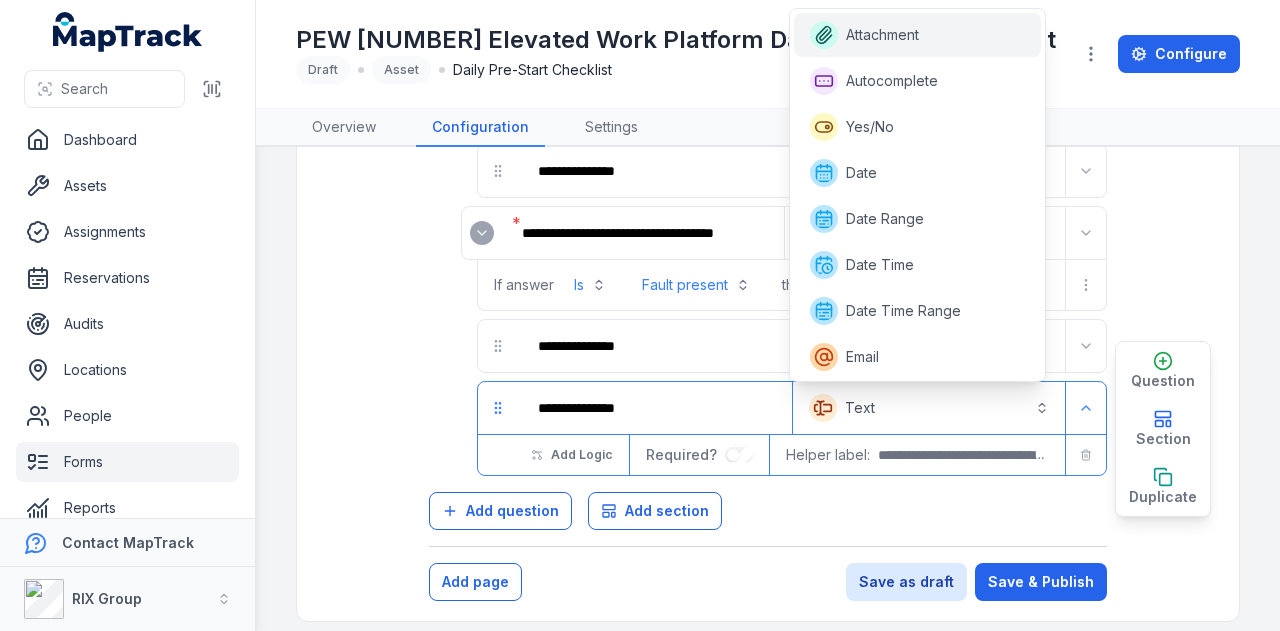 click on "Attachment" at bounding box center (918, 35) 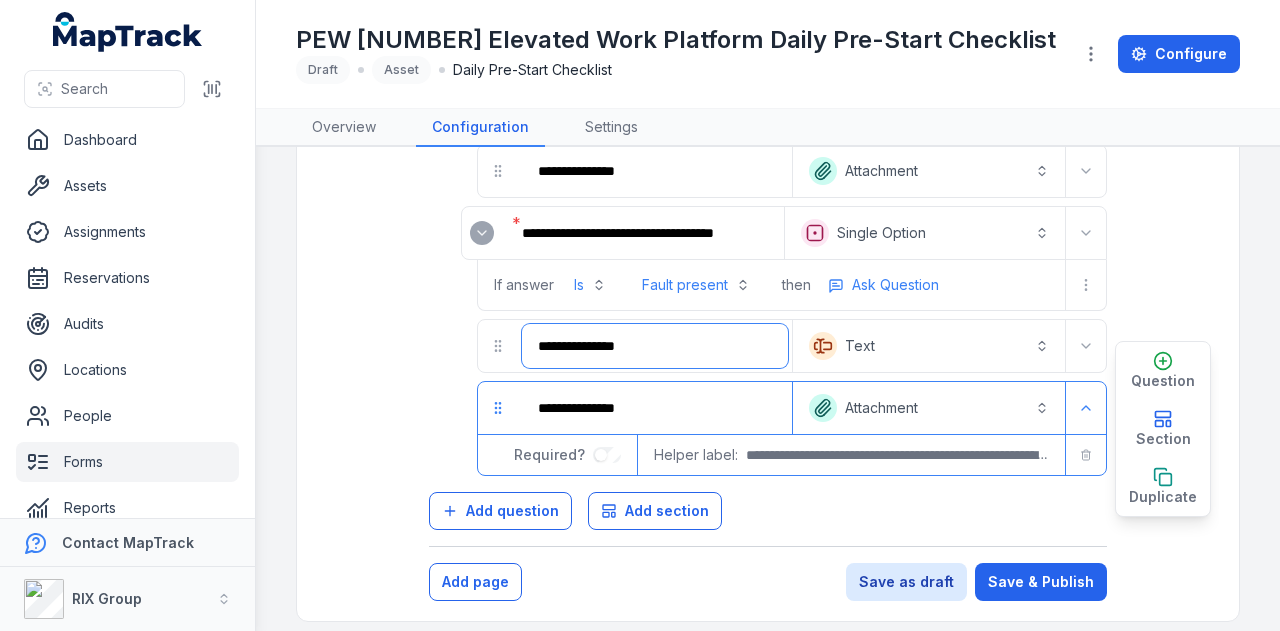 click on "**********" at bounding box center [655, 346] 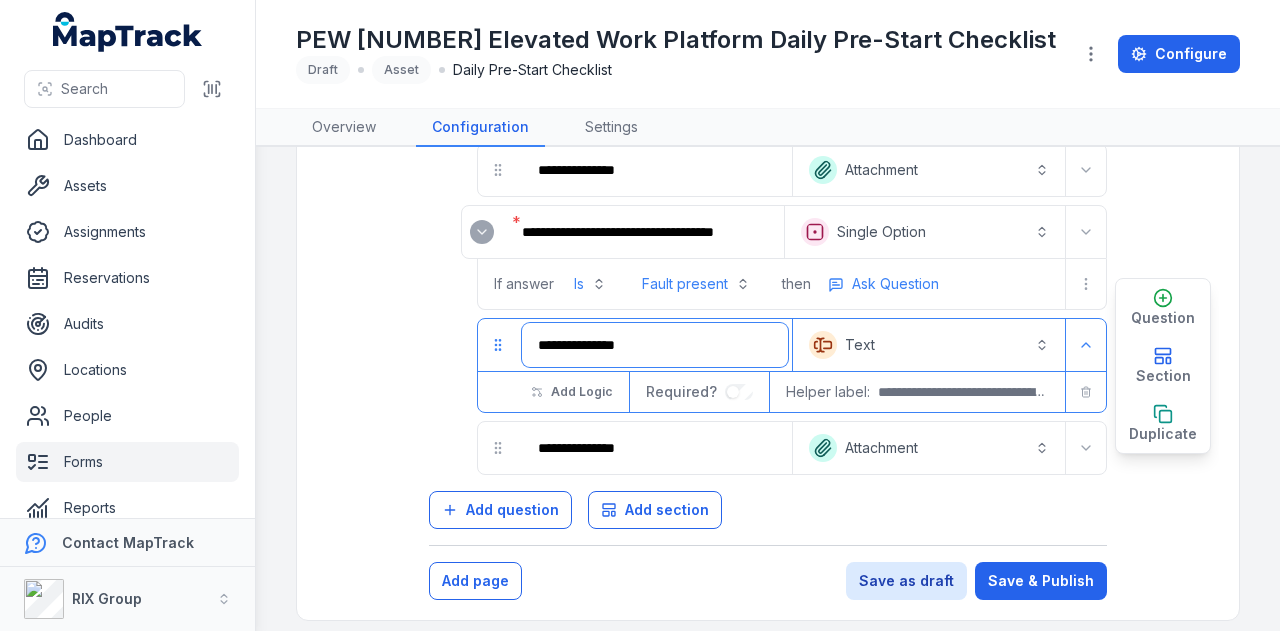 scroll, scrollTop: 981, scrollLeft: 0, axis: vertical 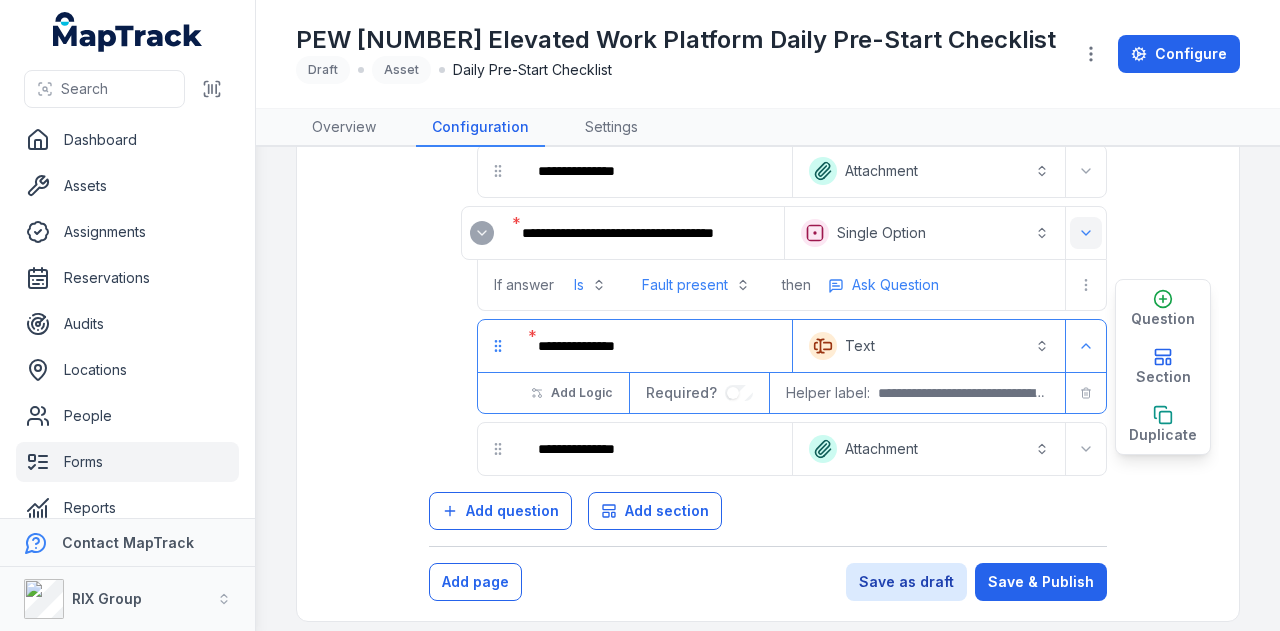 click at bounding box center (1086, 233) 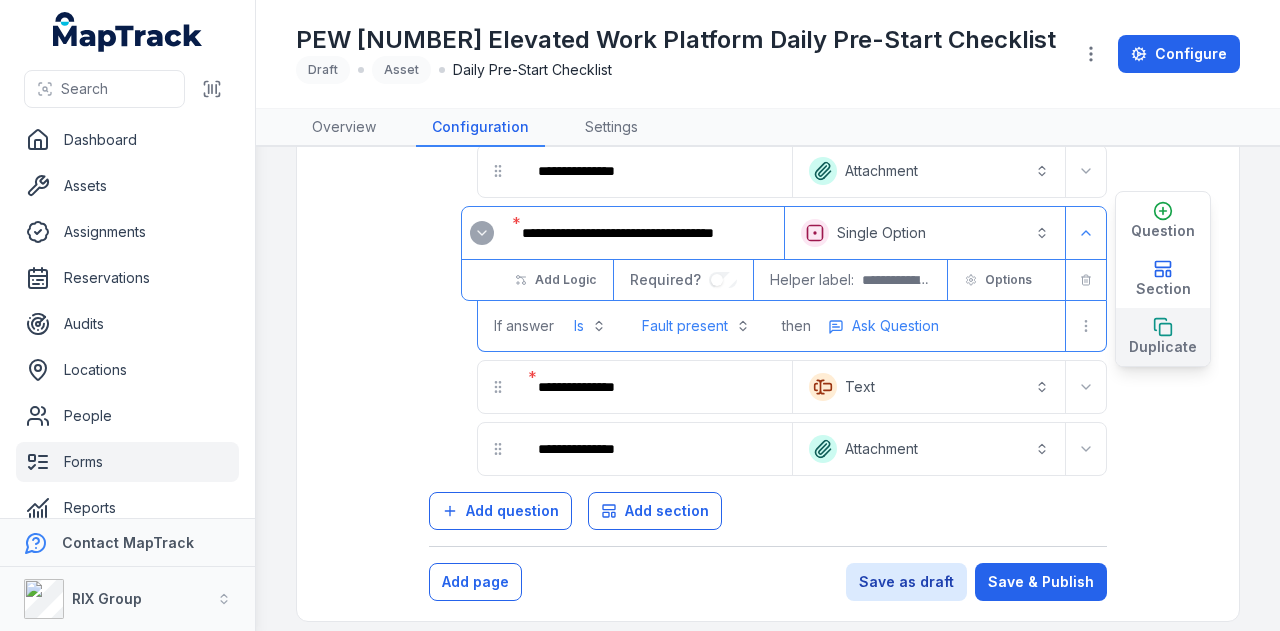 click 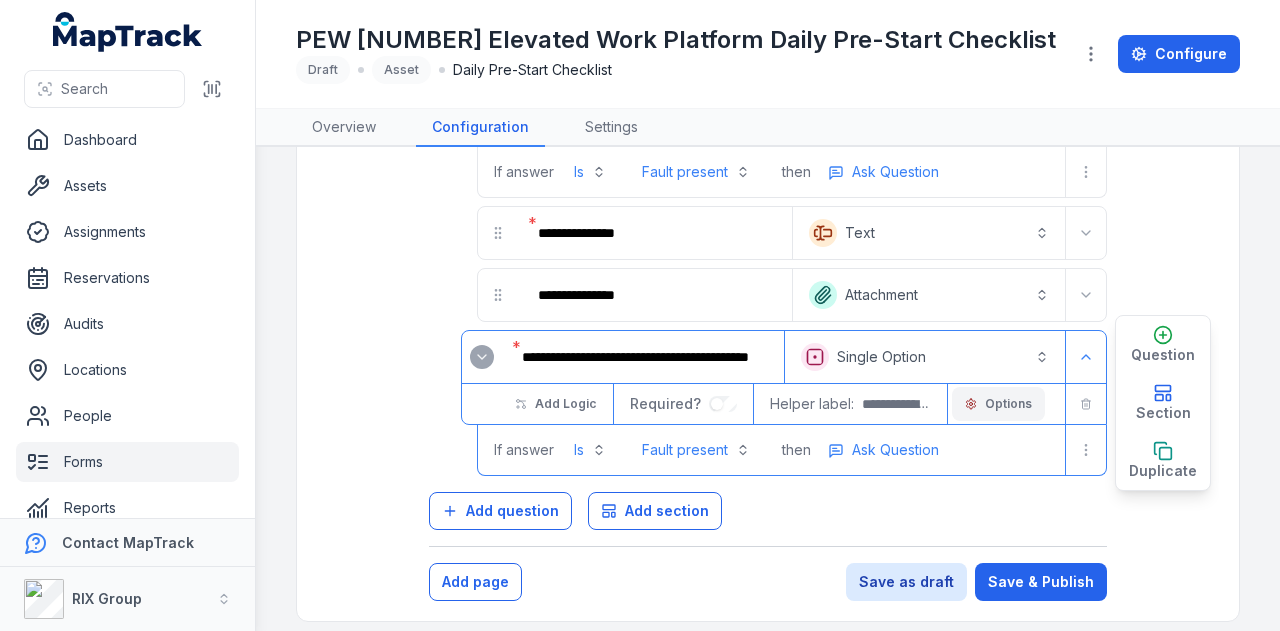 scroll, scrollTop: 1093, scrollLeft: 0, axis: vertical 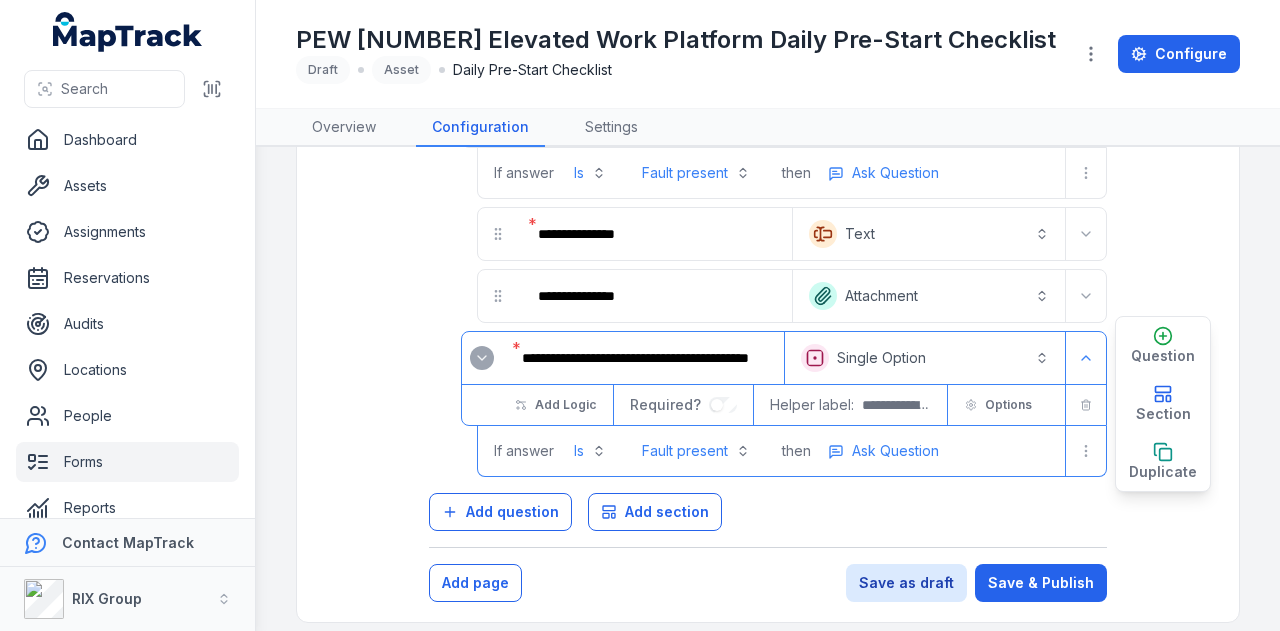 drag, startPoint x: 516, startPoint y: 345, endPoint x: 720, endPoint y: 350, distance: 204.06126 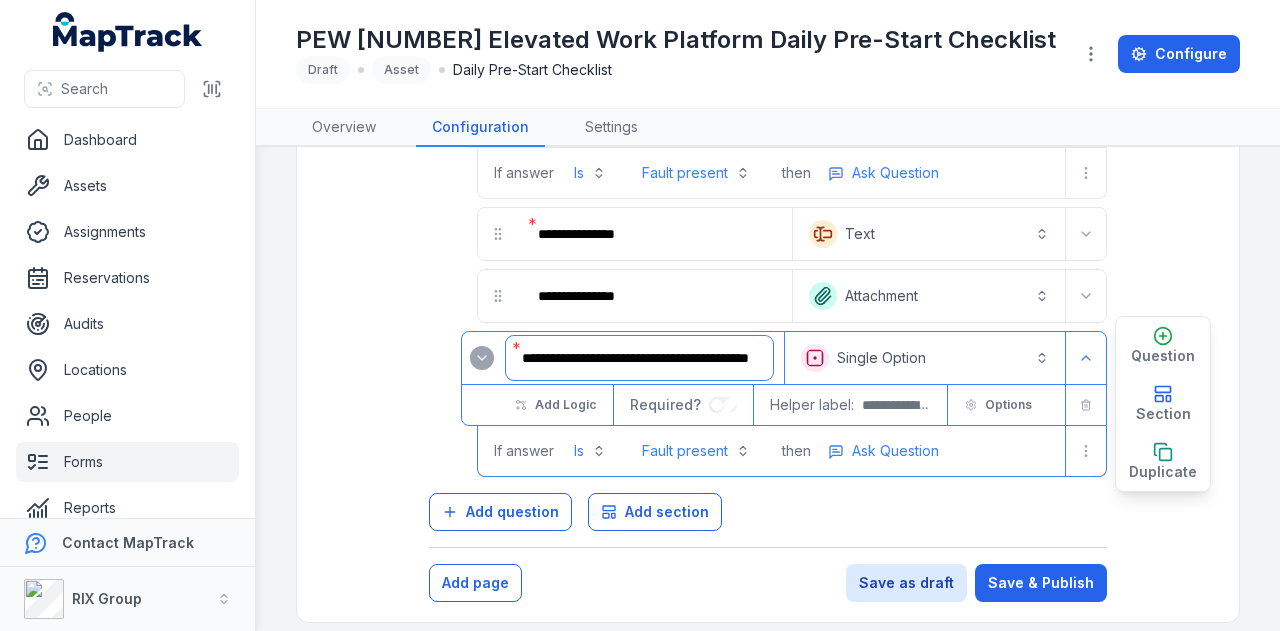 scroll, scrollTop: 0, scrollLeft: 76, axis: horizontal 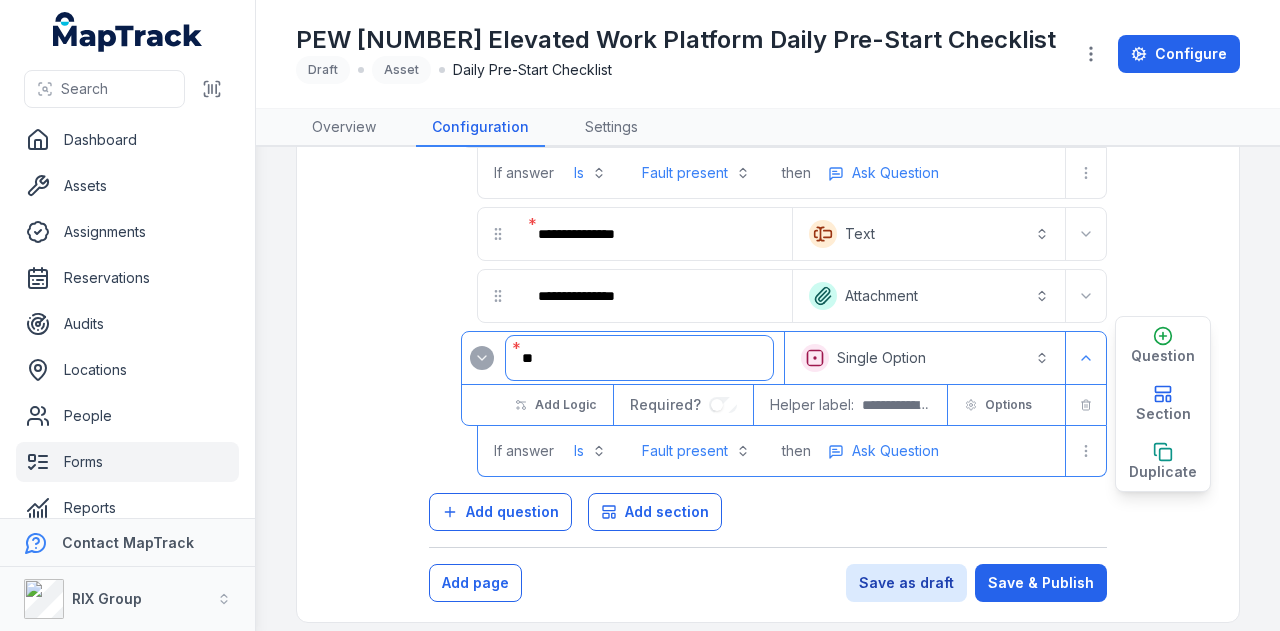 type on "*" 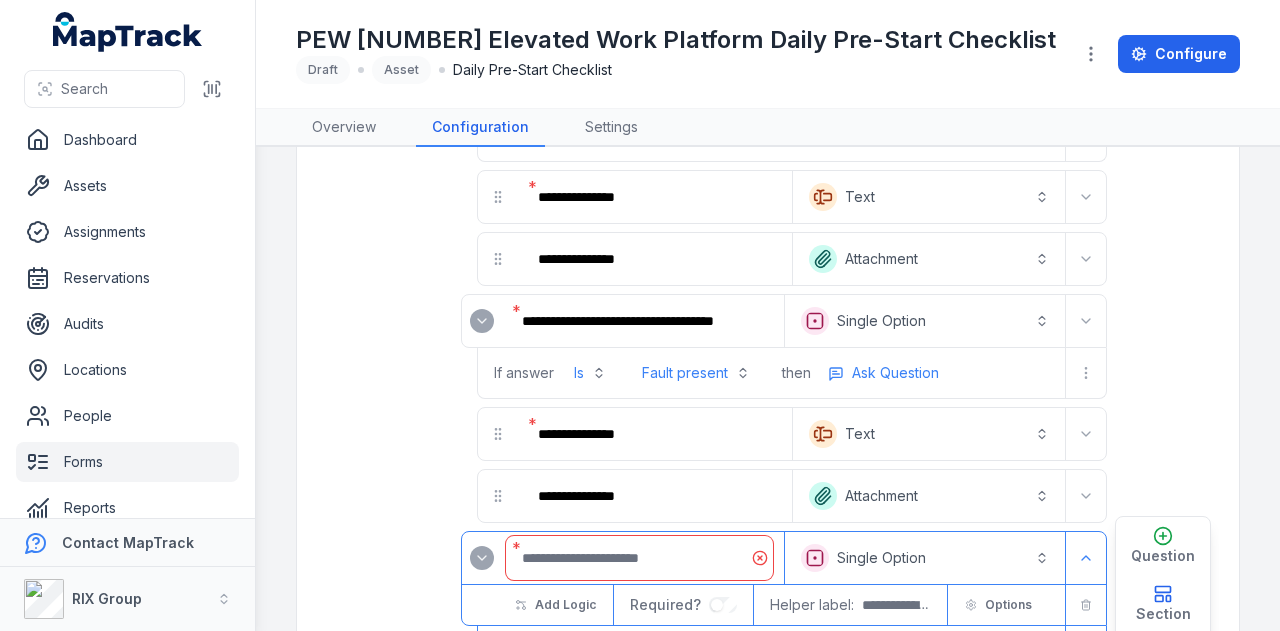 scroll, scrollTop: 993, scrollLeft: 0, axis: vertical 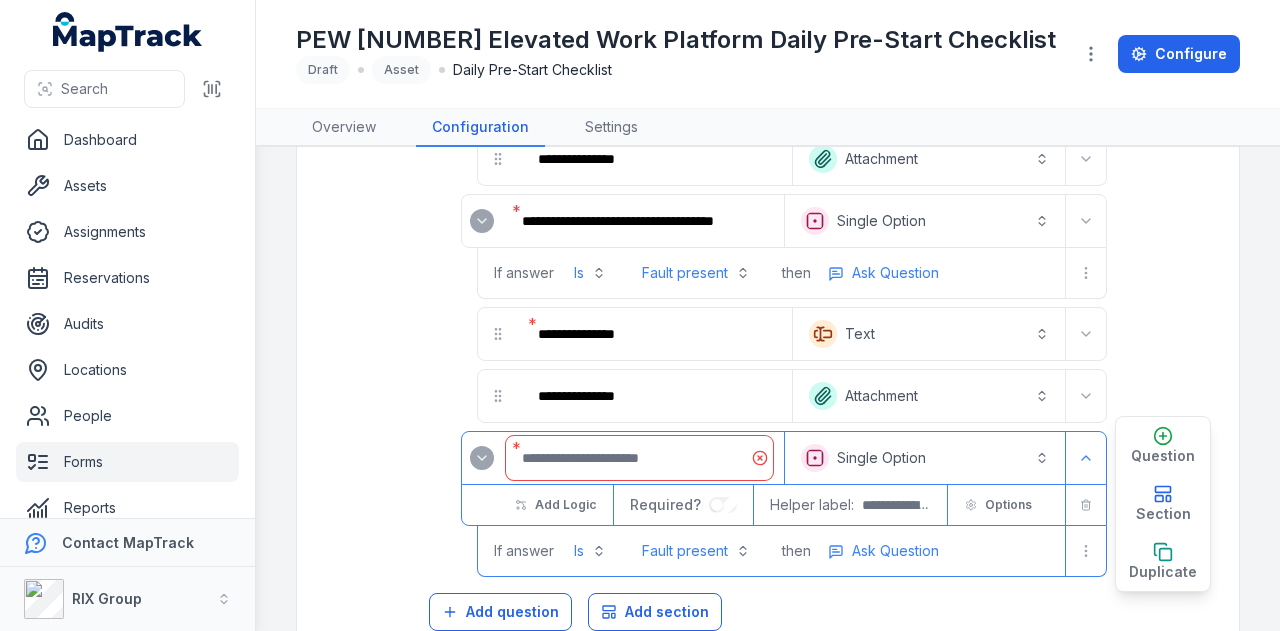 paste on "**********" 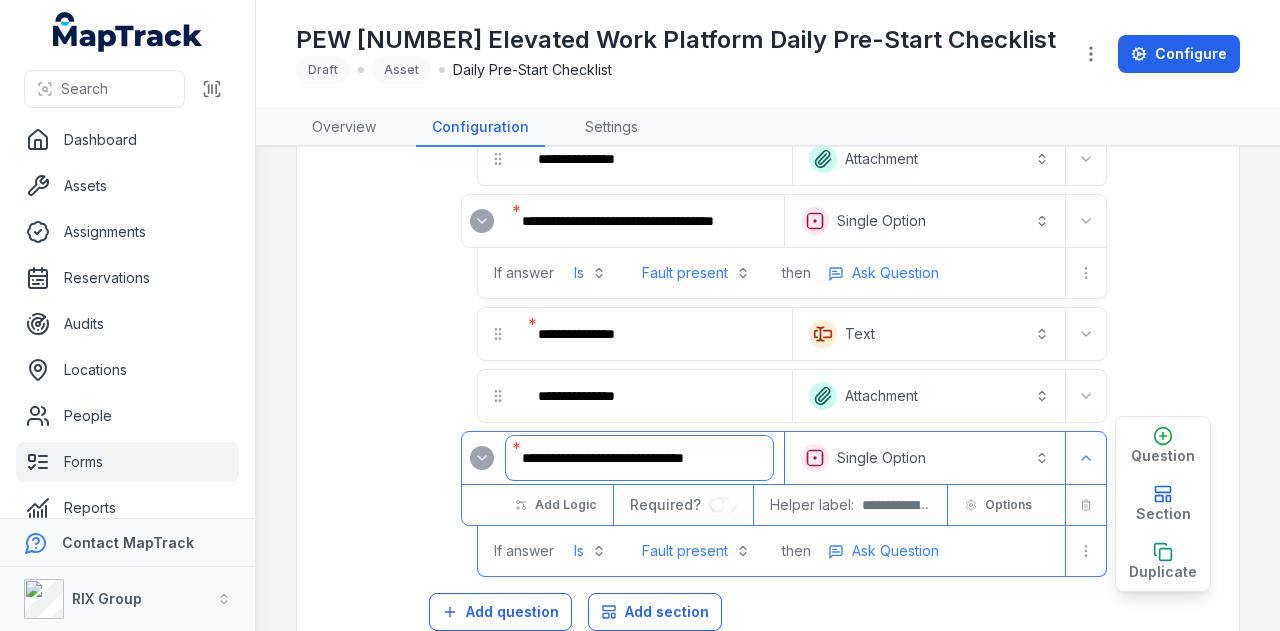 type on "**********" 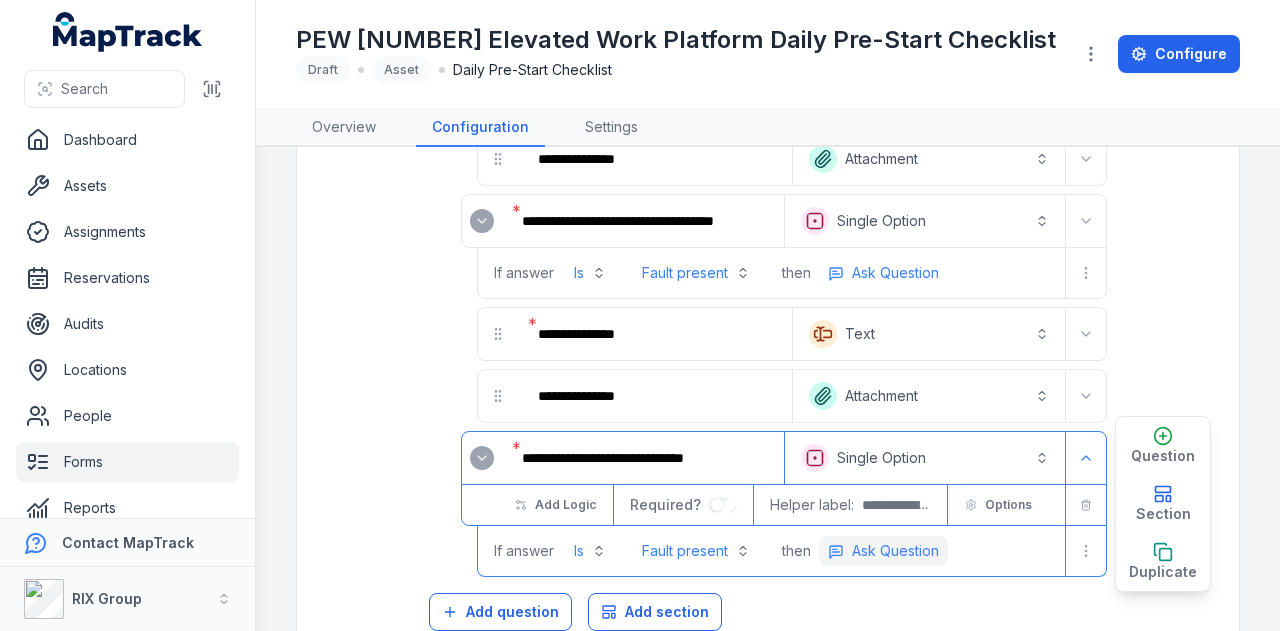 click on "Ask Question" at bounding box center (895, 551) 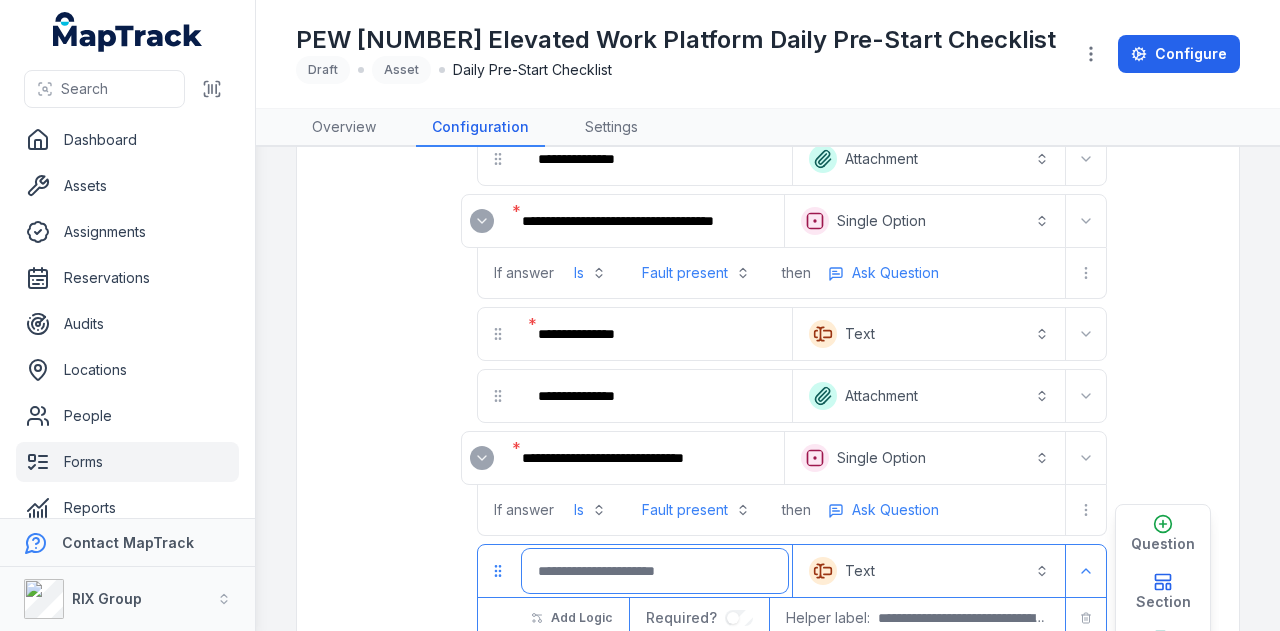 click at bounding box center [655, 571] 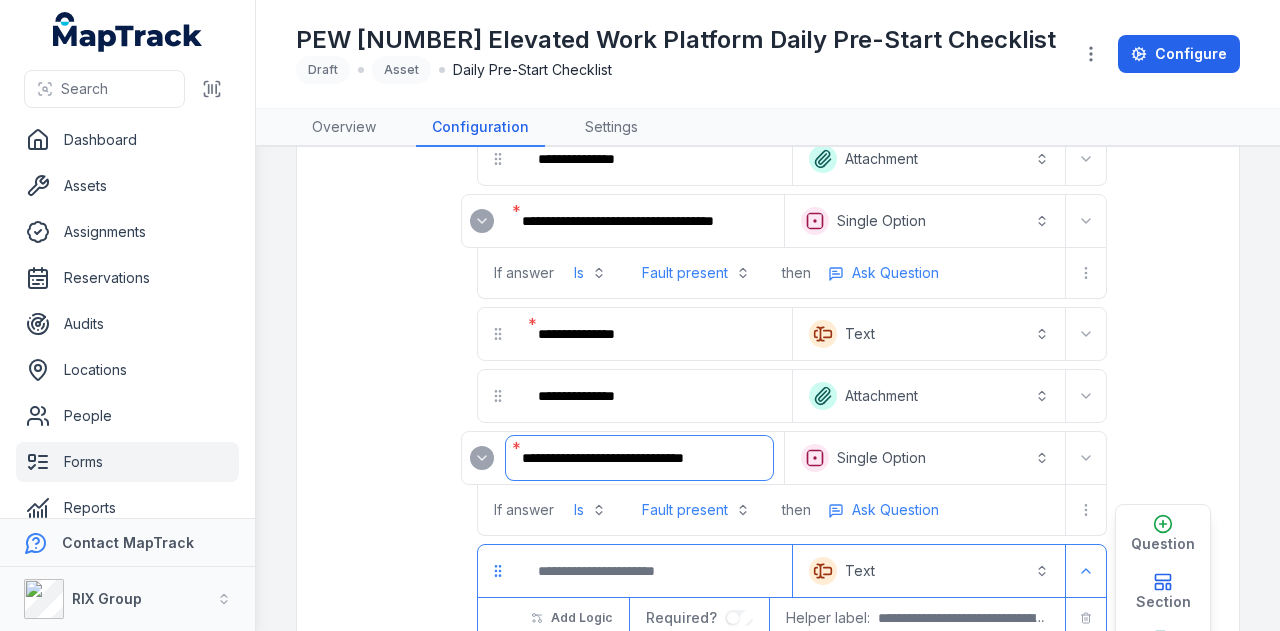 click on "**********" at bounding box center [639, 458] 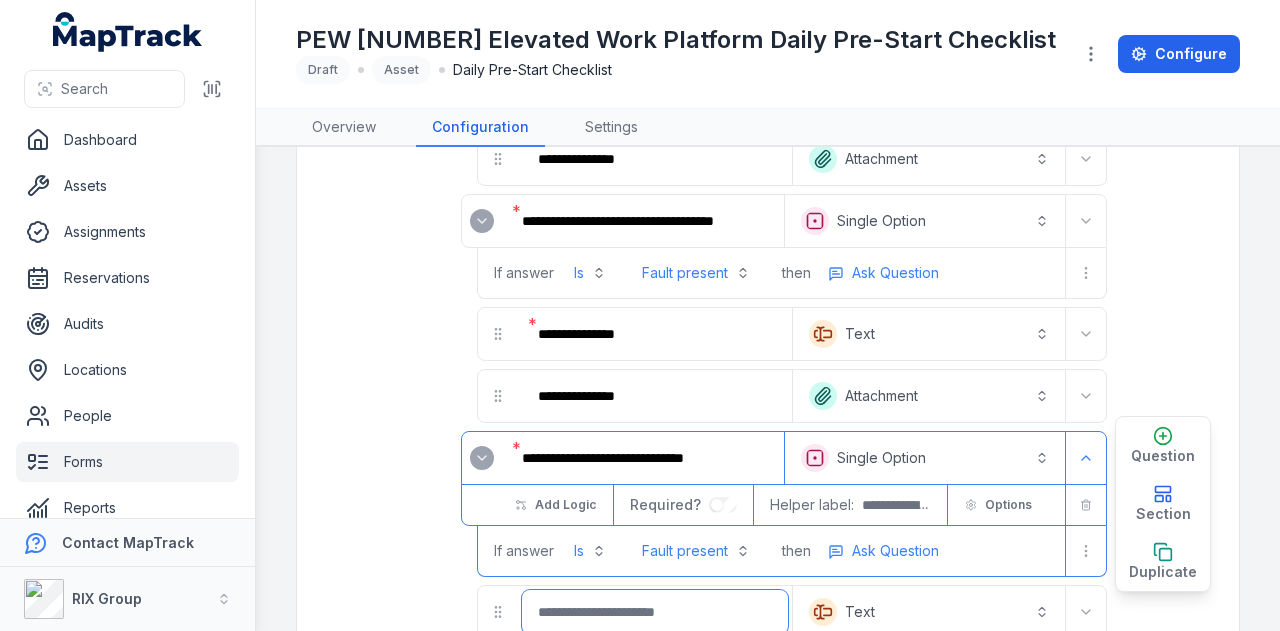 click at bounding box center [655, 612] 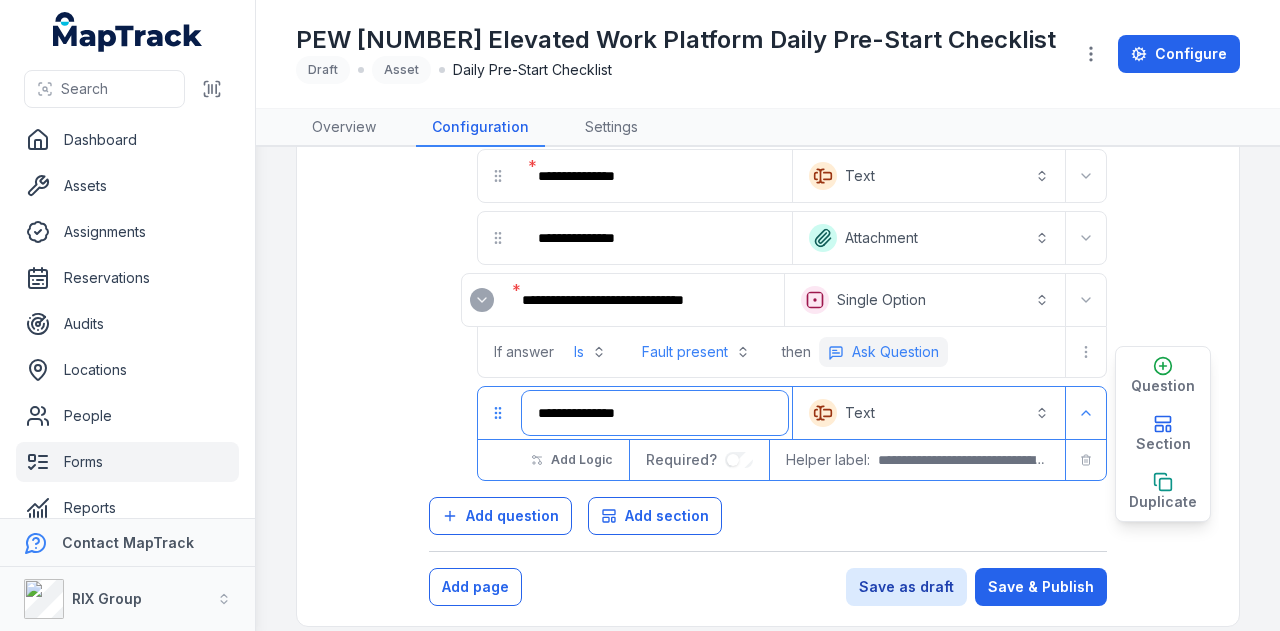 scroll, scrollTop: 1154, scrollLeft: 0, axis: vertical 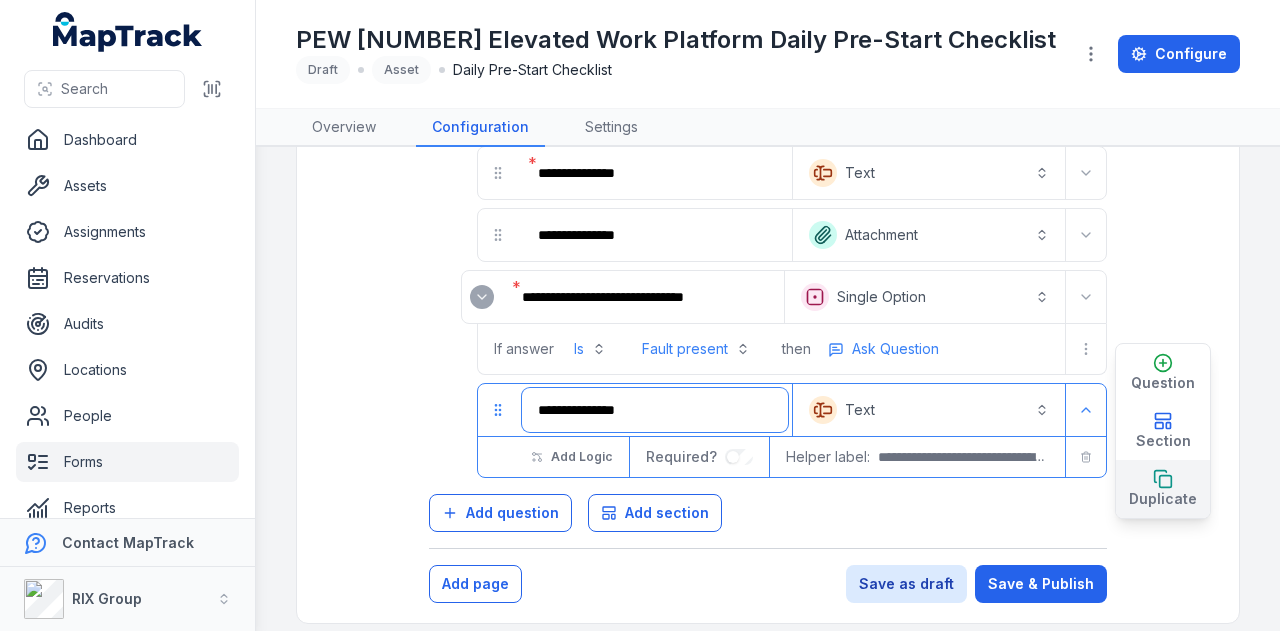 type on "**********" 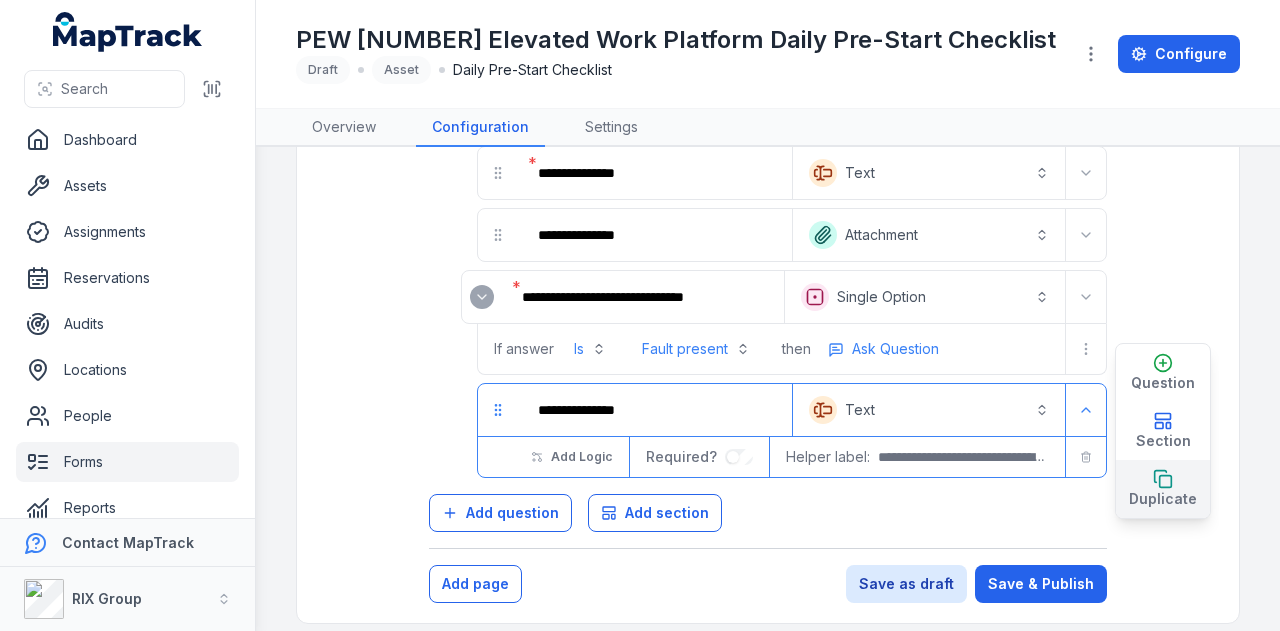 click on "Duplicate" at bounding box center (1163, 489) 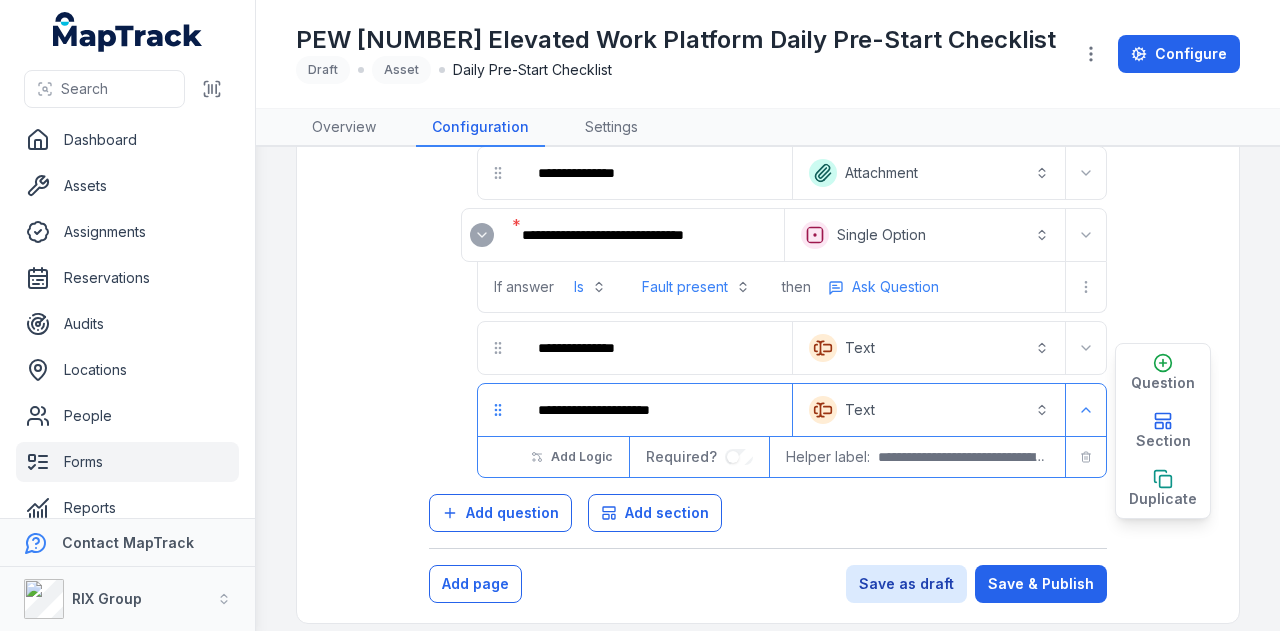 scroll, scrollTop: 1216, scrollLeft: 0, axis: vertical 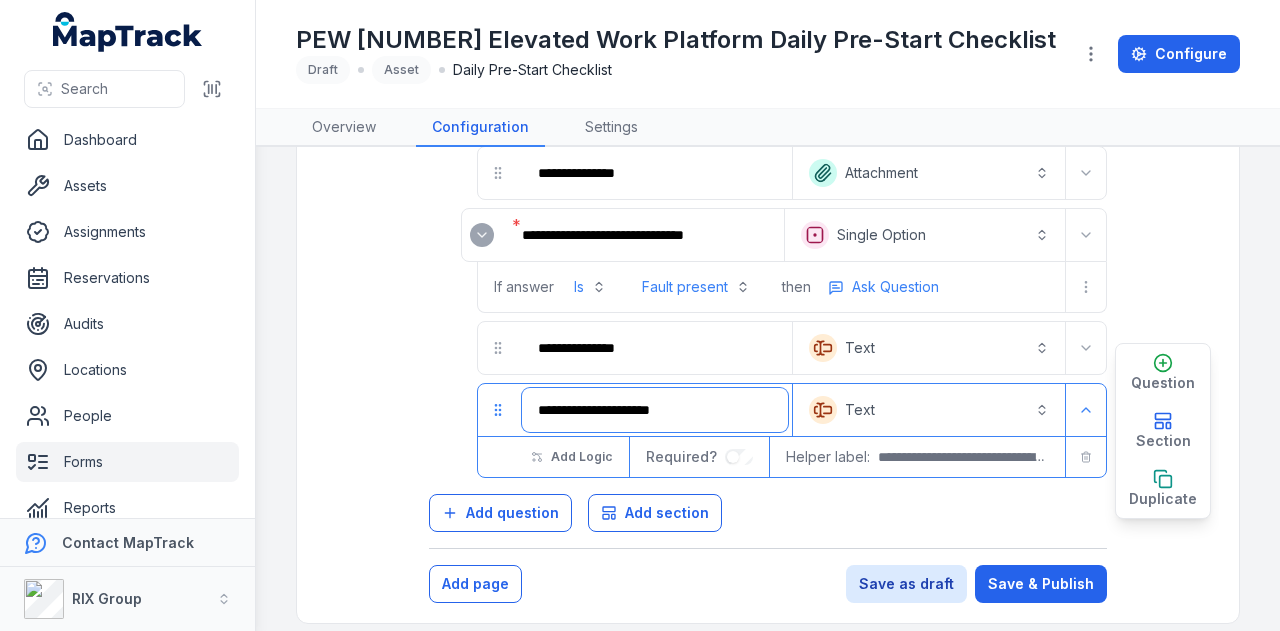 drag, startPoint x: 698, startPoint y: 392, endPoint x: 434, endPoint y: 406, distance: 264.37094 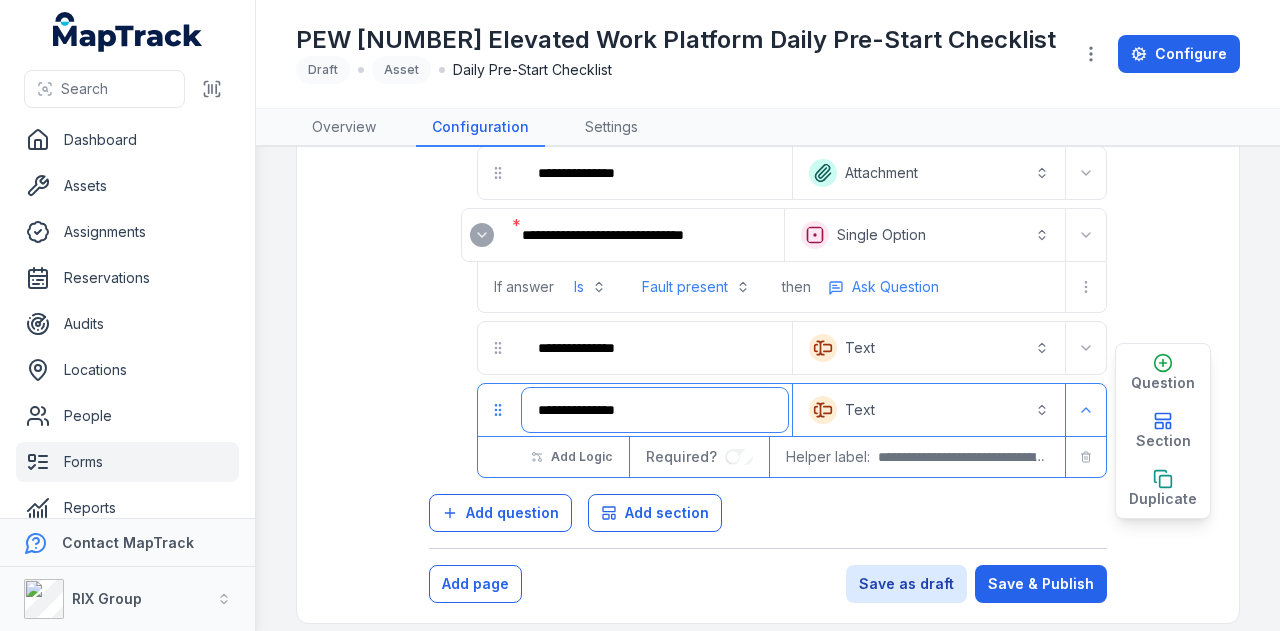 type on "**********" 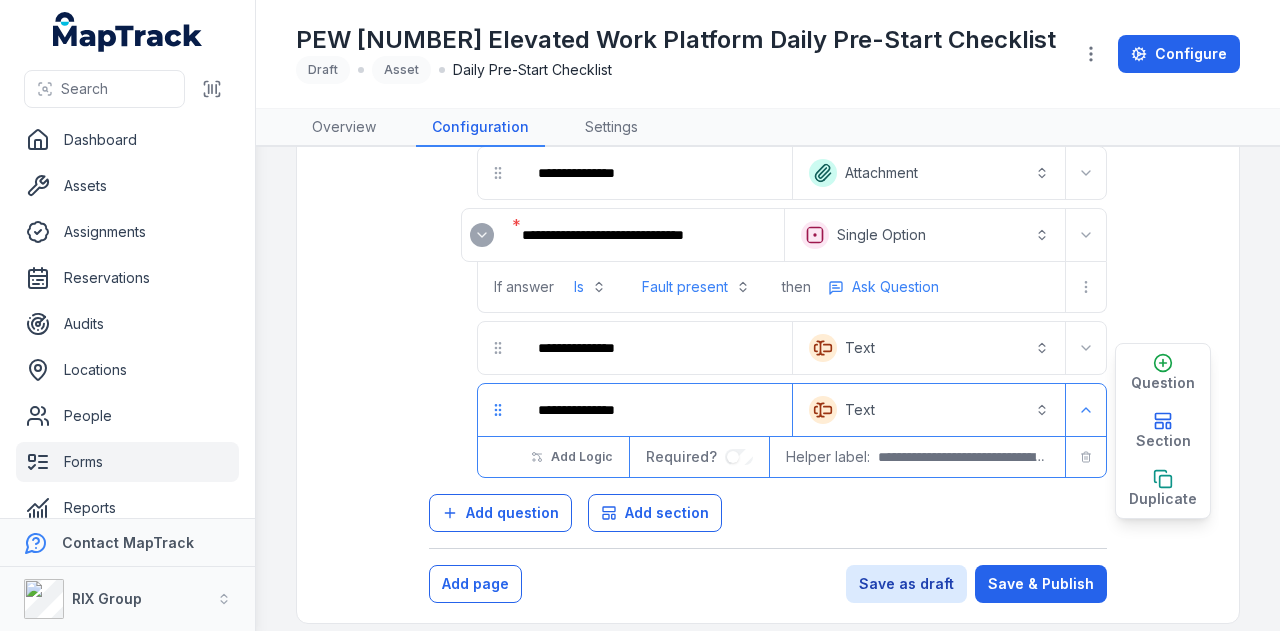 click on "Text *******" at bounding box center (929, 410) 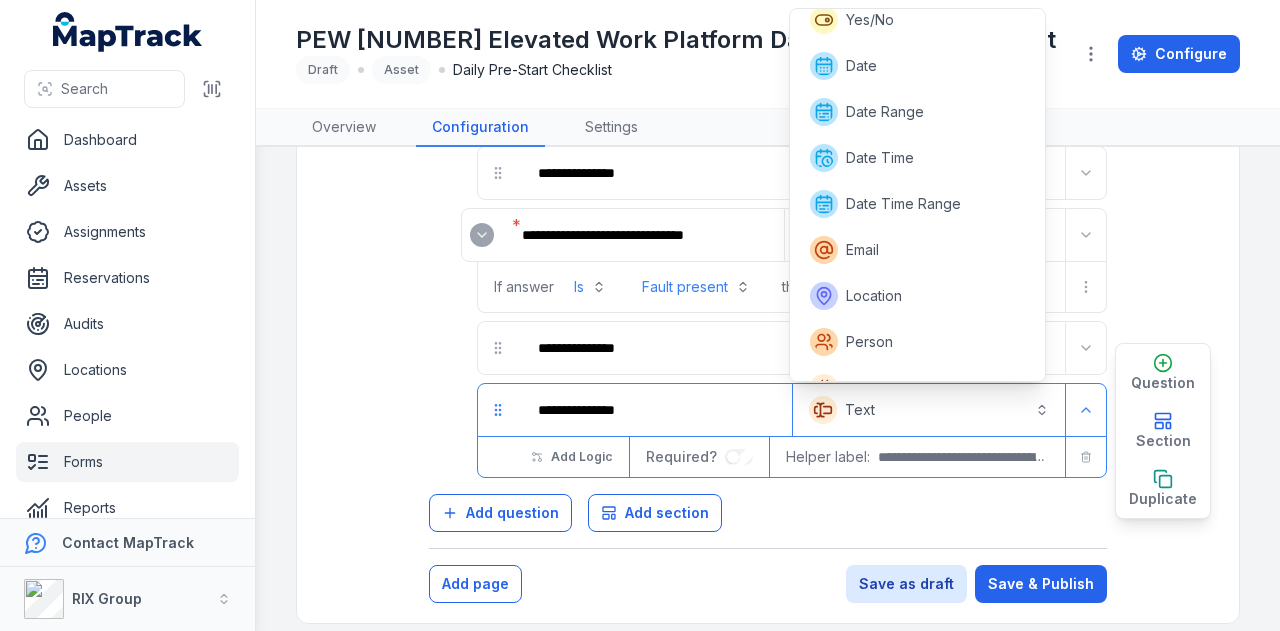 scroll, scrollTop: 0, scrollLeft: 0, axis: both 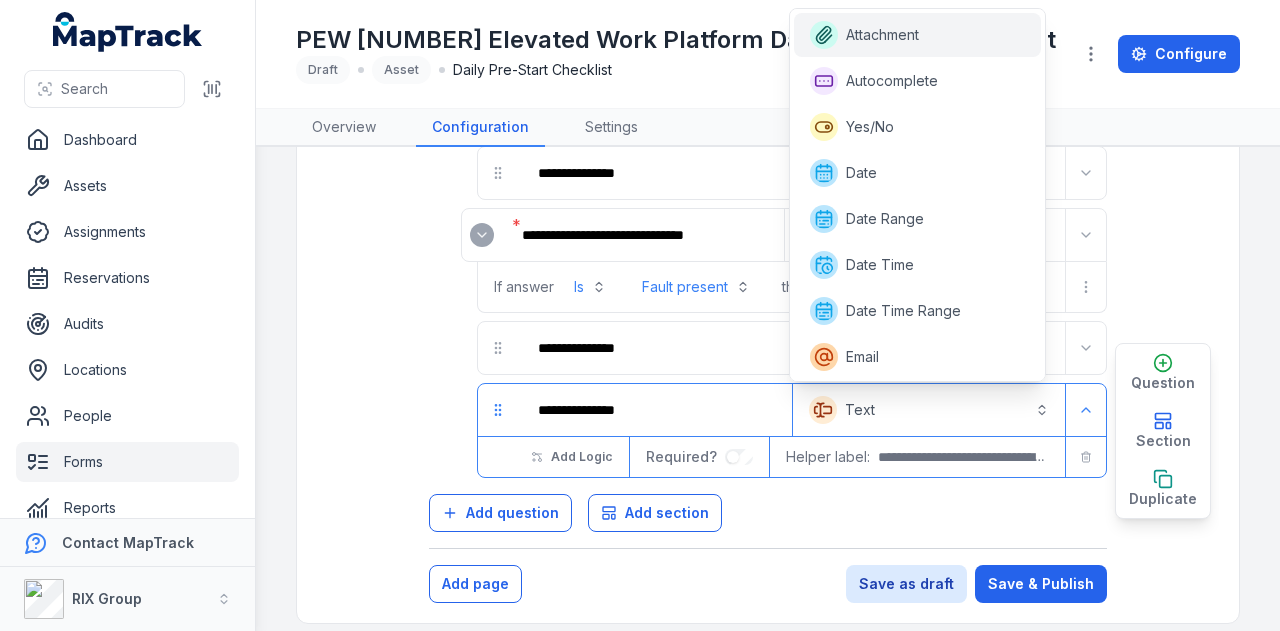click on "Attachment" at bounding box center (918, 35) 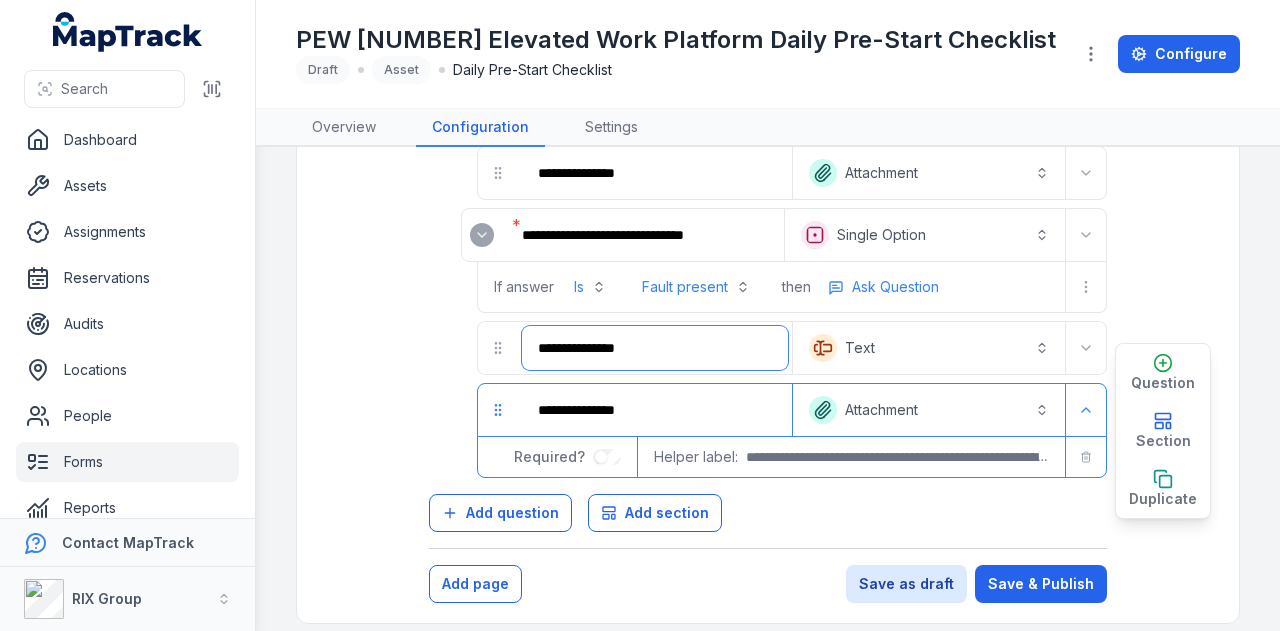click on "**********" at bounding box center (655, 348) 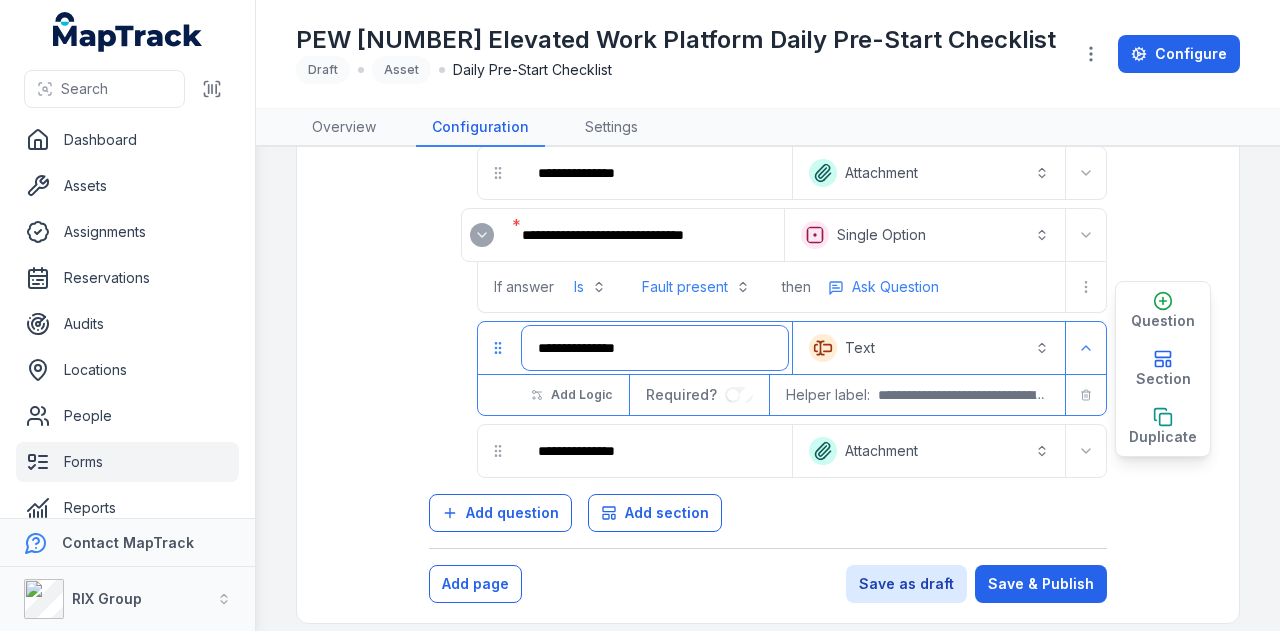 scroll, scrollTop: 1216, scrollLeft: 0, axis: vertical 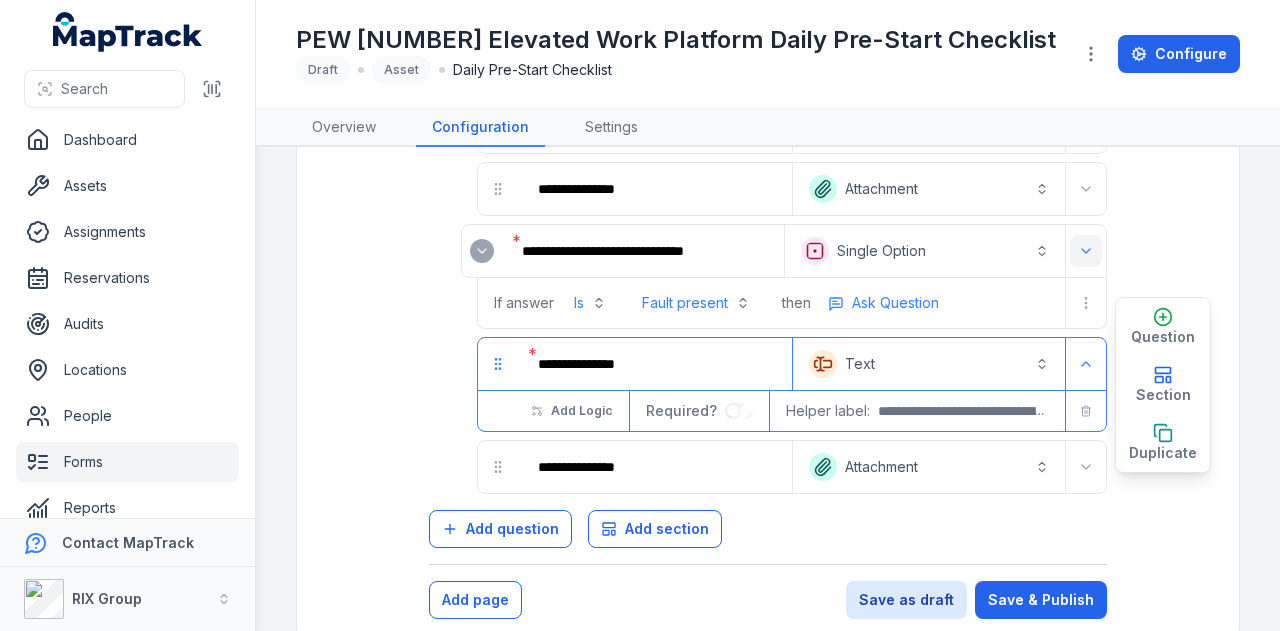 click 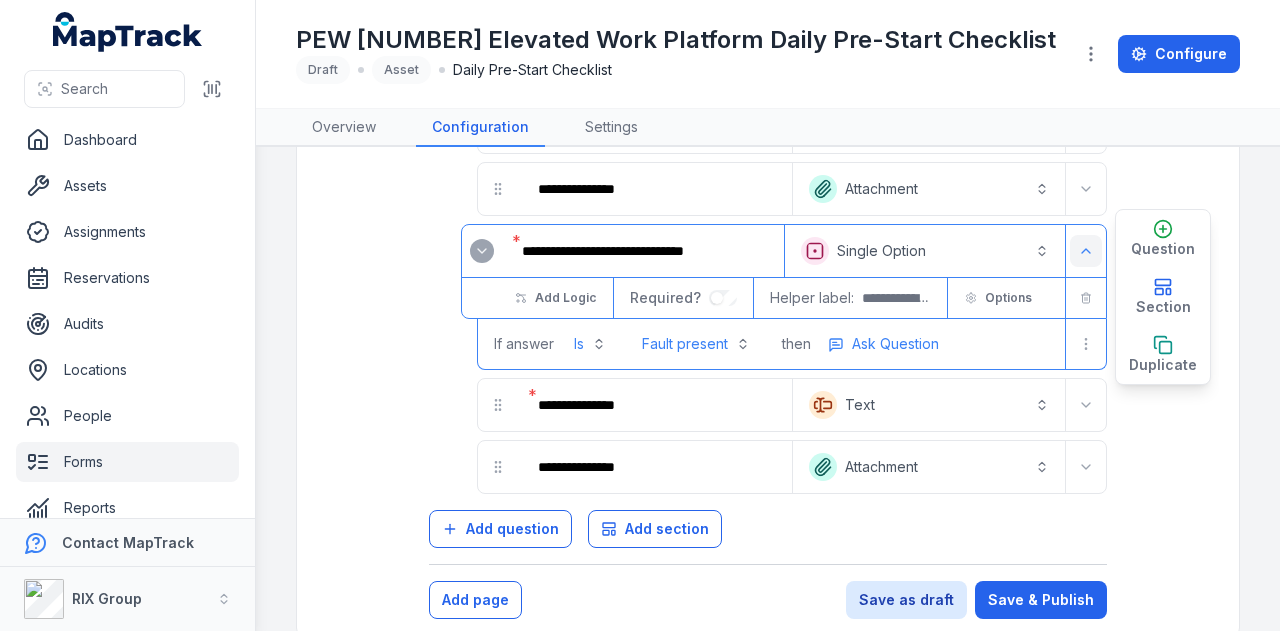 scroll, scrollTop: 1200, scrollLeft: 0, axis: vertical 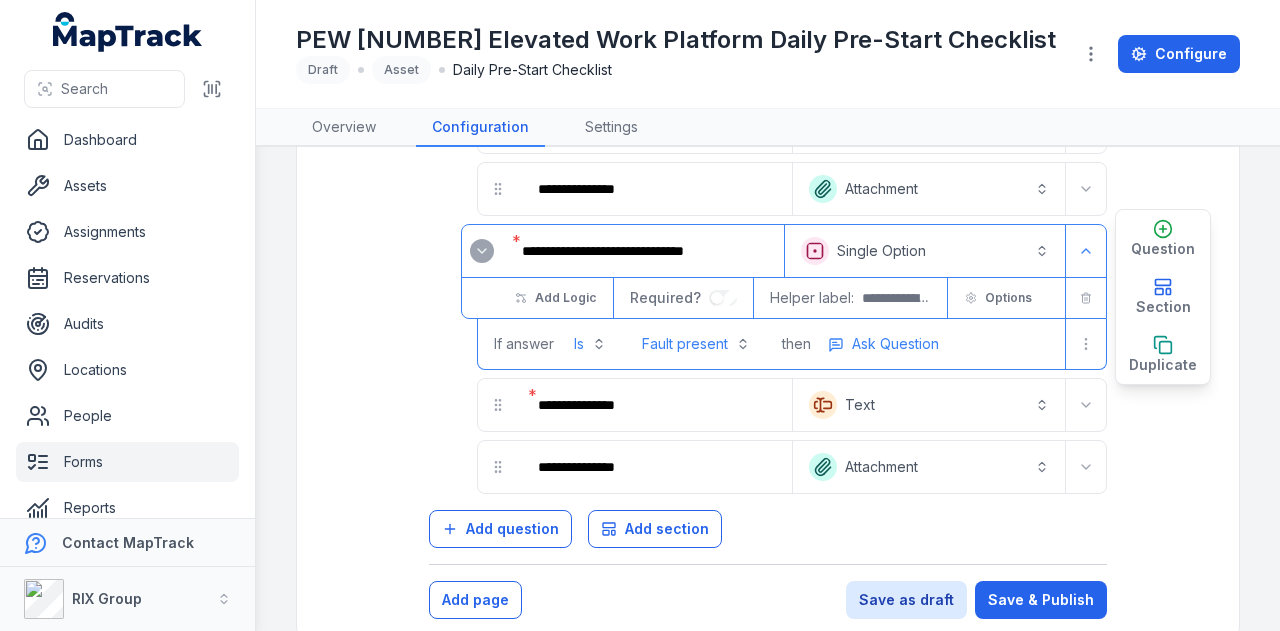 click on "Required?" at bounding box center [683, 298] 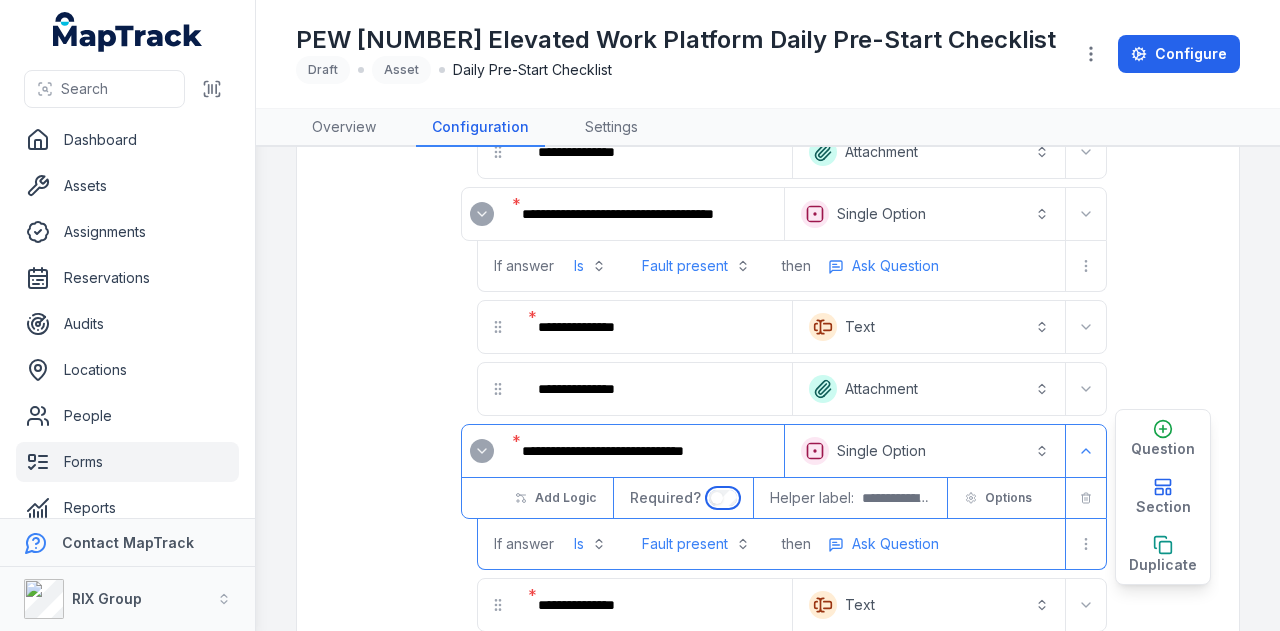 scroll, scrollTop: 1100, scrollLeft: 0, axis: vertical 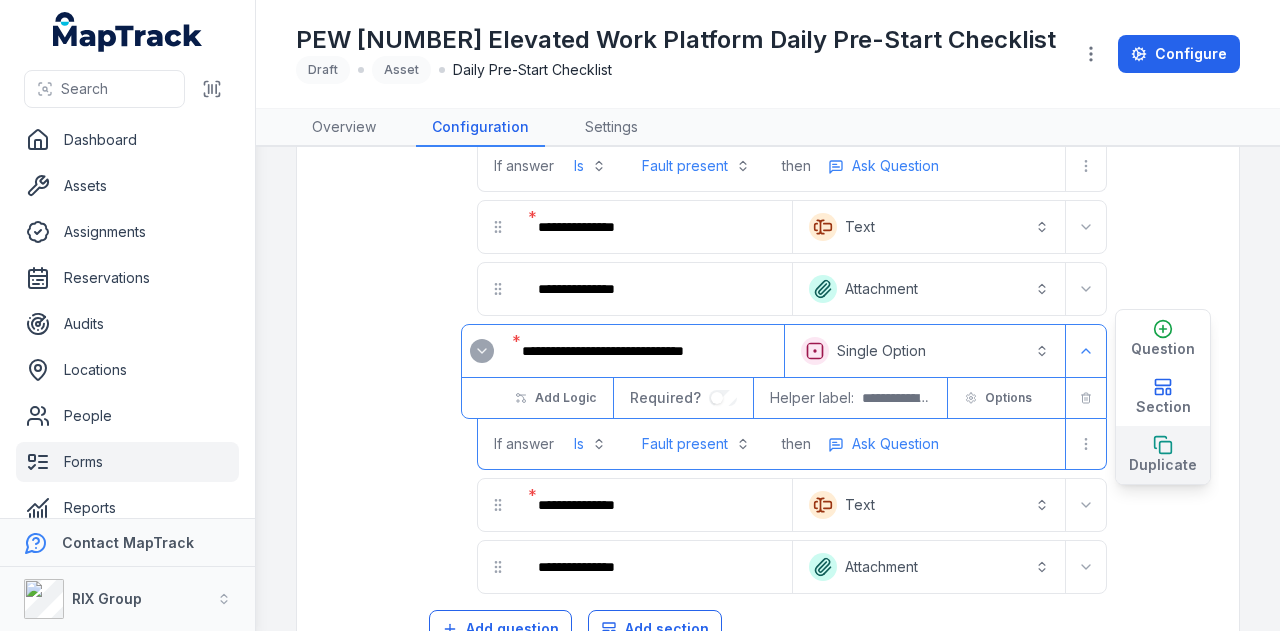 click on "Duplicate" at bounding box center [1163, 465] 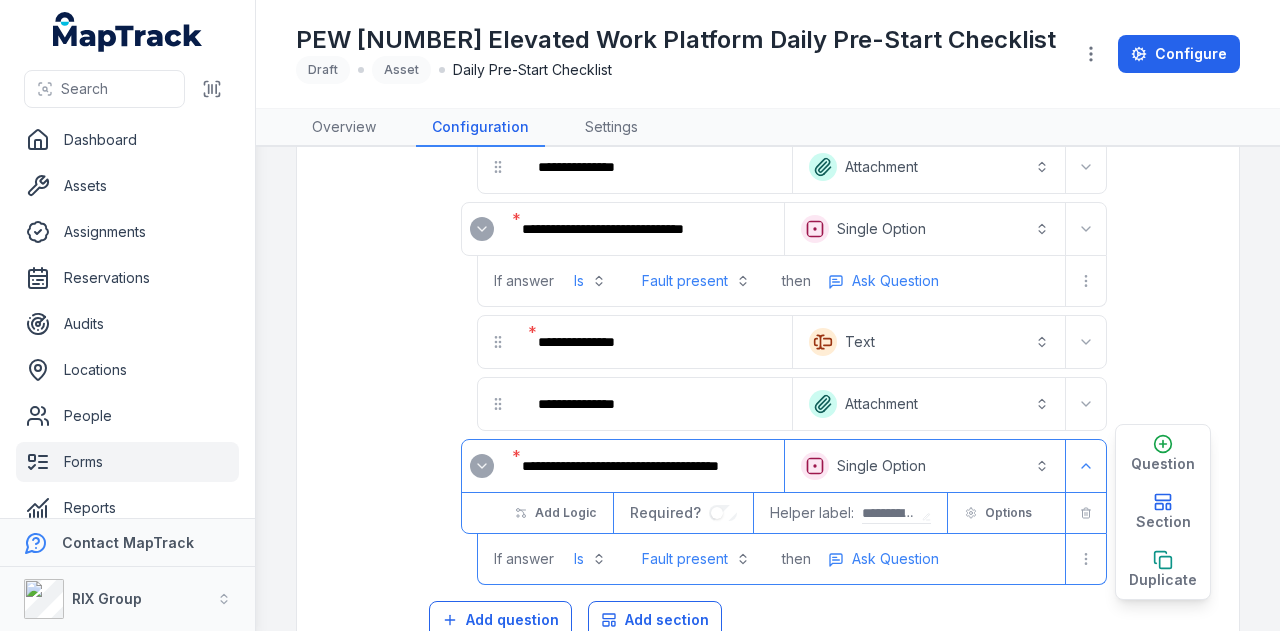 scroll, scrollTop: 1328, scrollLeft: 0, axis: vertical 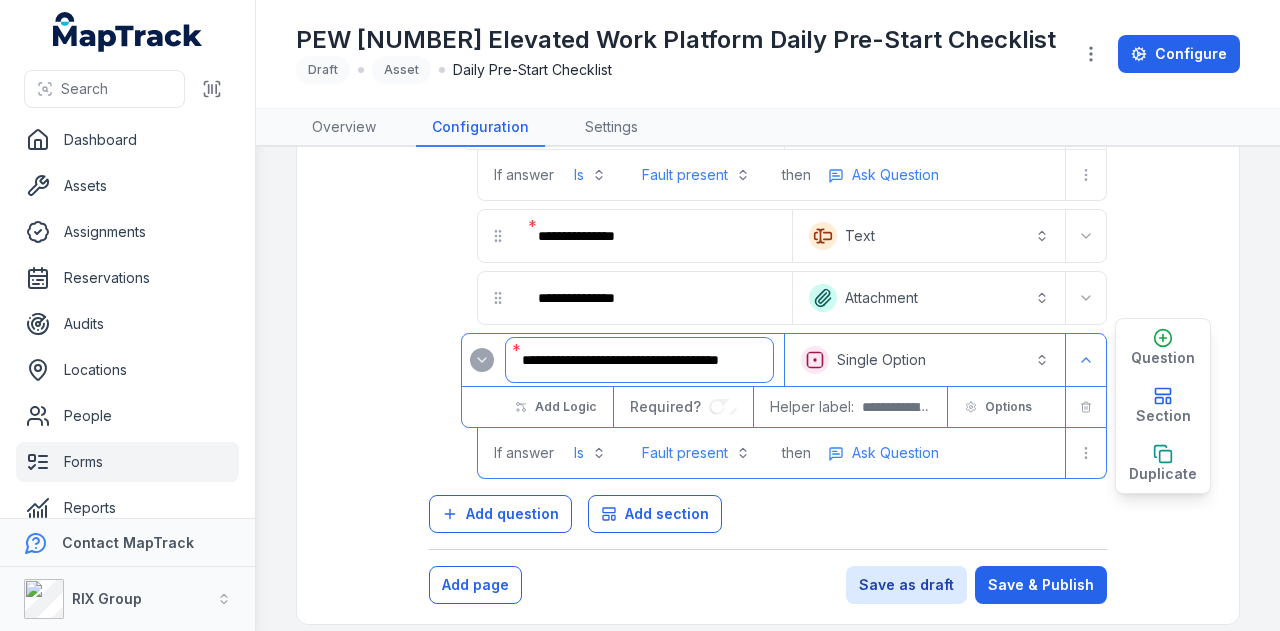drag, startPoint x: 520, startPoint y: 345, endPoint x: 970, endPoint y: 329, distance: 450.28436 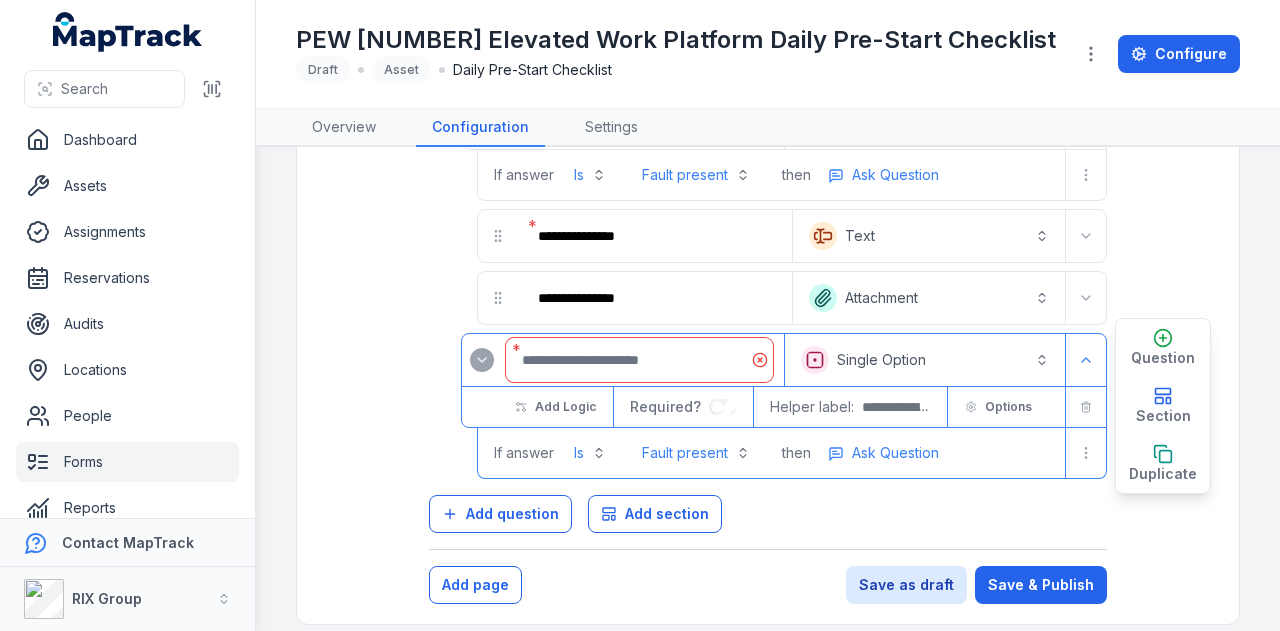 scroll, scrollTop: 0, scrollLeft: 0, axis: both 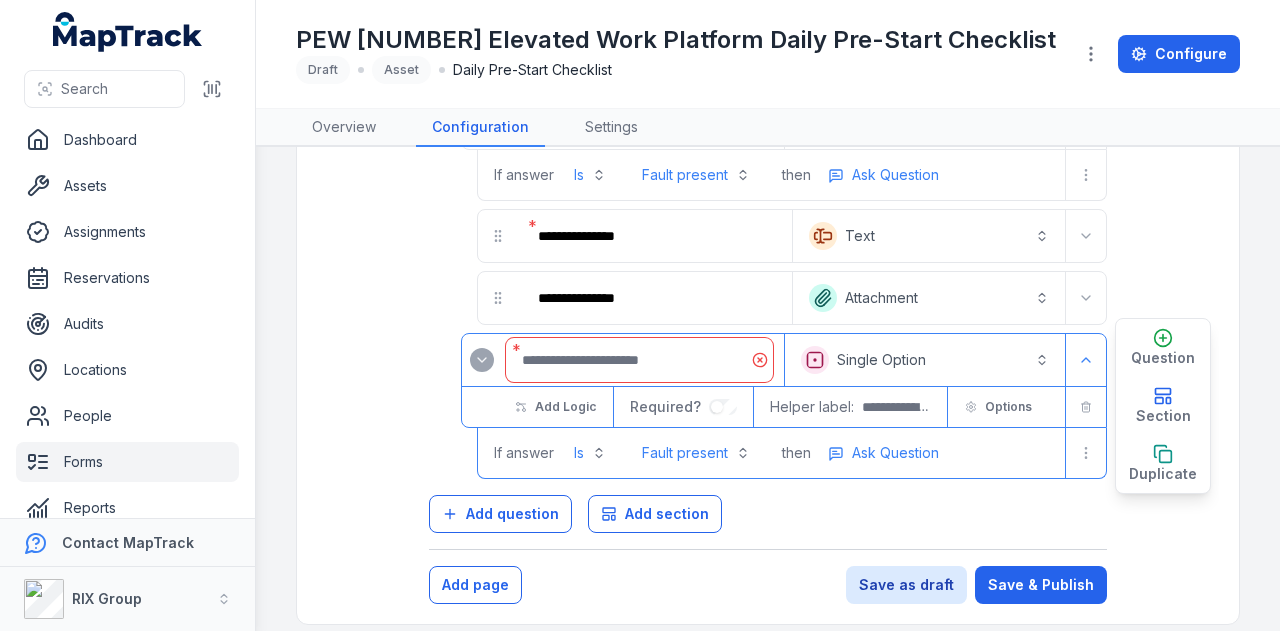 click at bounding box center [639, 360] 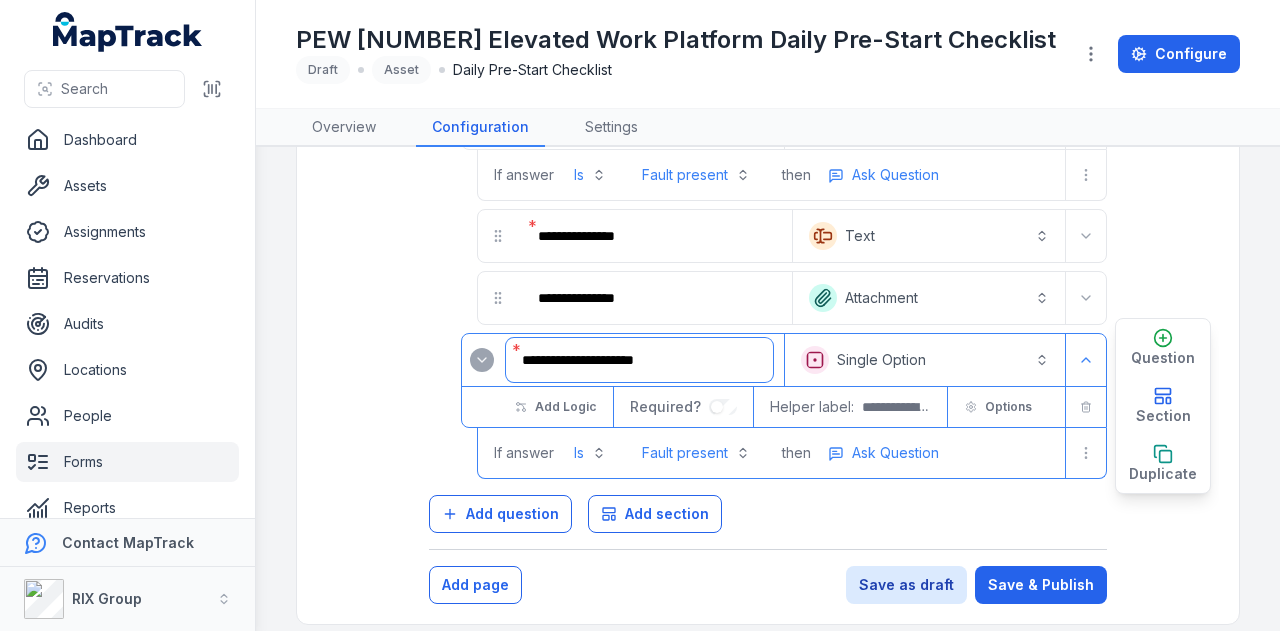 type on "**********" 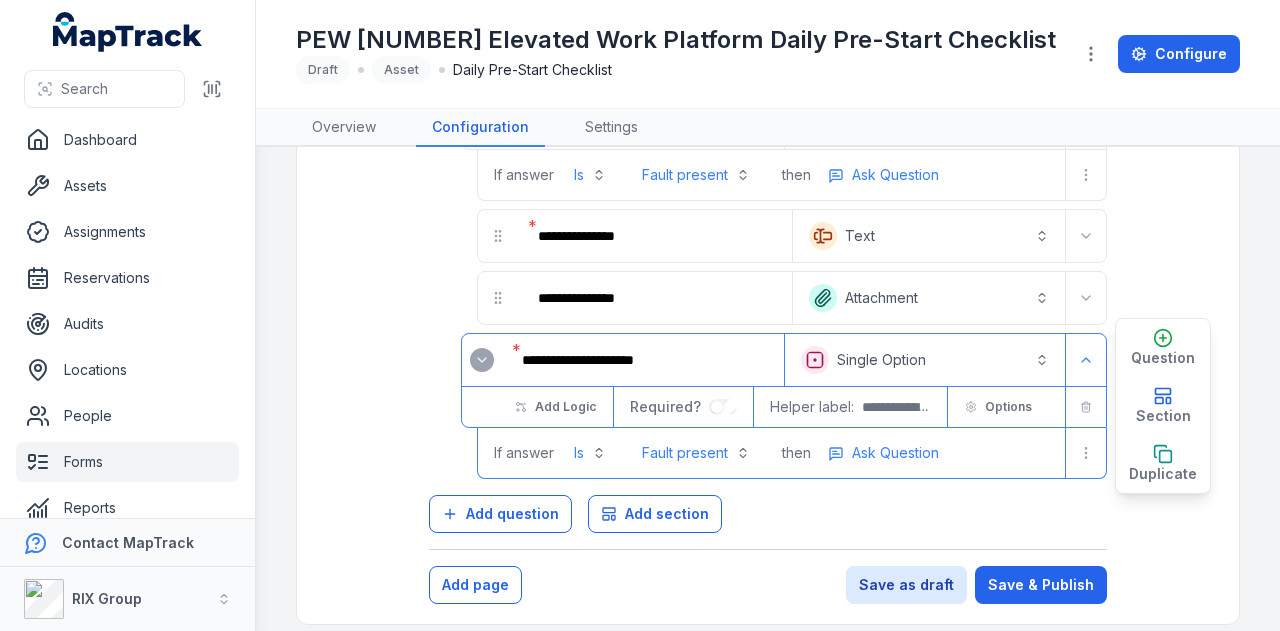 click on "then Ask Question" at bounding box center (924, 453) 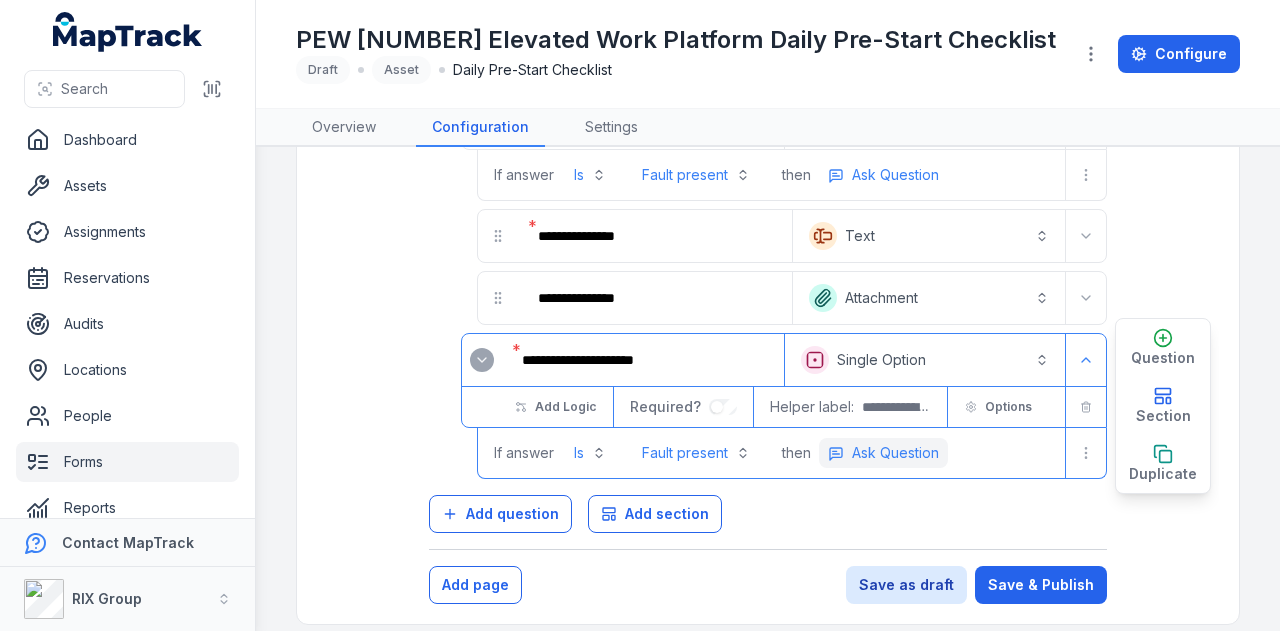 click on "Ask Question" at bounding box center [883, 453] 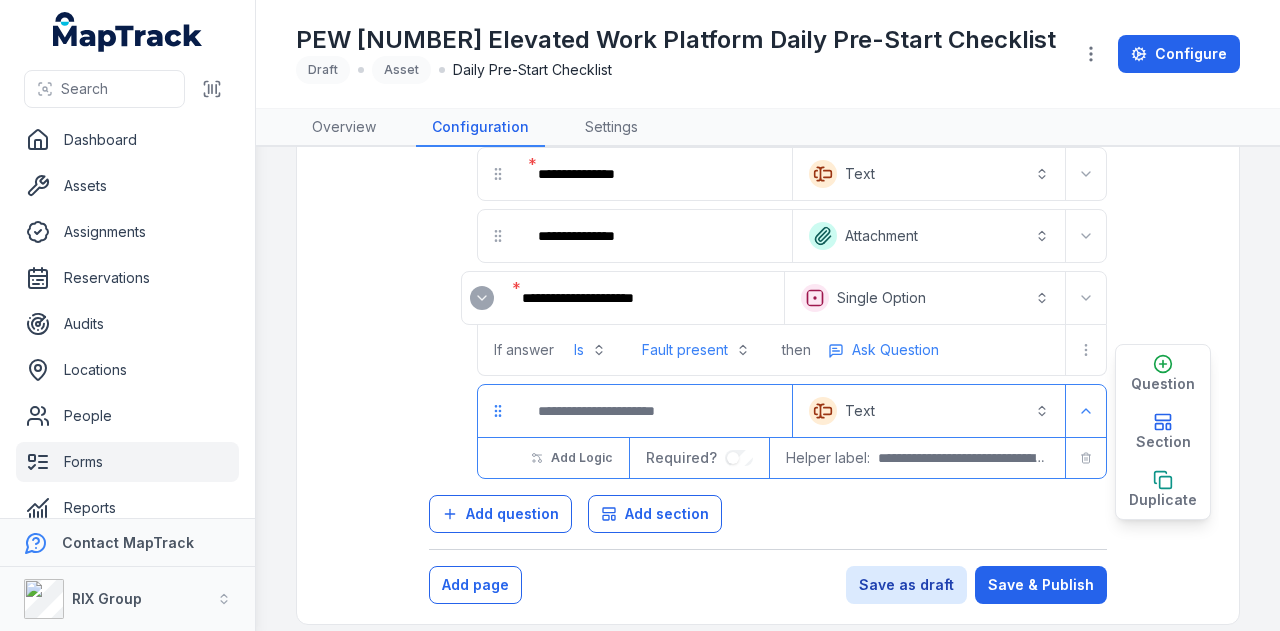 scroll, scrollTop: 1389, scrollLeft: 0, axis: vertical 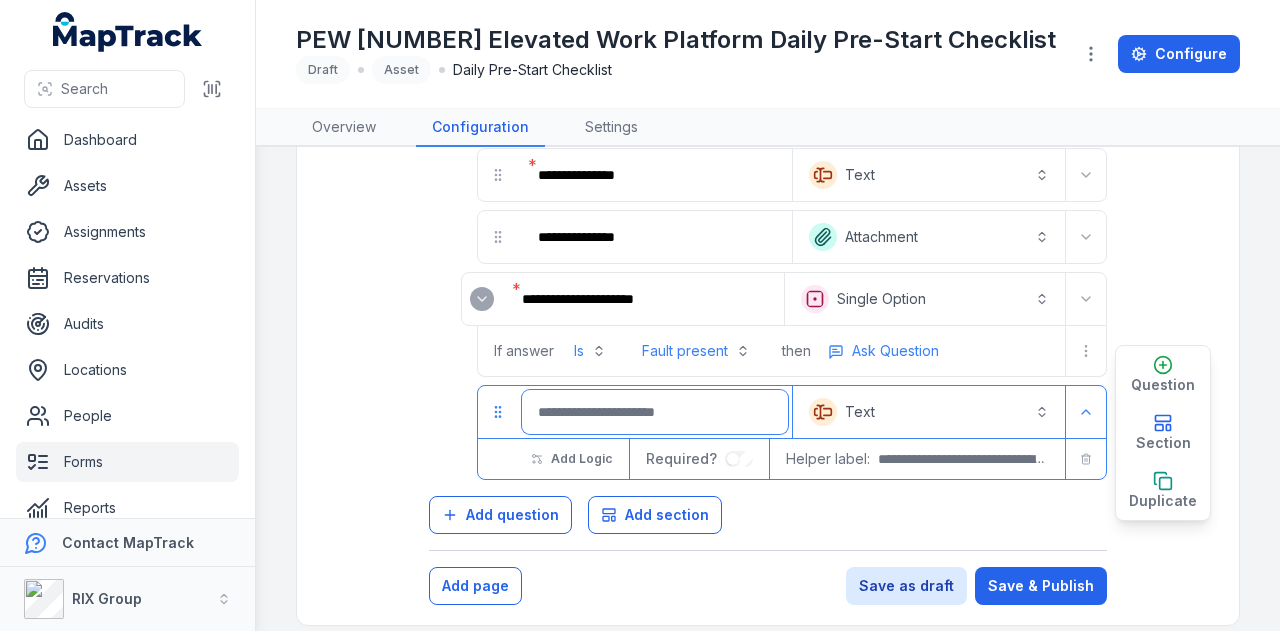 click at bounding box center (655, 412) 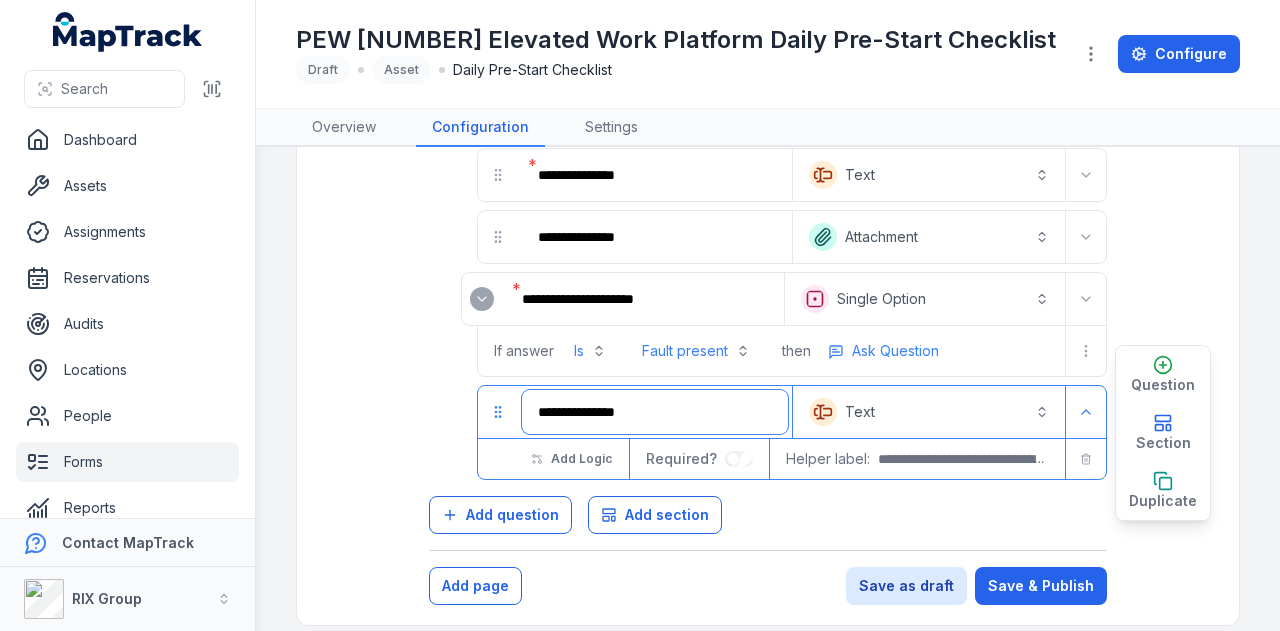 type on "**********" 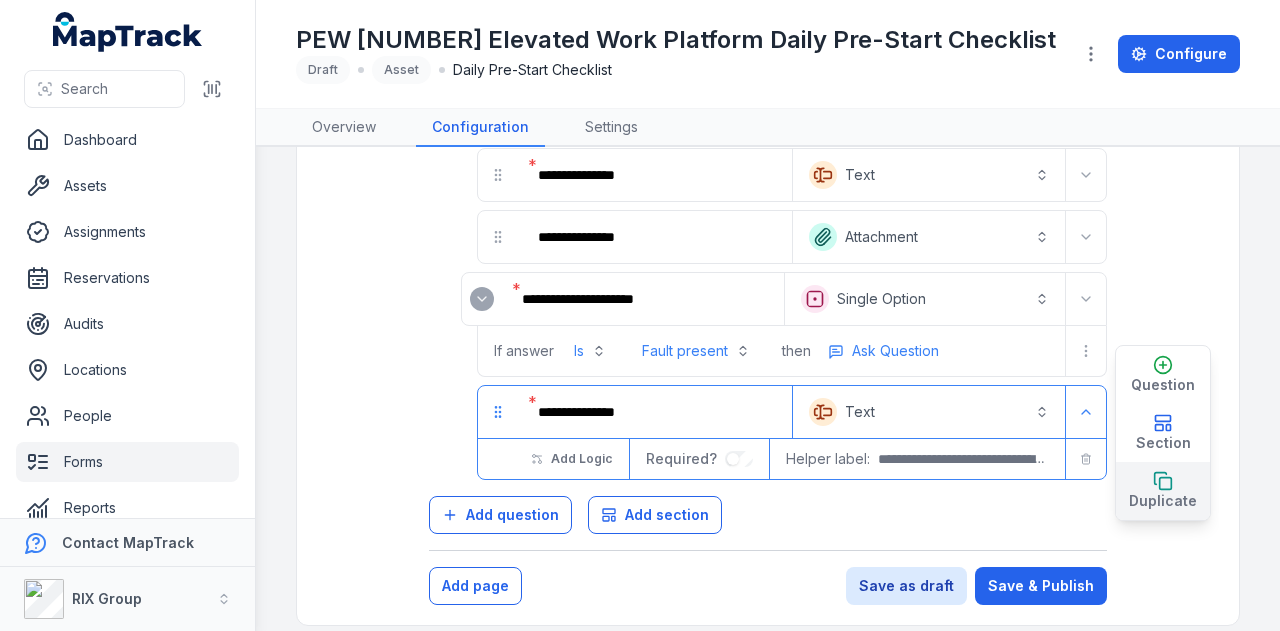 click on "Duplicate" at bounding box center [1163, 501] 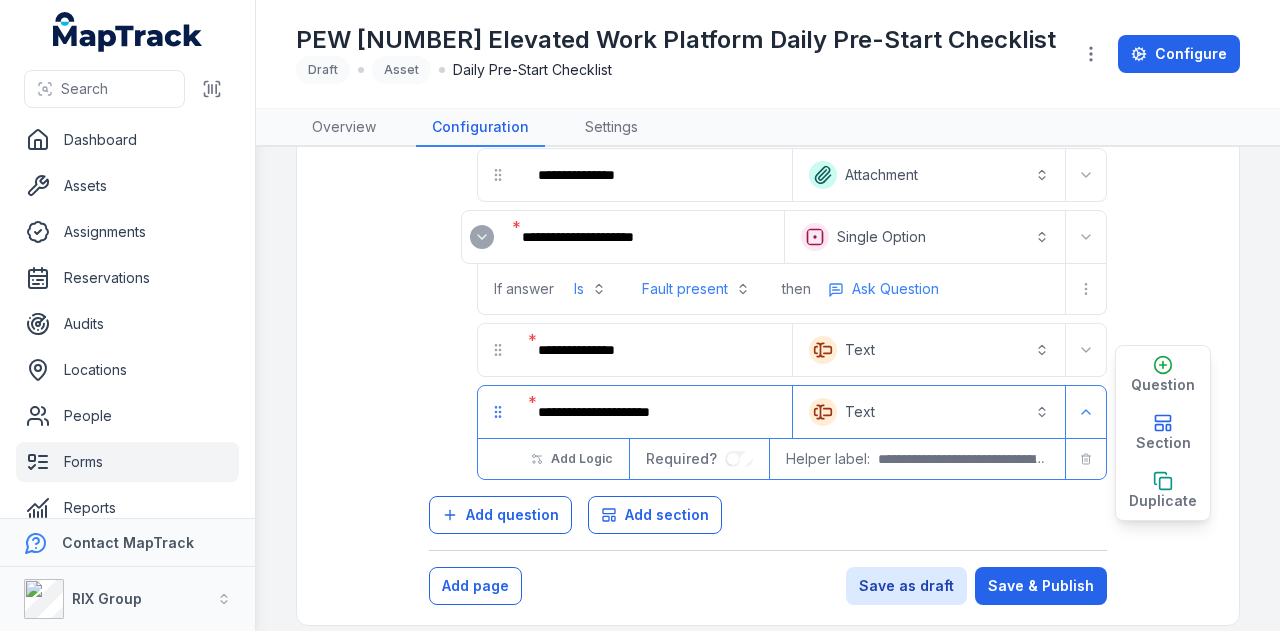 scroll, scrollTop: 1450, scrollLeft: 0, axis: vertical 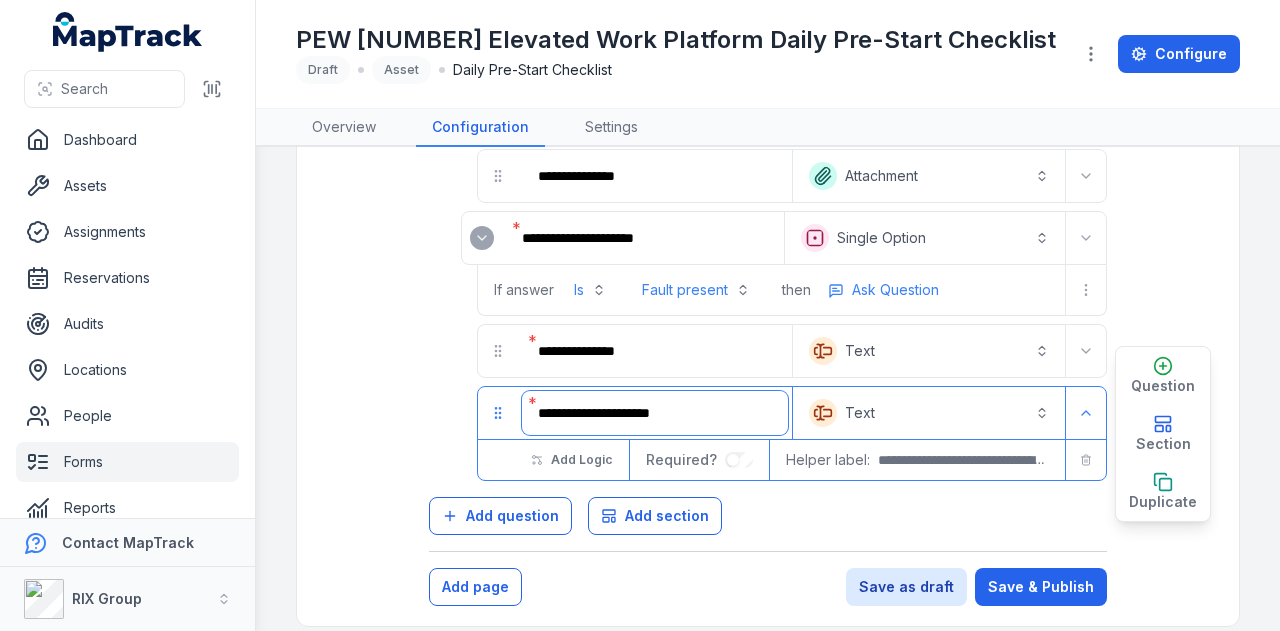 drag, startPoint x: 495, startPoint y: 393, endPoint x: 351, endPoint y: 396, distance: 144.03125 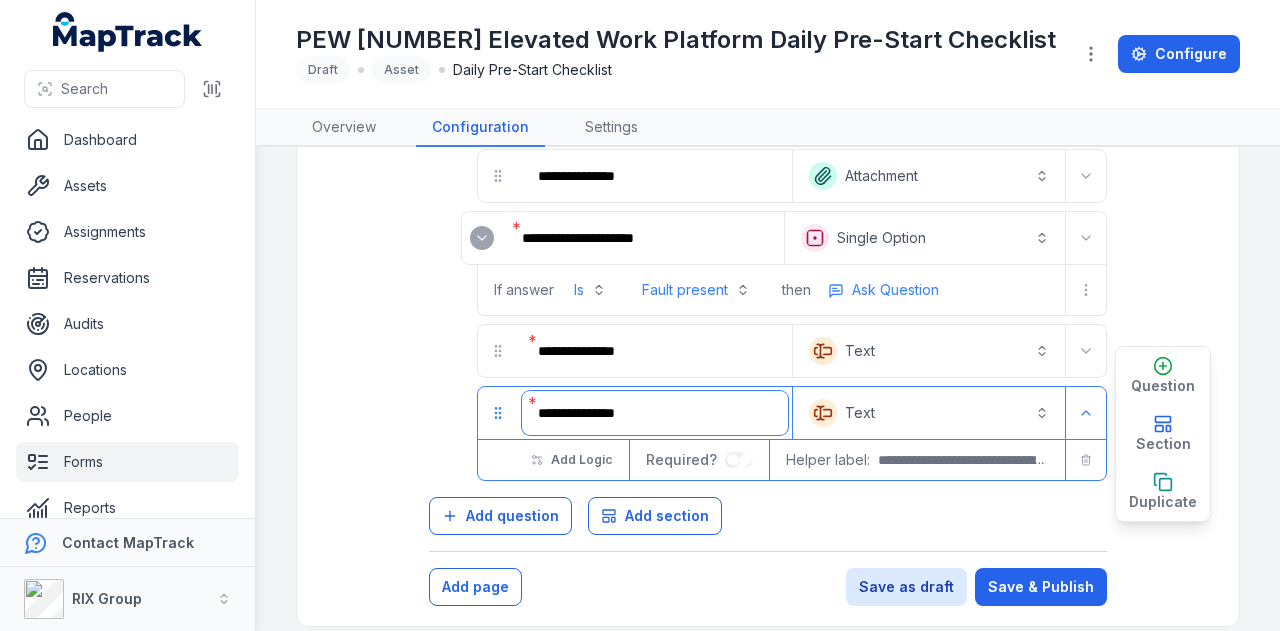 type on "**********" 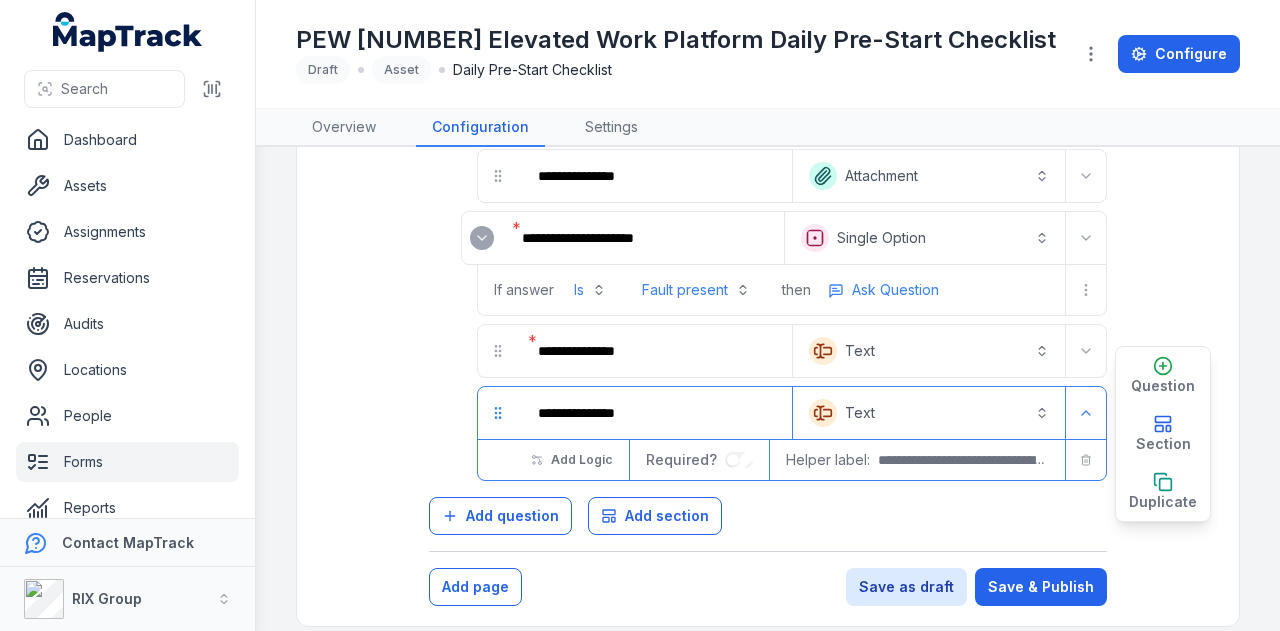 click on "Text *******" at bounding box center [929, 413] 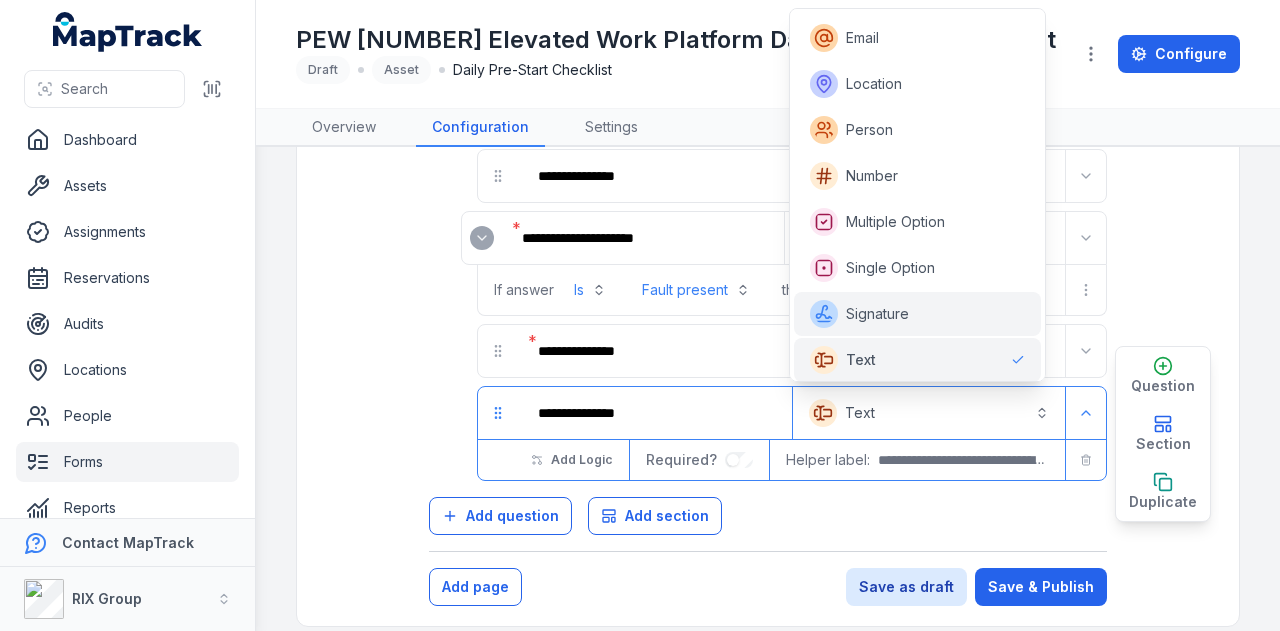 scroll, scrollTop: 0, scrollLeft: 0, axis: both 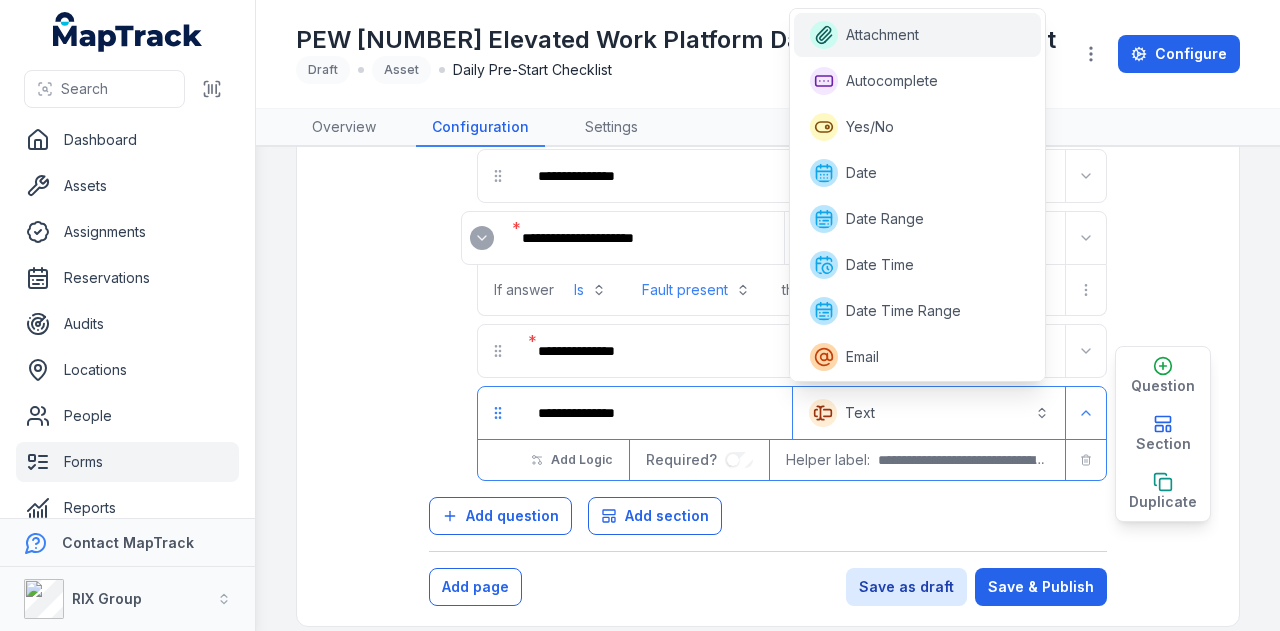 click on "Attachment" at bounding box center [918, 35] 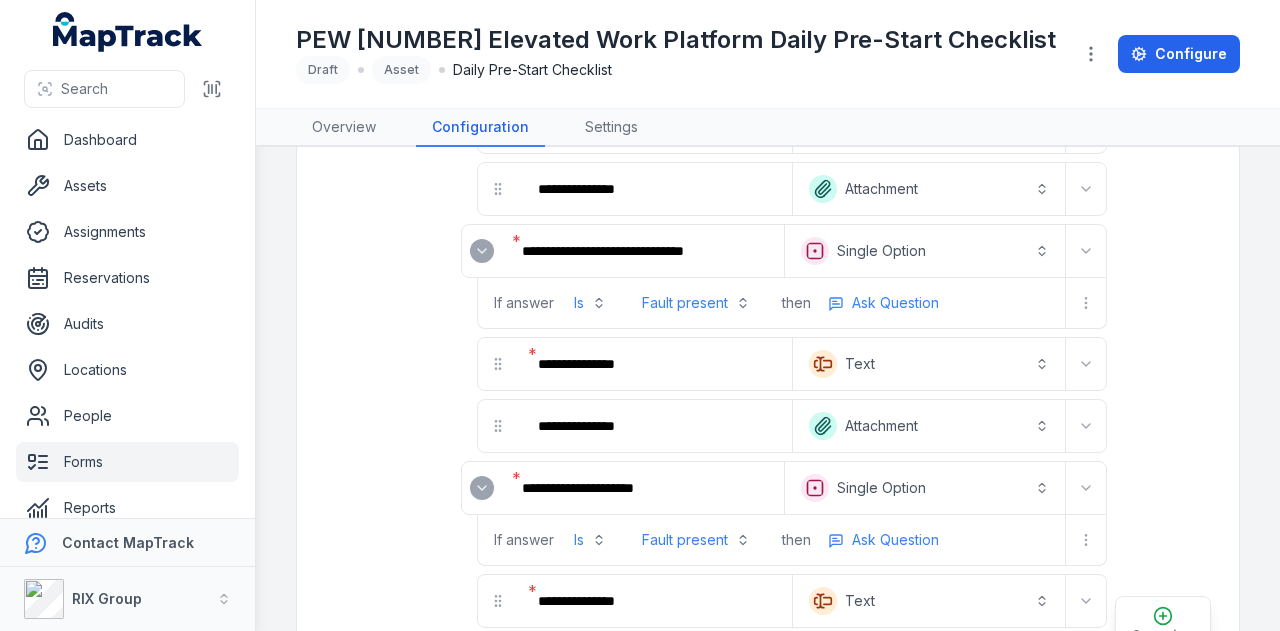 scroll, scrollTop: 1300, scrollLeft: 0, axis: vertical 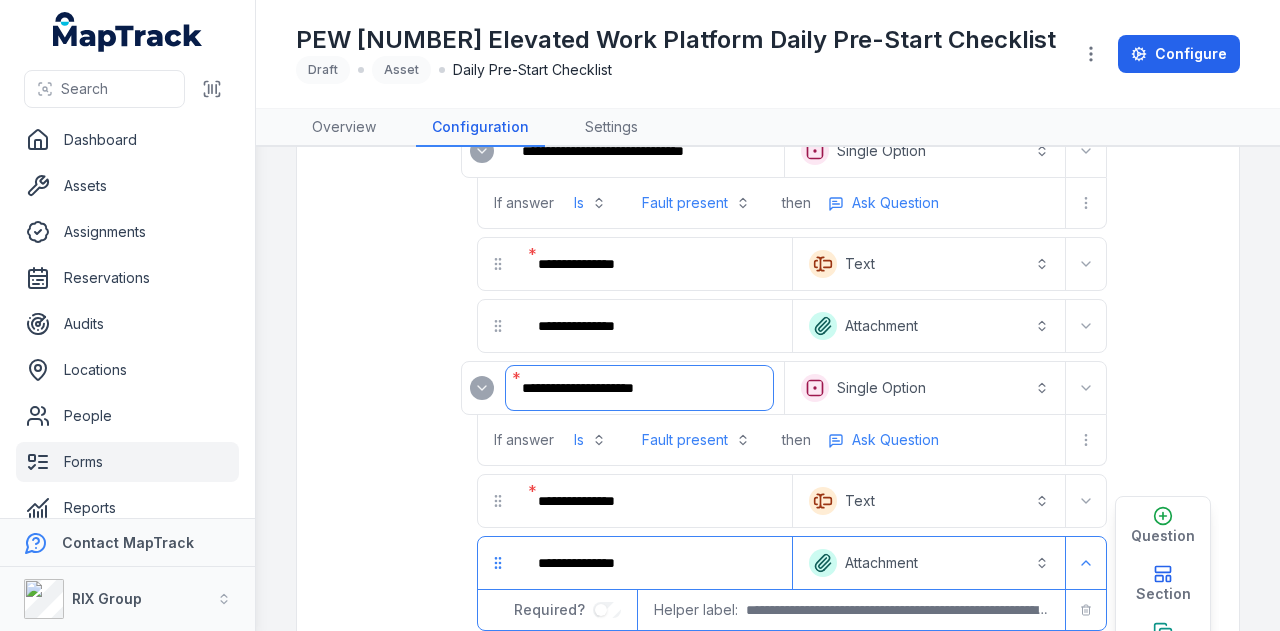 click on "**********" at bounding box center [639, 388] 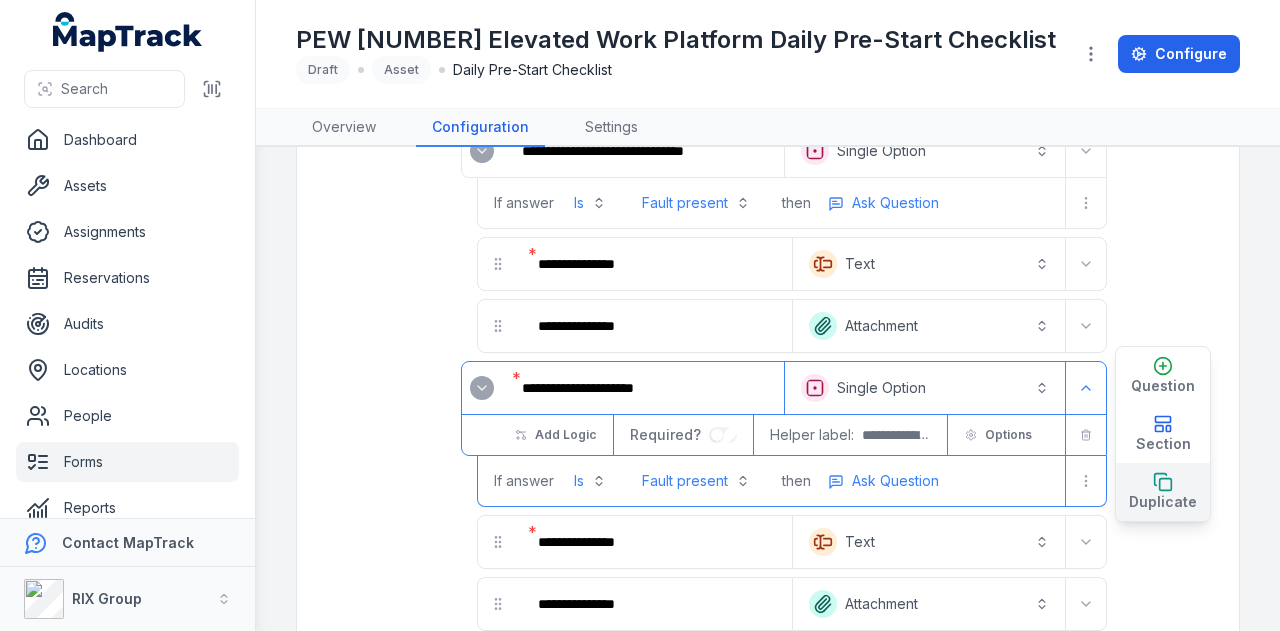 click on "Duplicate" at bounding box center [1163, 502] 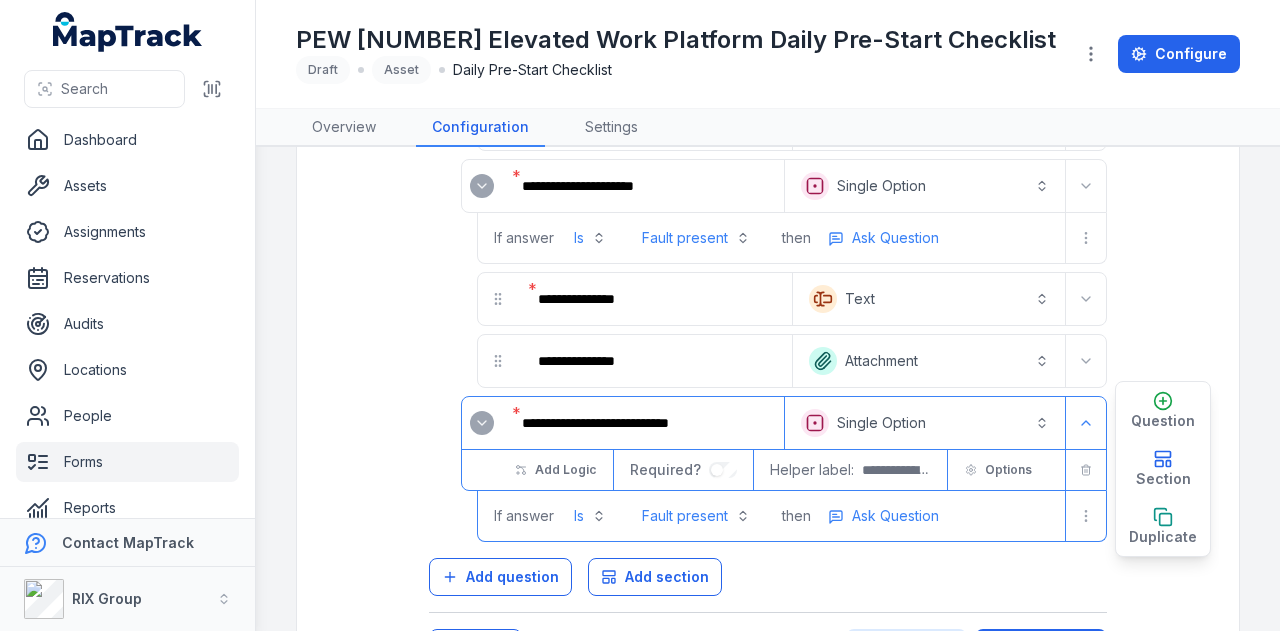 scroll, scrollTop: 1562, scrollLeft: 0, axis: vertical 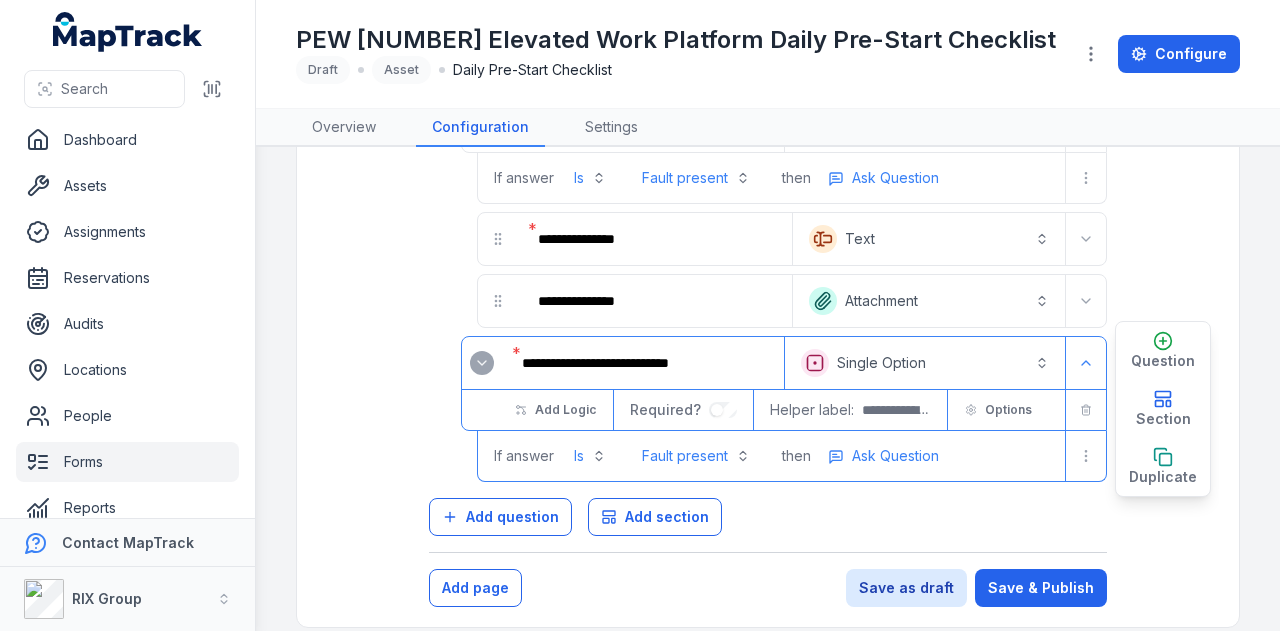 click on "*" at bounding box center [513, 353] 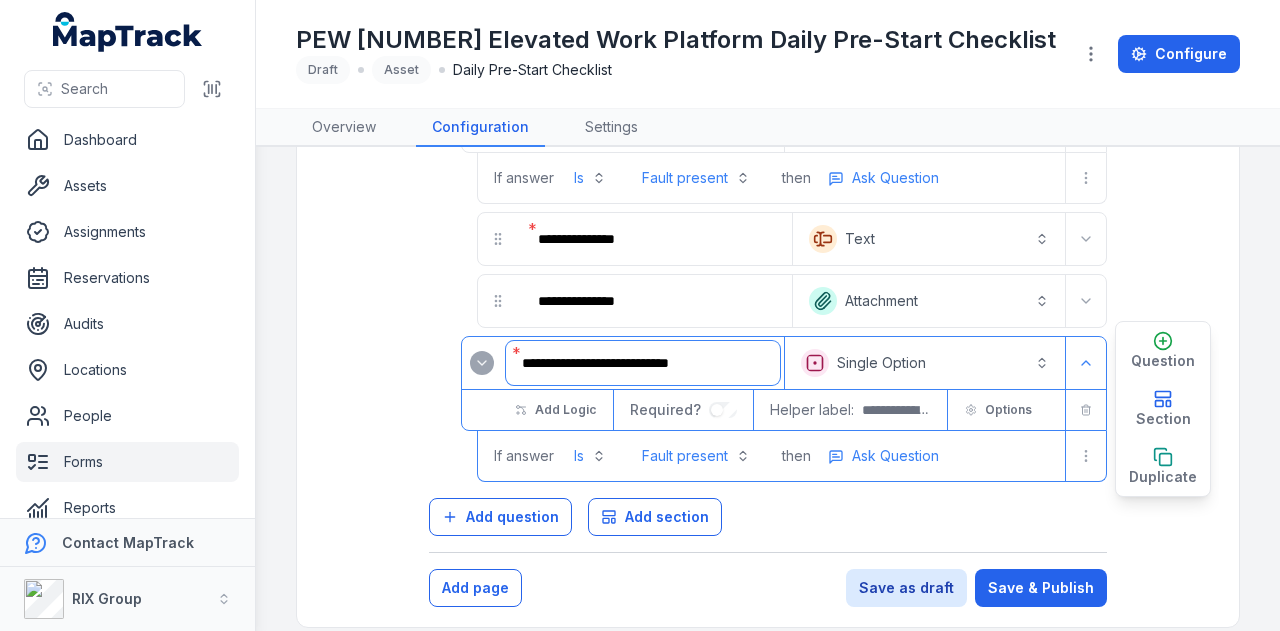 drag, startPoint x: 526, startPoint y: 347, endPoint x: 769, endPoint y: 339, distance: 243.13165 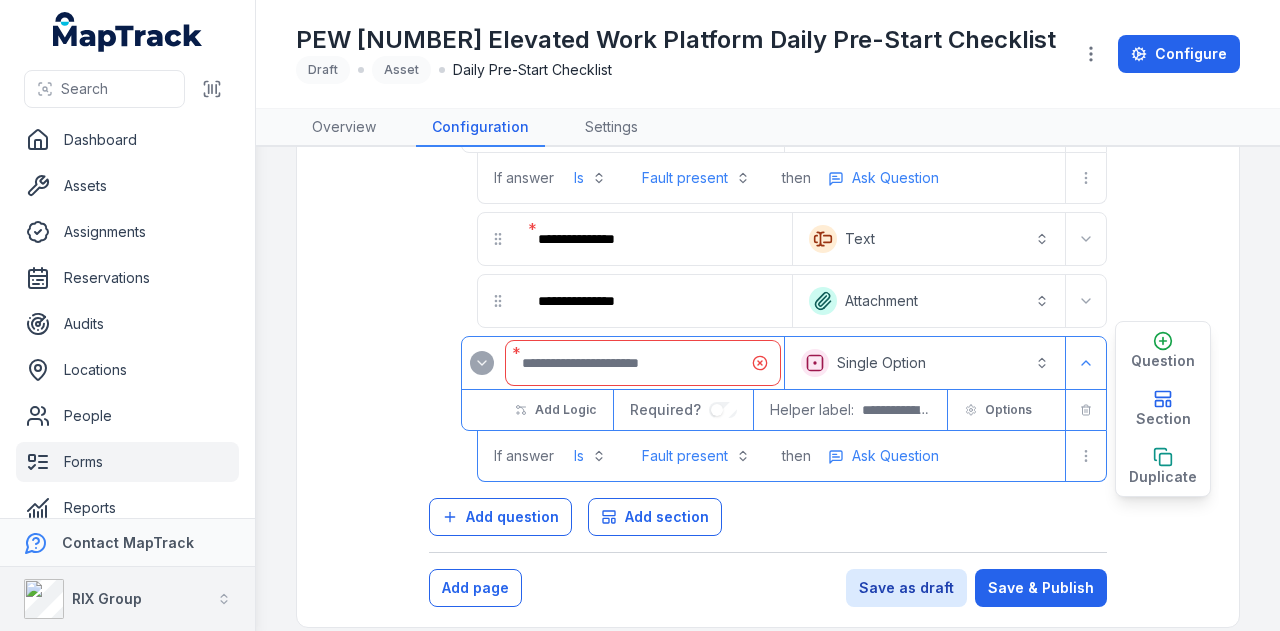 paste on "**********" 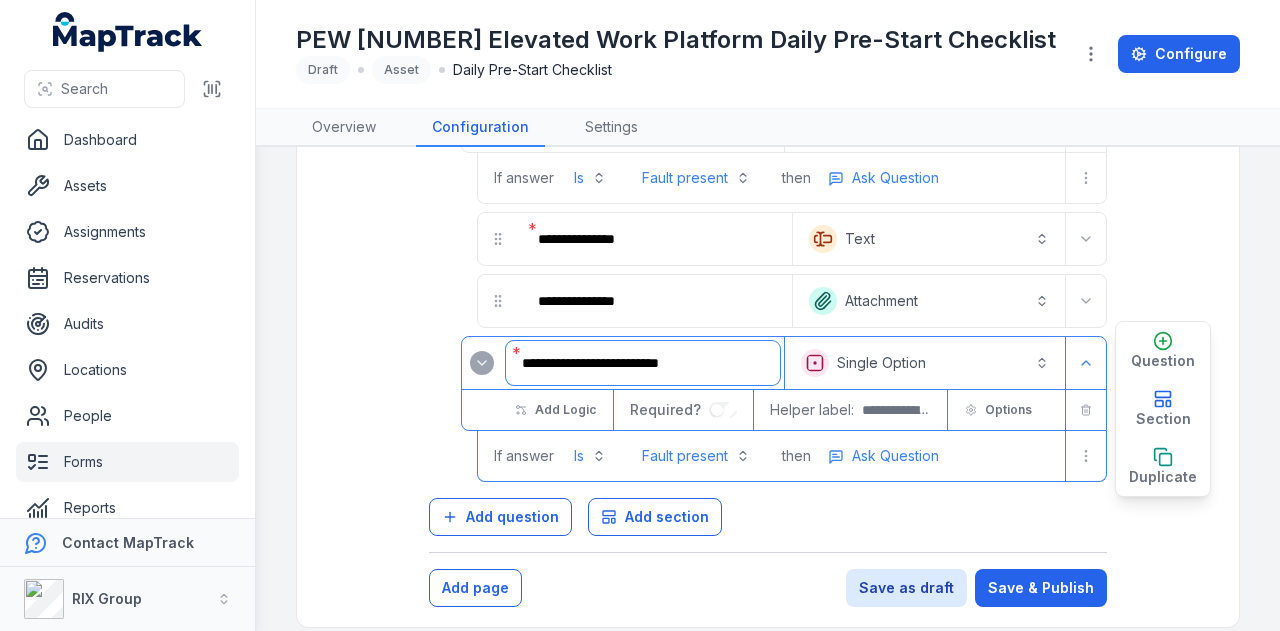 type on "**********" 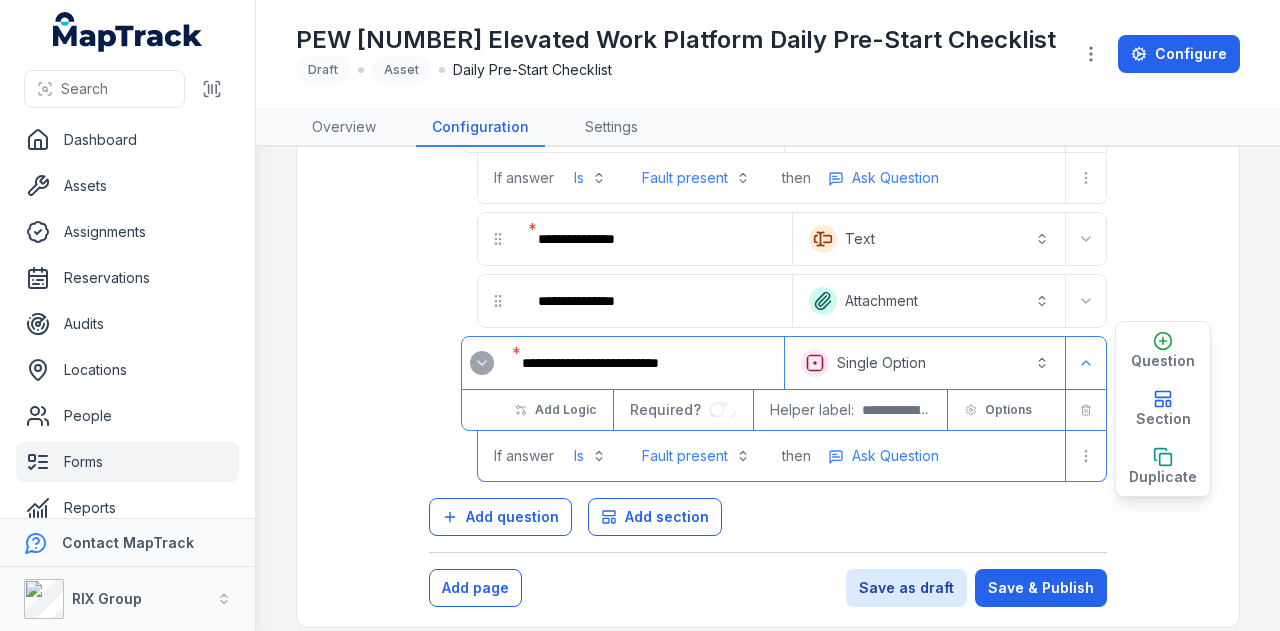 click on "then Ask Question" at bounding box center (924, 456) 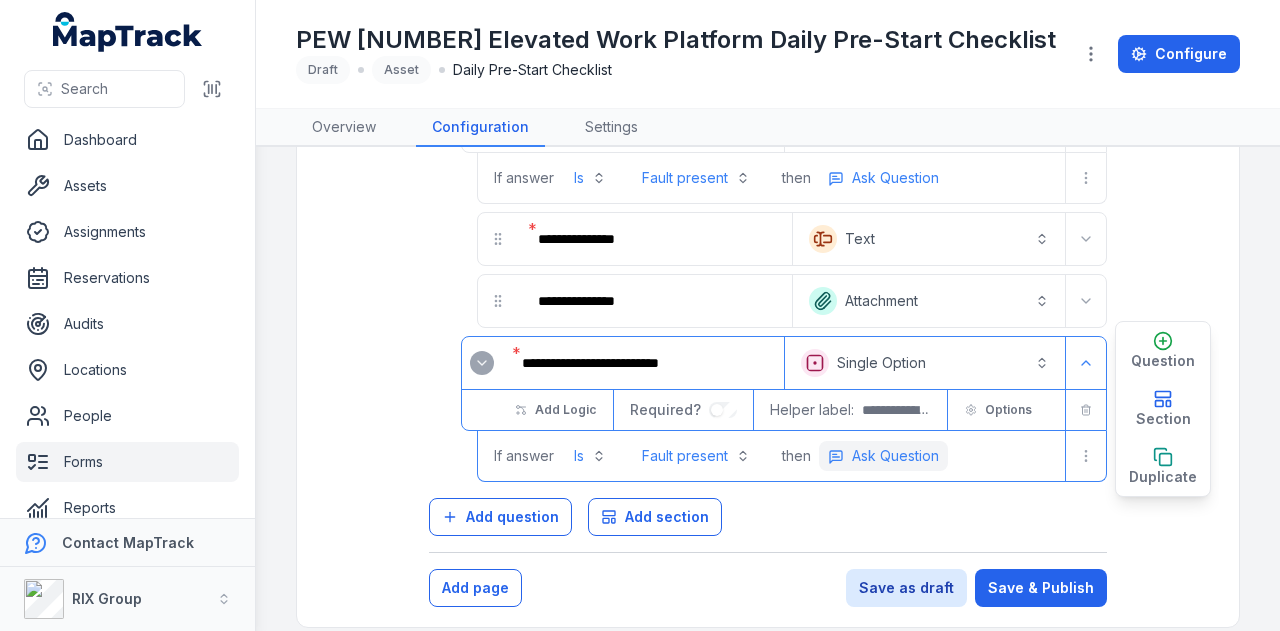click on "Ask Question" at bounding box center [895, 456] 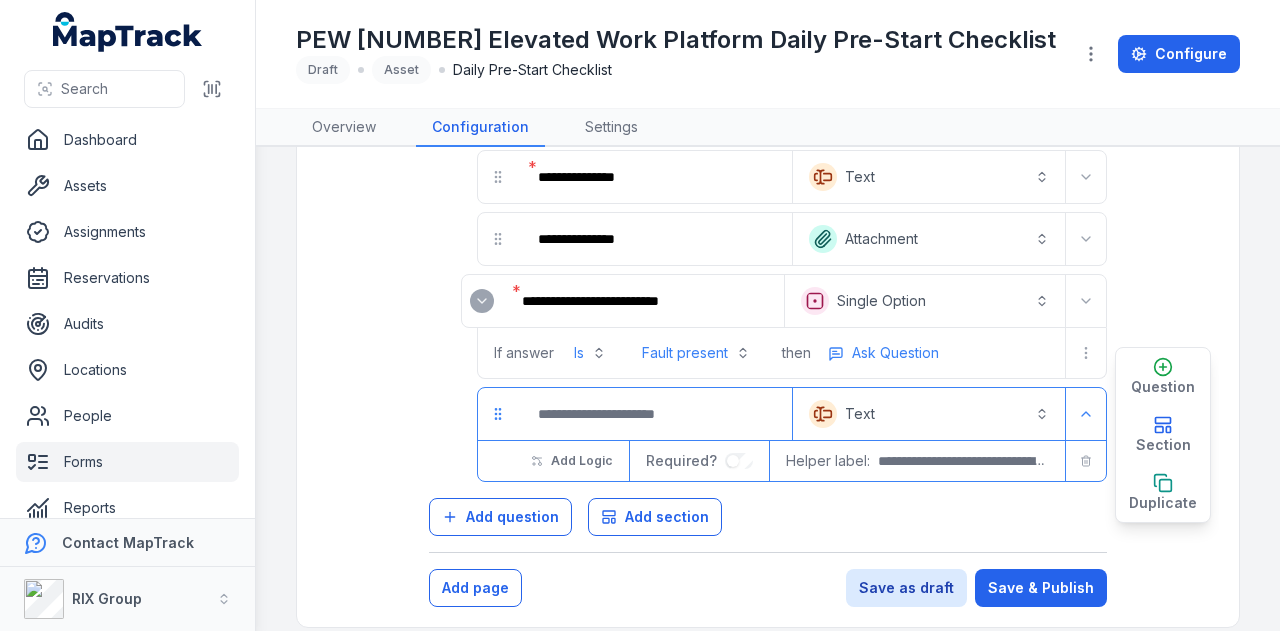 scroll, scrollTop: 1624, scrollLeft: 0, axis: vertical 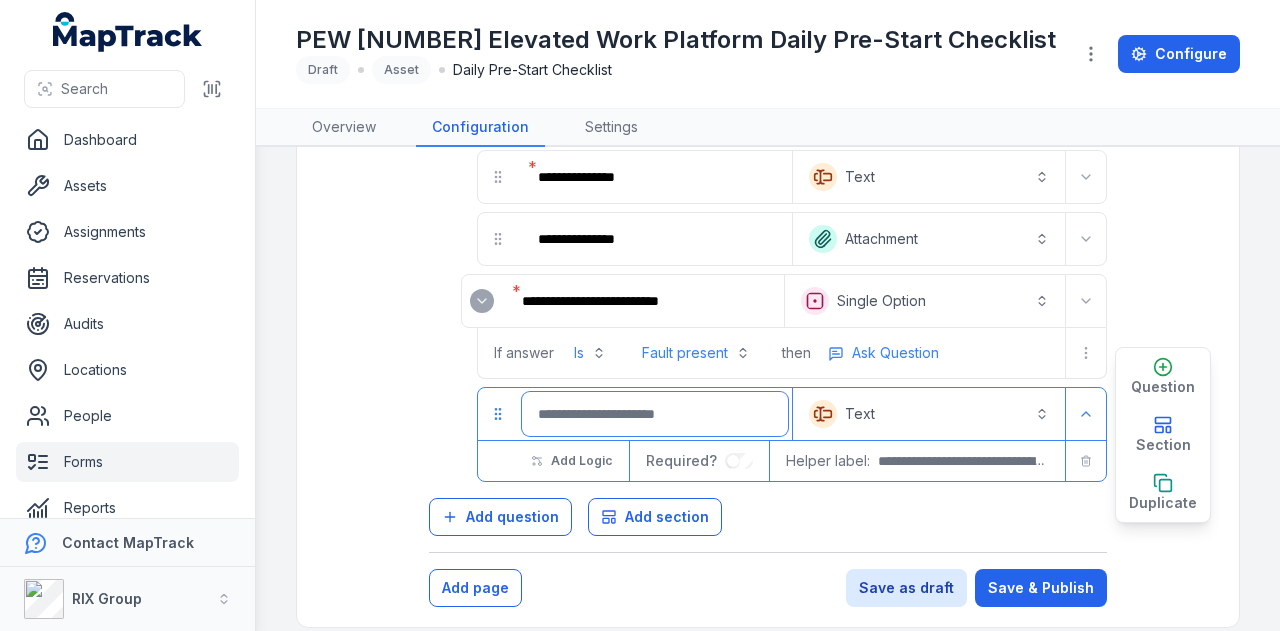 click at bounding box center (655, 414) 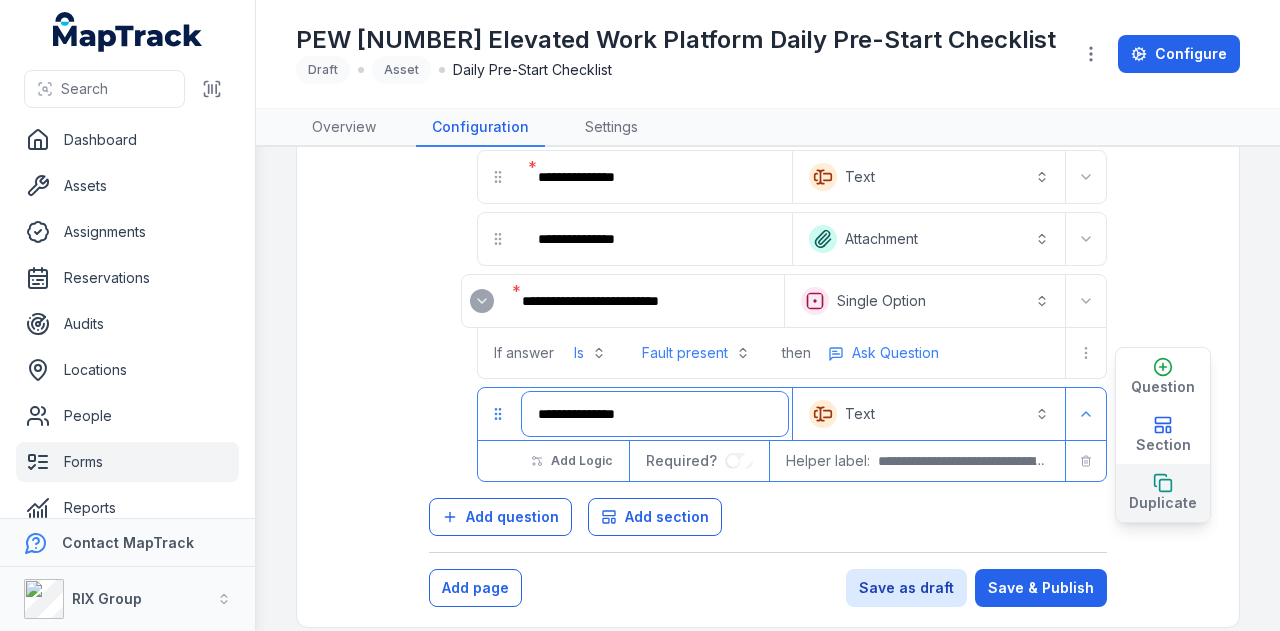 type on "**********" 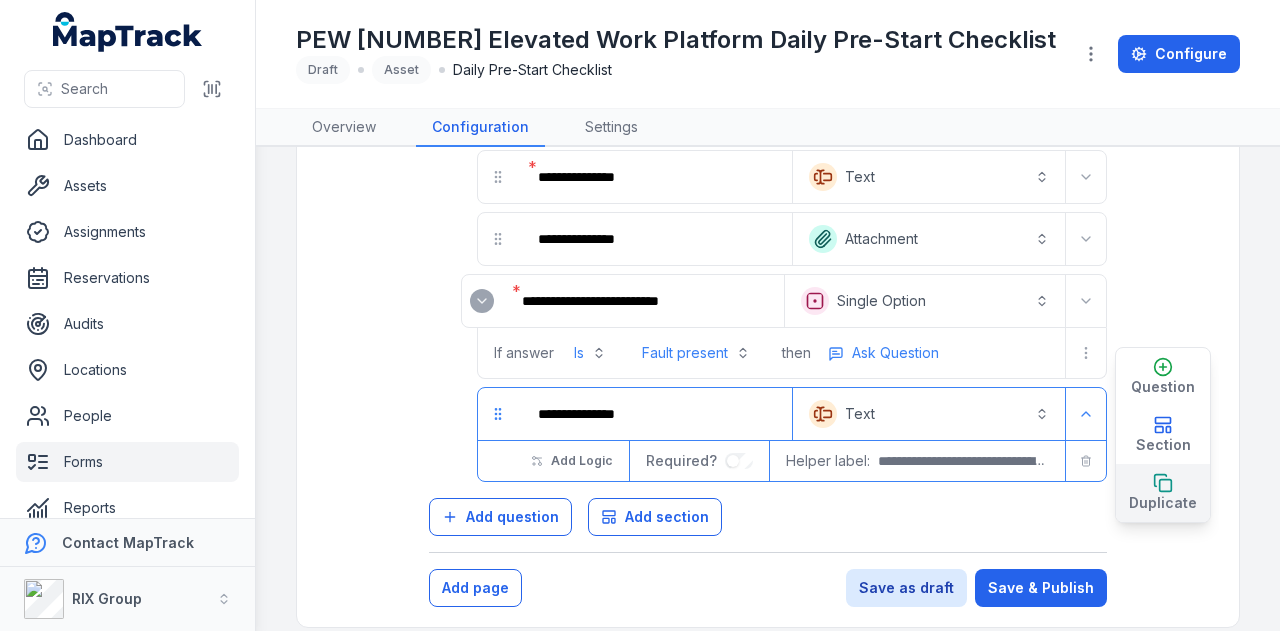 click on "Duplicate" at bounding box center [1163, 493] 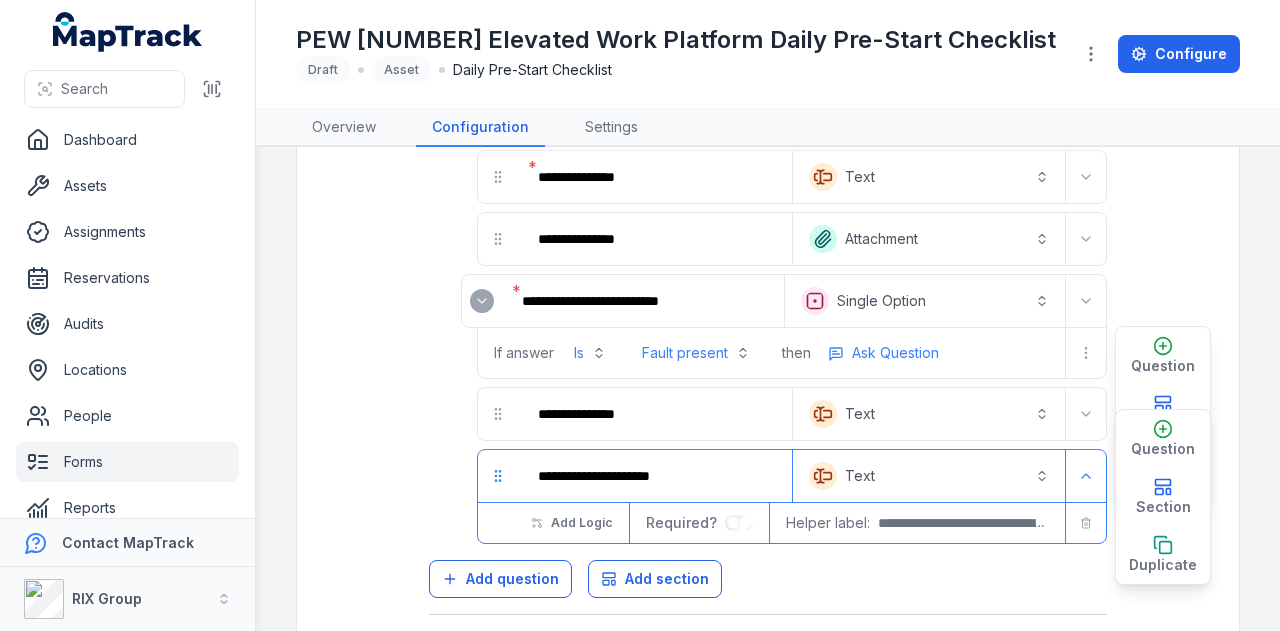 scroll, scrollTop: 1685, scrollLeft: 0, axis: vertical 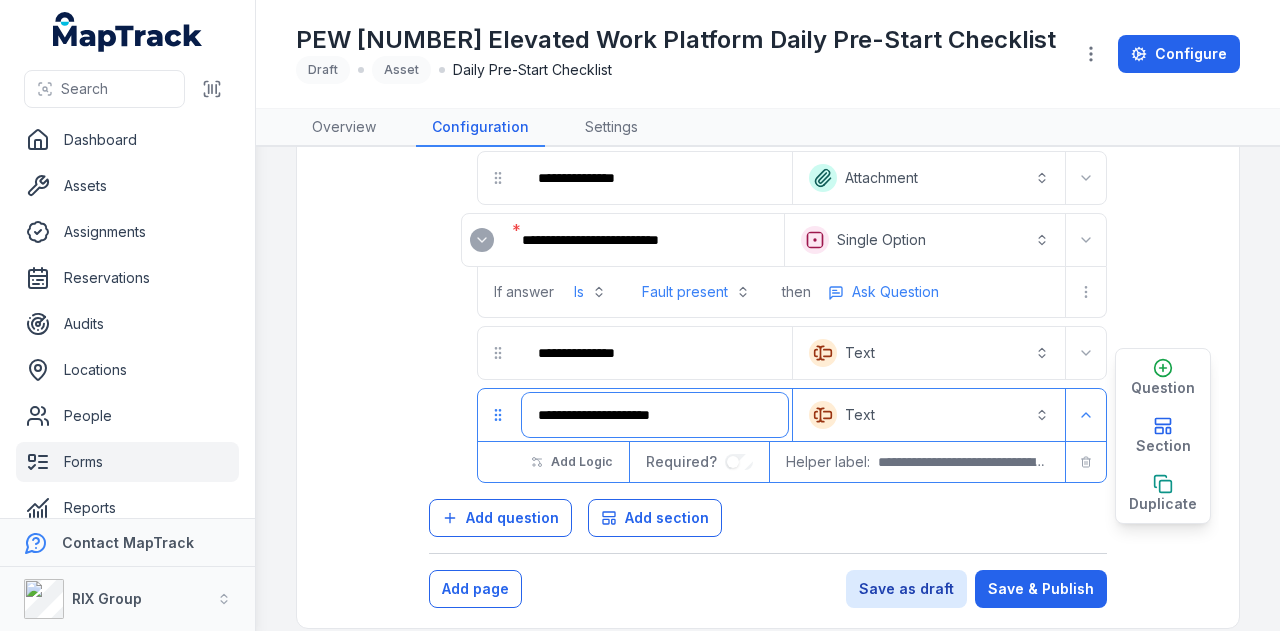 drag, startPoint x: 502, startPoint y: 405, endPoint x: 366, endPoint y: 406, distance: 136.00368 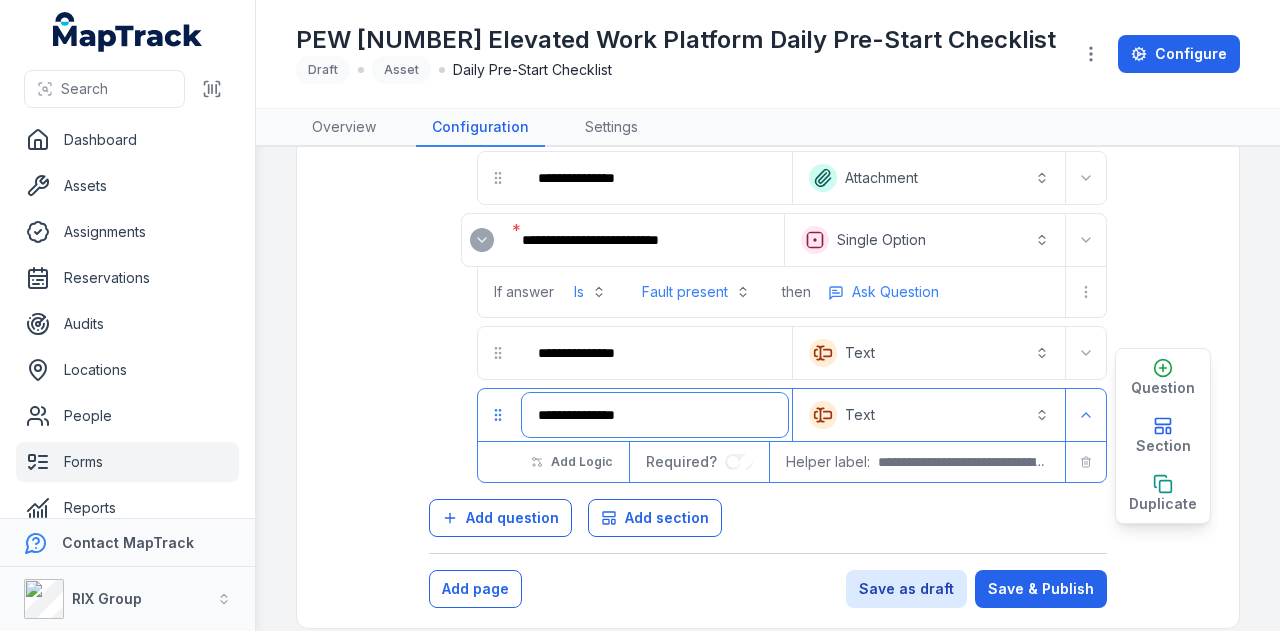 type on "**********" 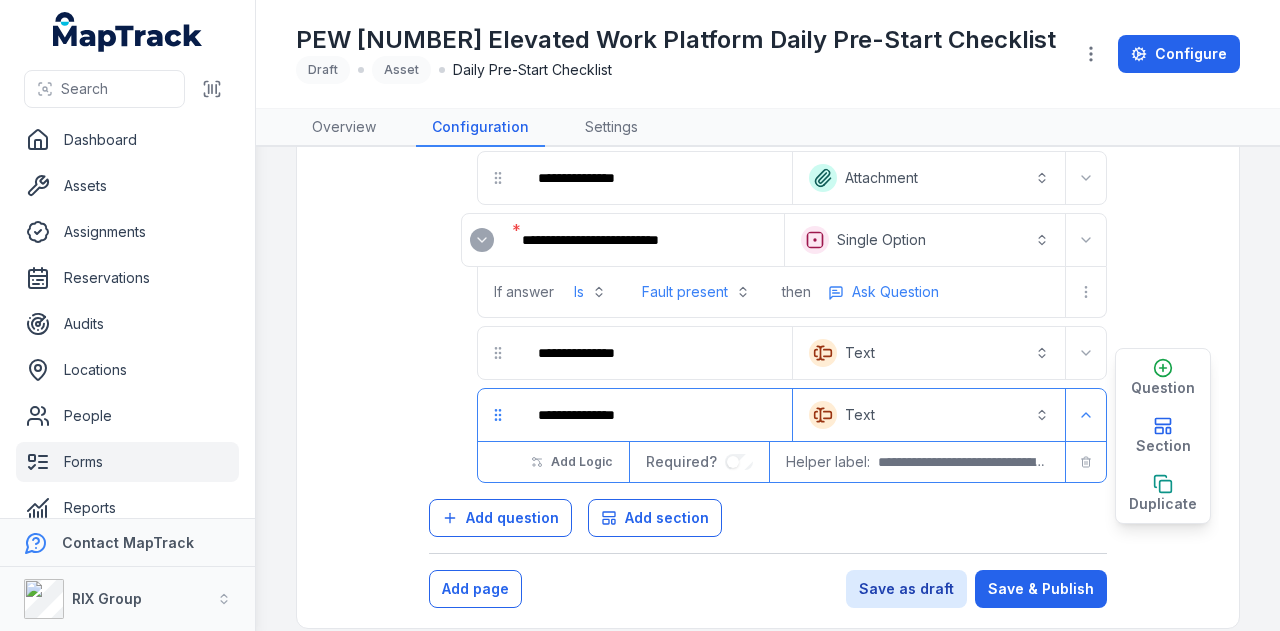 type 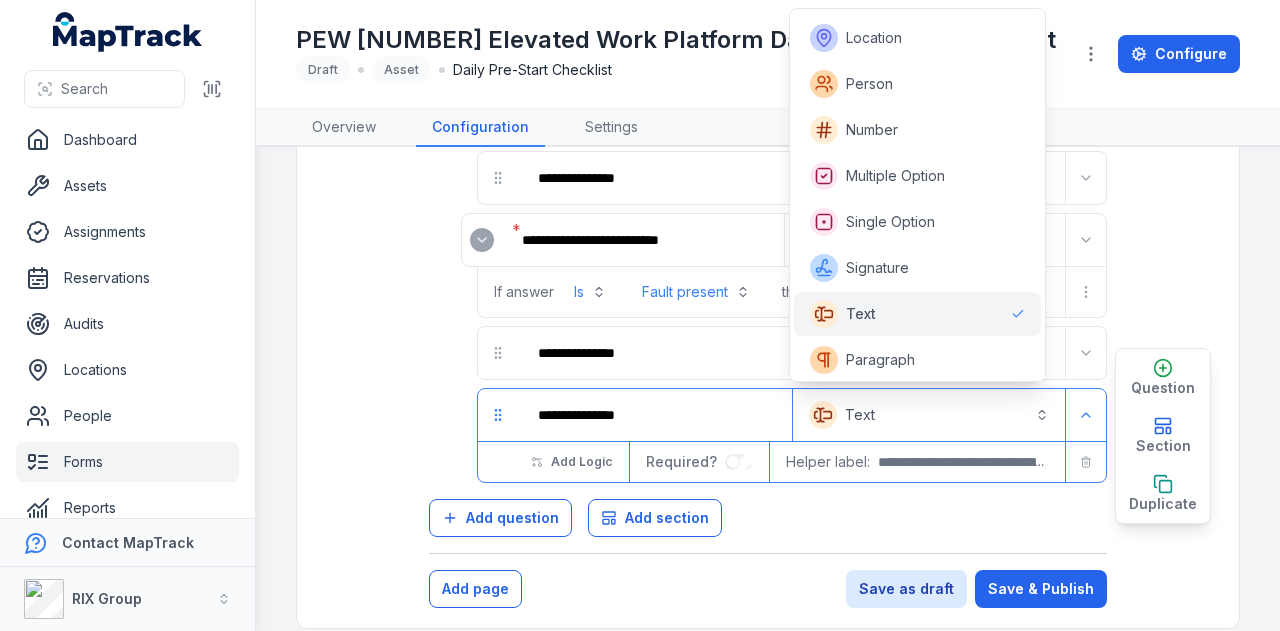 scroll, scrollTop: 4, scrollLeft: 0, axis: vertical 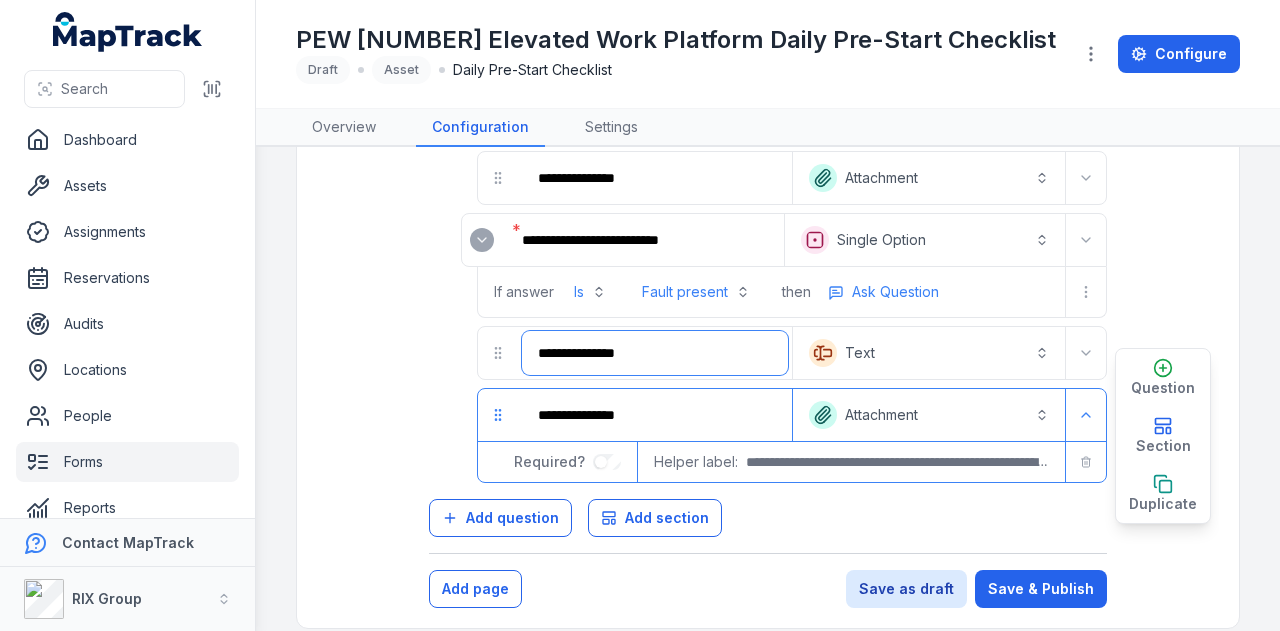 click on "**********" at bounding box center (655, 353) 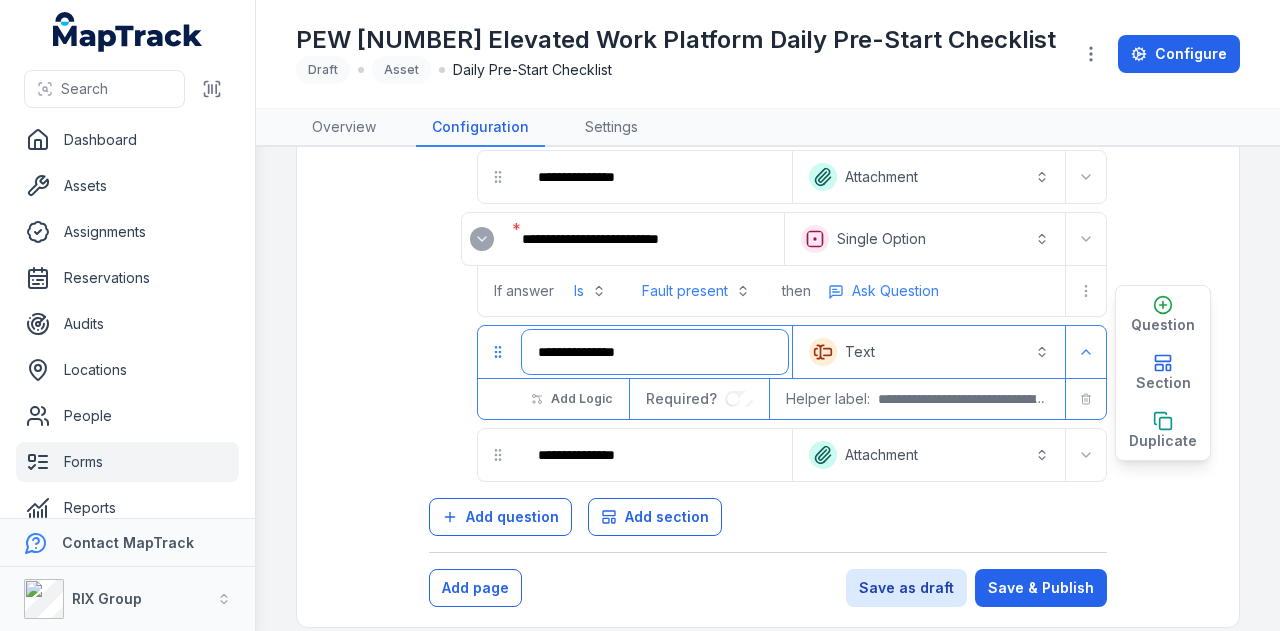scroll, scrollTop: 1685, scrollLeft: 0, axis: vertical 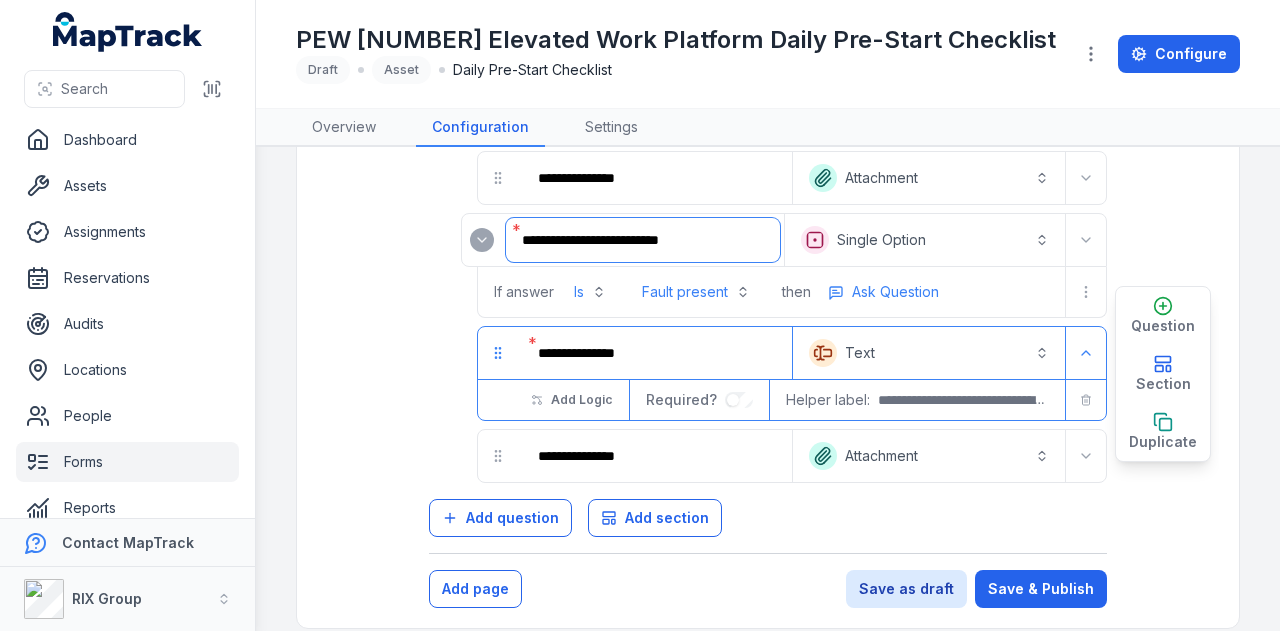 click on "**********" at bounding box center [643, 240] 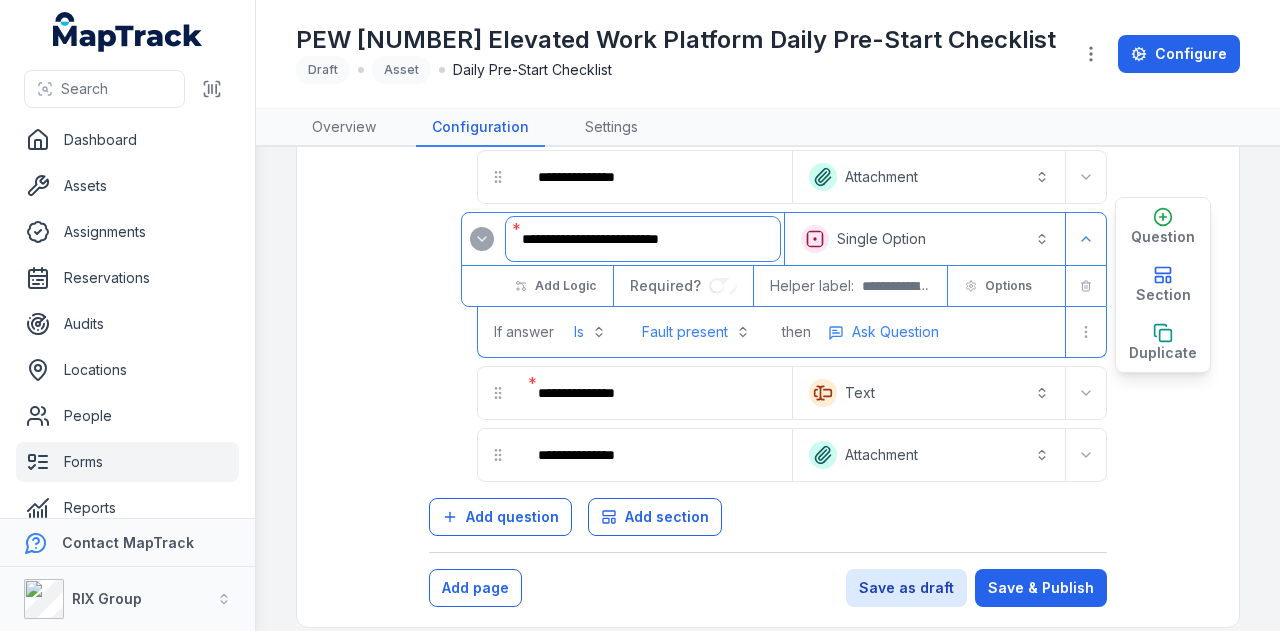 scroll, scrollTop: 1685, scrollLeft: 0, axis: vertical 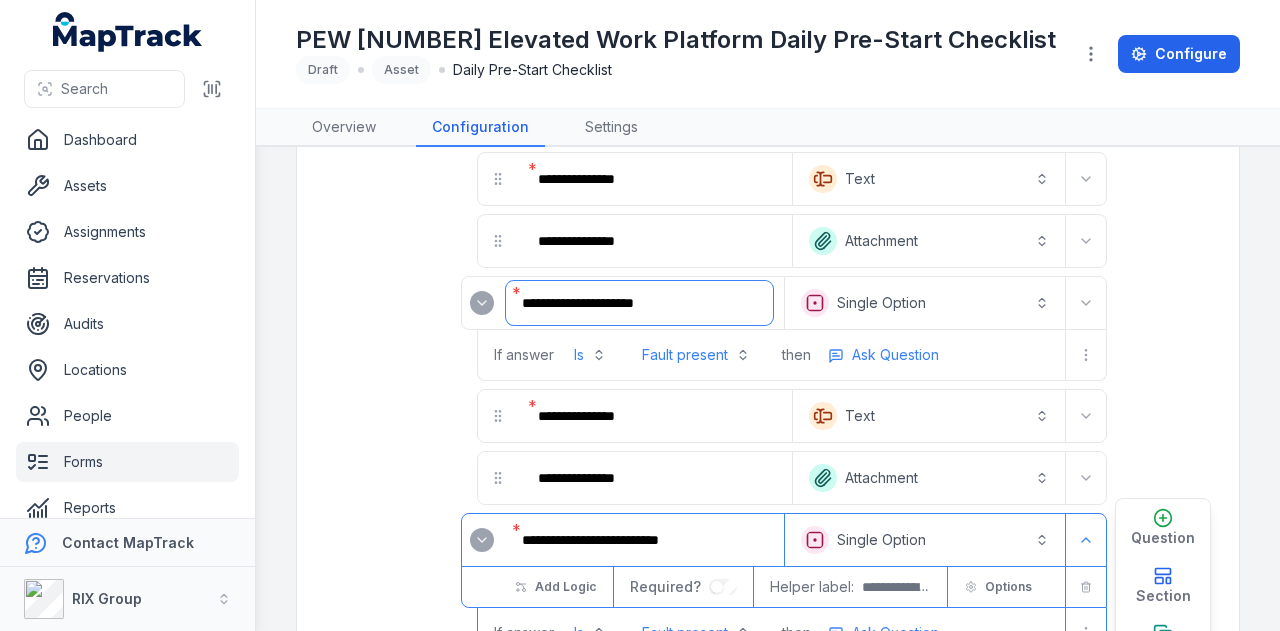 click on "**********" at bounding box center (639, 303) 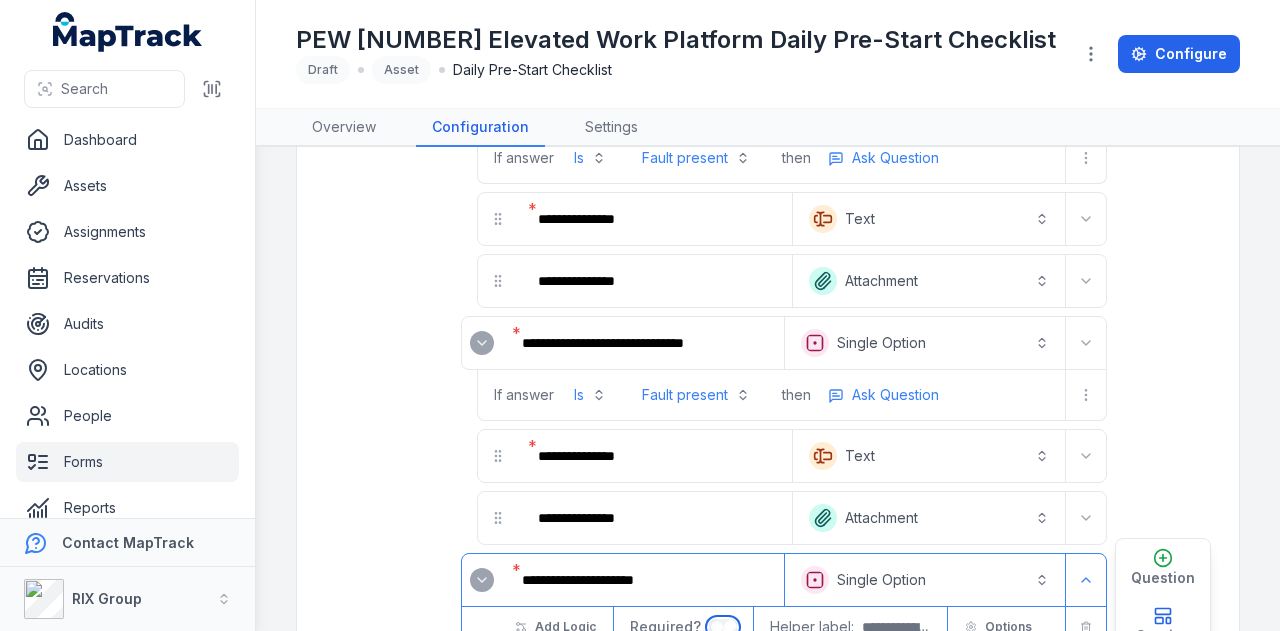 scroll, scrollTop: 1085, scrollLeft: 0, axis: vertical 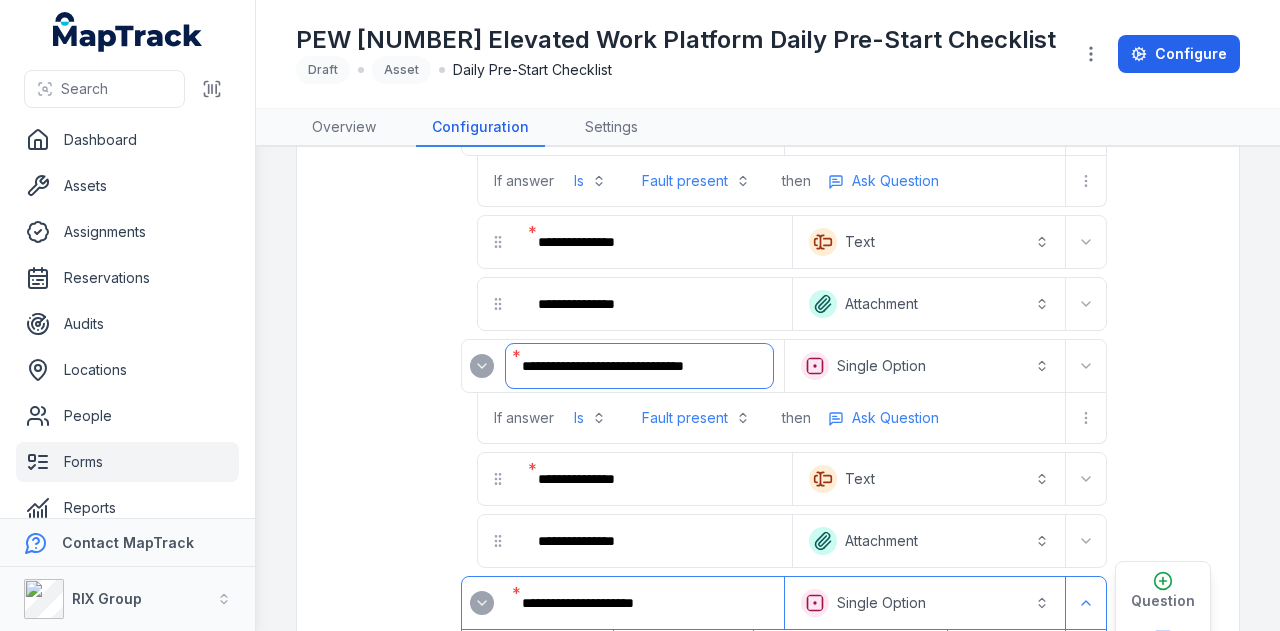 click on "**********" at bounding box center (639, 366) 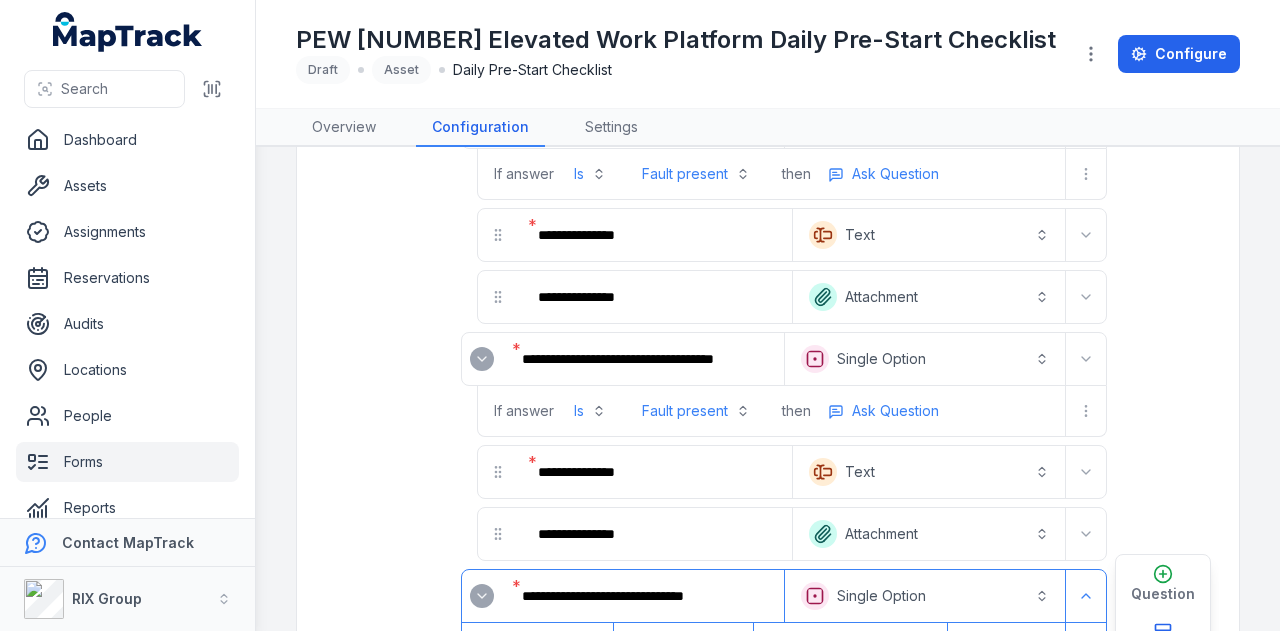 scroll, scrollTop: 785, scrollLeft: 0, axis: vertical 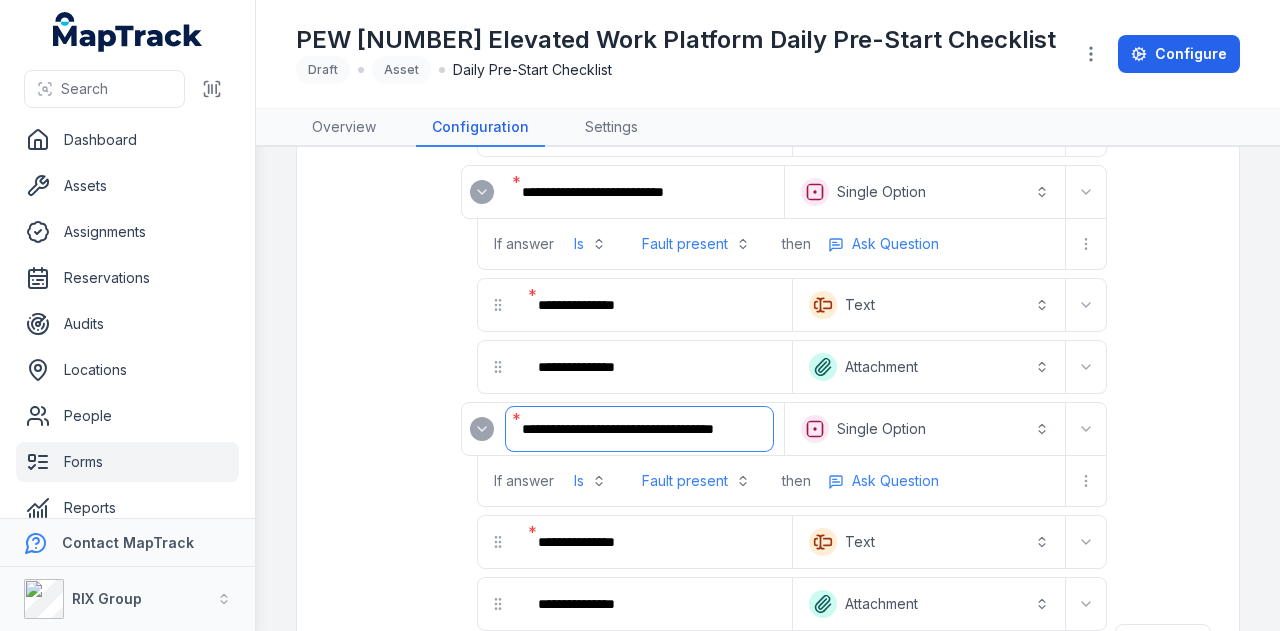 click on "**********" at bounding box center (639, 429) 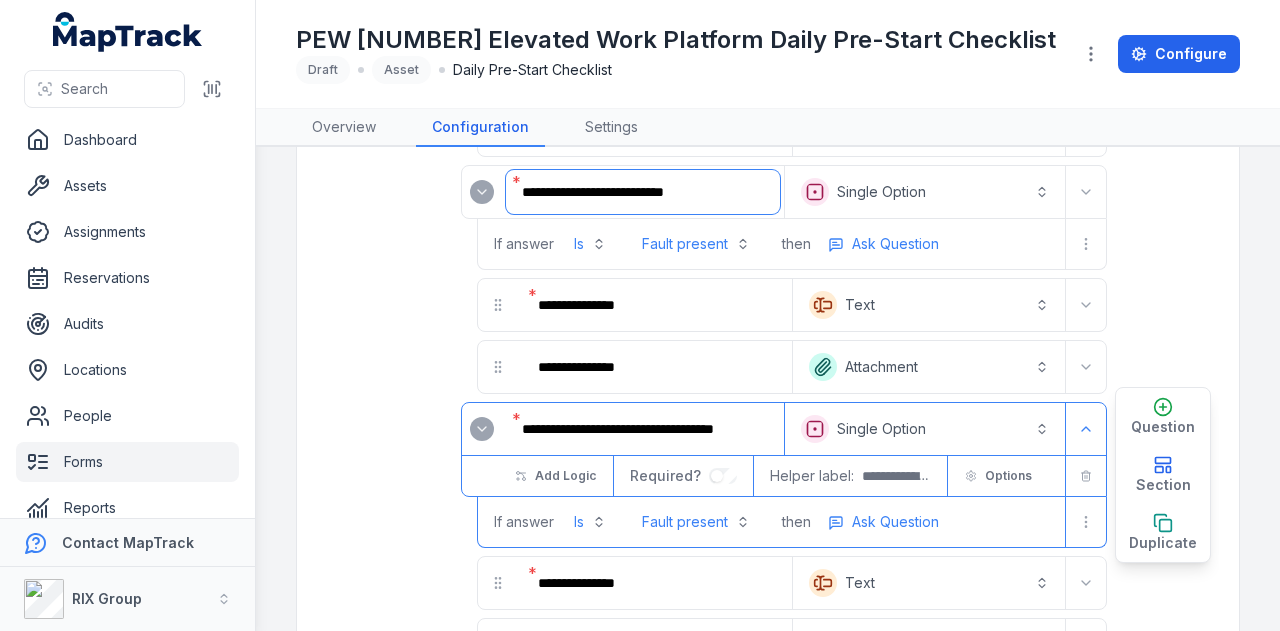 click on "**********" at bounding box center [643, 192] 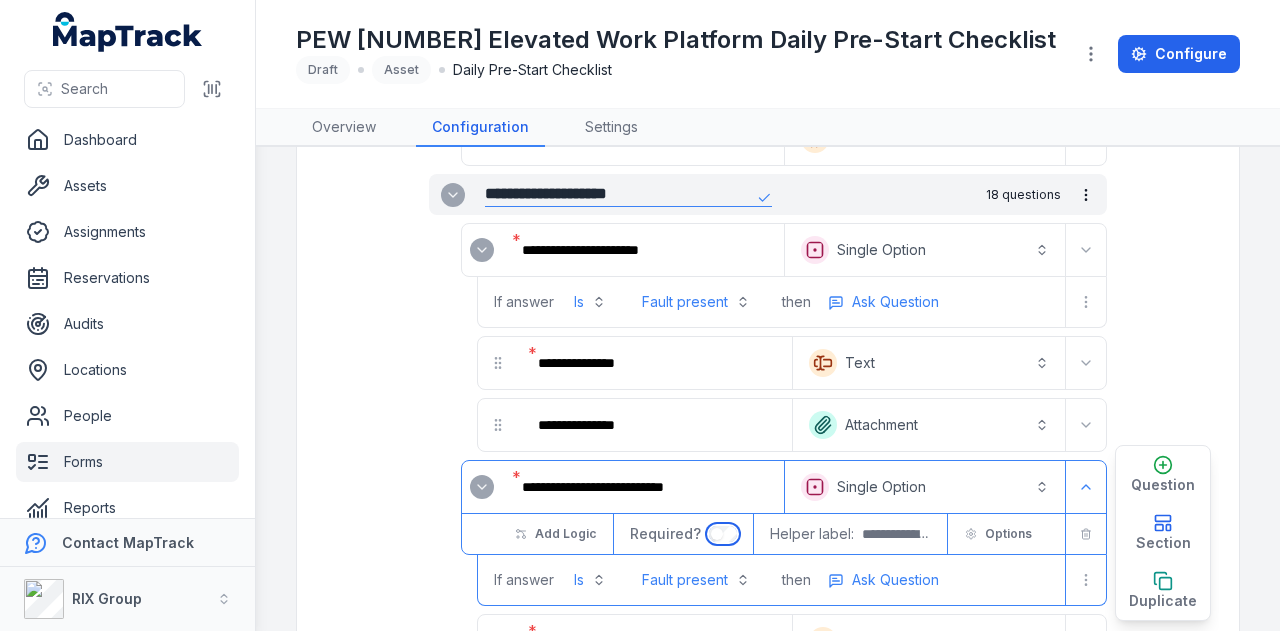 scroll, scrollTop: 485, scrollLeft: 0, axis: vertical 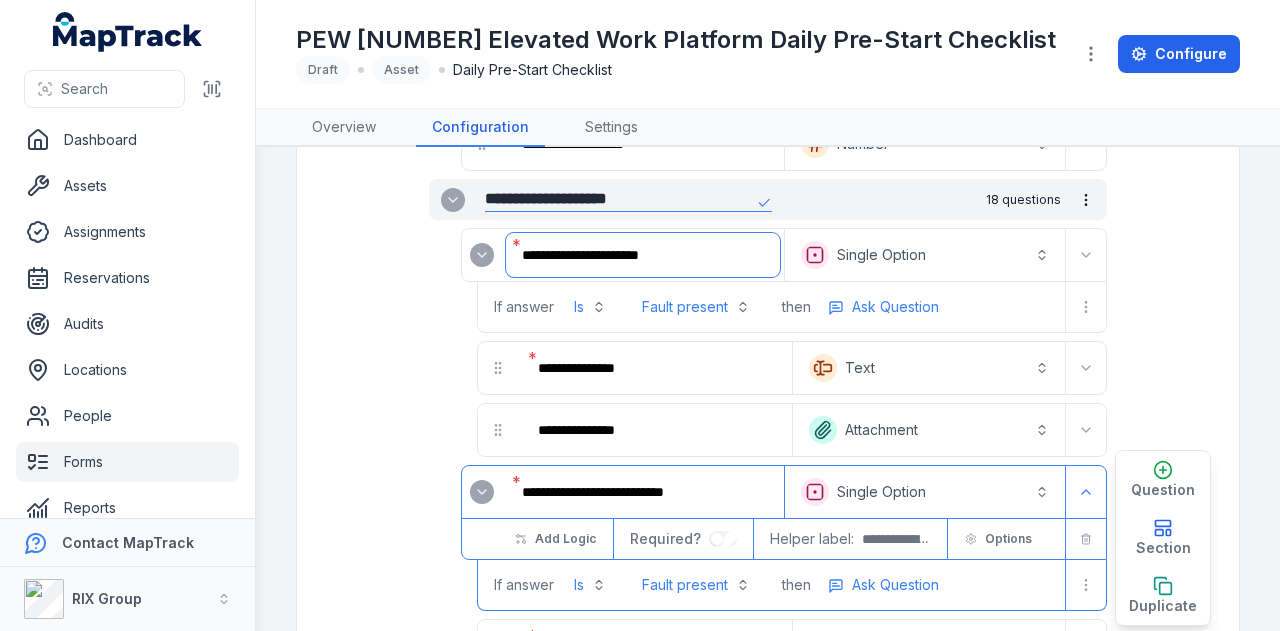 click on "**********" at bounding box center [643, 255] 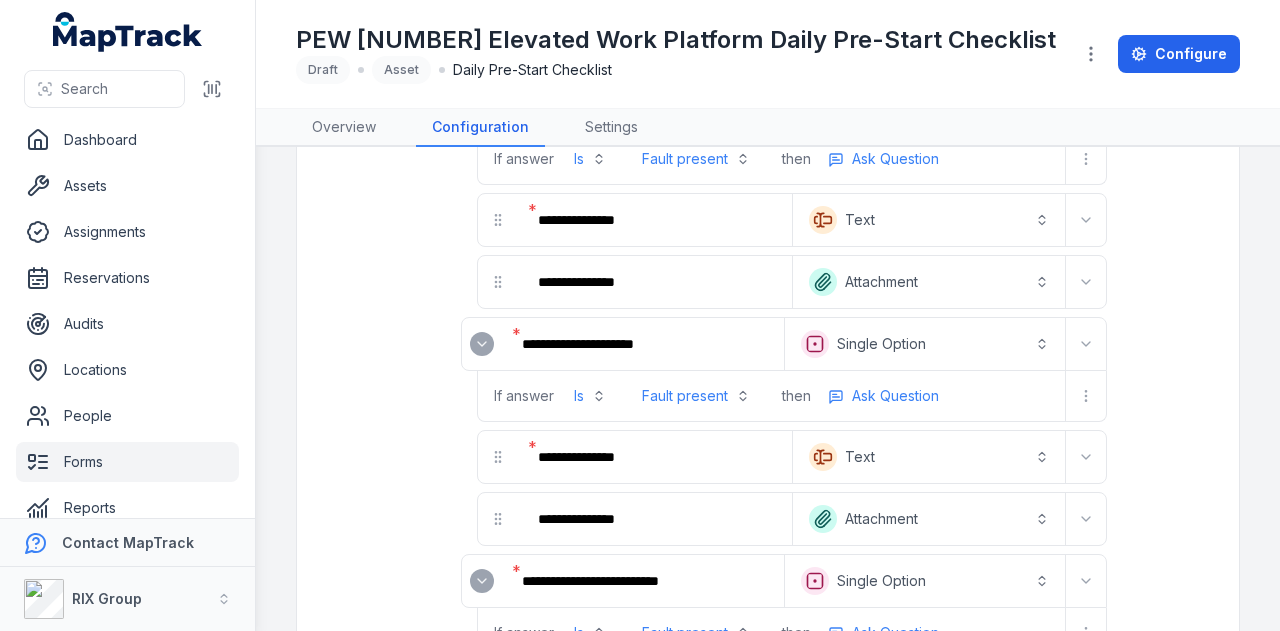 scroll, scrollTop: 1685, scrollLeft: 0, axis: vertical 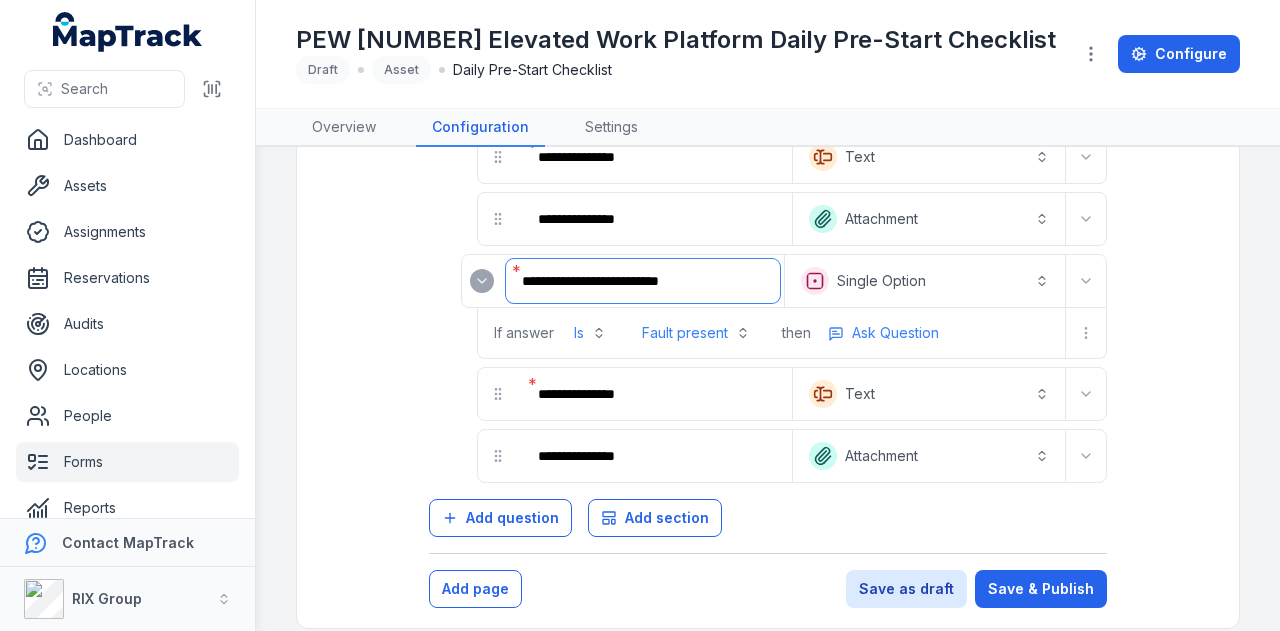 click on "**********" at bounding box center [643, 281] 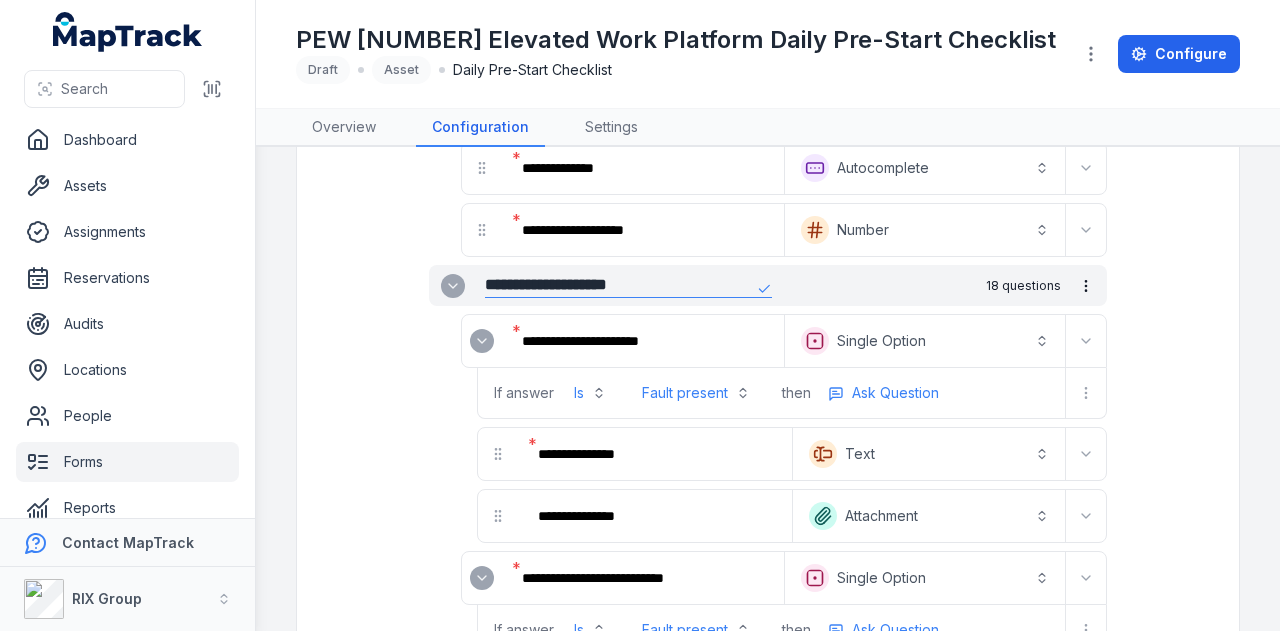 scroll, scrollTop: 400, scrollLeft: 0, axis: vertical 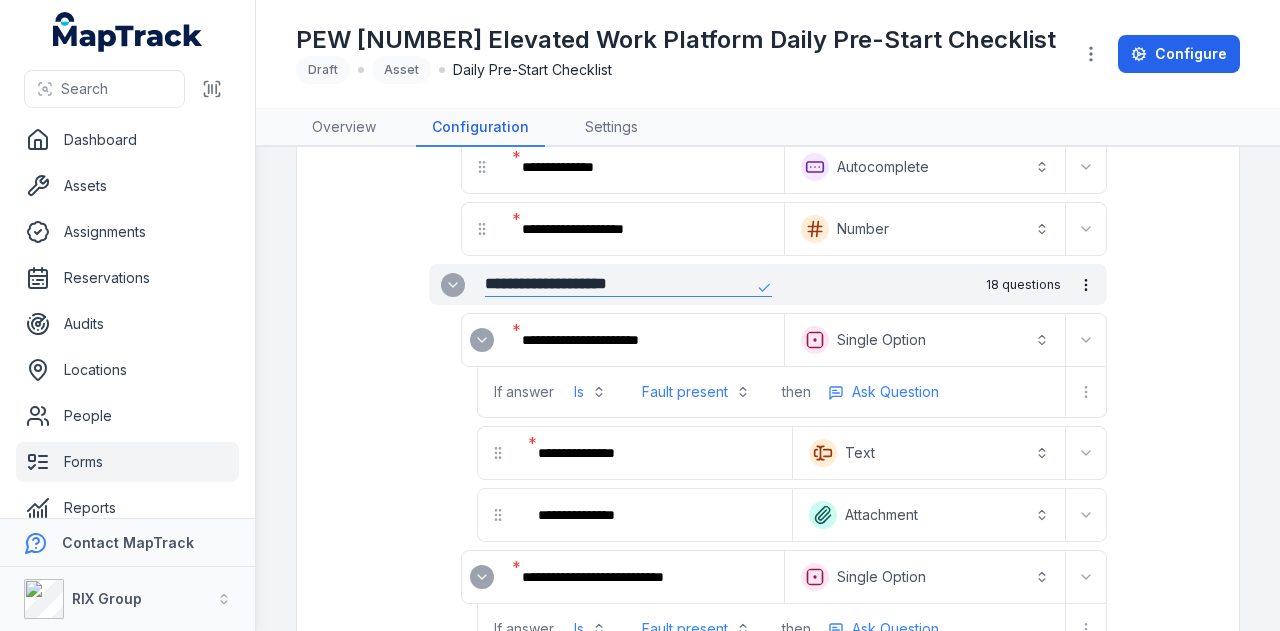 click on "**********" at bounding box center (643, 340) 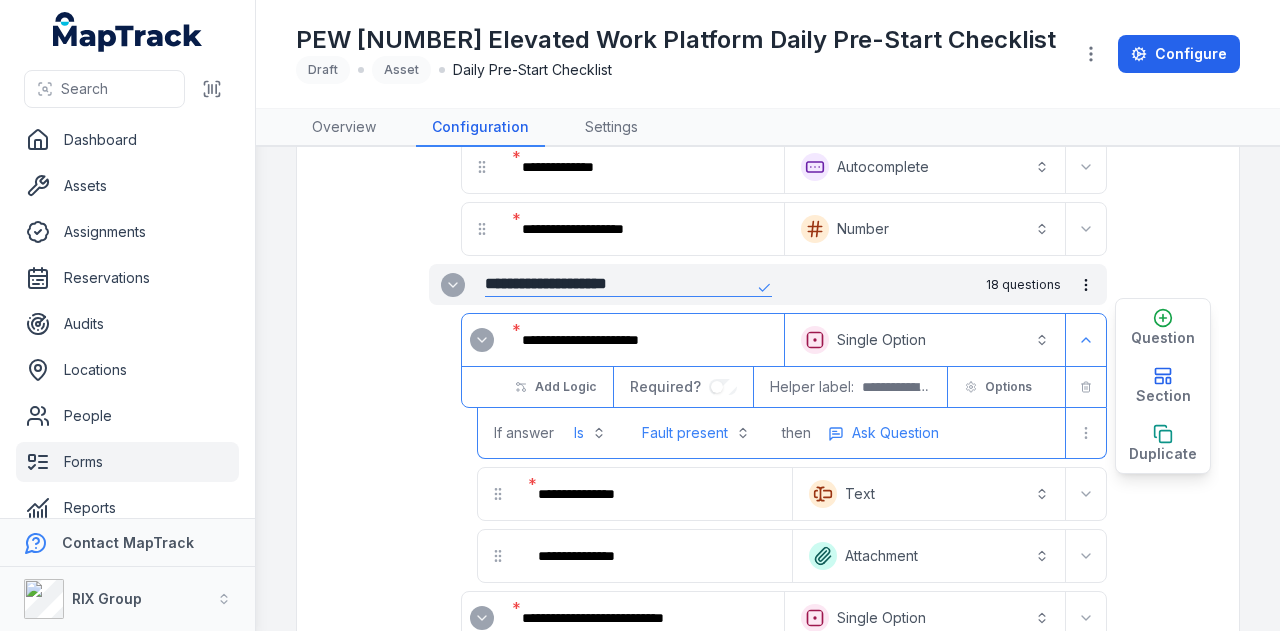 click on "Required?" at bounding box center (683, 387) 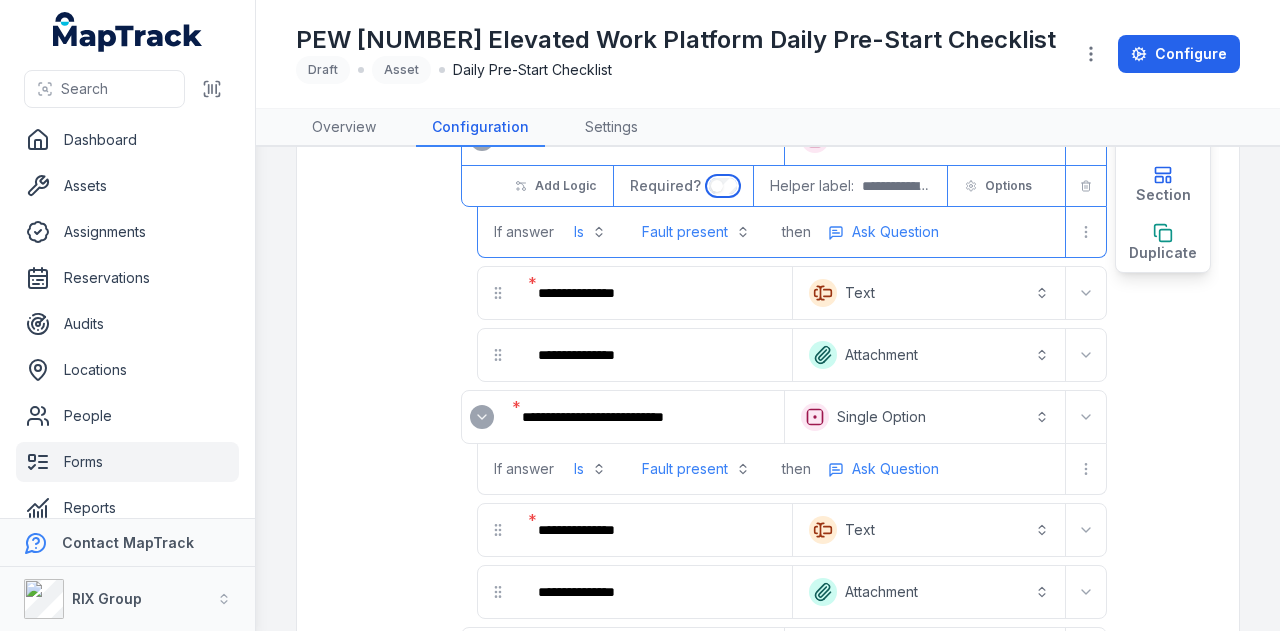 scroll, scrollTop: 800, scrollLeft: 0, axis: vertical 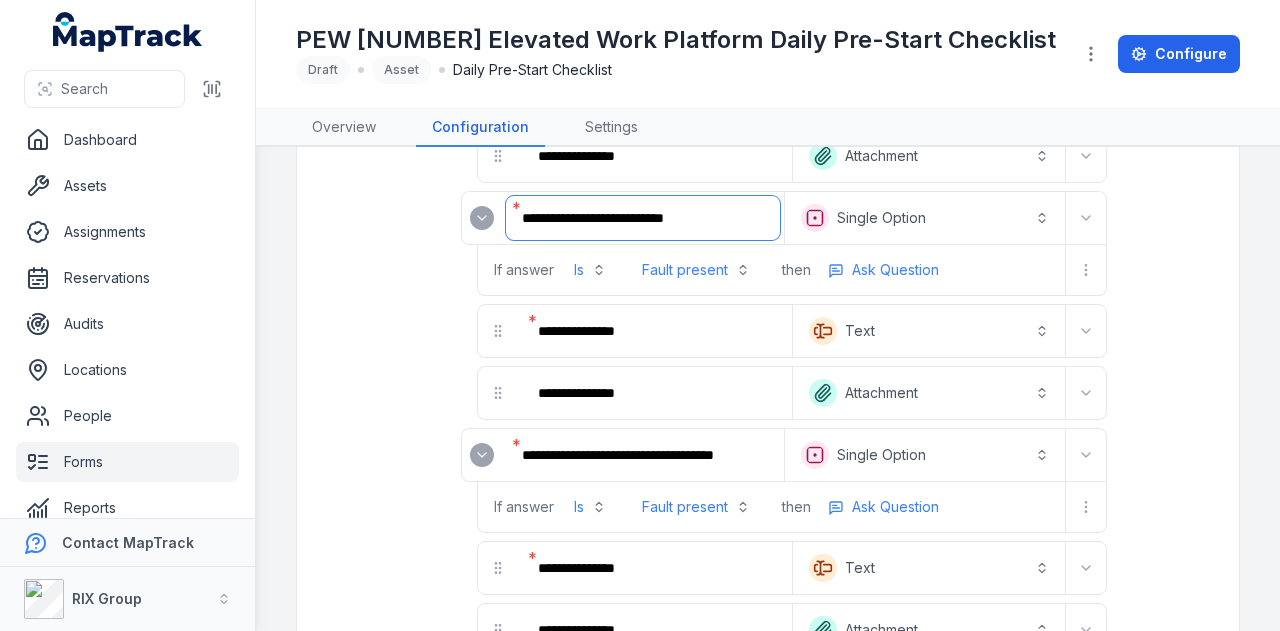 click on "**********" at bounding box center (643, 218) 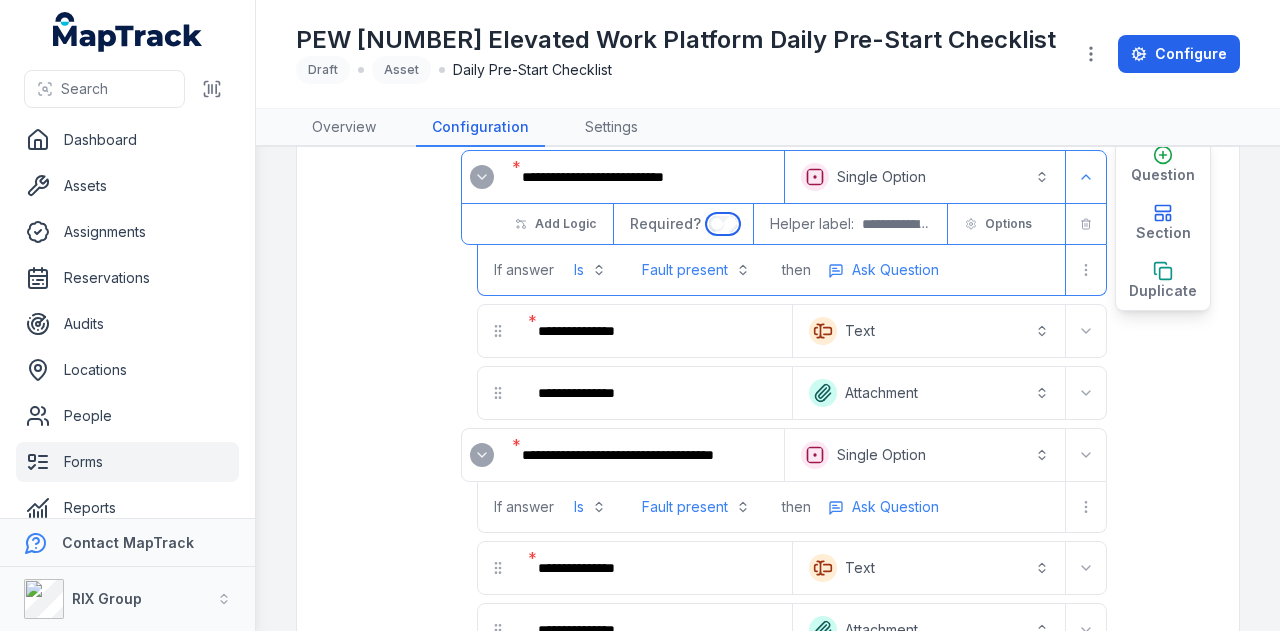 scroll, scrollTop: 900, scrollLeft: 0, axis: vertical 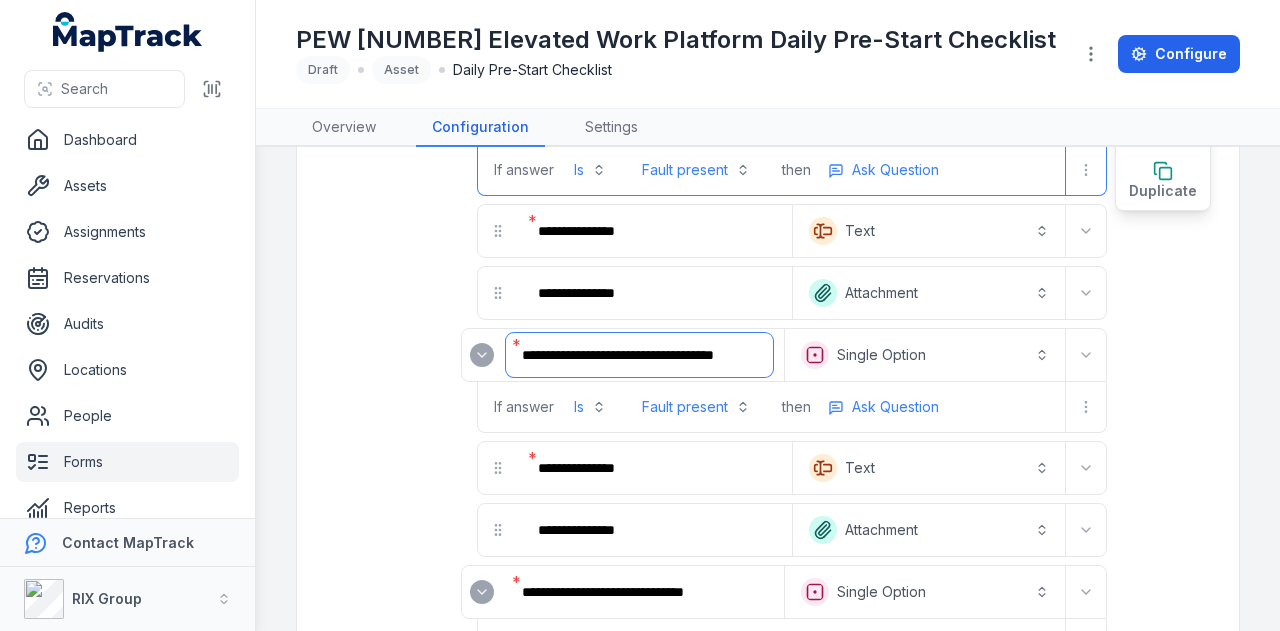 click on "**********" at bounding box center (639, 355) 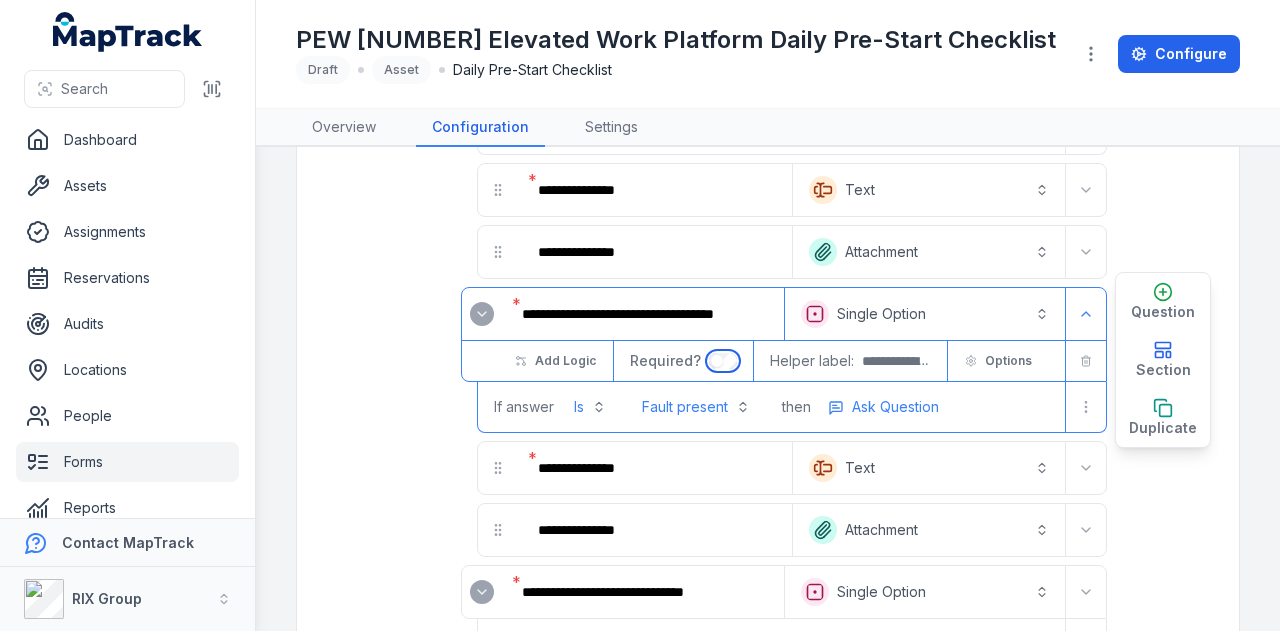 scroll, scrollTop: 1200, scrollLeft: 0, axis: vertical 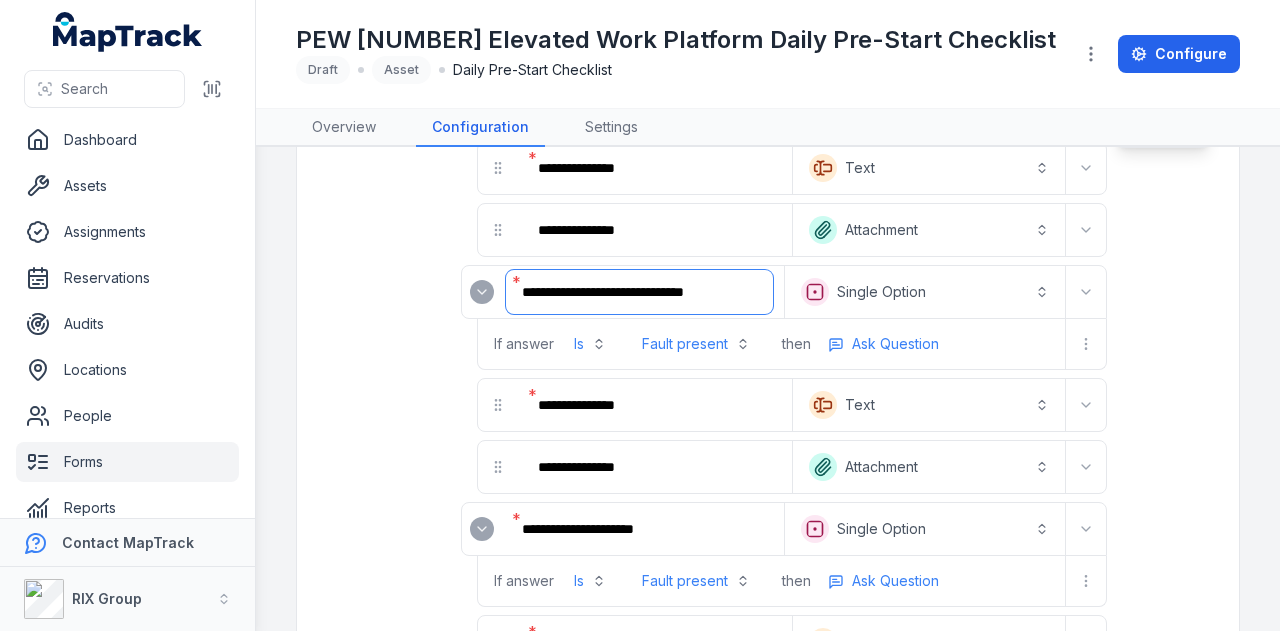 click on "**********" at bounding box center (639, 292) 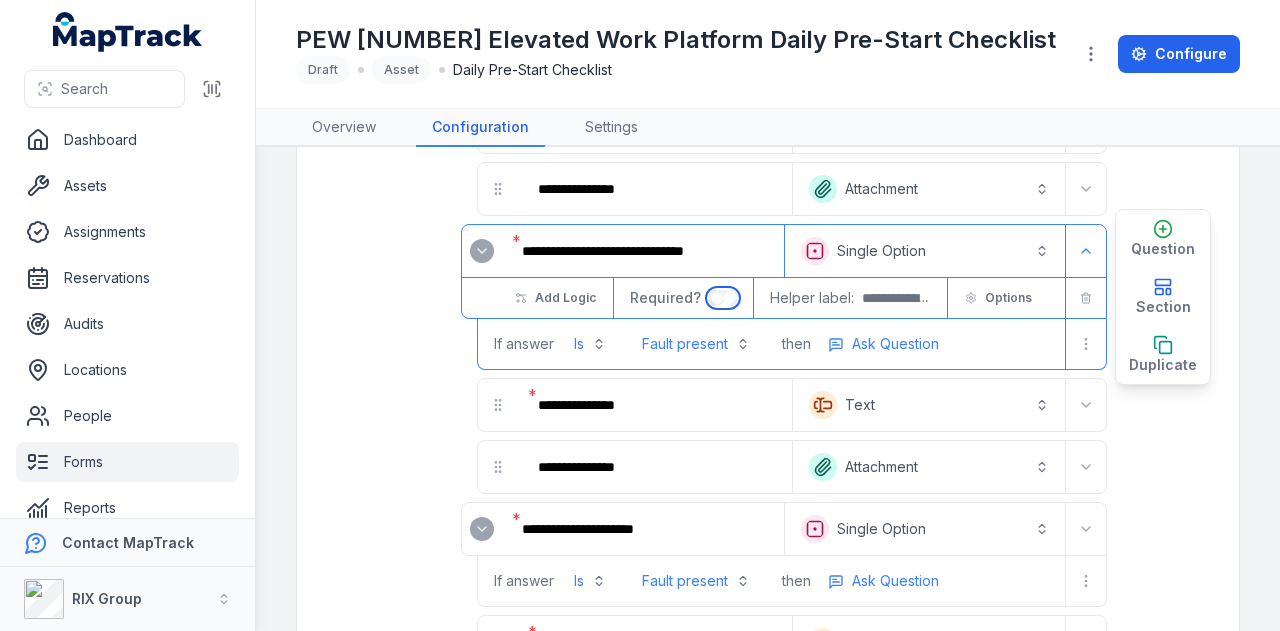 scroll, scrollTop: 1400, scrollLeft: 0, axis: vertical 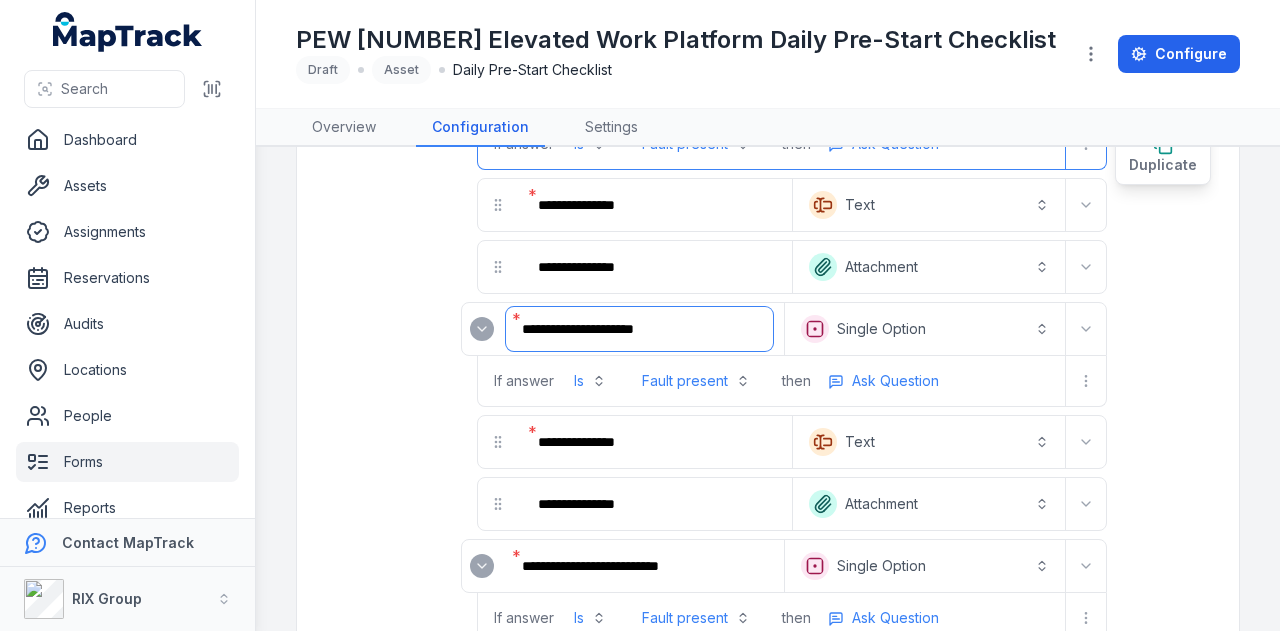 click on "**********" at bounding box center [639, 329] 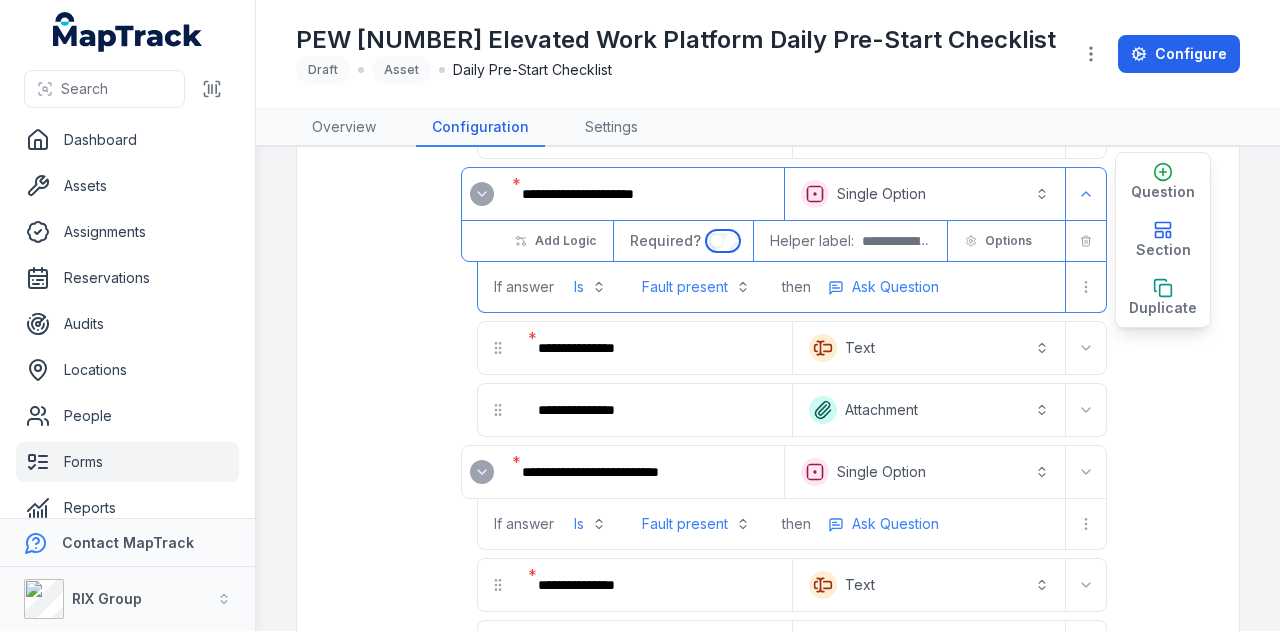 scroll, scrollTop: 1600, scrollLeft: 0, axis: vertical 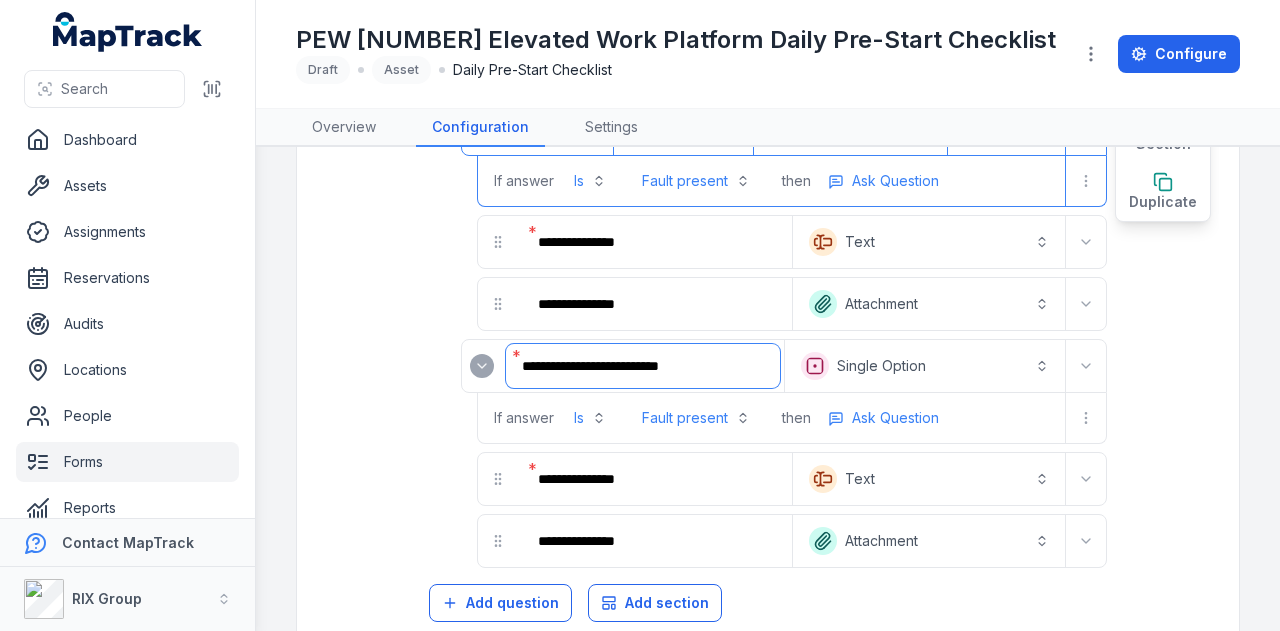 click on "**********" at bounding box center (643, 366) 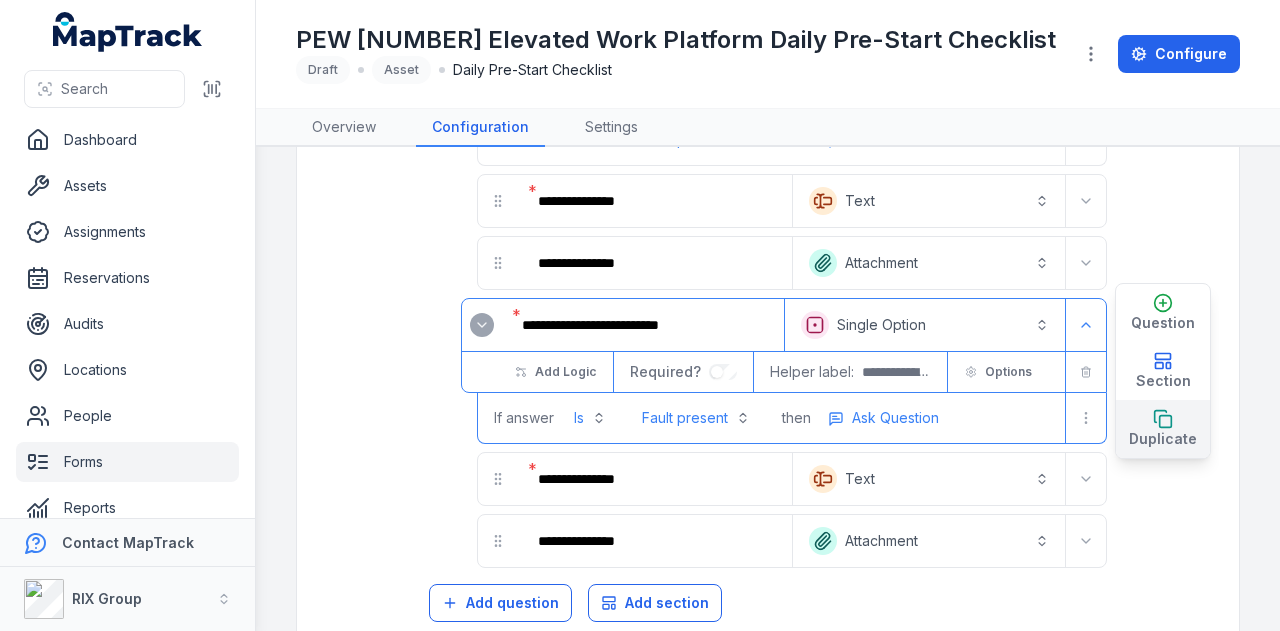 click on "Duplicate" at bounding box center (1163, 439) 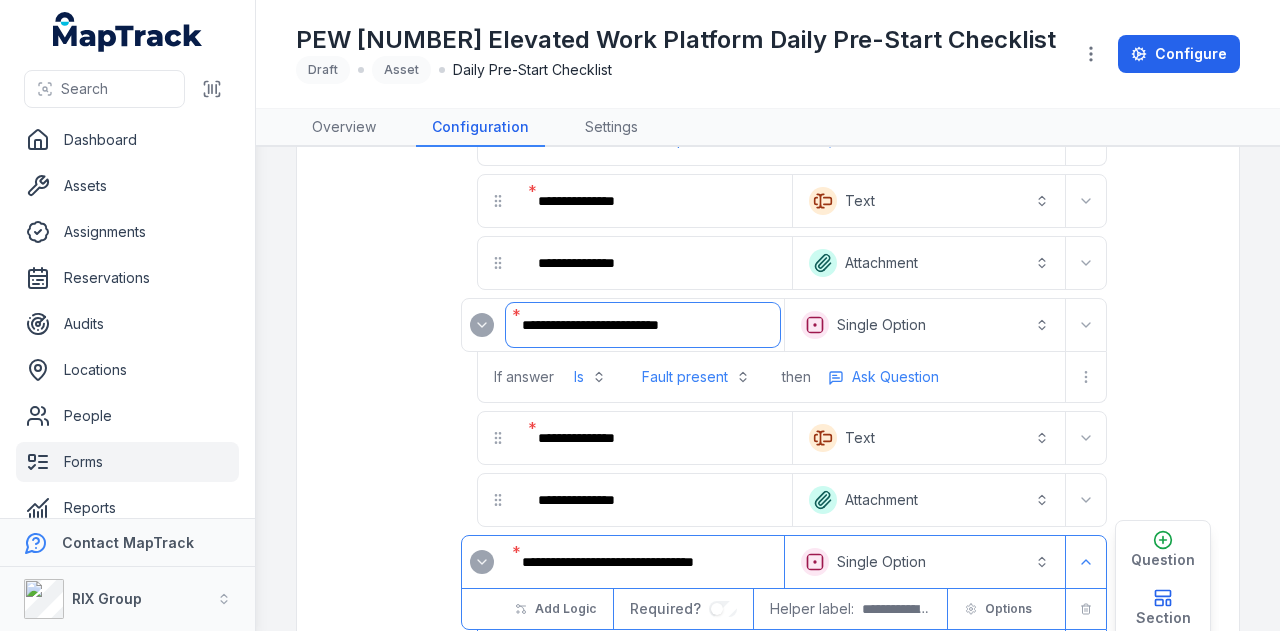 click on "**********" at bounding box center [643, 325] 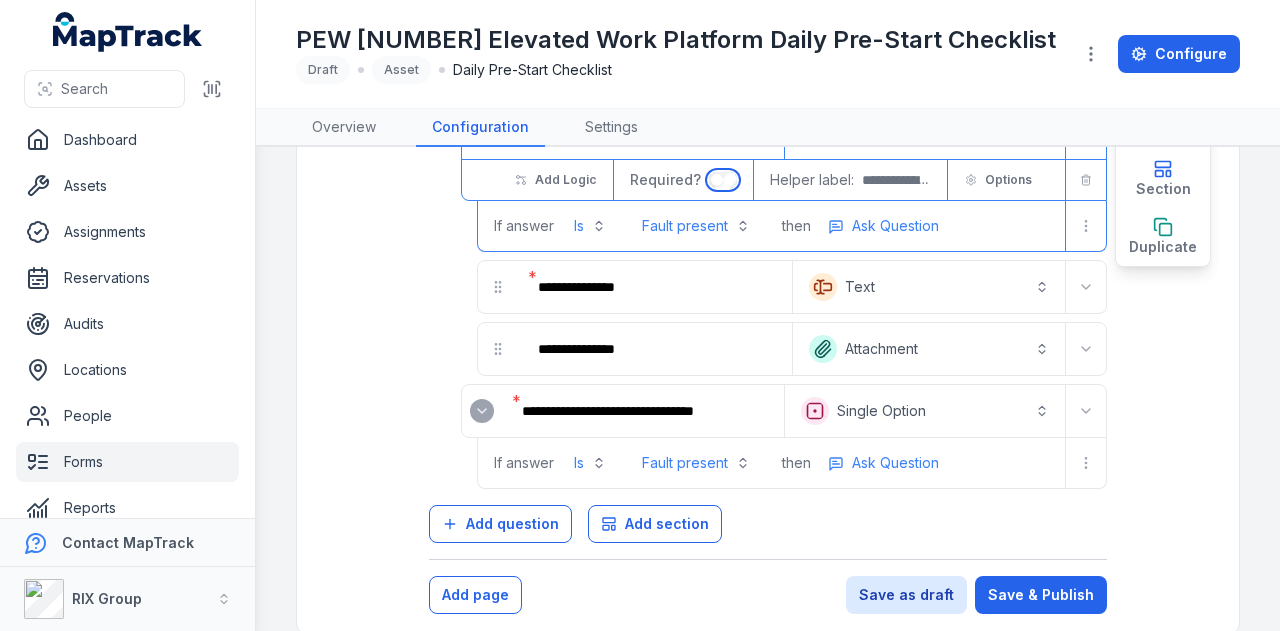 scroll, scrollTop: 1797, scrollLeft: 0, axis: vertical 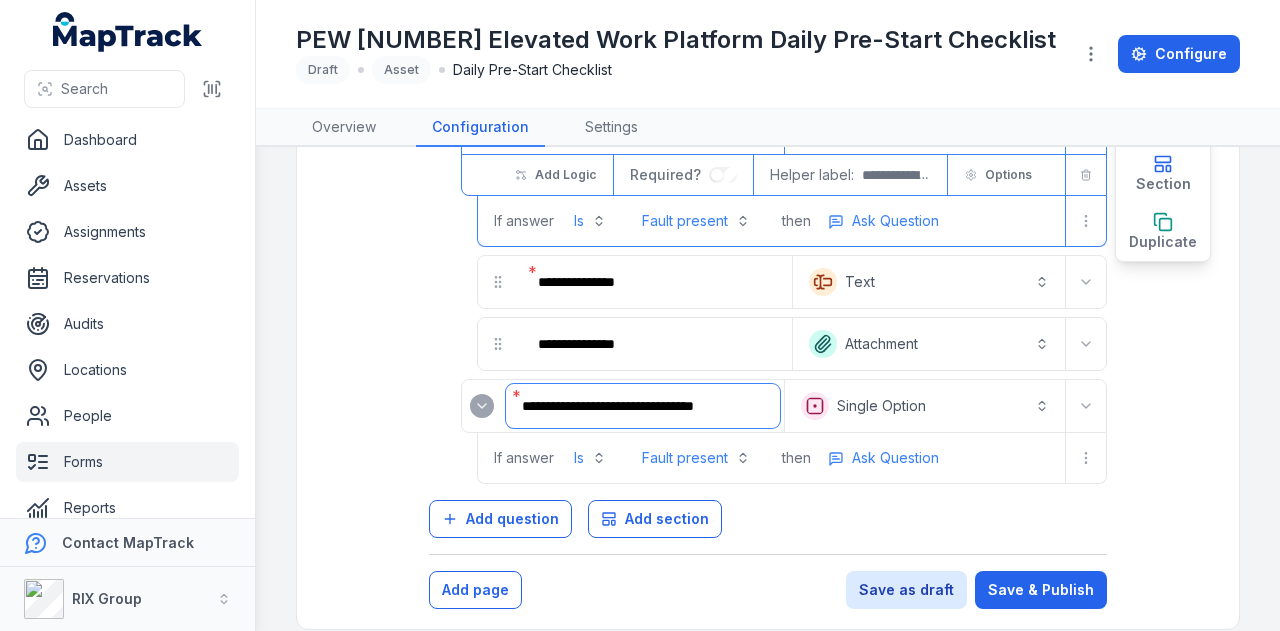 drag, startPoint x: 524, startPoint y: 389, endPoint x: 787, endPoint y: 381, distance: 263.12164 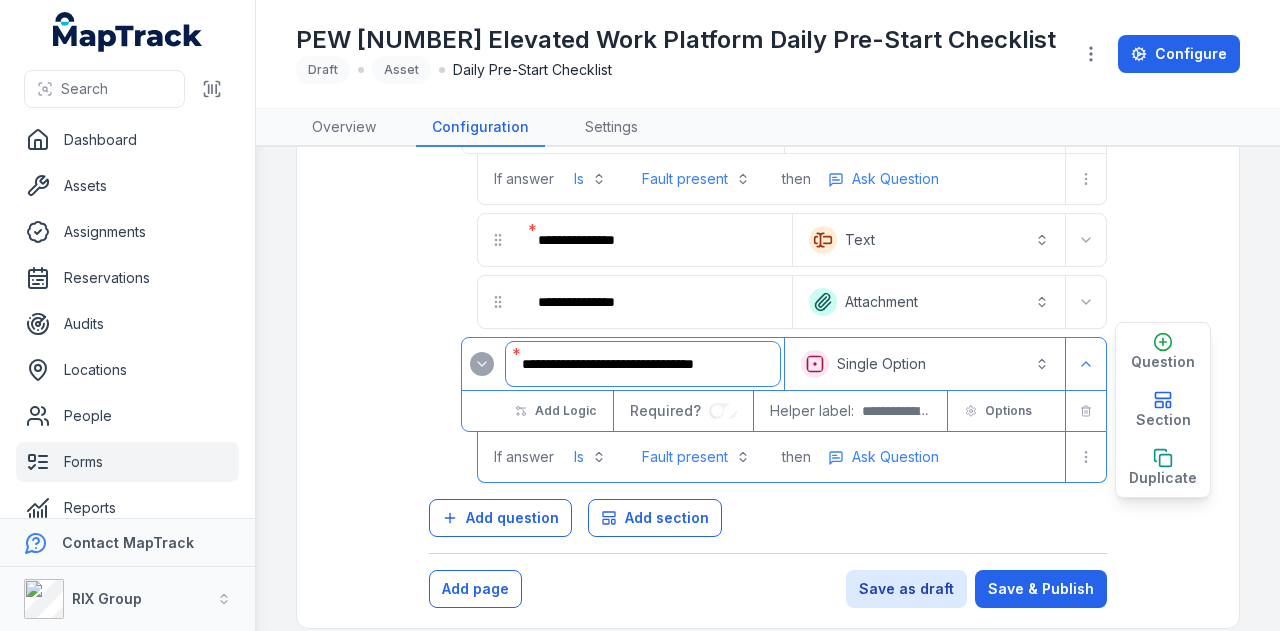 scroll, scrollTop: 1797, scrollLeft: 0, axis: vertical 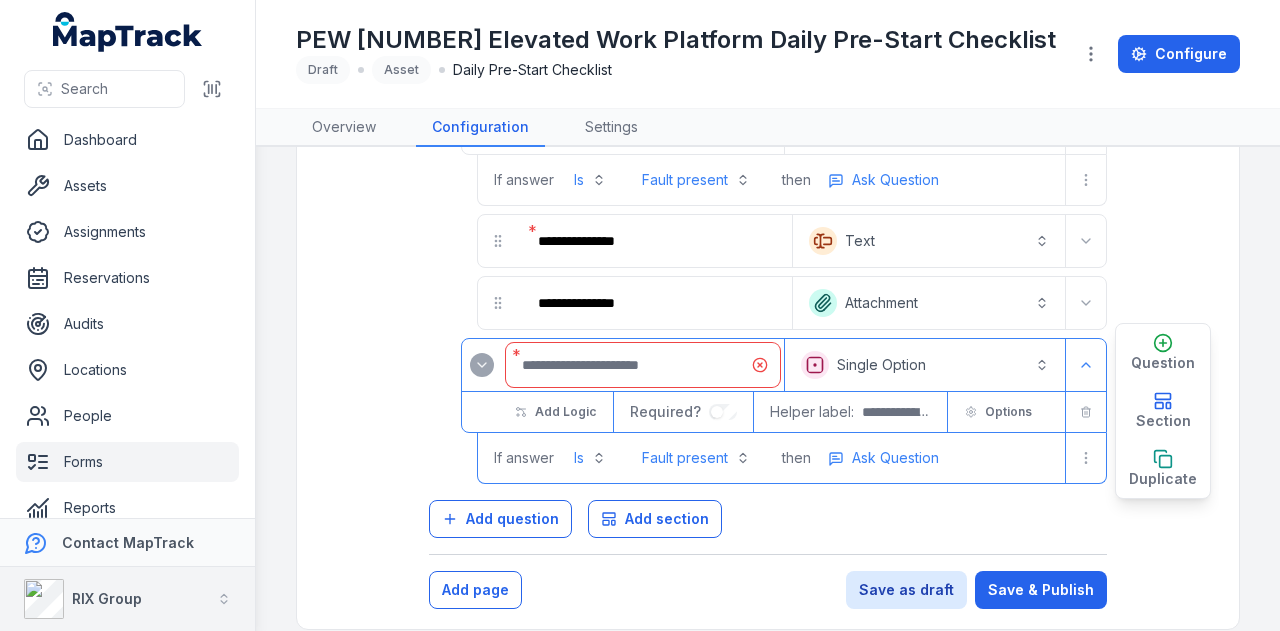 paste on "**********" 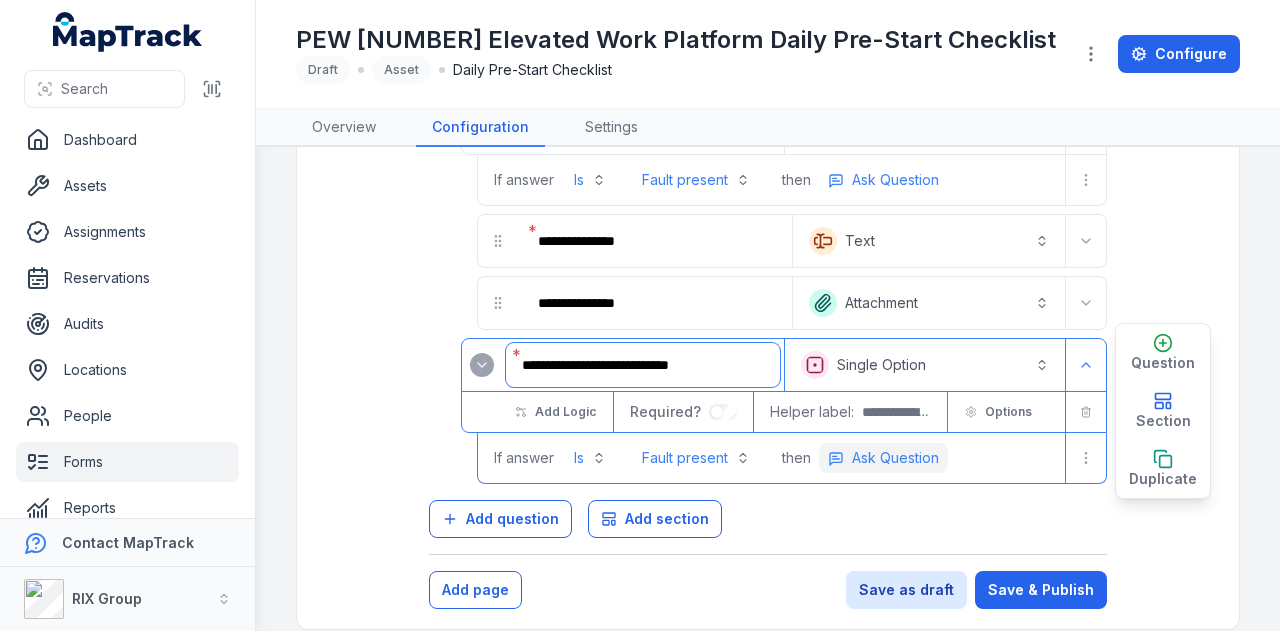 type on "**********" 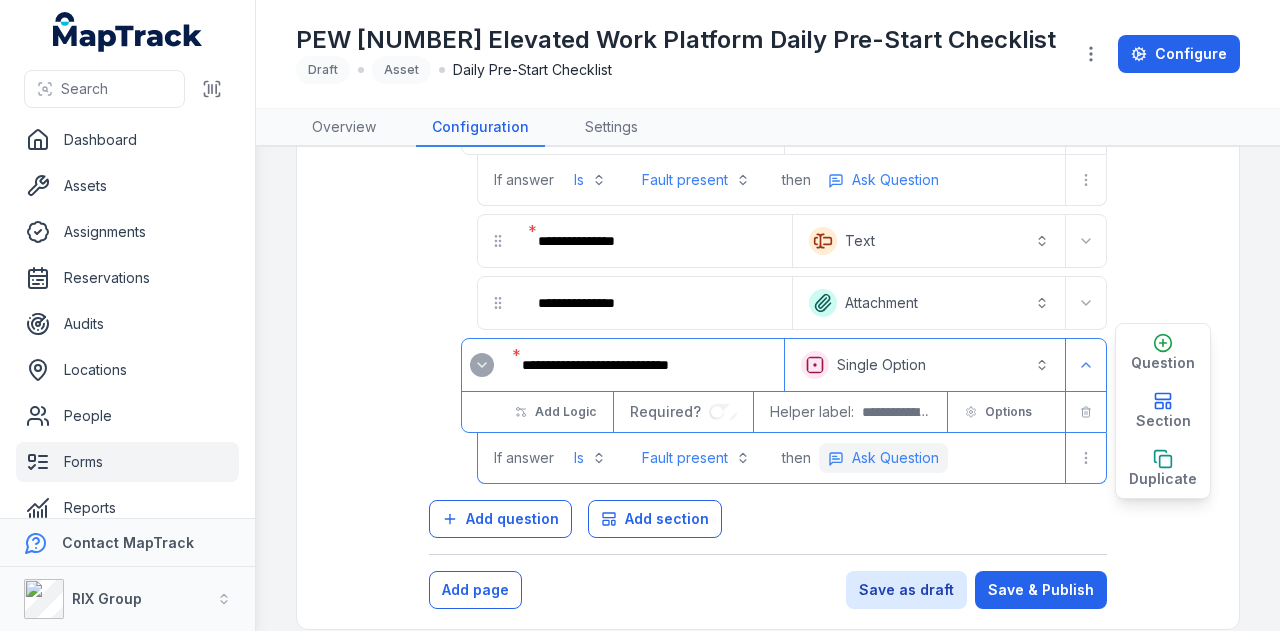 click on "Ask Question" at bounding box center (895, 458) 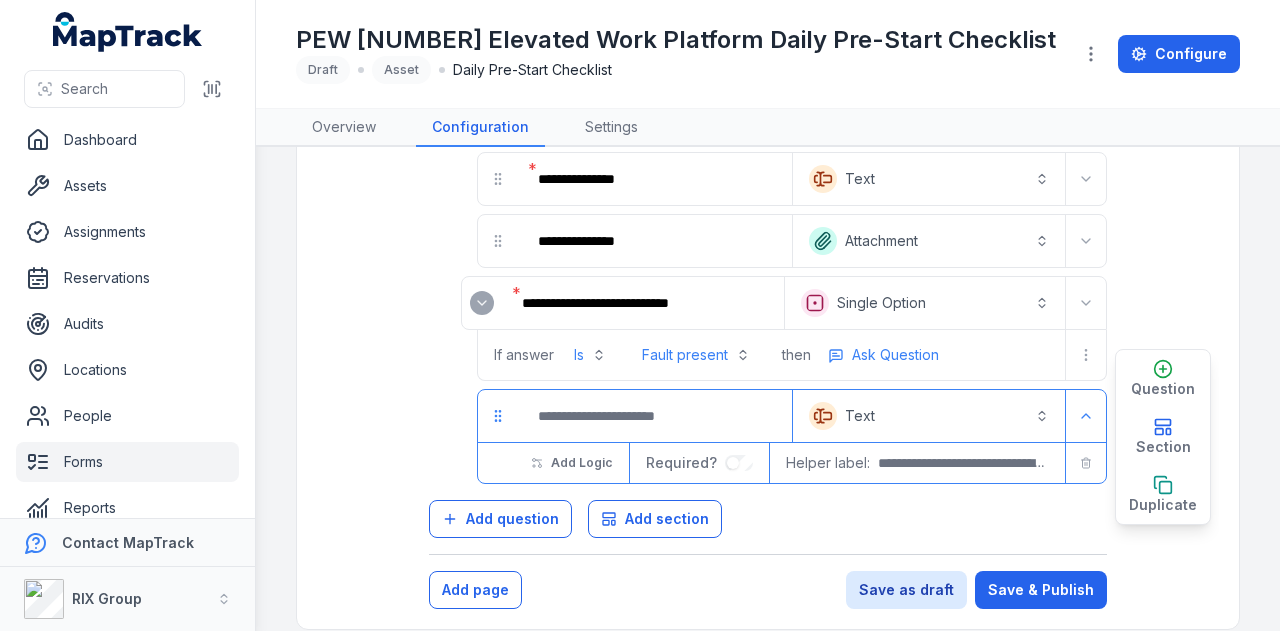 scroll, scrollTop: 1858, scrollLeft: 0, axis: vertical 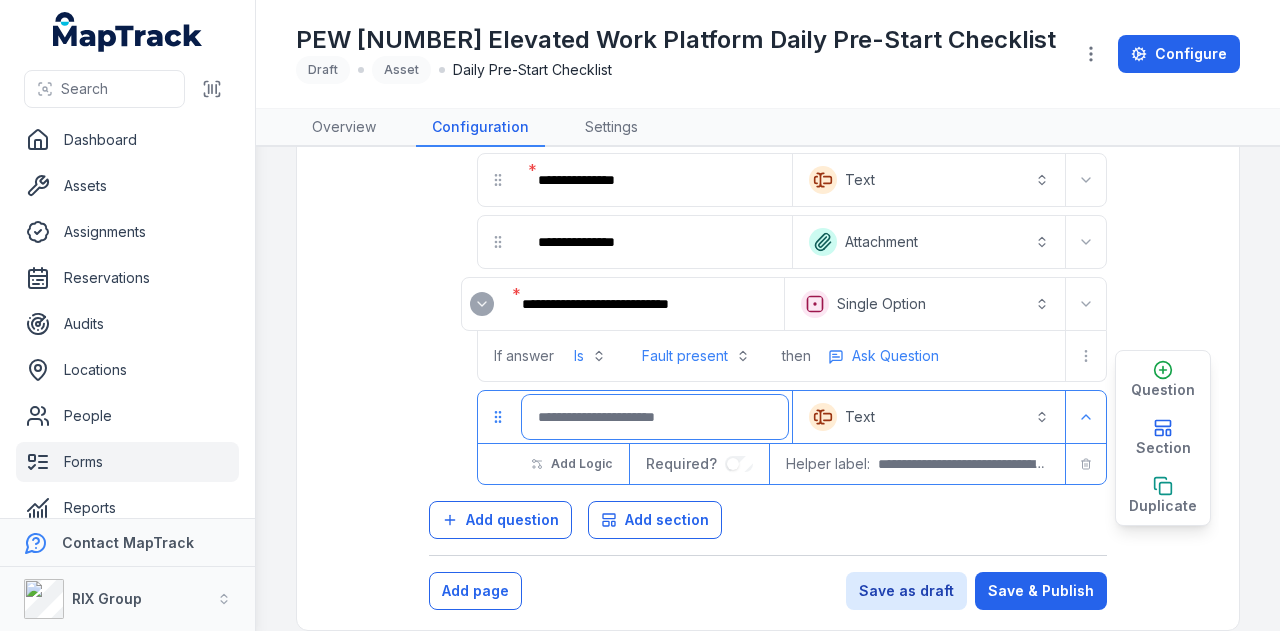 click at bounding box center (655, 417) 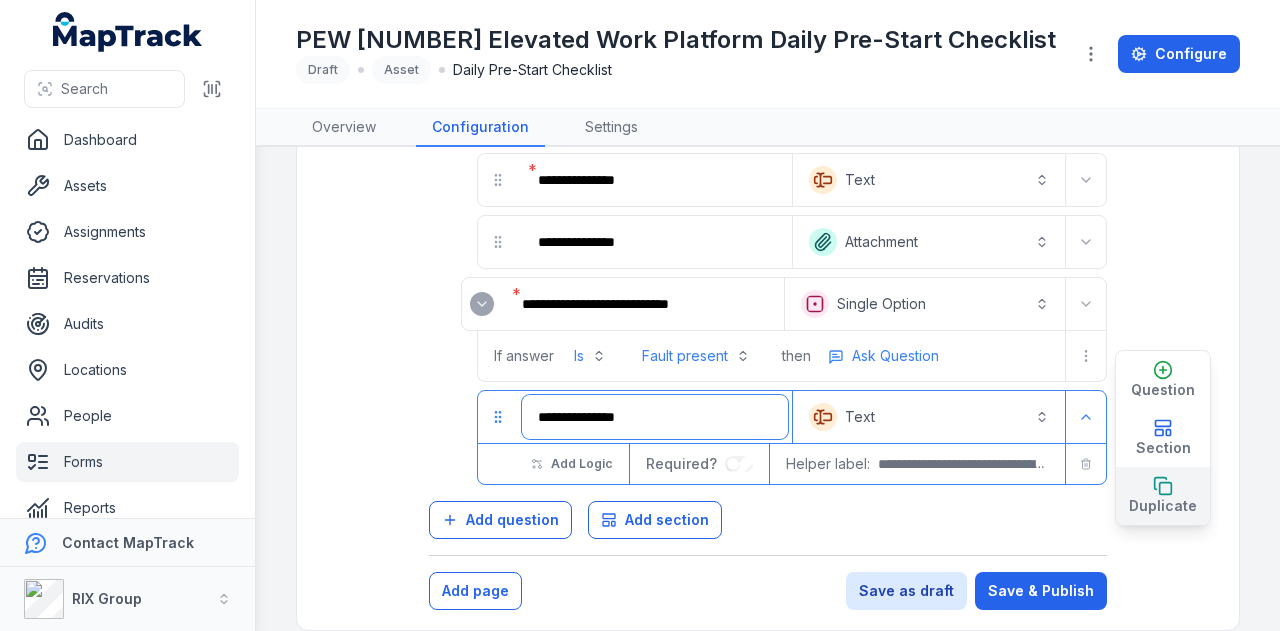 type on "**********" 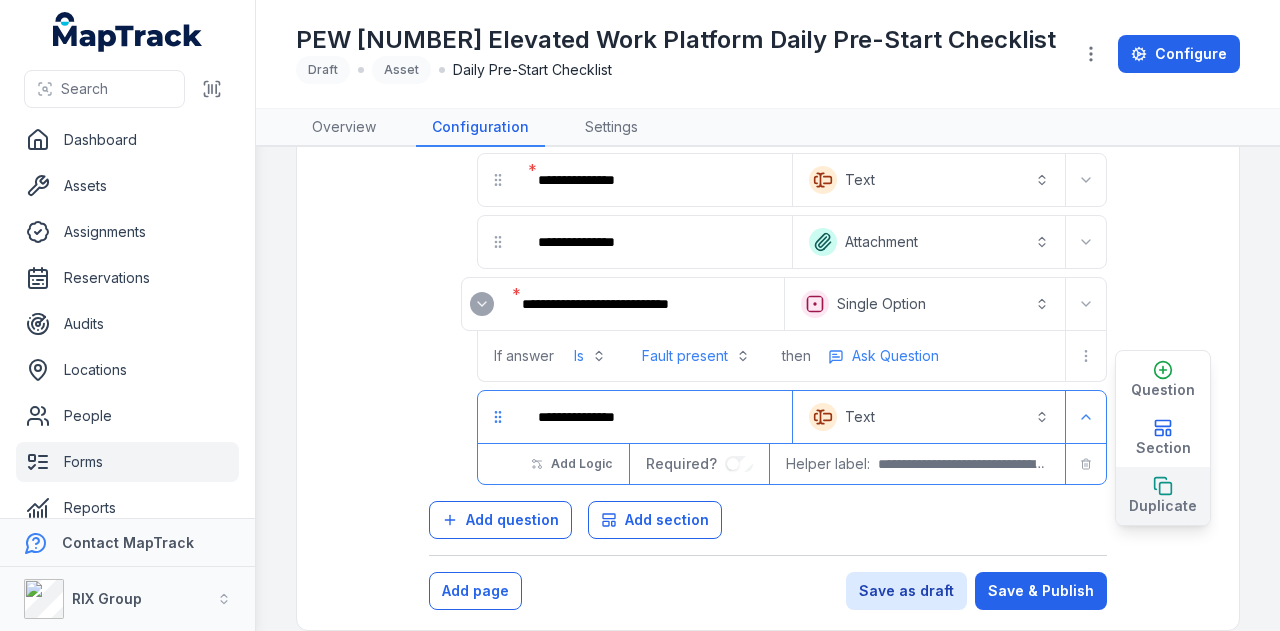 click on "Duplicate" at bounding box center [1163, 506] 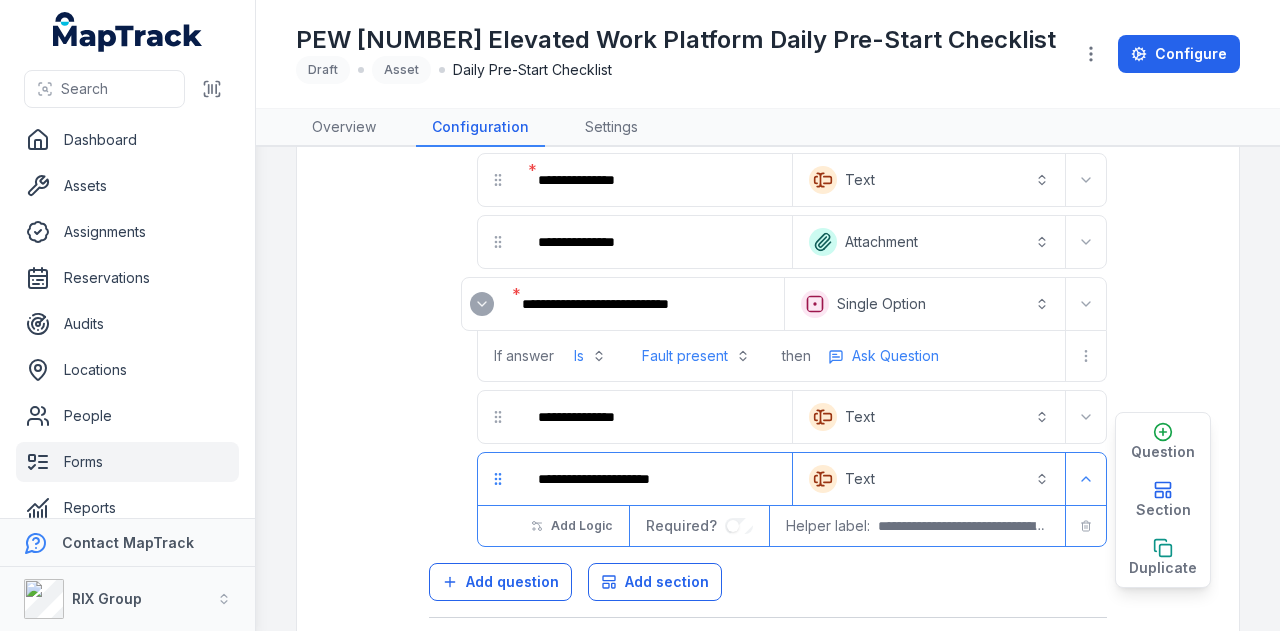 scroll, scrollTop: 1920, scrollLeft: 0, axis: vertical 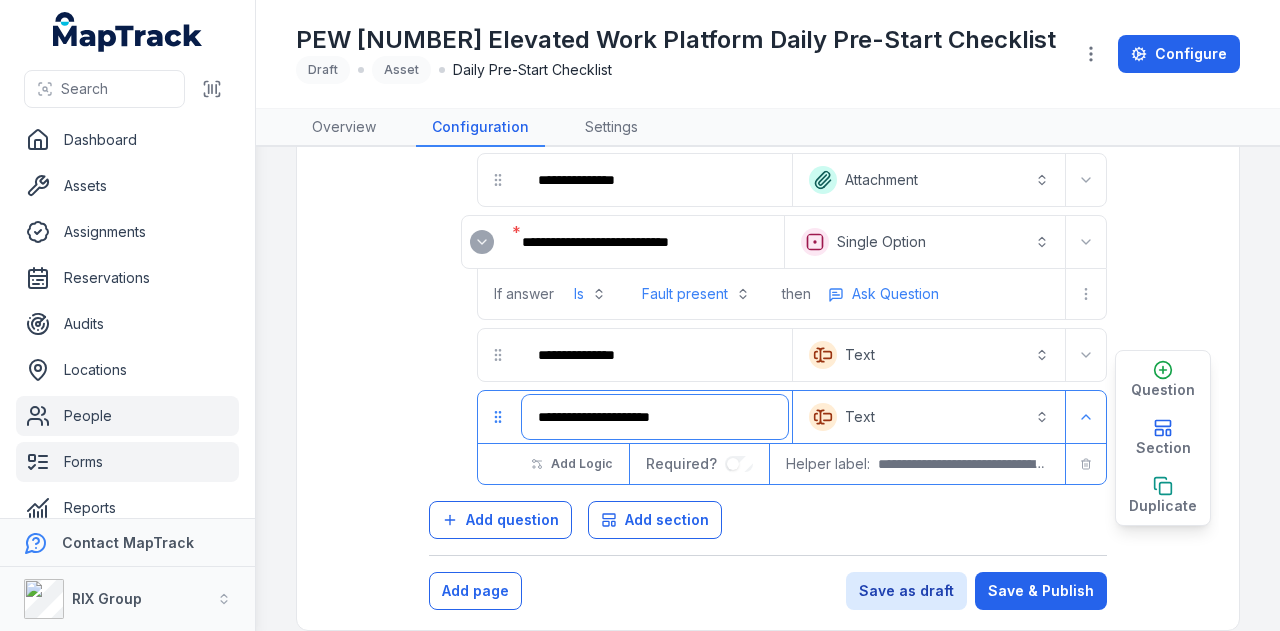 drag, startPoint x: 719, startPoint y: 391, endPoint x: 224, endPoint y: 407, distance: 495.2585 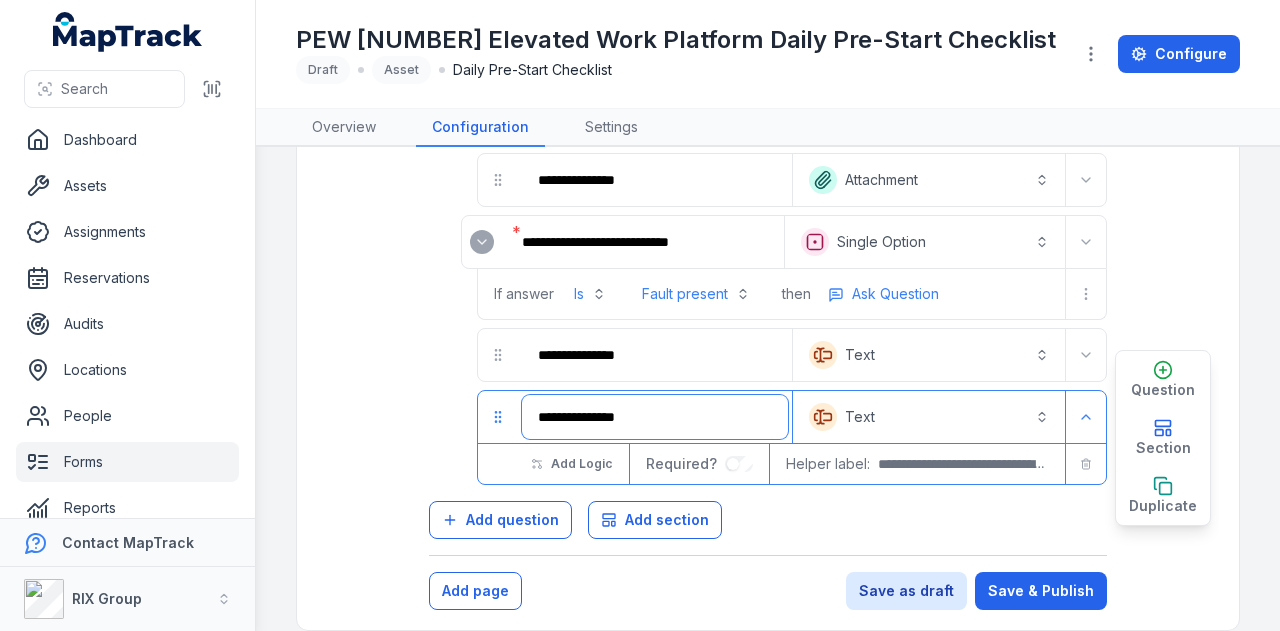 type on "**********" 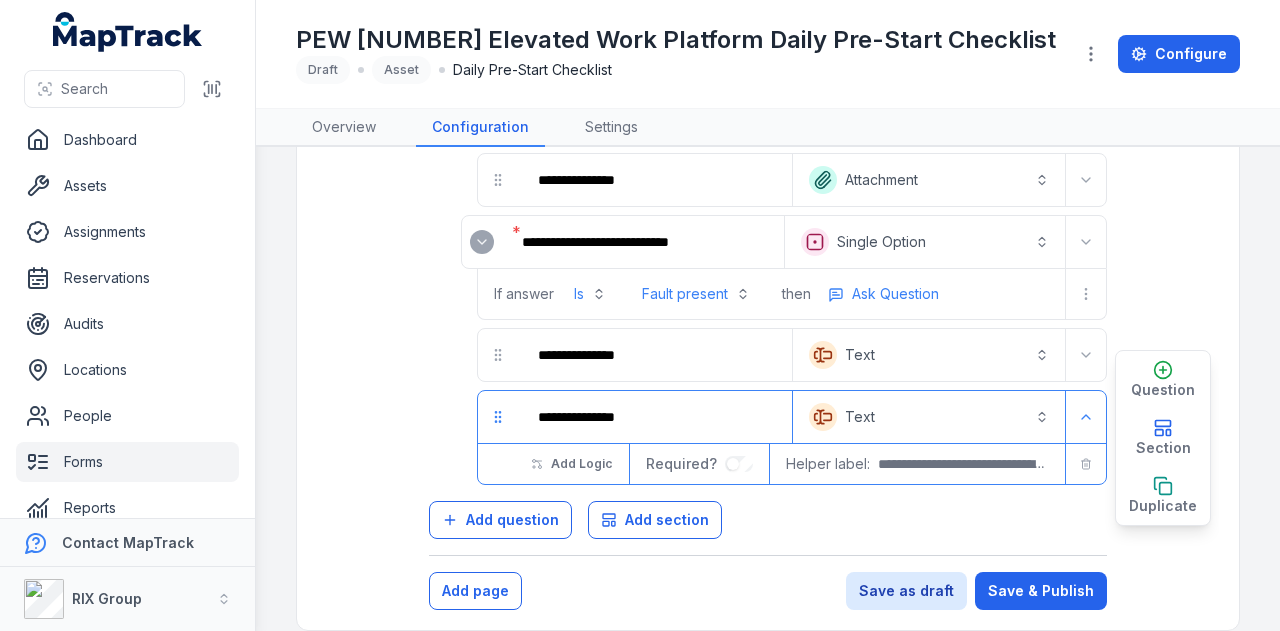 click on "Text *******" at bounding box center (929, 417) 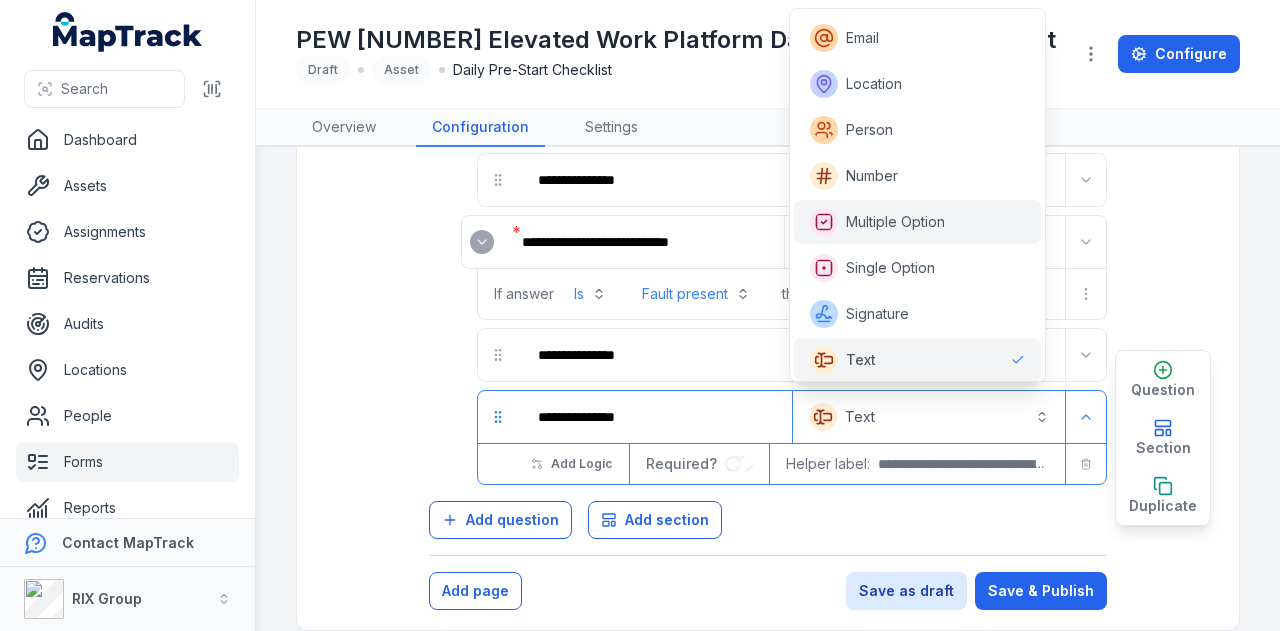 scroll, scrollTop: 0, scrollLeft: 0, axis: both 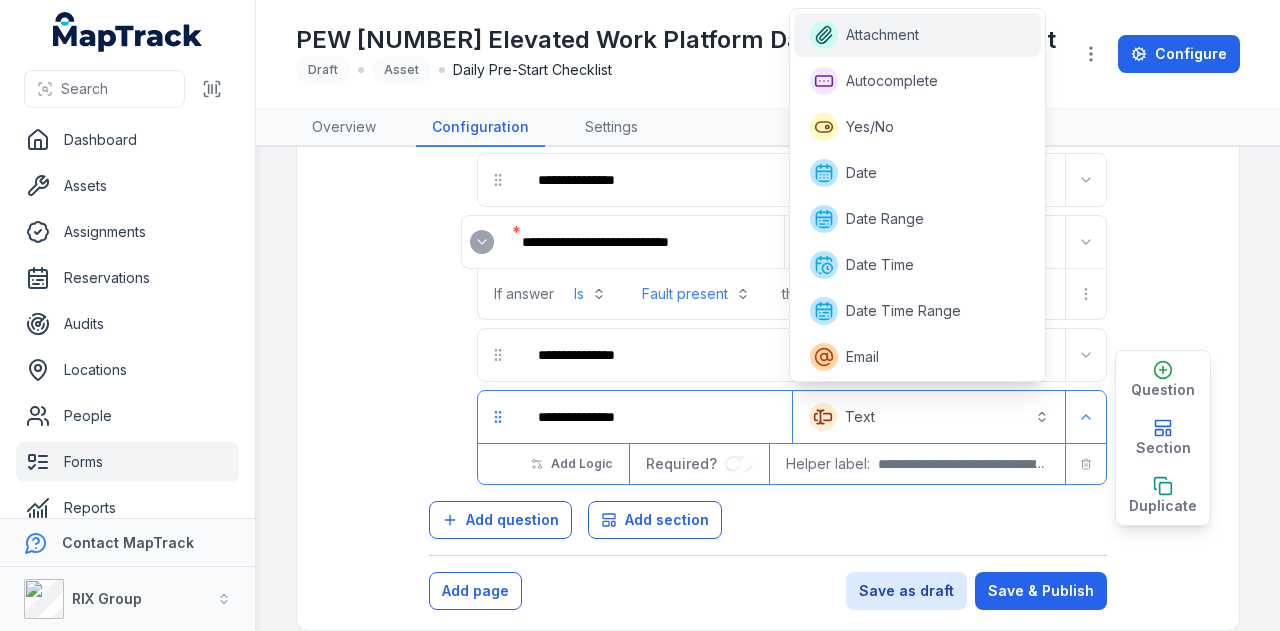 click on "Attachment" at bounding box center [882, 35] 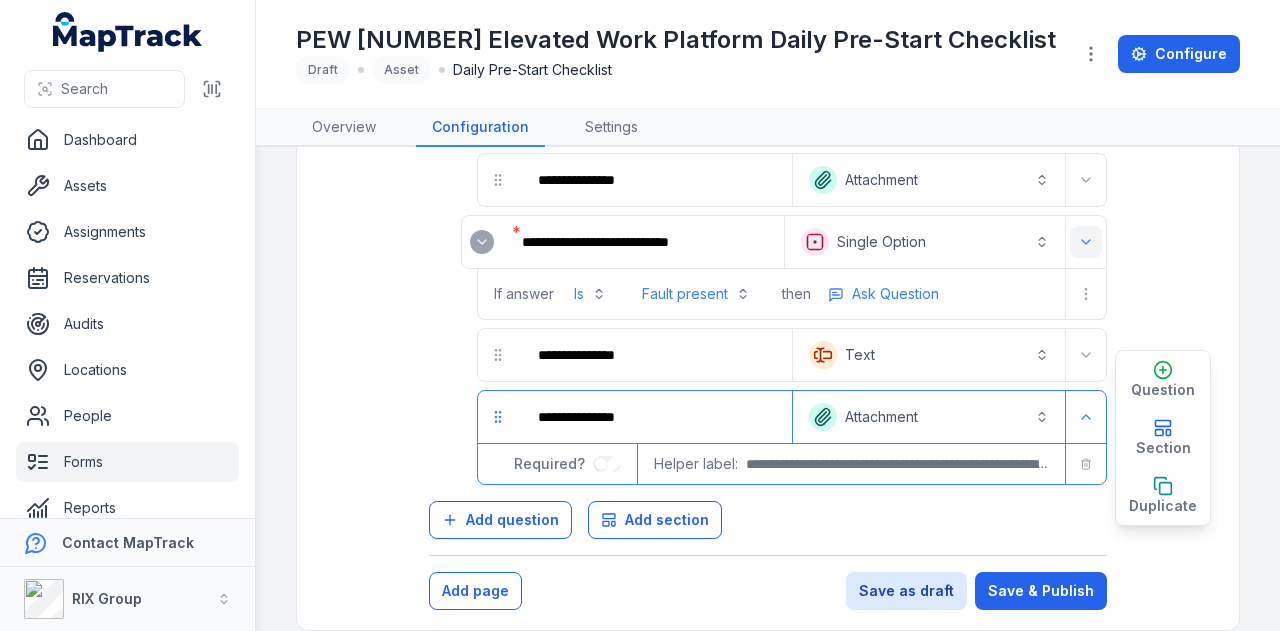 click at bounding box center [1086, 242] 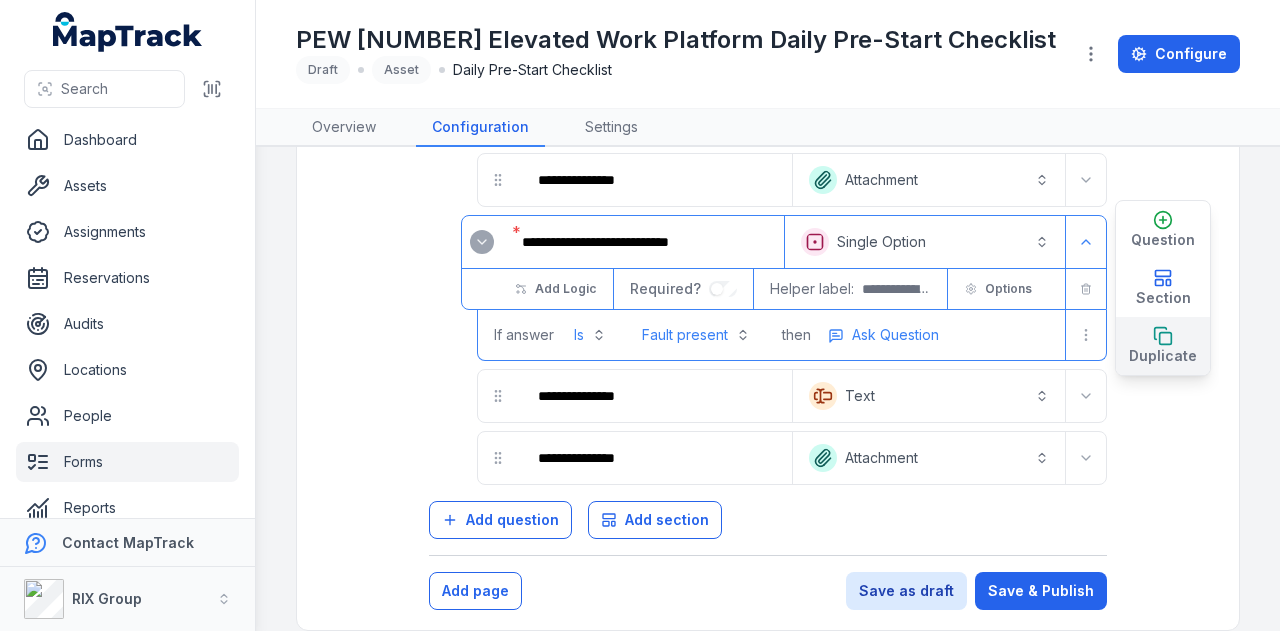 click on "Duplicate" at bounding box center (1163, 356) 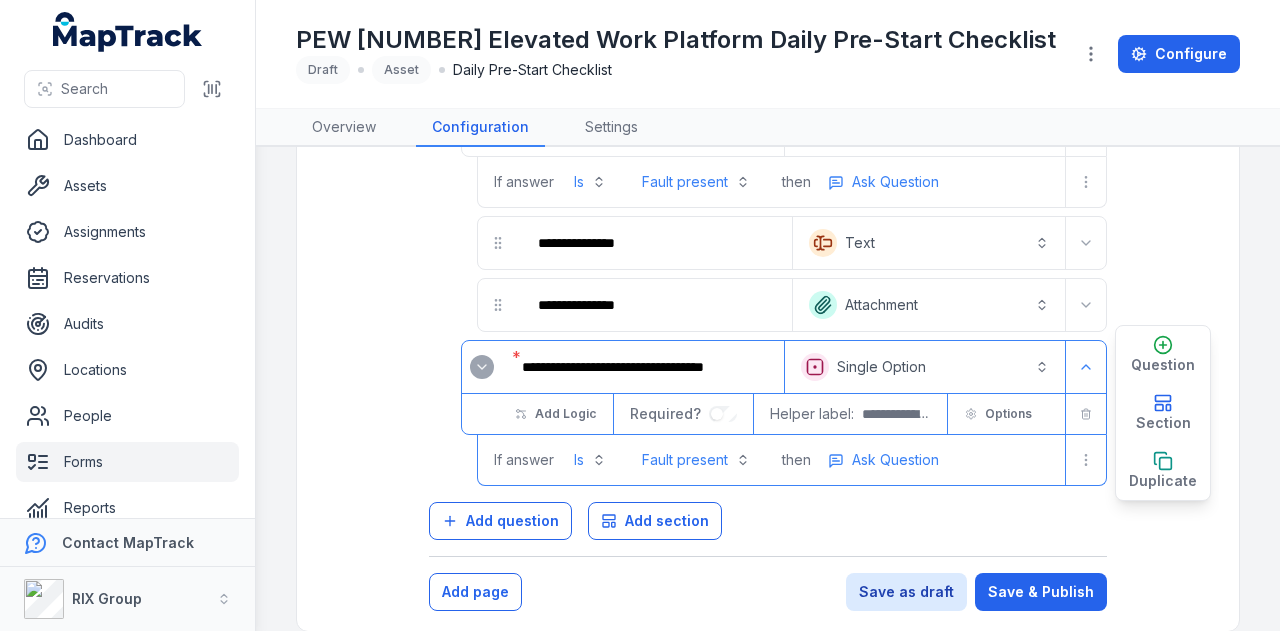 scroll, scrollTop: 2032, scrollLeft: 0, axis: vertical 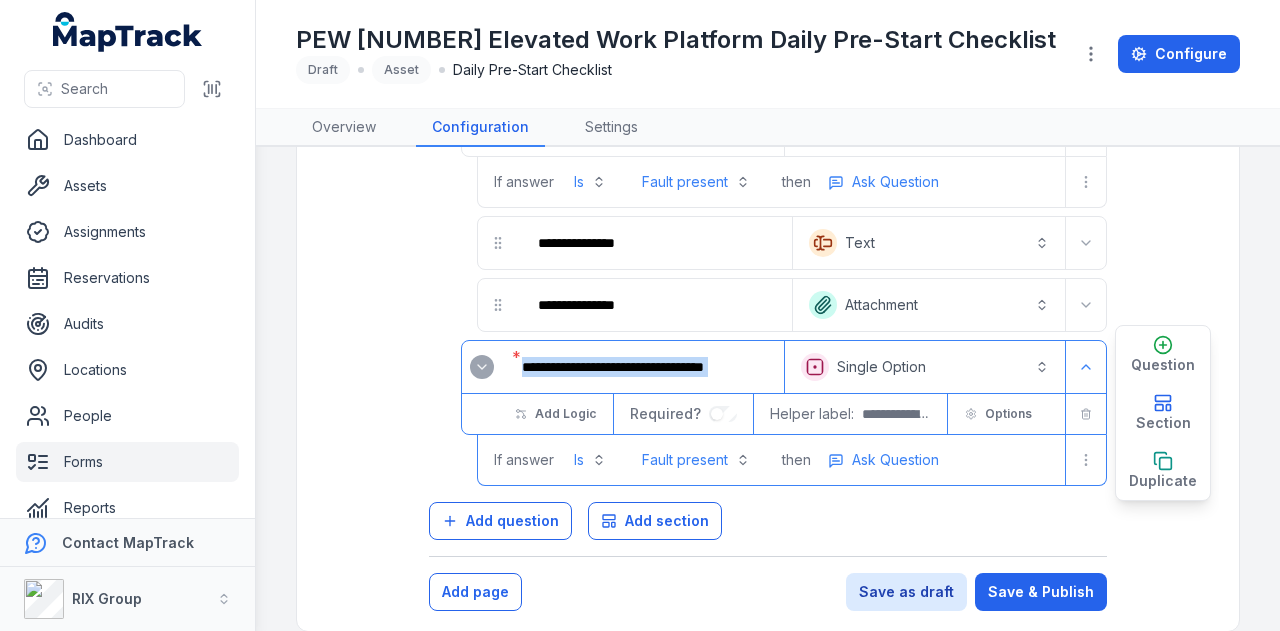 drag, startPoint x: 518, startPoint y: 346, endPoint x: 973, endPoint y: 343, distance: 455.0099 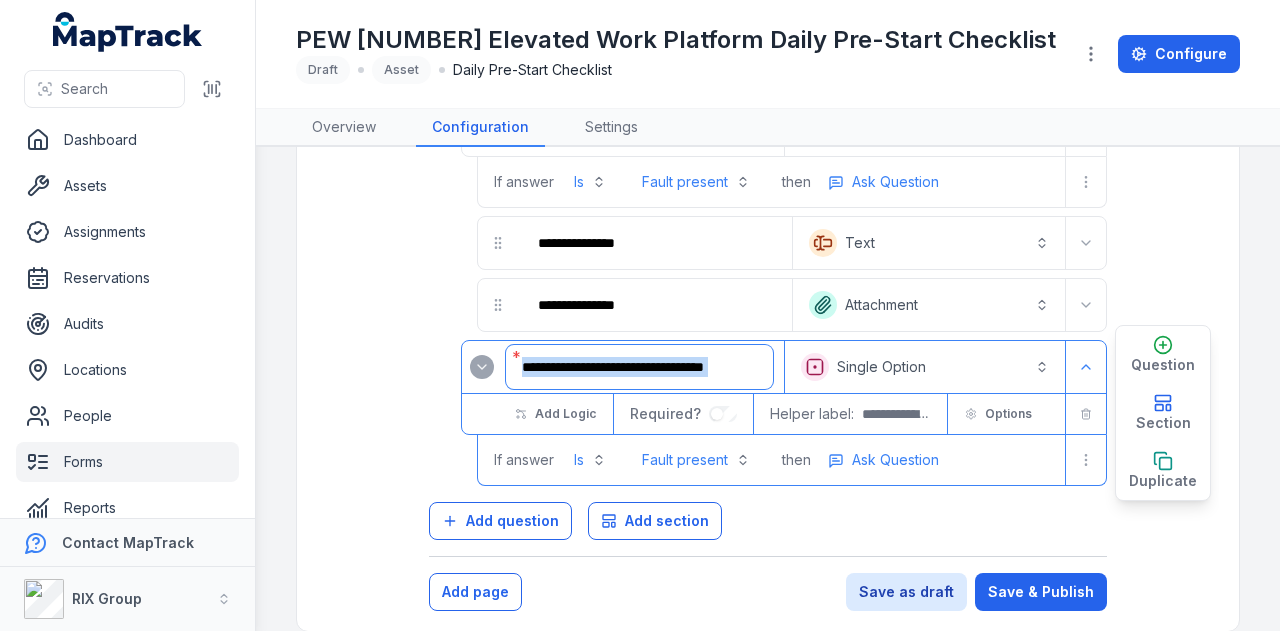 click on "**********" at bounding box center (639, 367) 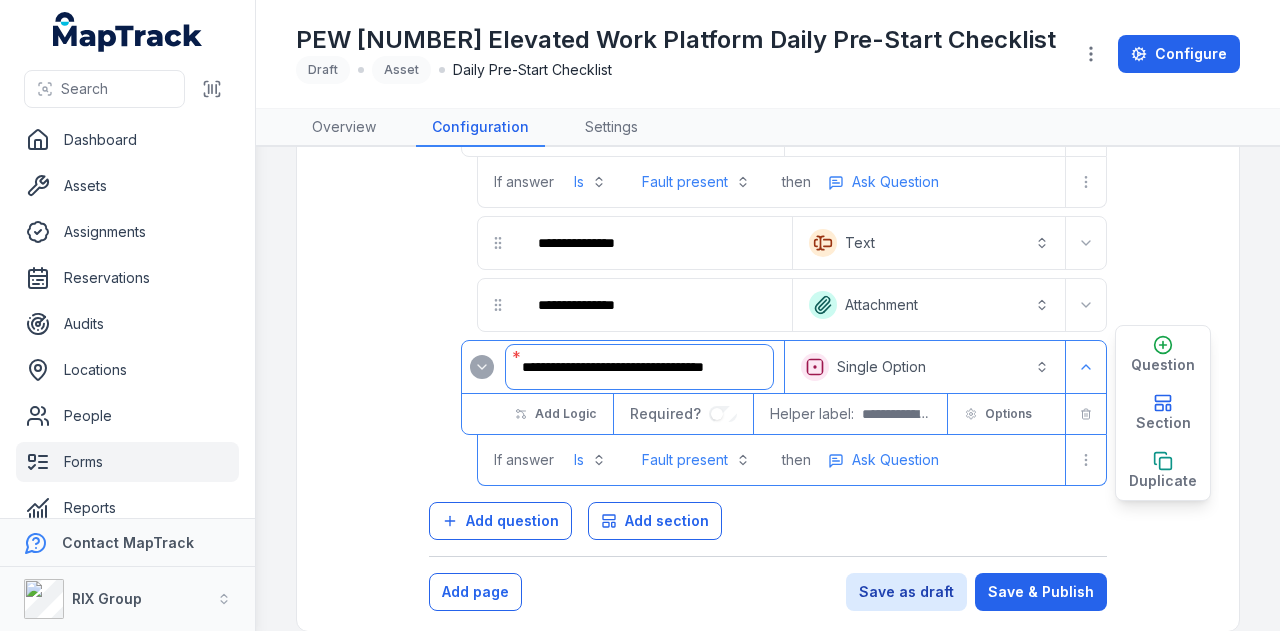 scroll, scrollTop: 0, scrollLeft: 0, axis: both 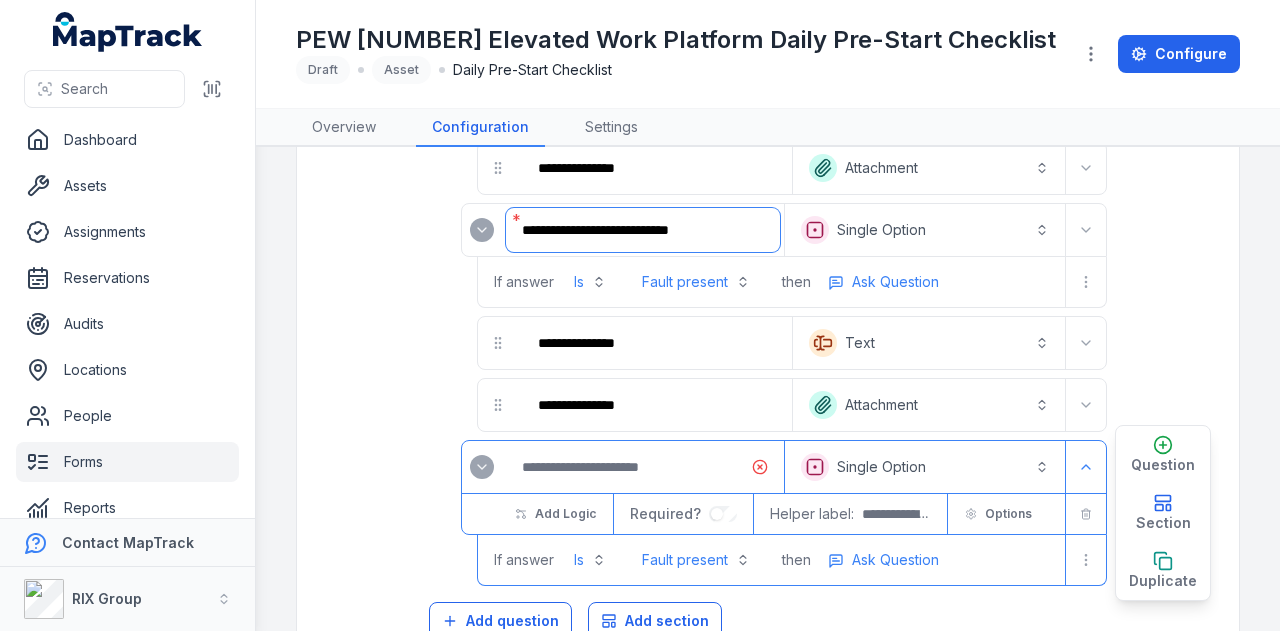 click on "**********" at bounding box center [643, 230] 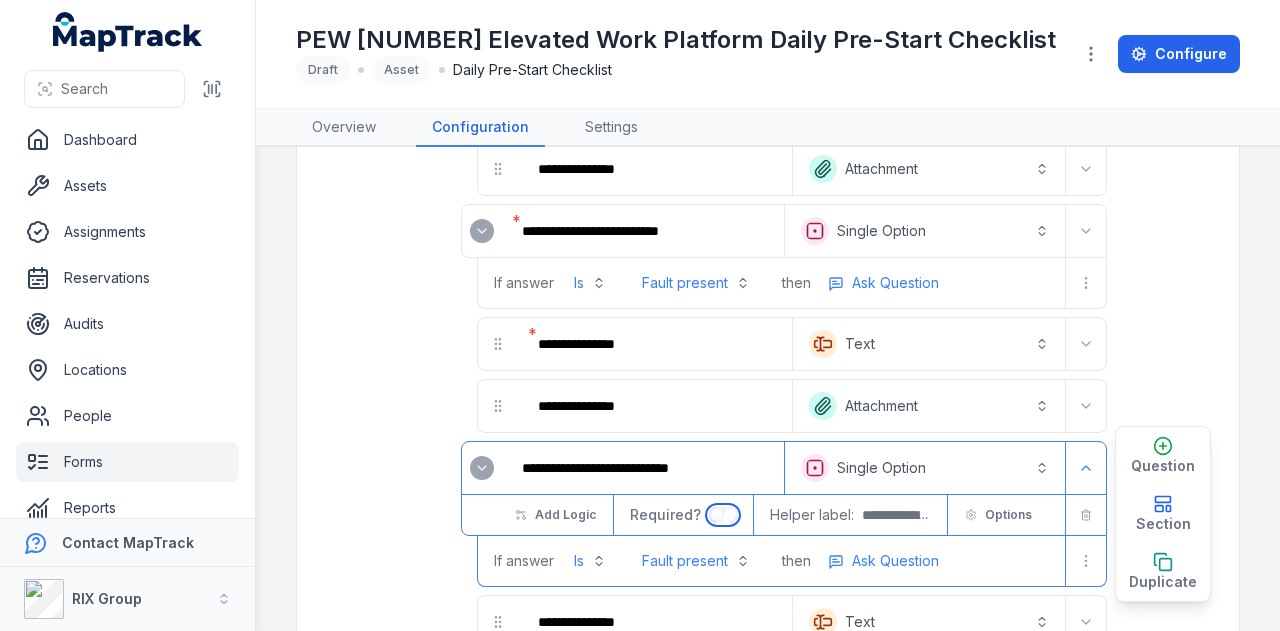 scroll, scrollTop: 1632, scrollLeft: 0, axis: vertical 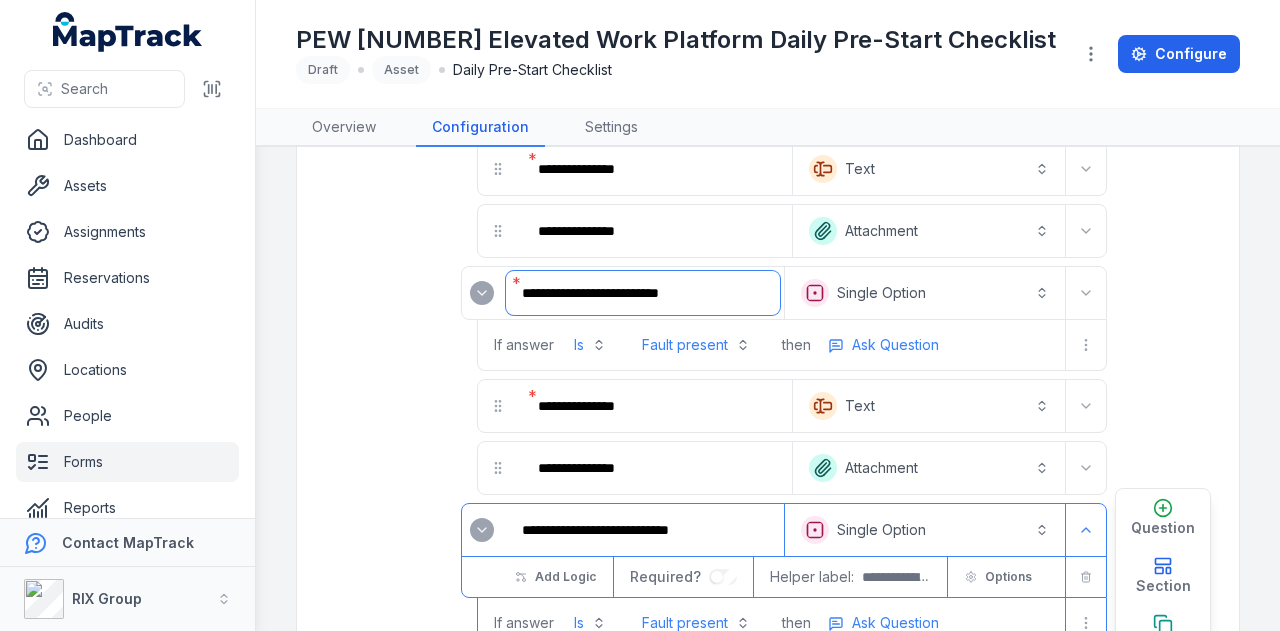 click on "**********" at bounding box center (643, 293) 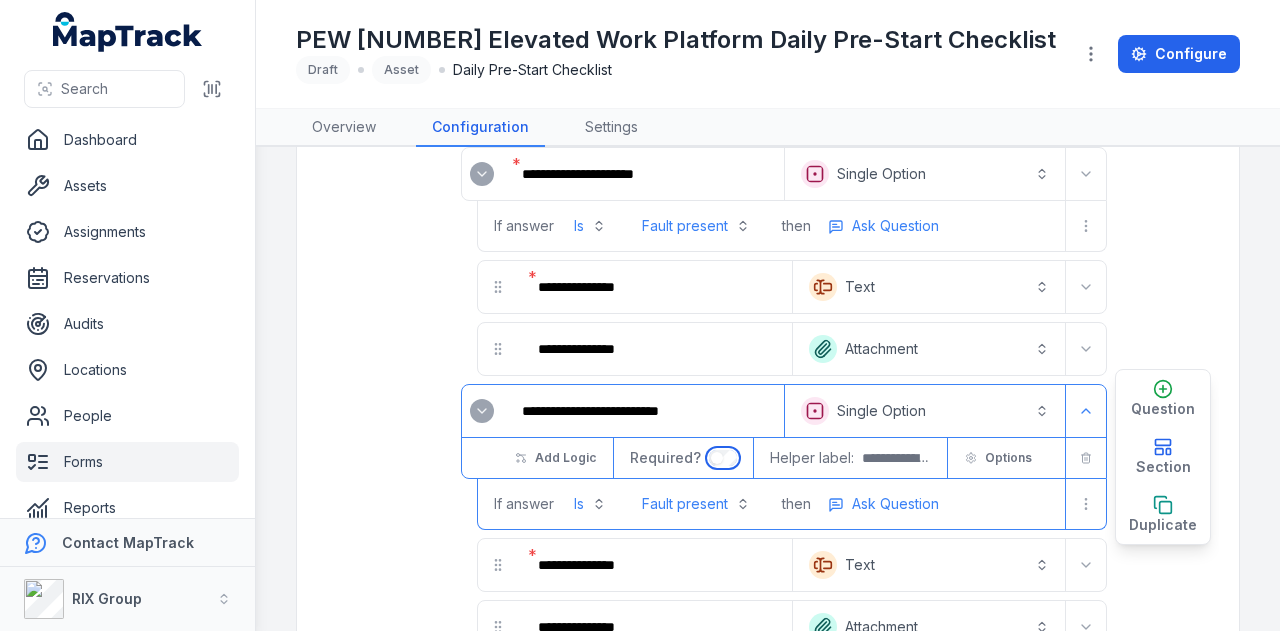 scroll, scrollTop: 1432, scrollLeft: 0, axis: vertical 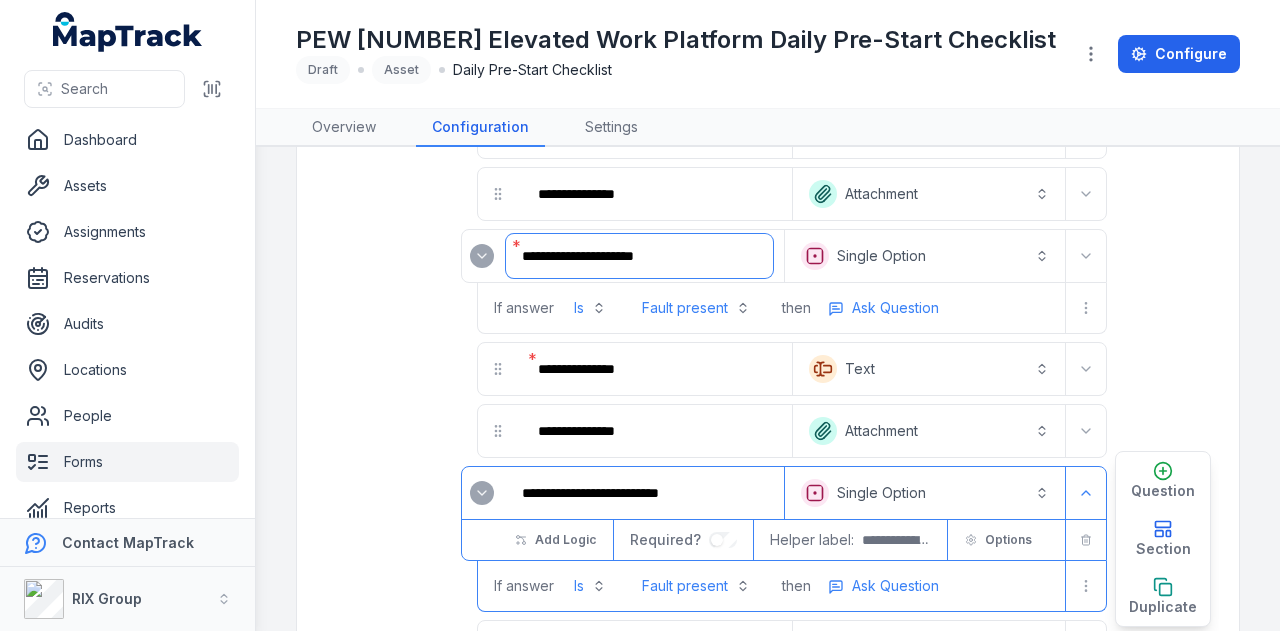 click on "**********" at bounding box center [639, 256] 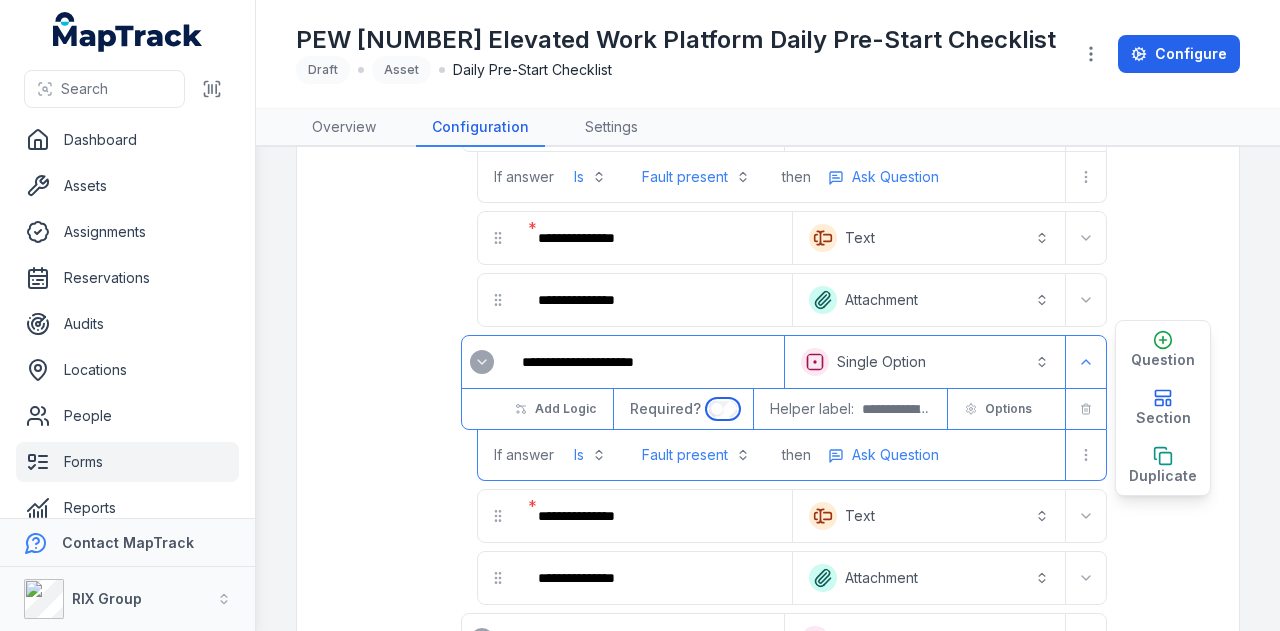 scroll, scrollTop: 1232, scrollLeft: 0, axis: vertical 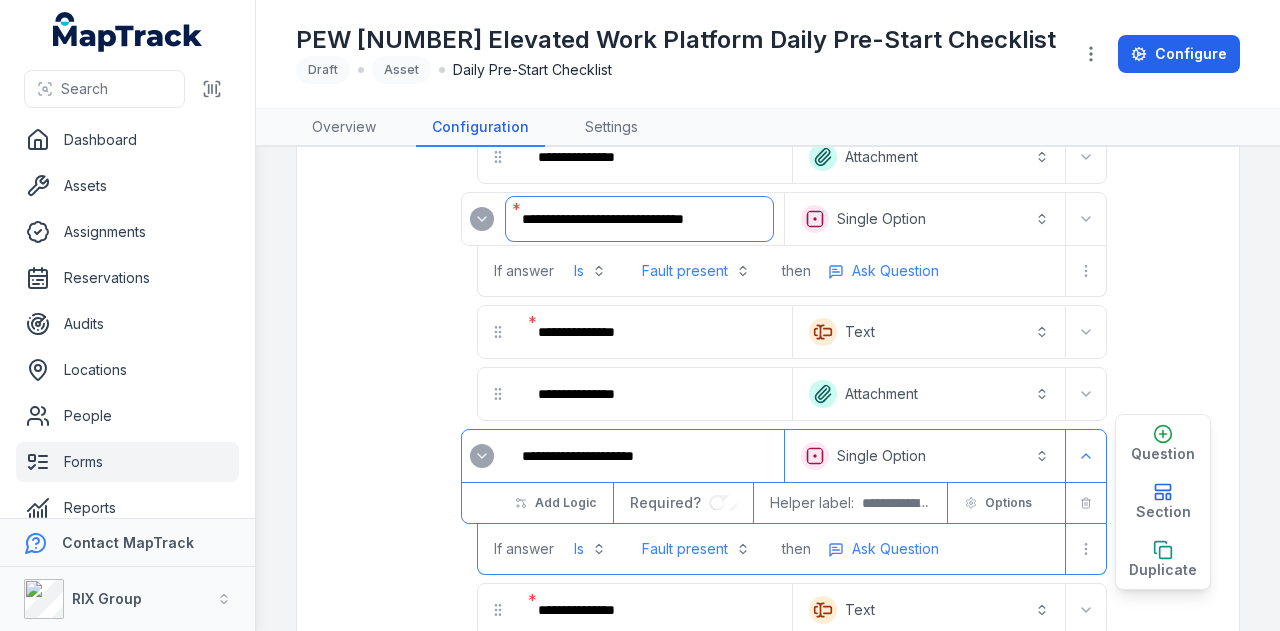 click on "**********" at bounding box center (639, 219) 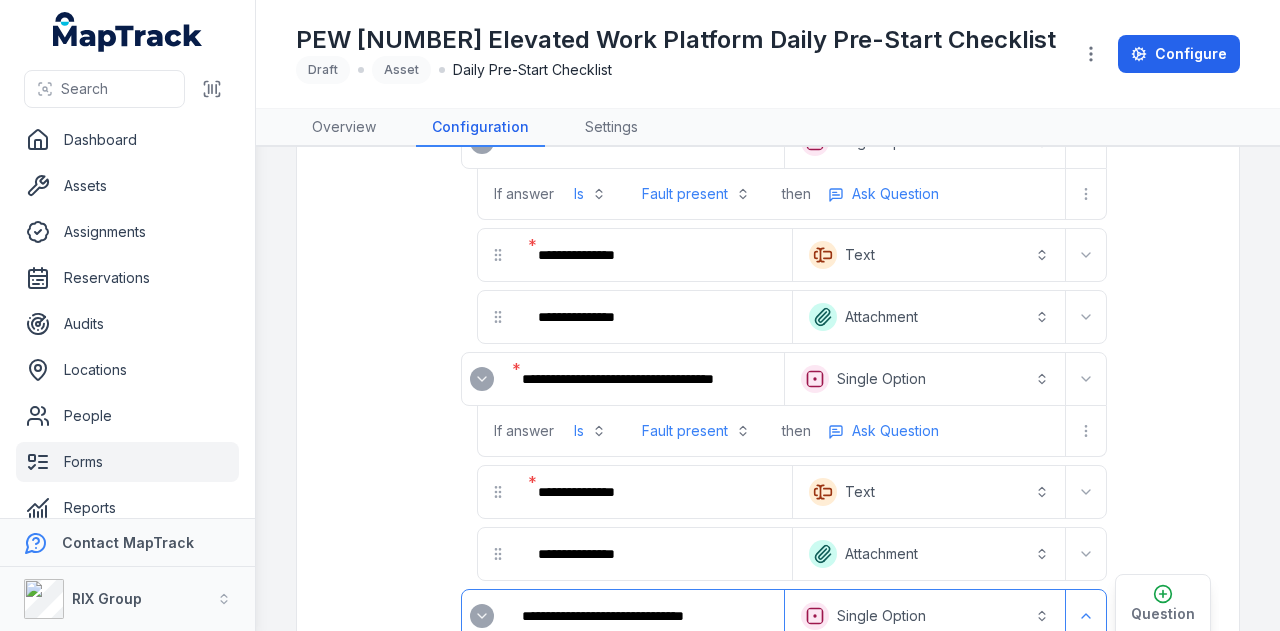 scroll, scrollTop: 832, scrollLeft: 0, axis: vertical 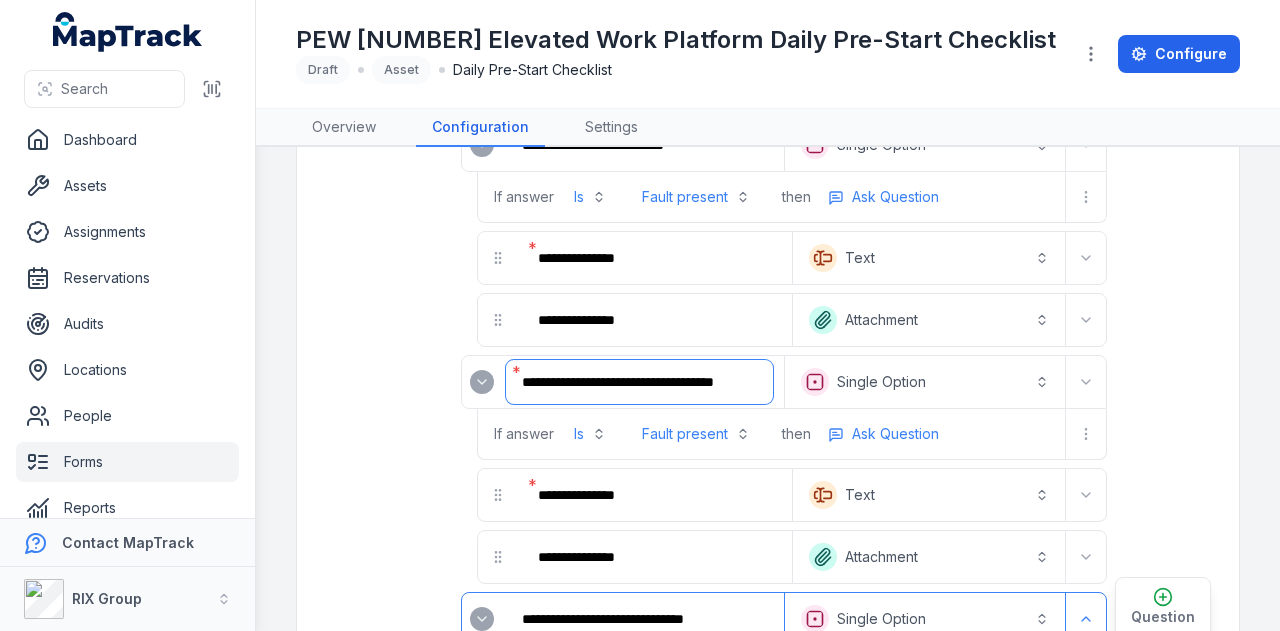 click on "**********" at bounding box center [639, 382] 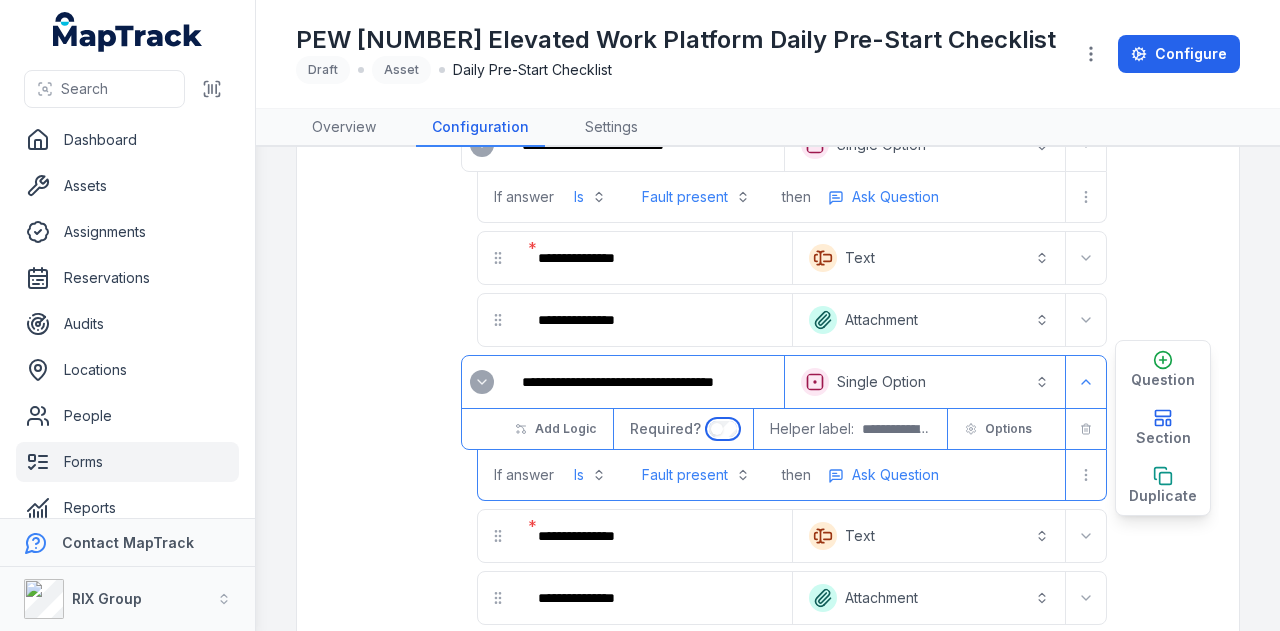 scroll, scrollTop: 732, scrollLeft: 0, axis: vertical 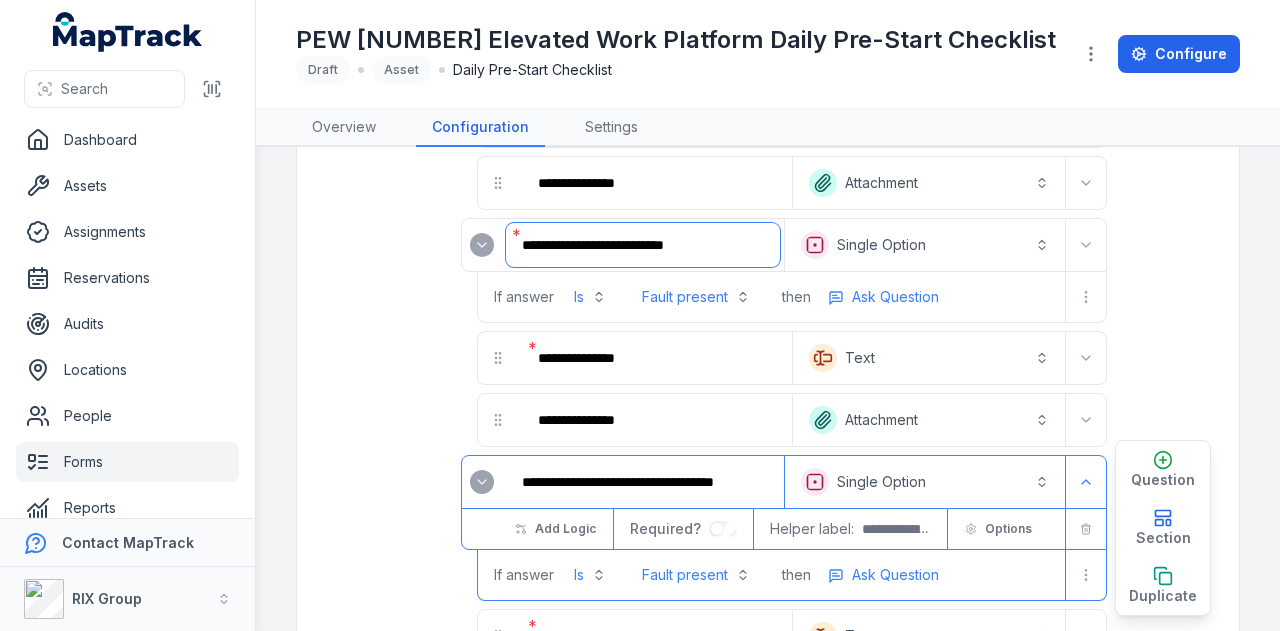 click on "**********" at bounding box center [643, 245] 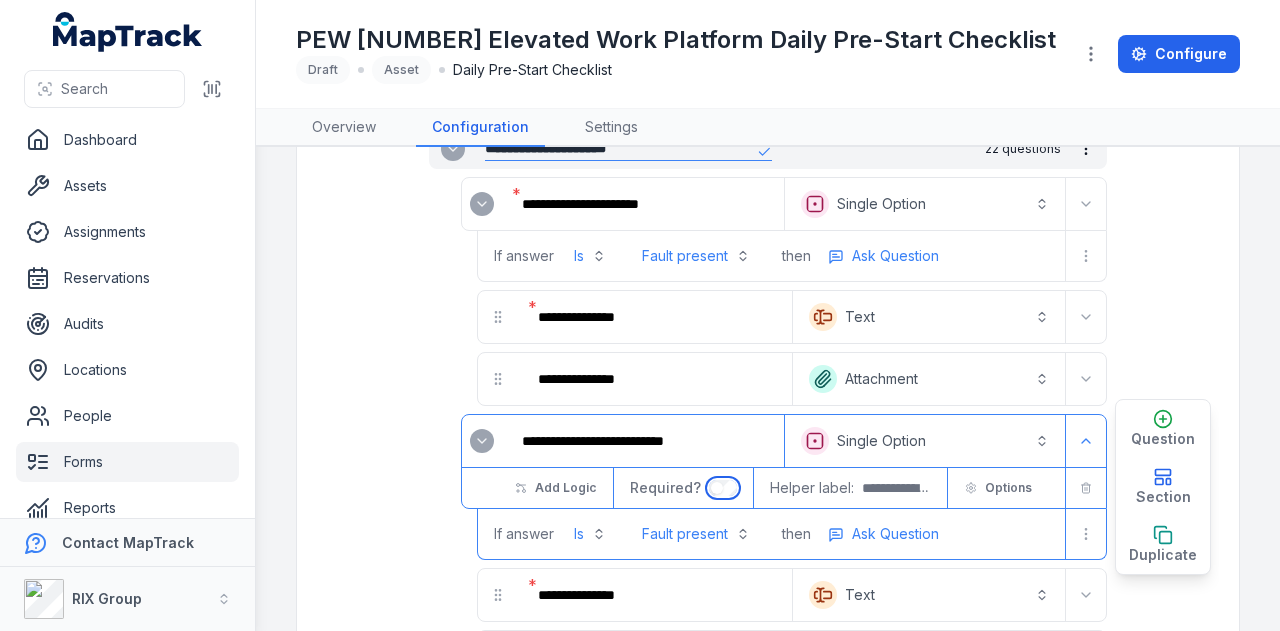 scroll, scrollTop: 532, scrollLeft: 0, axis: vertical 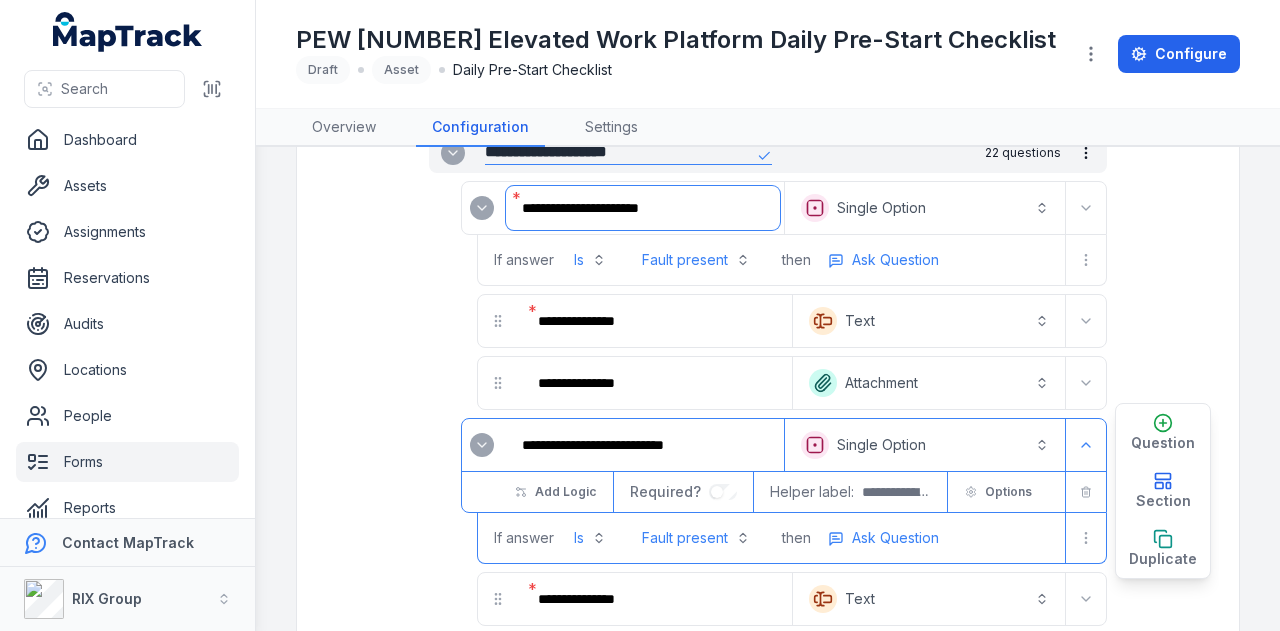 click on "**********" at bounding box center (643, 208) 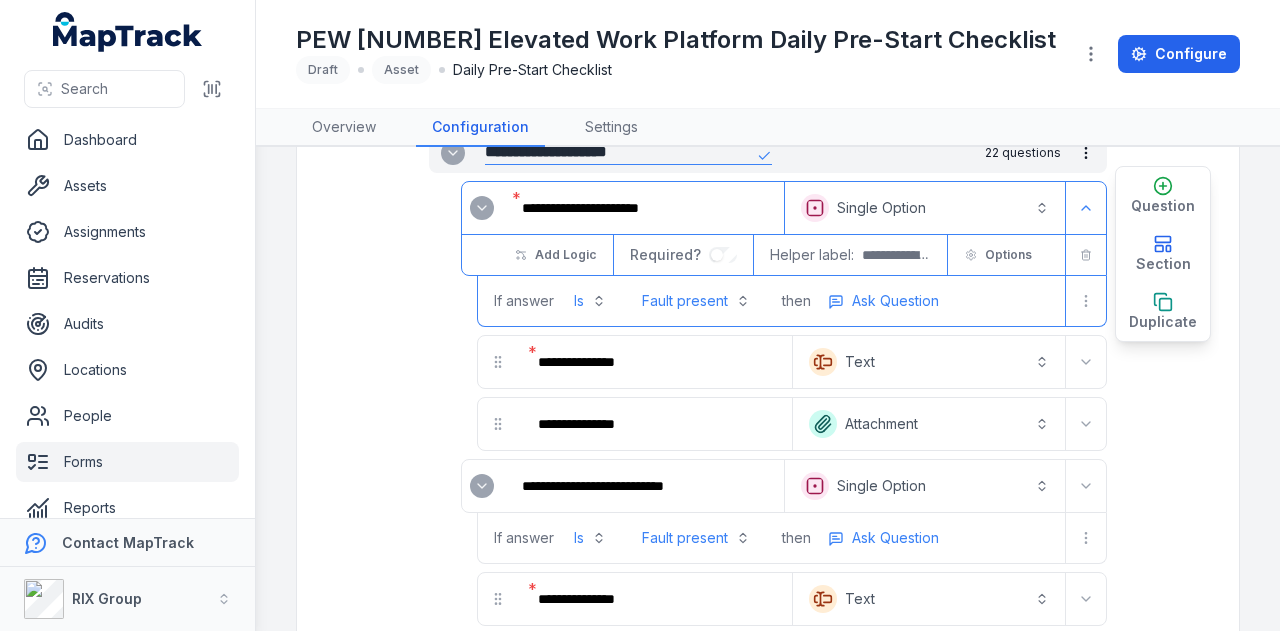 click on "Required?" at bounding box center [683, 255] 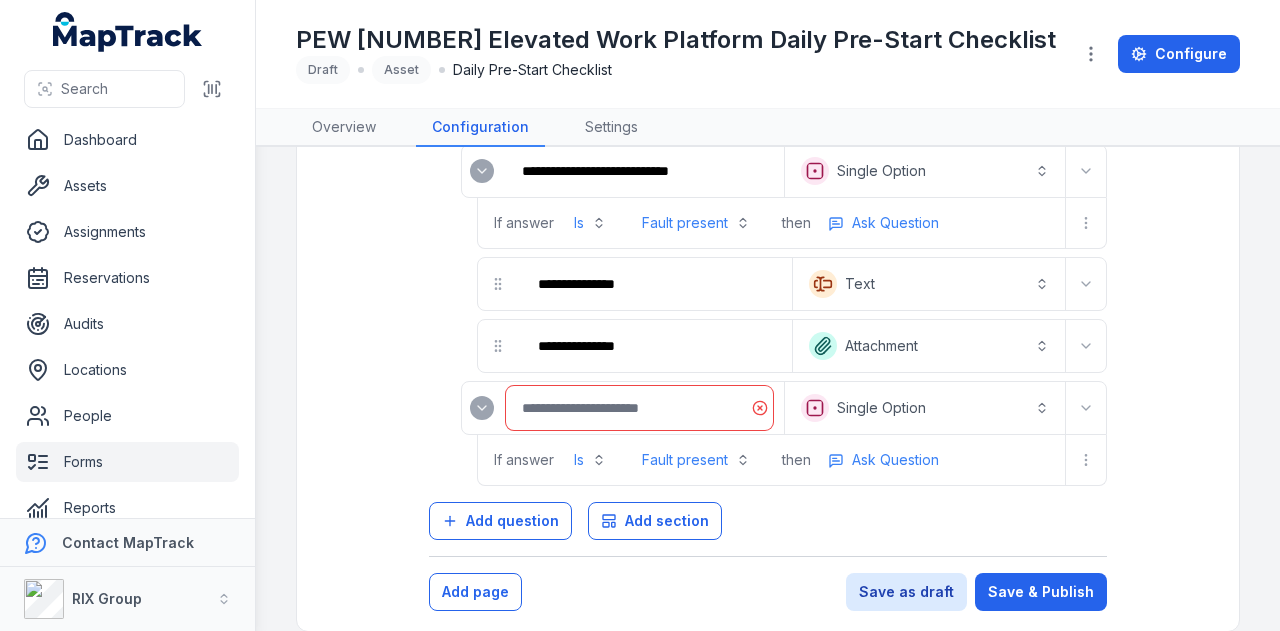 click at bounding box center (639, 408) 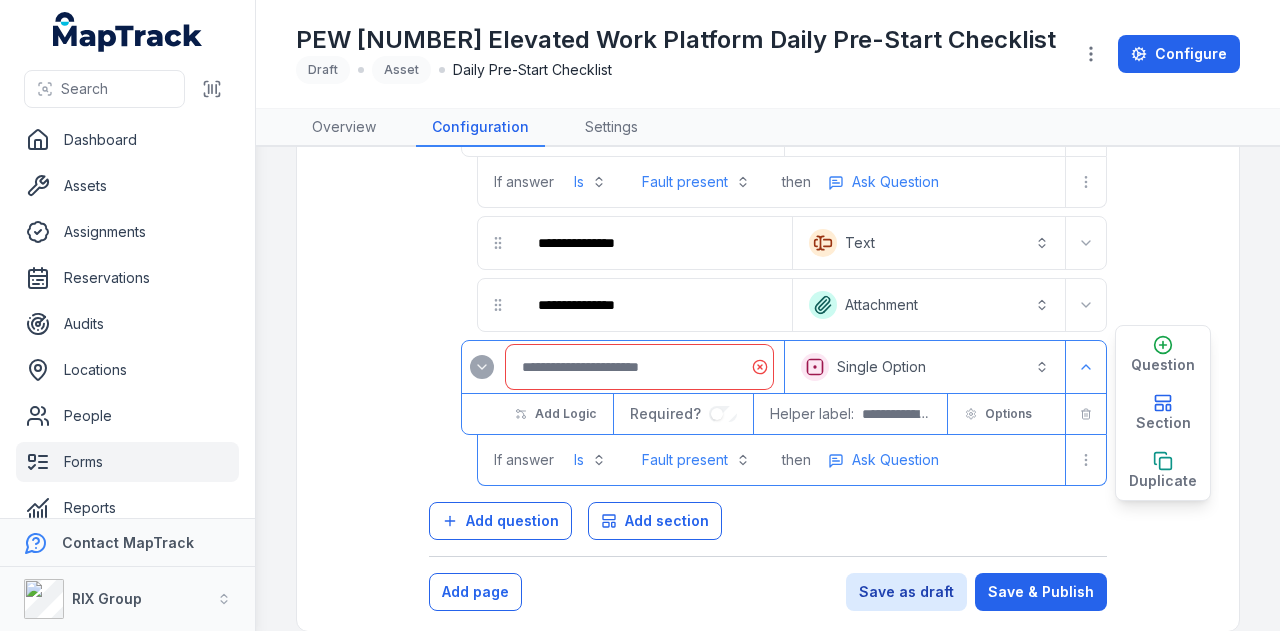 scroll, scrollTop: 2032, scrollLeft: 0, axis: vertical 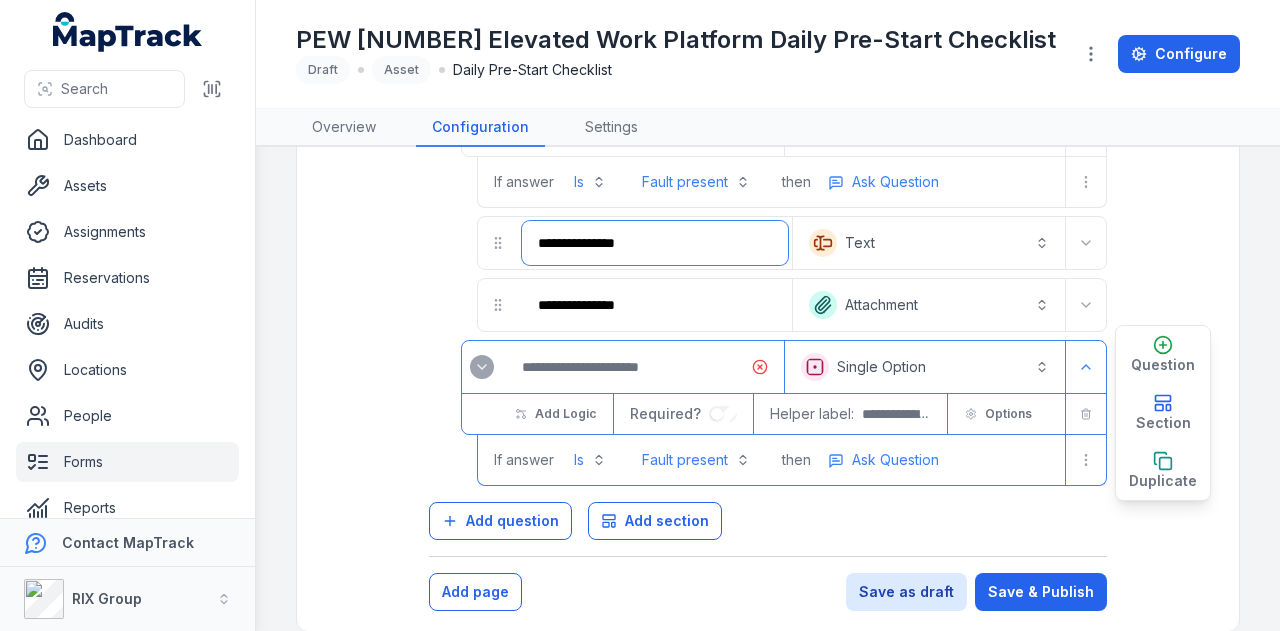 click on "**********" at bounding box center (655, 243) 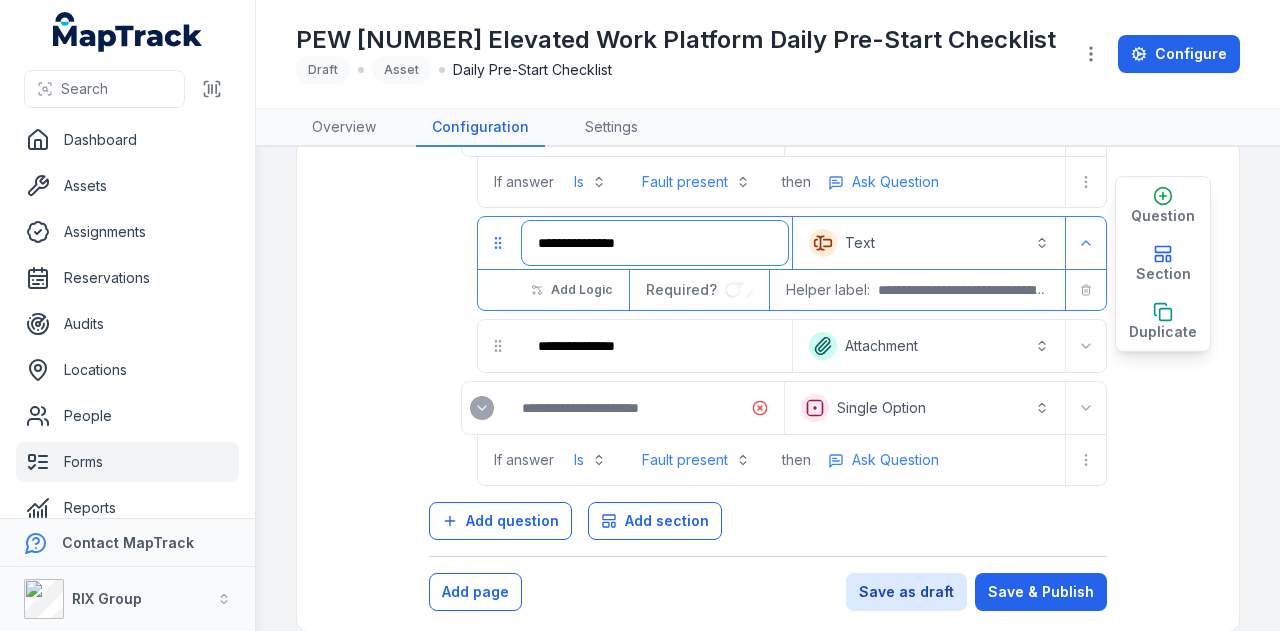 scroll, scrollTop: 2032, scrollLeft: 0, axis: vertical 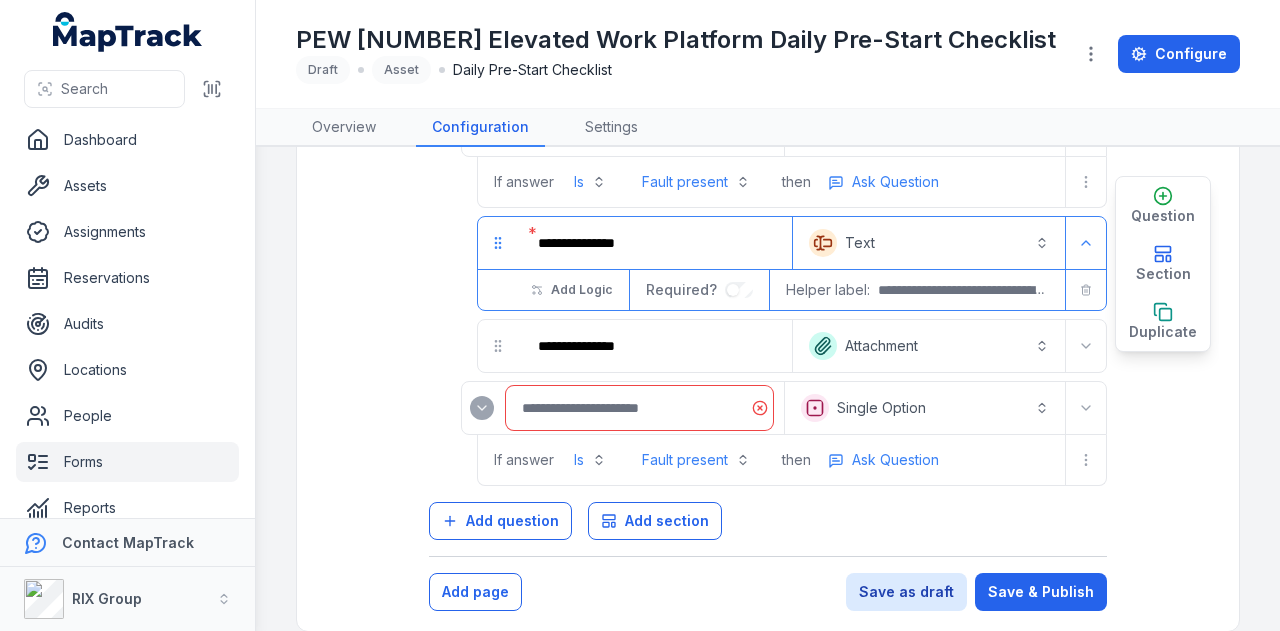 click at bounding box center [639, 408] 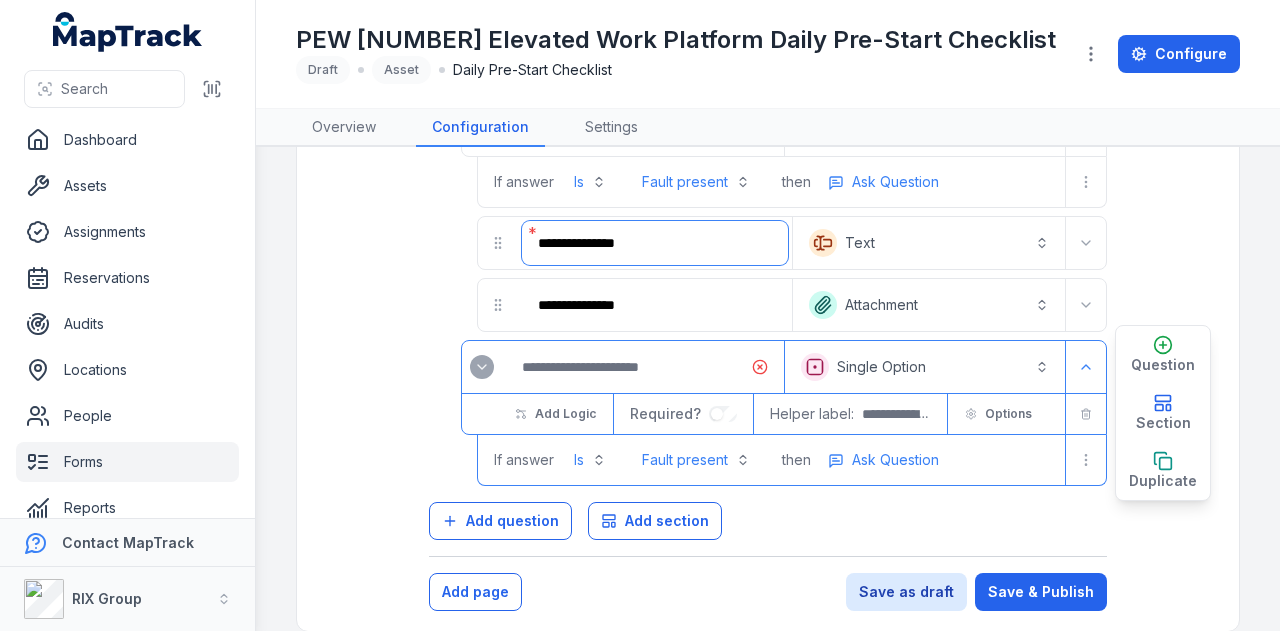 click on "**********" at bounding box center [655, 243] 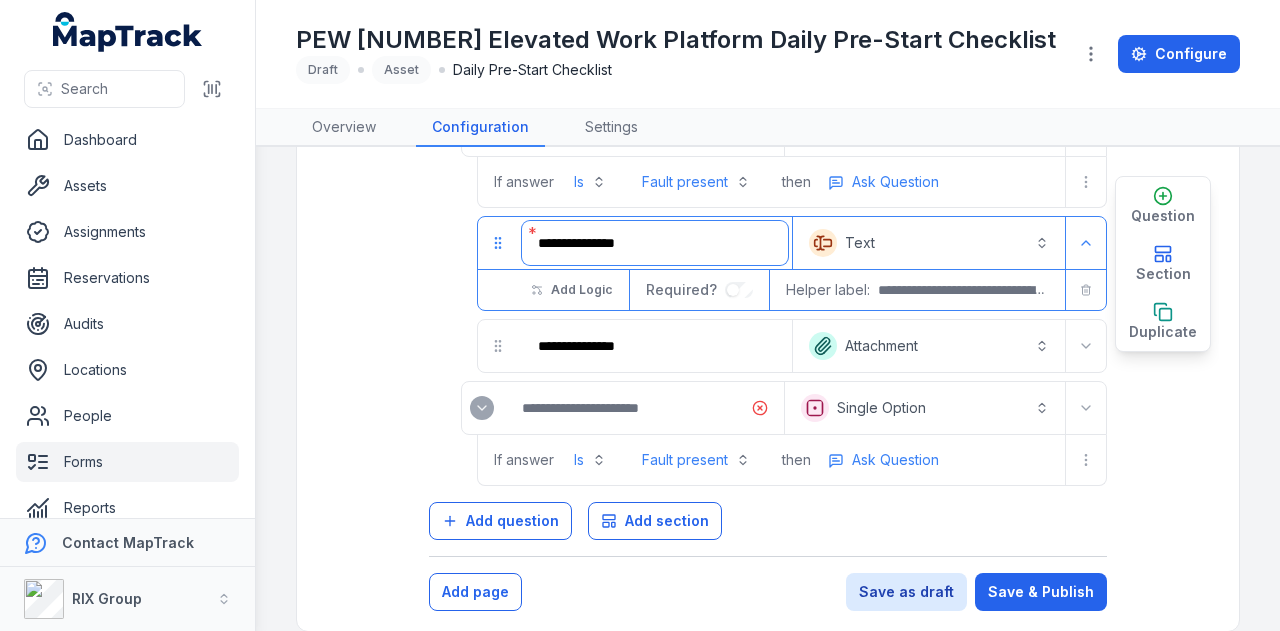 scroll, scrollTop: 2032, scrollLeft: 0, axis: vertical 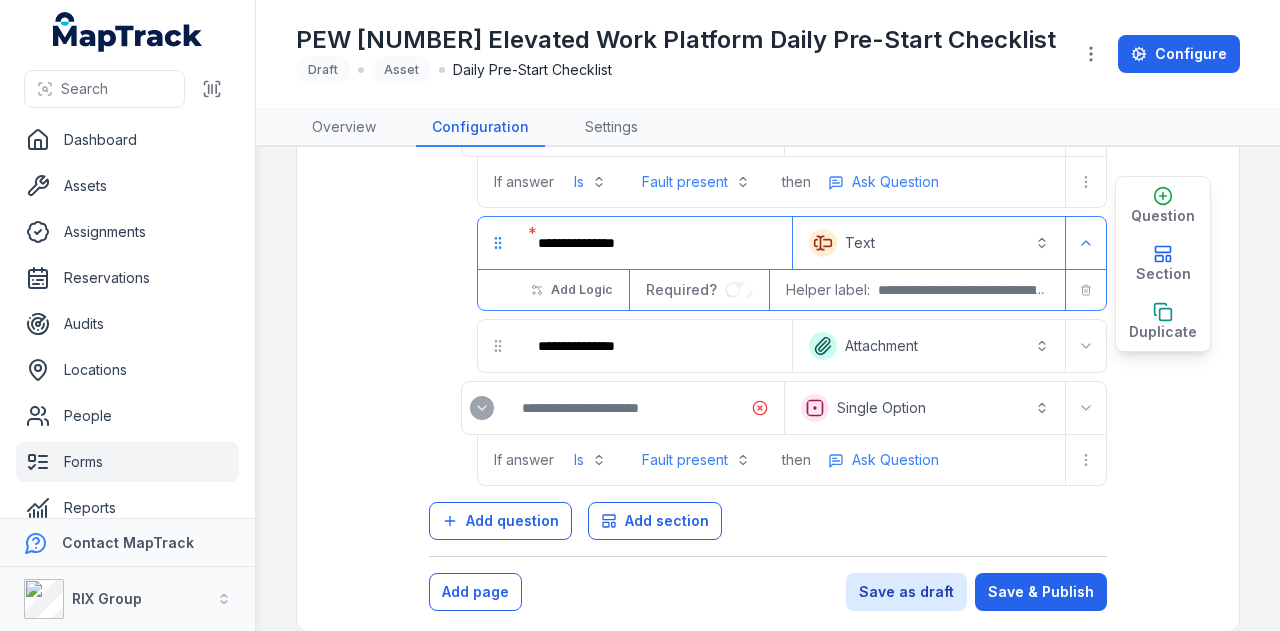 click at bounding box center [643, 408] 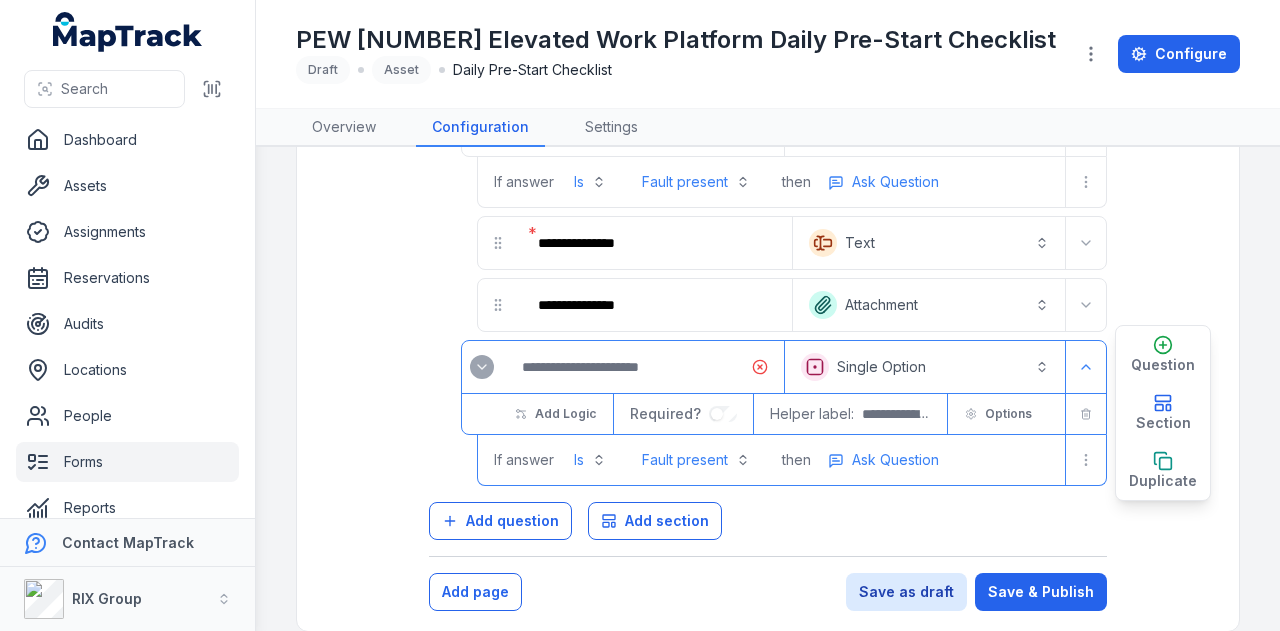 scroll, scrollTop: 1932, scrollLeft: 0, axis: vertical 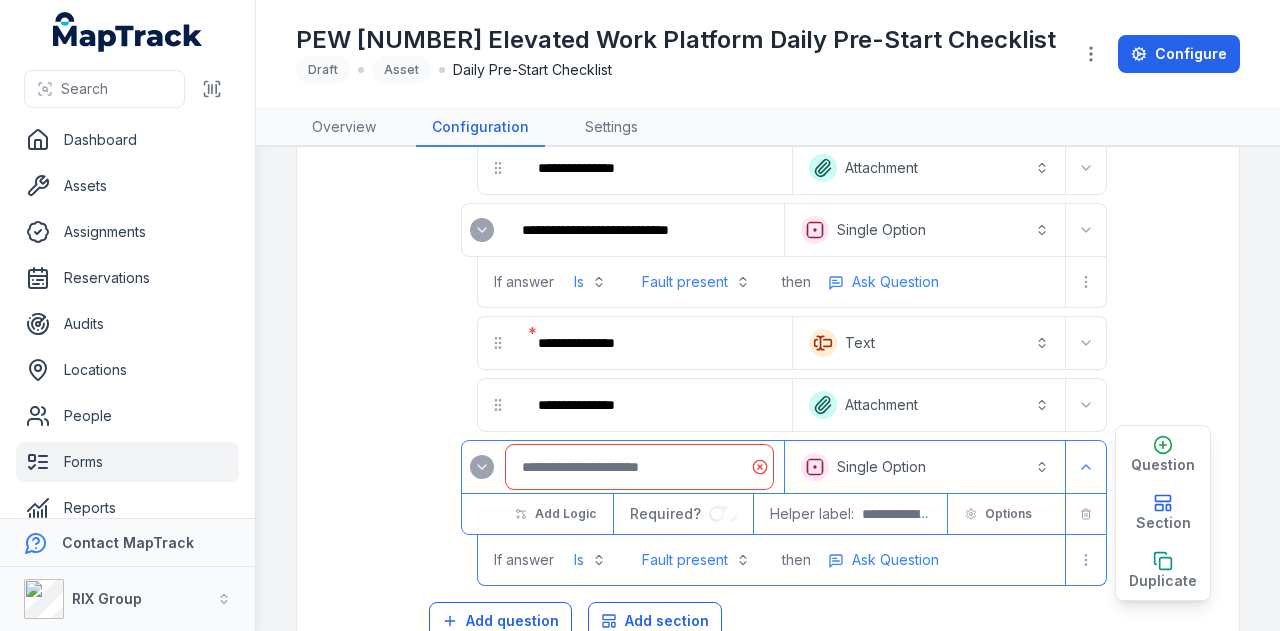click at bounding box center [639, 467] 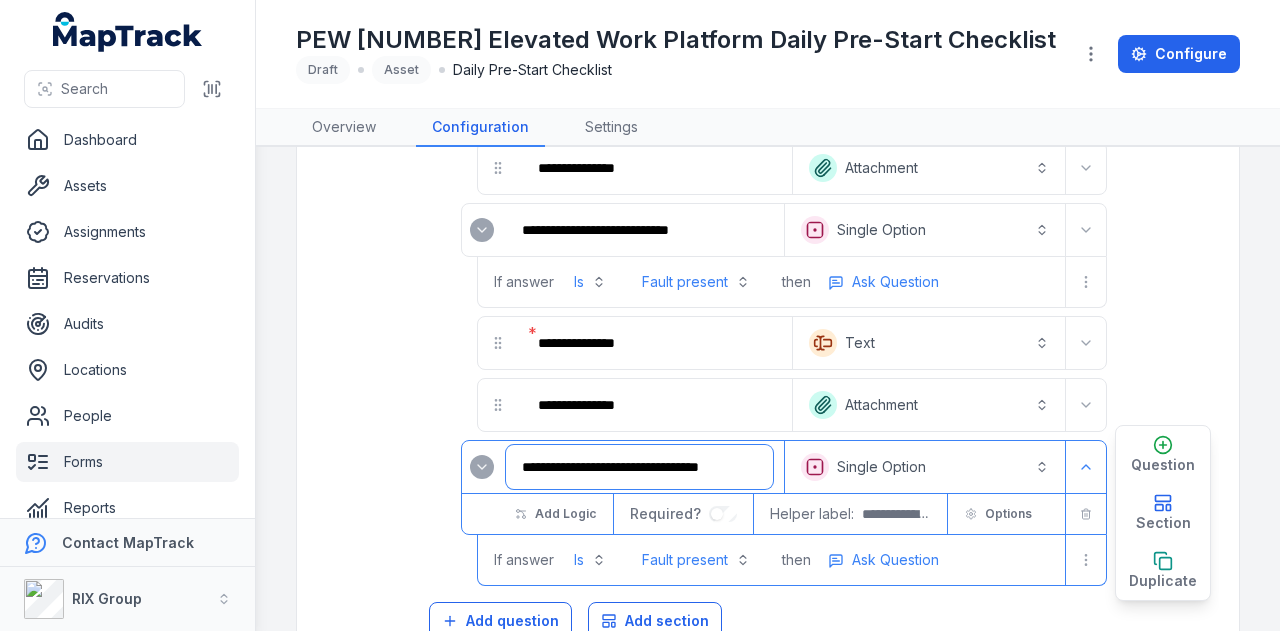 scroll, scrollTop: 0, scrollLeft: 2, axis: horizontal 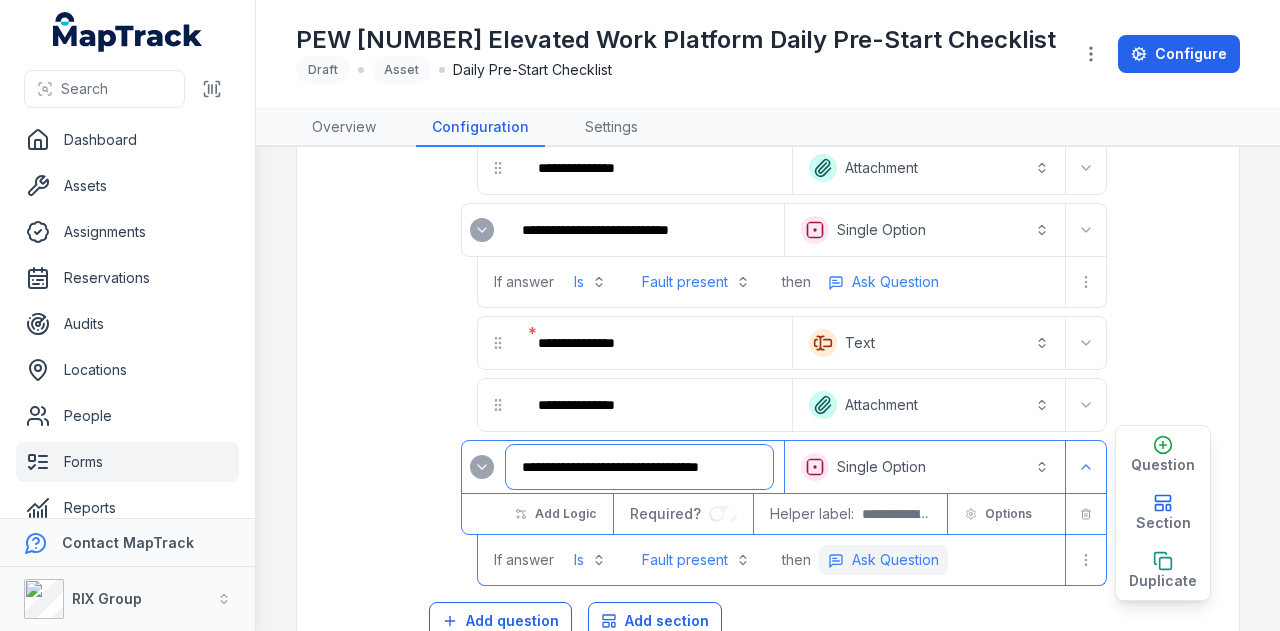 type on "**********" 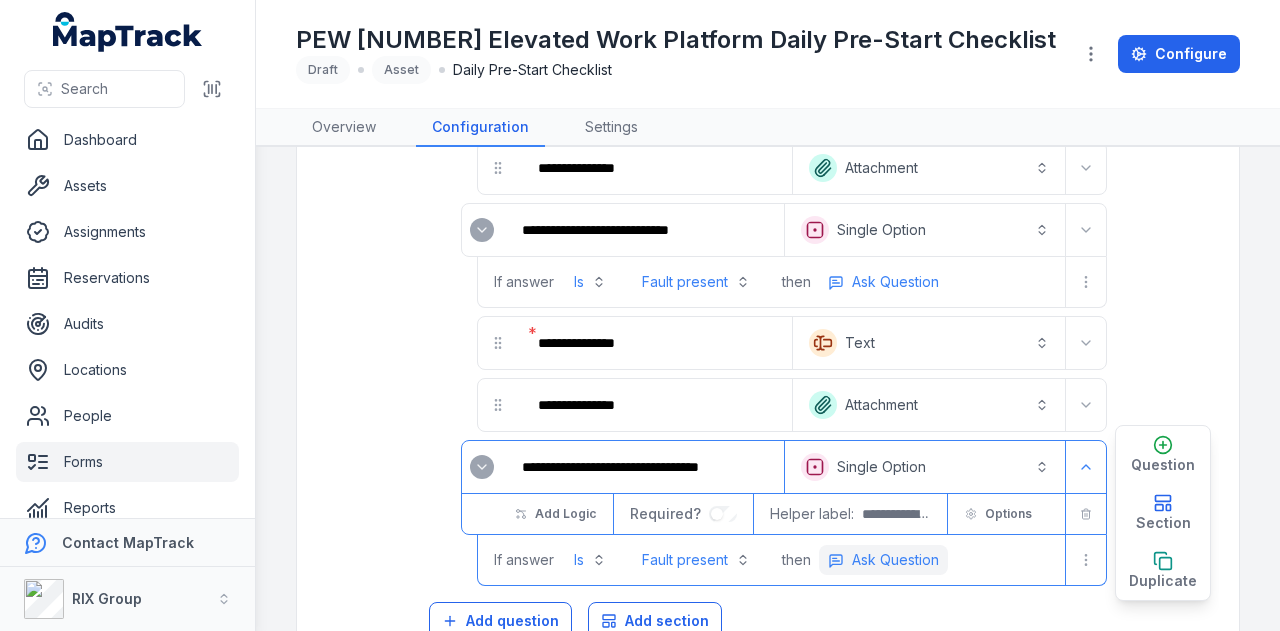 scroll, scrollTop: 0, scrollLeft: 0, axis: both 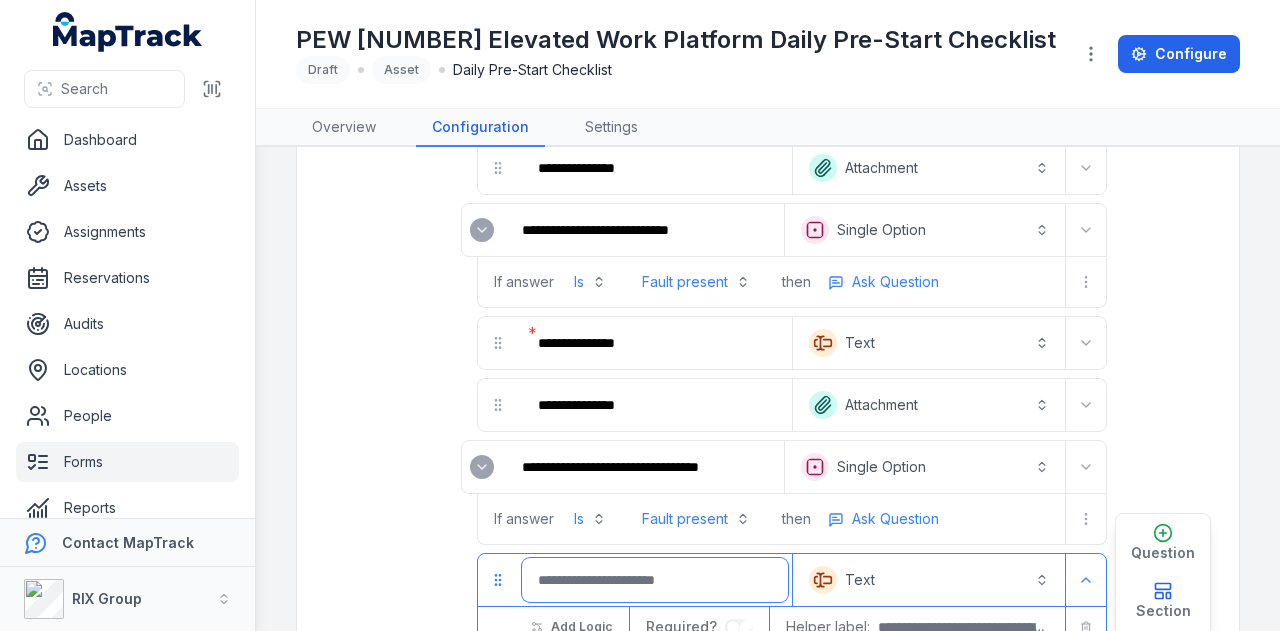 click at bounding box center (655, 580) 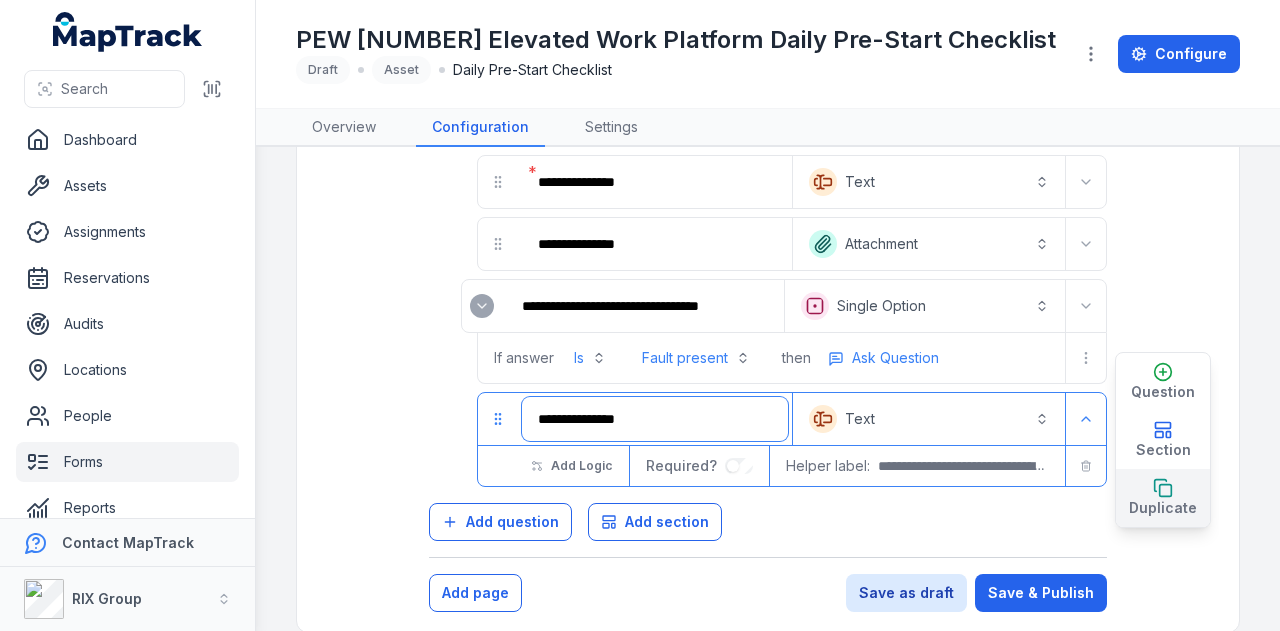 type on "**********" 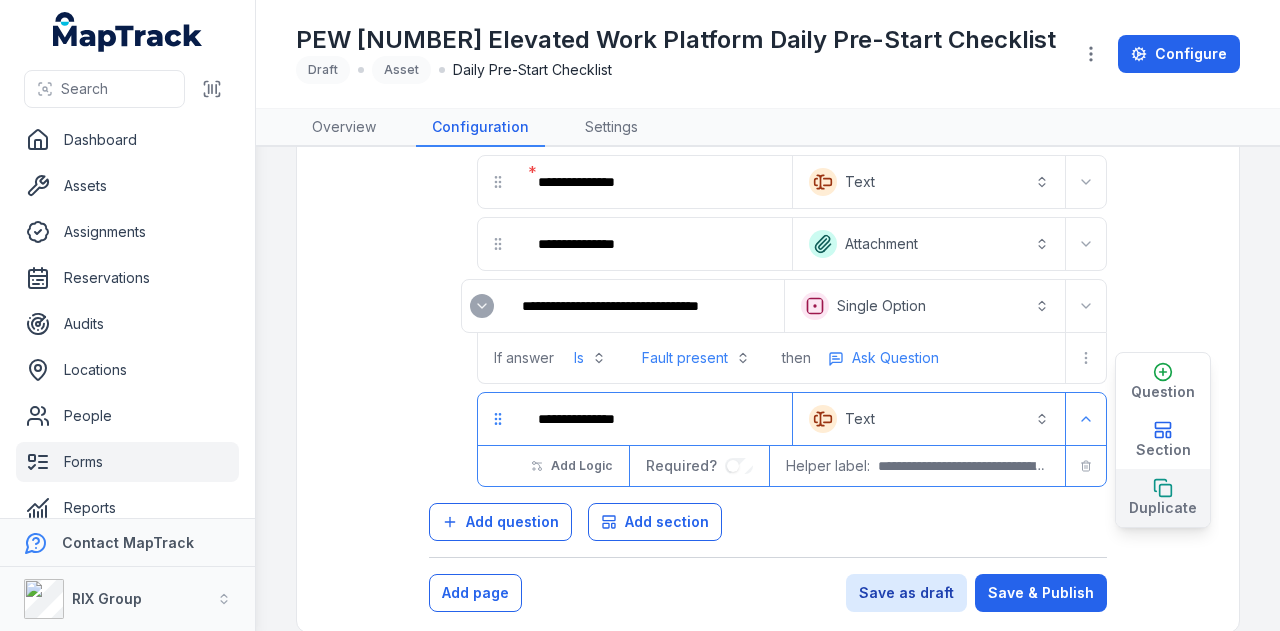 click on "Duplicate" at bounding box center (1163, 498) 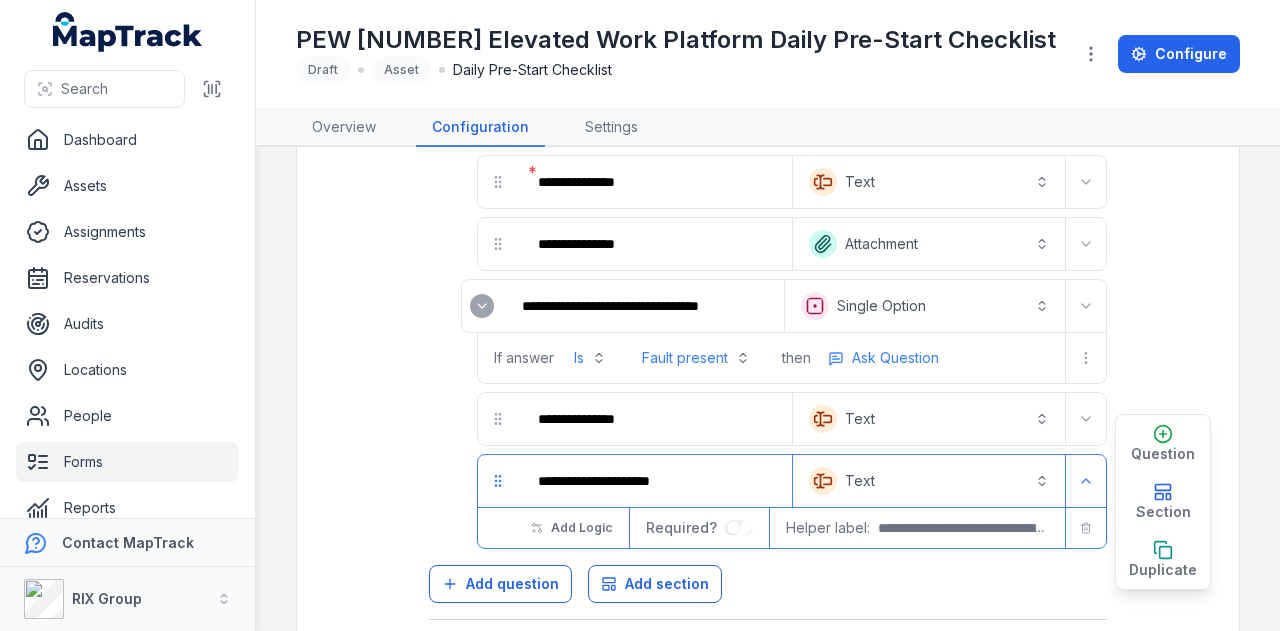 scroll, scrollTop: 2154, scrollLeft: 0, axis: vertical 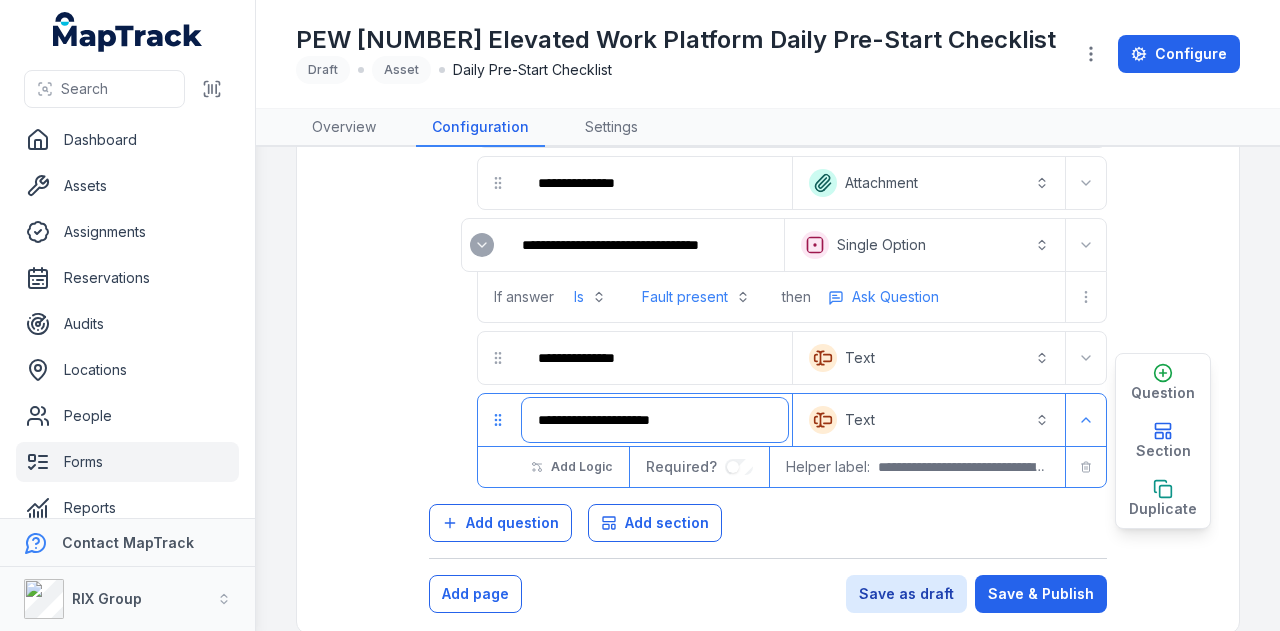 drag, startPoint x: 700, startPoint y: 388, endPoint x: 348, endPoint y: 419, distance: 353.36243 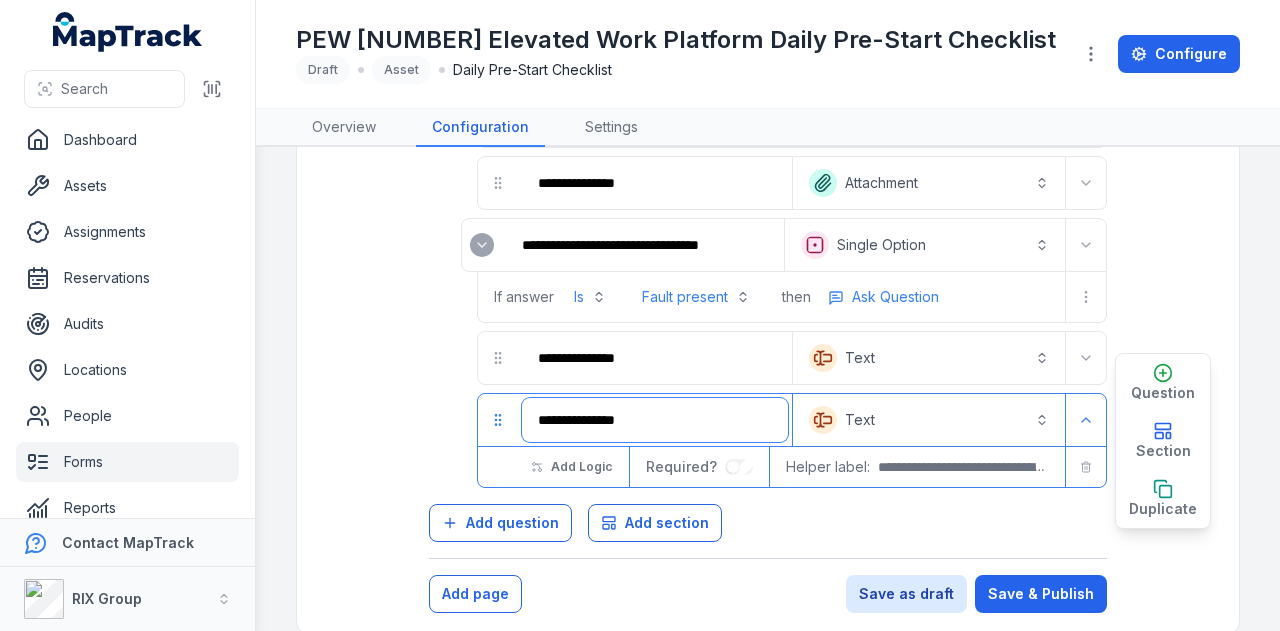 type on "**********" 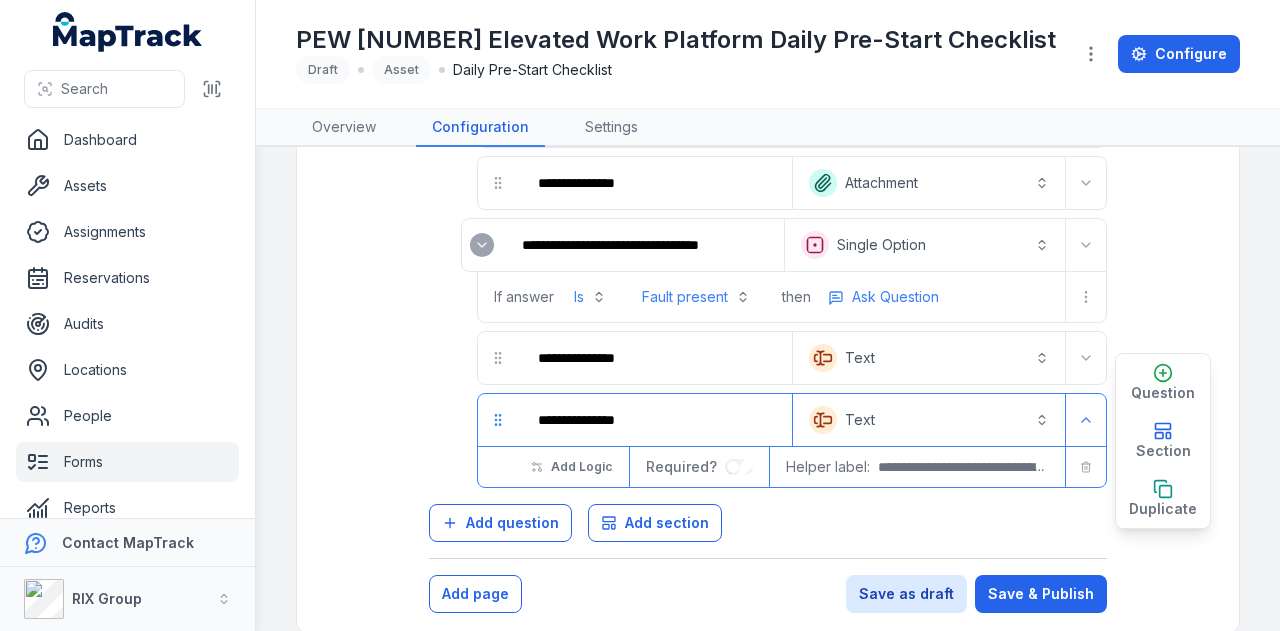 click on "Text *******" at bounding box center (929, 420) 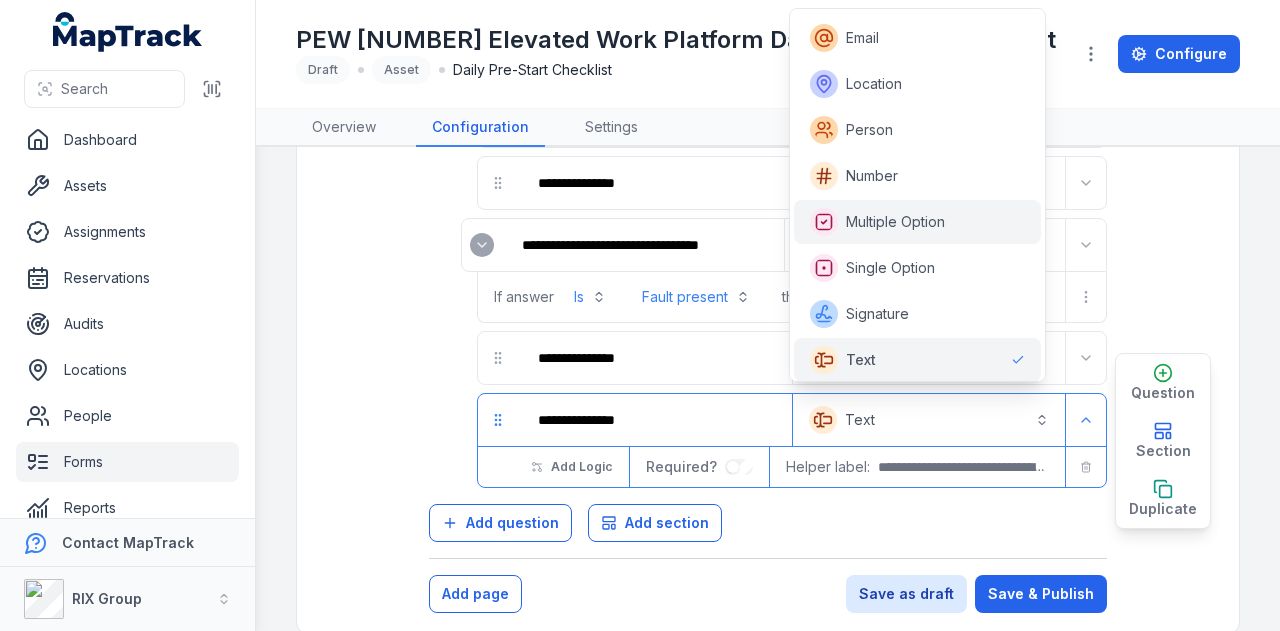scroll, scrollTop: 0, scrollLeft: 0, axis: both 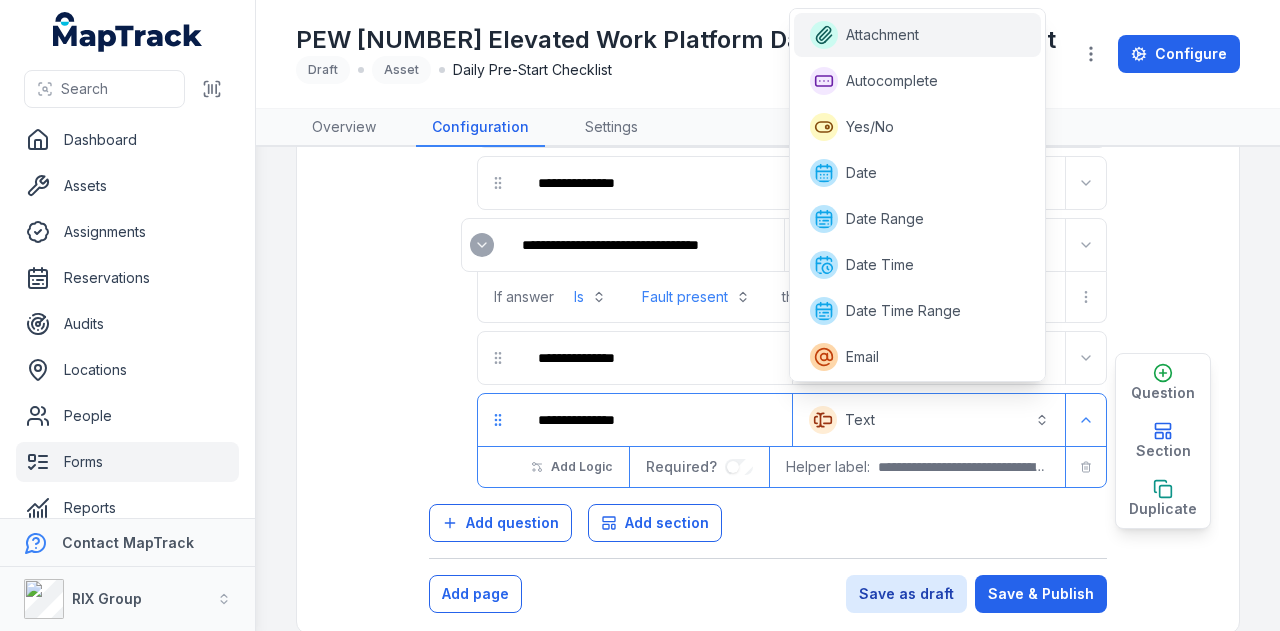 click on "Attachment" at bounding box center (918, 35) 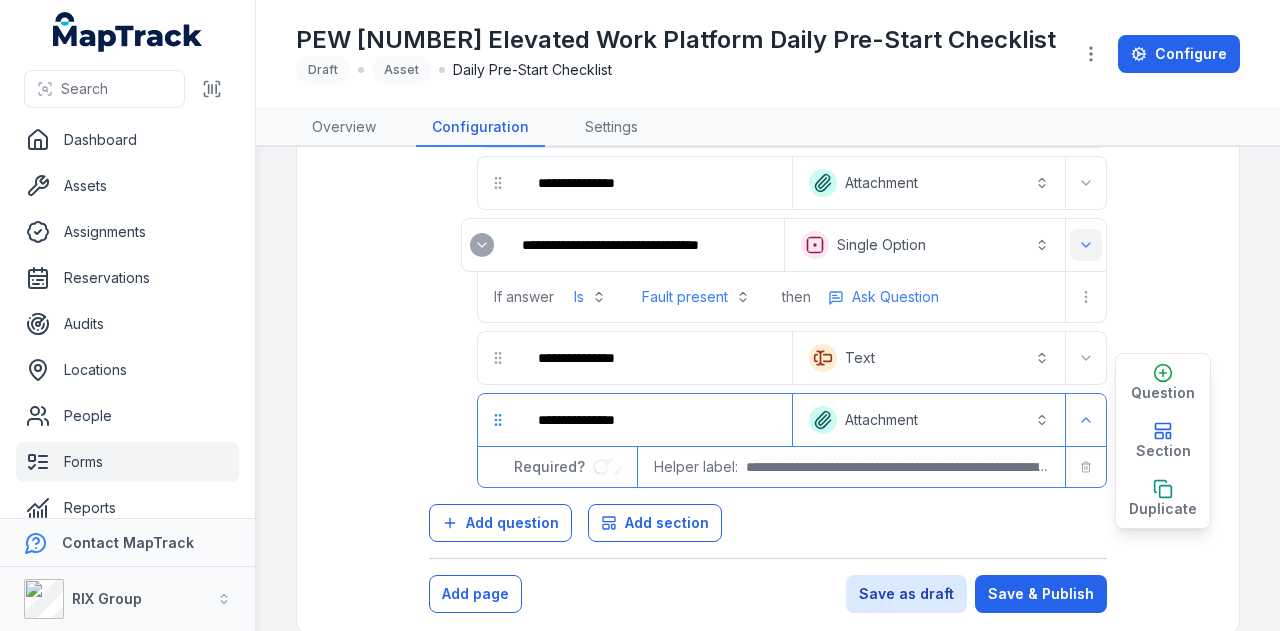 click 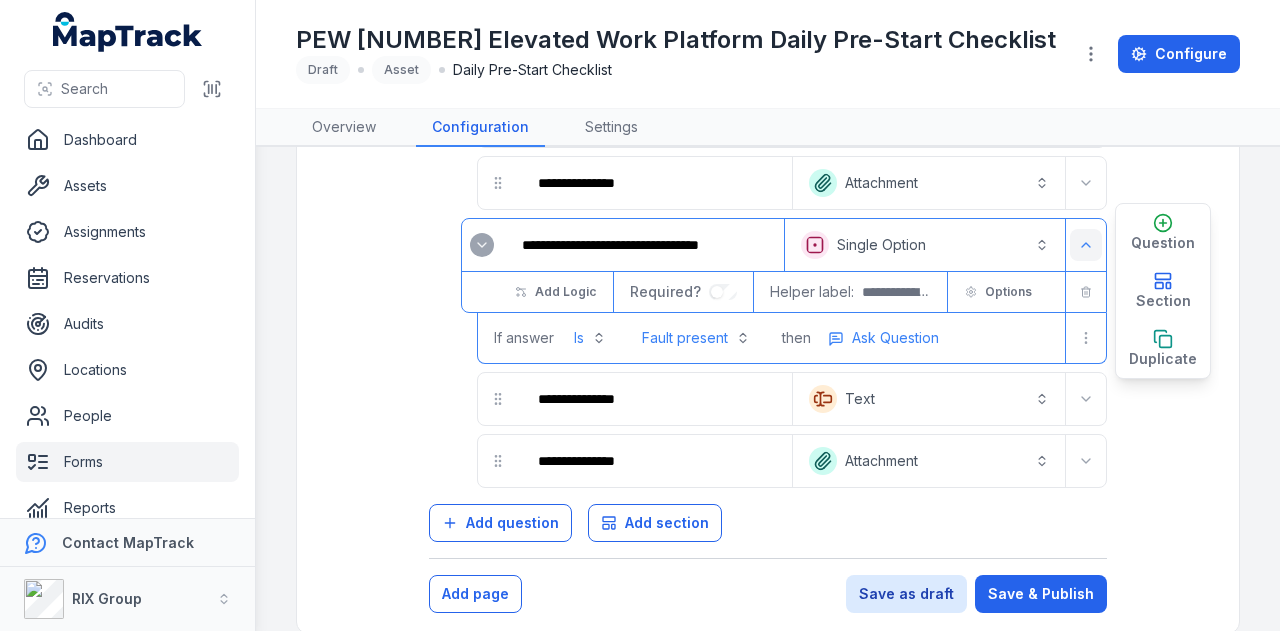 scroll, scrollTop: 2154, scrollLeft: 0, axis: vertical 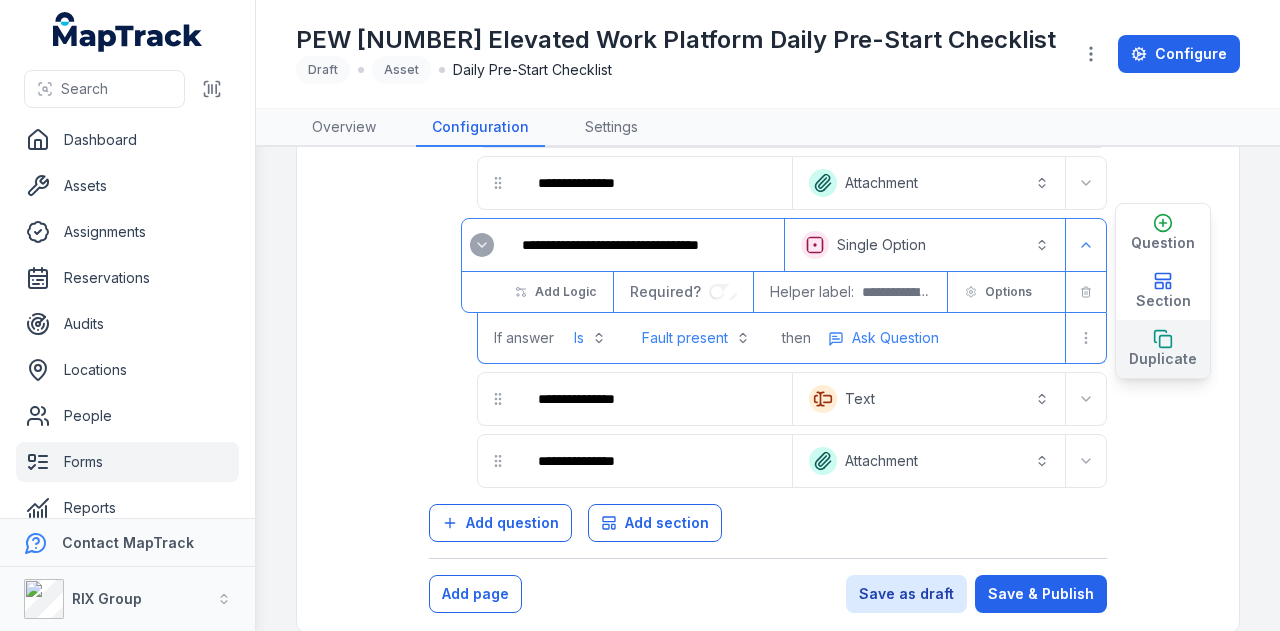click on "Duplicate" at bounding box center [1163, 349] 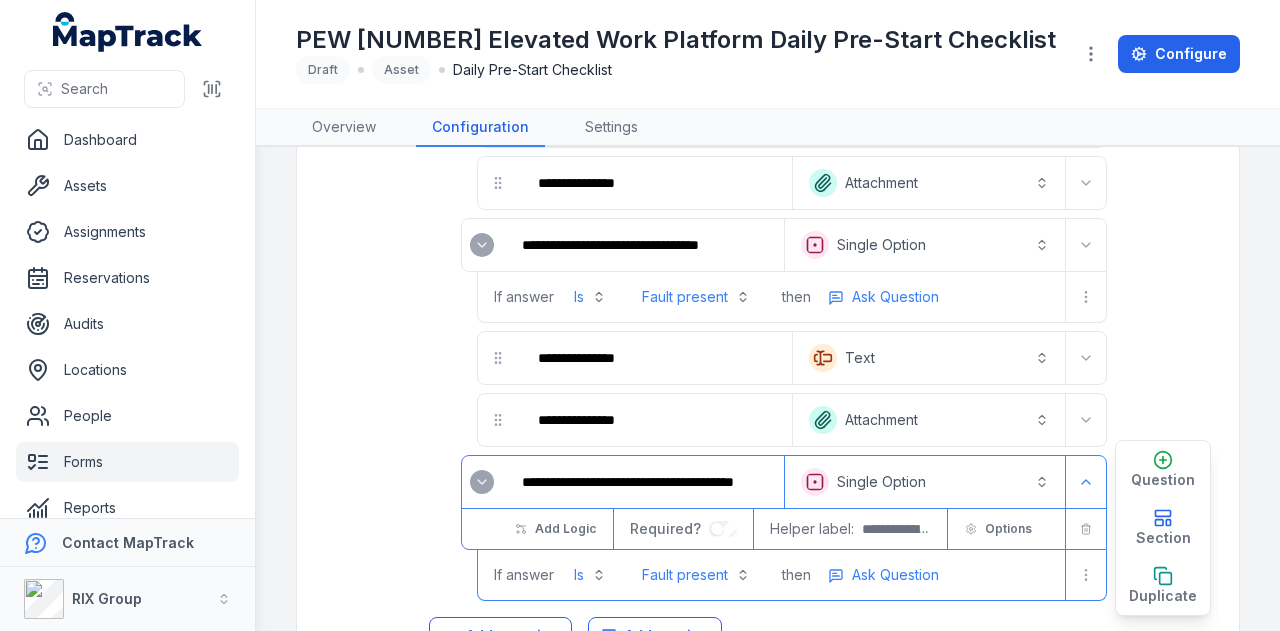 scroll, scrollTop: 2266, scrollLeft: 0, axis: vertical 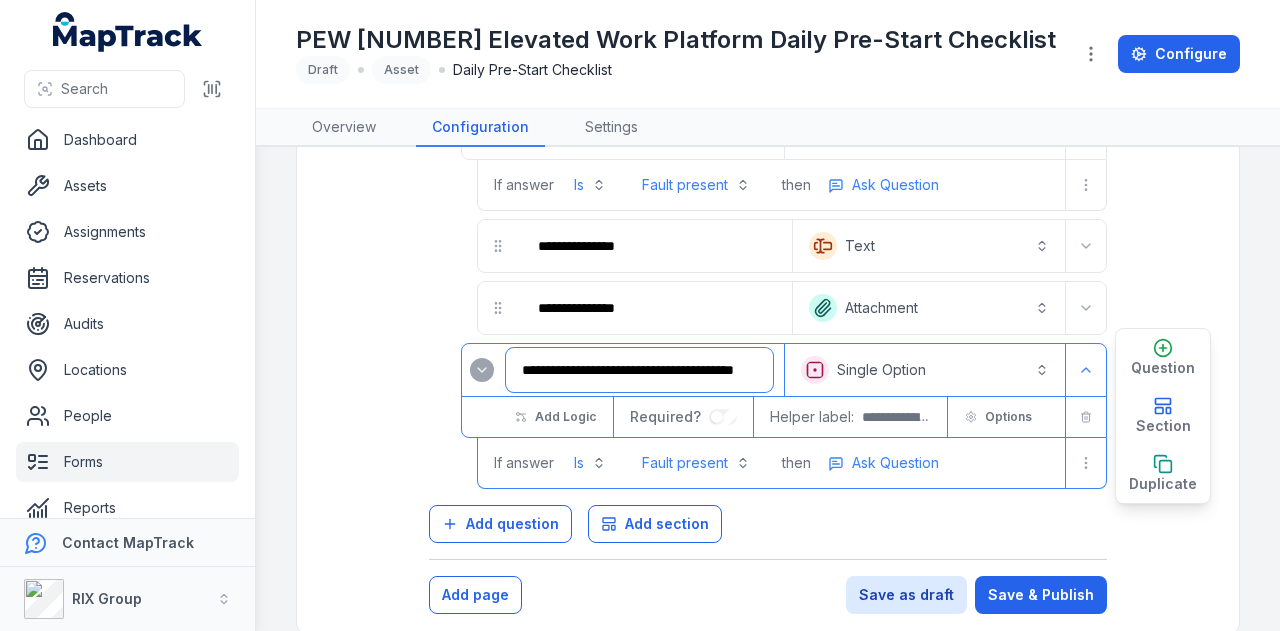 drag, startPoint x: 526, startPoint y: 346, endPoint x: 904, endPoint y: 339, distance: 378.06482 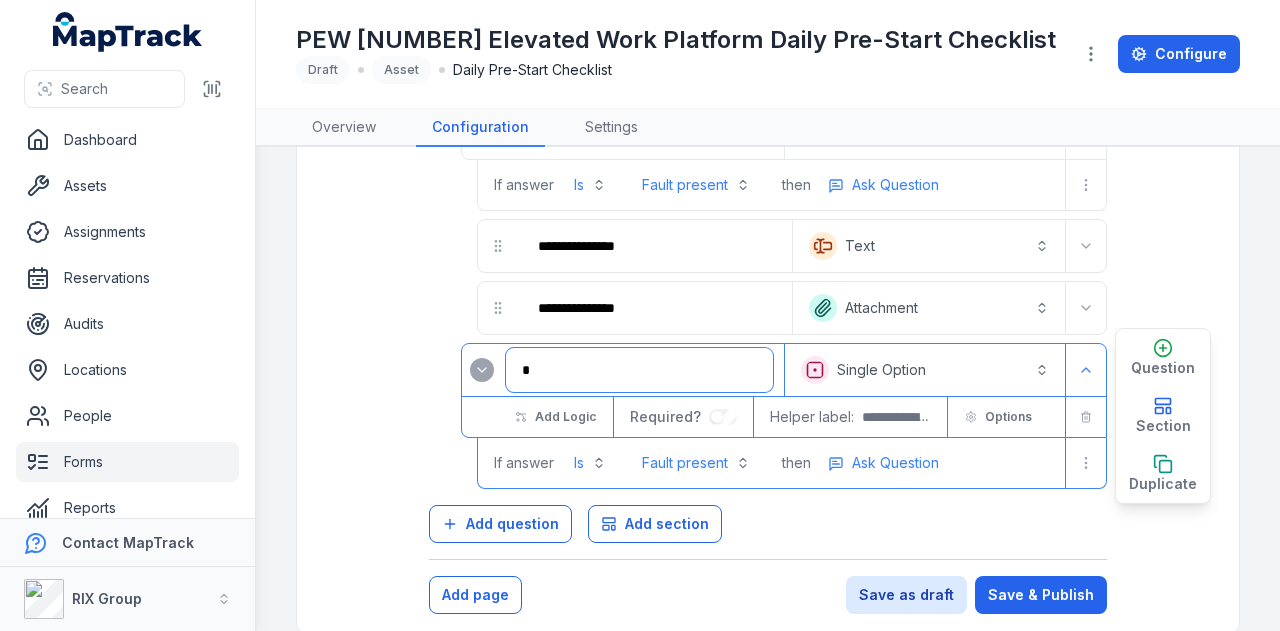 scroll, scrollTop: 0, scrollLeft: 0, axis: both 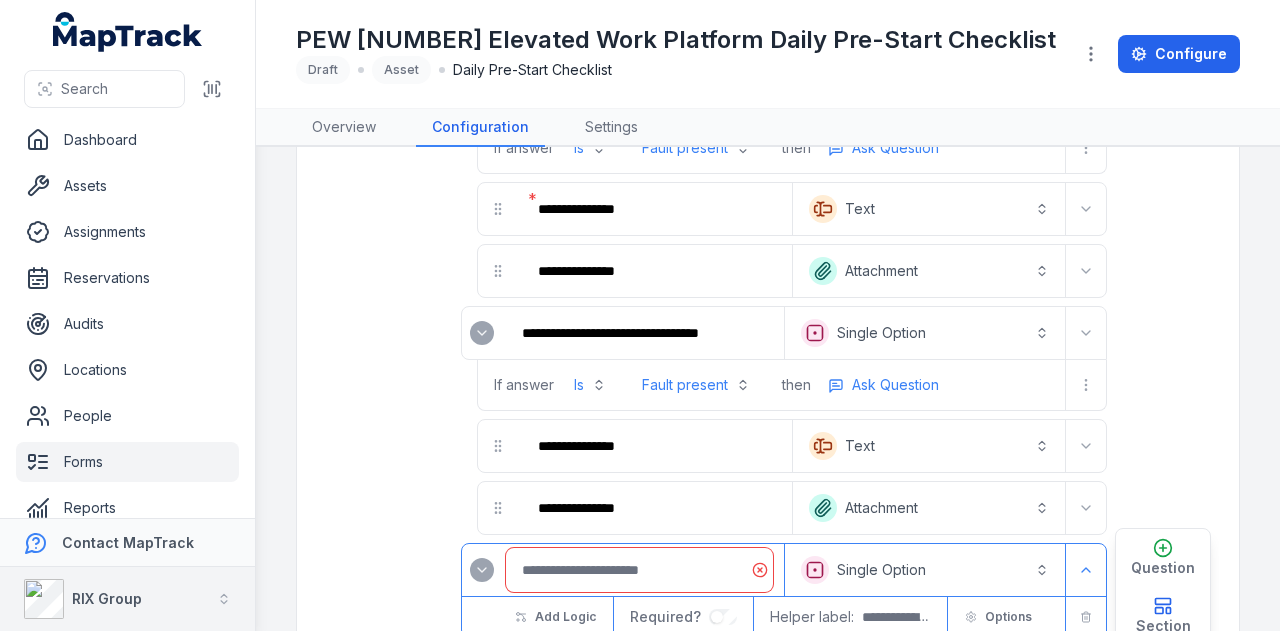 paste on "**********" 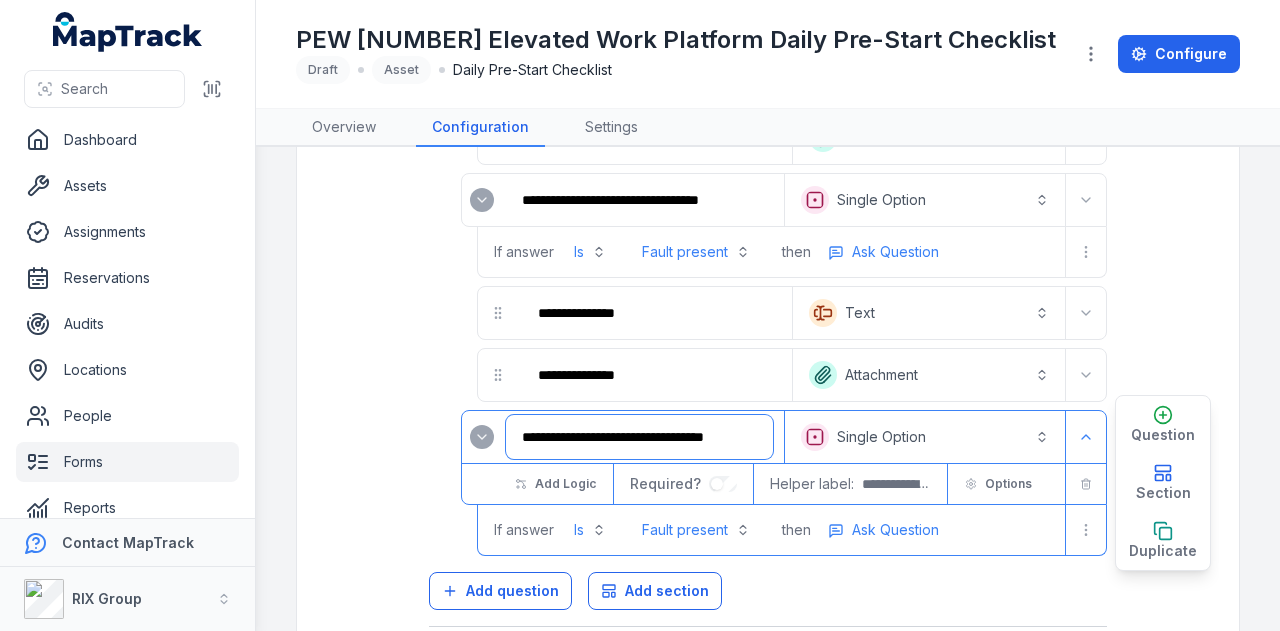 scroll, scrollTop: 2266, scrollLeft: 0, axis: vertical 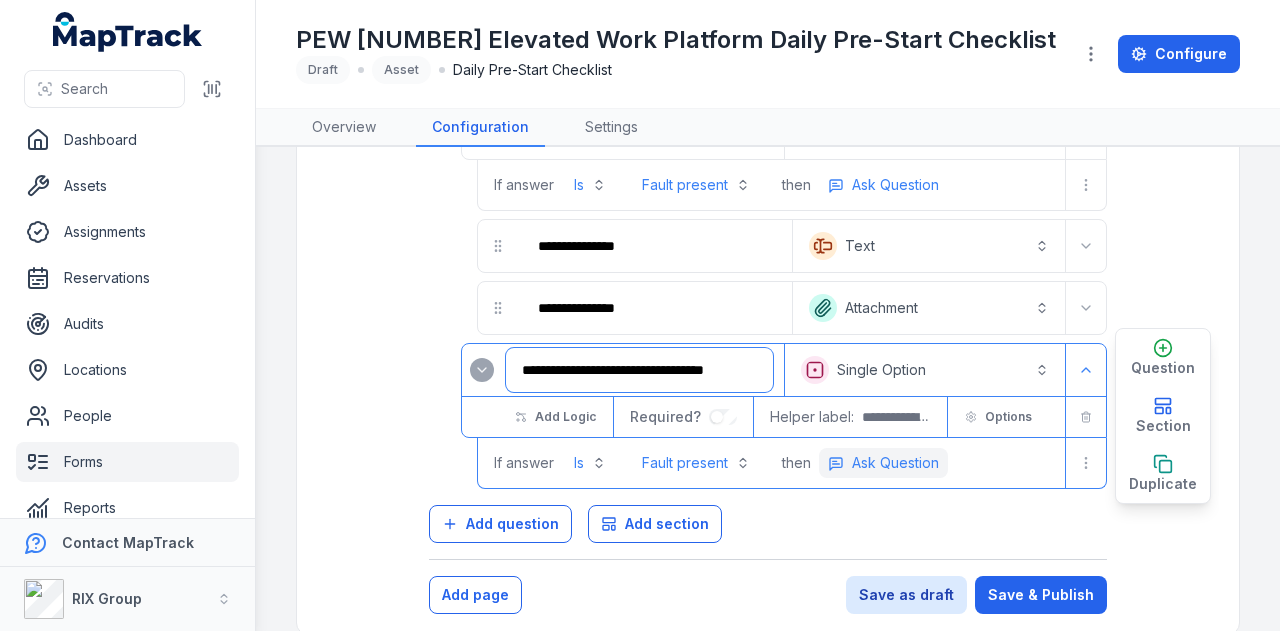 type on "**********" 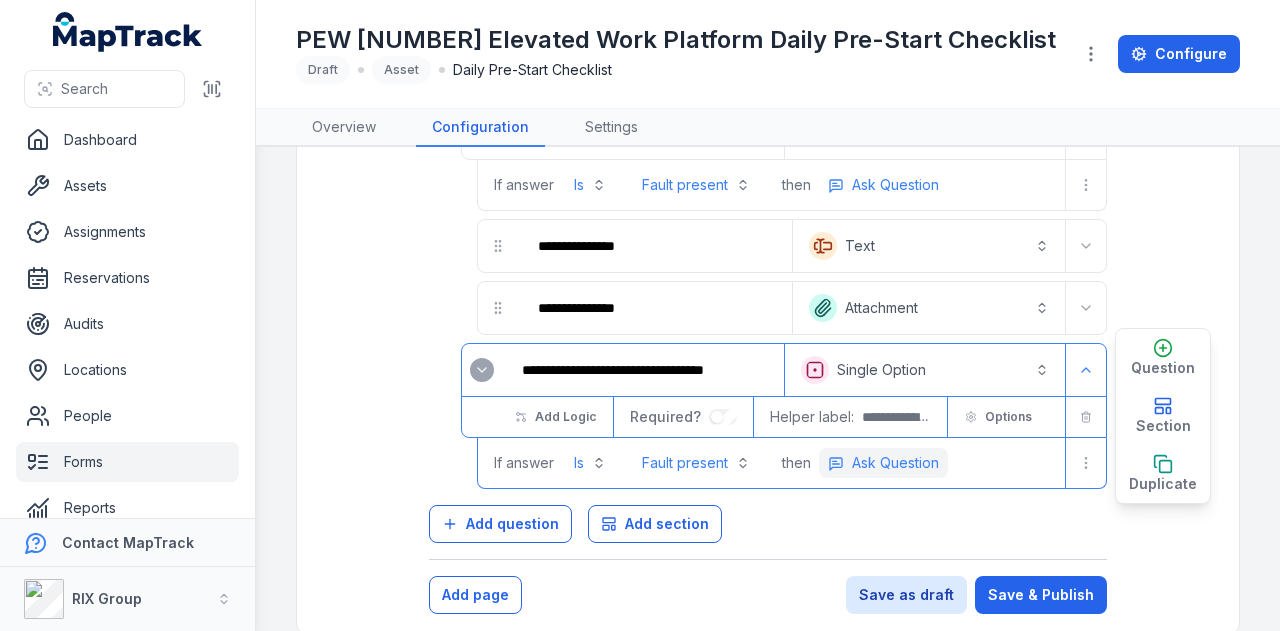 click on "Ask Question" at bounding box center [895, 463] 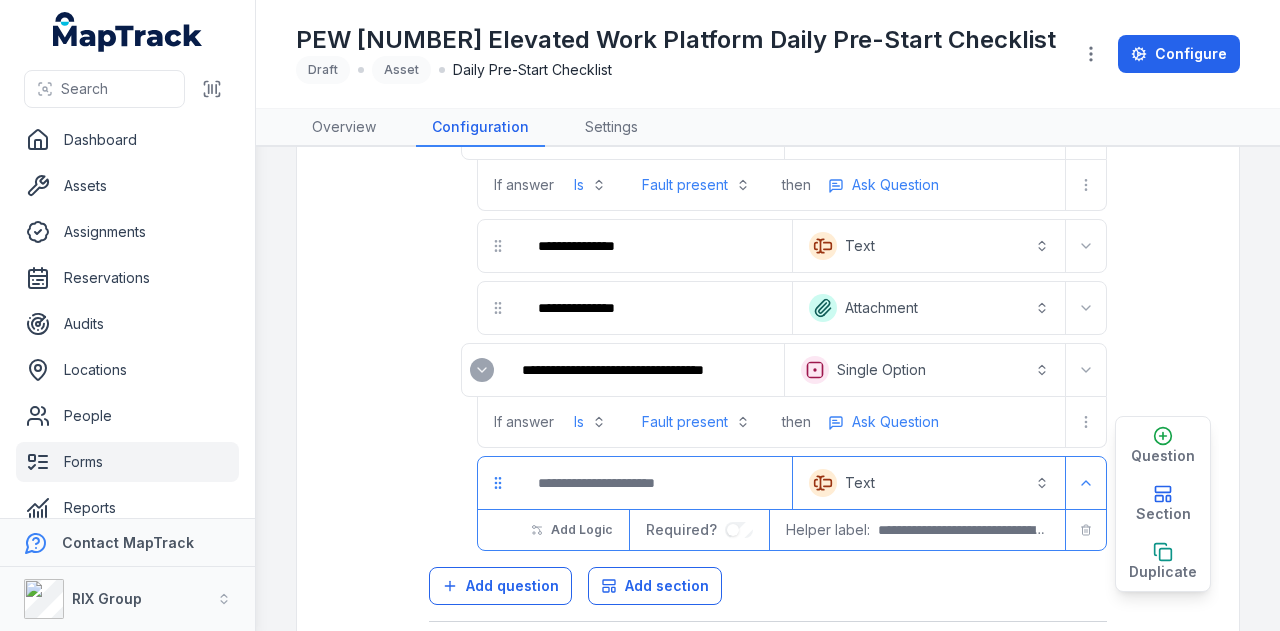 scroll, scrollTop: 2328, scrollLeft: 0, axis: vertical 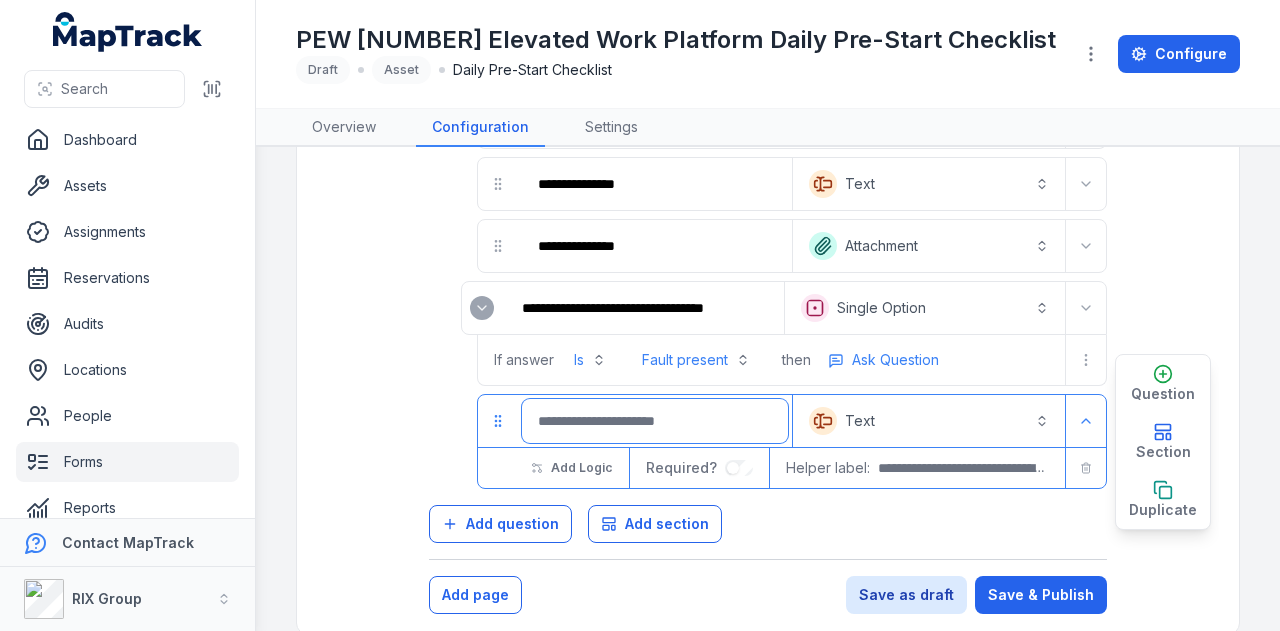 click at bounding box center [655, 421] 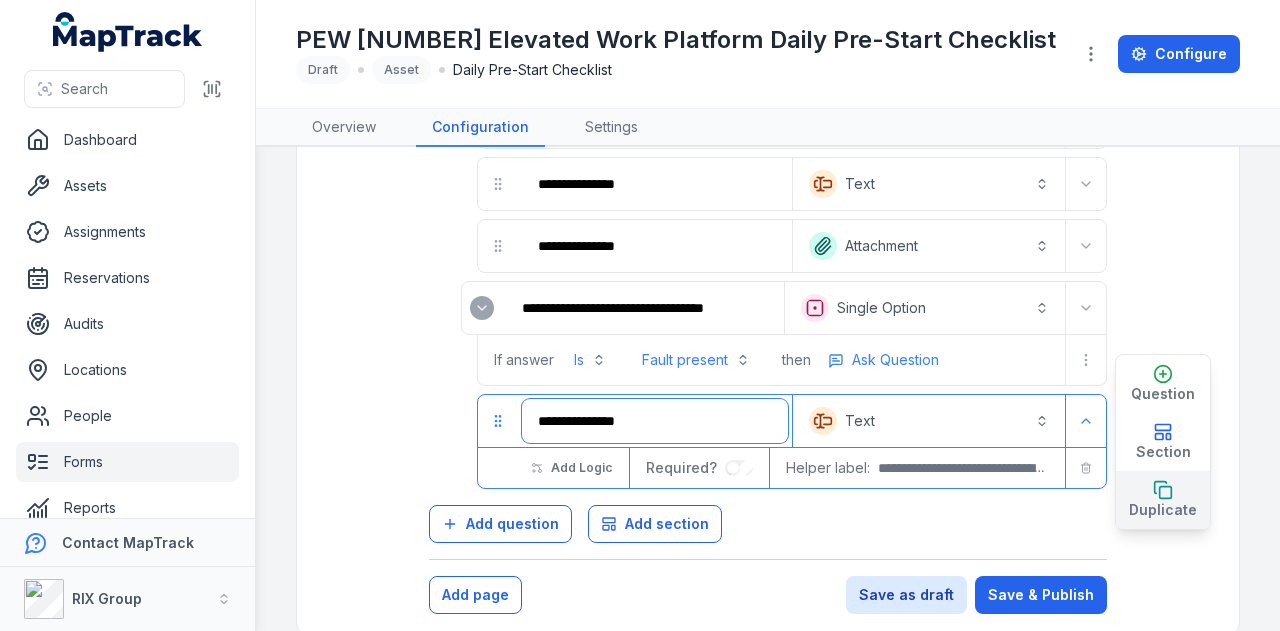 type on "**********" 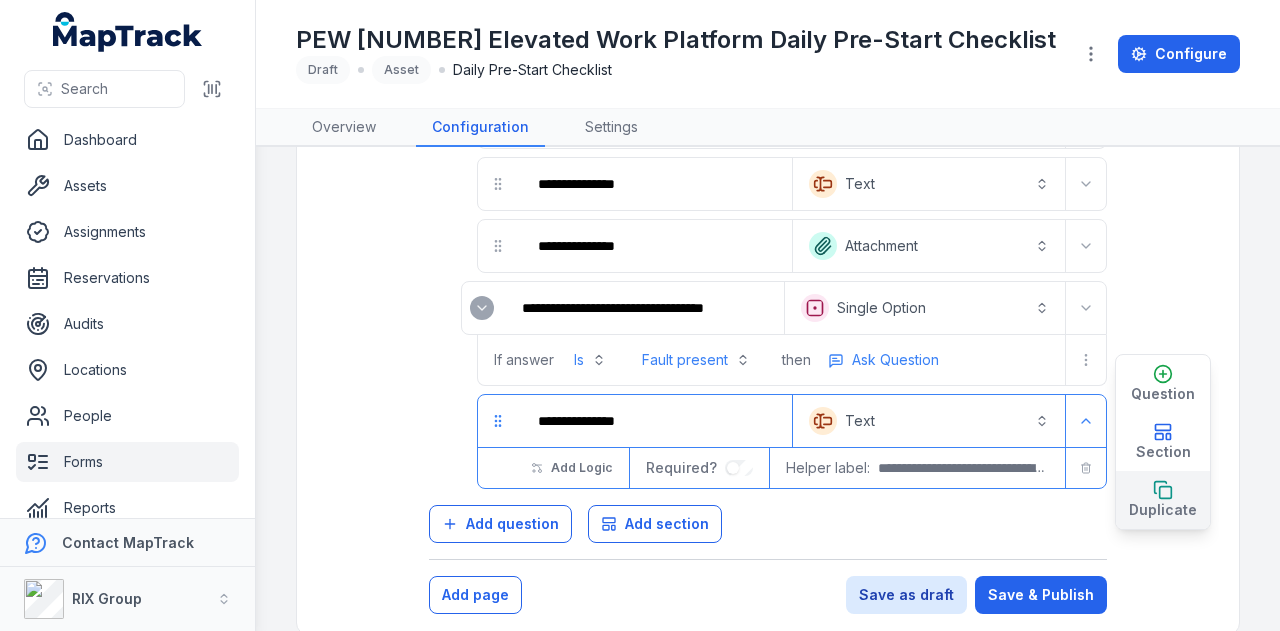 click 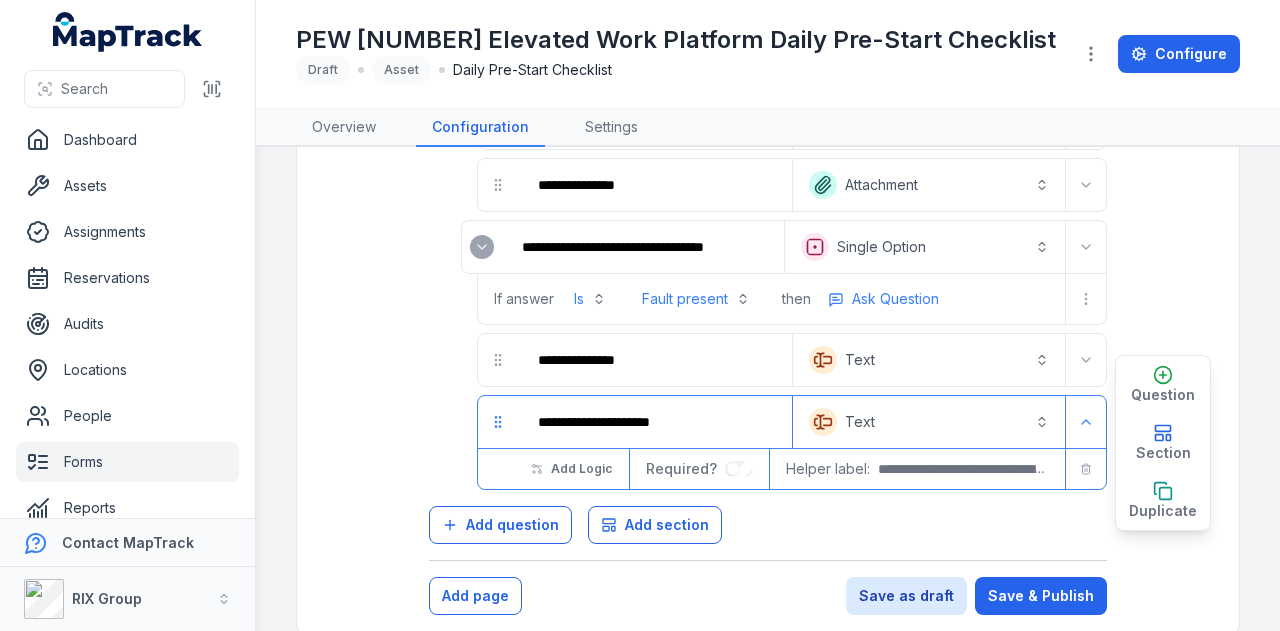 scroll, scrollTop: 2389, scrollLeft: 0, axis: vertical 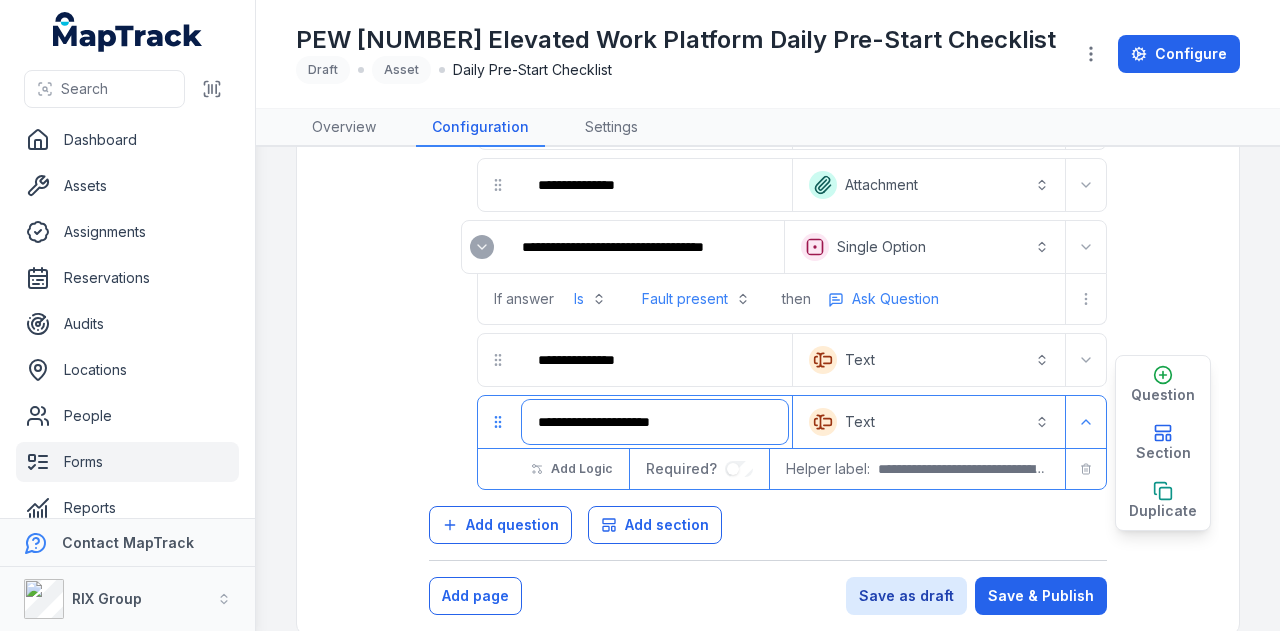 drag, startPoint x: 681, startPoint y: 395, endPoint x: 326, endPoint y: 395, distance: 355 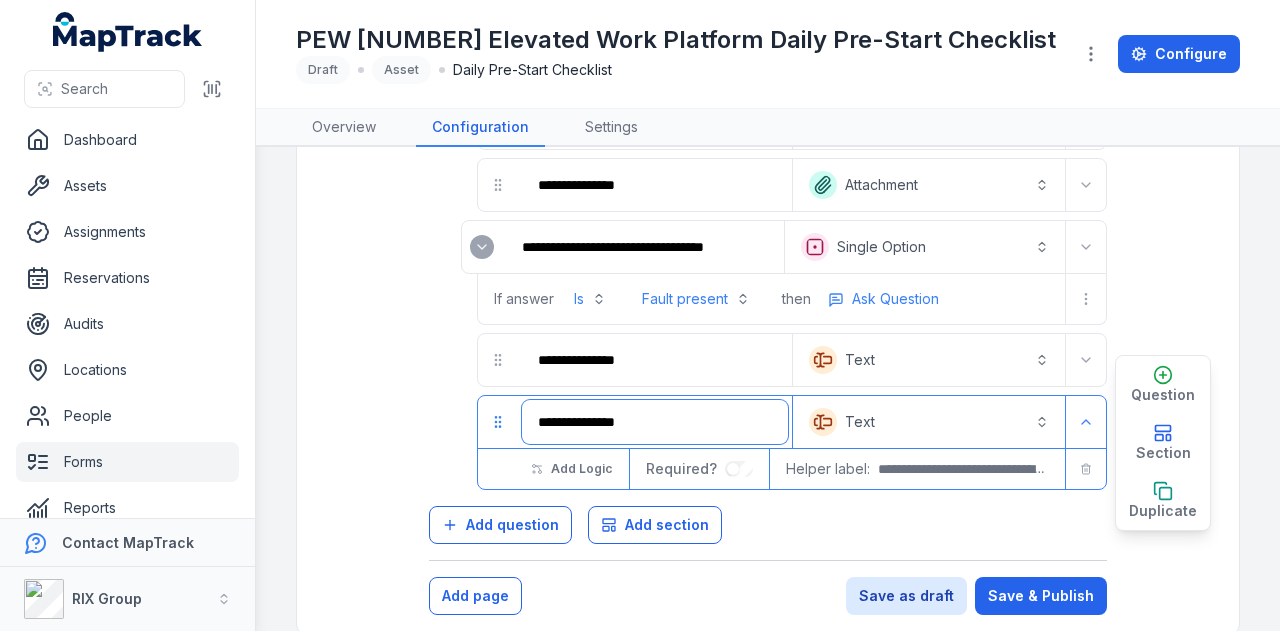 type on "**********" 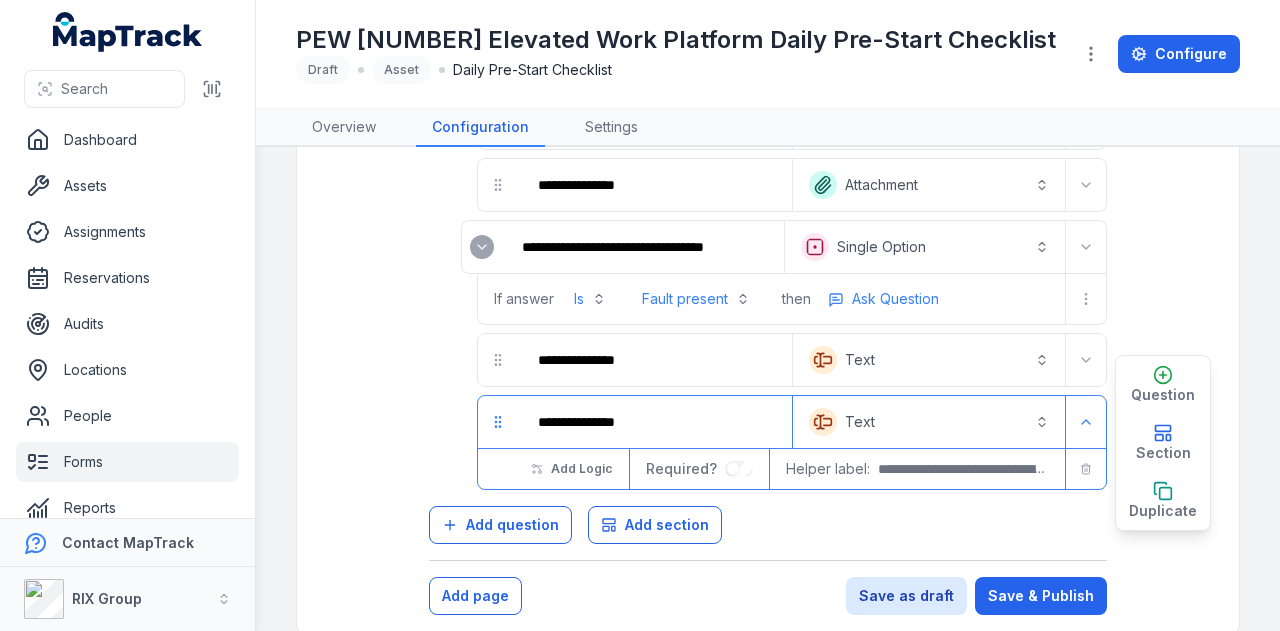 type 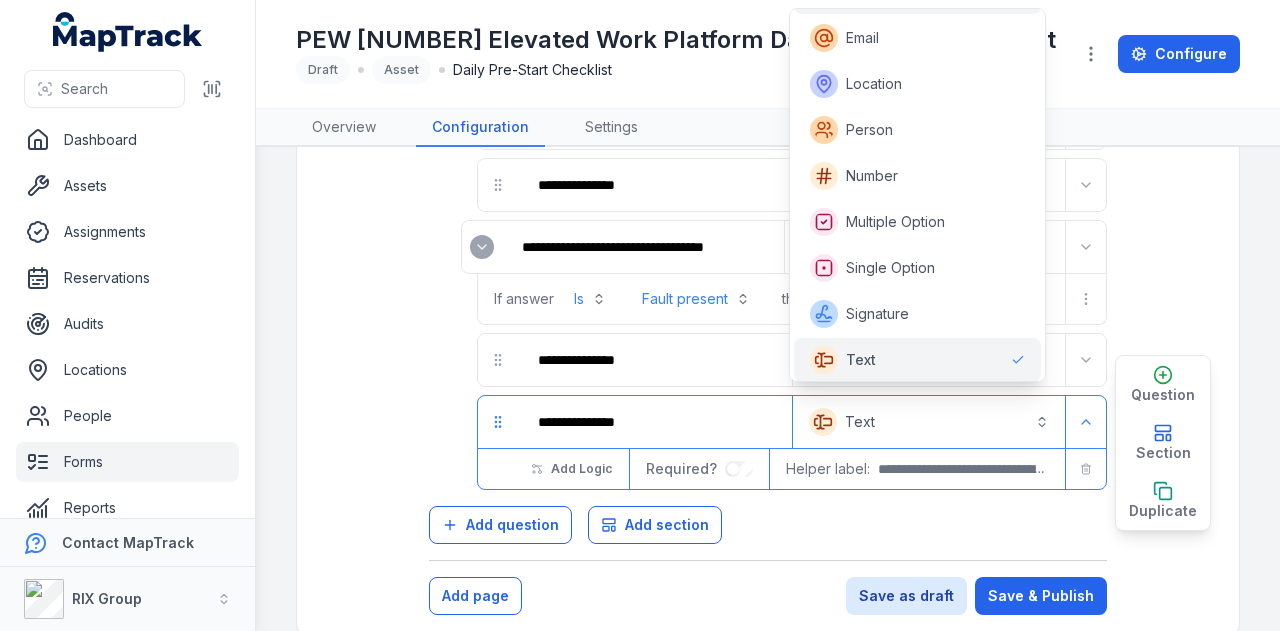 scroll, scrollTop: 4, scrollLeft: 0, axis: vertical 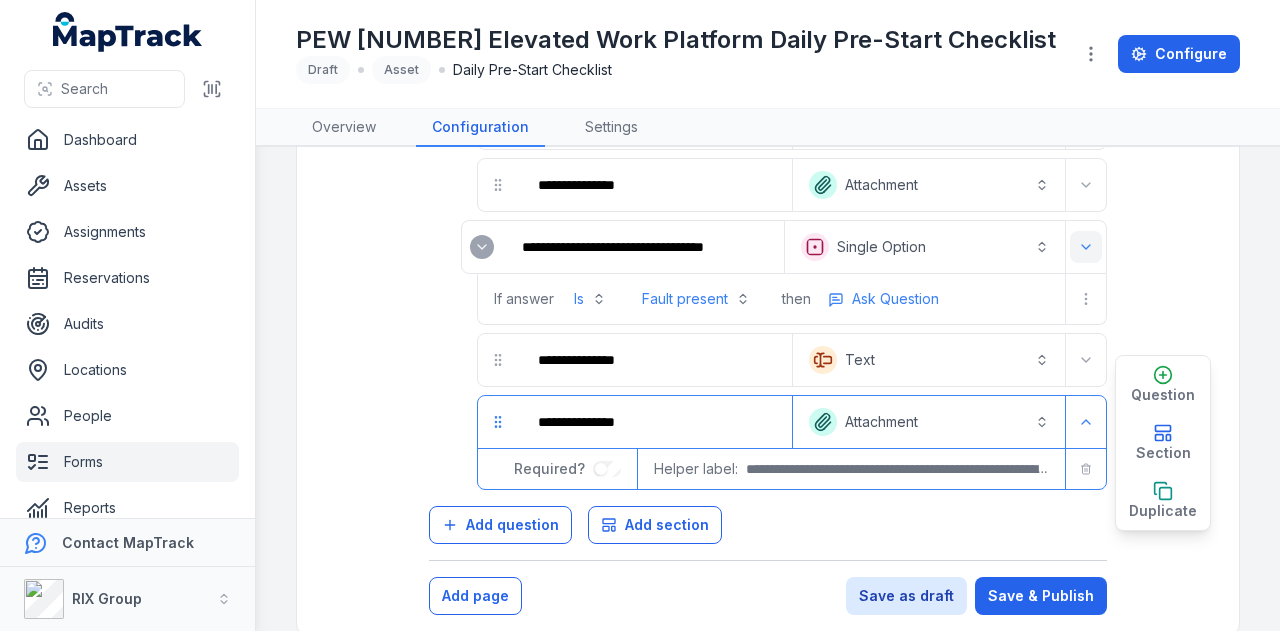 click 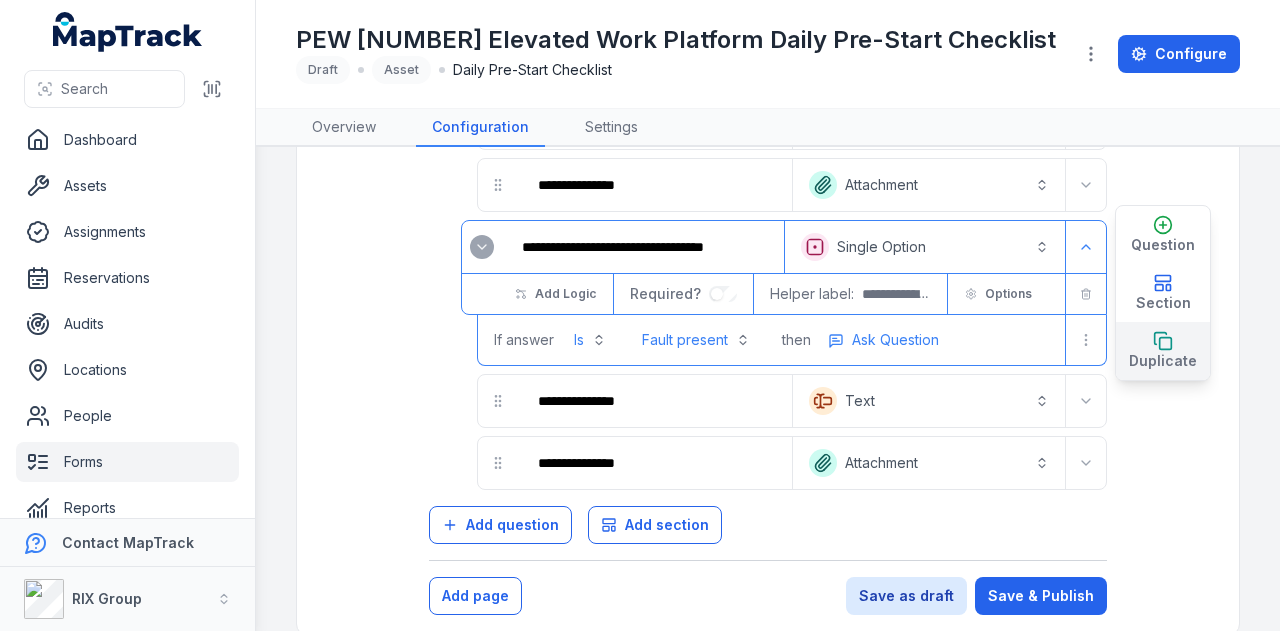 click on "Duplicate" at bounding box center (1163, 351) 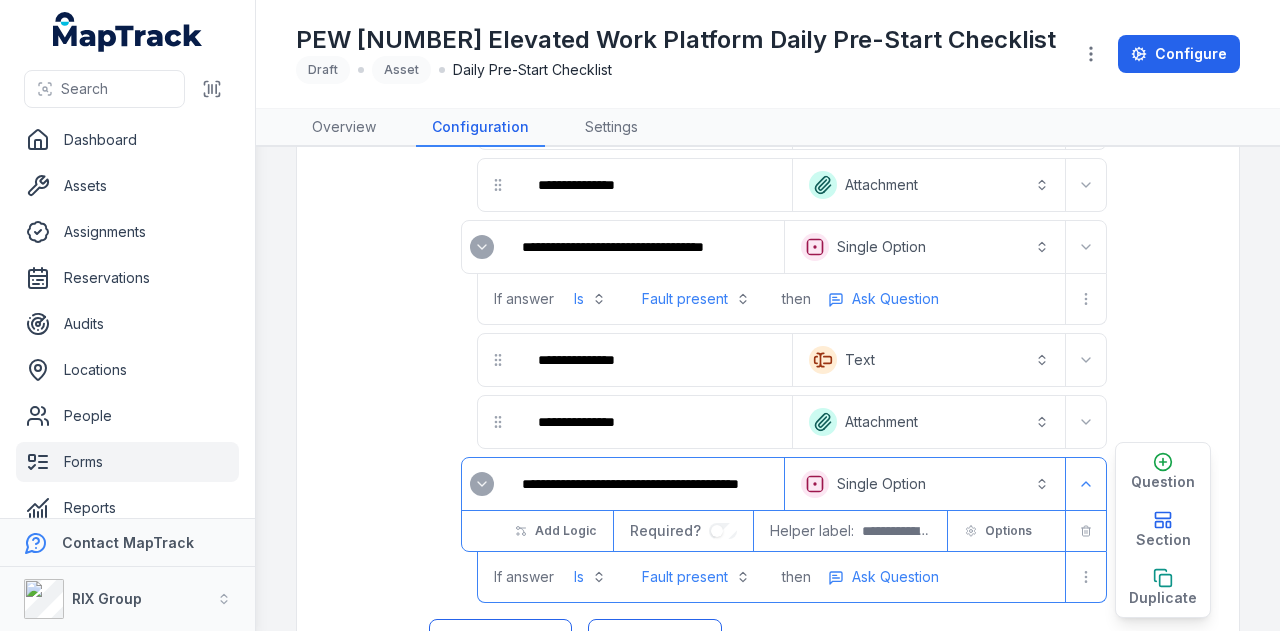 scroll, scrollTop: 2501, scrollLeft: 0, axis: vertical 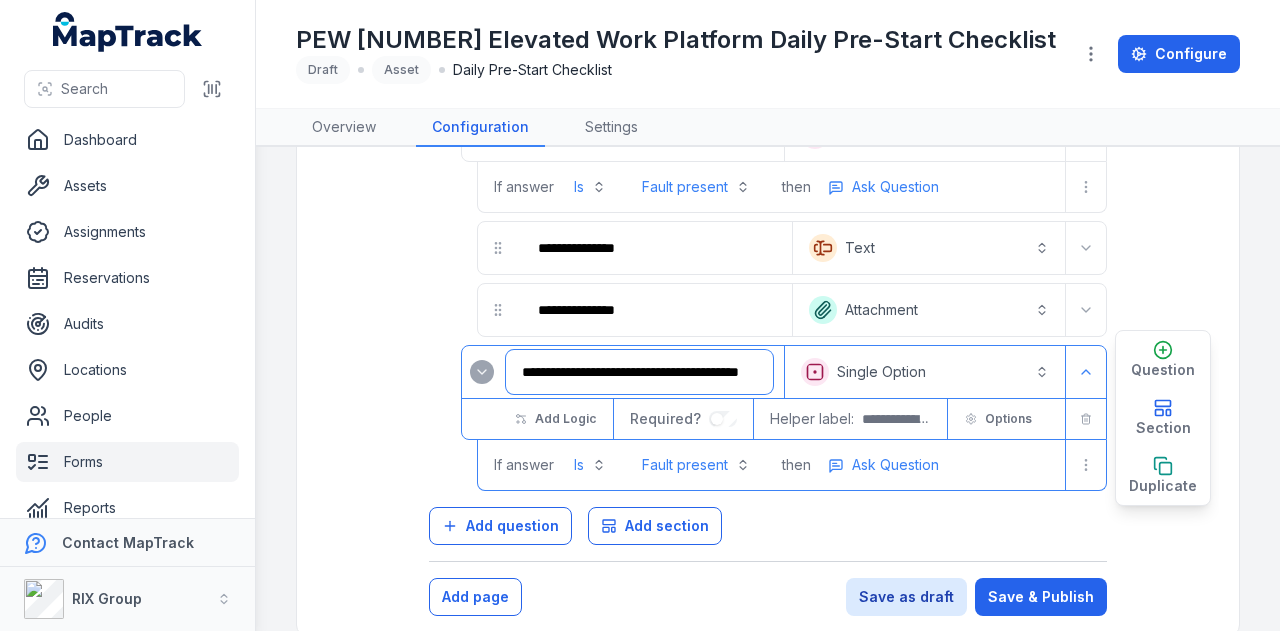 drag, startPoint x: 524, startPoint y: 347, endPoint x: 846, endPoint y: 337, distance: 322.15524 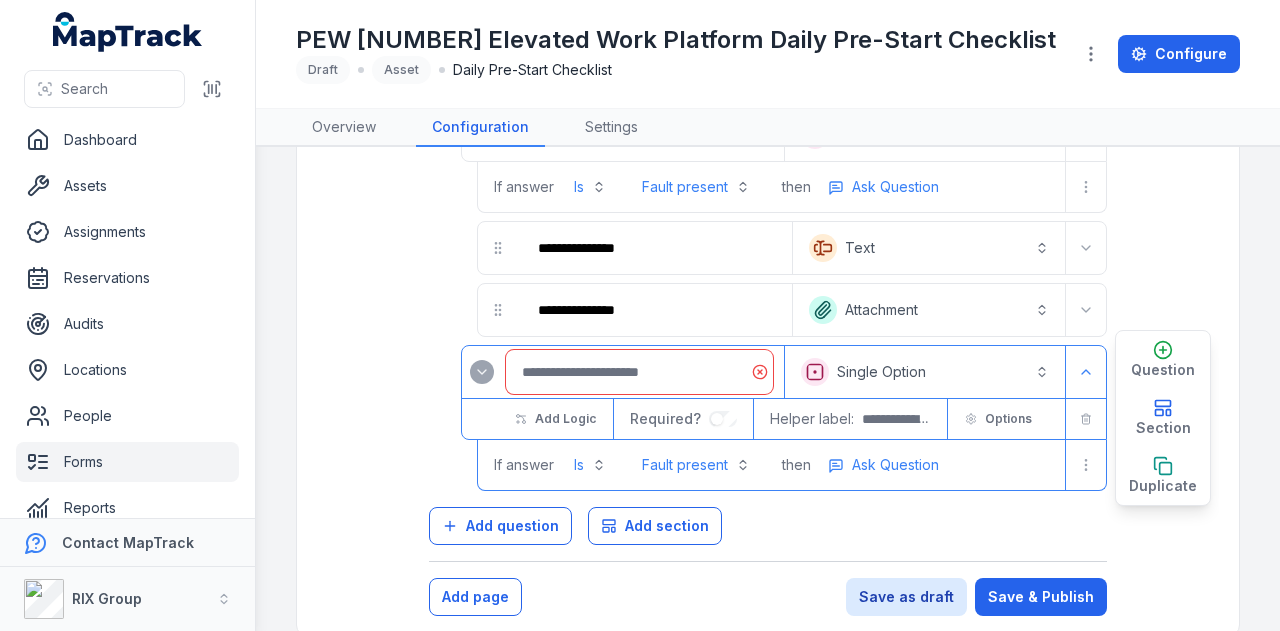 scroll, scrollTop: 0, scrollLeft: 0, axis: both 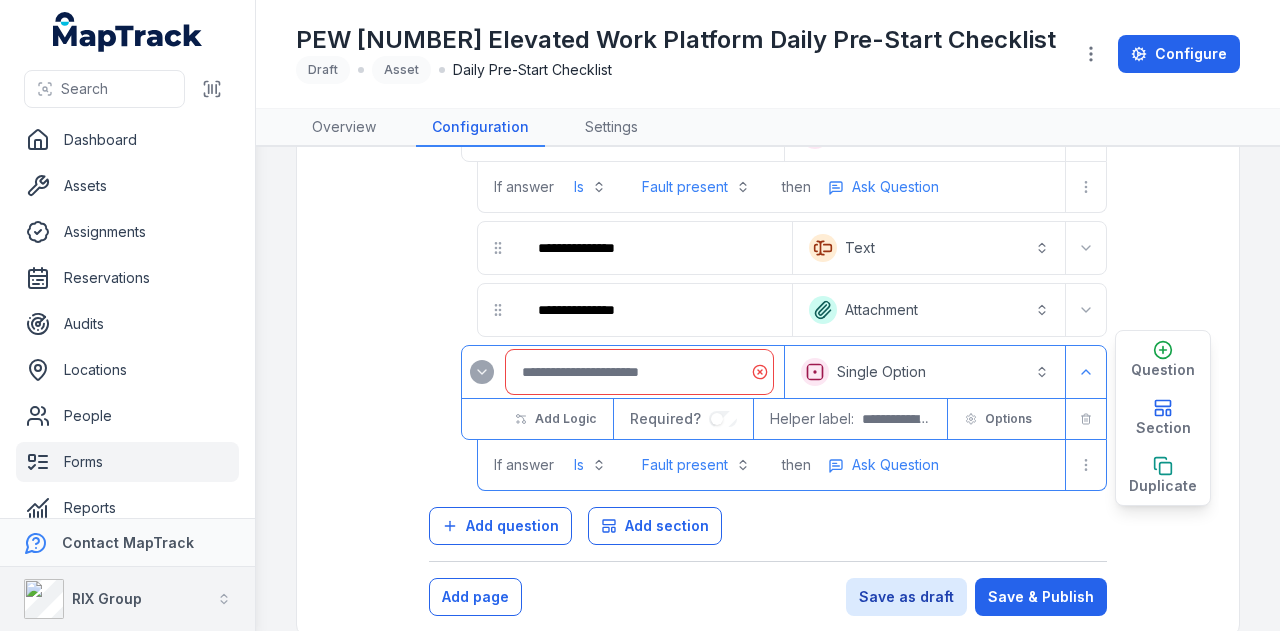 paste on "**********" 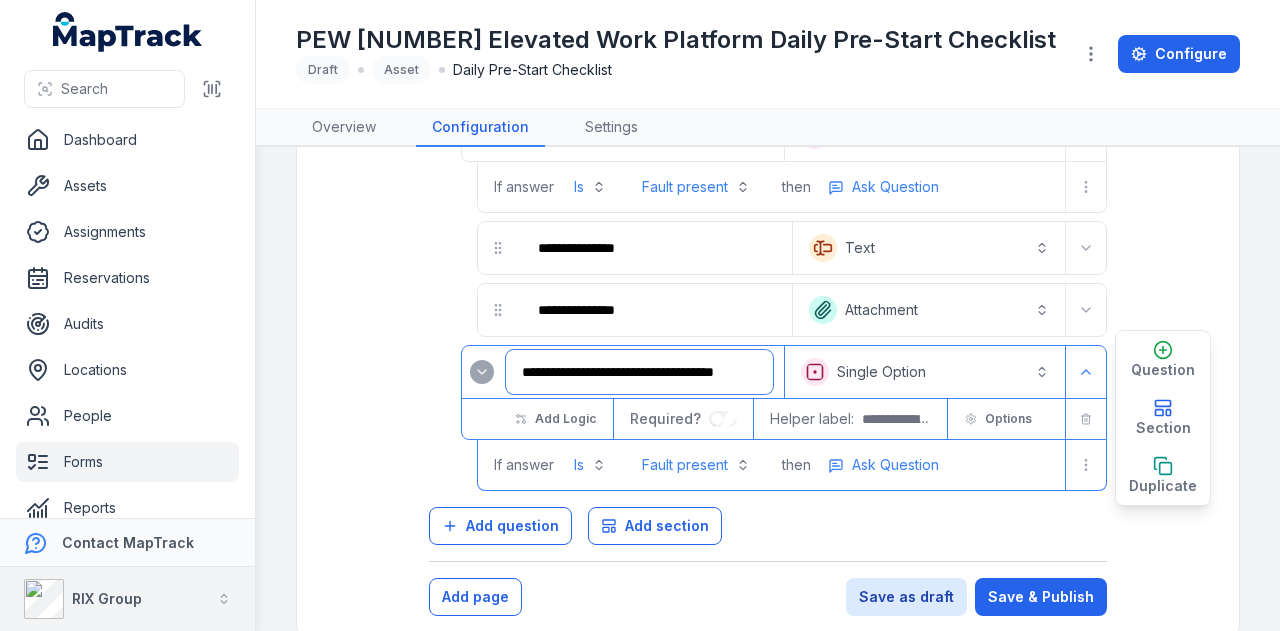 scroll, scrollTop: 0, scrollLeft: 16, axis: horizontal 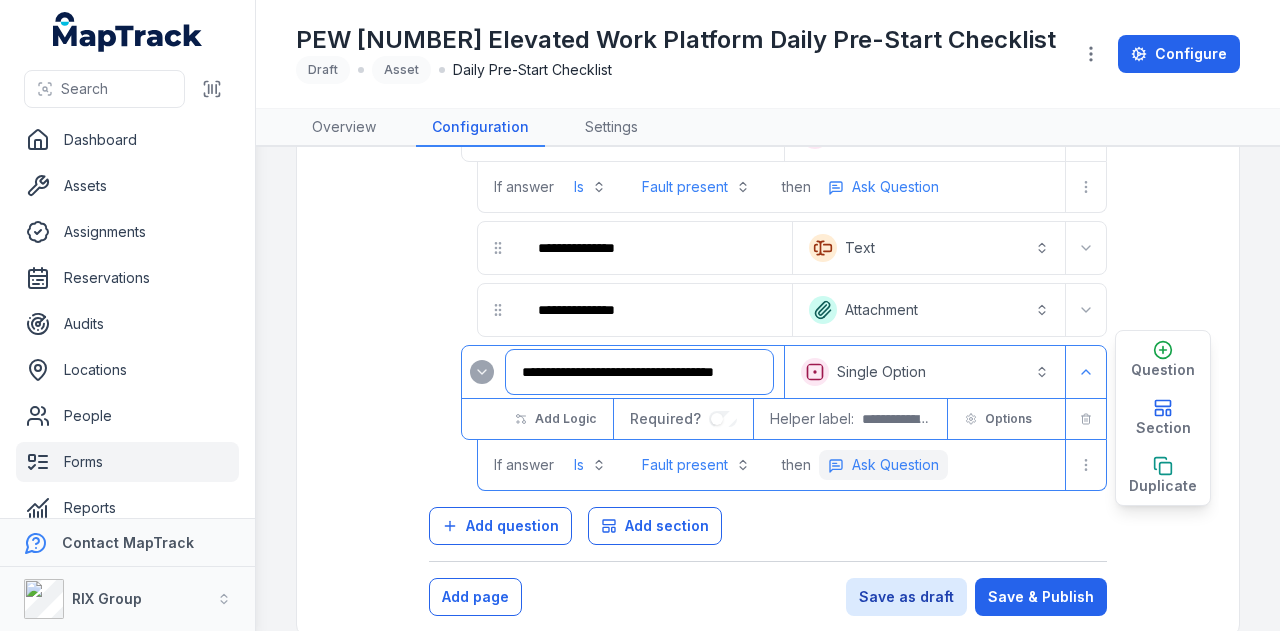 type on "**********" 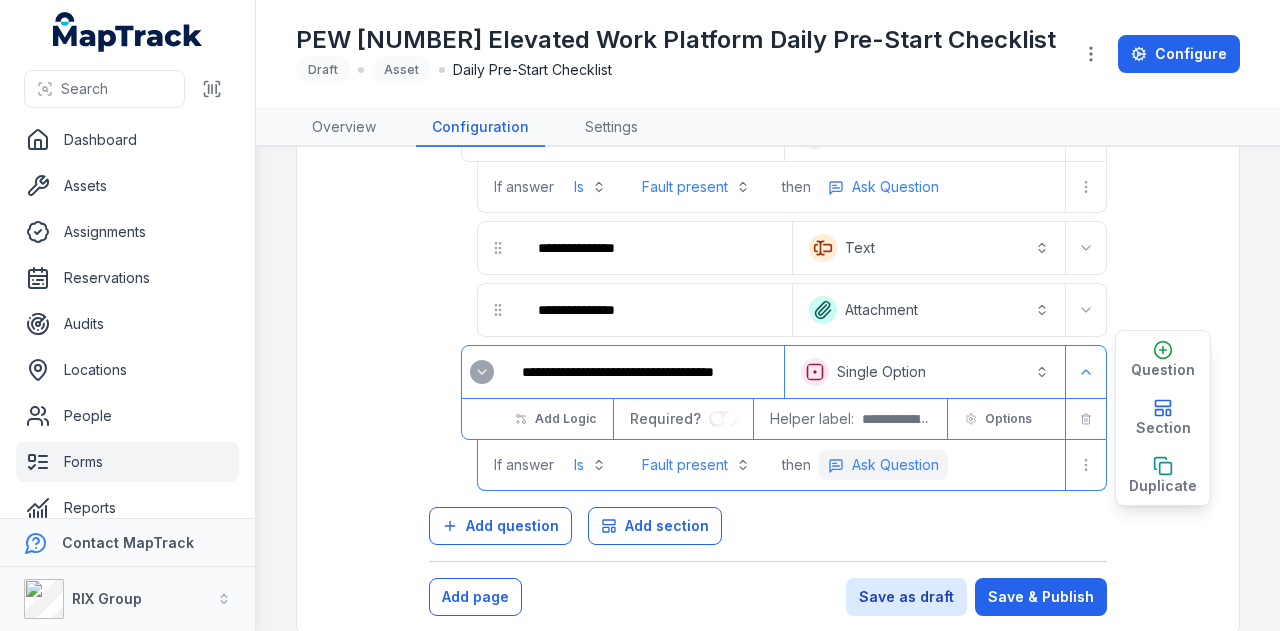 scroll, scrollTop: 0, scrollLeft: 0, axis: both 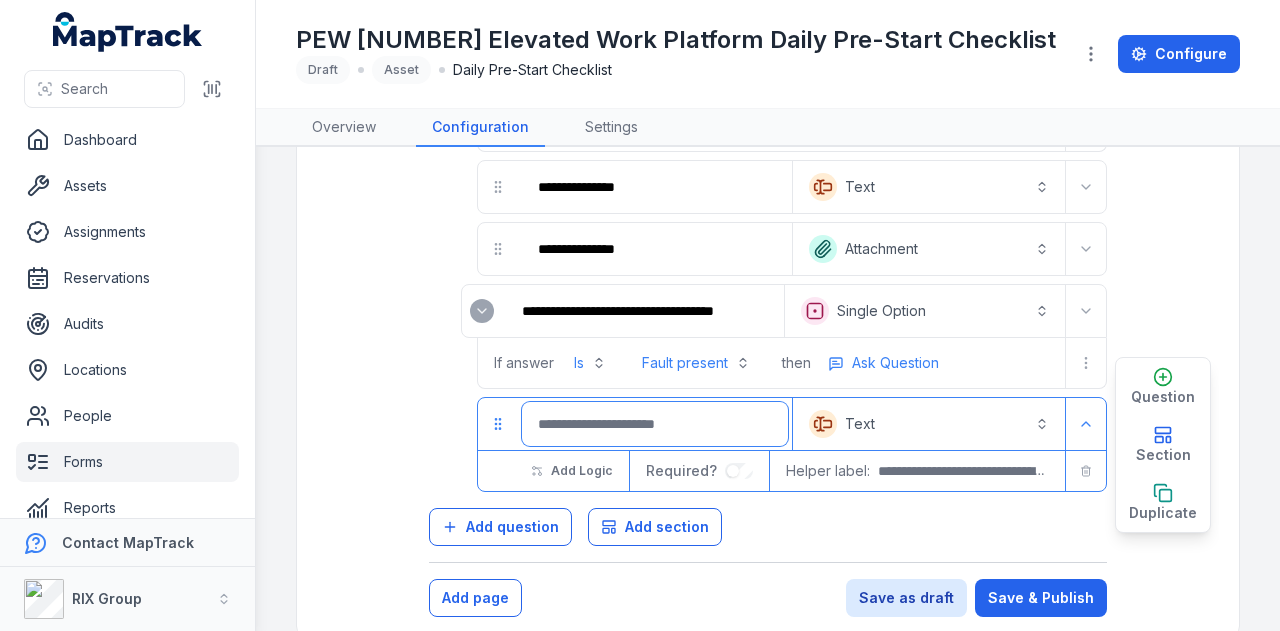 click at bounding box center (655, 424) 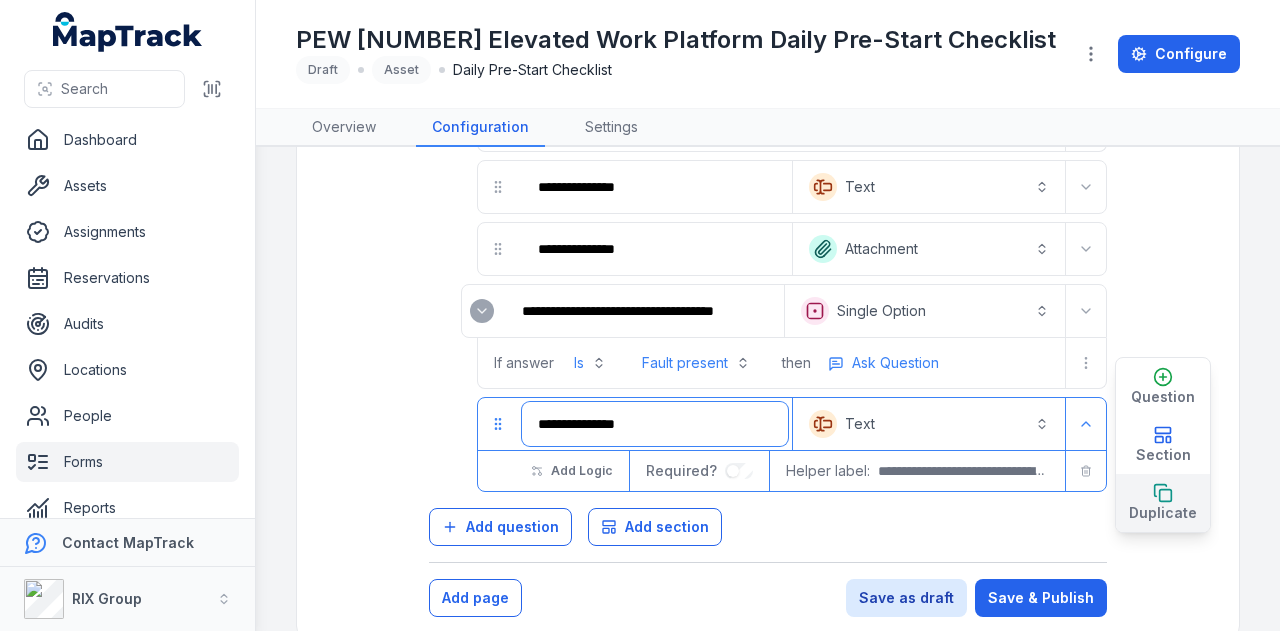 type on "**********" 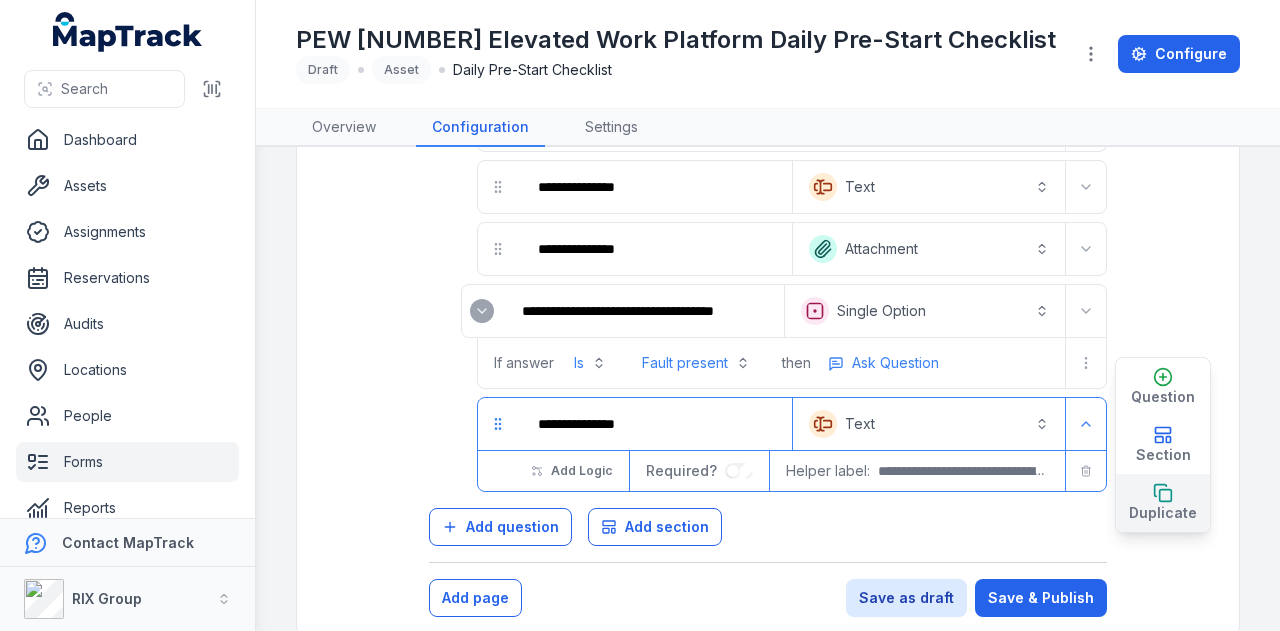 click on "Duplicate" at bounding box center [1163, 513] 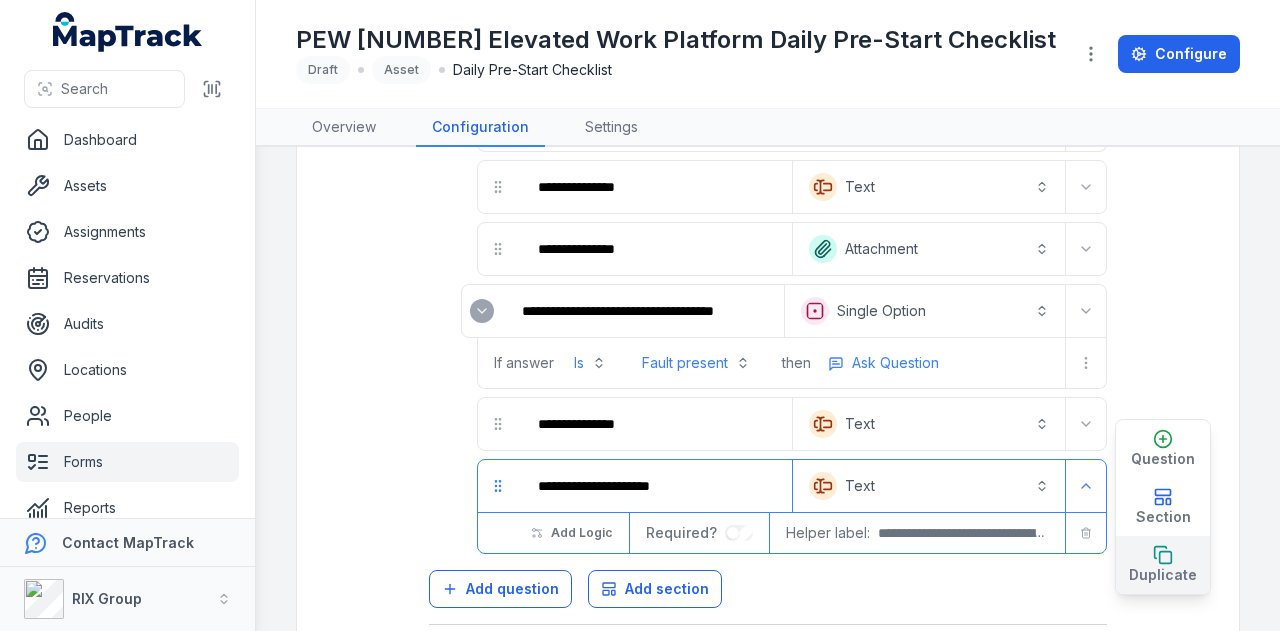 scroll, scrollTop: 2624, scrollLeft: 0, axis: vertical 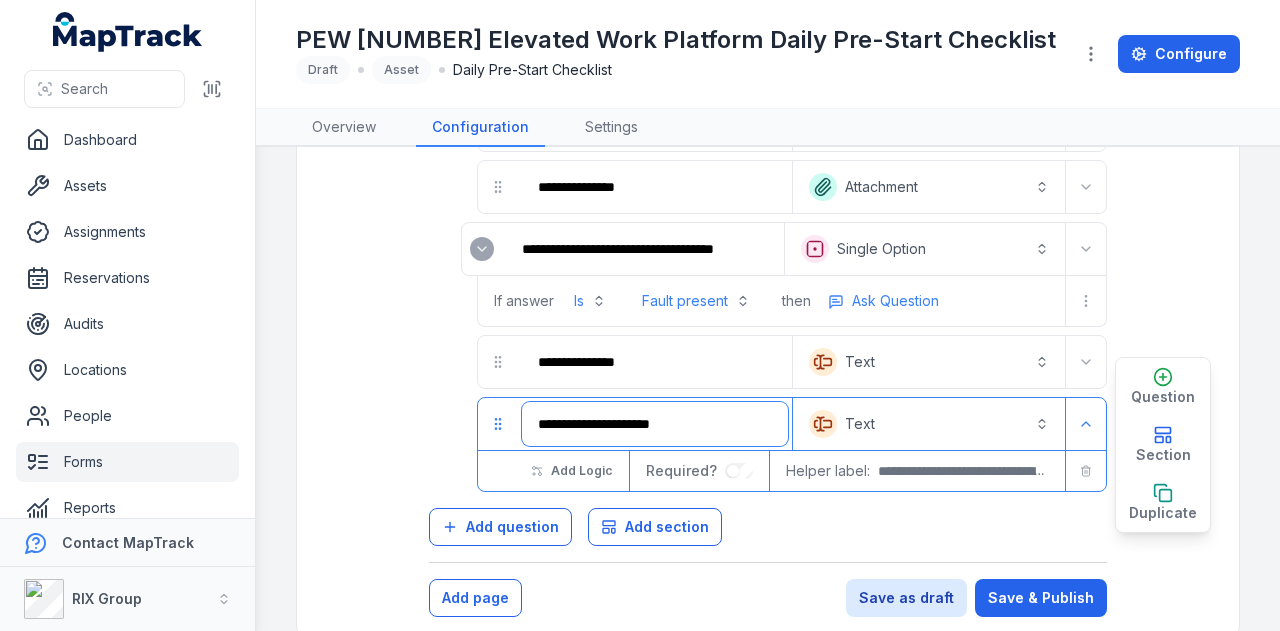 drag, startPoint x: 718, startPoint y: 395, endPoint x: 402, endPoint y: 420, distance: 316.9874 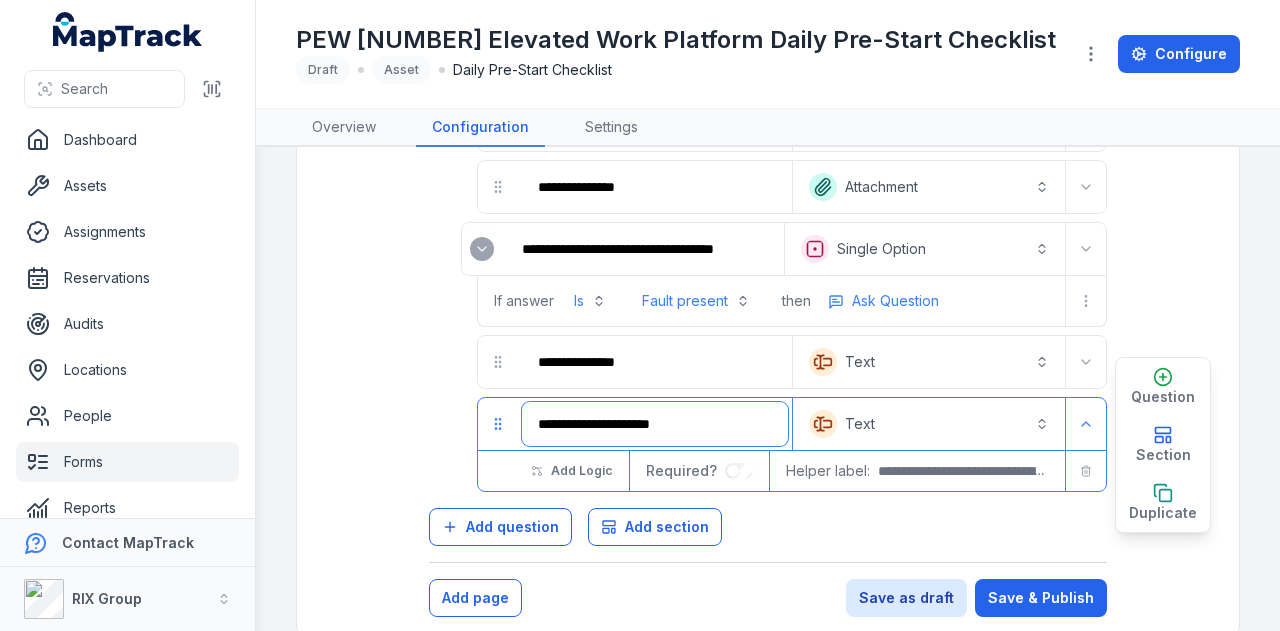 click on "**********" at bounding box center (768, -927) 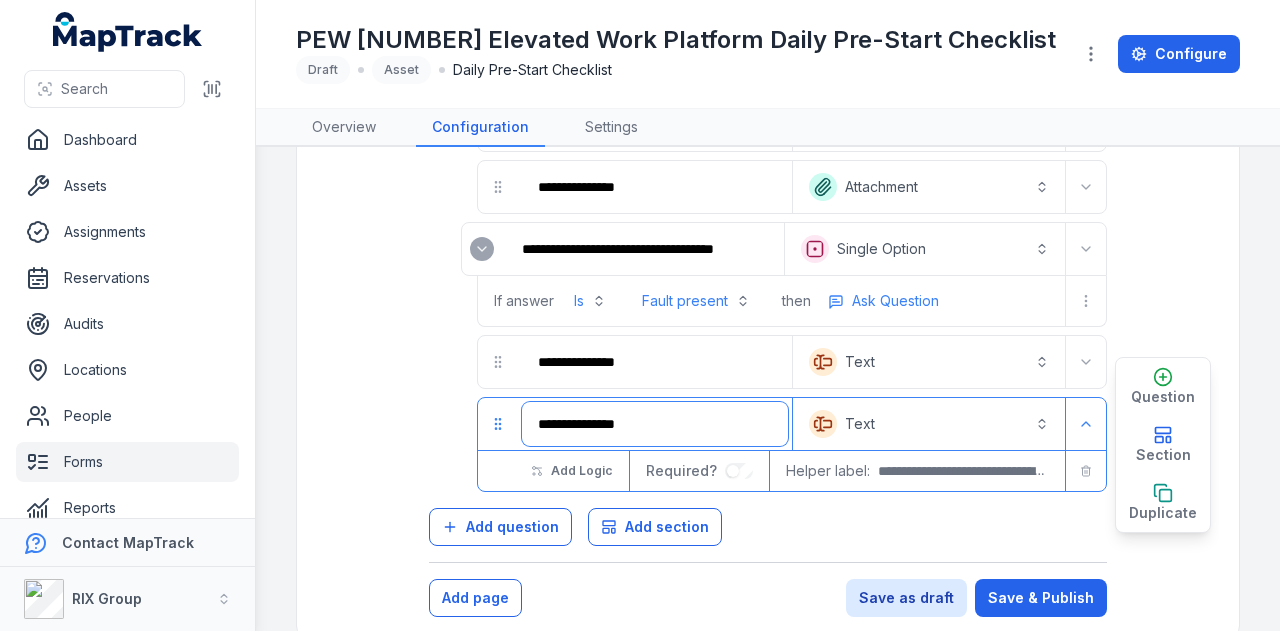 type on "**********" 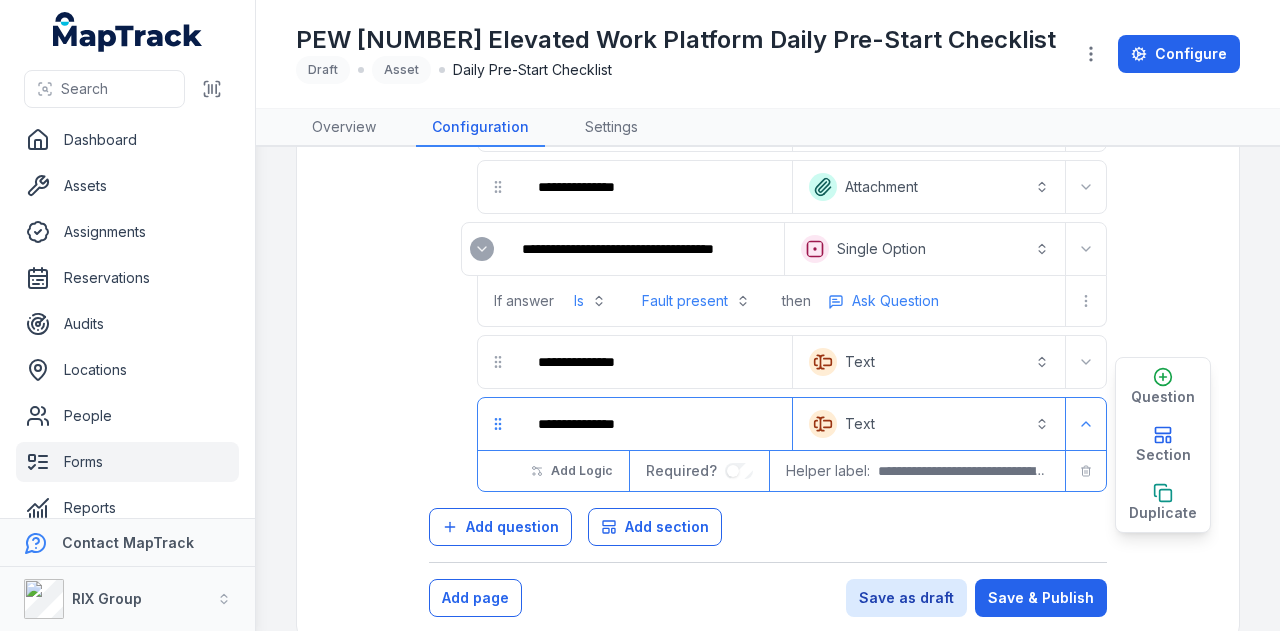 type 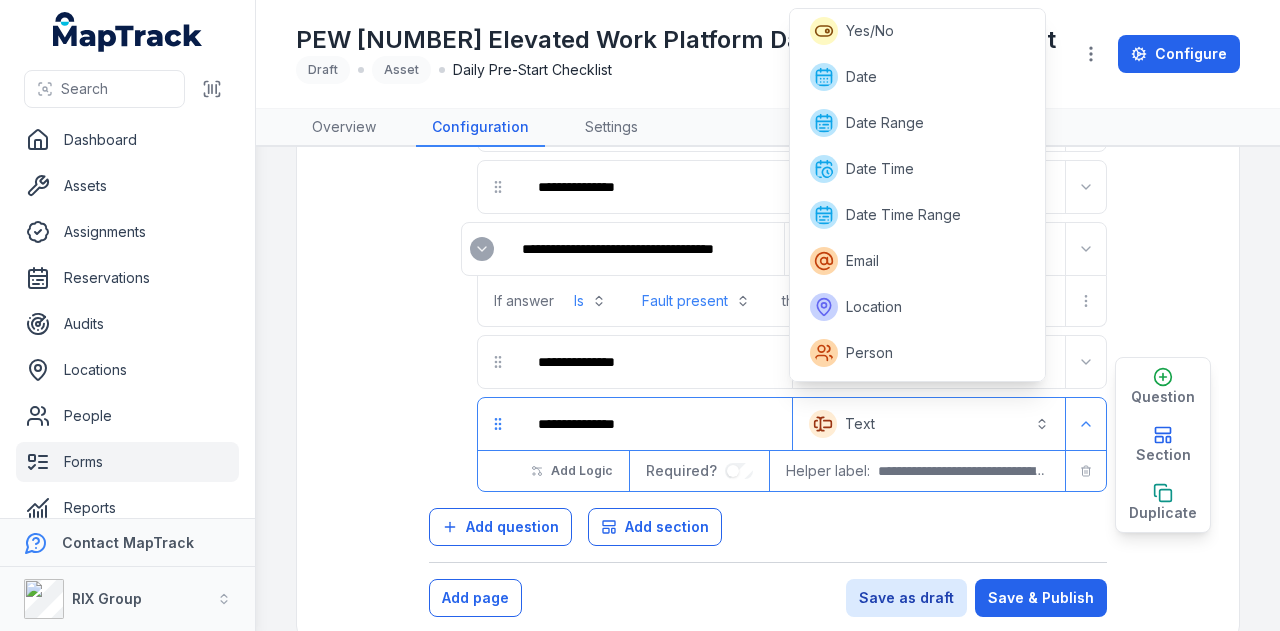 scroll, scrollTop: 4, scrollLeft: 0, axis: vertical 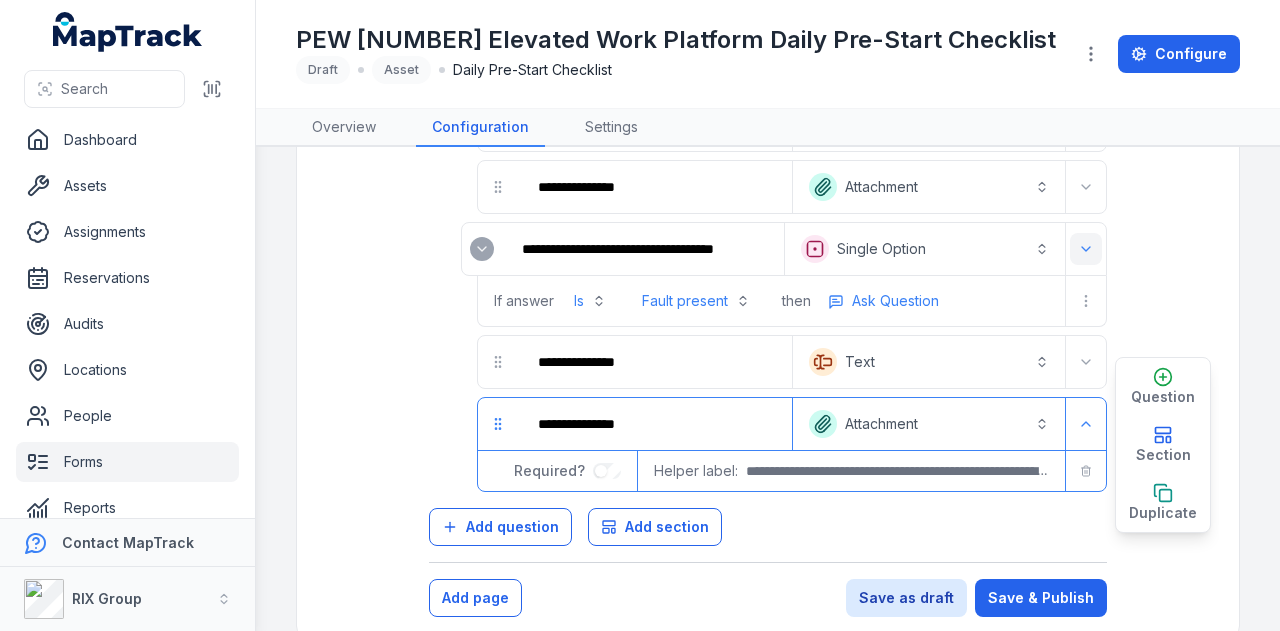 click at bounding box center [1086, 249] 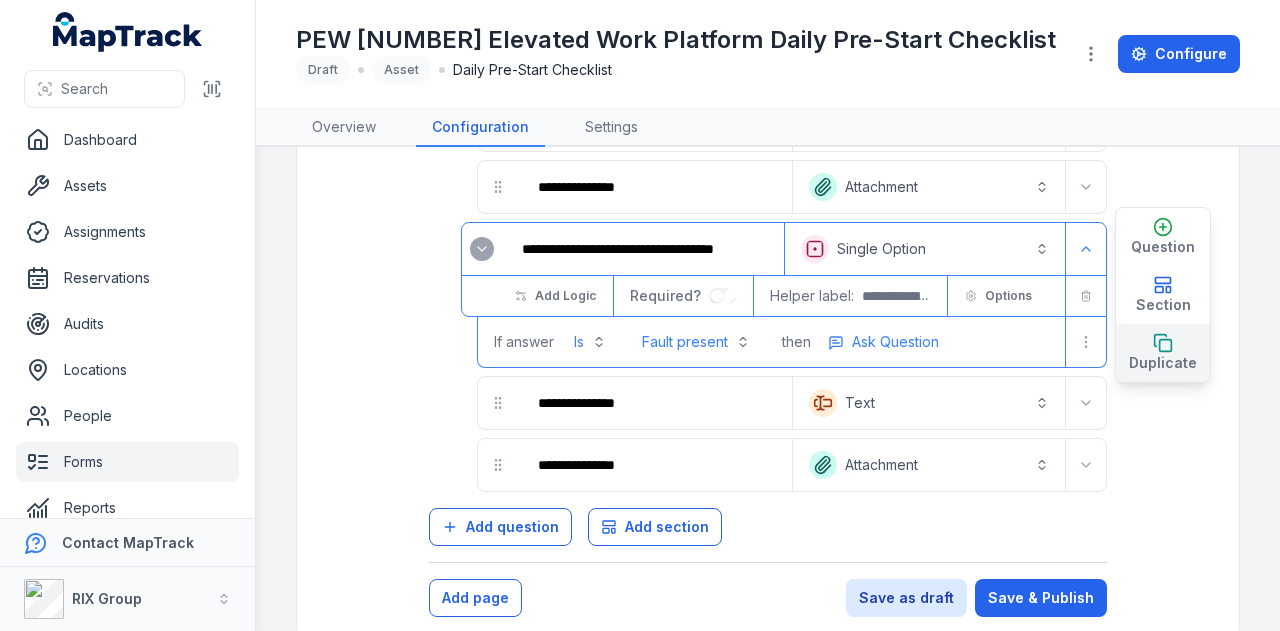 scroll, scrollTop: 2624, scrollLeft: 0, axis: vertical 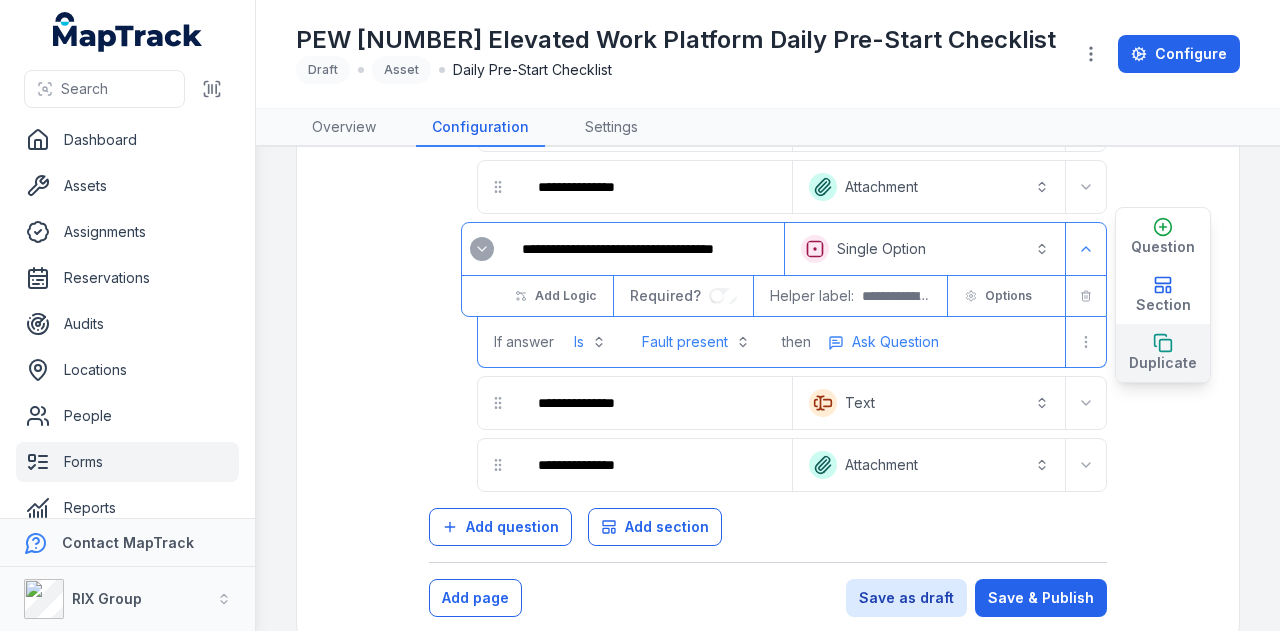 click on "Duplicate" at bounding box center [1163, 363] 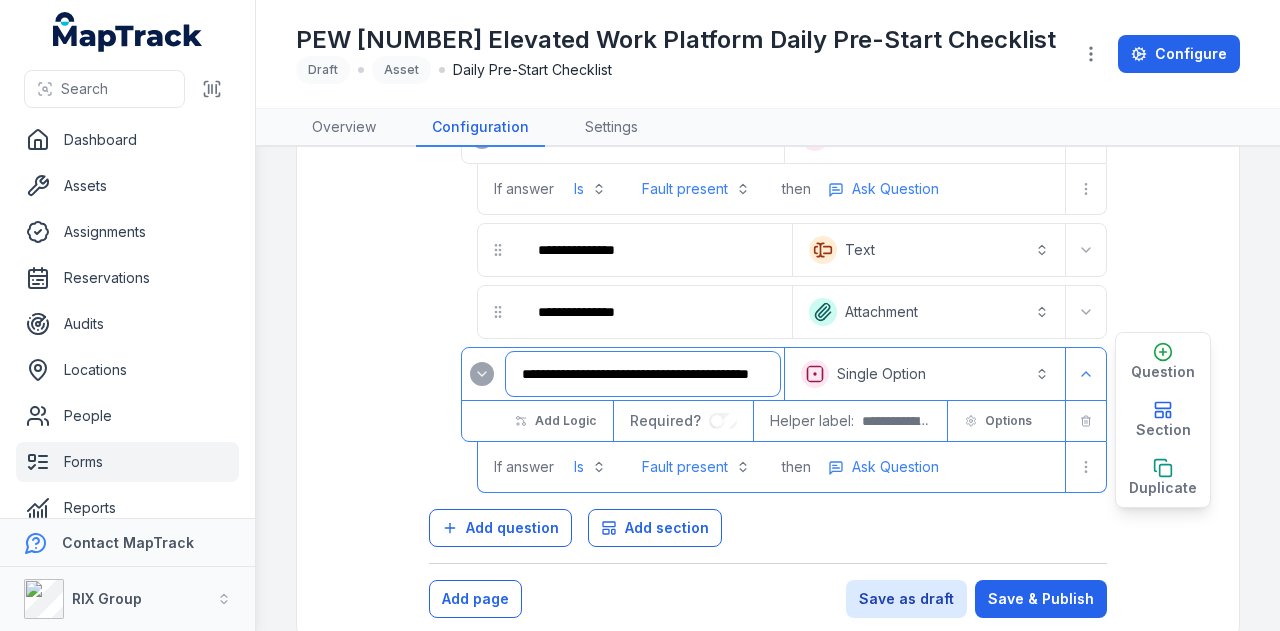 scroll, scrollTop: 0, scrollLeft: 65, axis: horizontal 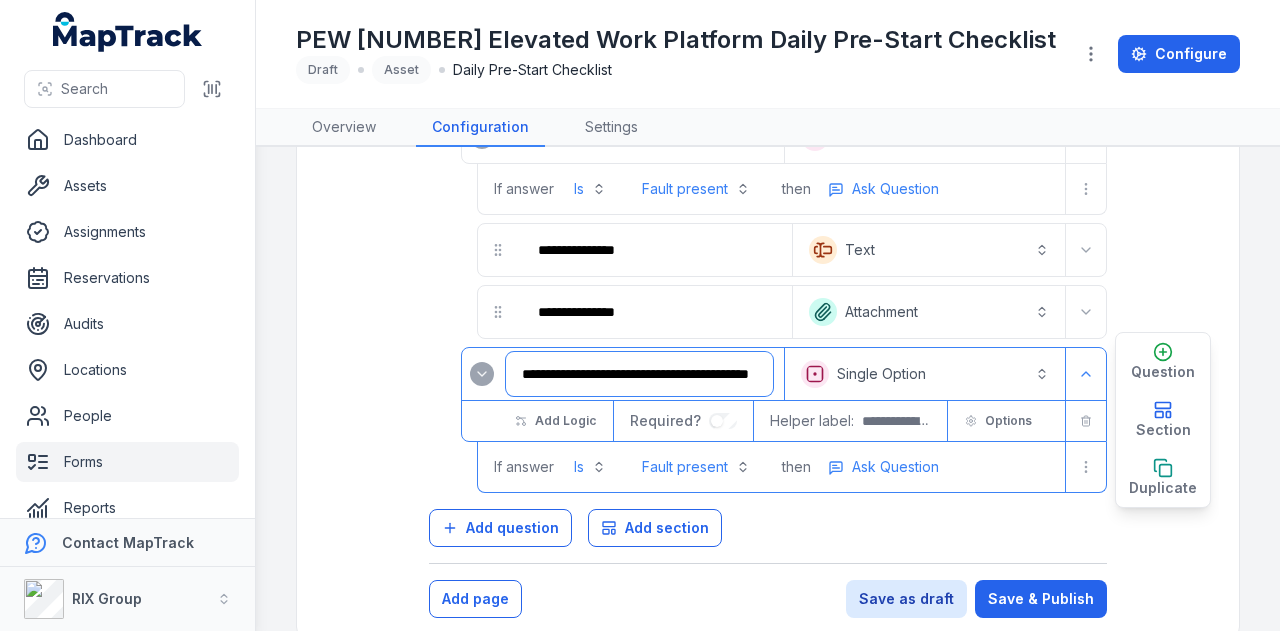 drag, startPoint x: 524, startPoint y: 348, endPoint x: 946, endPoint y: 350, distance: 422.00473 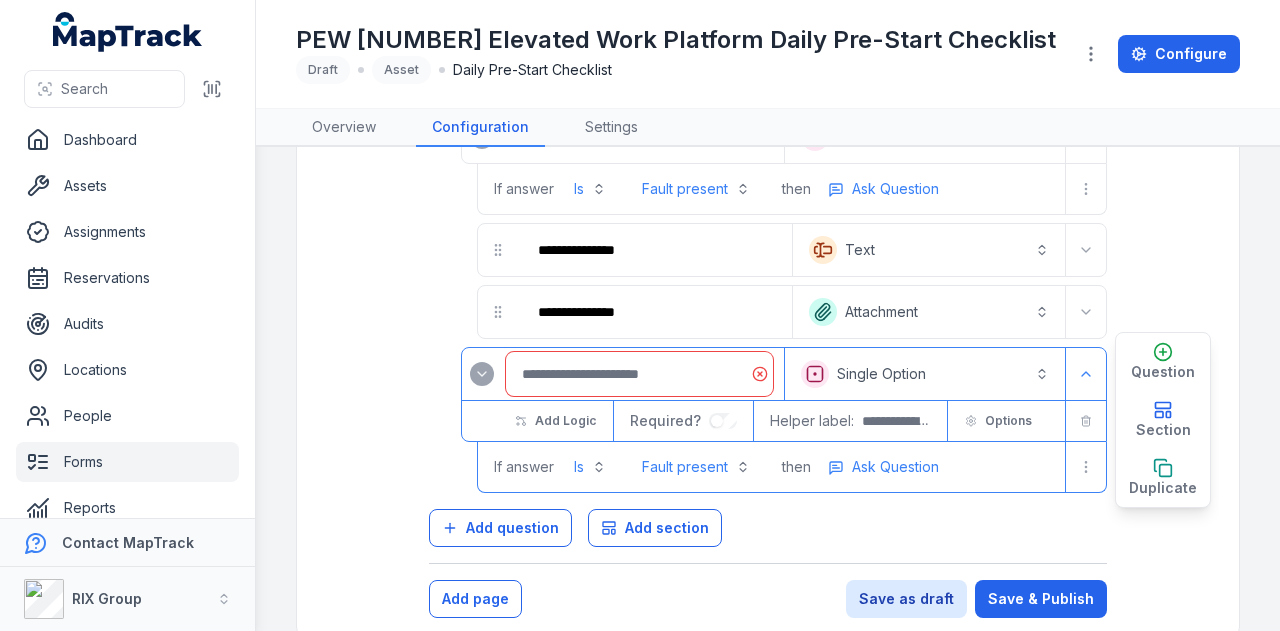 scroll, scrollTop: 0, scrollLeft: 0, axis: both 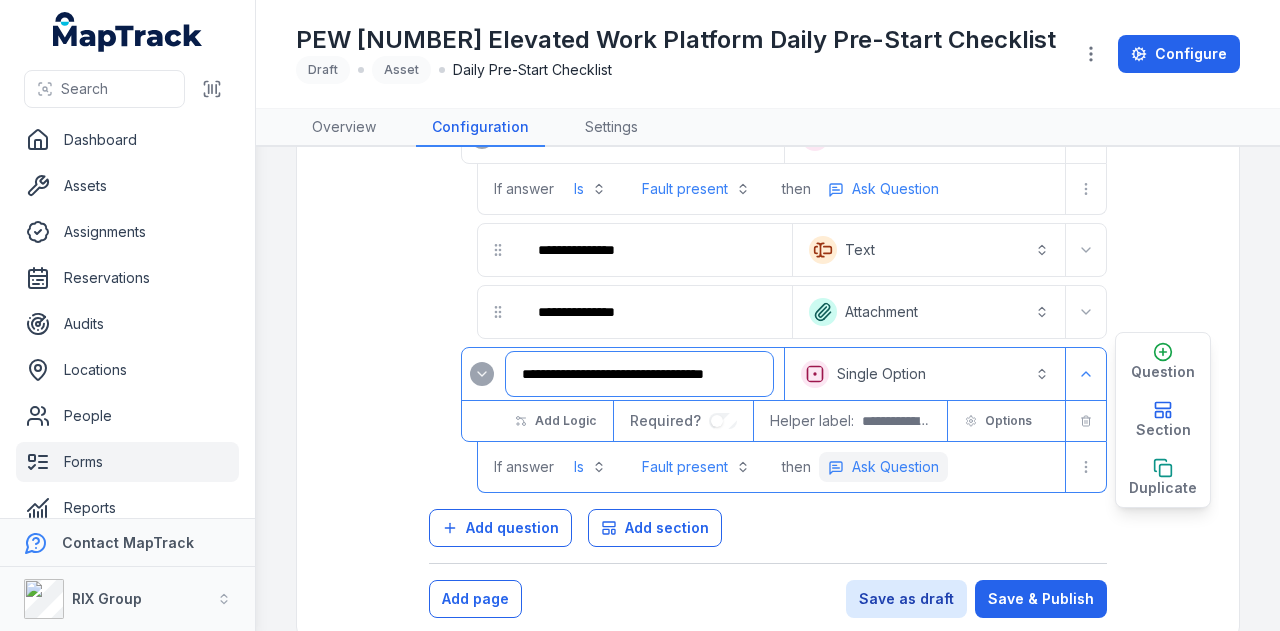 type on "**********" 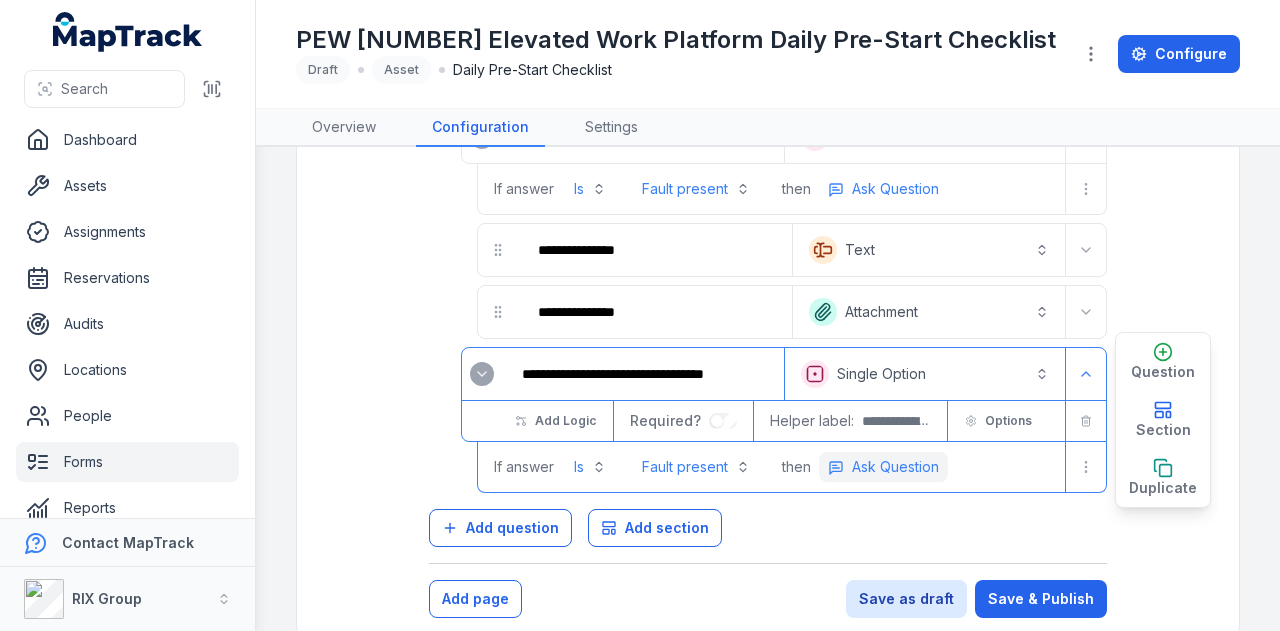 scroll, scrollTop: 0, scrollLeft: 0, axis: both 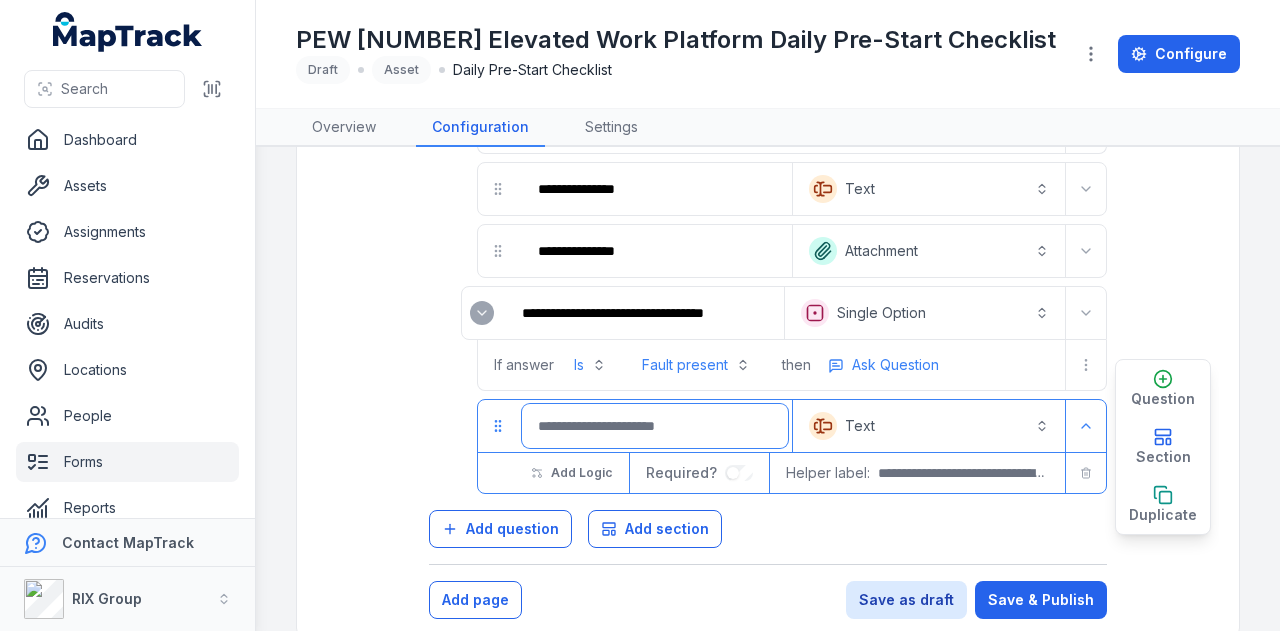 click at bounding box center [655, 426] 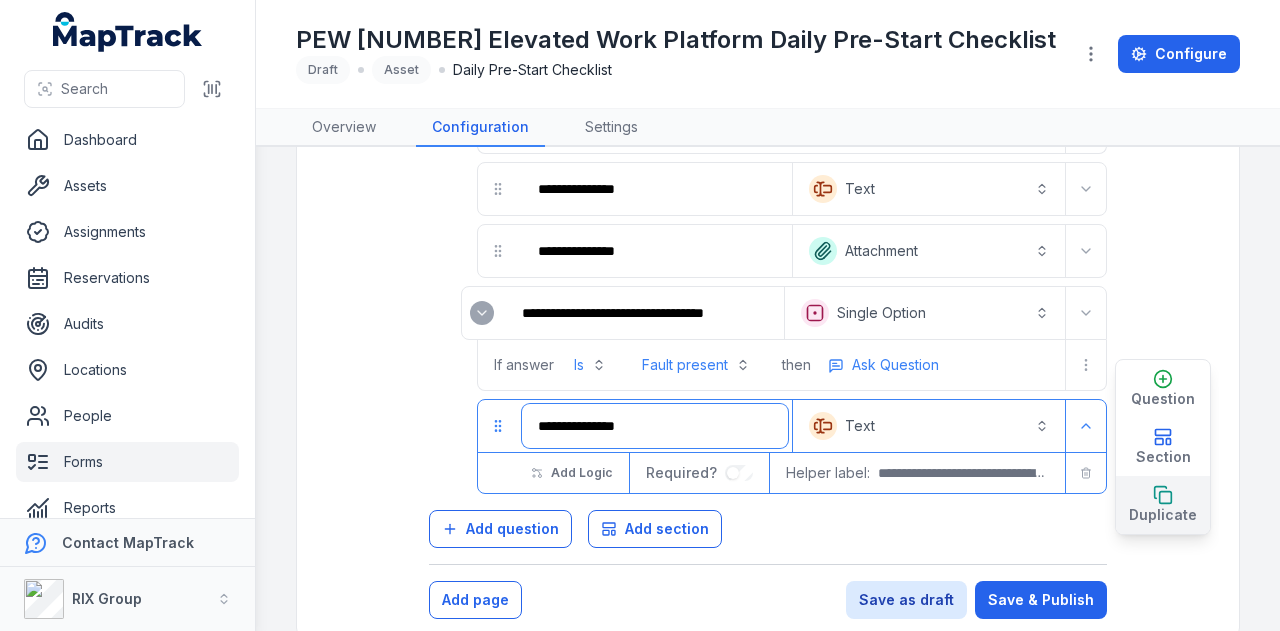 type on "**********" 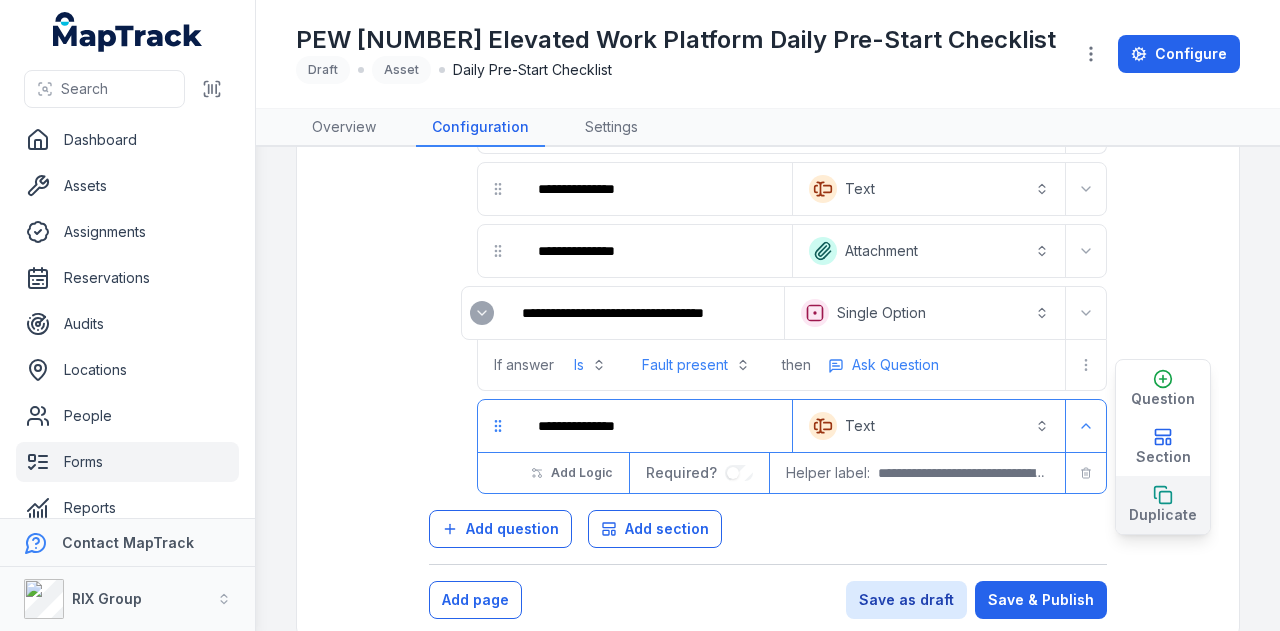click on "Duplicate" at bounding box center [1163, 515] 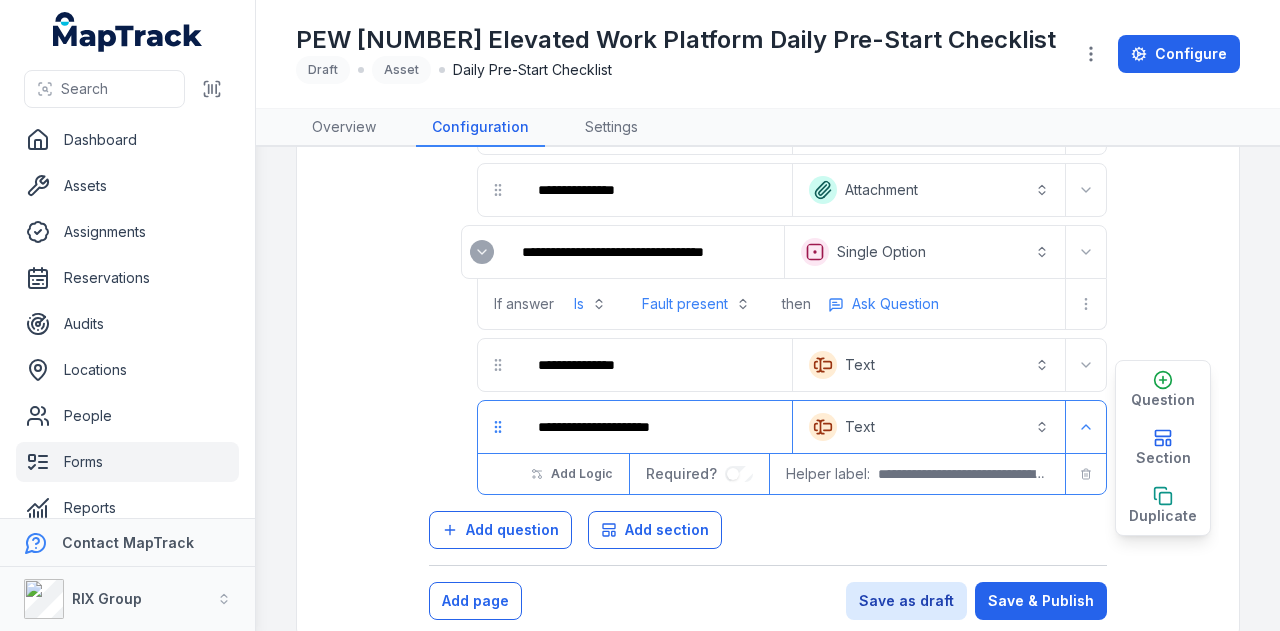 scroll, scrollTop: 2858, scrollLeft: 0, axis: vertical 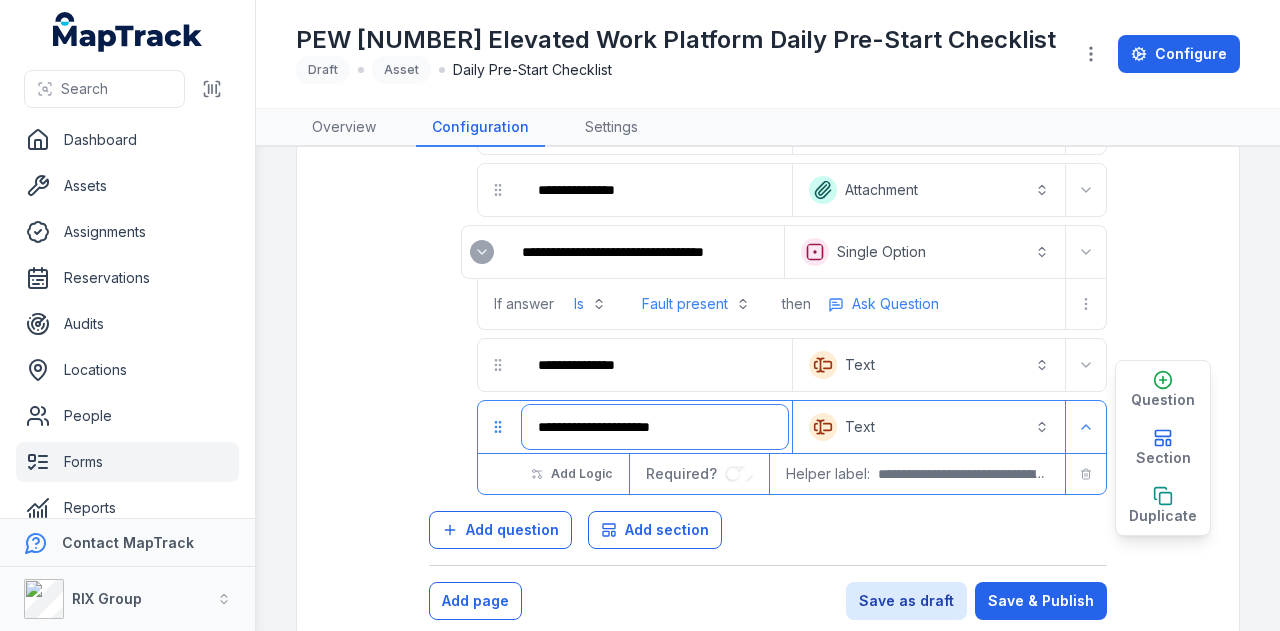 drag, startPoint x: 594, startPoint y: 405, endPoint x: 233, endPoint y: 405, distance: 361 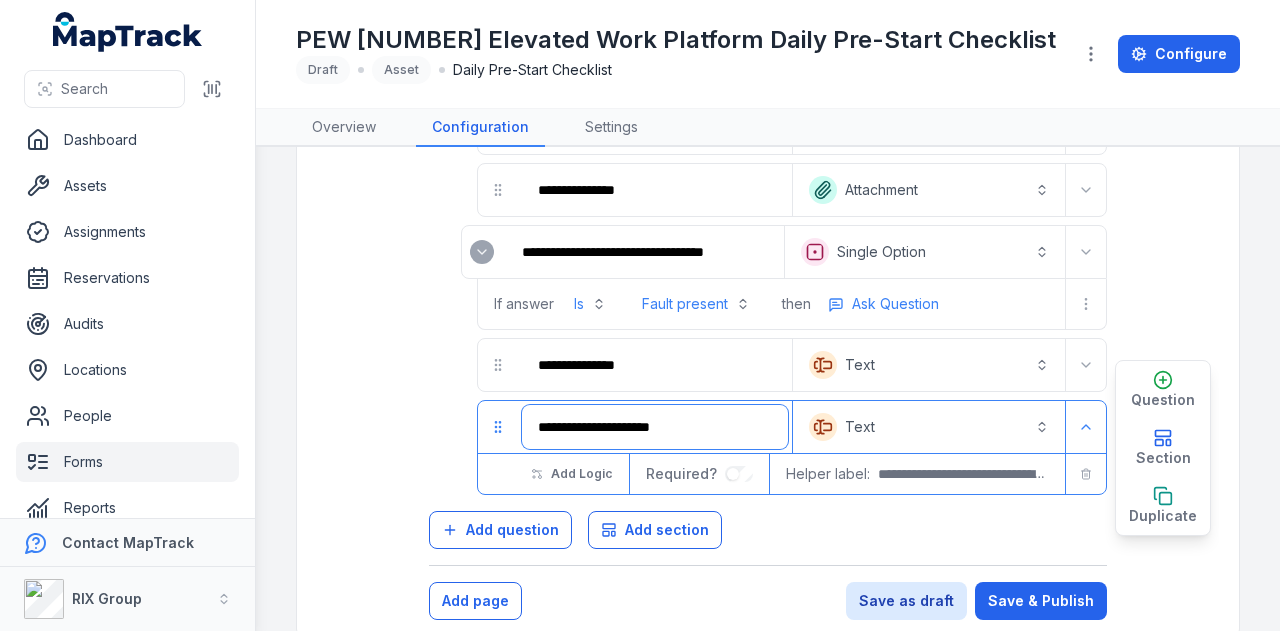 click on "**********" at bounding box center [640, 315] 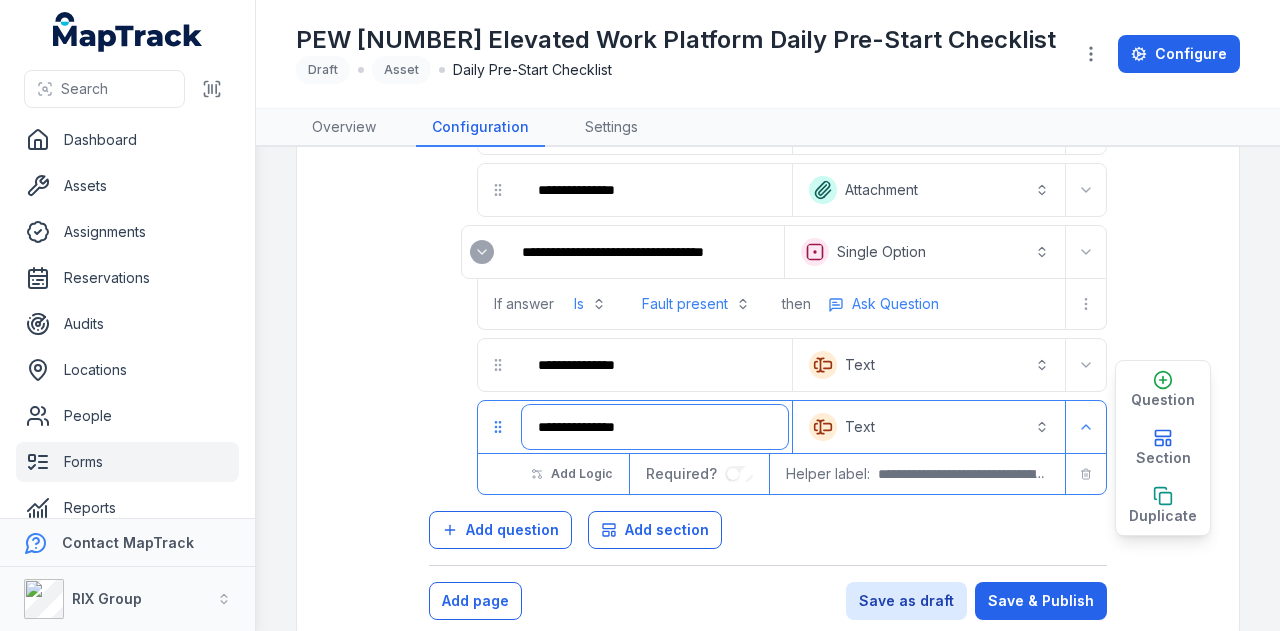 type on "**********" 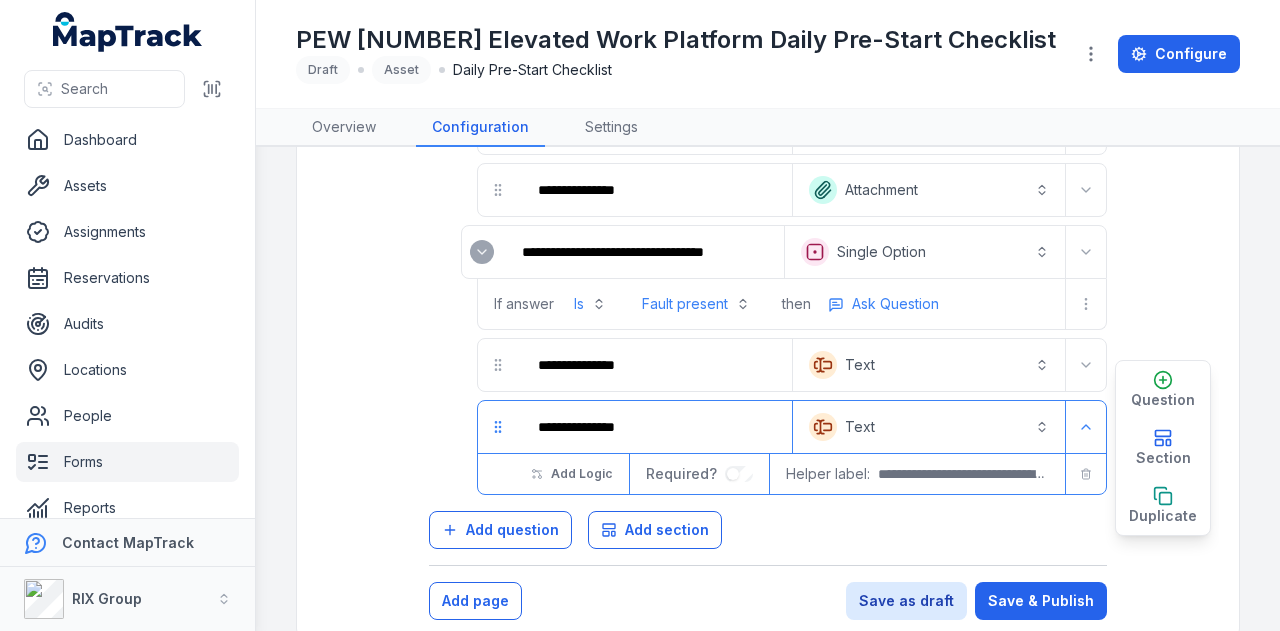 click on "Text *******" at bounding box center (929, 427) 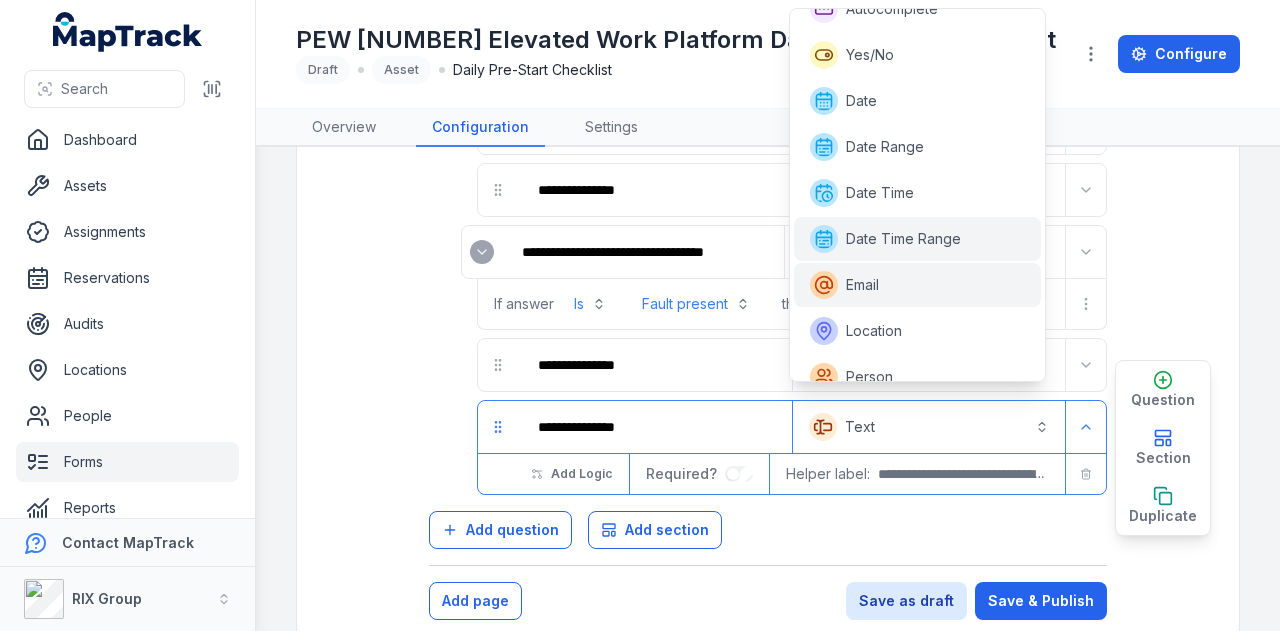 scroll, scrollTop: 0, scrollLeft: 0, axis: both 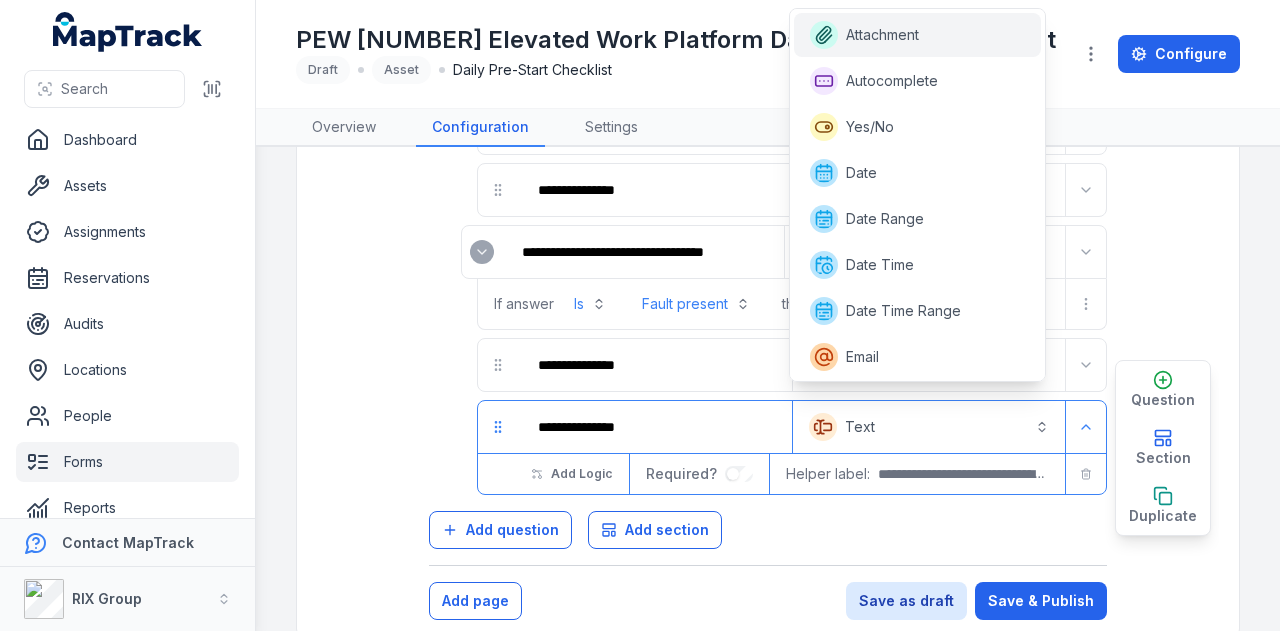 click on "Attachment" at bounding box center [918, 35] 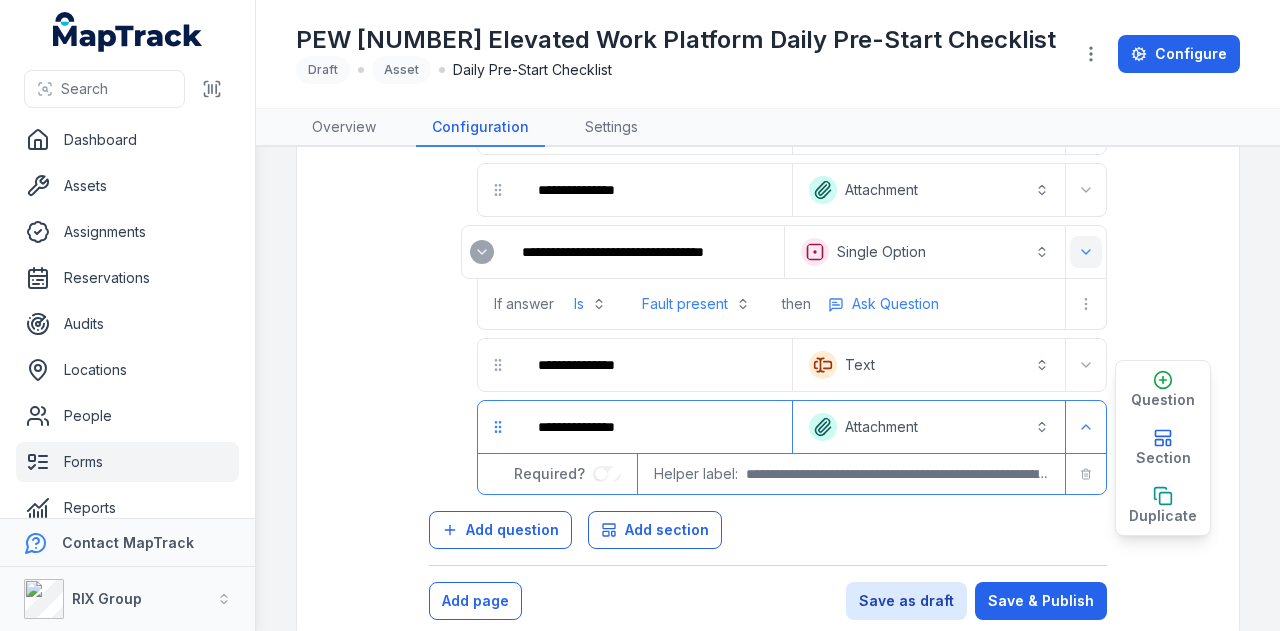 click at bounding box center [1086, 252] 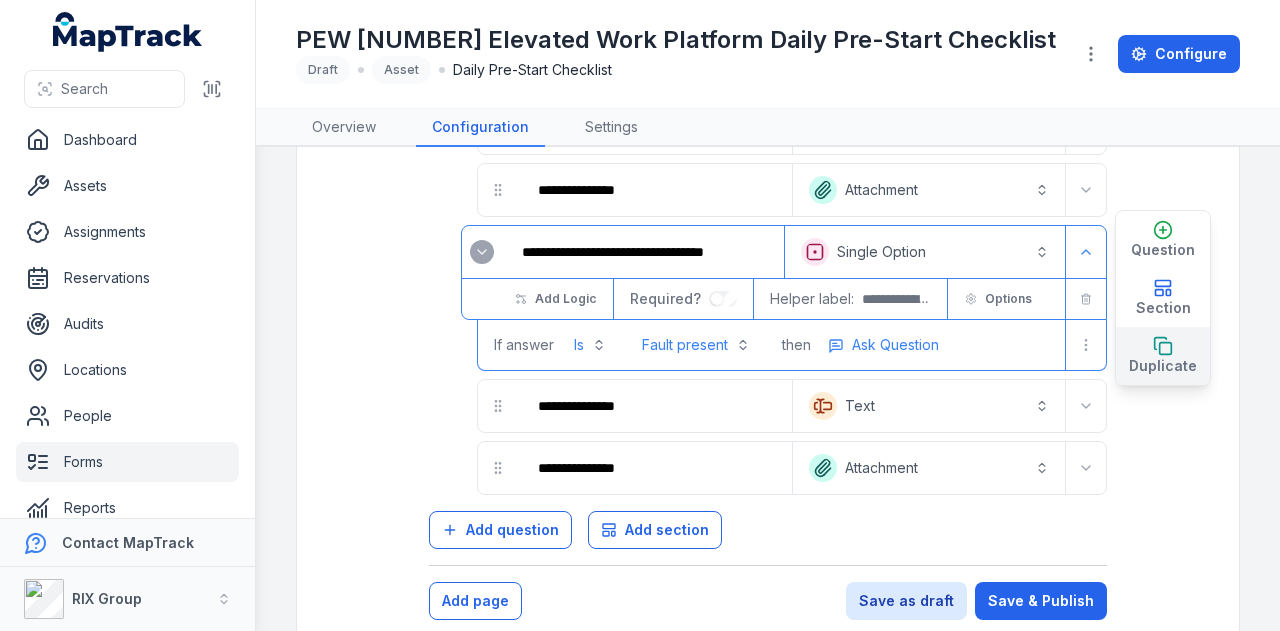 click on "Duplicate" at bounding box center (1163, 366) 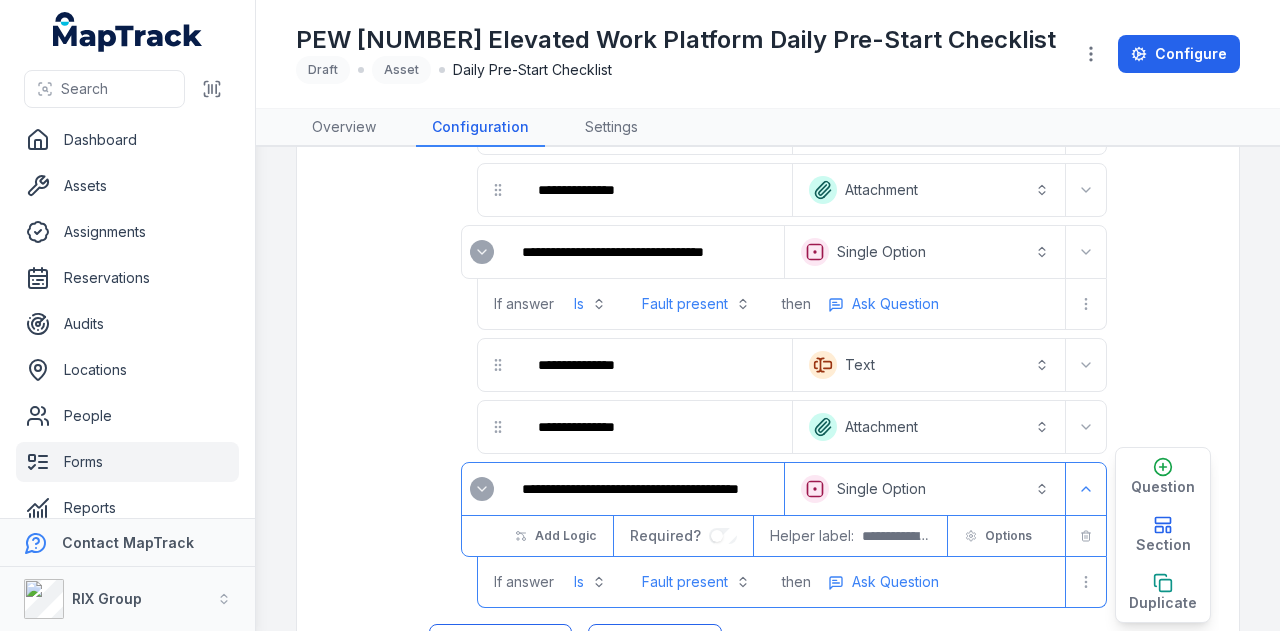 scroll, scrollTop: 2970, scrollLeft: 0, axis: vertical 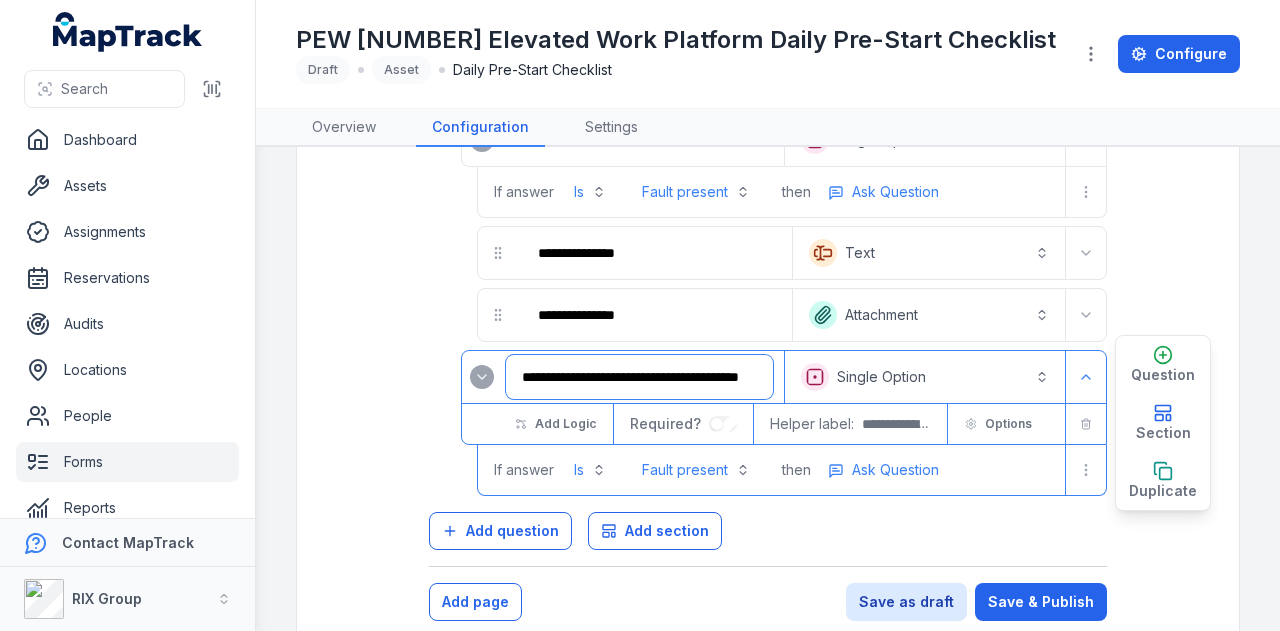 drag, startPoint x: 521, startPoint y: 346, endPoint x: 940, endPoint y: 361, distance: 419.2684 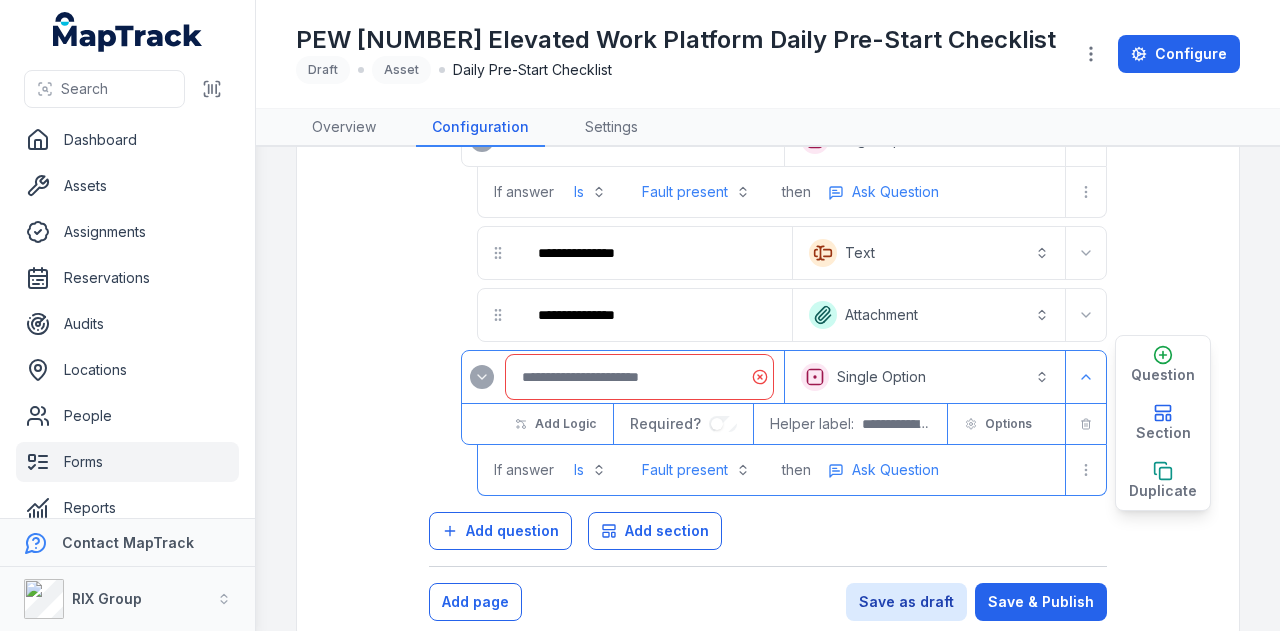 scroll, scrollTop: 0, scrollLeft: 0, axis: both 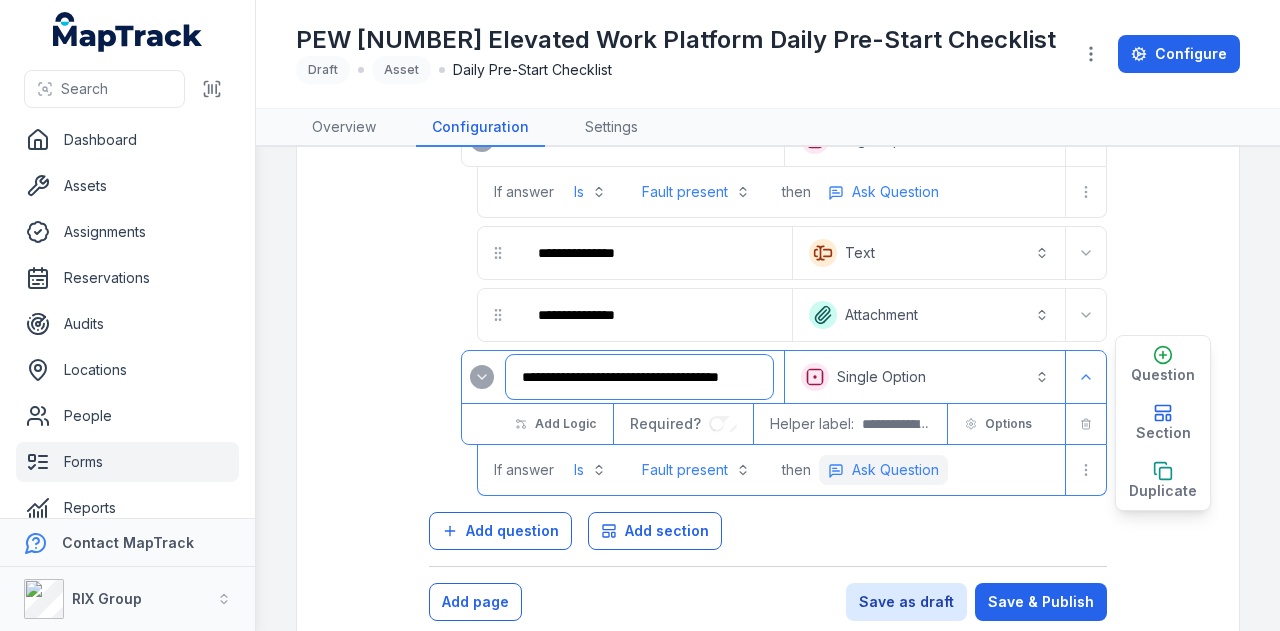 type on "**********" 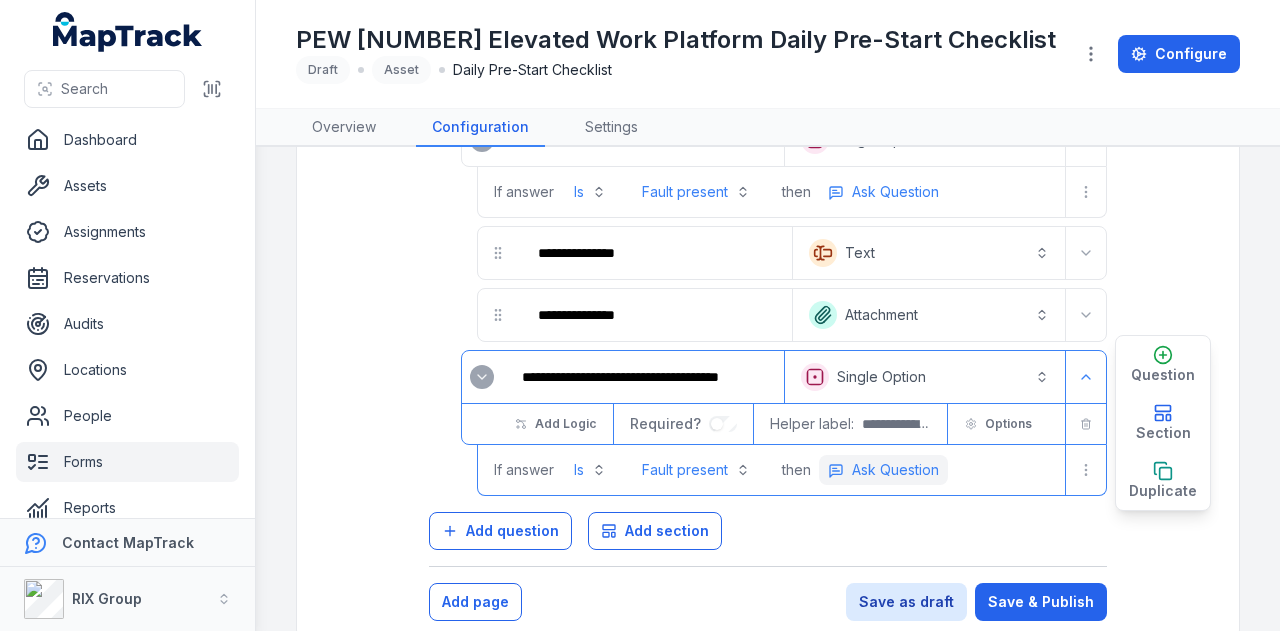 scroll, scrollTop: 0, scrollLeft: 0, axis: both 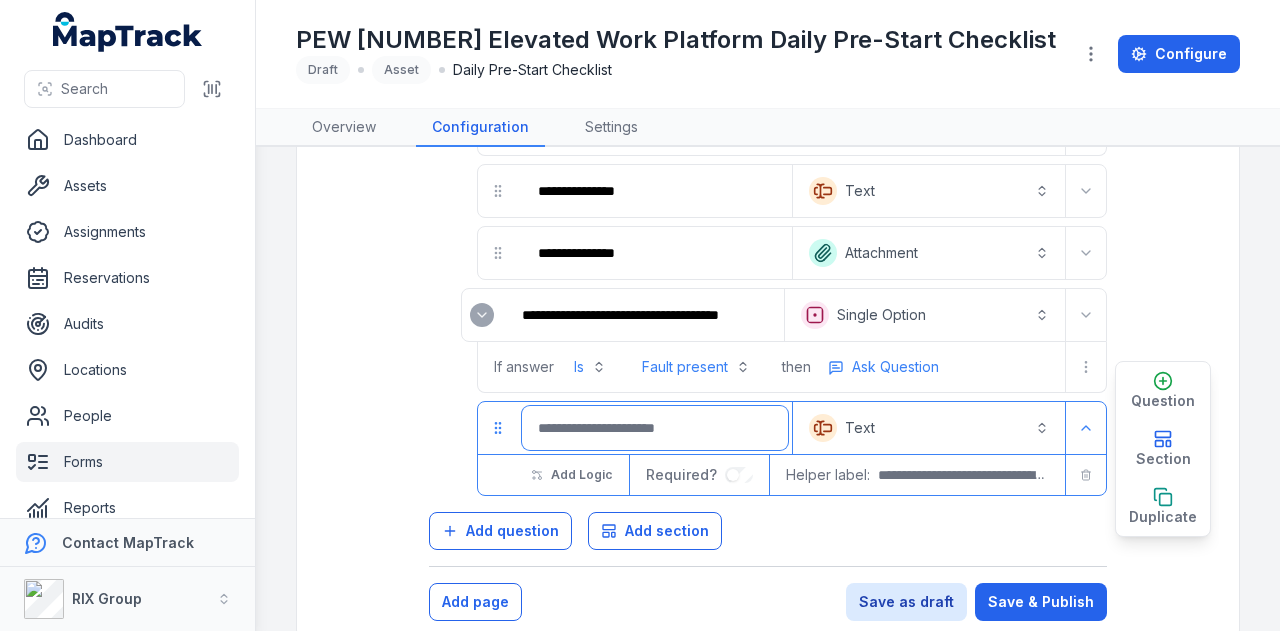 click at bounding box center [655, 428] 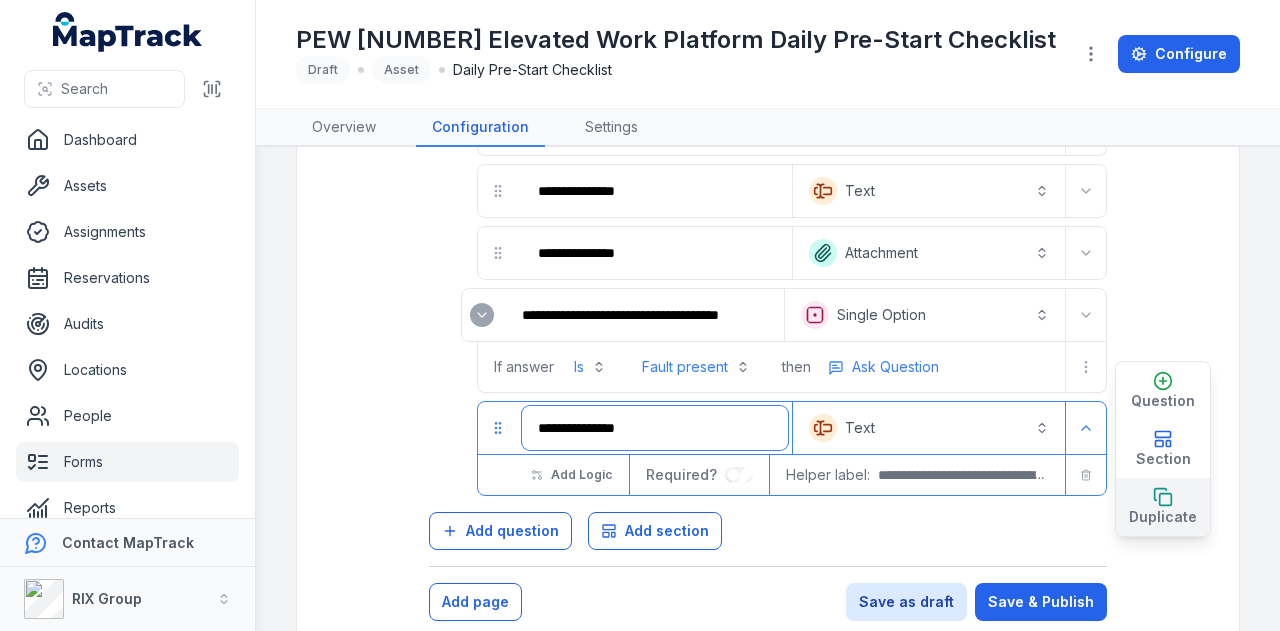 type on "**********" 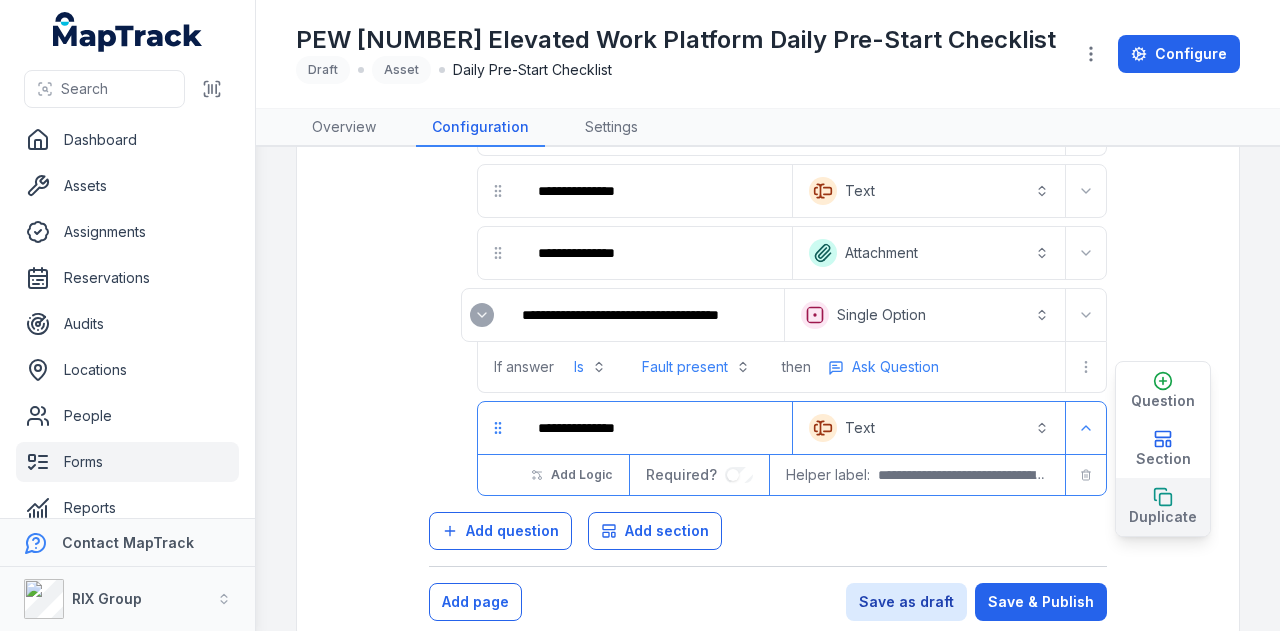 click 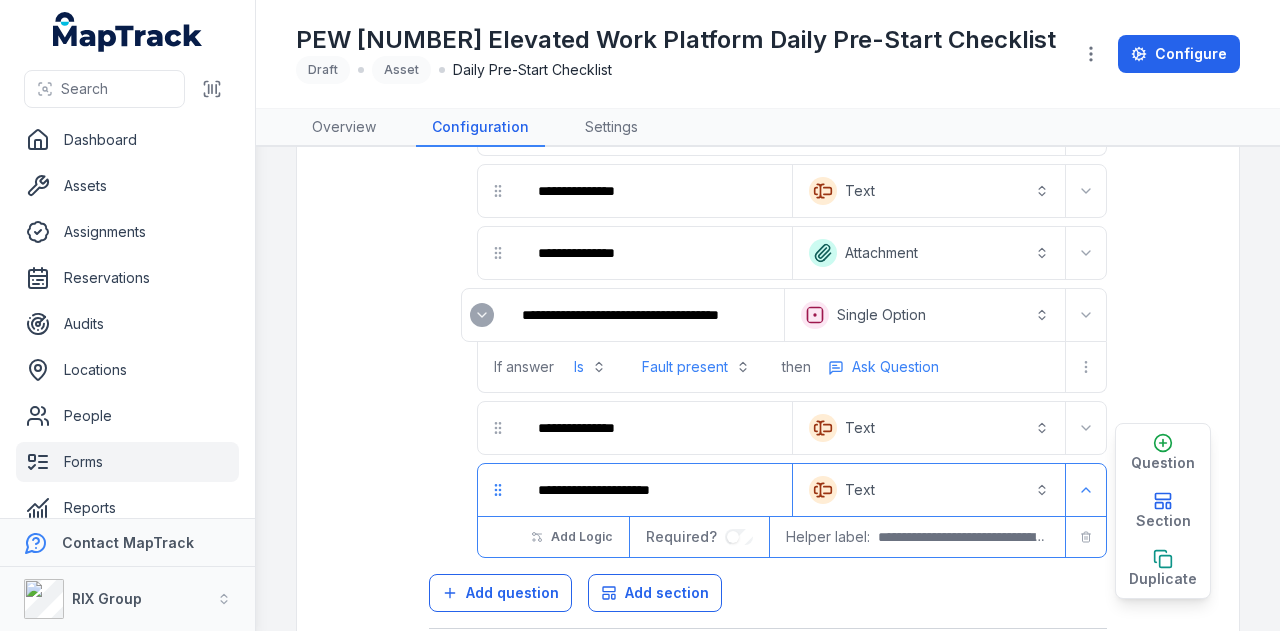 scroll, scrollTop: 3093, scrollLeft: 0, axis: vertical 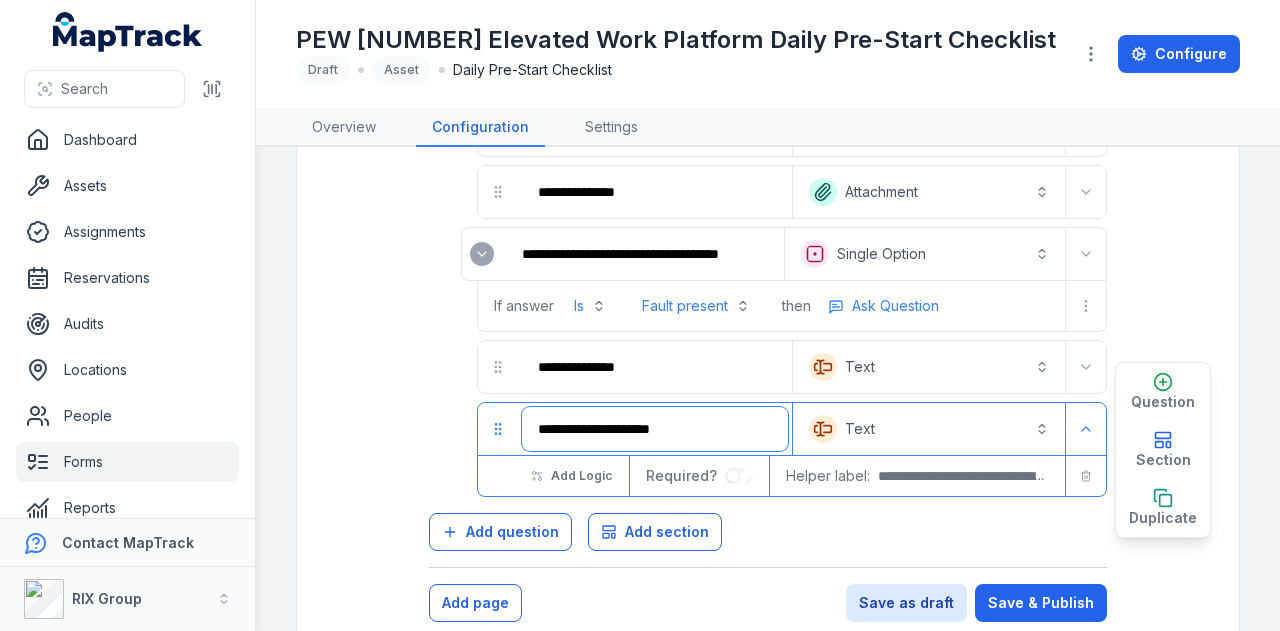 drag, startPoint x: 744, startPoint y: 407, endPoint x: 474, endPoint y: 409, distance: 270.00742 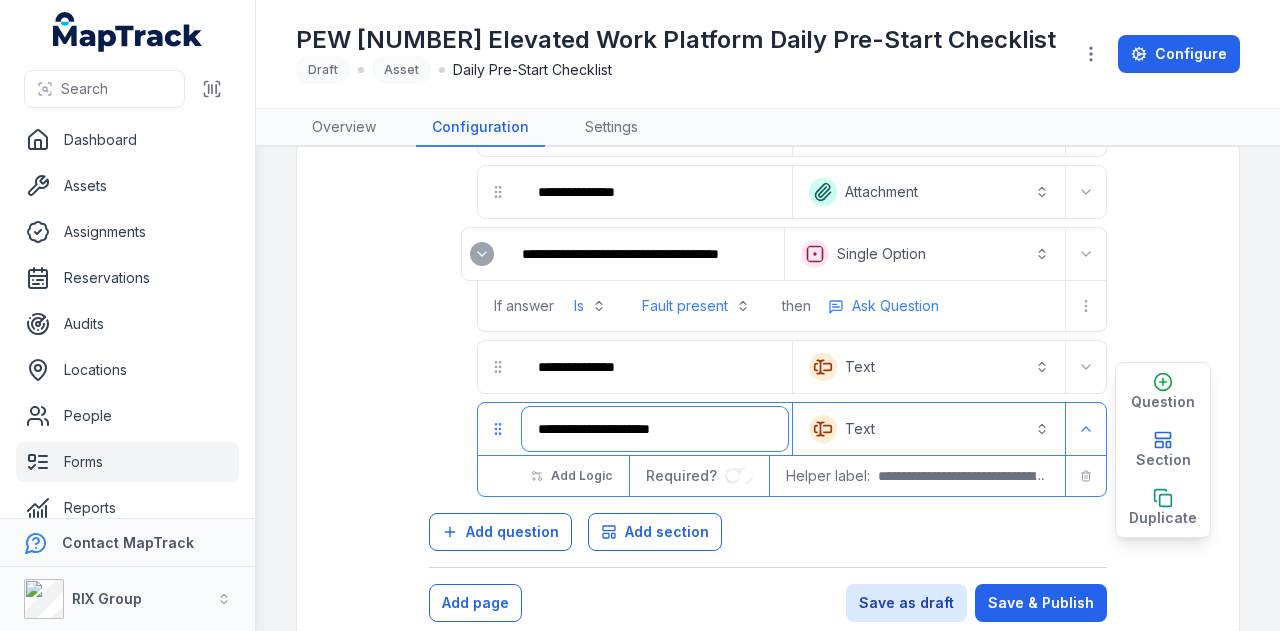 click on "**********" at bounding box center [768, 449] 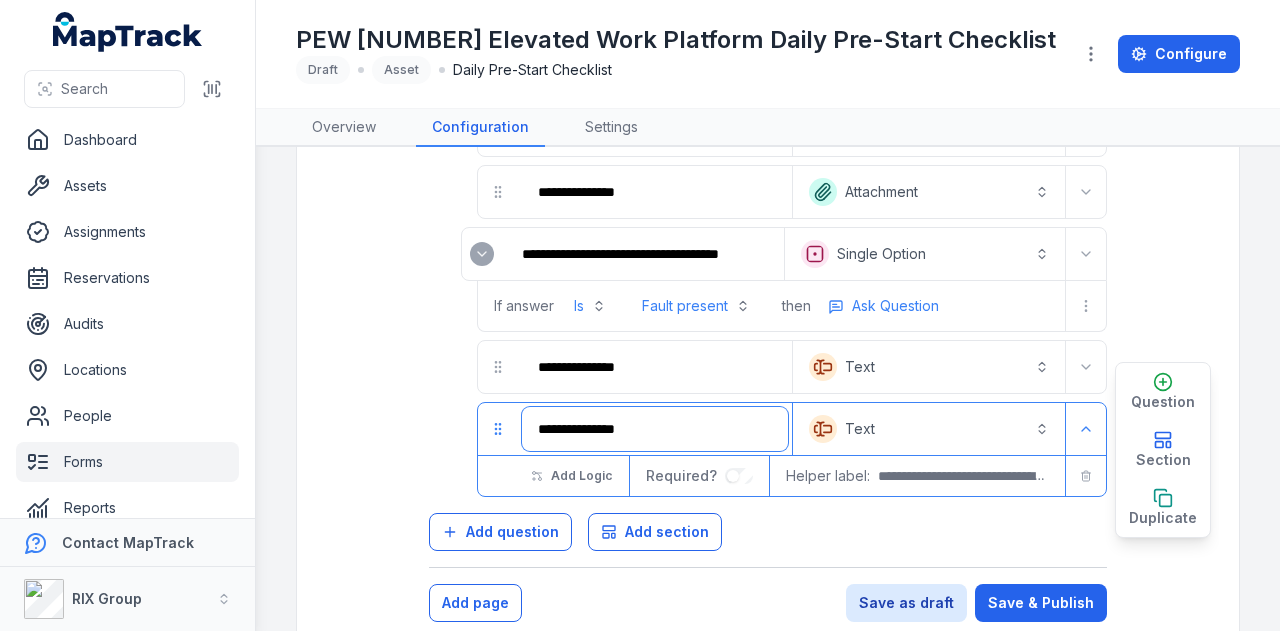 type on "**********" 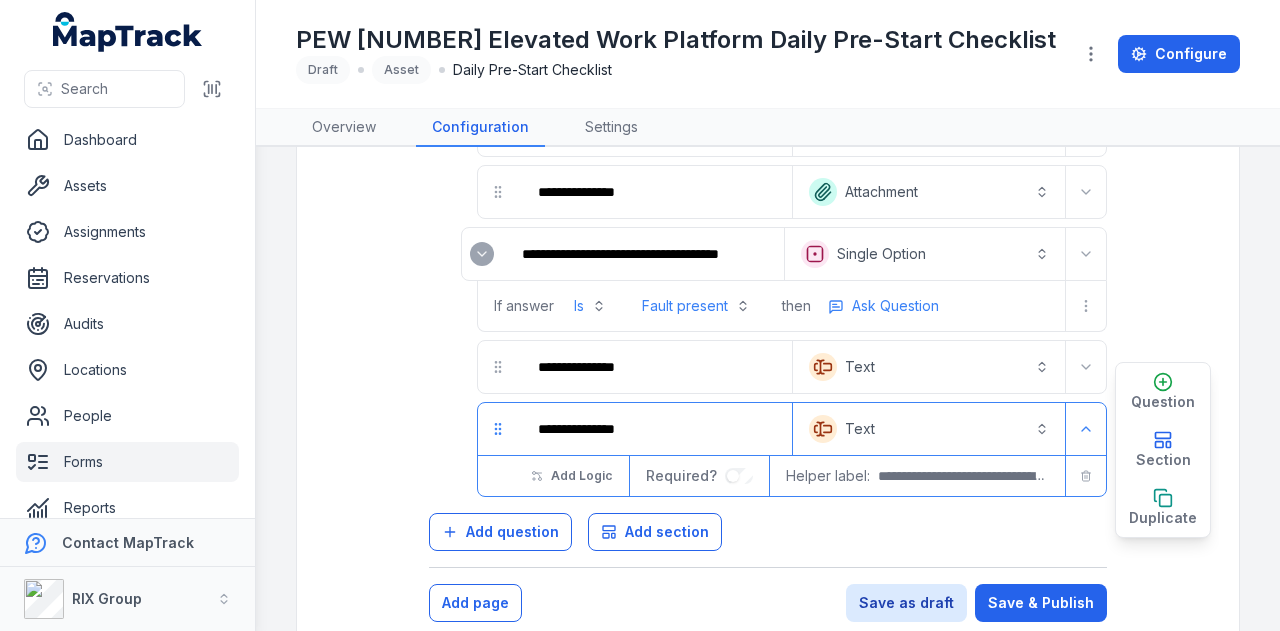 click on "Text *******" at bounding box center [929, 429] 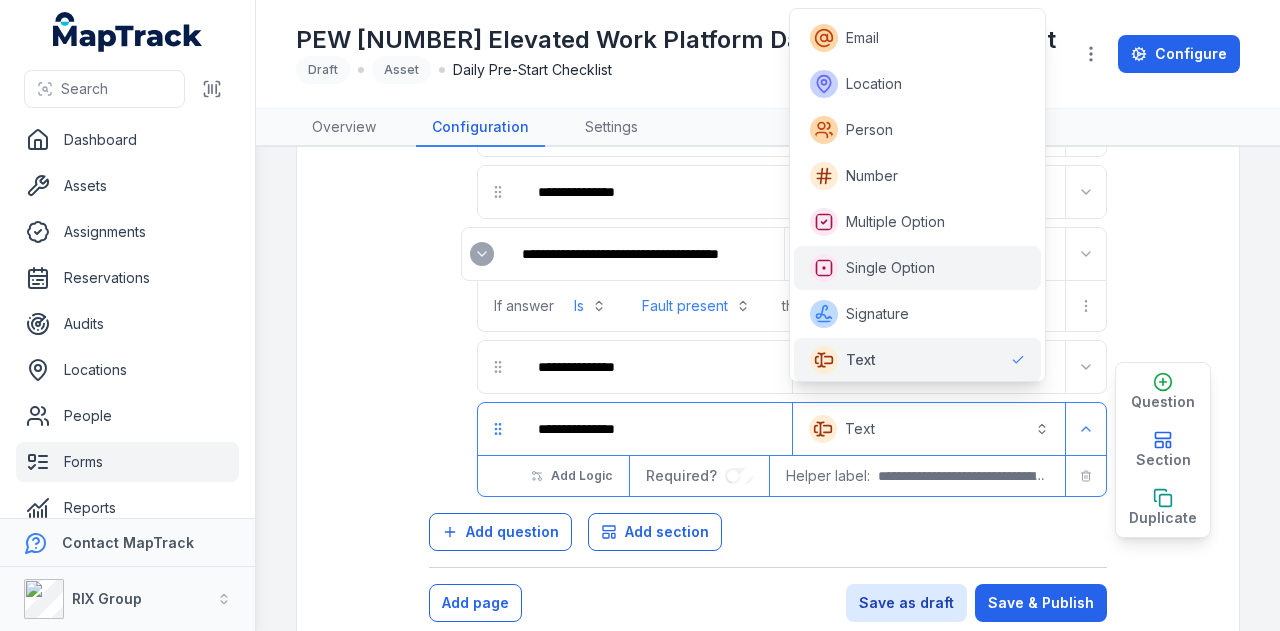 scroll, scrollTop: 0, scrollLeft: 0, axis: both 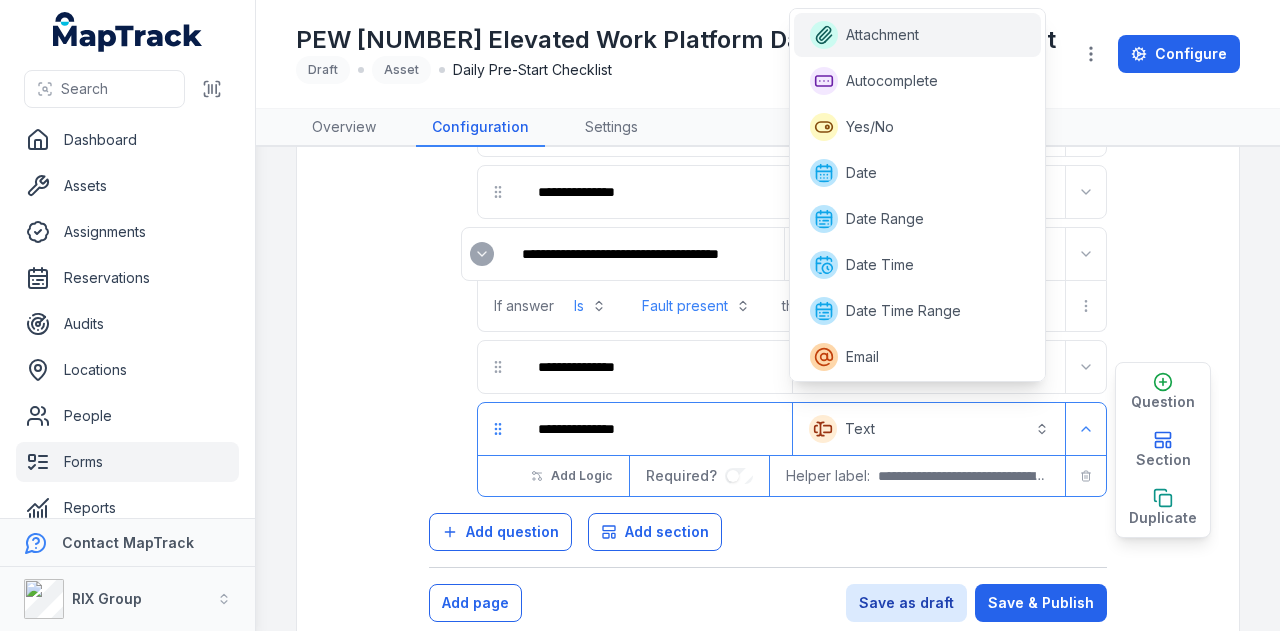 click on "Attachment" at bounding box center [918, 35] 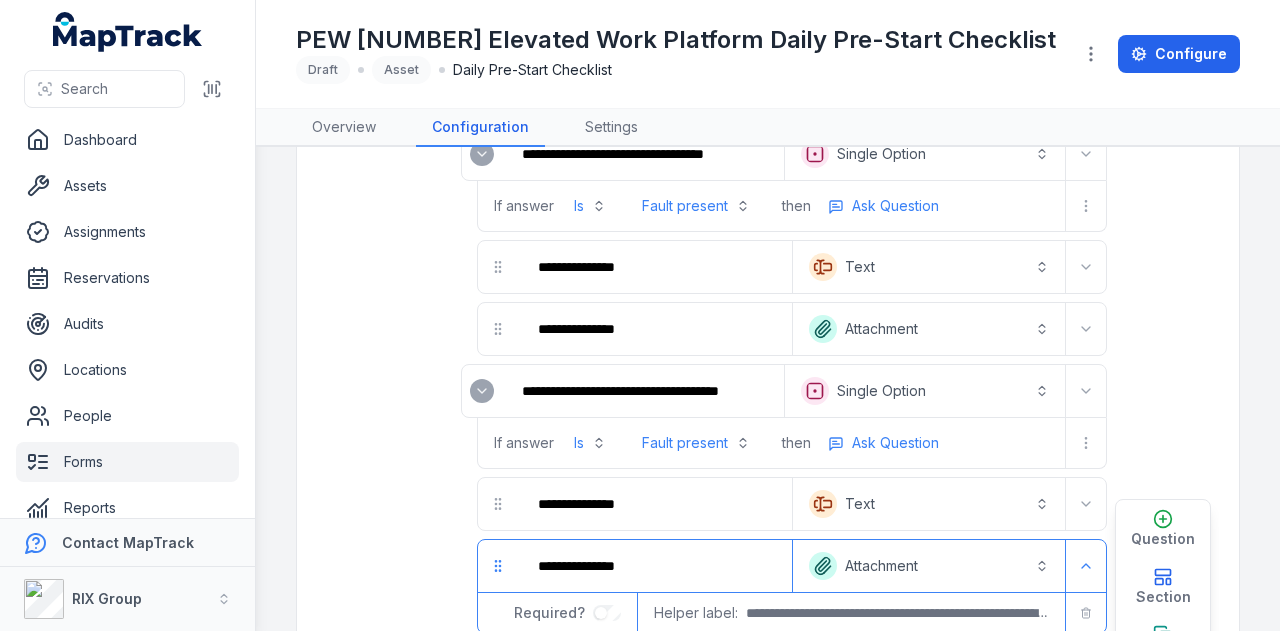 scroll, scrollTop: 3093, scrollLeft: 0, axis: vertical 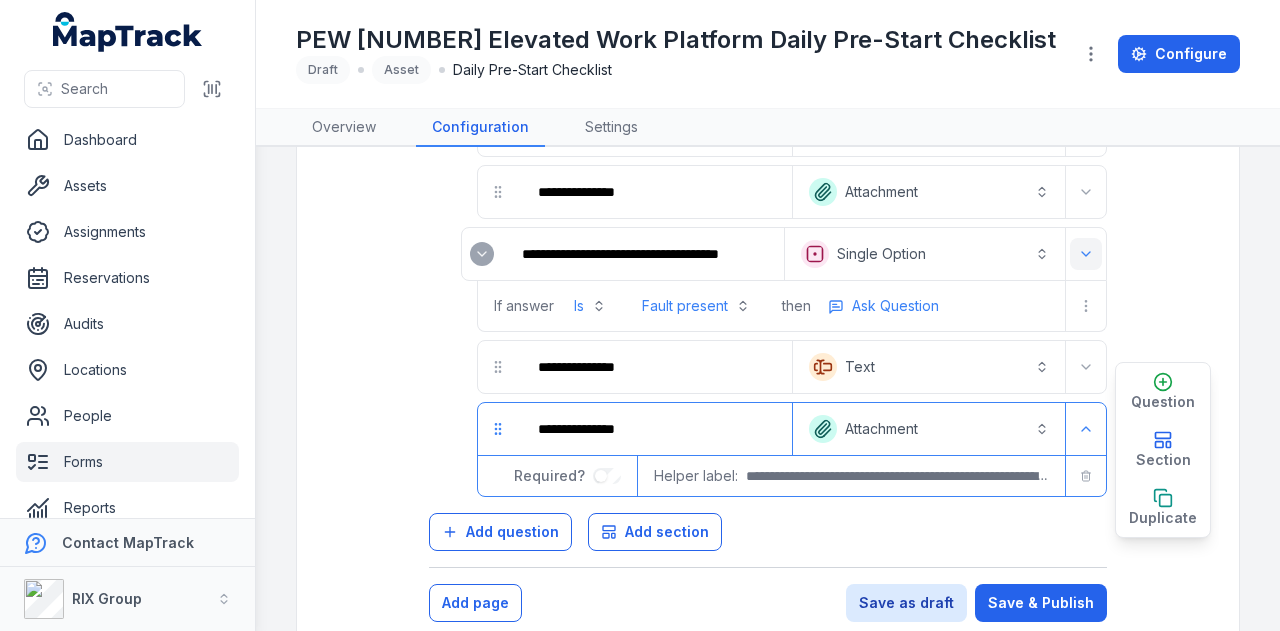 click at bounding box center (1086, 254) 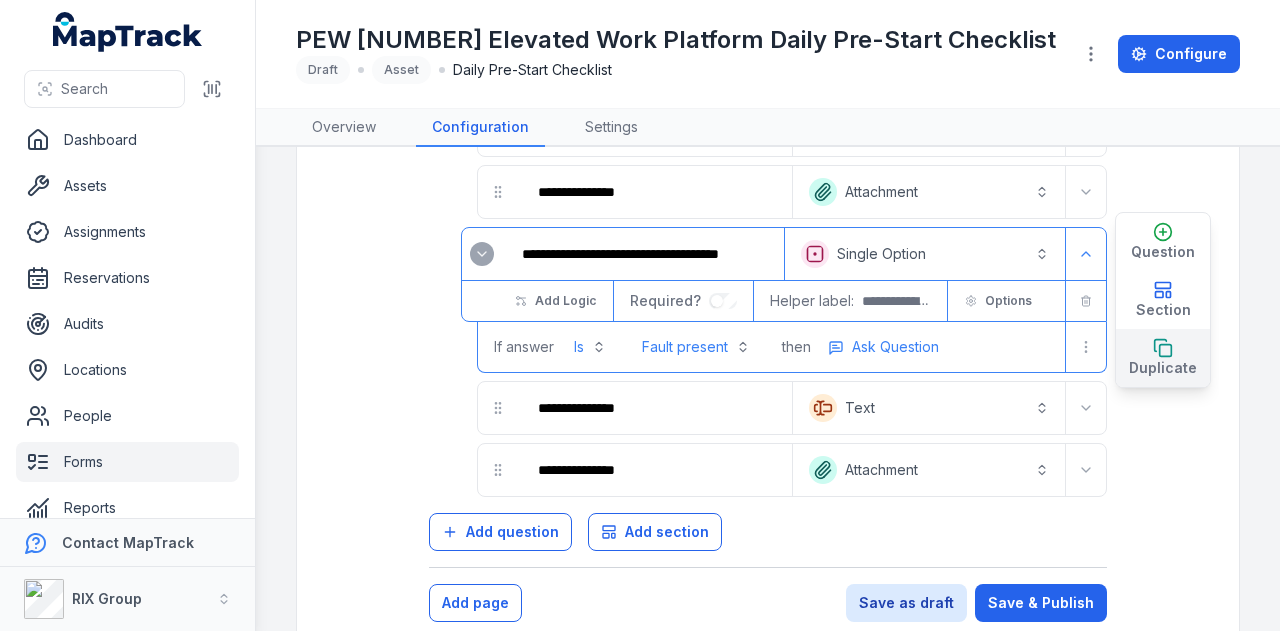 click on "Duplicate" at bounding box center (1163, 368) 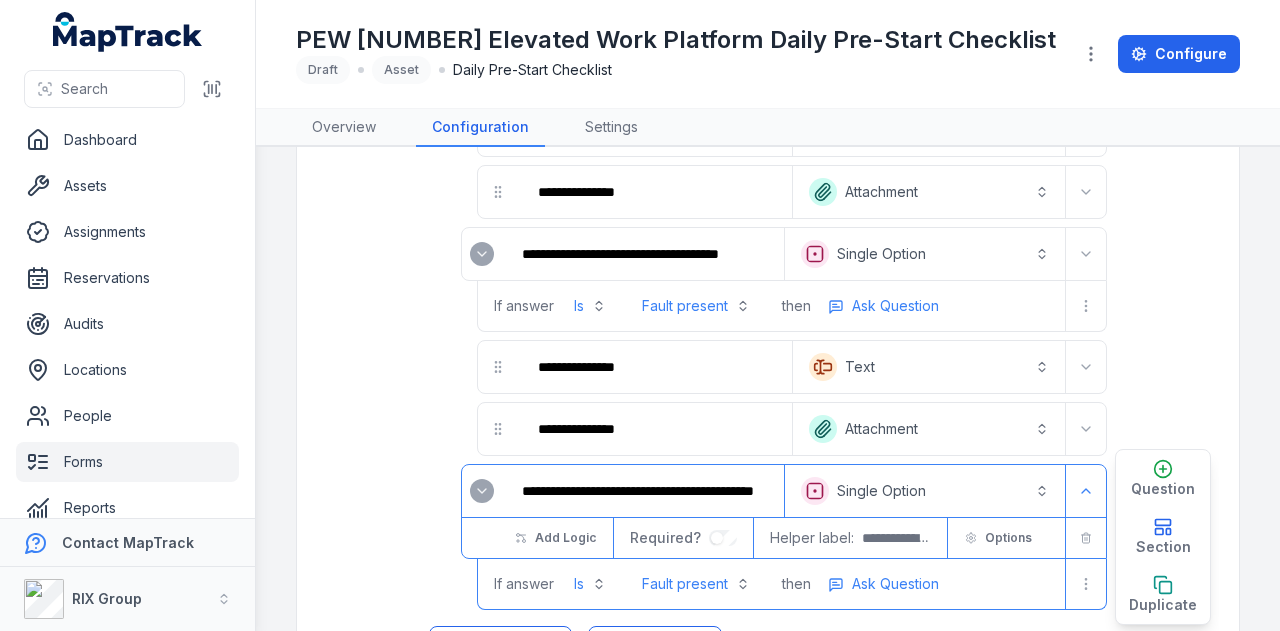 scroll, scrollTop: 3205, scrollLeft: 0, axis: vertical 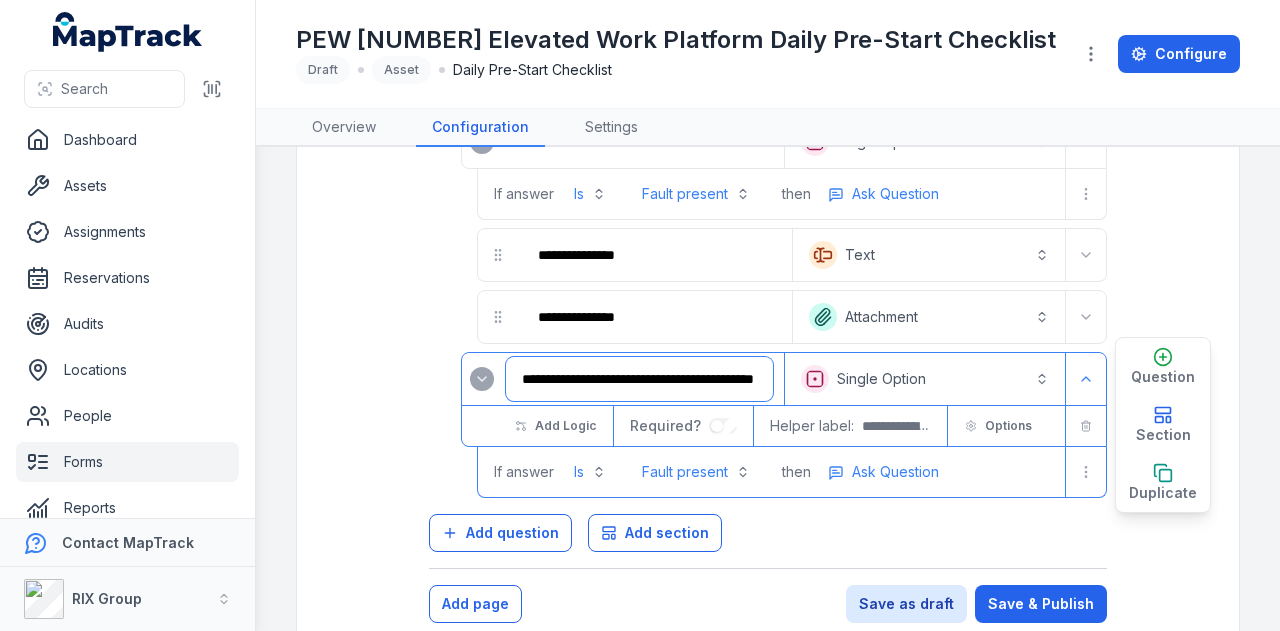 drag, startPoint x: 512, startPoint y: 347, endPoint x: 970, endPoint y: 351, distance: 458.01746 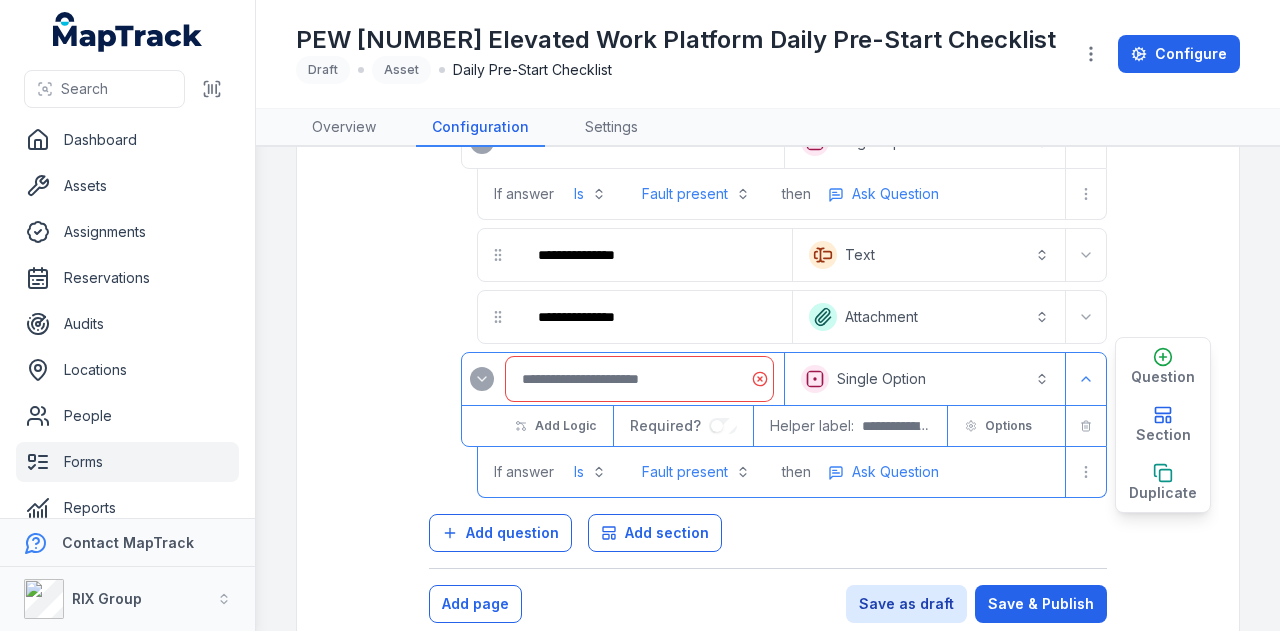 scroll, scrollTop: 0, scrollLeft: 0, axis: both 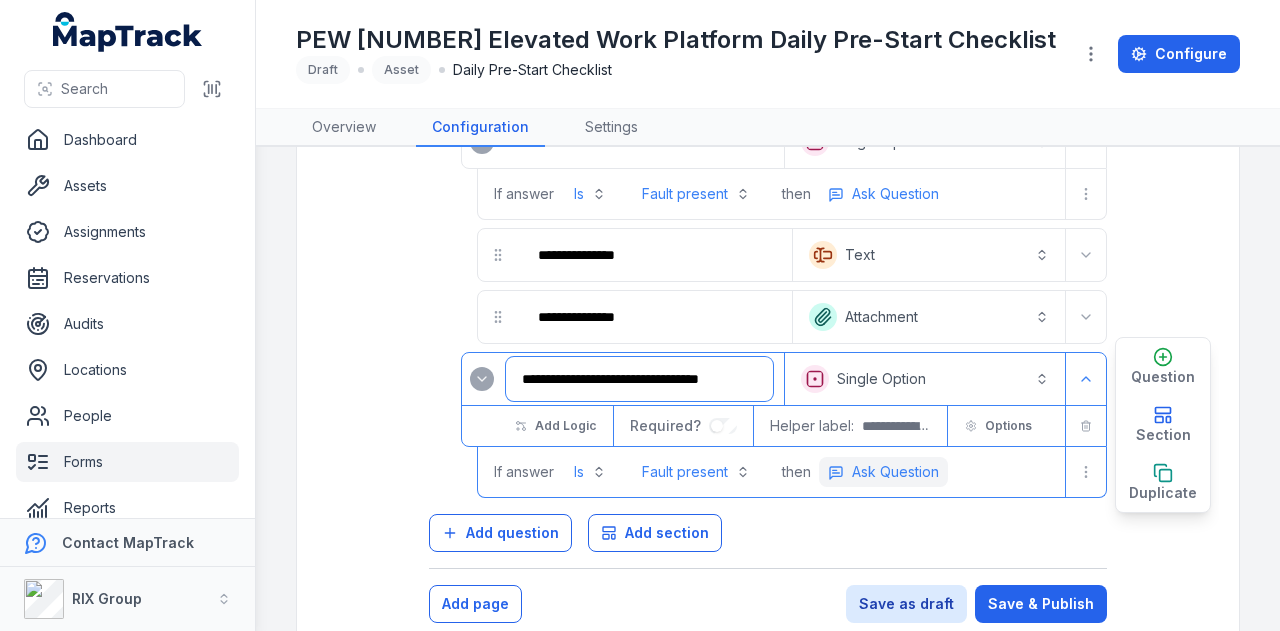 type on "**********" 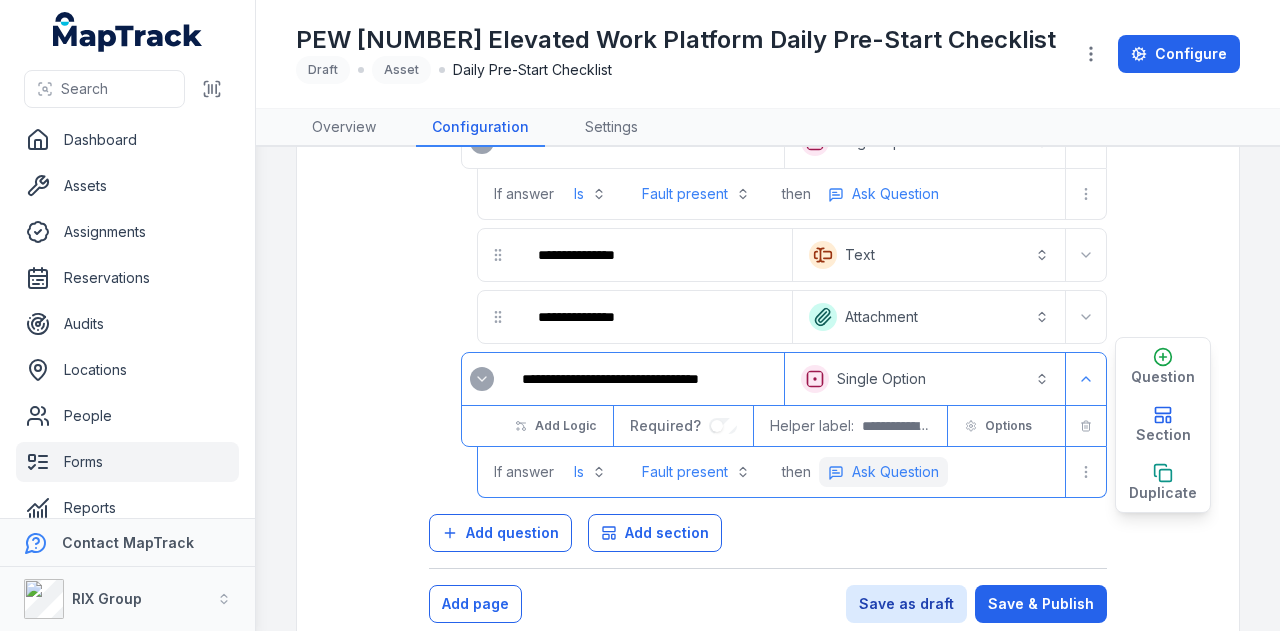 click on "Ask Question" at bounding box center [895, 472] 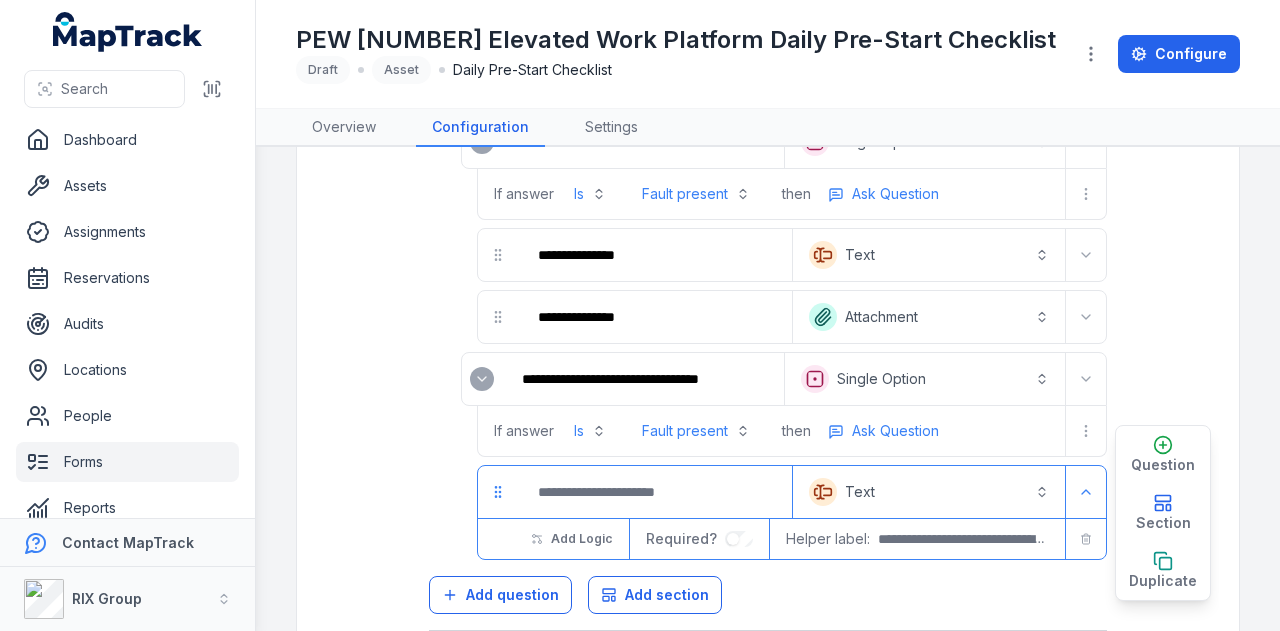 scroll, scrollTop: 3266, scrollLeft: 0, axis: vertical 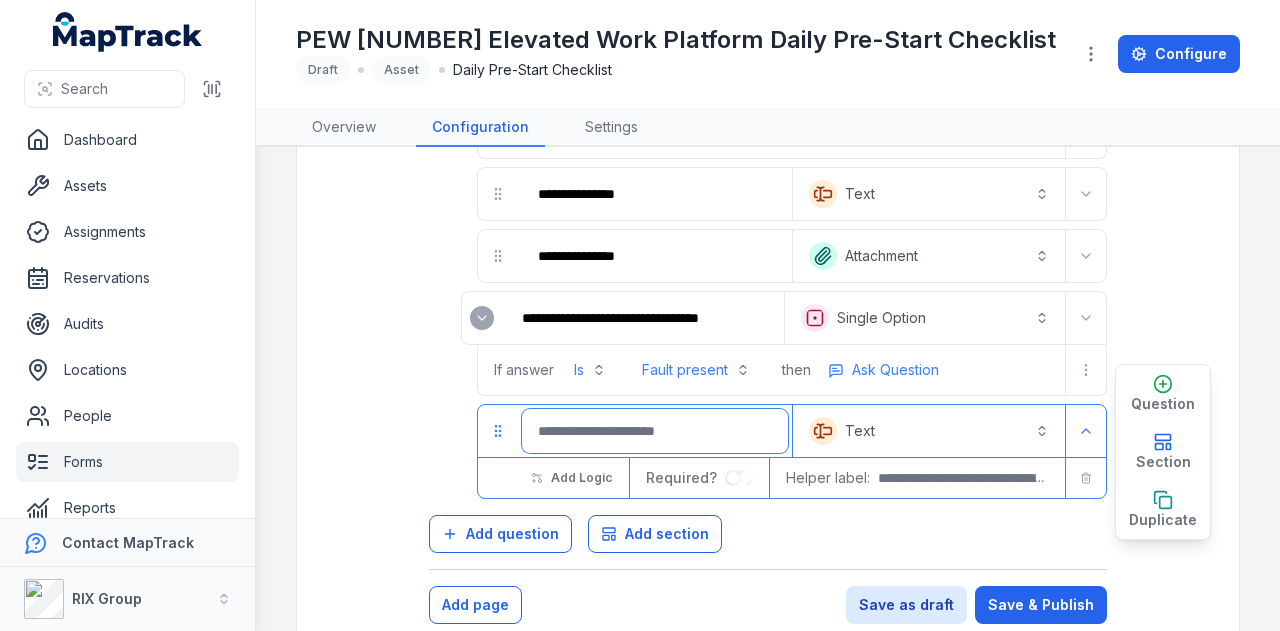 click at bounding box center (655, 431) 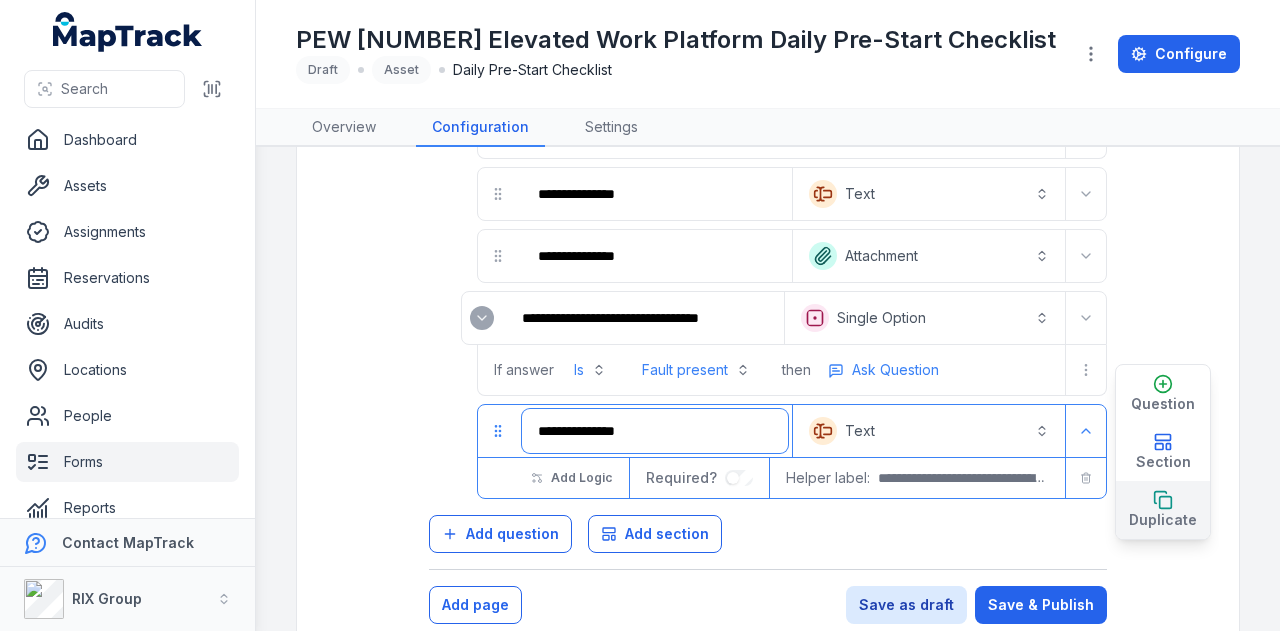 type on "**********" 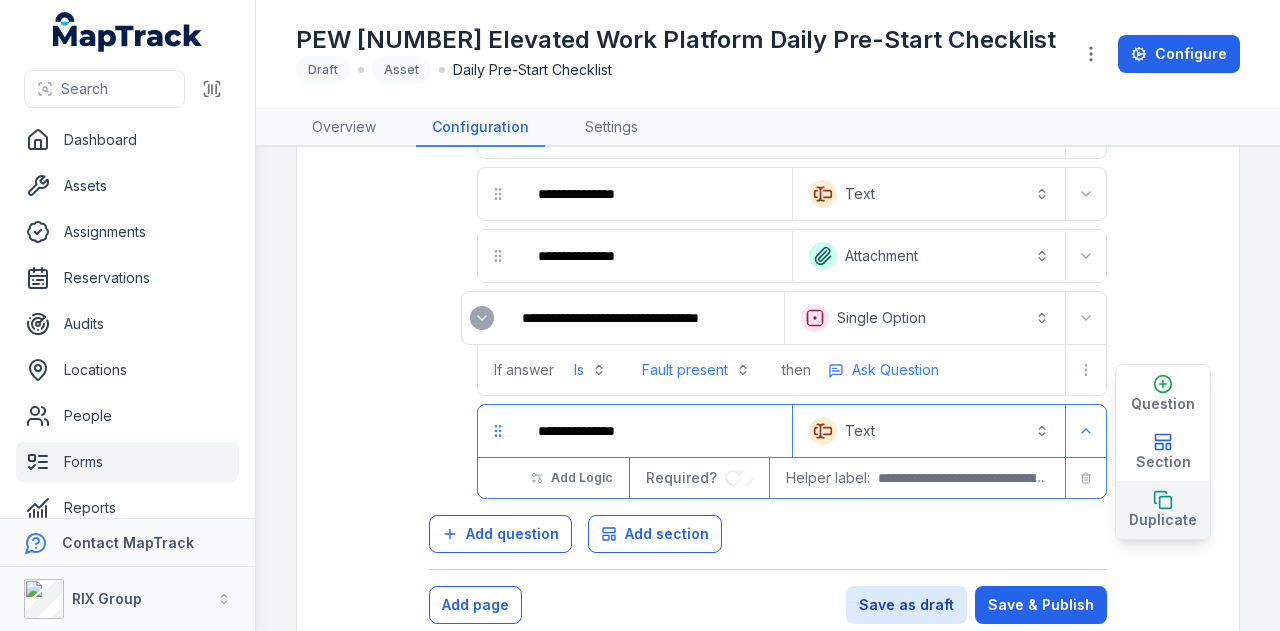 click on "Duplicate" at bounding box center (1163, 510) 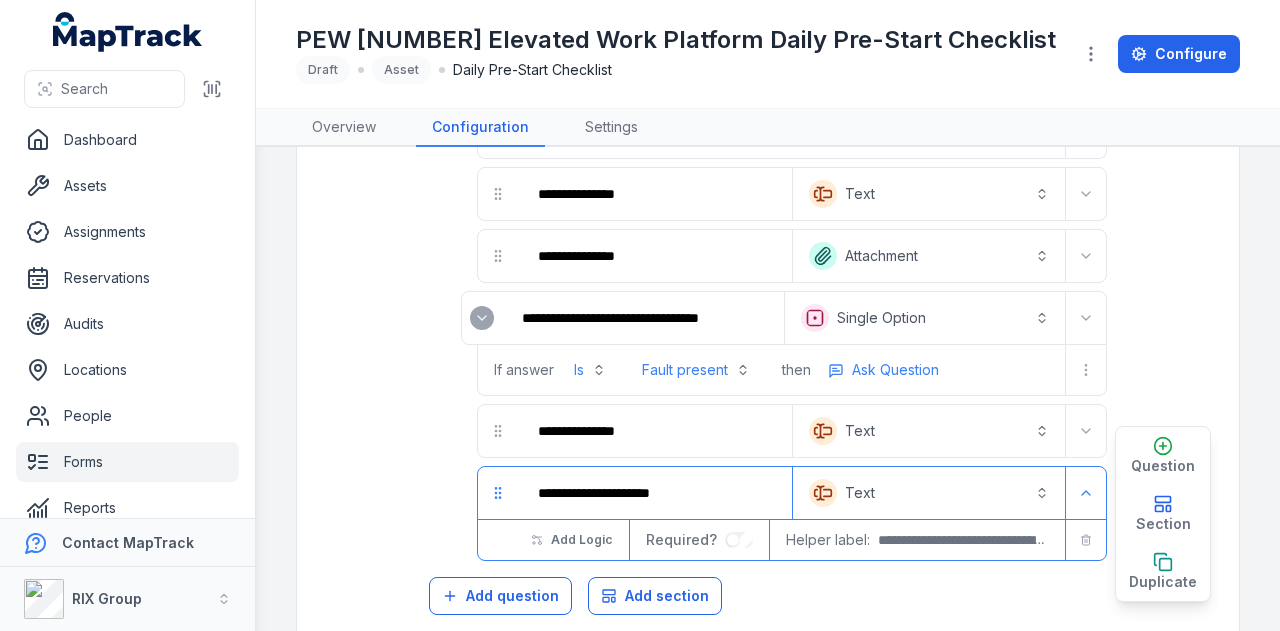 scroll, scrollTop: 3328, scrollLeft: 0, axis: vertical 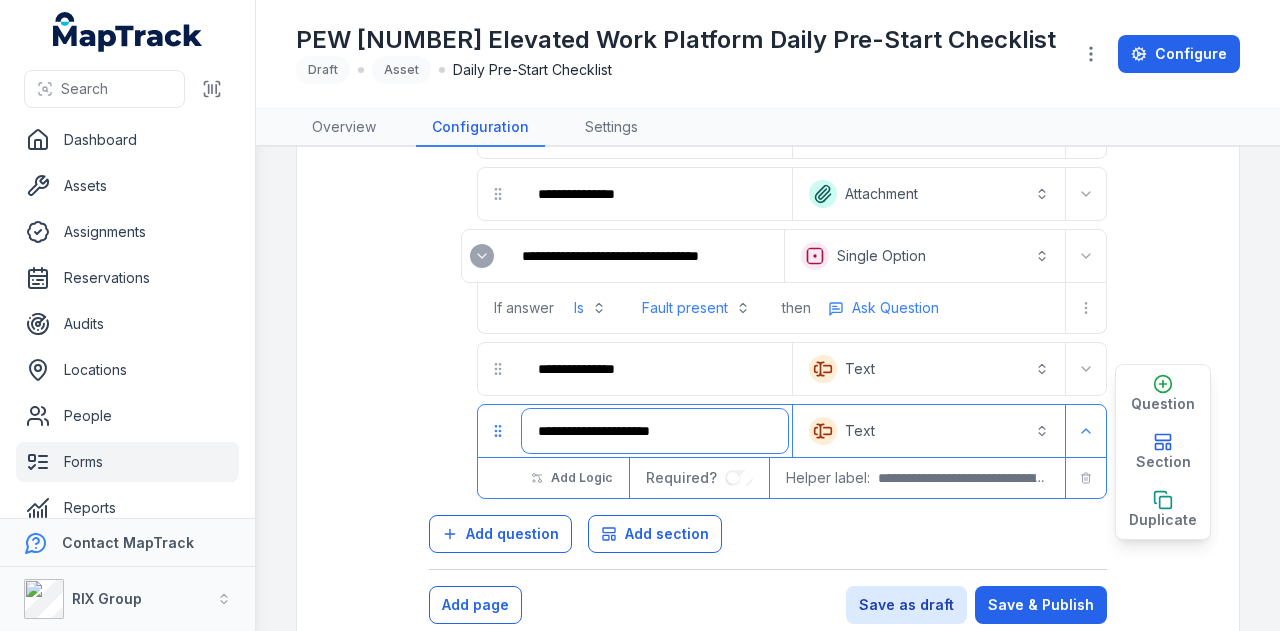 drag, startPoint x: 714, startPoint y: 392, endPoint x: 630, endPoint y: 398, distance: 84.21401 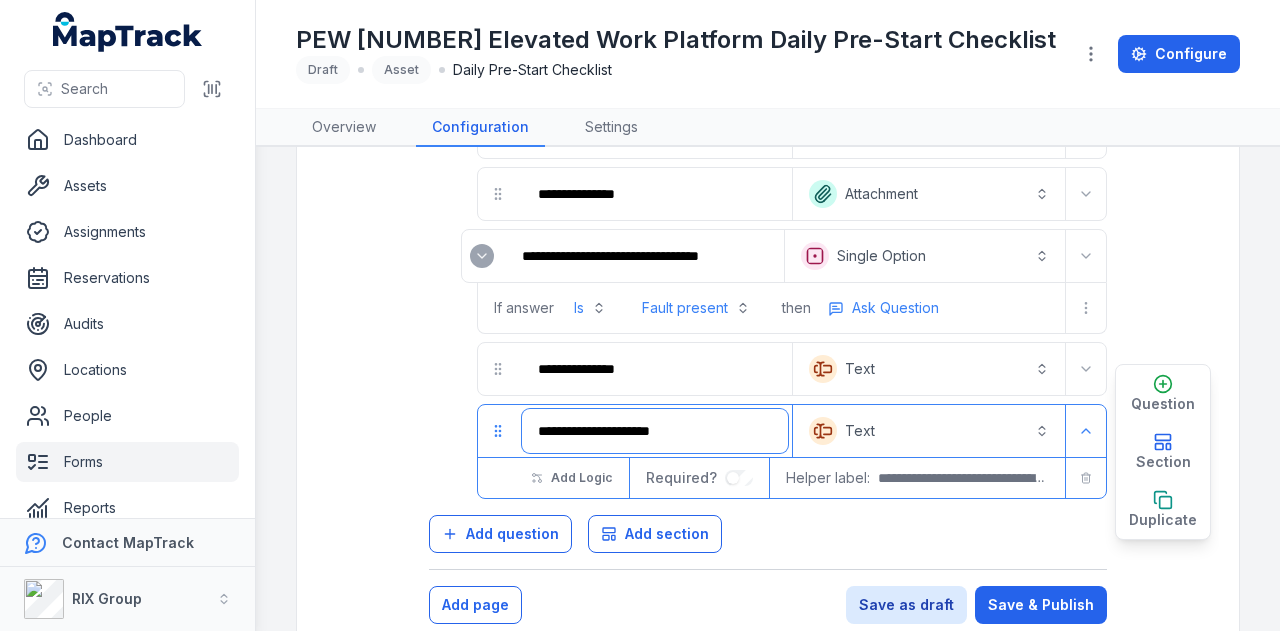 click on "**********" at bounding box center [655, 431] 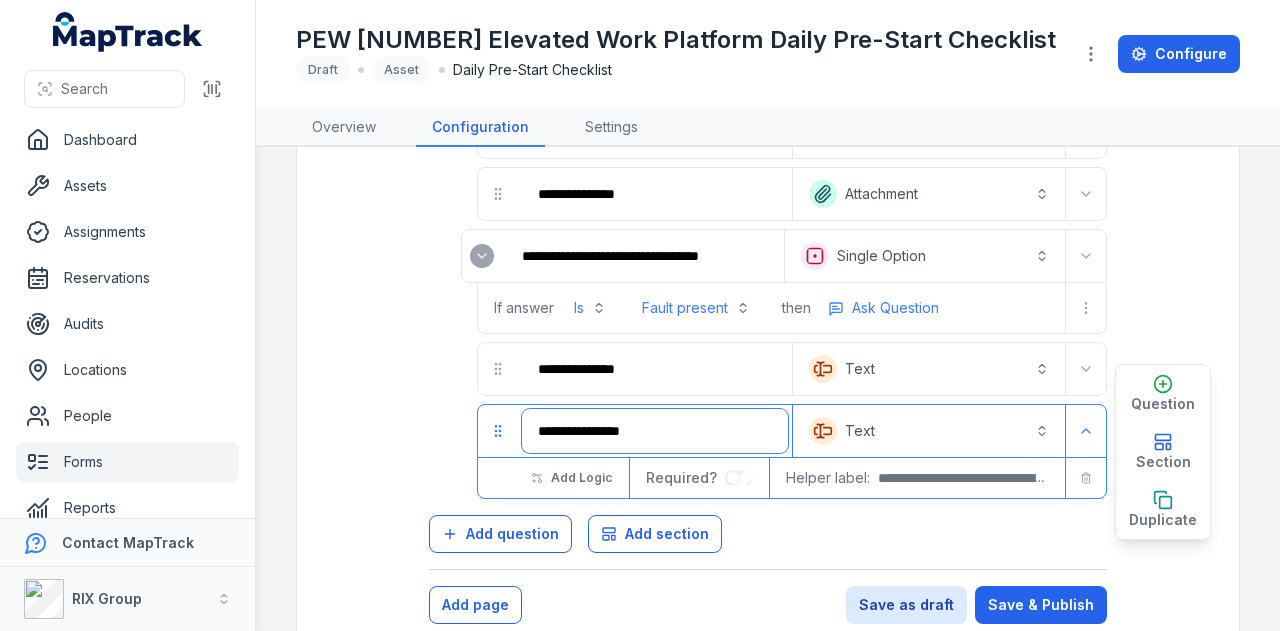 click on "**********" at bounding box center (655, 431) 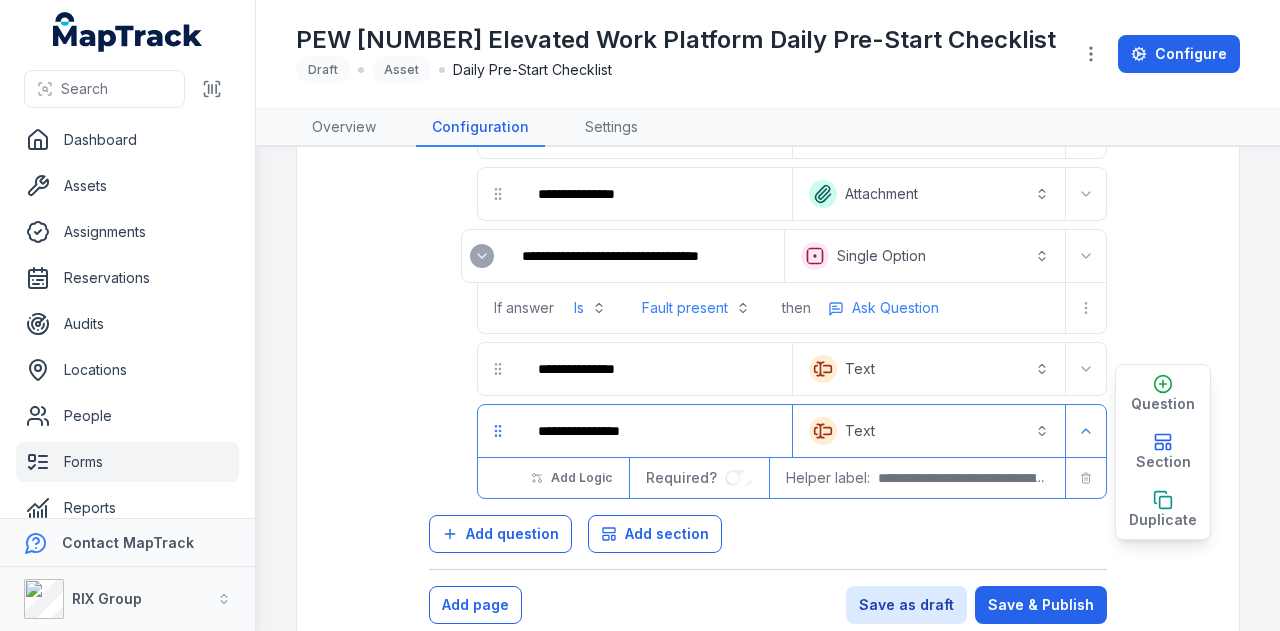 click on "Text *******" at bounding box center [929, 431] 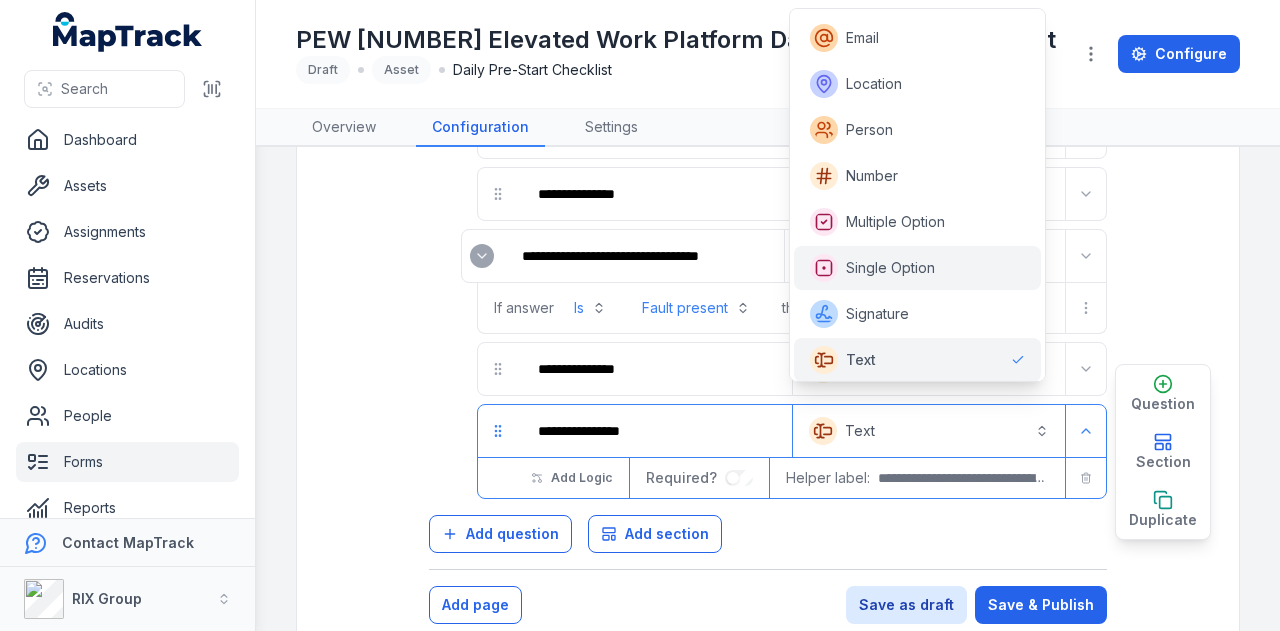scroll, scrollTop: 0, scrollLeft: 0, axis: both 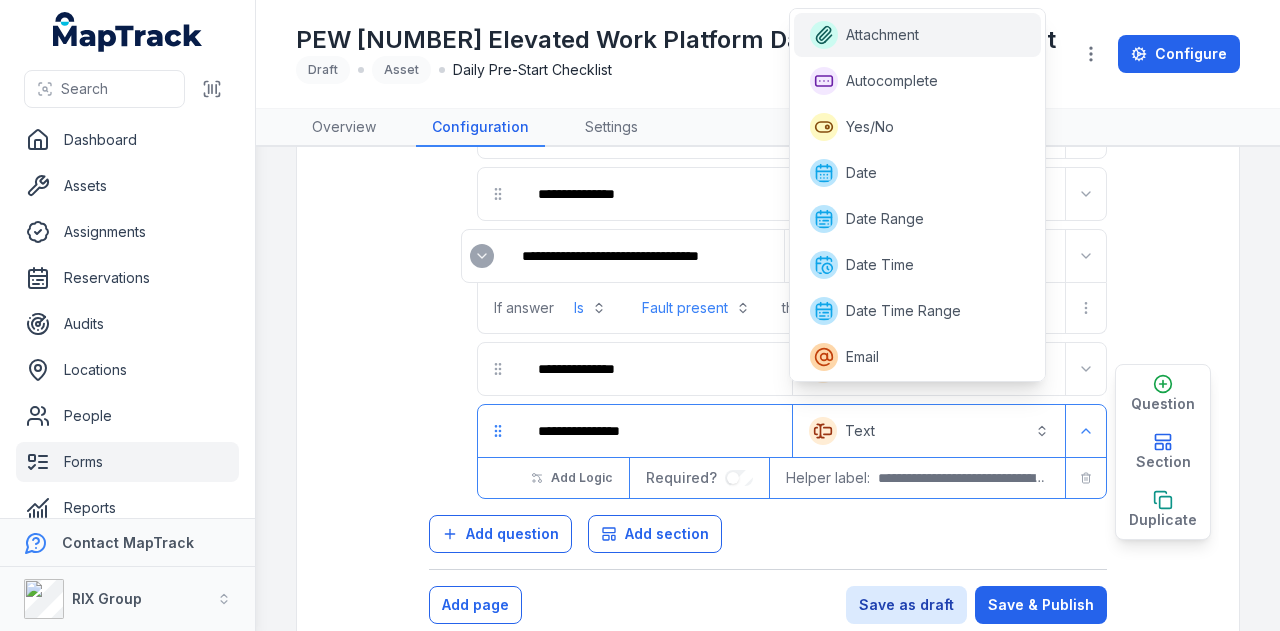click on "Attachment" at bounding box center [918, 35] 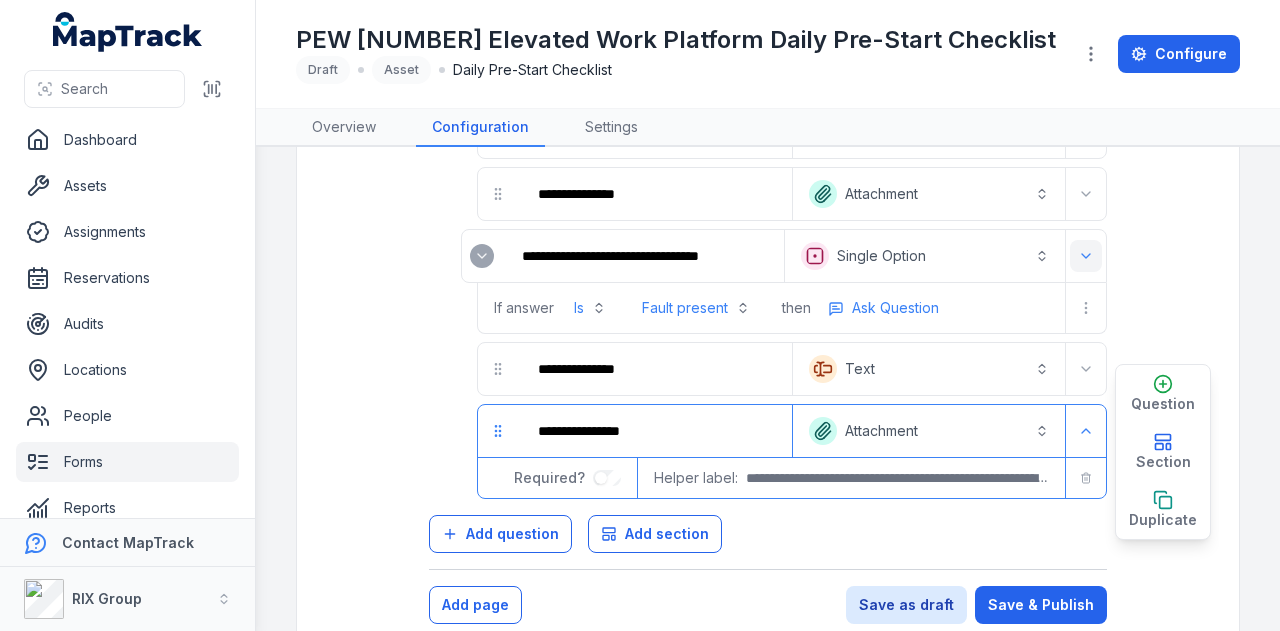 click 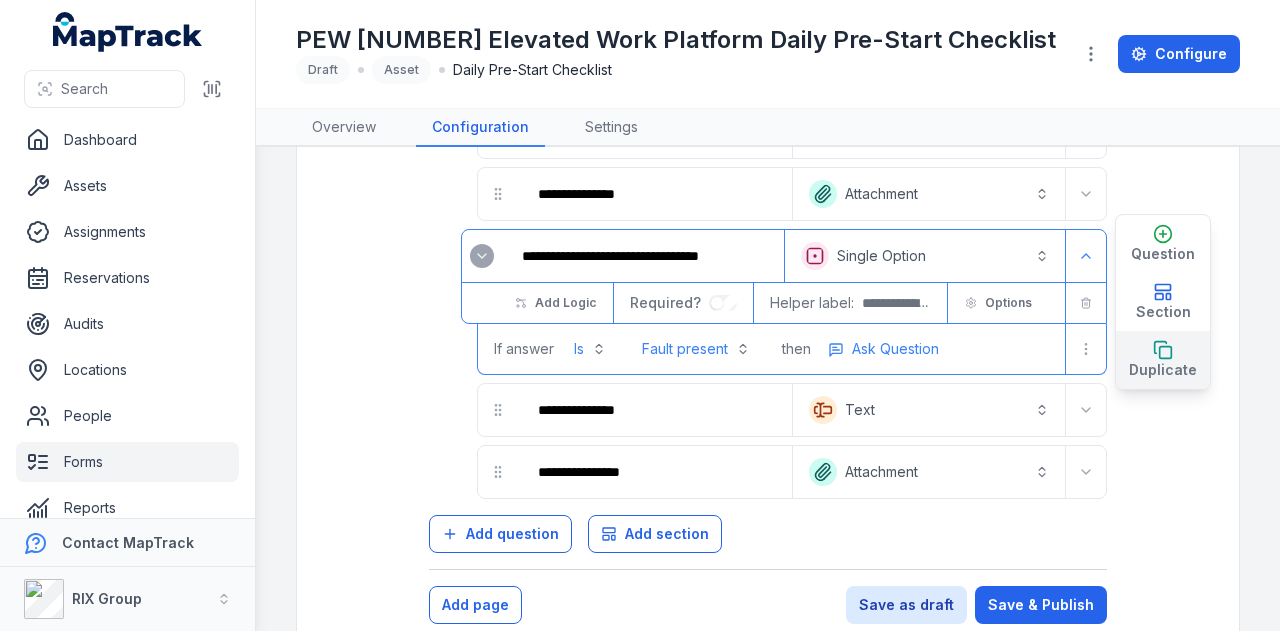 click on "Duplicate" at bounding box center [1163, 360] 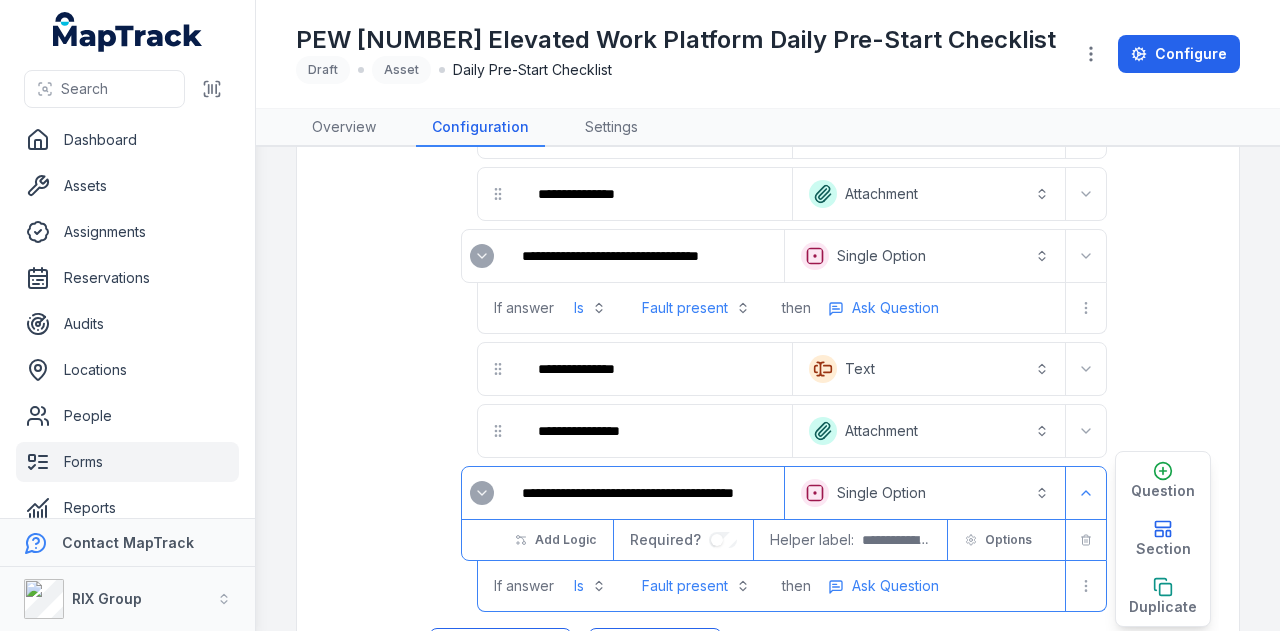 scroll, scrollTop: 3440, scrollLeft: 0, axis: vertical 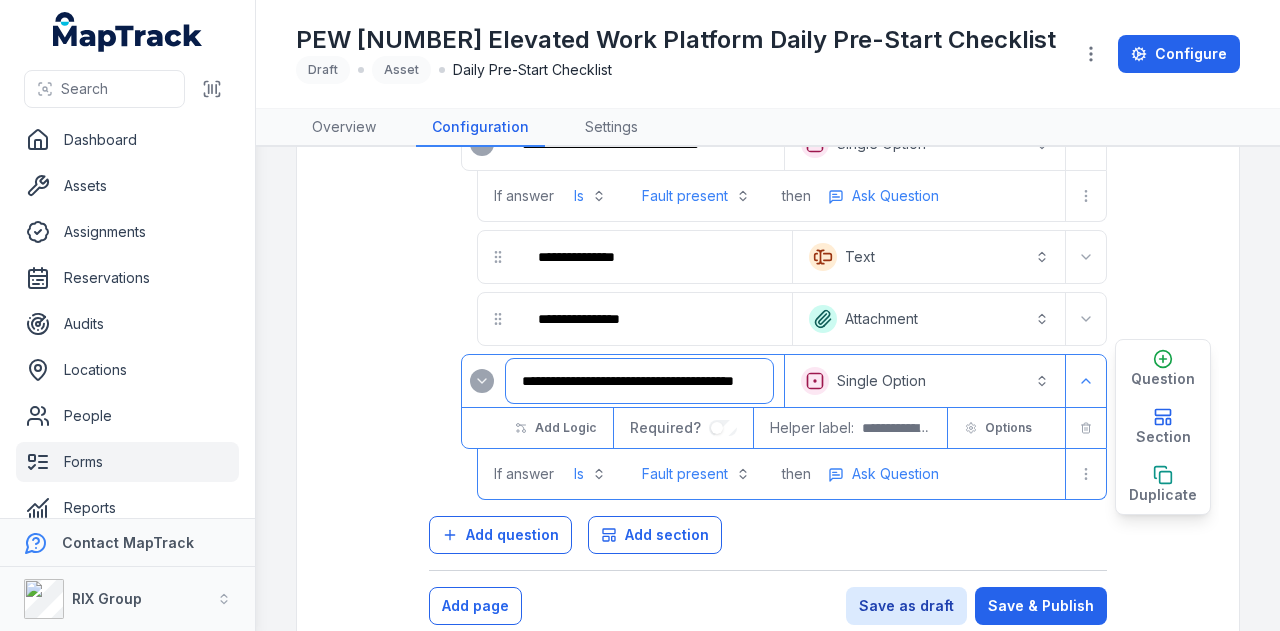 drag, startPoint x: 509, startPoint y: 347, endPoint x: 1012, endPoint y: 312, distance: 504.21622 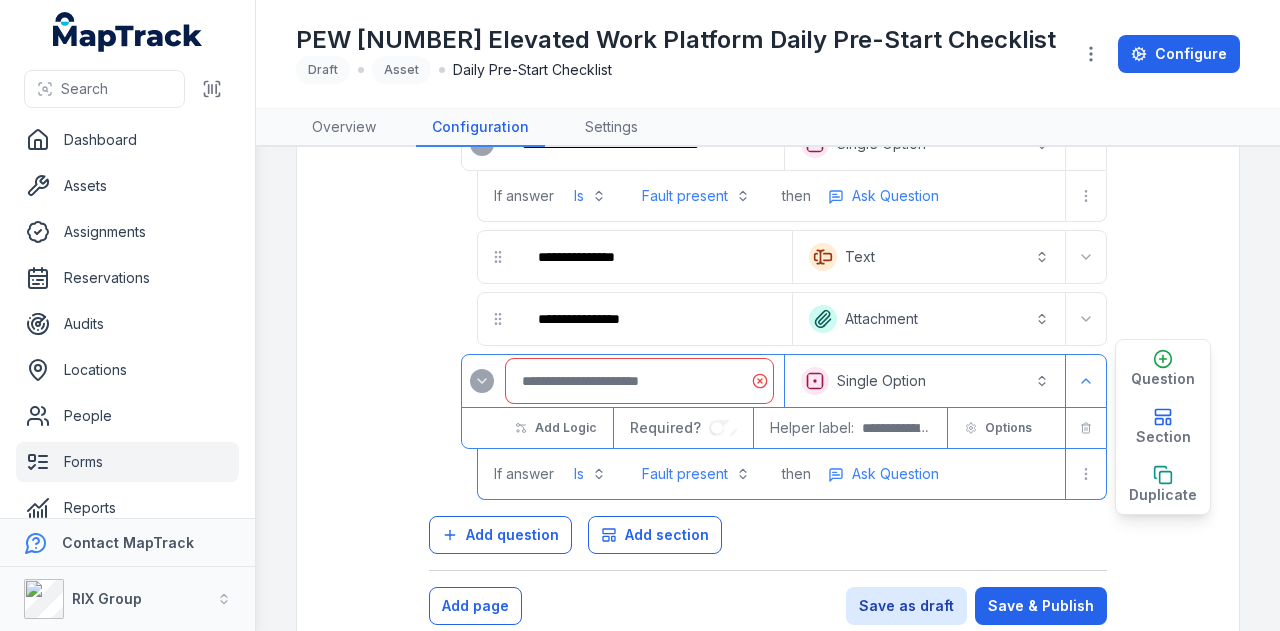 scroll, scrollTop: 0, scrollLeft: 0, axis: both 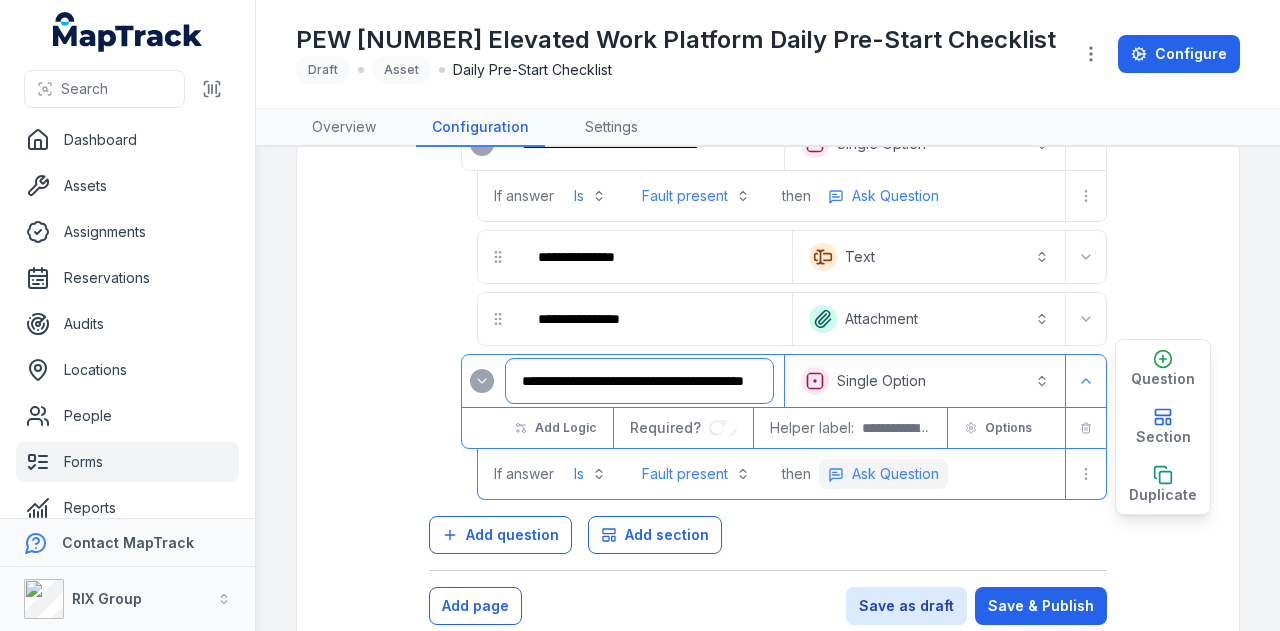 type on "**********" 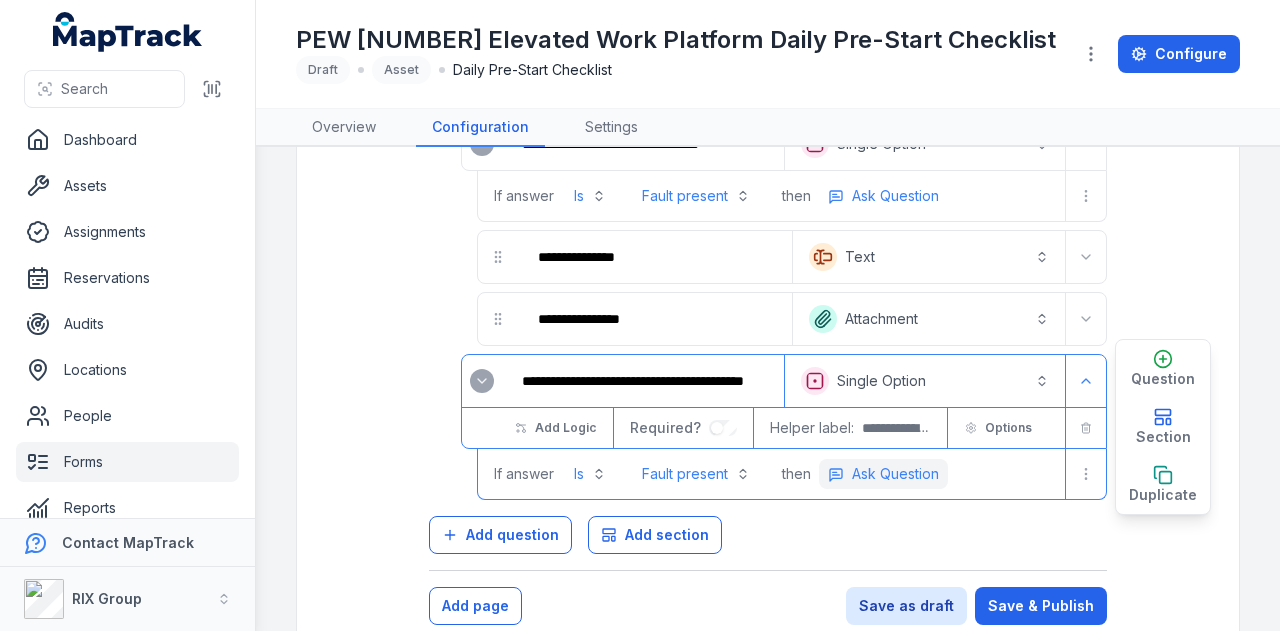 scroll, scrollTop: 0, scrollLeft: 0, axis: both 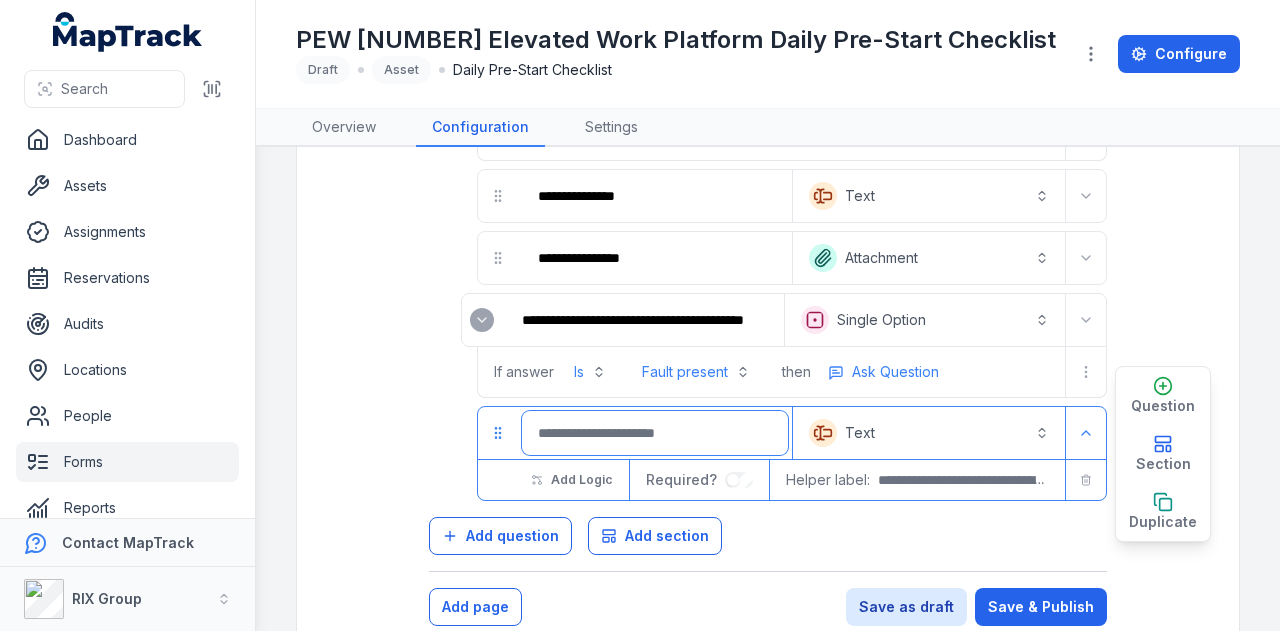 click at bounding box center (655, 433) 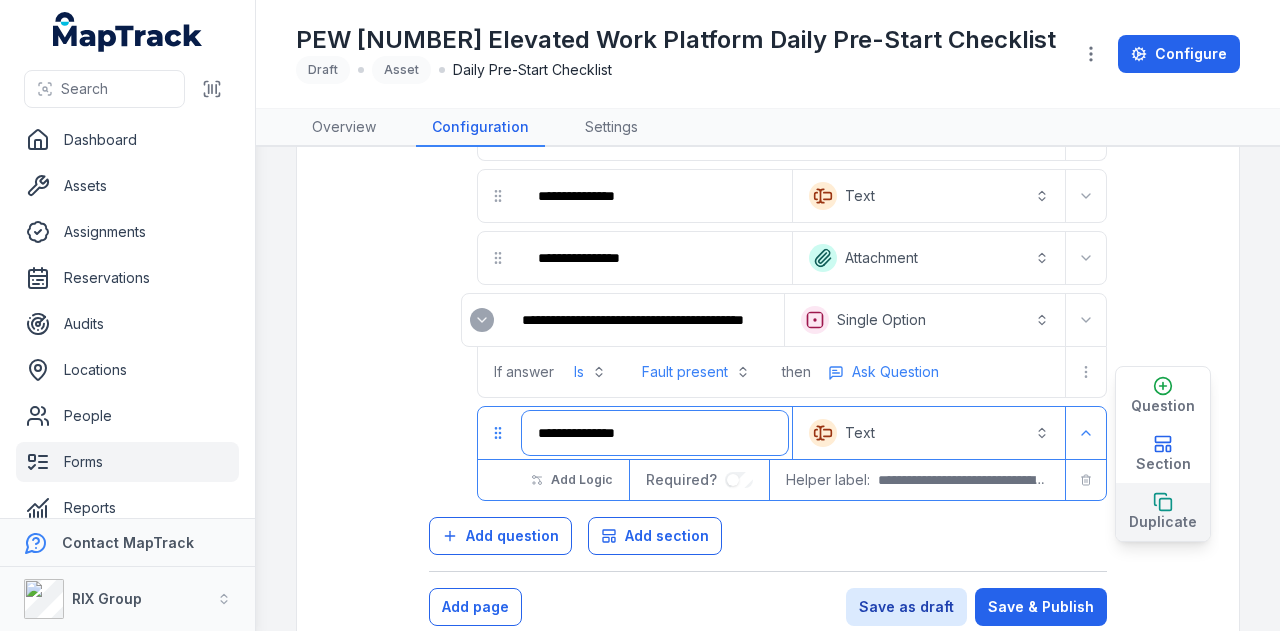 type on "**********" 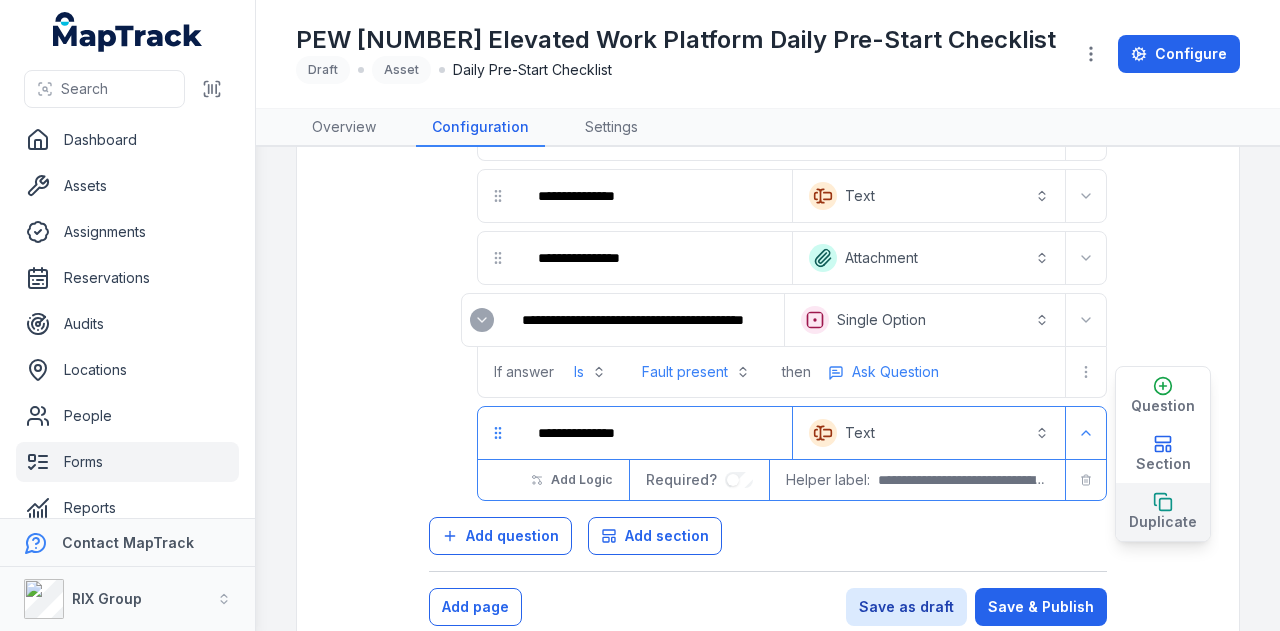 click on "Duplicate" at bounding box center [1163, 522] 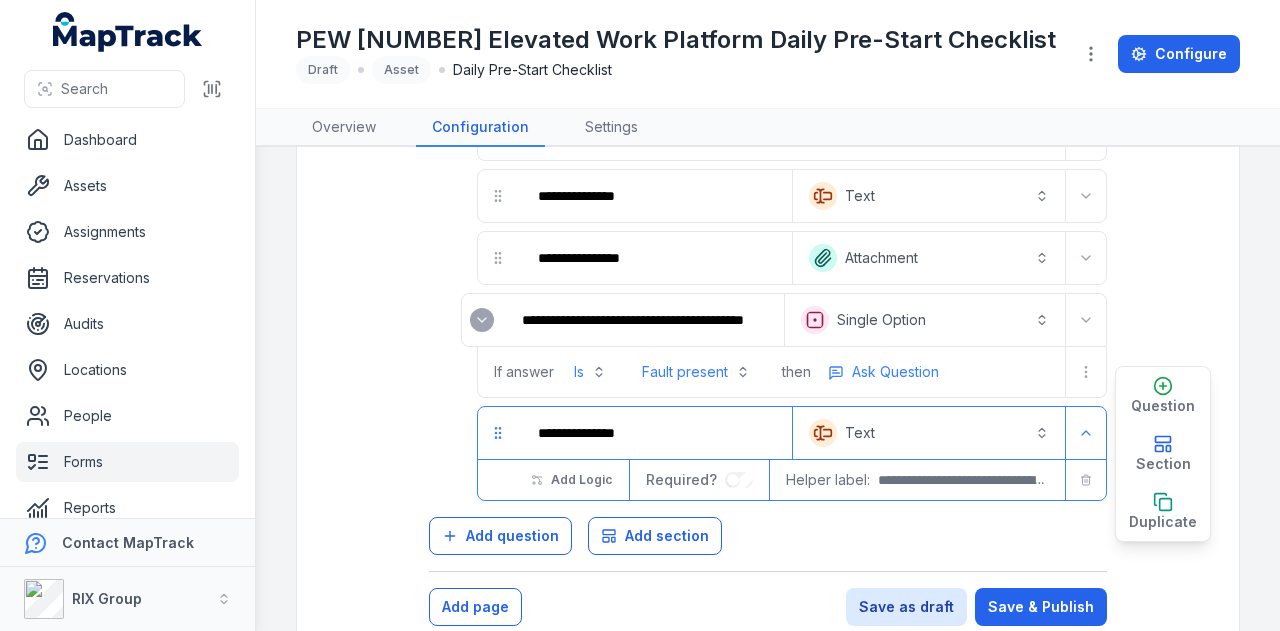 scroll, scrollTop: 3562, scrollLeft: 0, axis: vertical 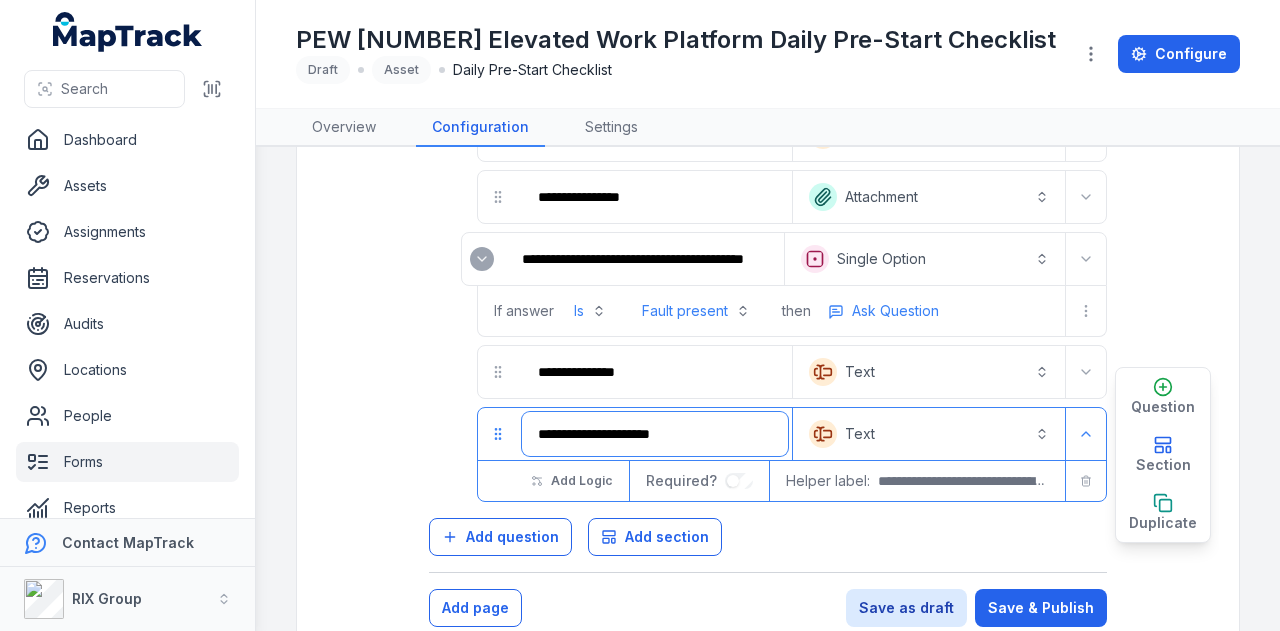 drag, startPoint x: 422, startPoint y: 413, endPoint x: 353, endPoint y: 413, distance: 69 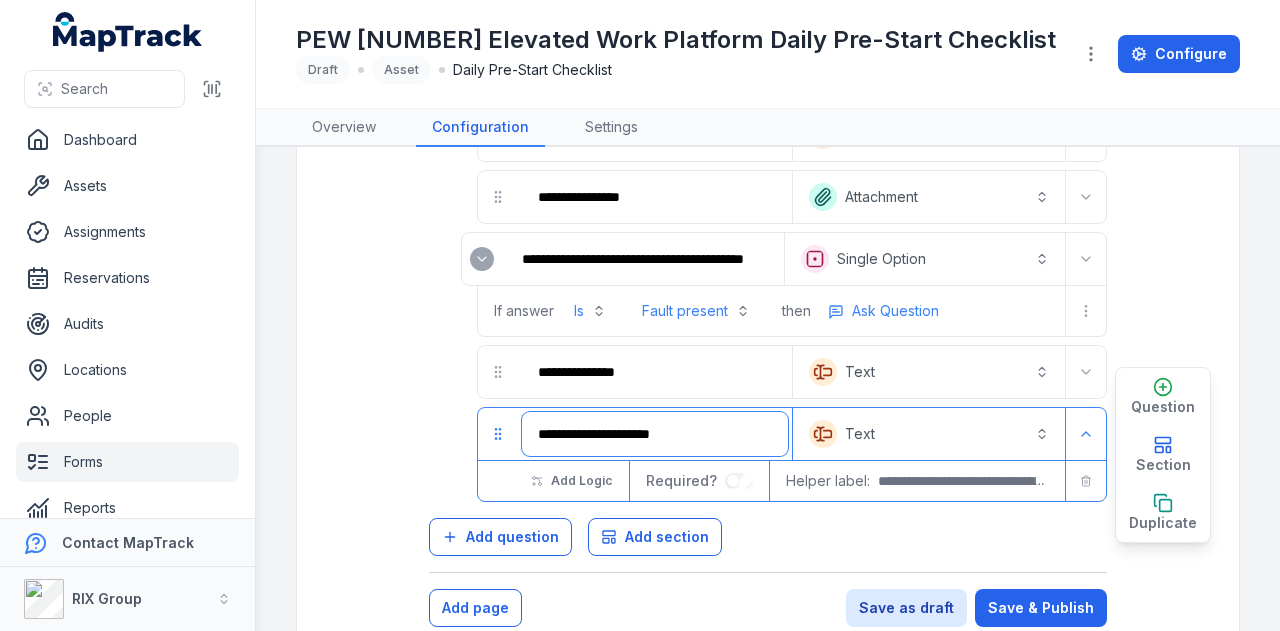 click on "**********" at bounding box center (768, -1391) 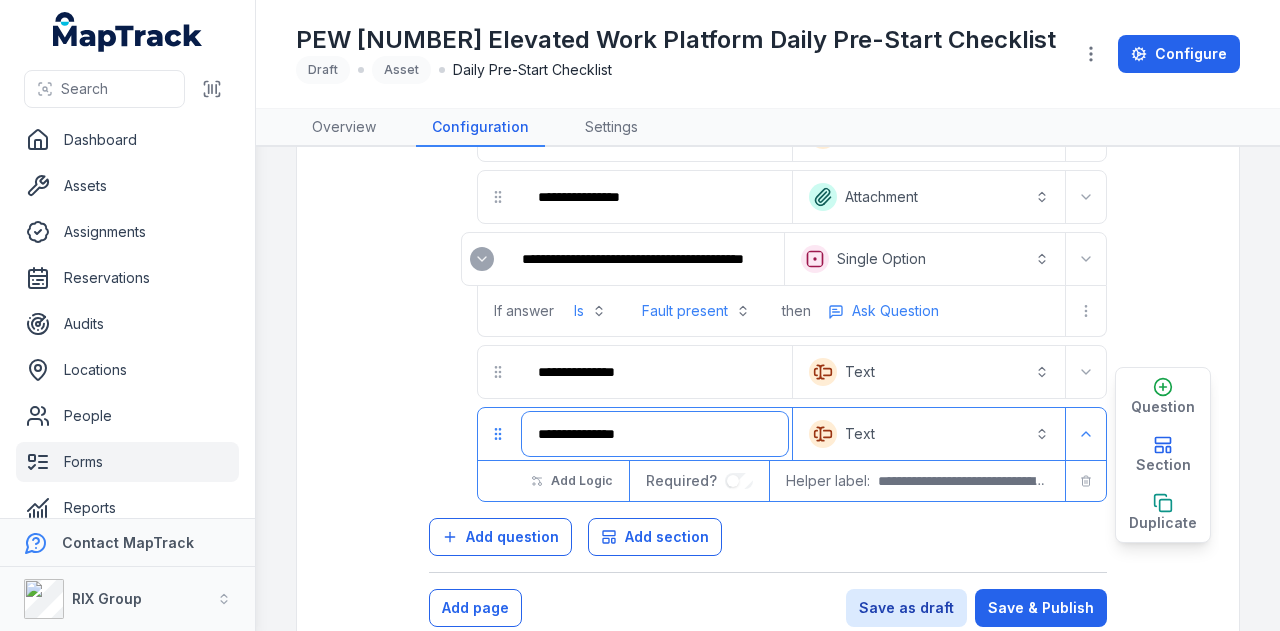 type on "**********" 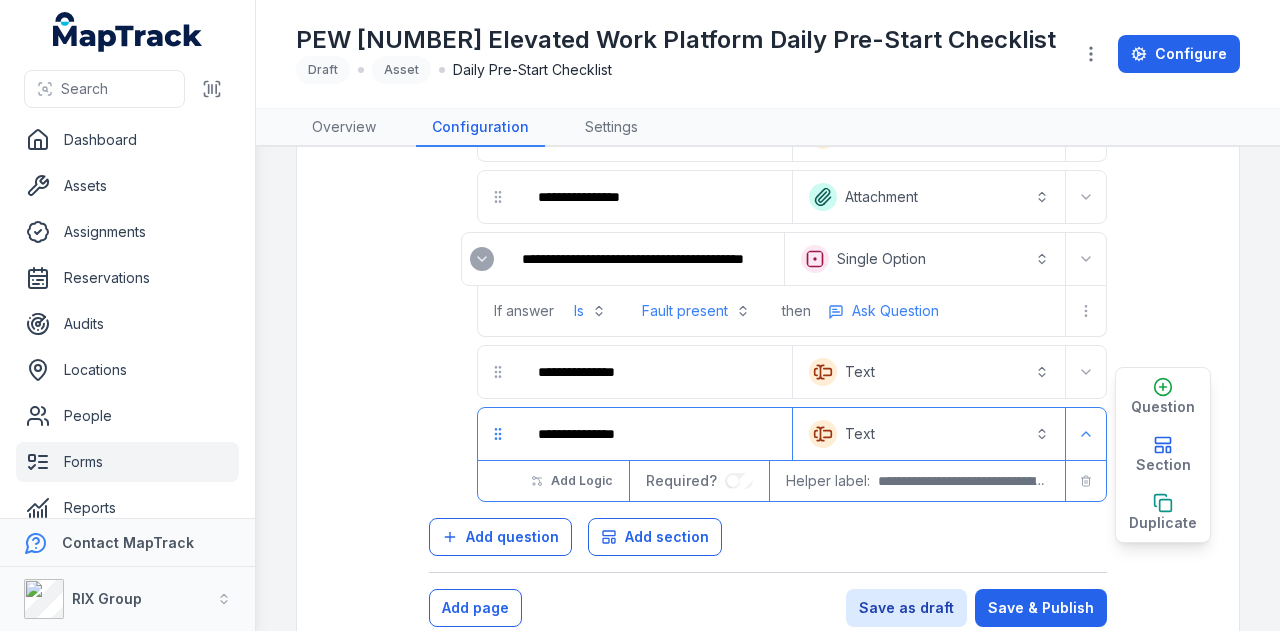 type 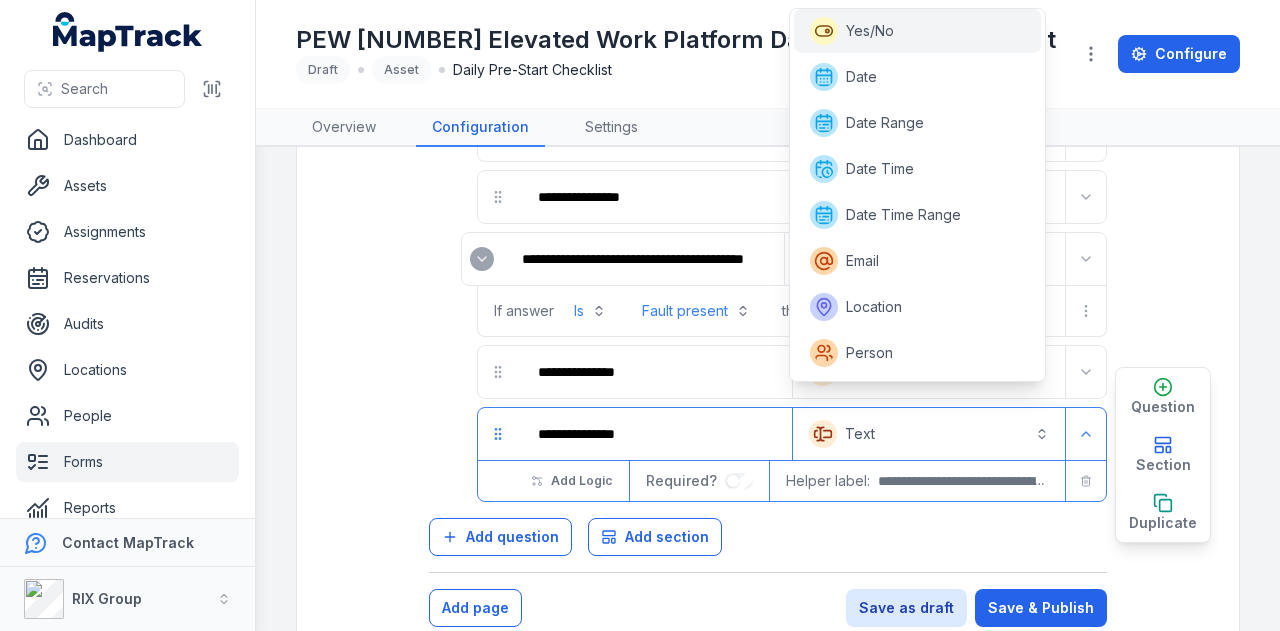 scroll, scrollTop: 4, scrollLeft: 0, axis: vertical 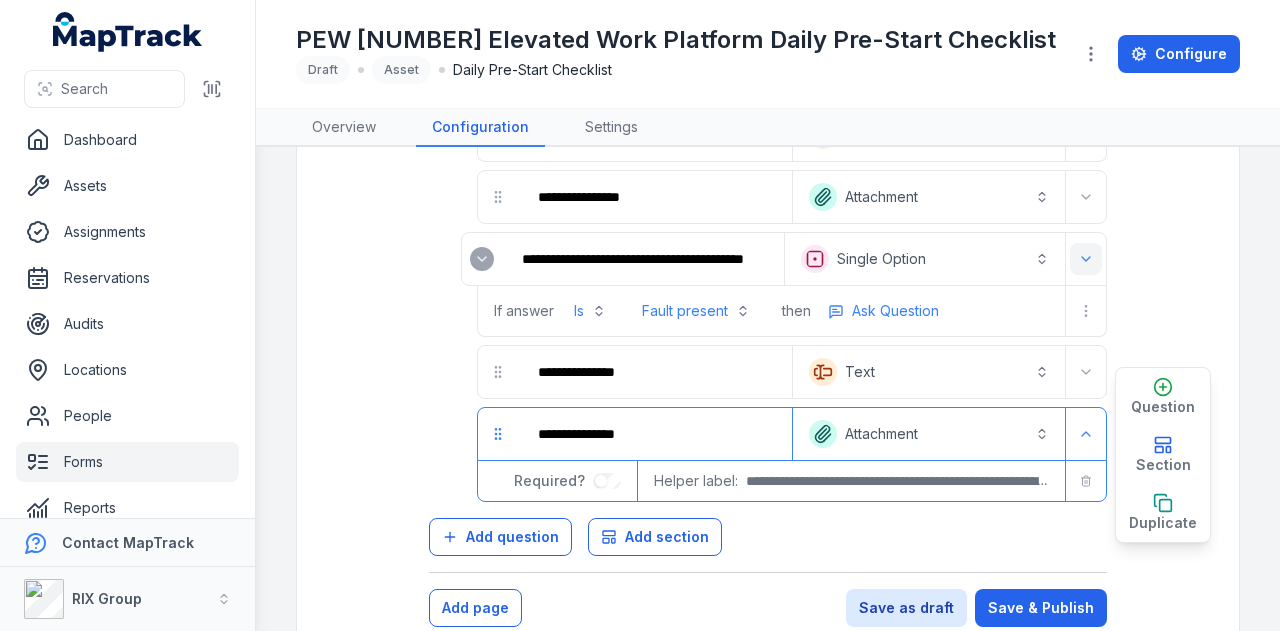click 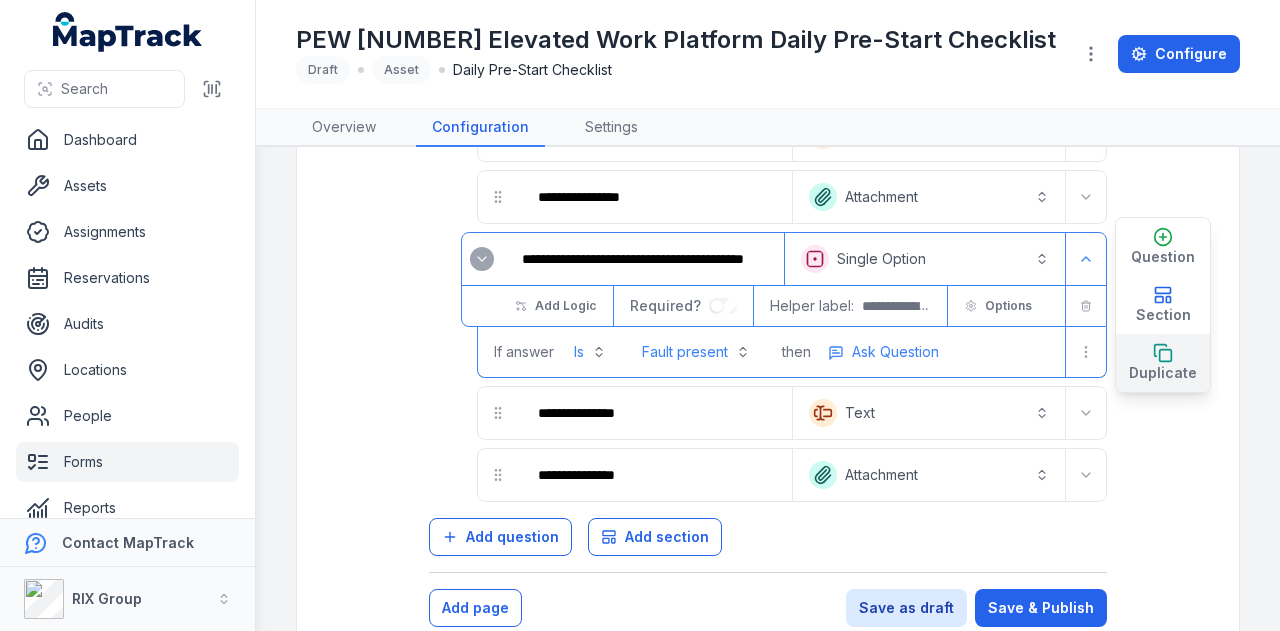 click on "Duplicate" at bounding box center [1163, 373] 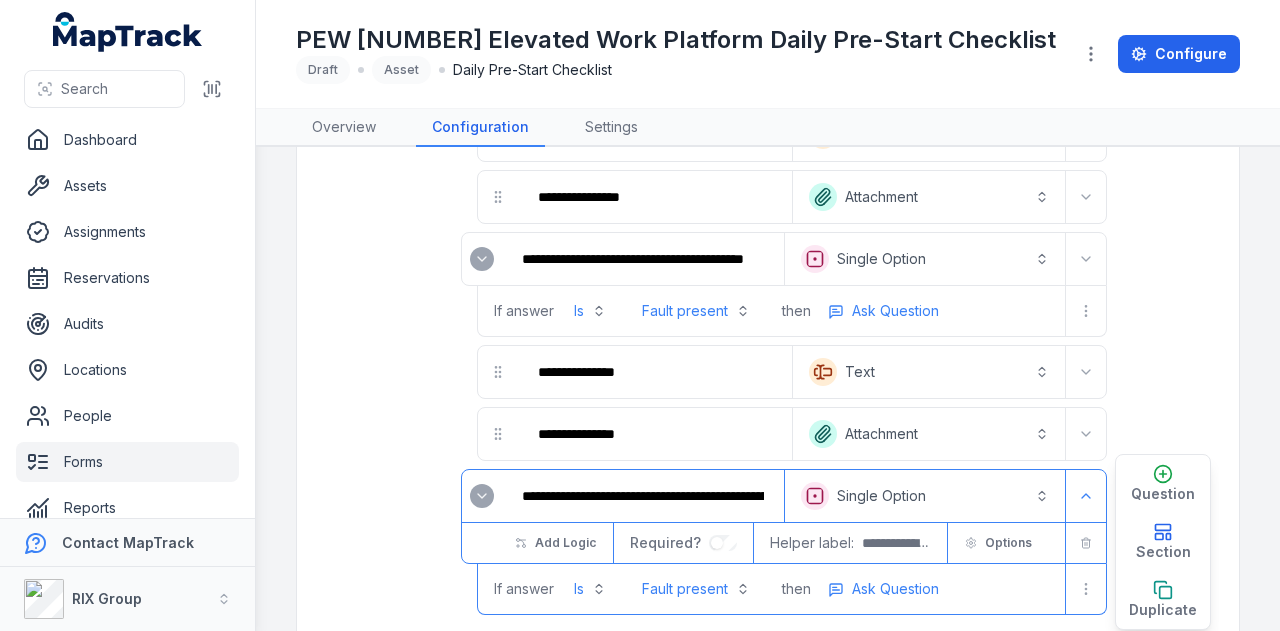 scroll, scrollTop: 3674, scrollLeft: 0, axis: vertical 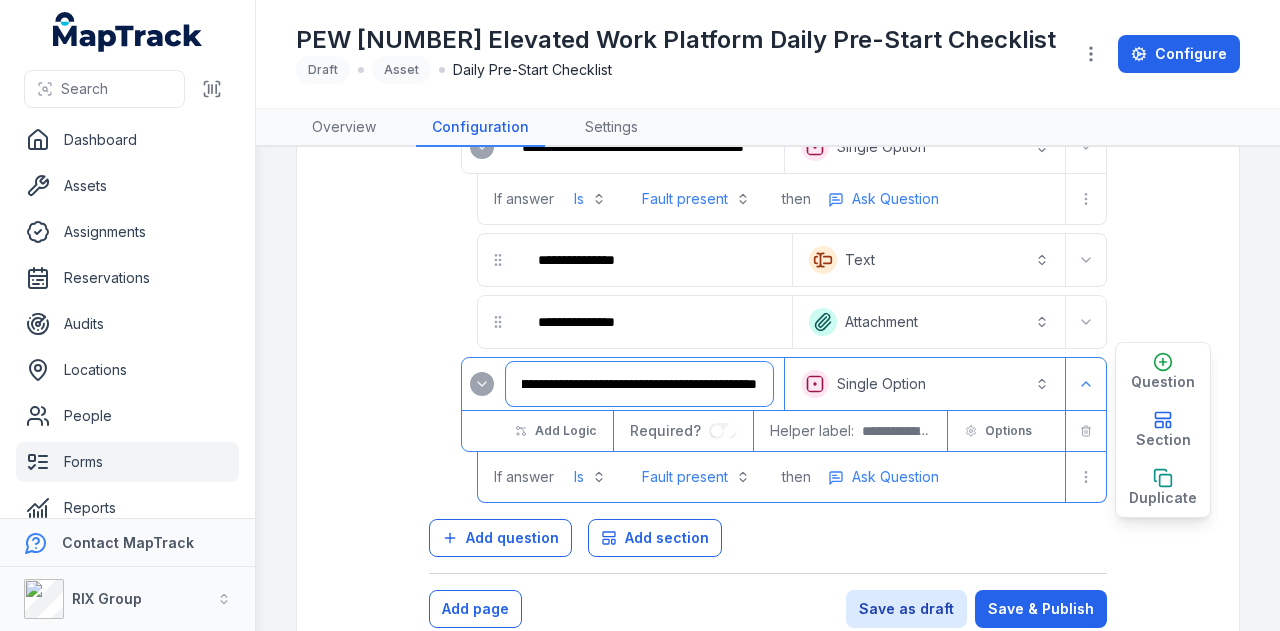 drag, startPoint x: 523, startPoint y: 342, endPoint x: 800, endPoint y: 345, distance: 277.01624 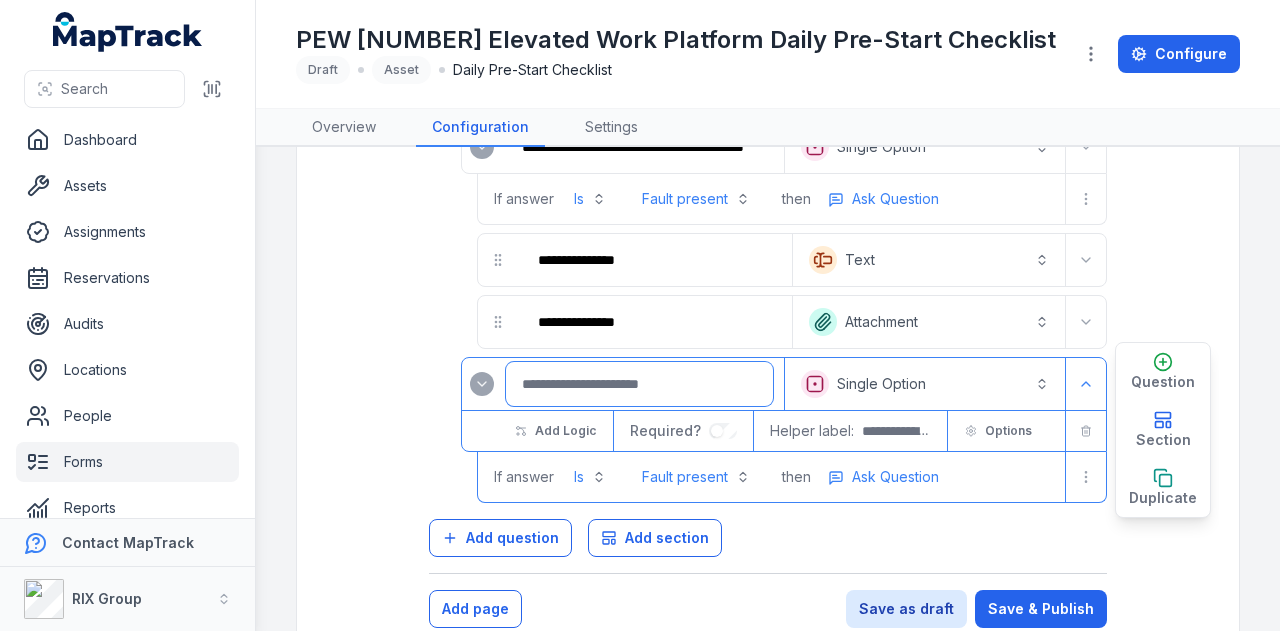 scroll, scrollTop: 0, scrollLeft: 0, axis: both 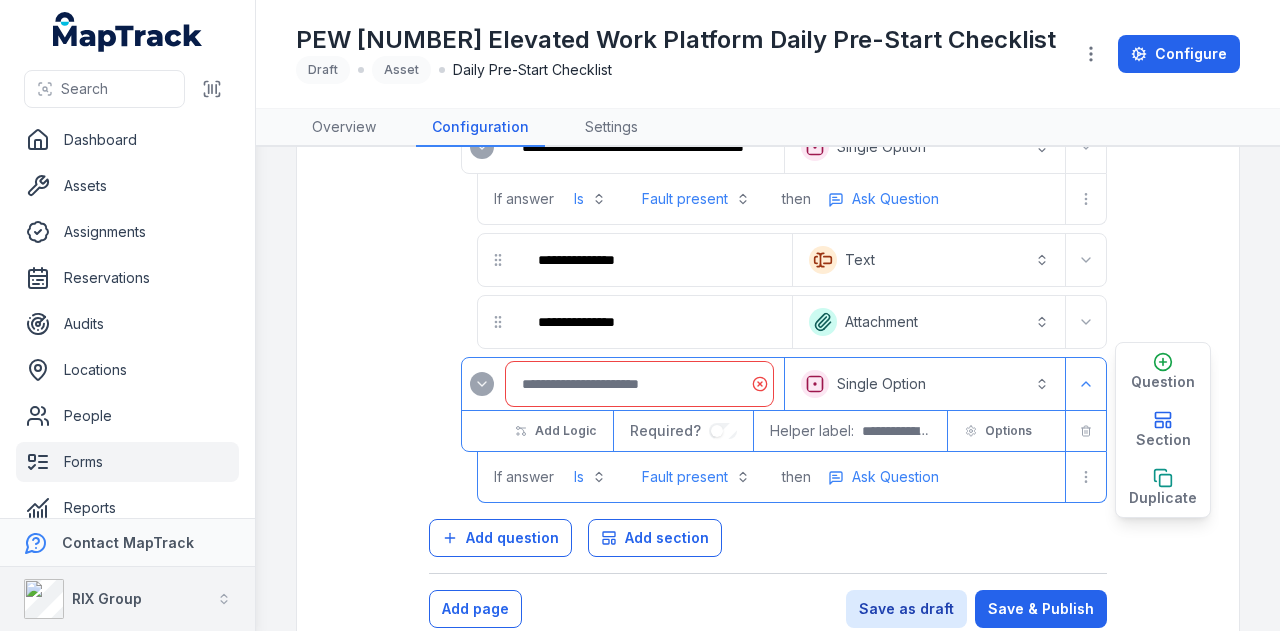 paste on "**********" 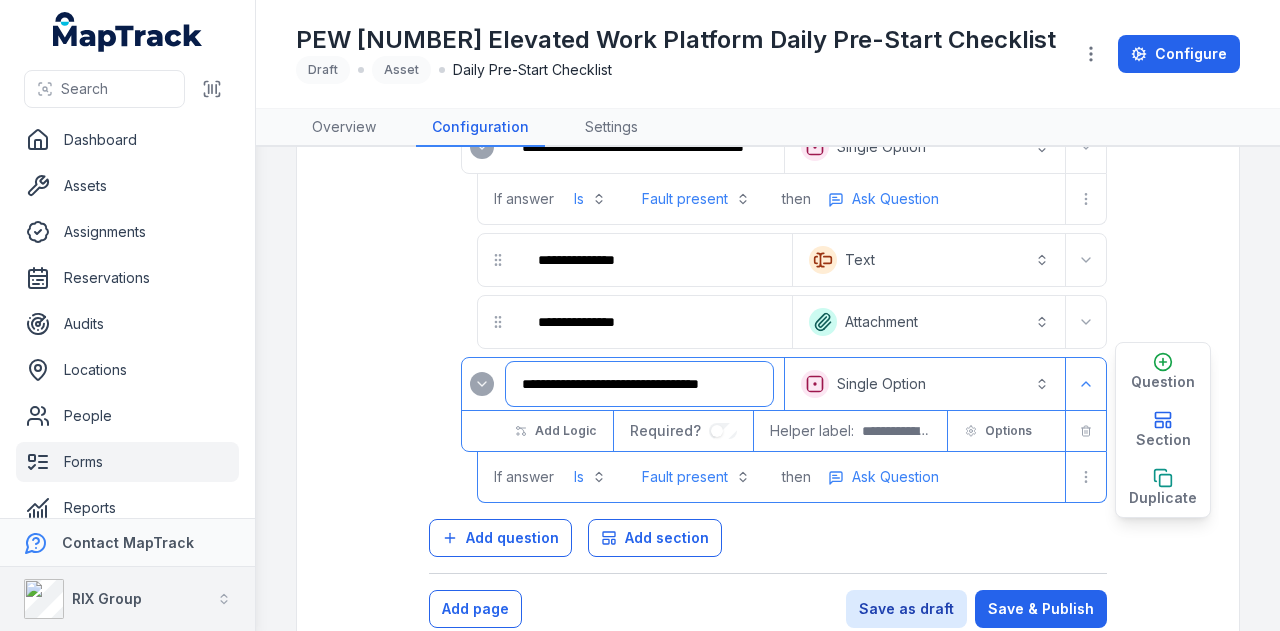 scroll, scrollTop: 0, scrollLeft: 7, axis: horizontal 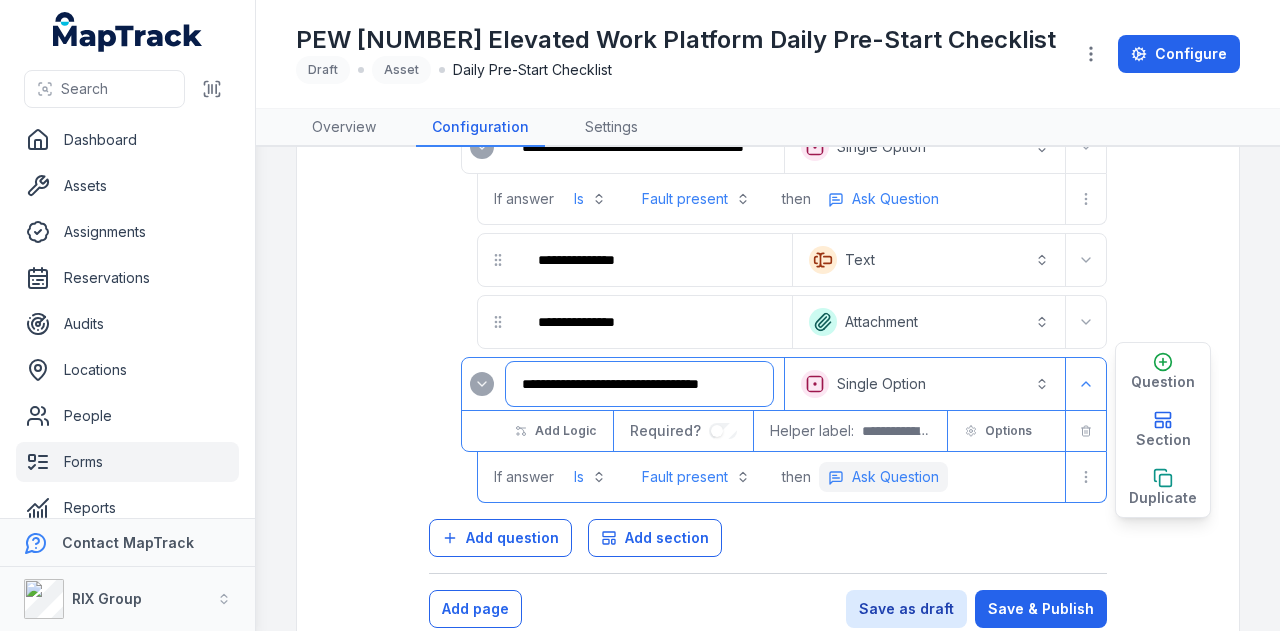 type on "**********" 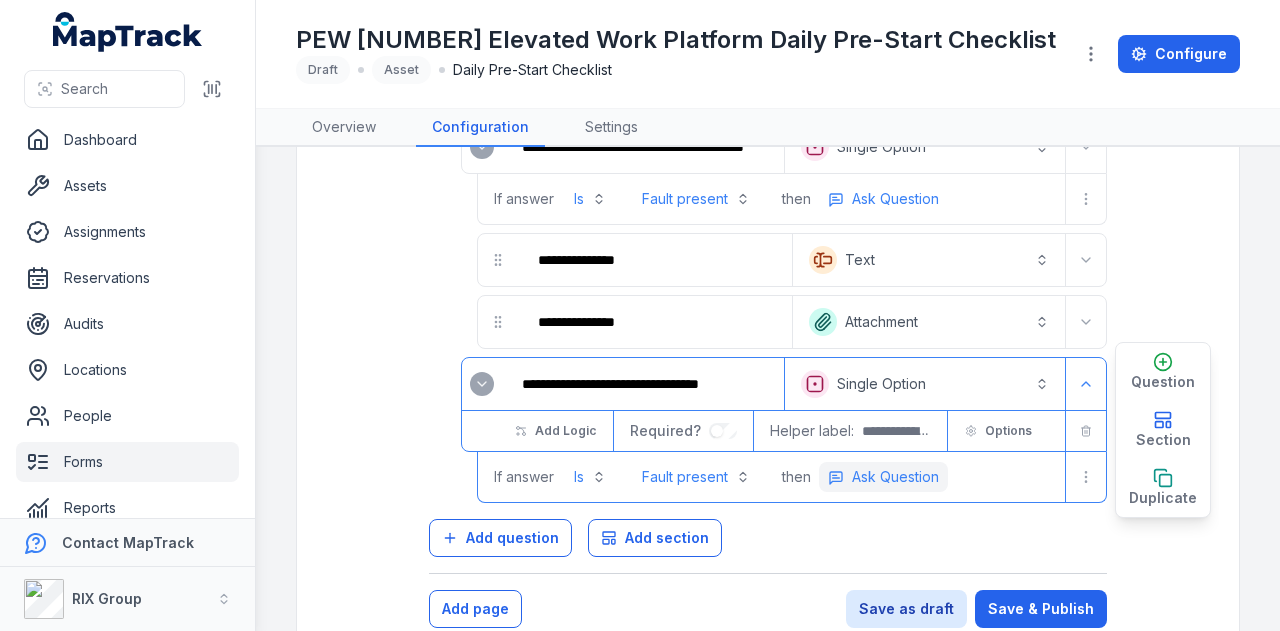 click on "Ask Question" at bounding box center [895, 477] 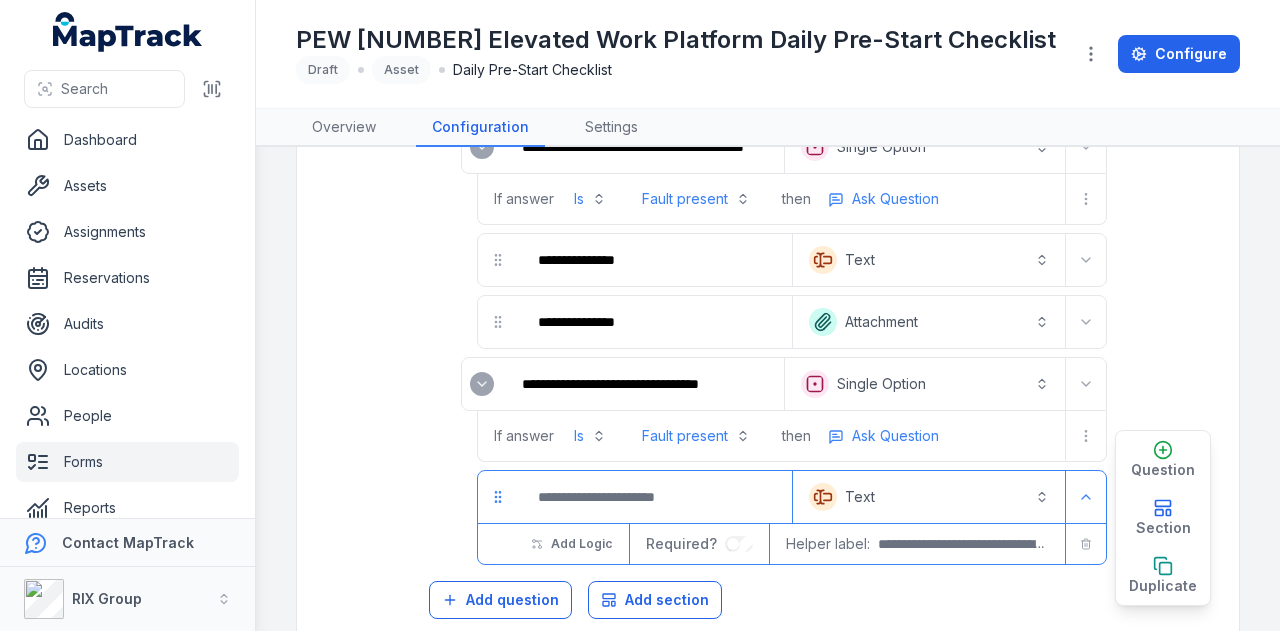 scroll, scrollTop: 3736, scrollLeft: 0, axis: vertical 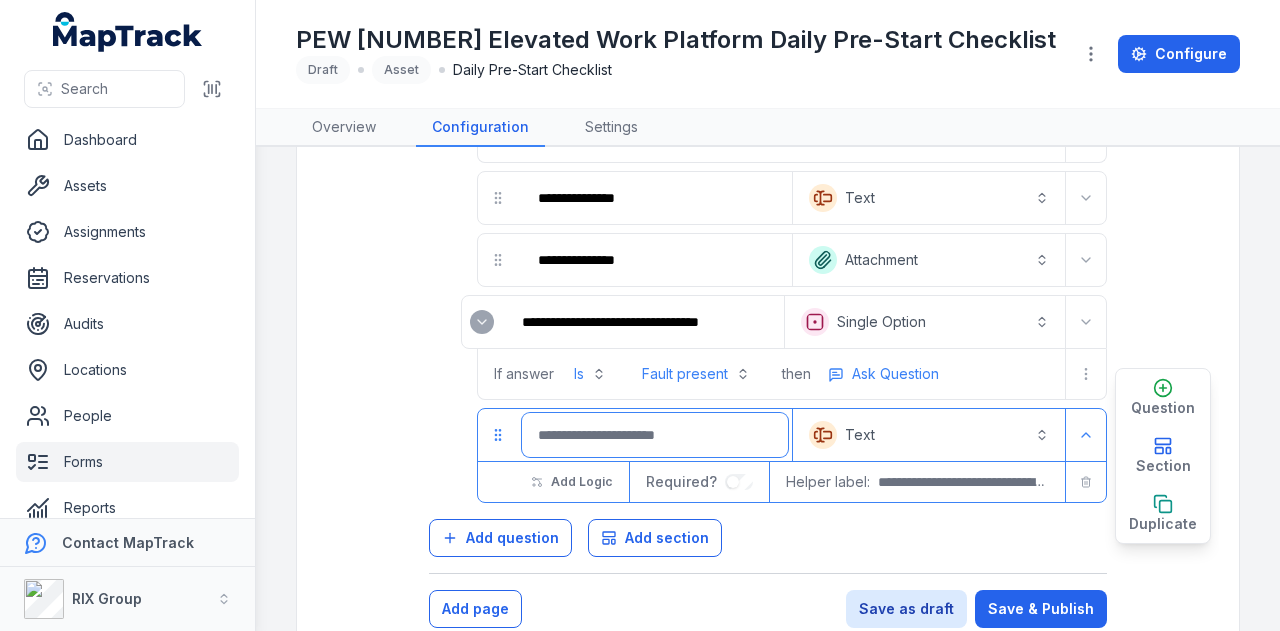 click at bounding box center [655, 435] 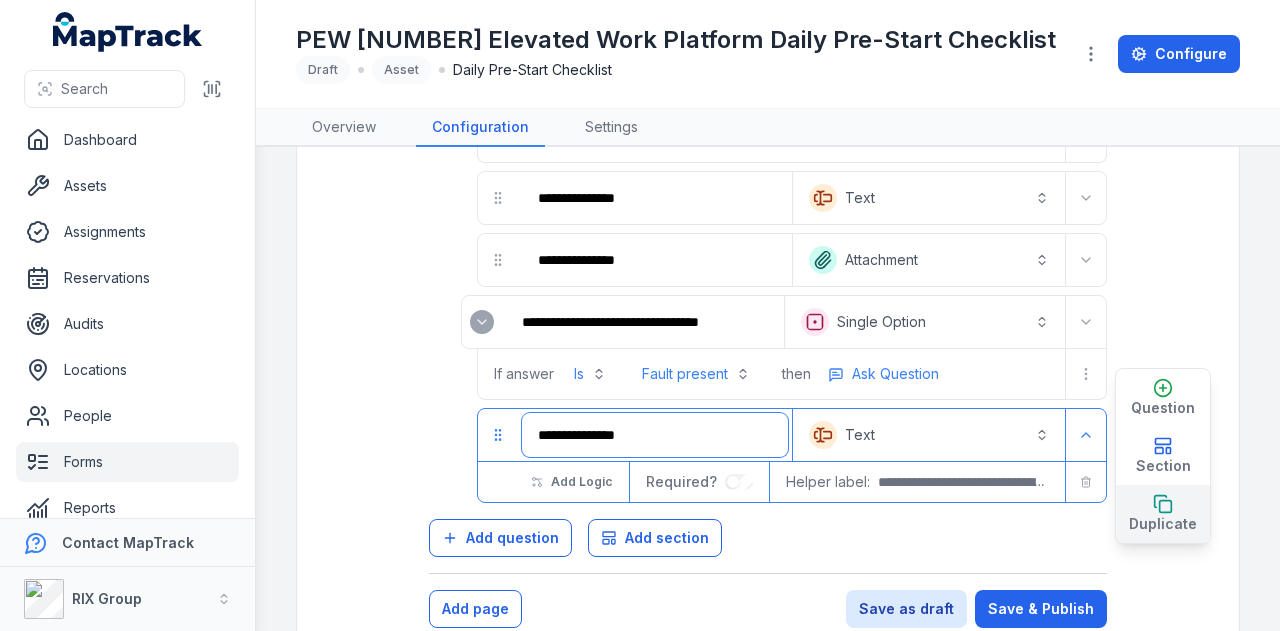 type on "**********" 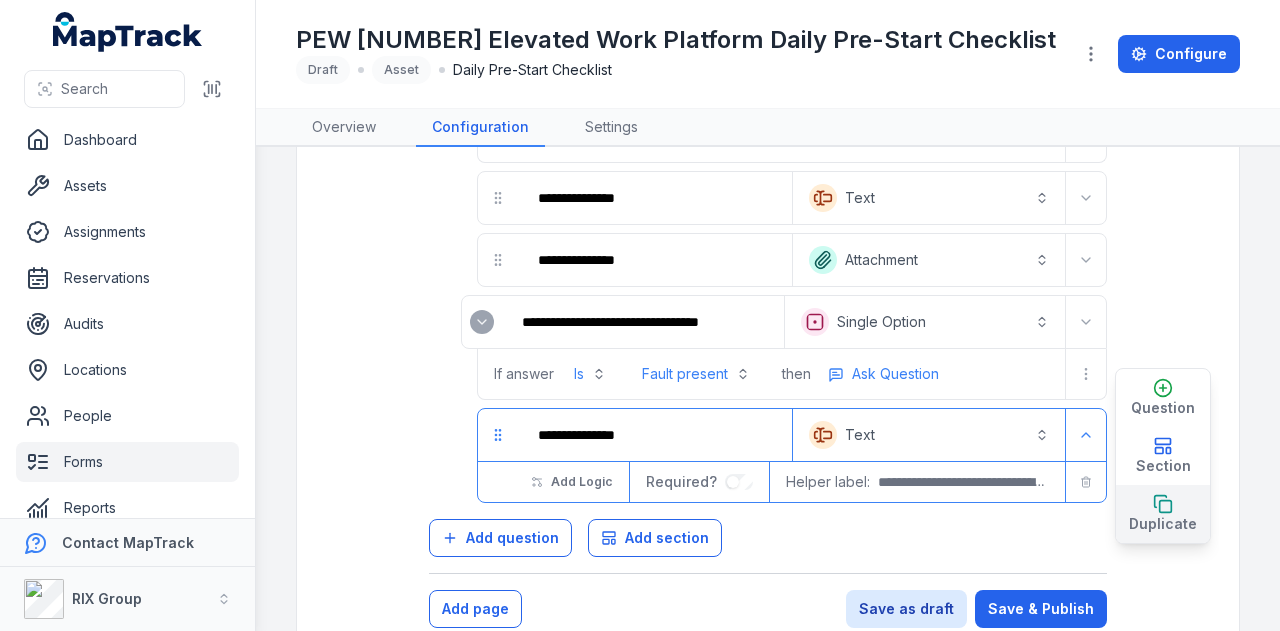 click on "Duplicate" at bounding box center [1163, 524] 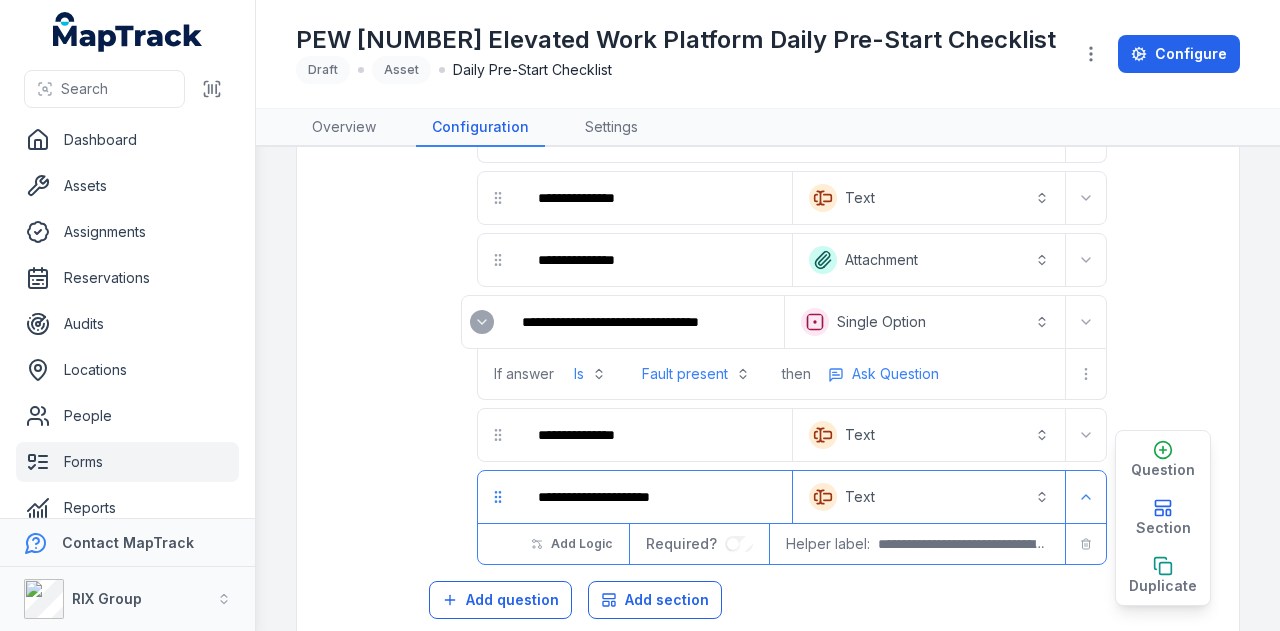 scroll, scrollTop: 3797, scrollLeft: 0, axis: vertical 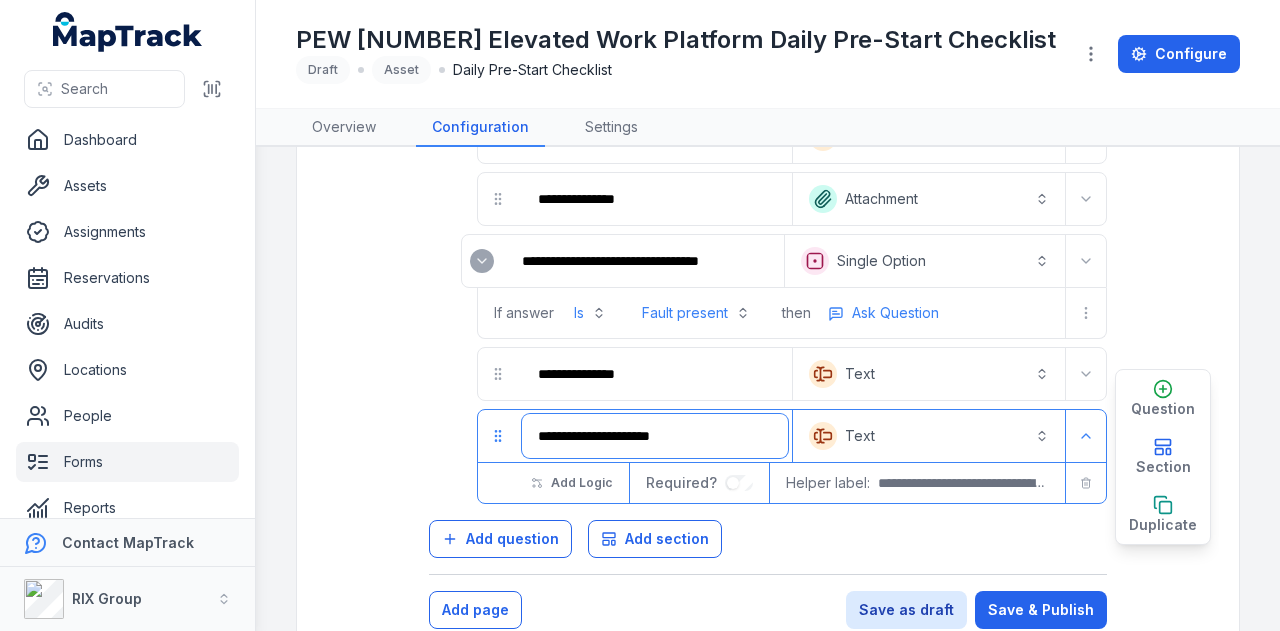 drag, startPoint x: 747, startPoint y: 402, endPoint x: 402, endPoint y: 402, distance: 345 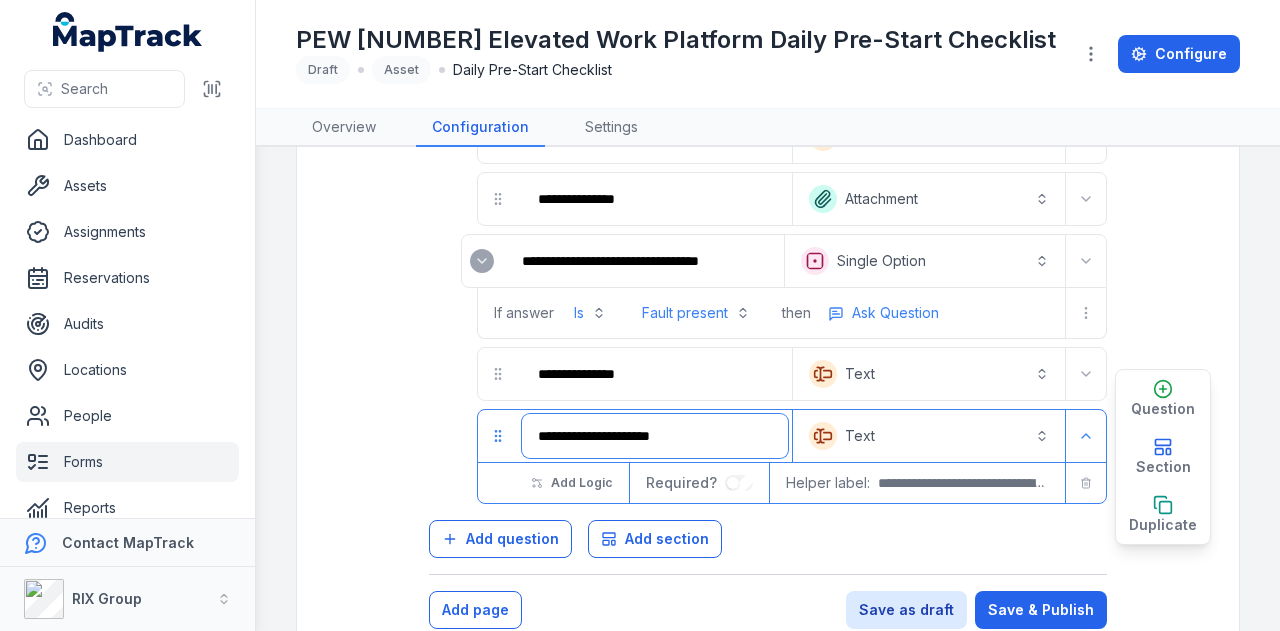 click on "**********" at bounding box center [768, -1507] 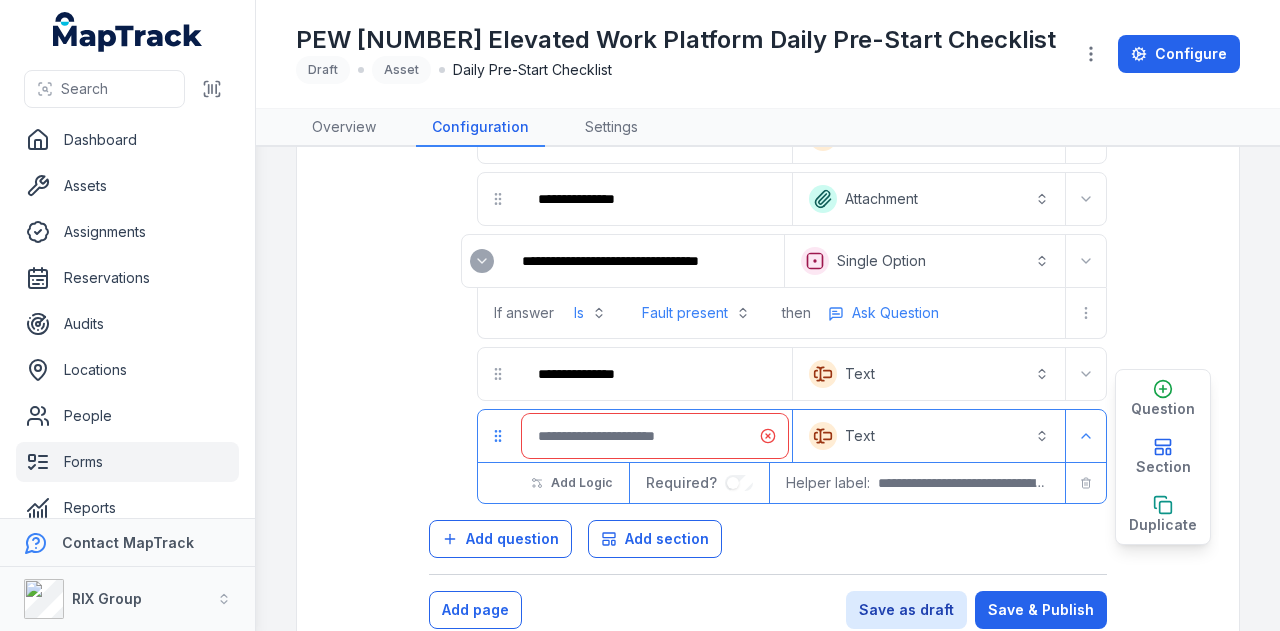 type on "*" 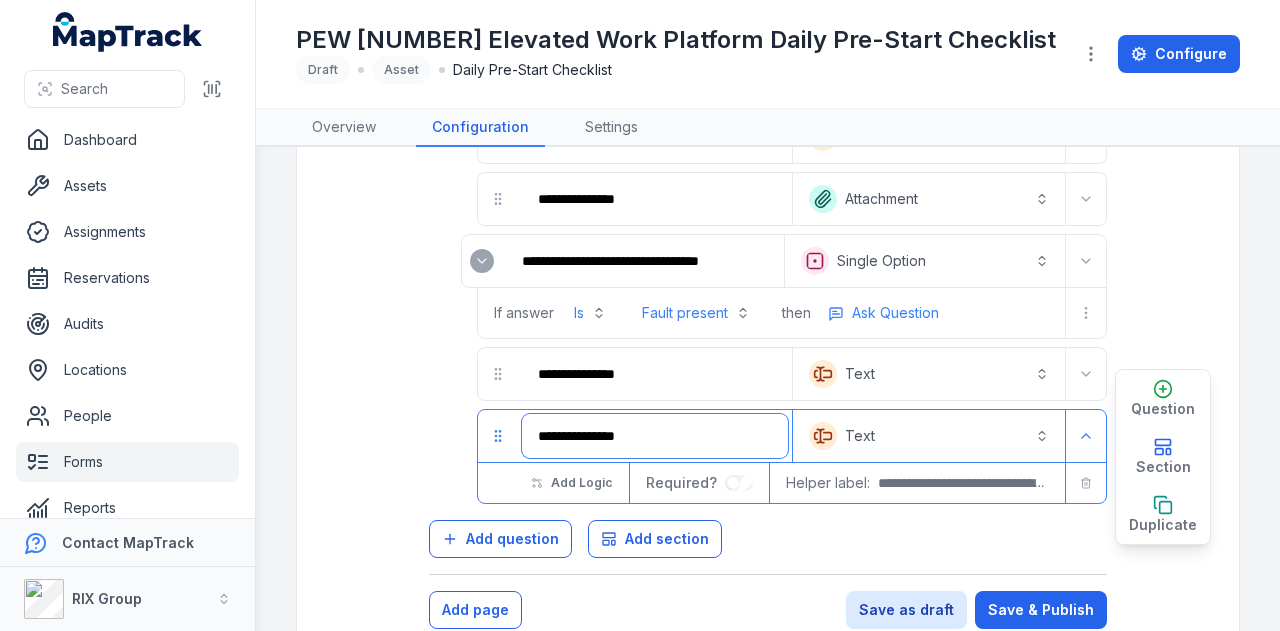 type on "**********" 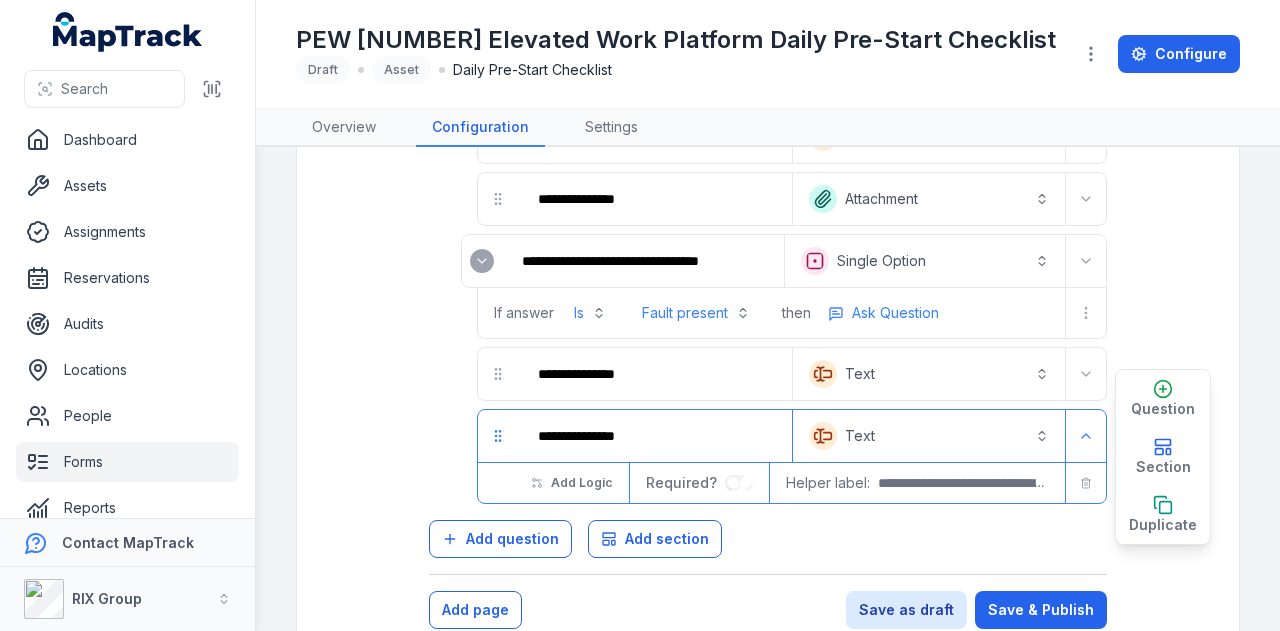 type 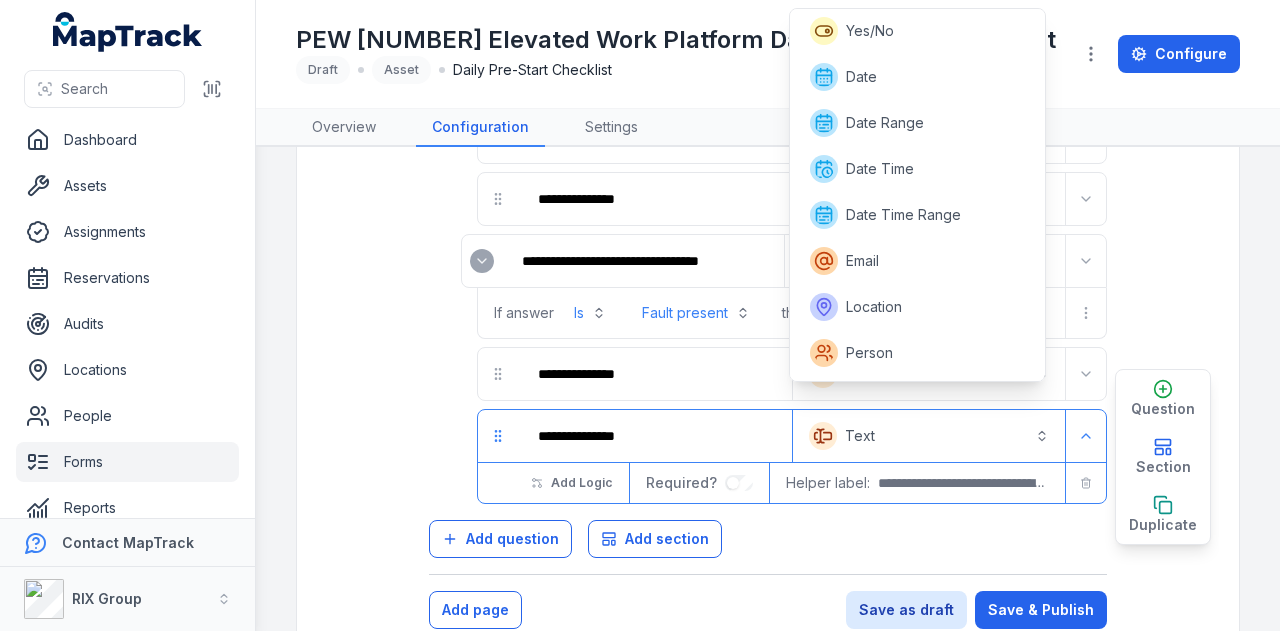 scroll, scrollTop: 4, scrollLeft: 0, axis: vertical 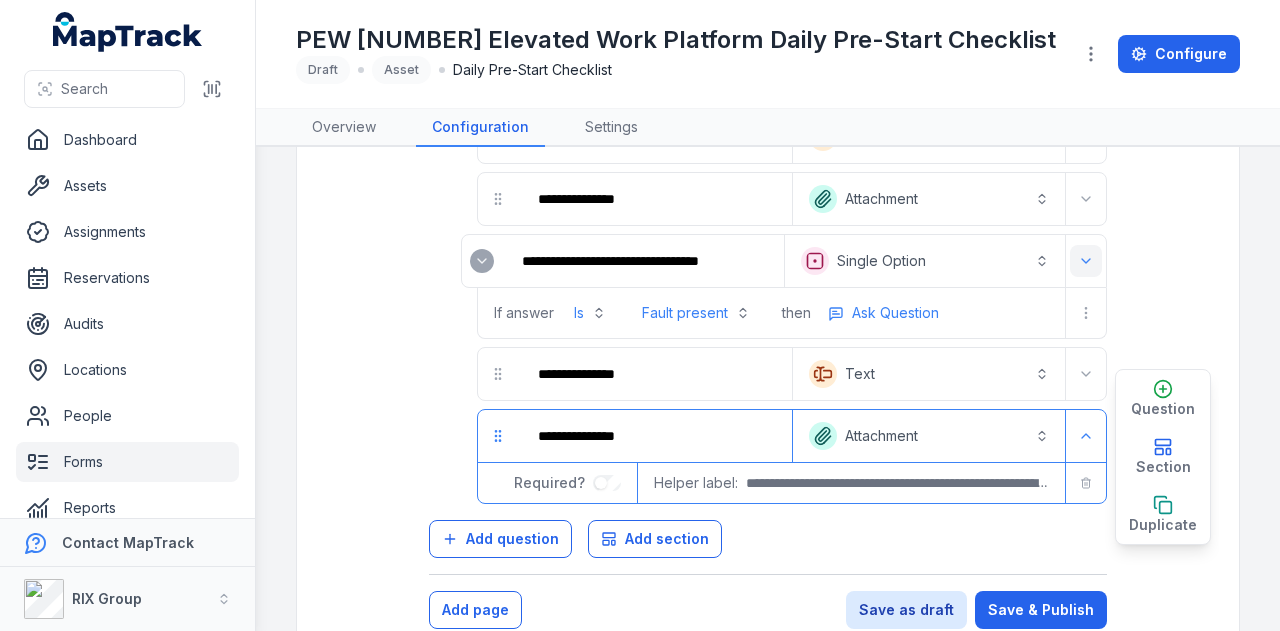 drag, startPoint x: 1074, startPoint y: 212, endPoint x: 1072, endPoint y: 224, distance: 12.165525 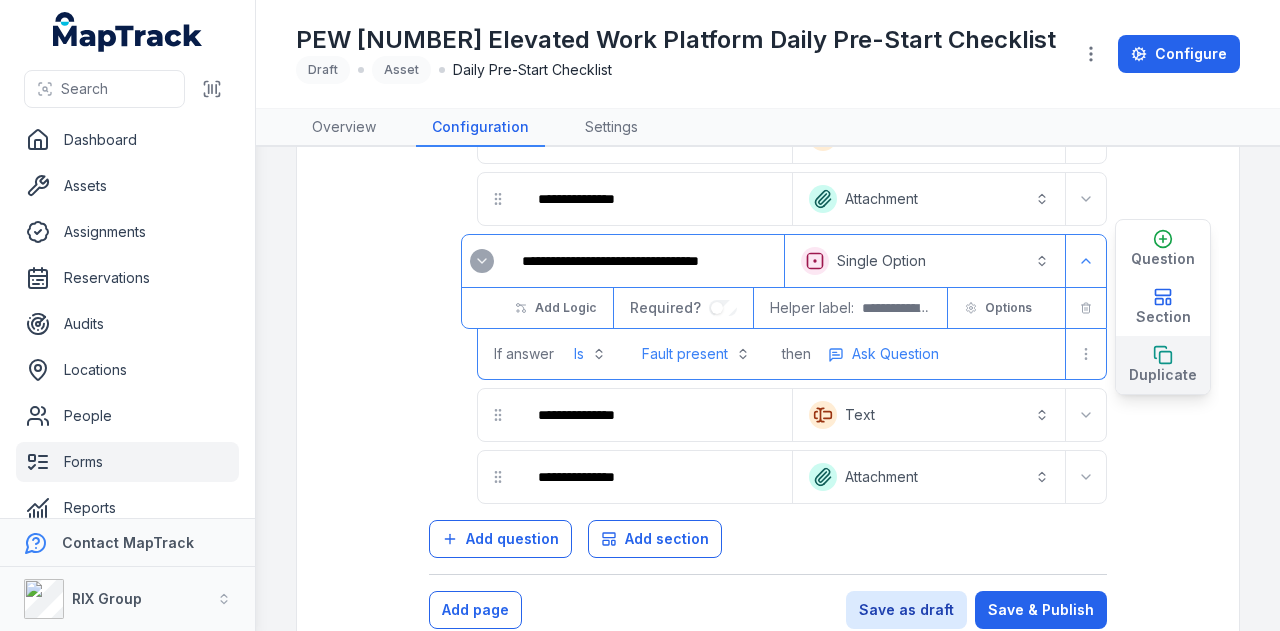 click on "Duplicate" at bounding box center [1163, 375] 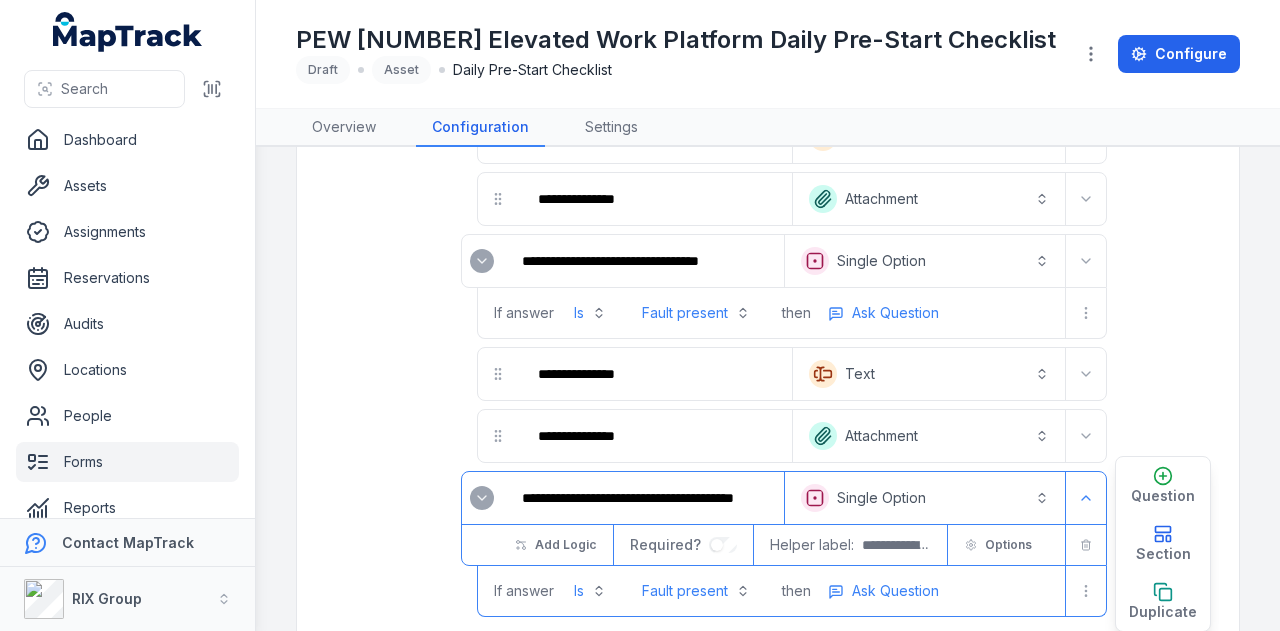 scroll, scrollTop: 3909, scrollLeft: 0, axis: vertical 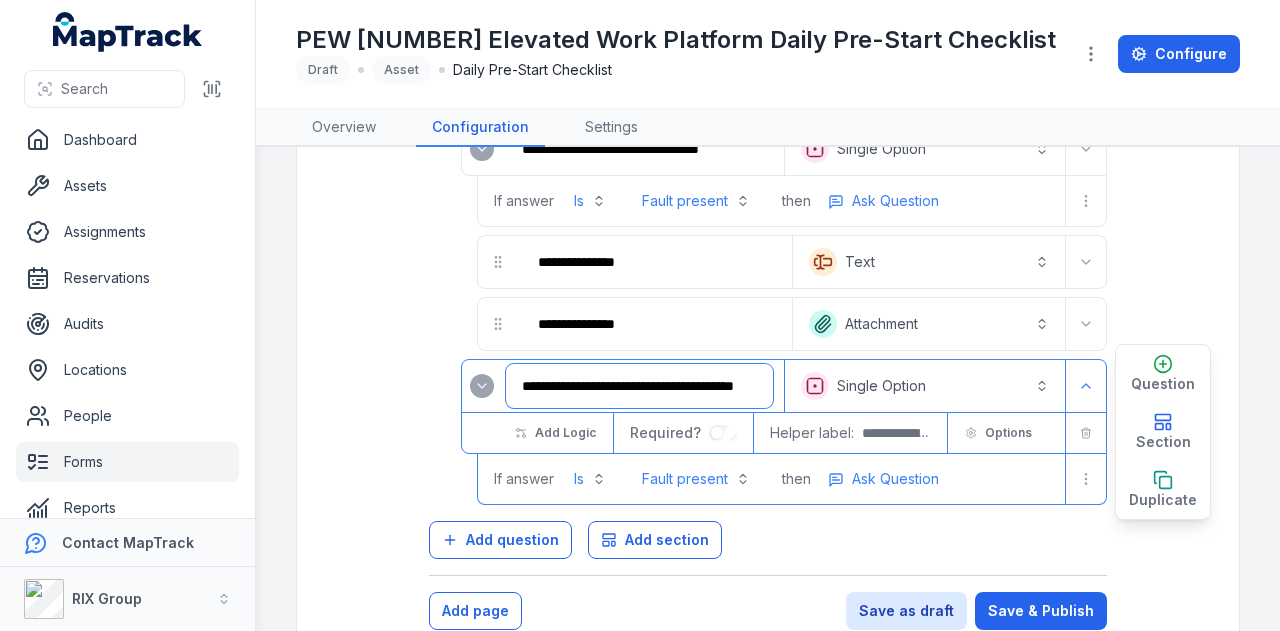 drag, startPoint x: 517, startPoint y: 343, endPoint x: 924, endPoint y: 352, distance: 407.0995 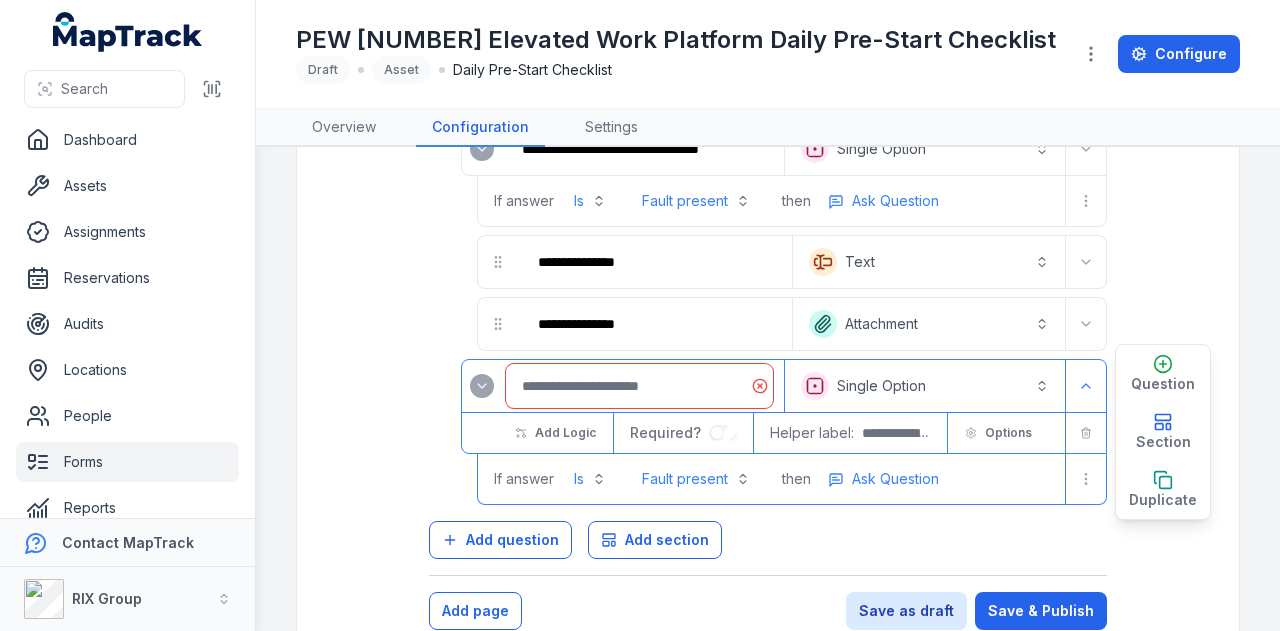 scroll, scrollTop: 0, scrollLeft: 0, axis: both 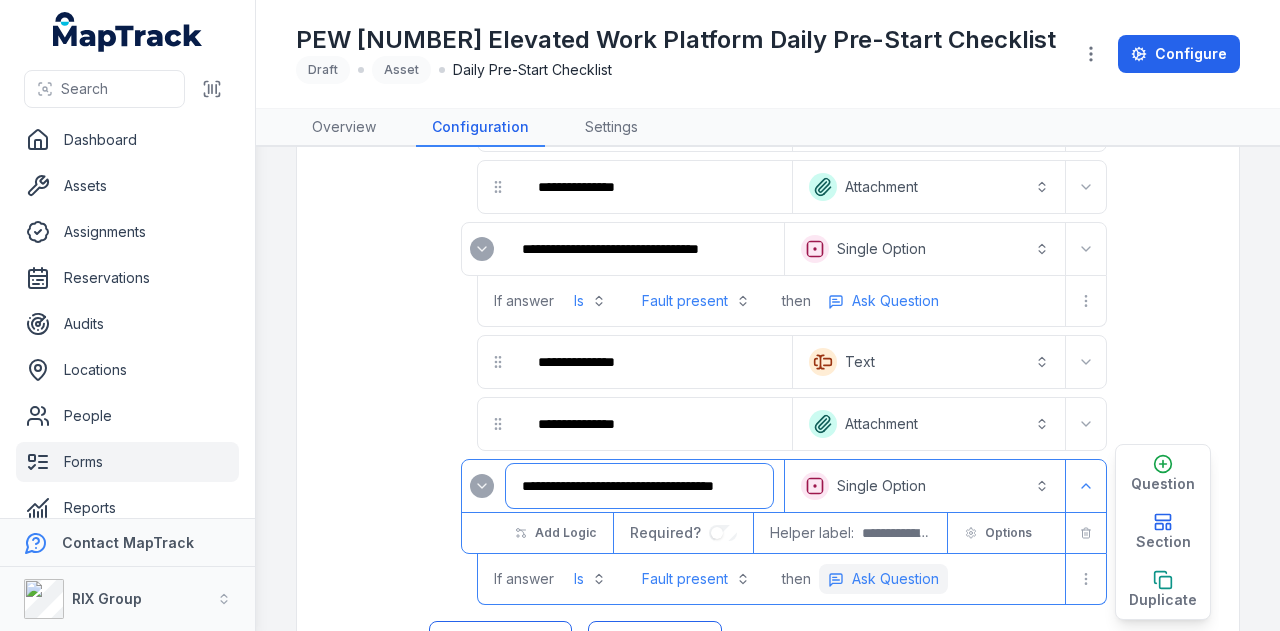 type on "**********" 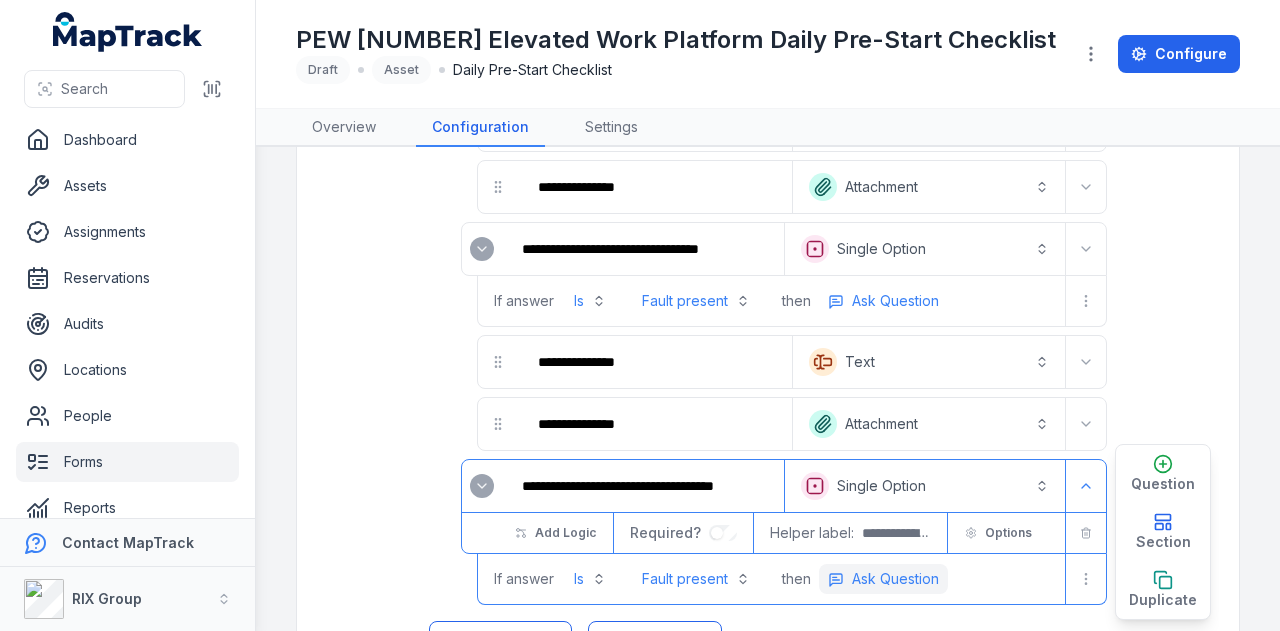 click on "Ask Question" at bounding box center (895, 579) 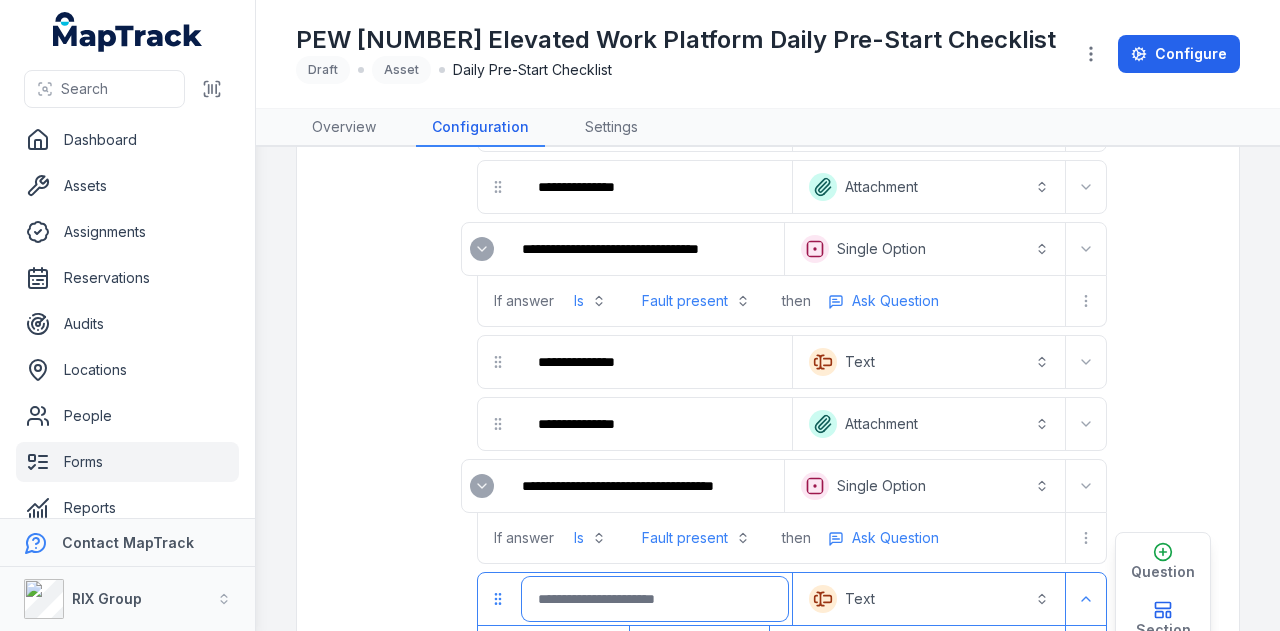 click at bounding box center (655, 599) 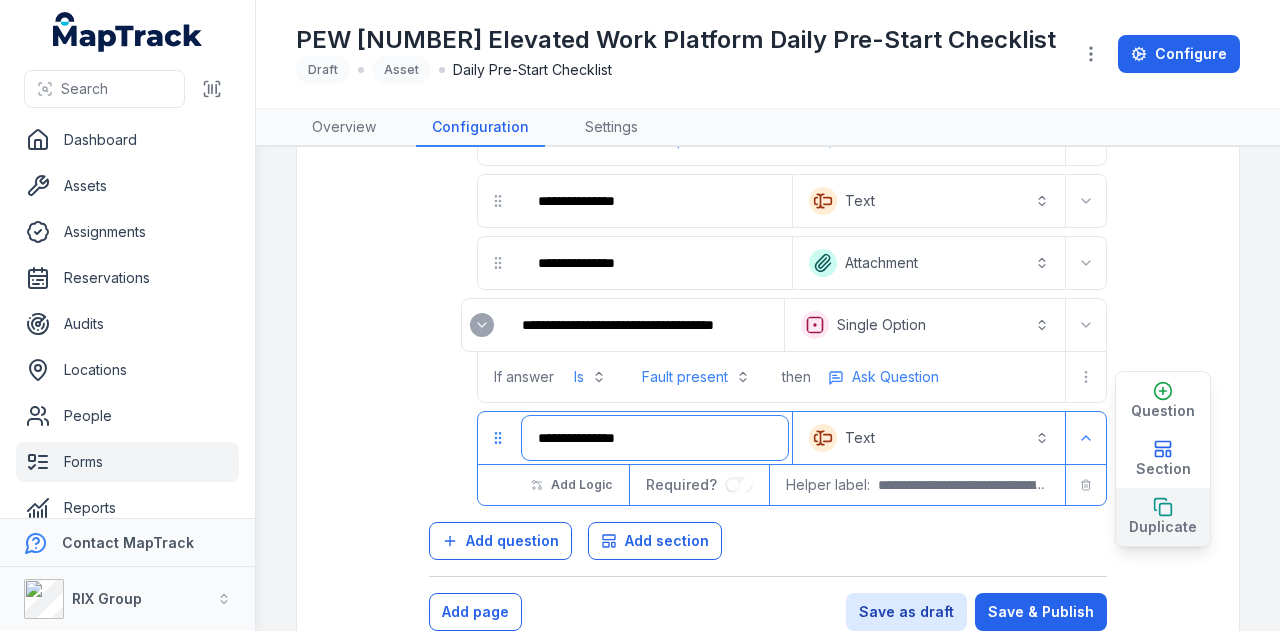 type on "**********" 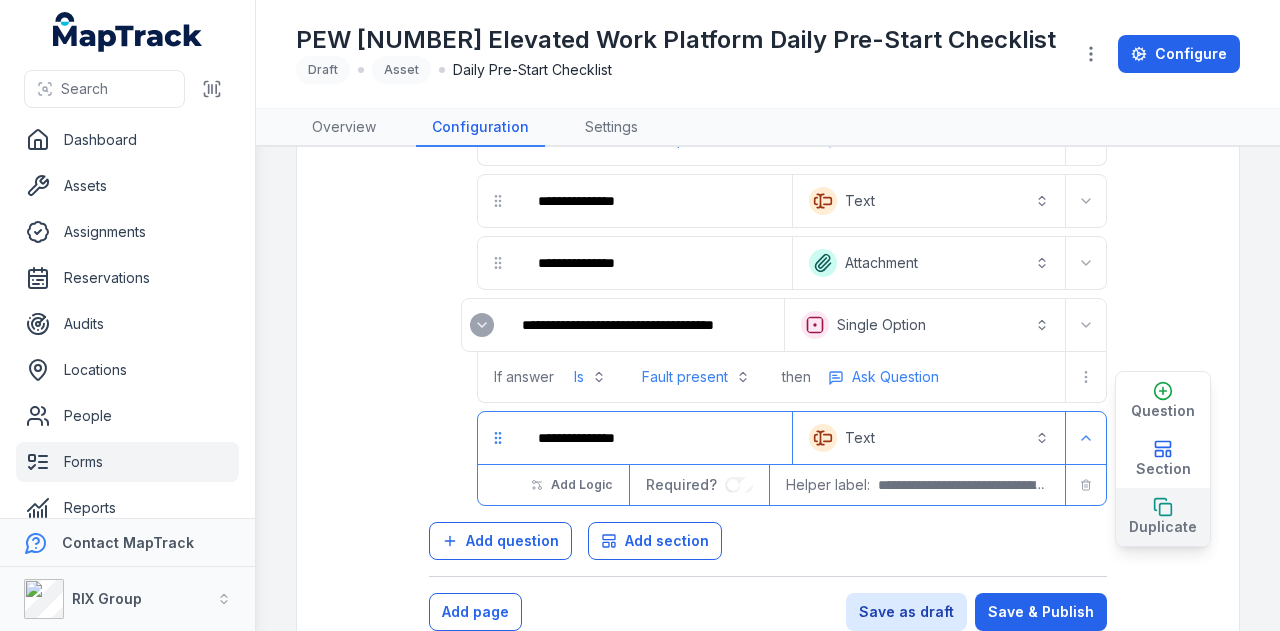 click on "Duplicate" at bounding box center (1163, 517) 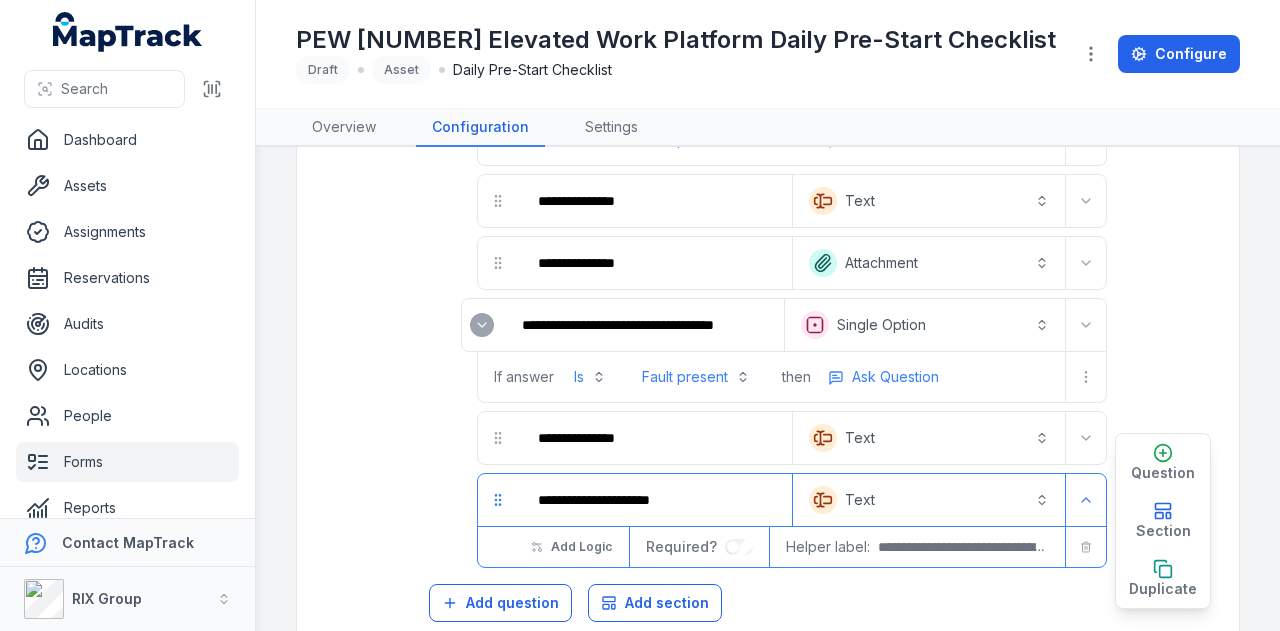 scroll, scrollTop: 4032, scrollLeft: 0, axis: vertical 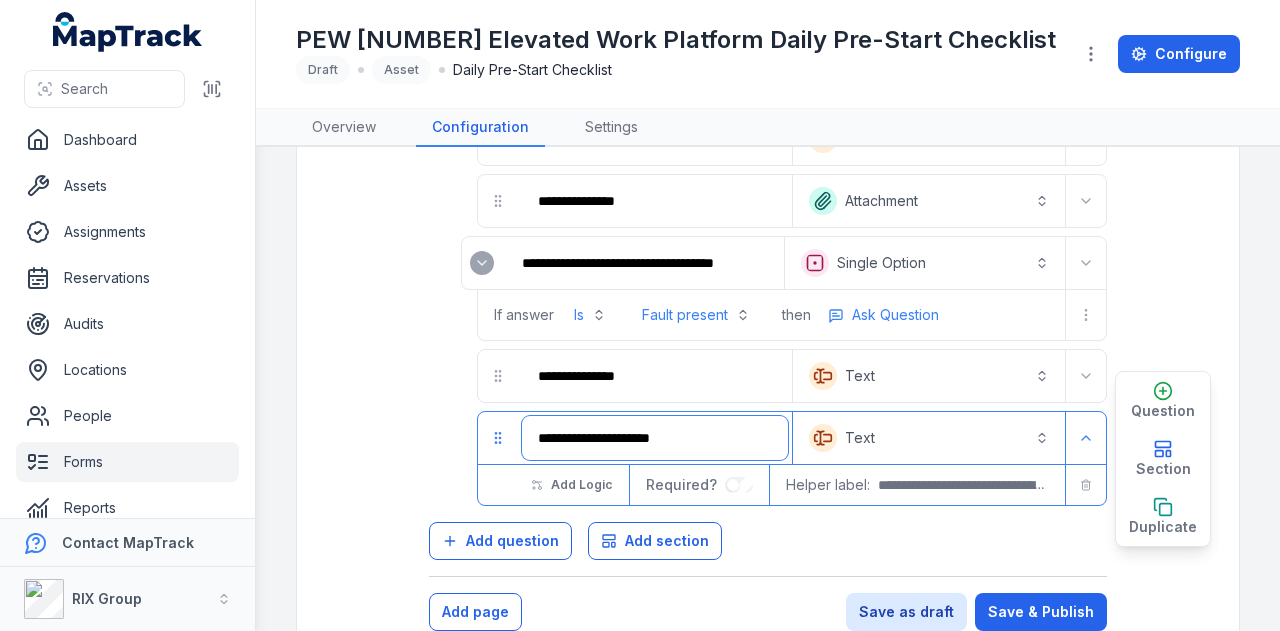 drag, startPoint x: 716, startPoint y: 406, endPoint x: 488, endPoint y: 406, distance: 228 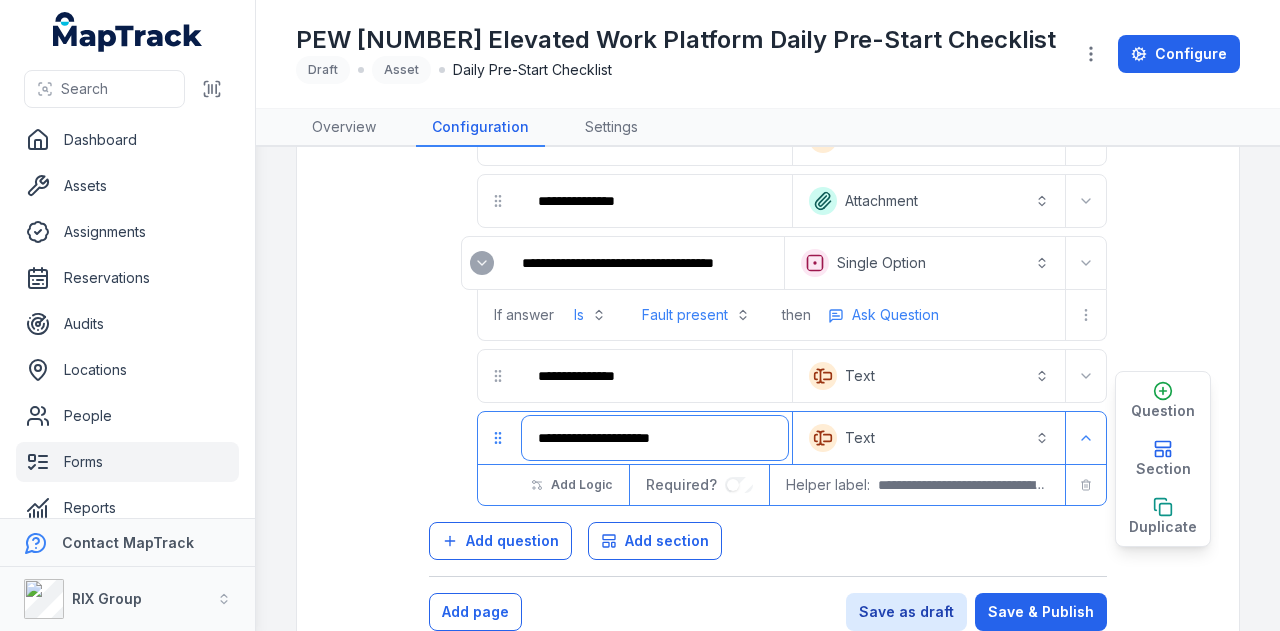 click on "**********" at bounding box center [635, 438] 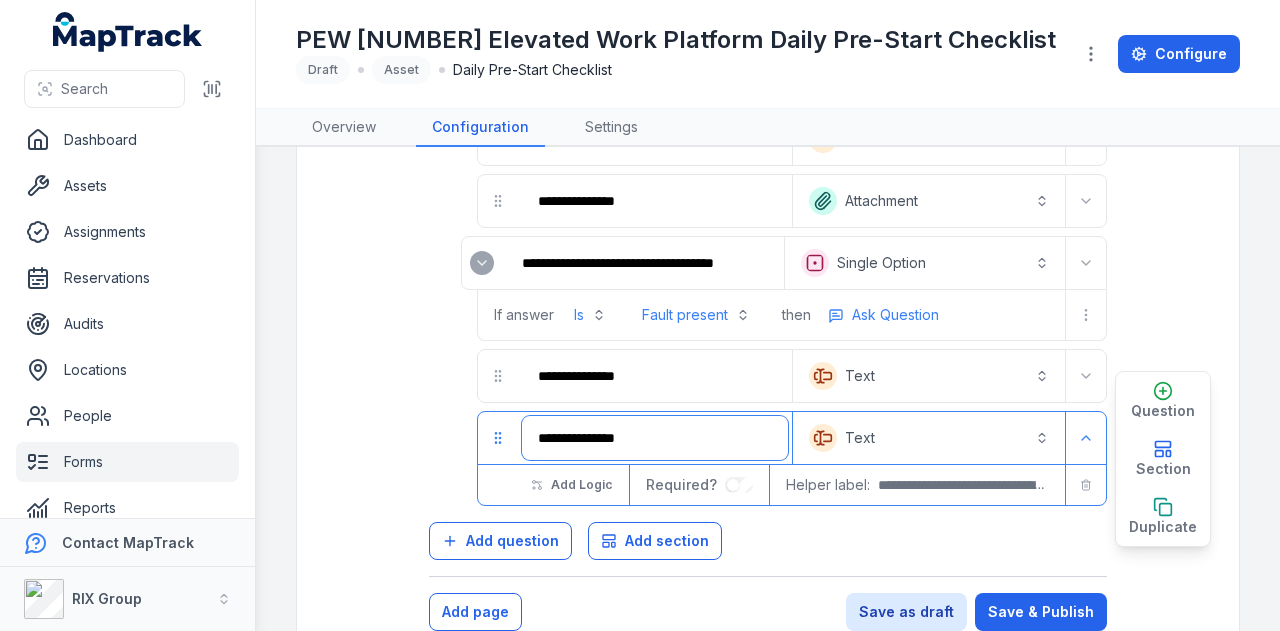 type on "**********" 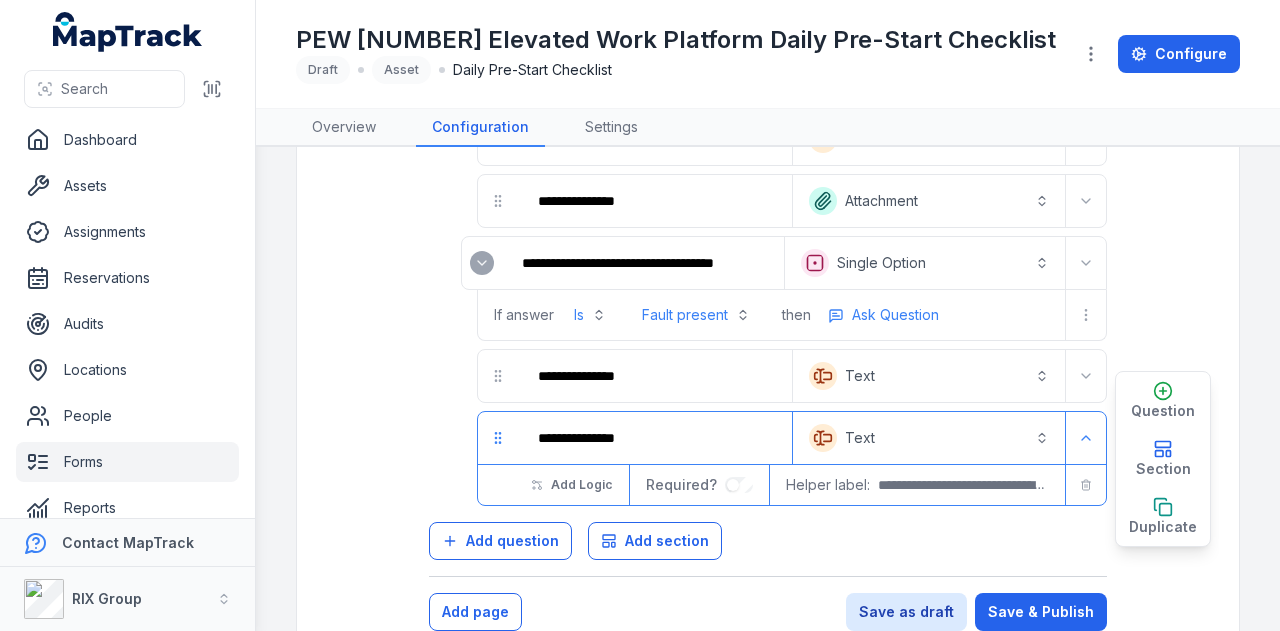 type 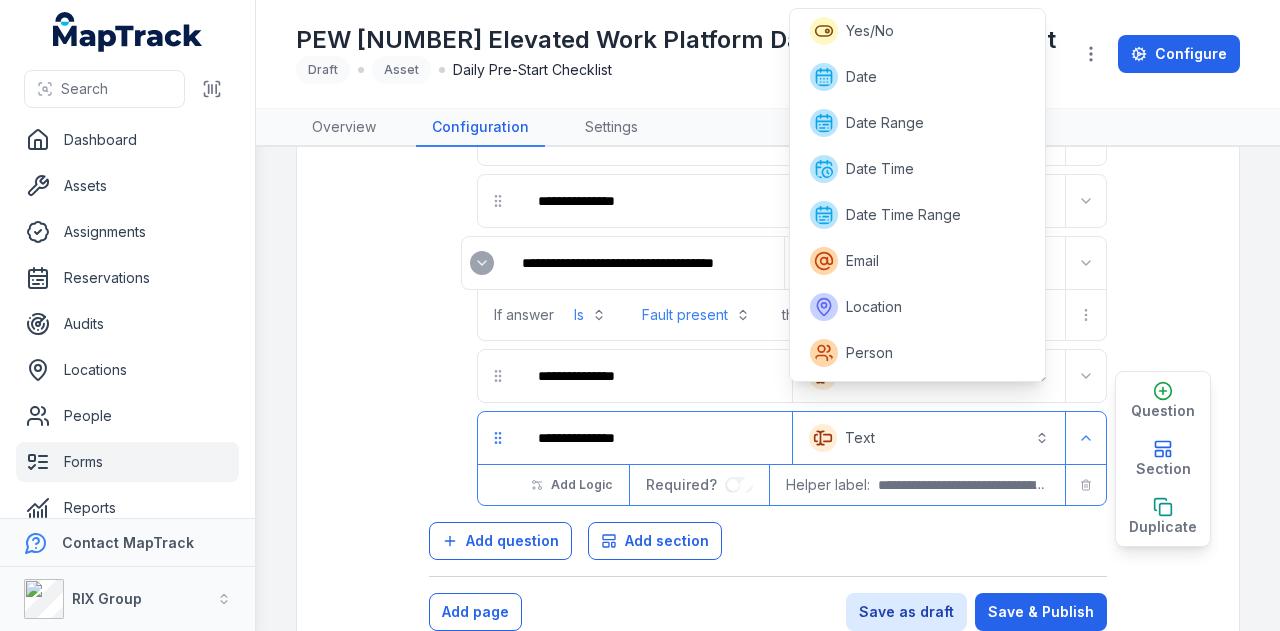 scroll, scrollTop: 4, scrollLeft: 0, axis: vertical 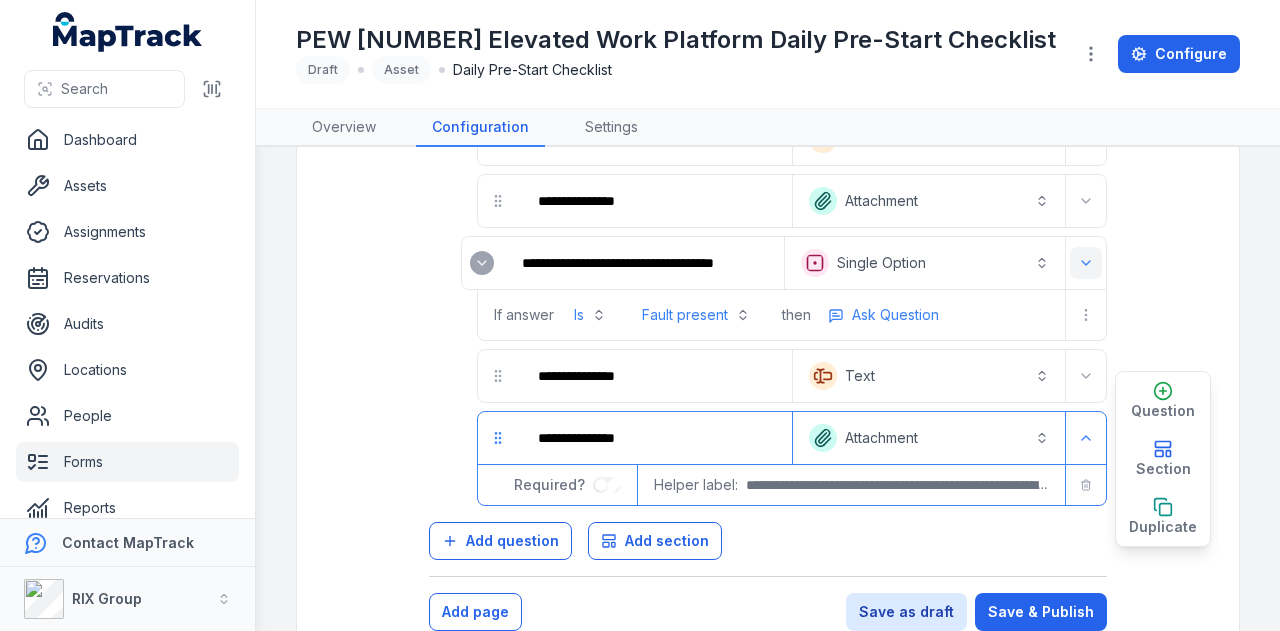 click at bounding box center (1086, 263) 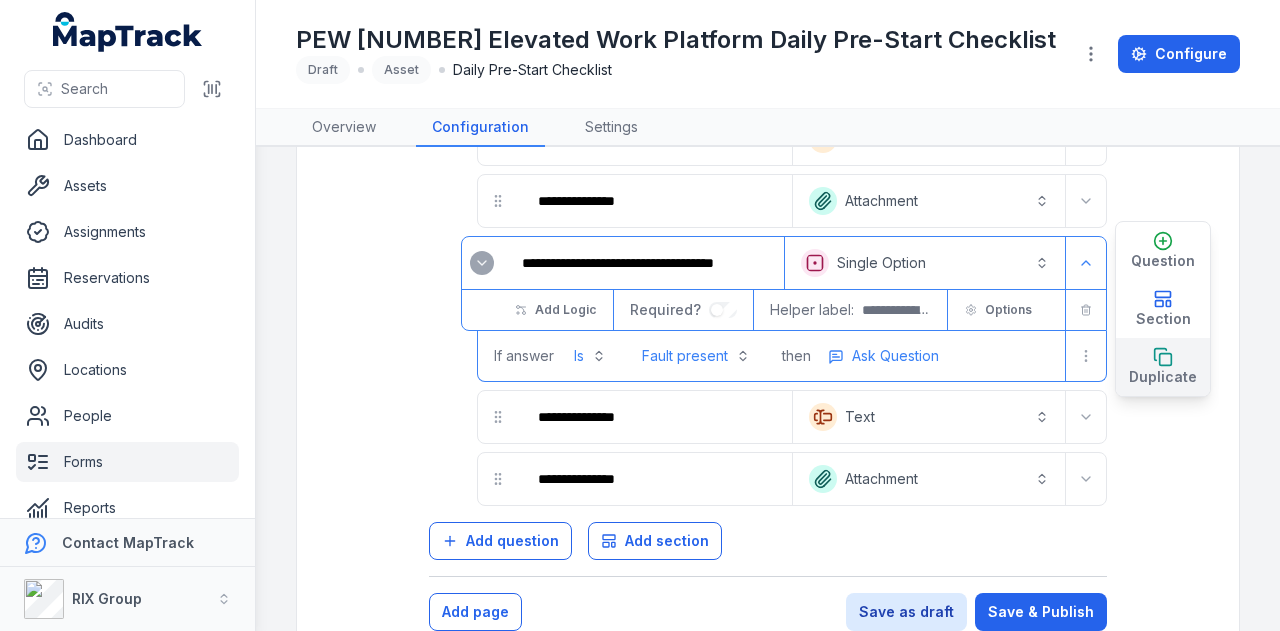 click on "Duplicate" at bounding box center (1163, 377) 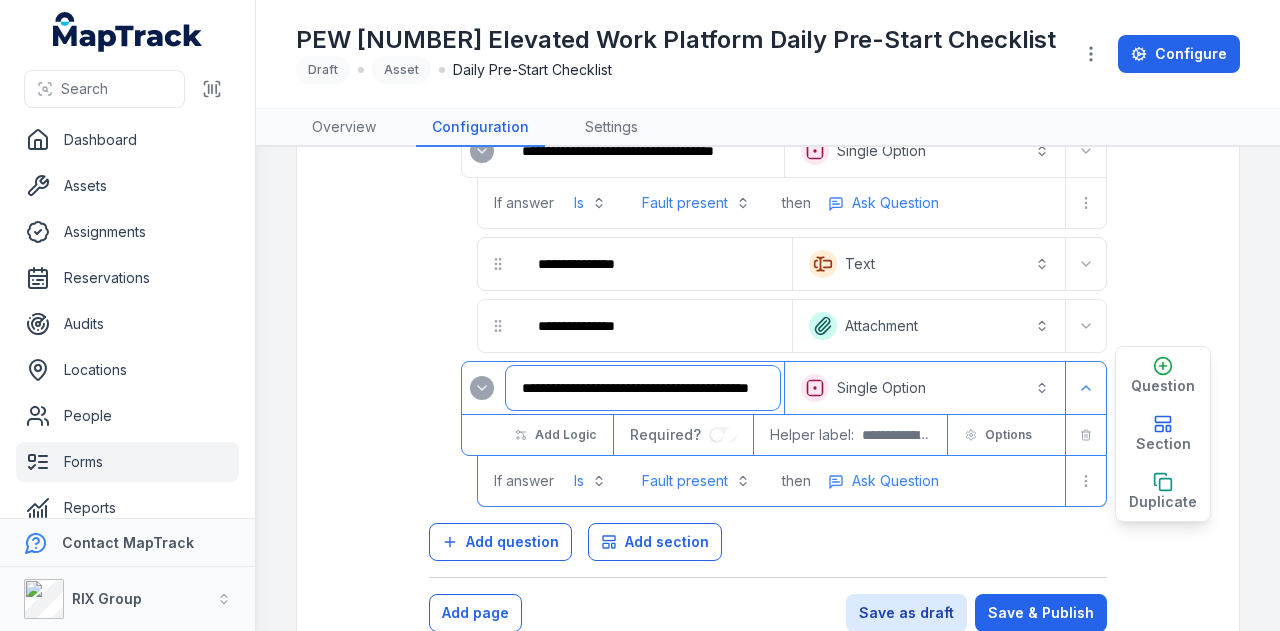 scroll, scrollTop: 0, scrollLeft: 74, axis: horizontal 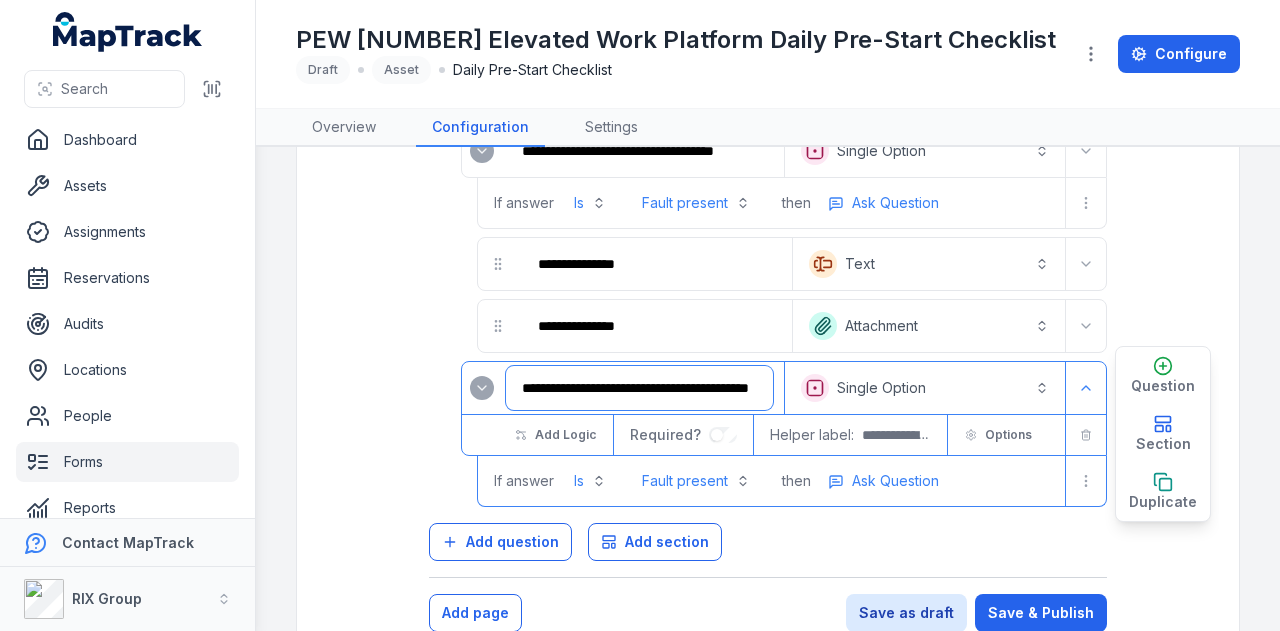 drag, startPoint x: 514, startPoint y: 336, endPoint x: 836, endPoint y: 338, distance: 322.00623 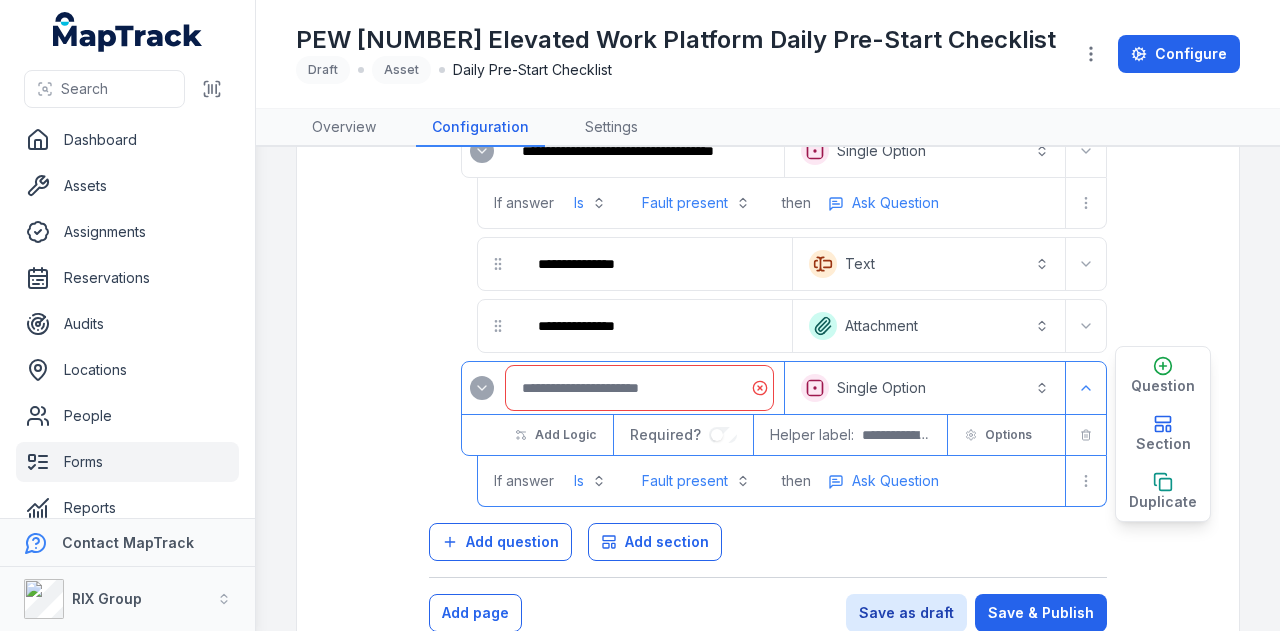 scroll, scrollTop: 0, scrollLeft: 0, axis: both 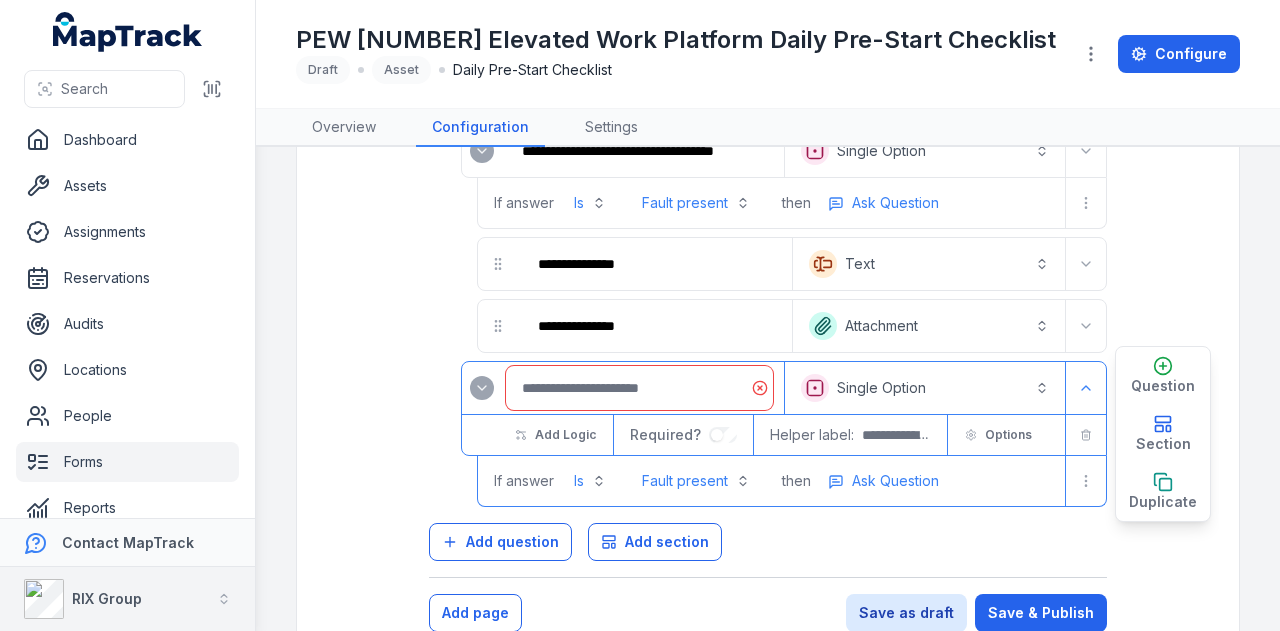 paste on "**********" 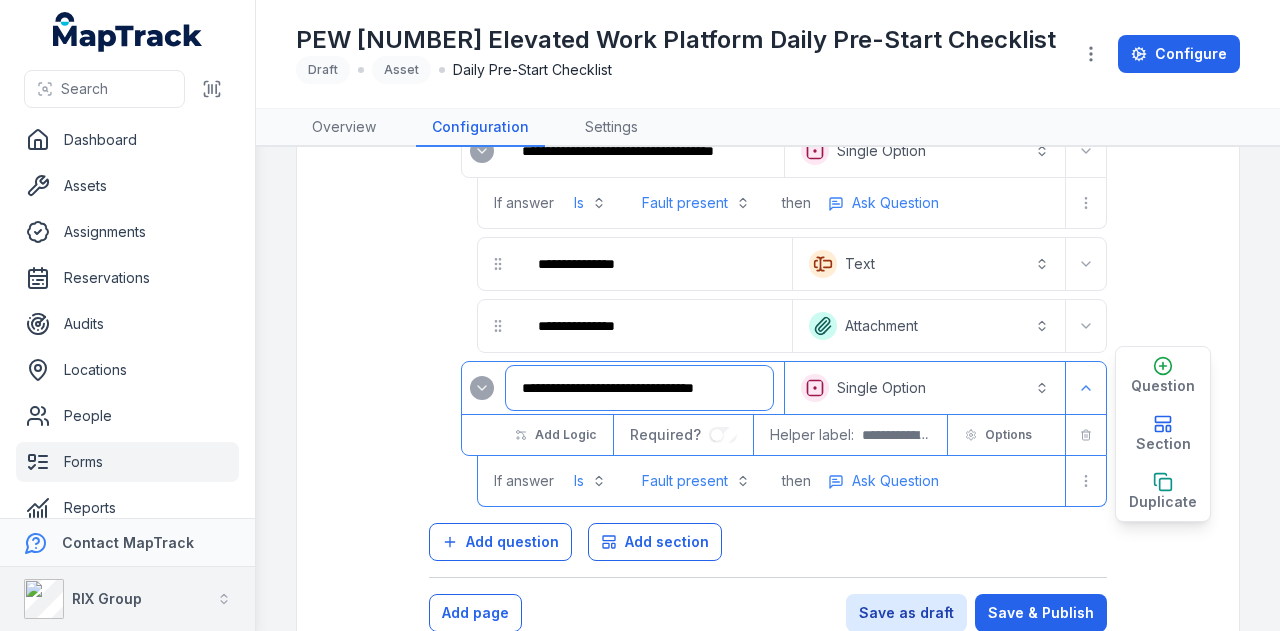 scroll, scrollTop: 0, scrollLeft: 8, axis: horizontal 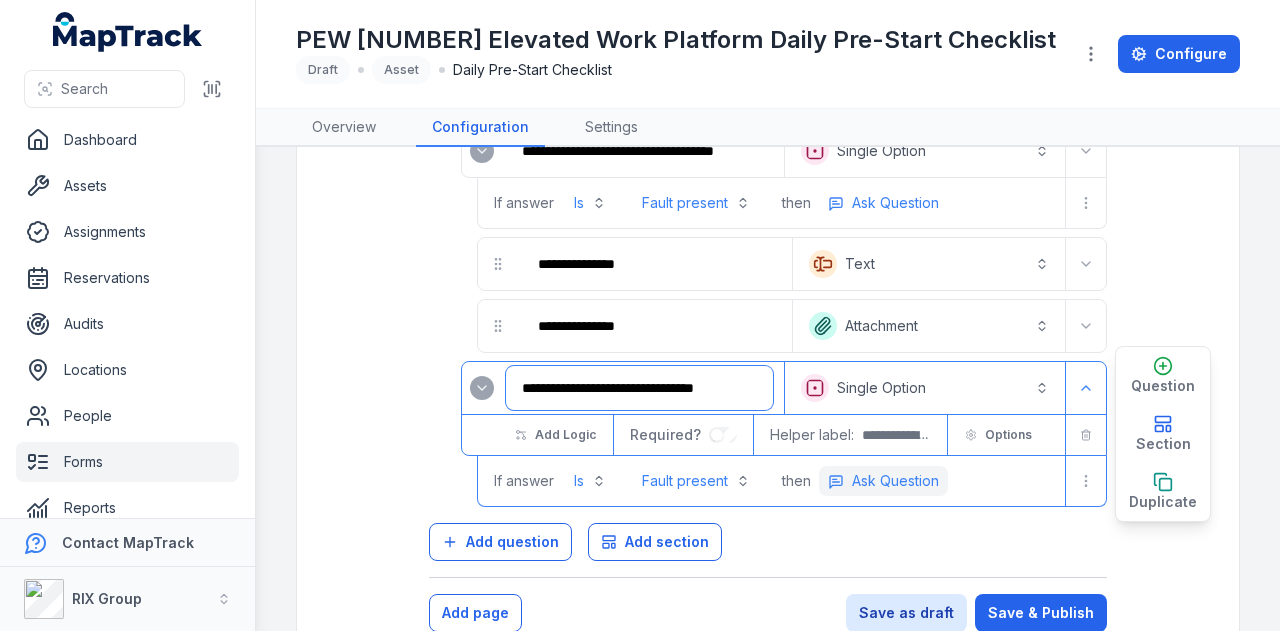 type on "**********" 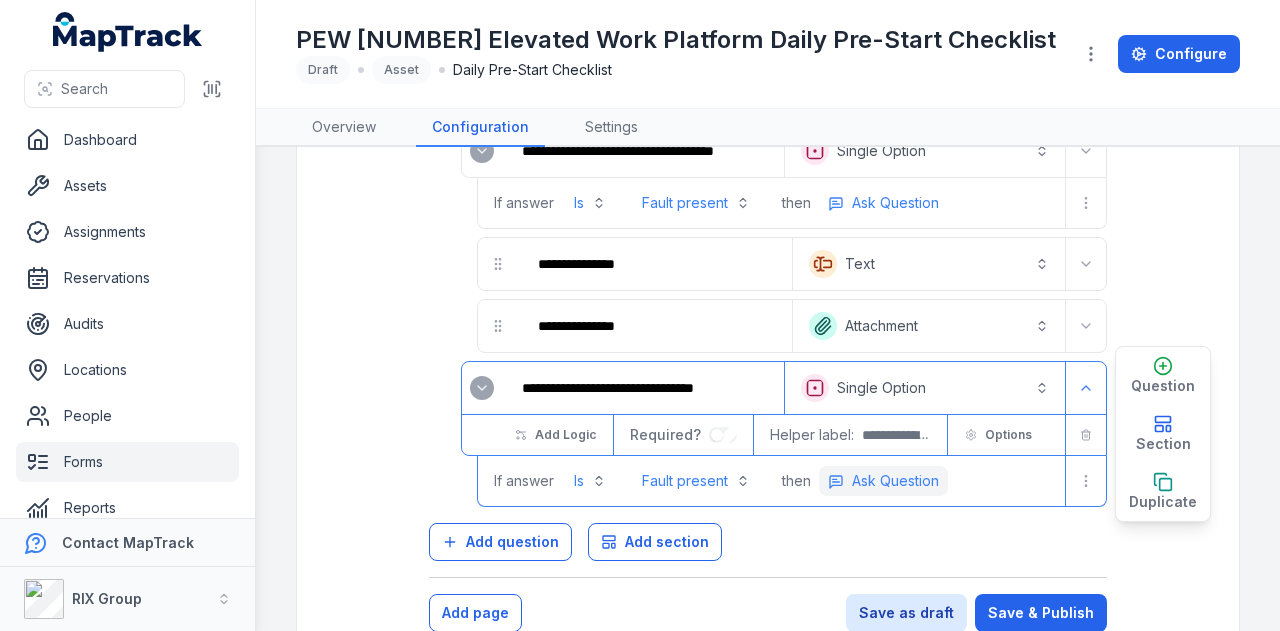 scroll, scrollTop: 0, scrollLeft: 0, axis: both 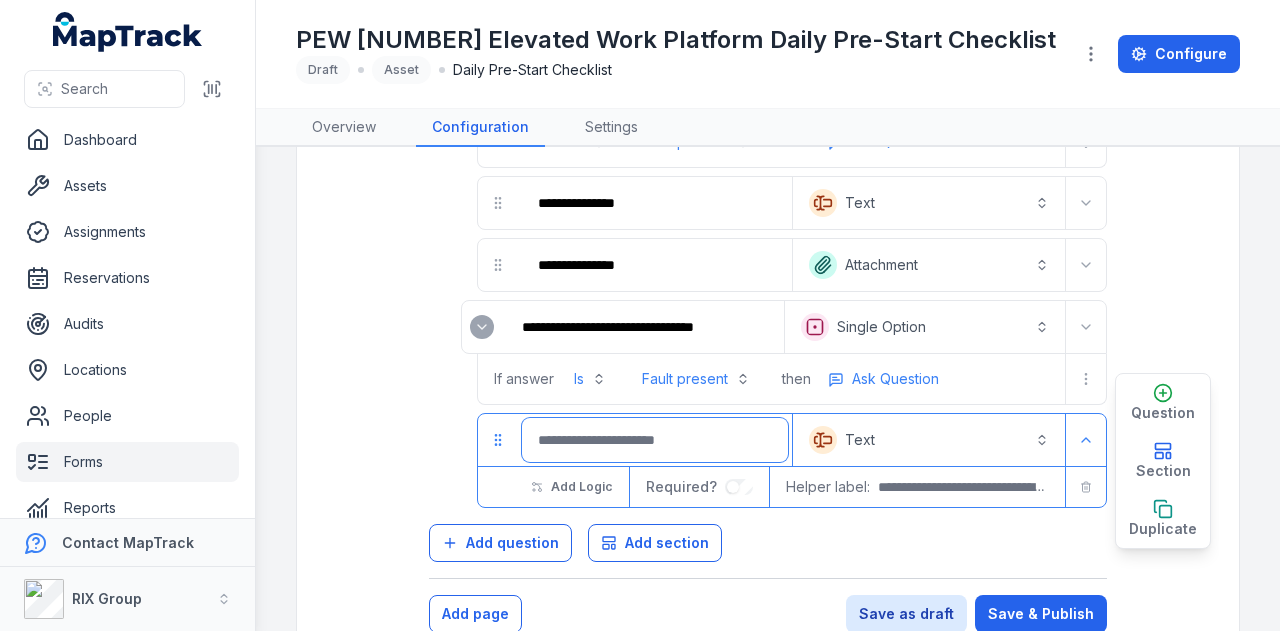 click at bounding box center (655, 440) 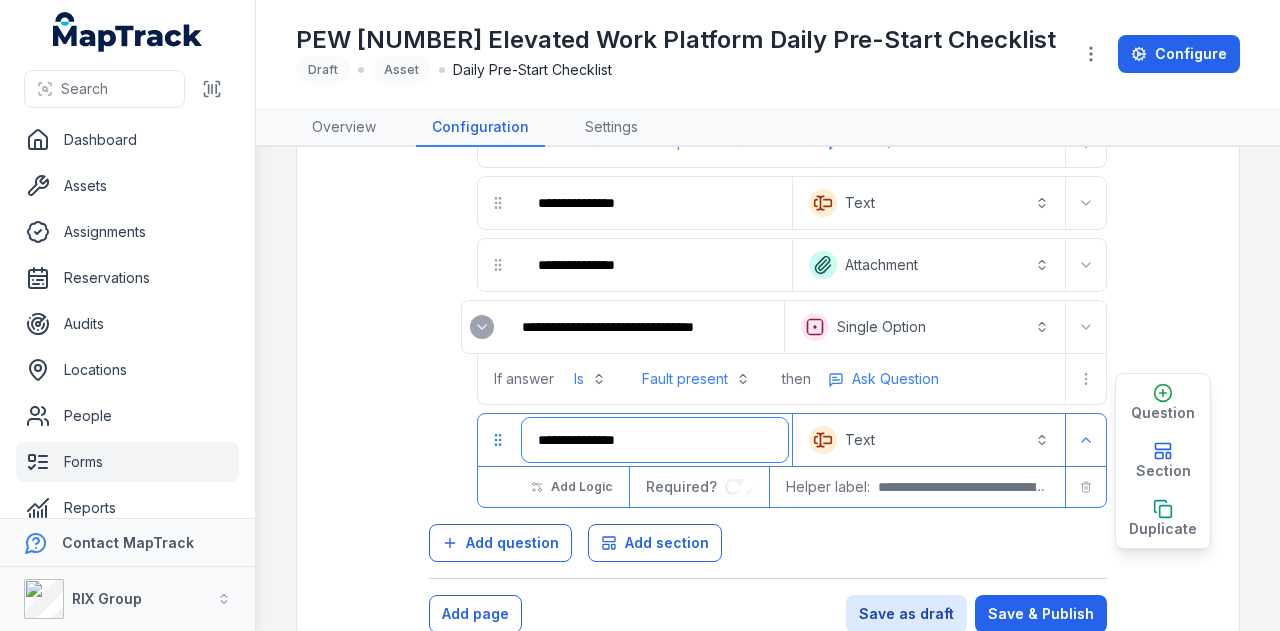 type on "**********" 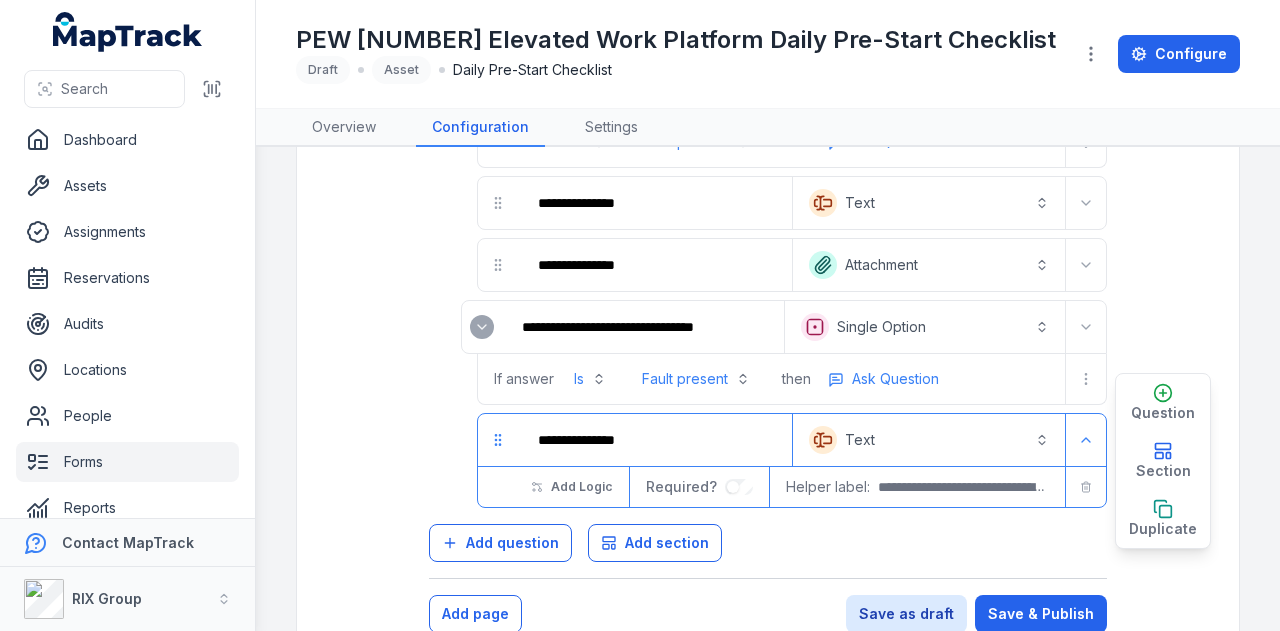 type 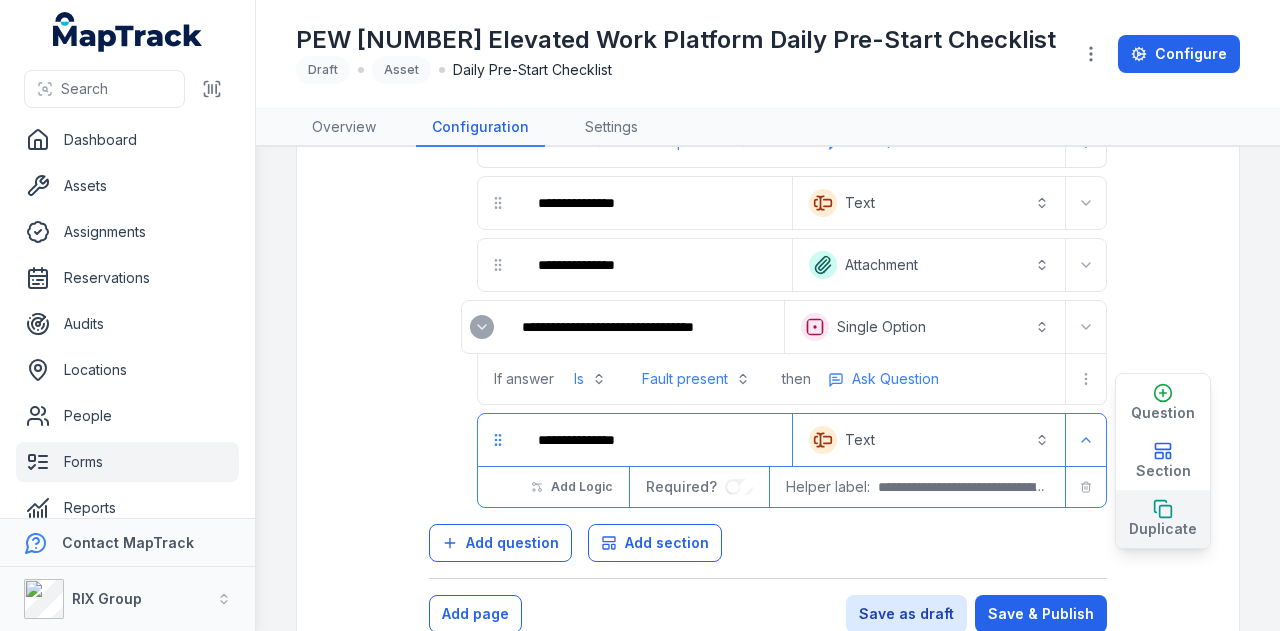 click 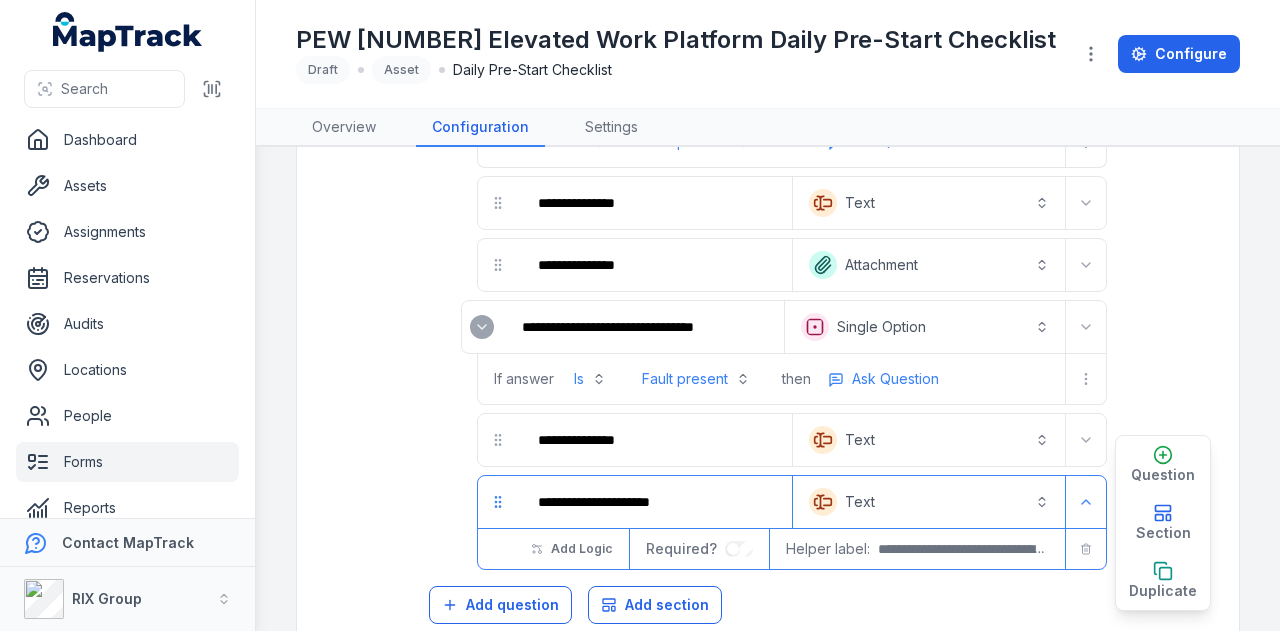 scroll, scrollTop: 4266, scrollLeft: 0, axis: vertical 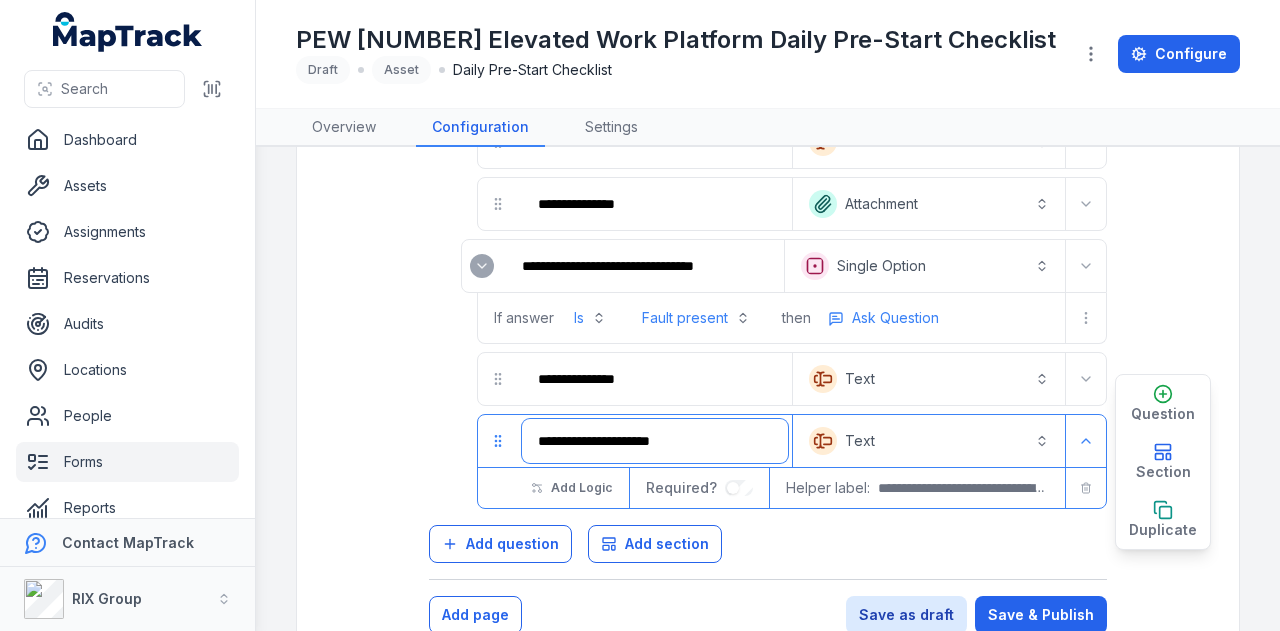 drag, startPoint x: 700, startPoint y: 407, endPoint x: 302, endPoint y: 405, distance: 398.00504 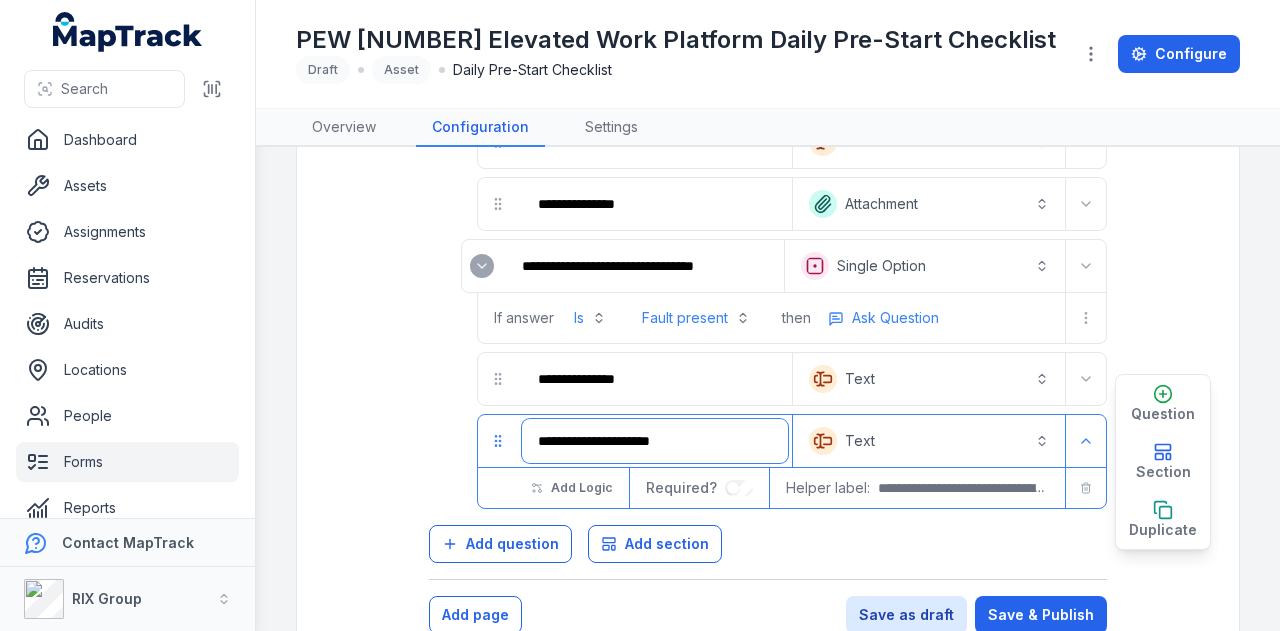click on "**********" at bounding box center (768, -1720) 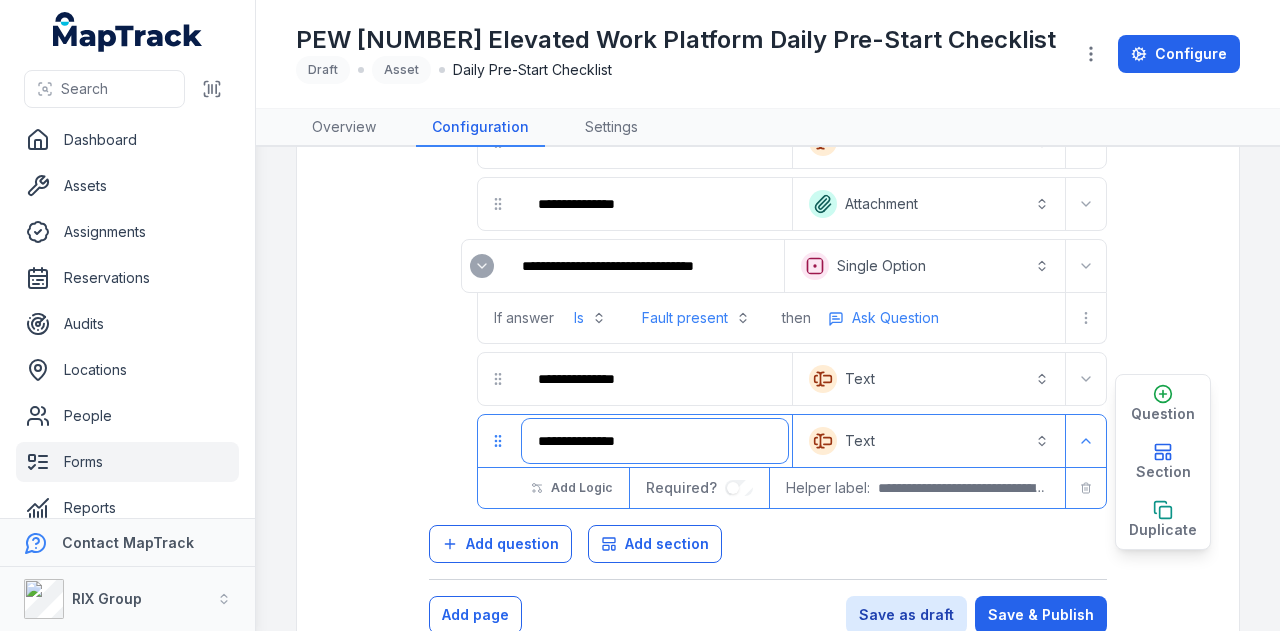 type on "**********" 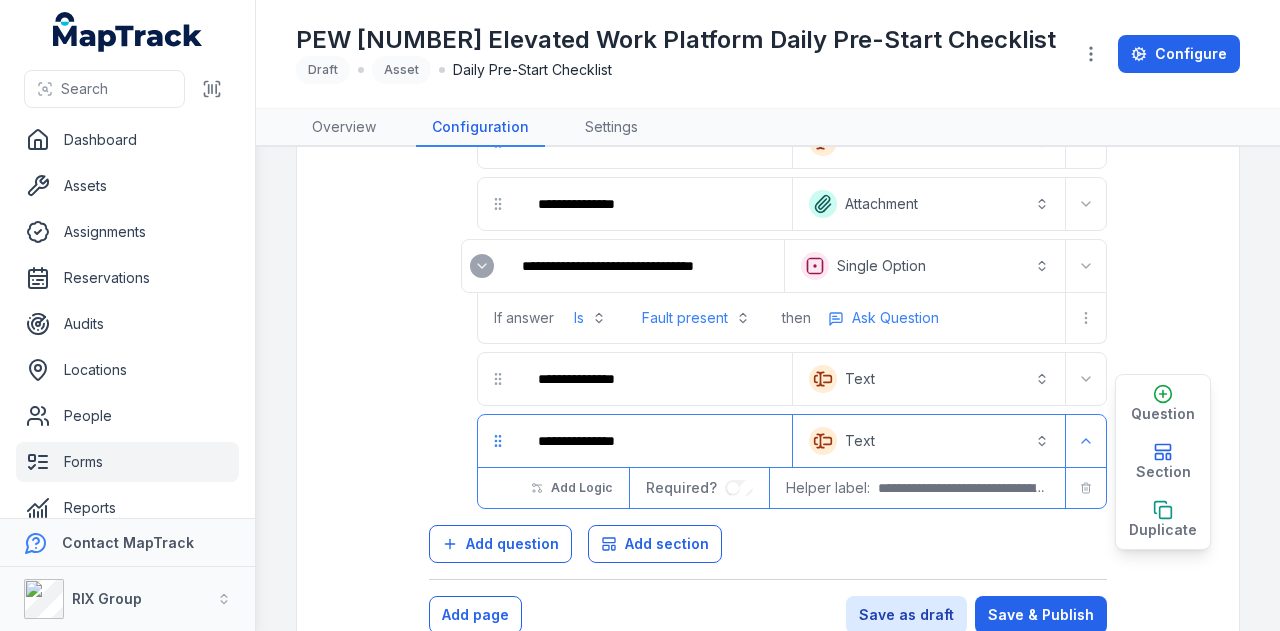 type 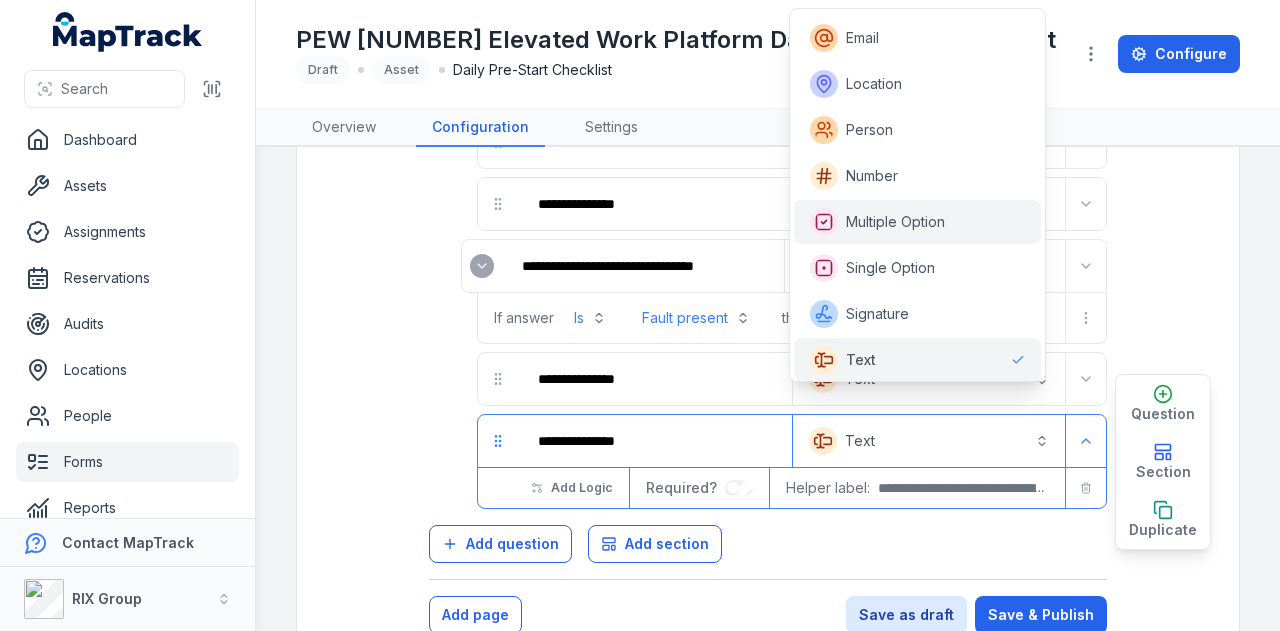 scroll, scrollTop: 0, scrollLeft: 0, axis: both 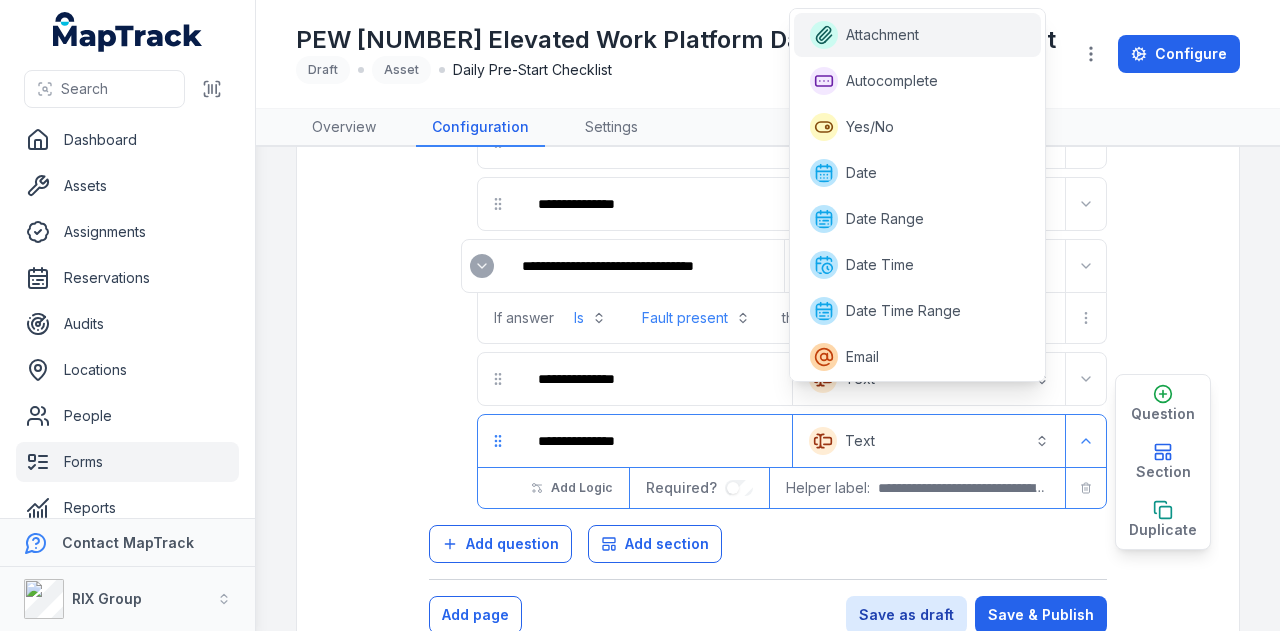 click on "Attachment" at bounding box center (918, 35) 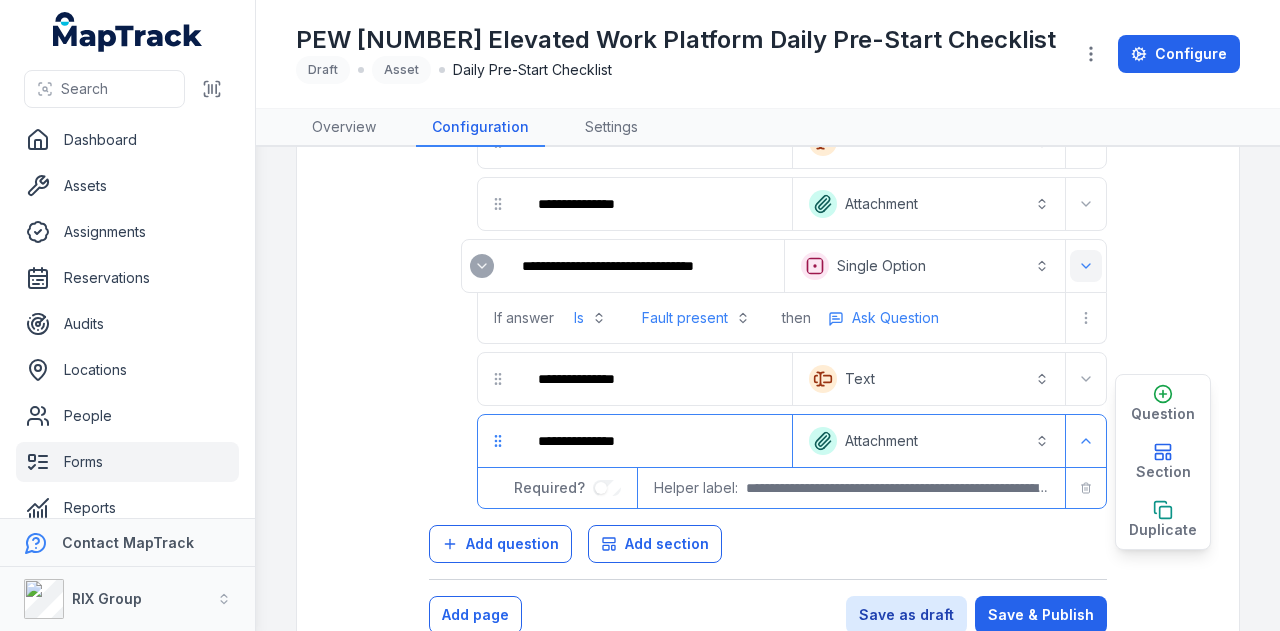 click 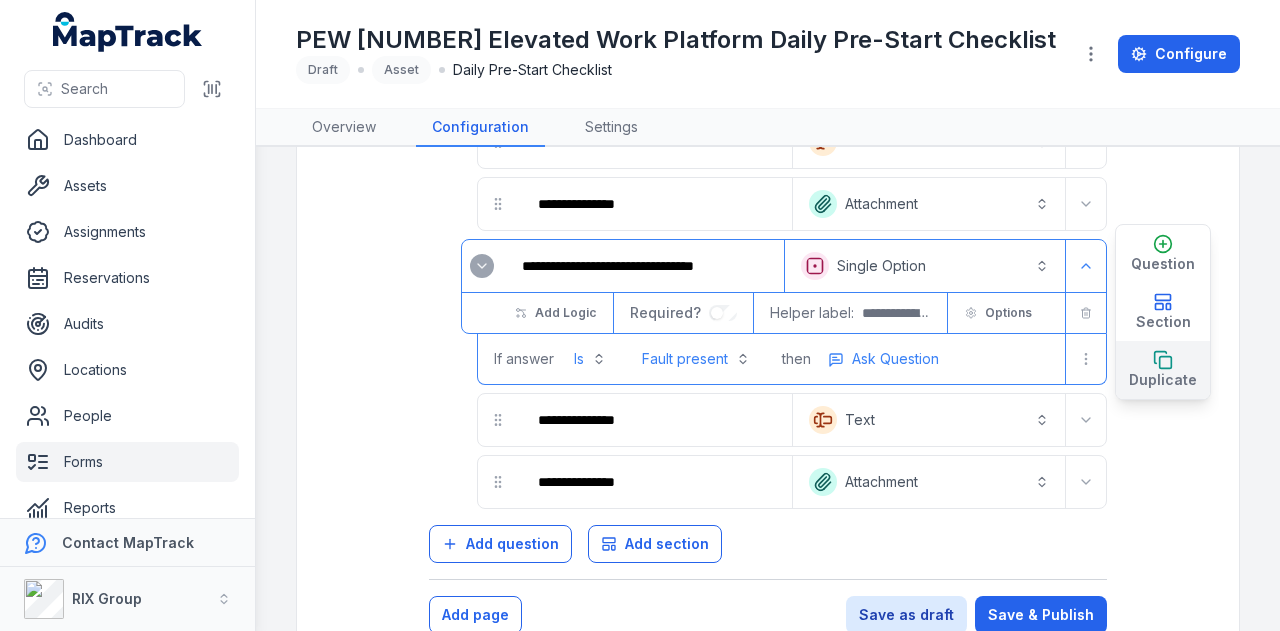 click on "Duplicate" at bounding box center (1163, 380) 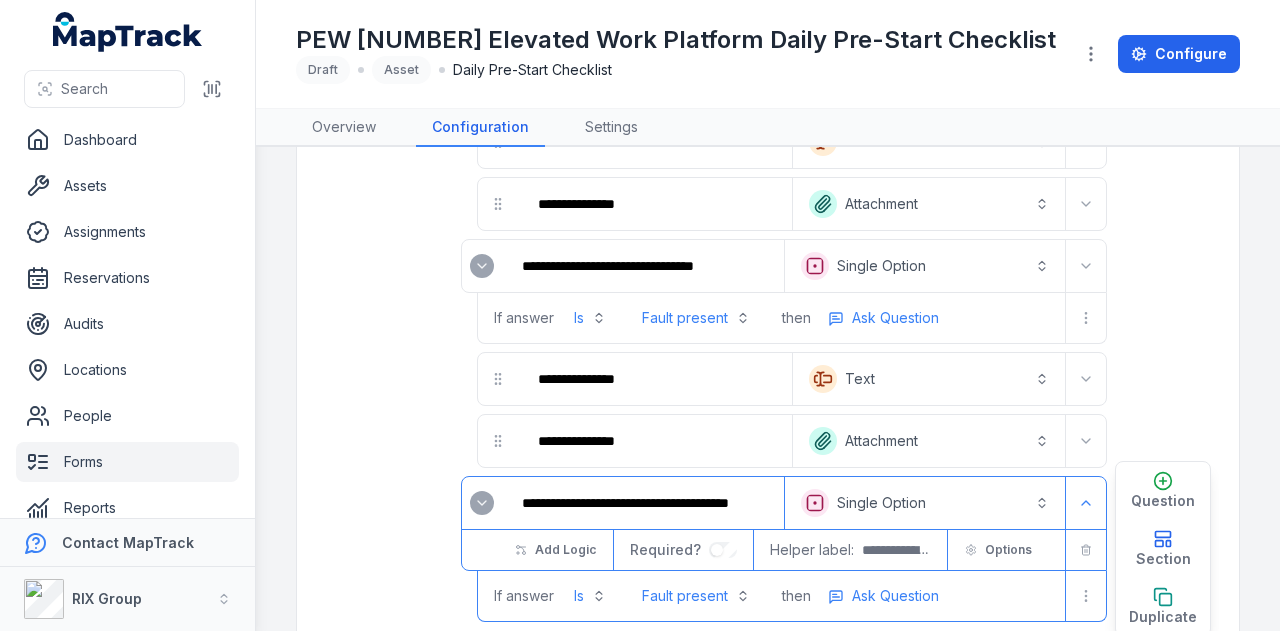 scroll, scrollTop: 4378, scrollLeft: 0, axis: vertical 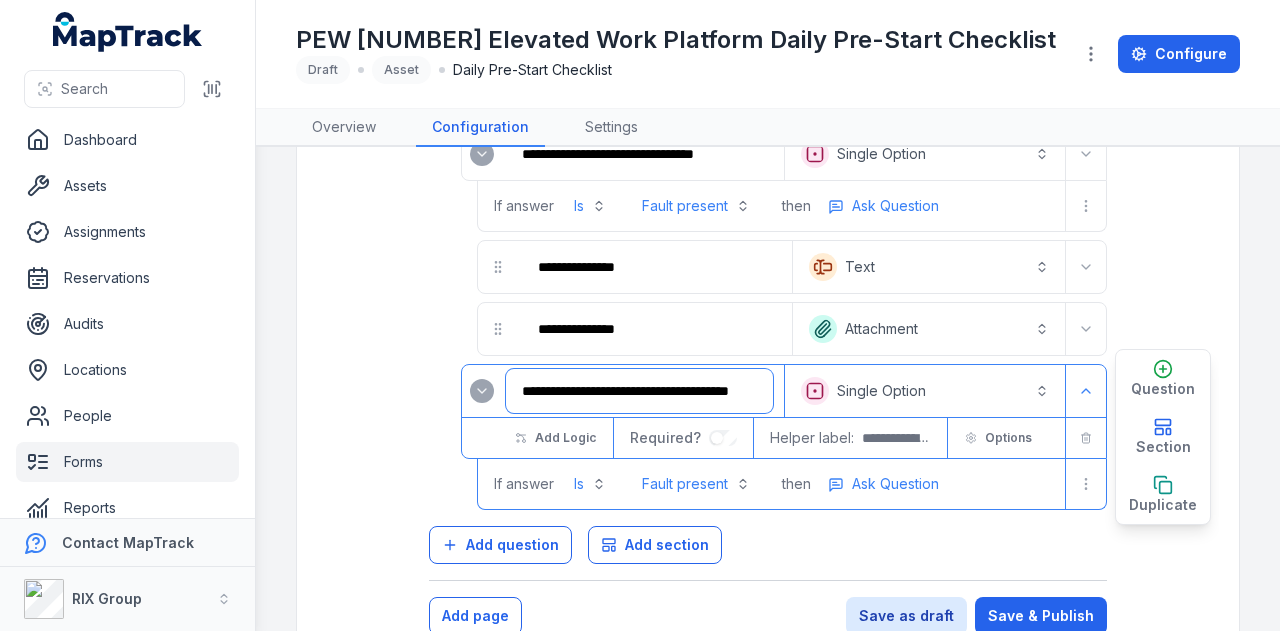 drag, startPoint x: 508, startPoint y: 349, endPoint x: 918, endPoint y: 341, distance: 410.07803 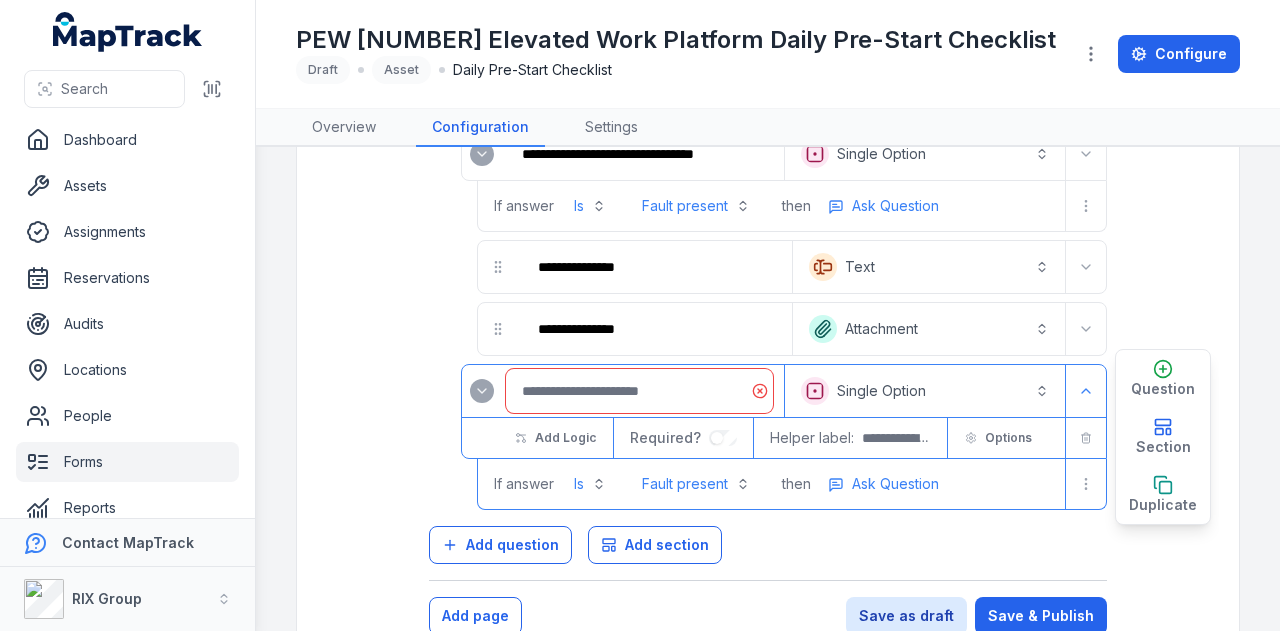 scroll, scrollTop: 0, scrollLeft: 0, axis: both 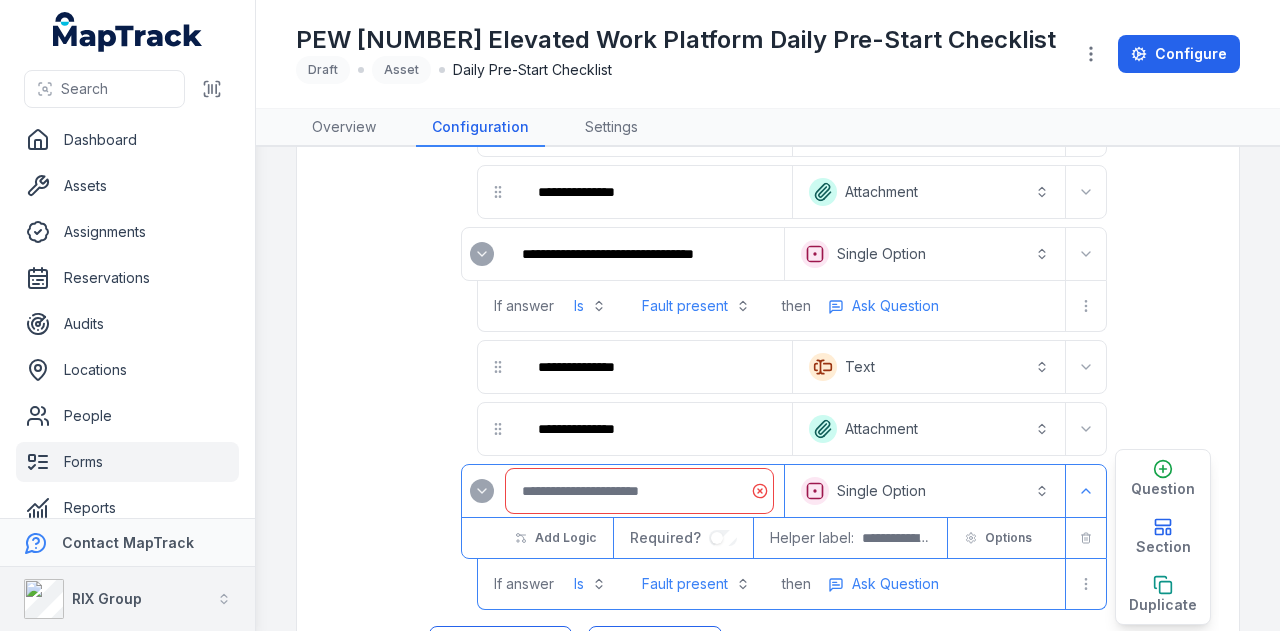 paste on "**********" 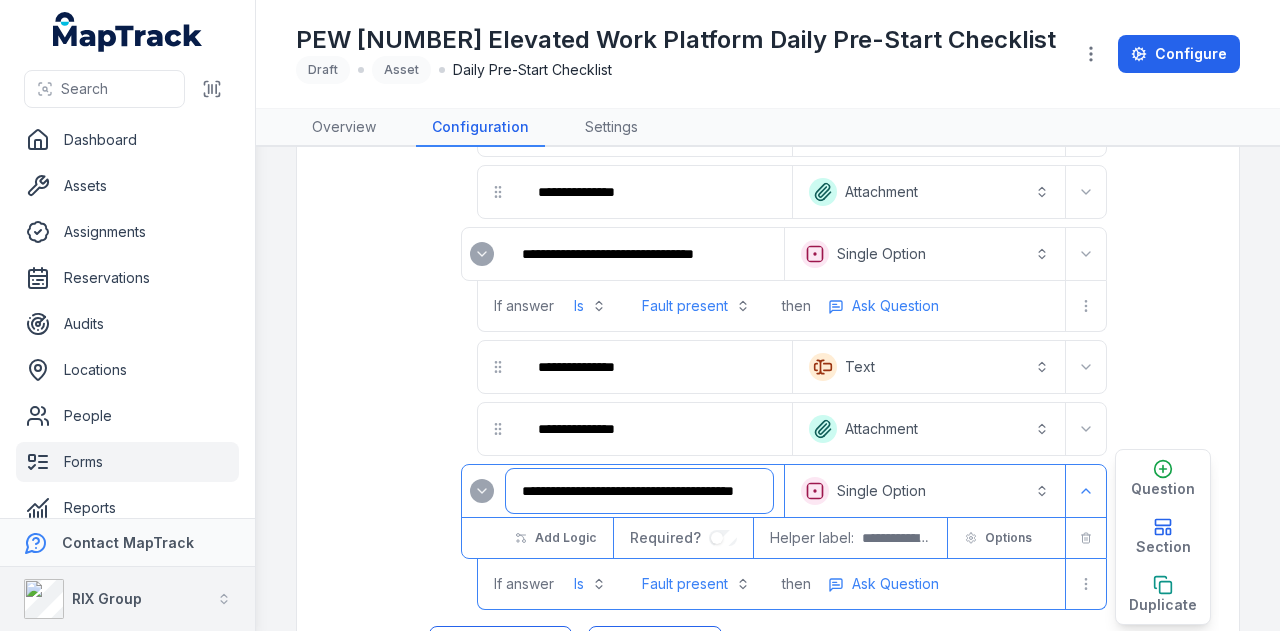 scroll, scrollTop: 0, scrollLeft: 41, axis: horizontal 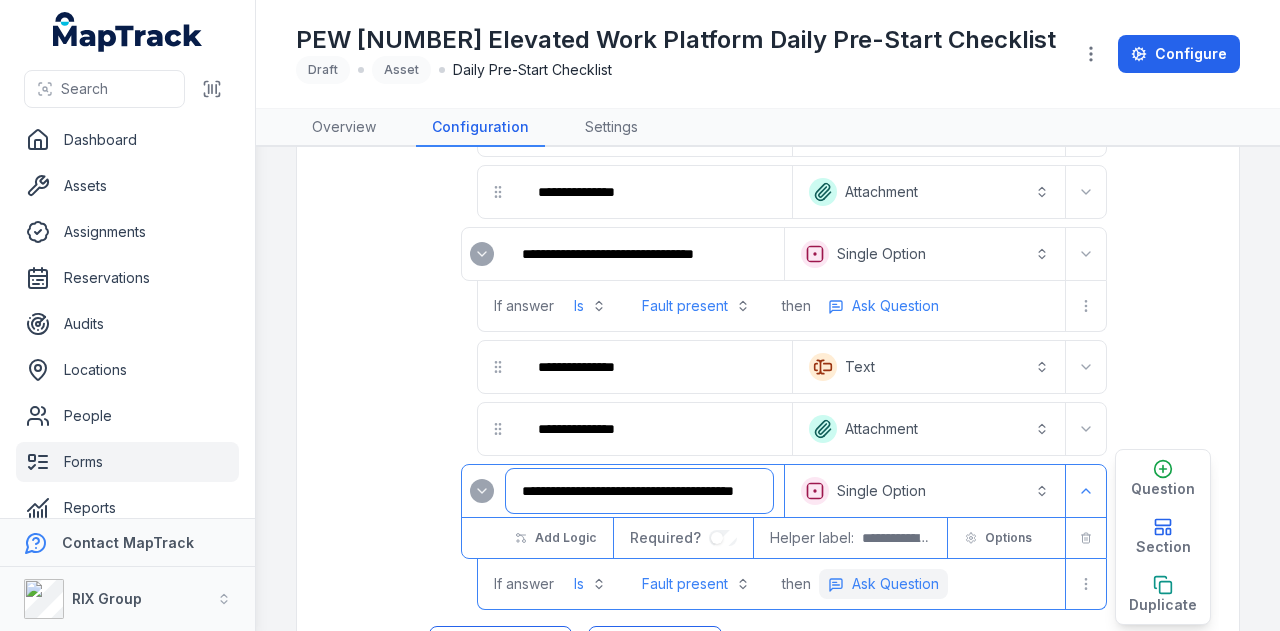 type on "**********" 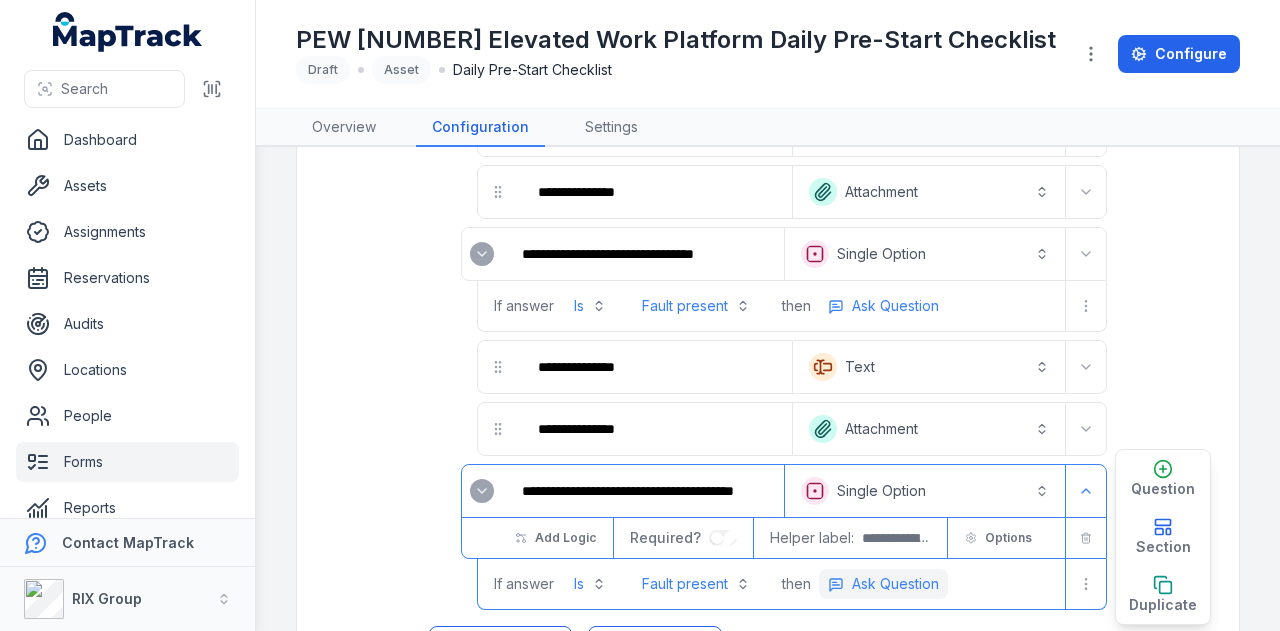 scroll, scrollTop: 0, scrollLeft: 0, axis: both 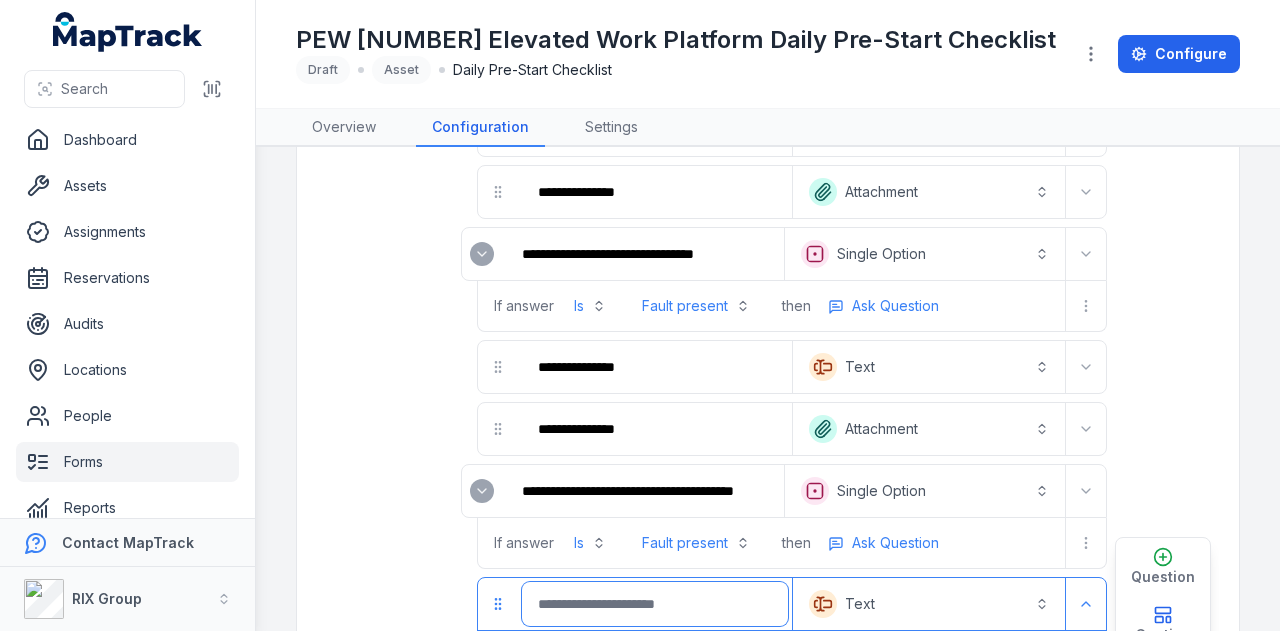 click at bounding box center (655, 604) 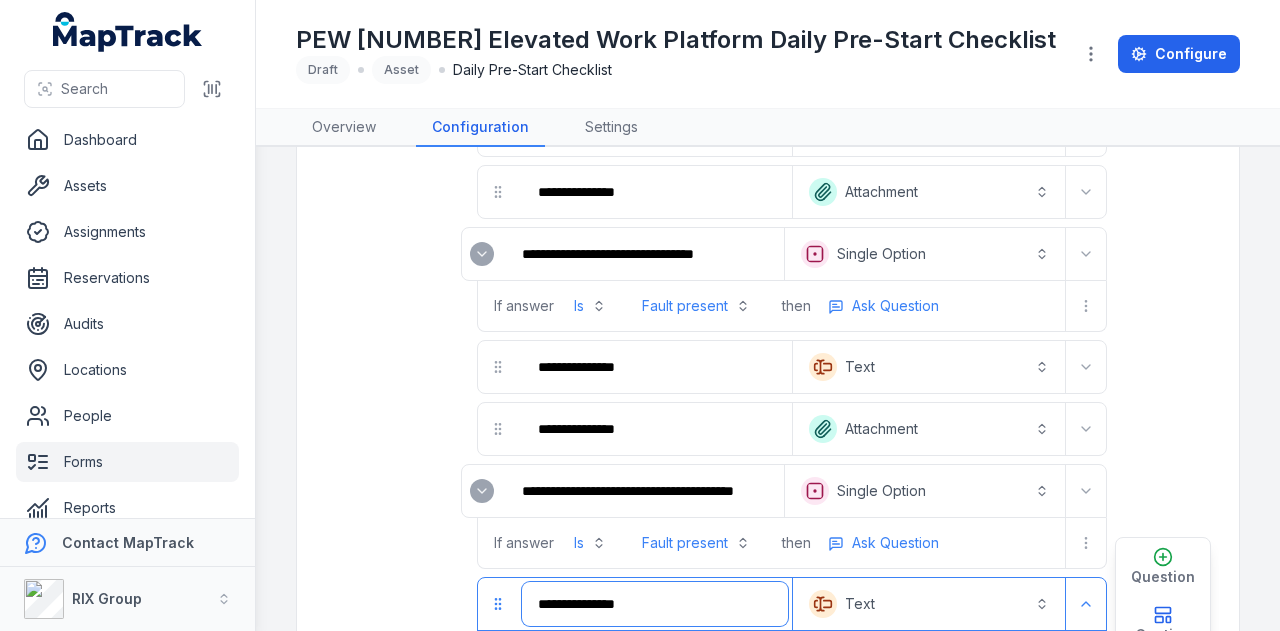 type on "**********" 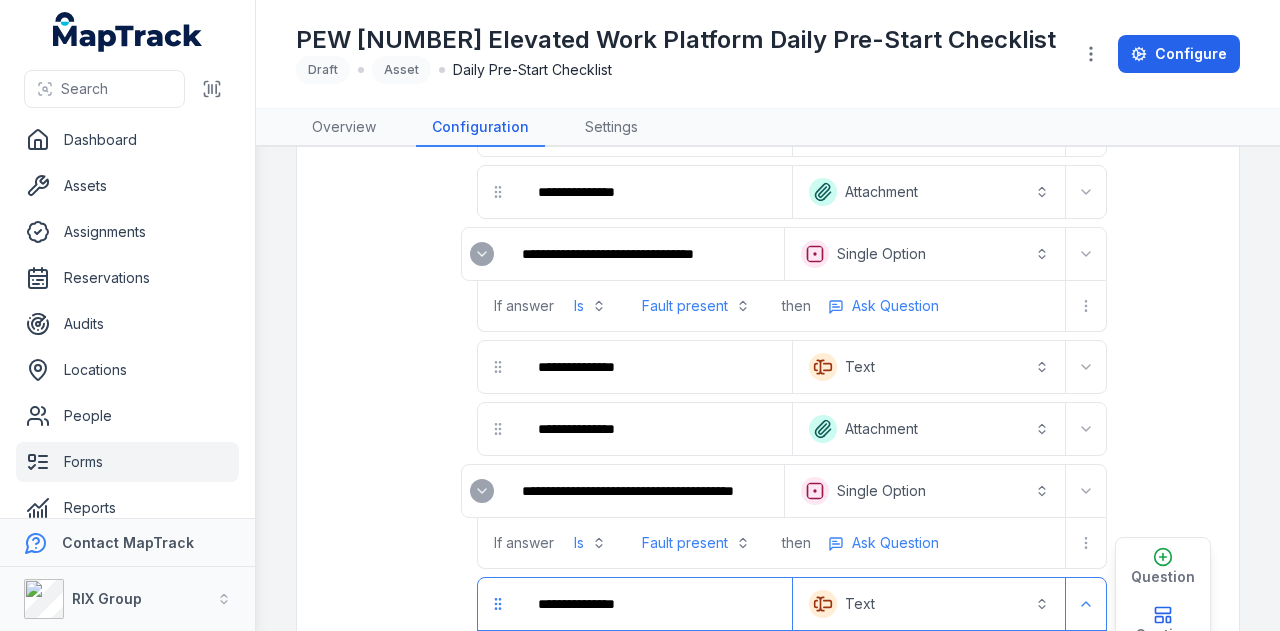 type 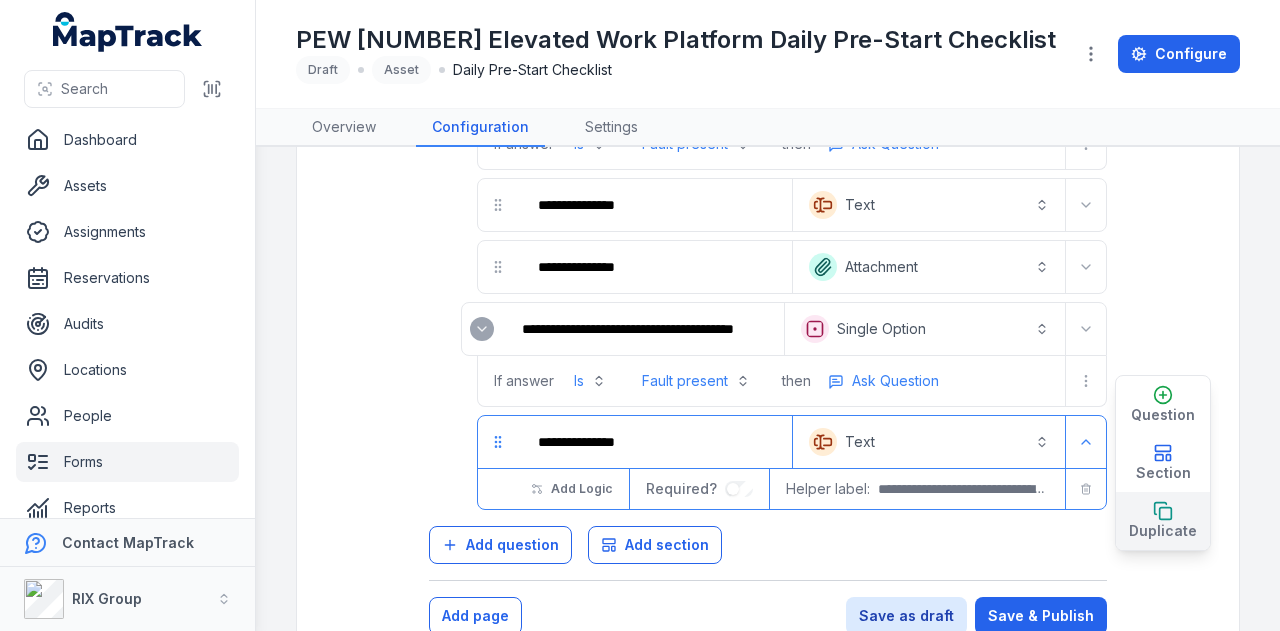 click on "Duplicate" at bounding box center [1163, 521] 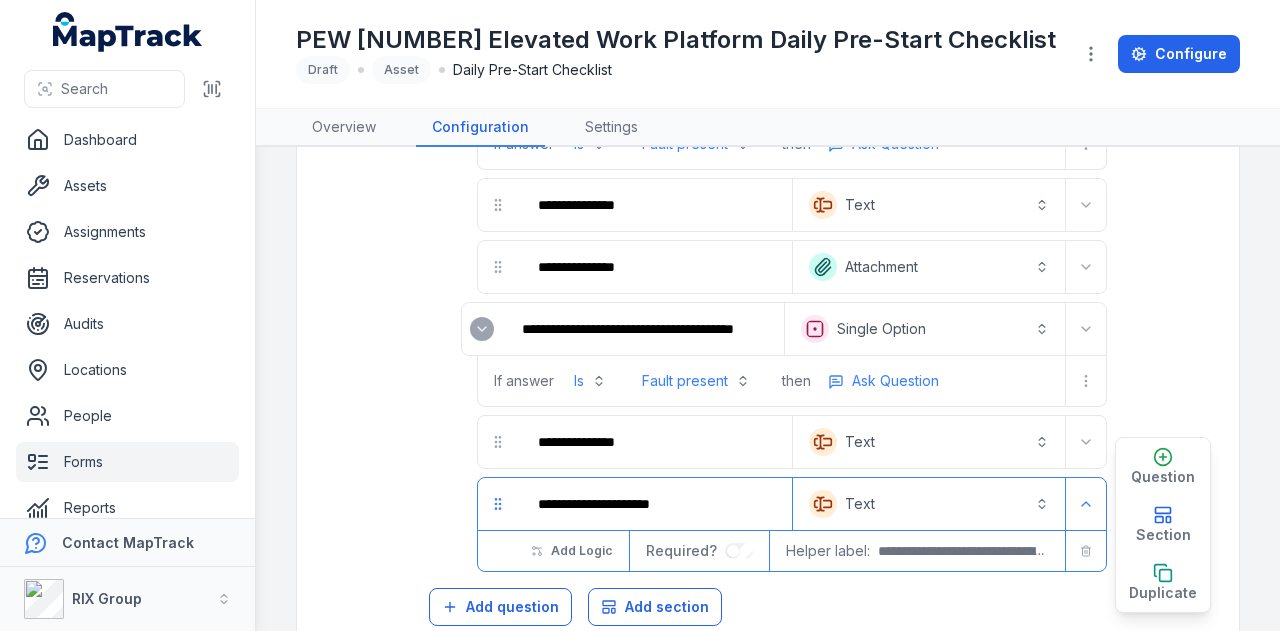 scroll, scrollTop: 4501, scrollLeft: 0, axis: vertical 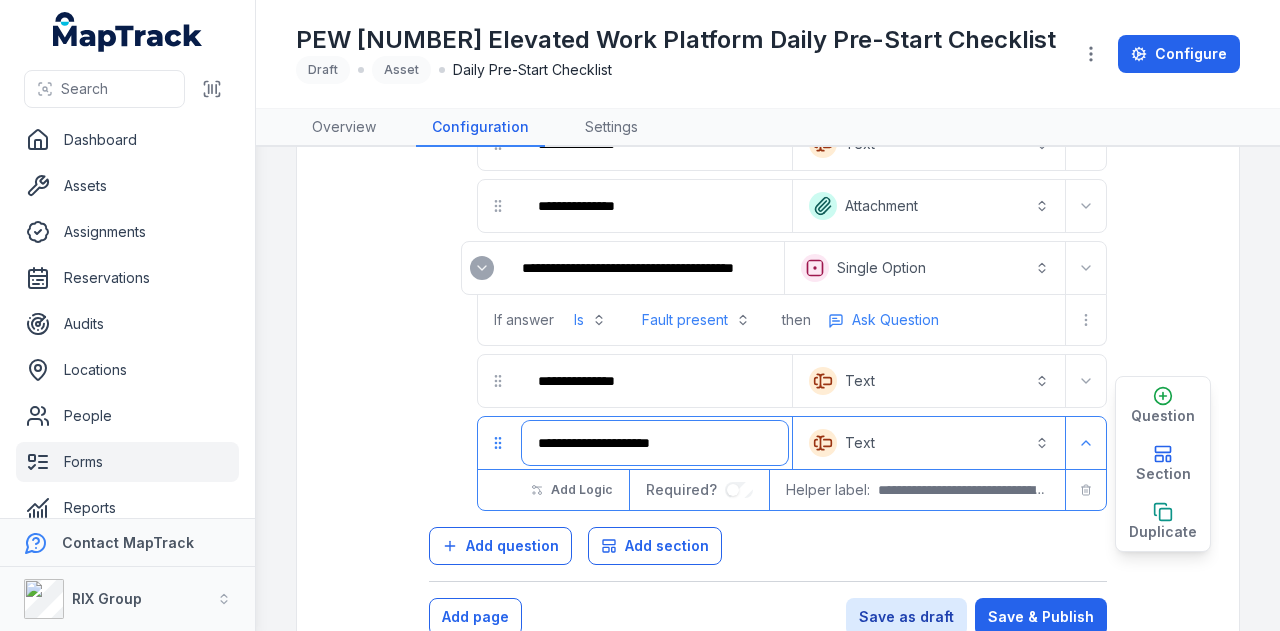 drag, startPoint x: 758, startPoint y: 403, endPoint x: 353, endPoint y: 406, distance: 405.0111 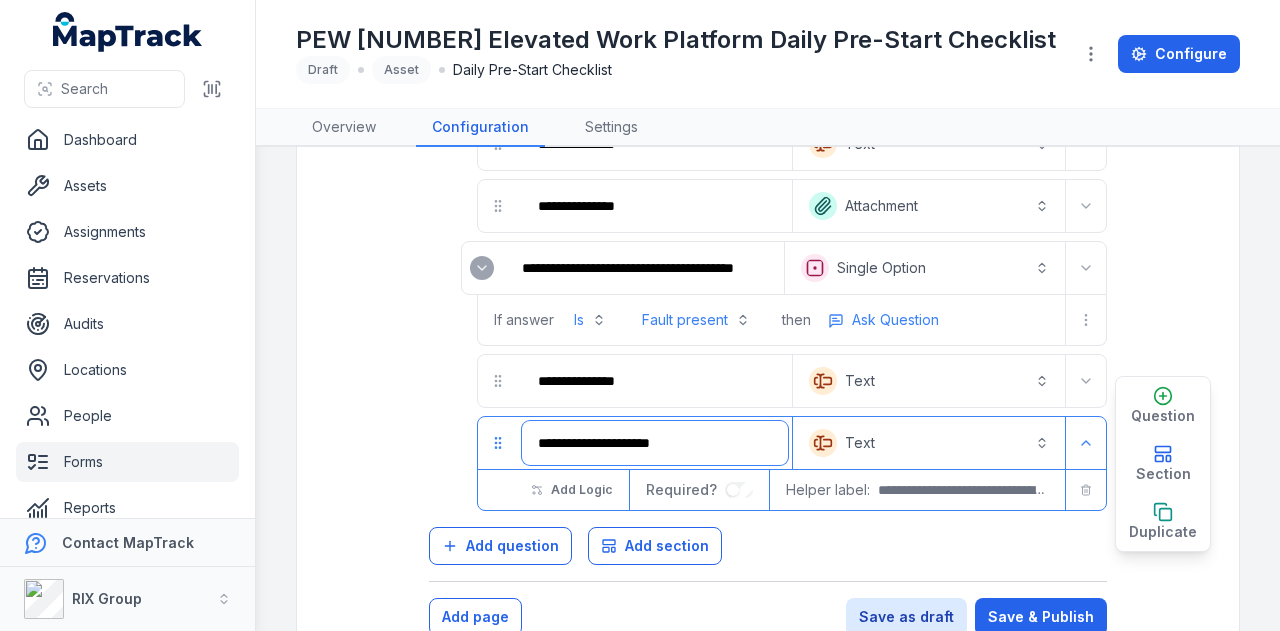 click on "**********" at bounding box center (768, -1856) 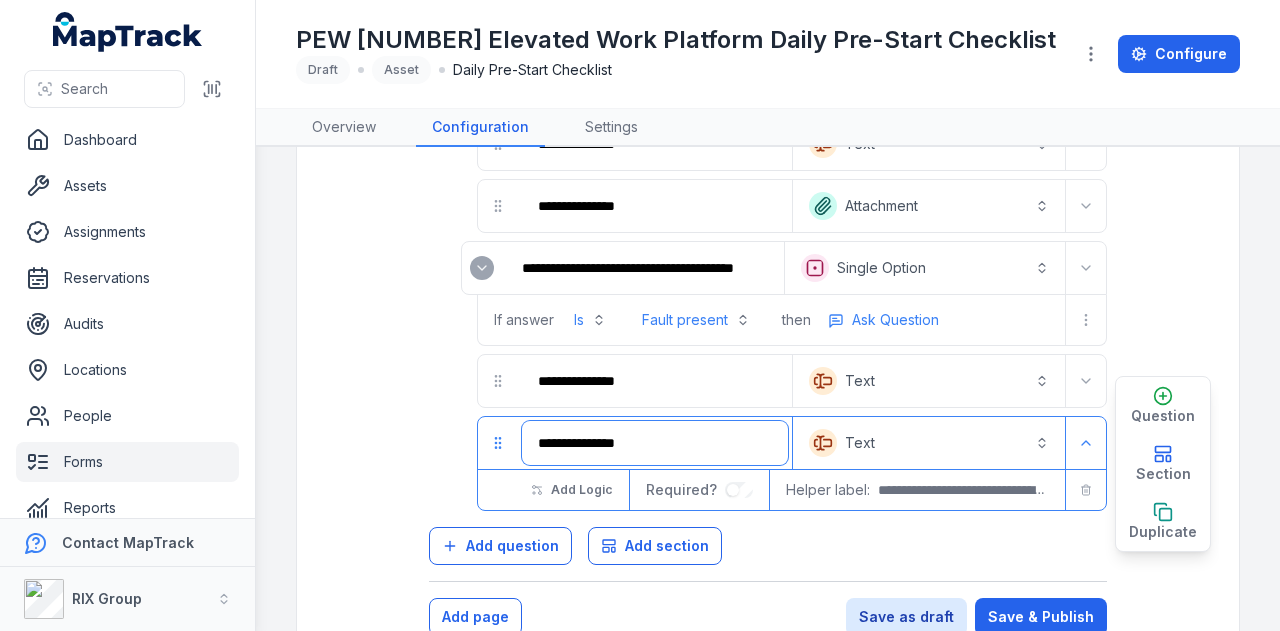 type on "**********" 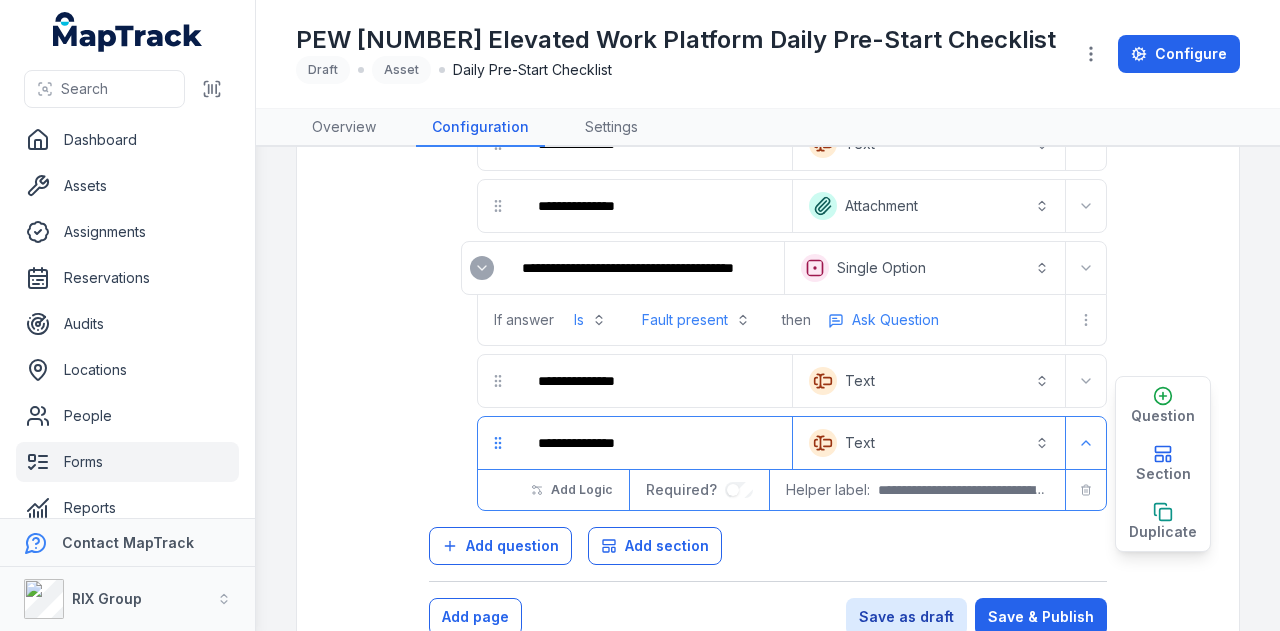 type 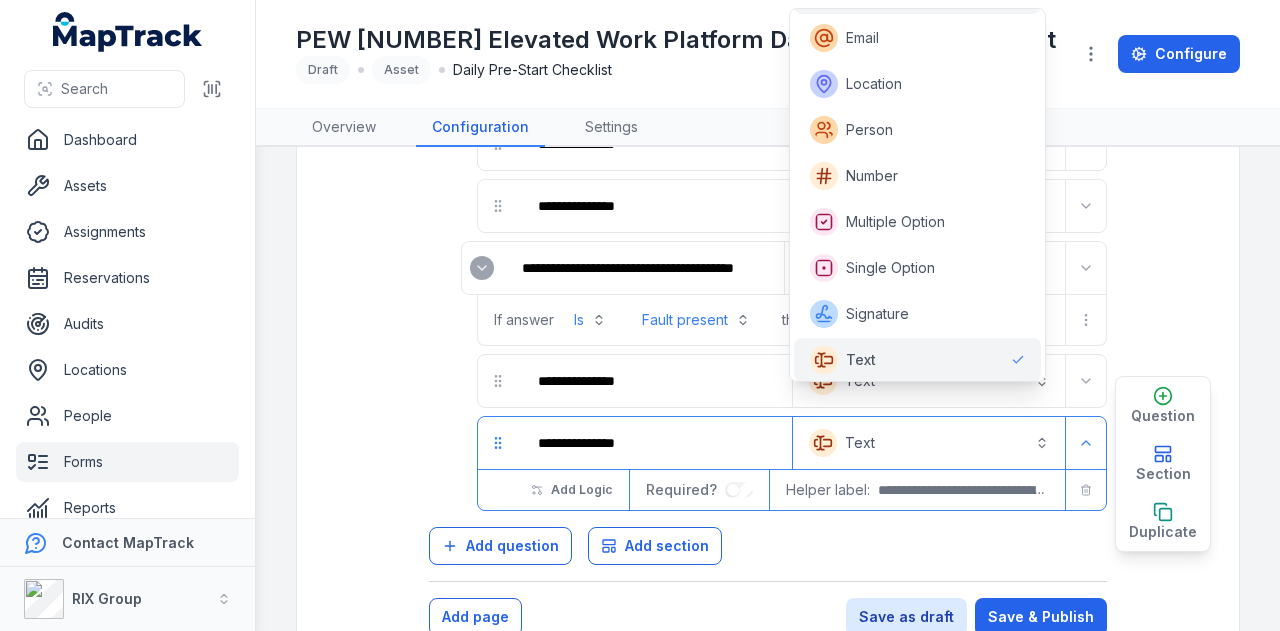 scroll, scrollTop: 4, scrollLeft: 0, axis: vertical 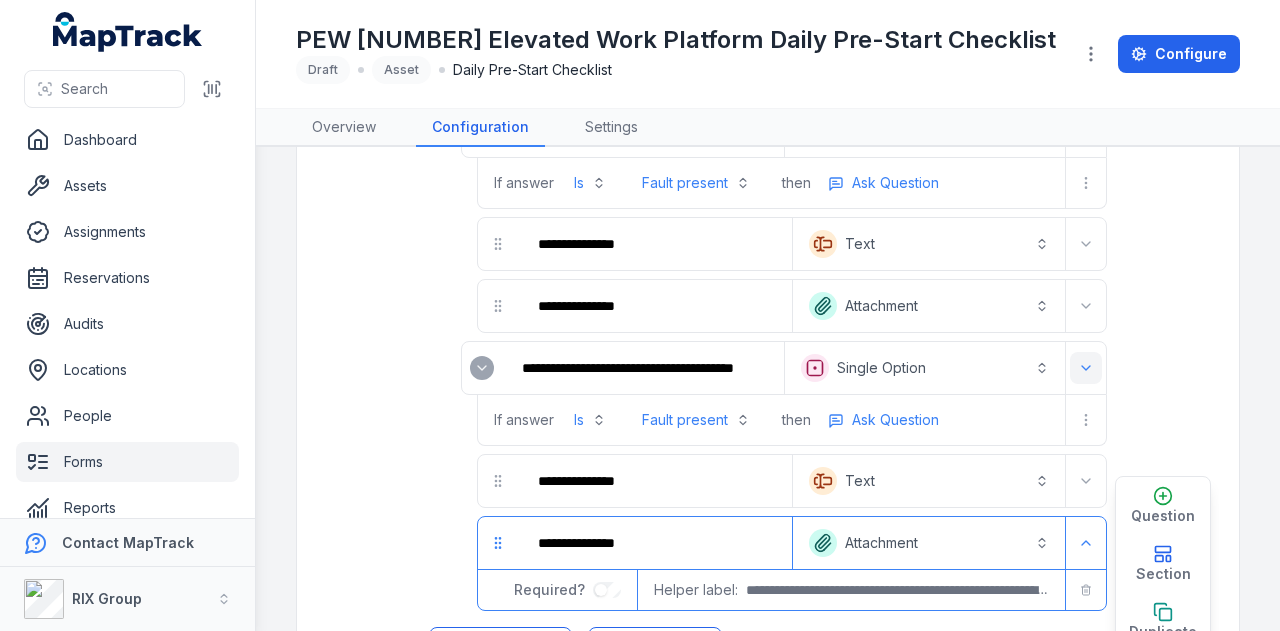 click at bounding box center [1086, 368] 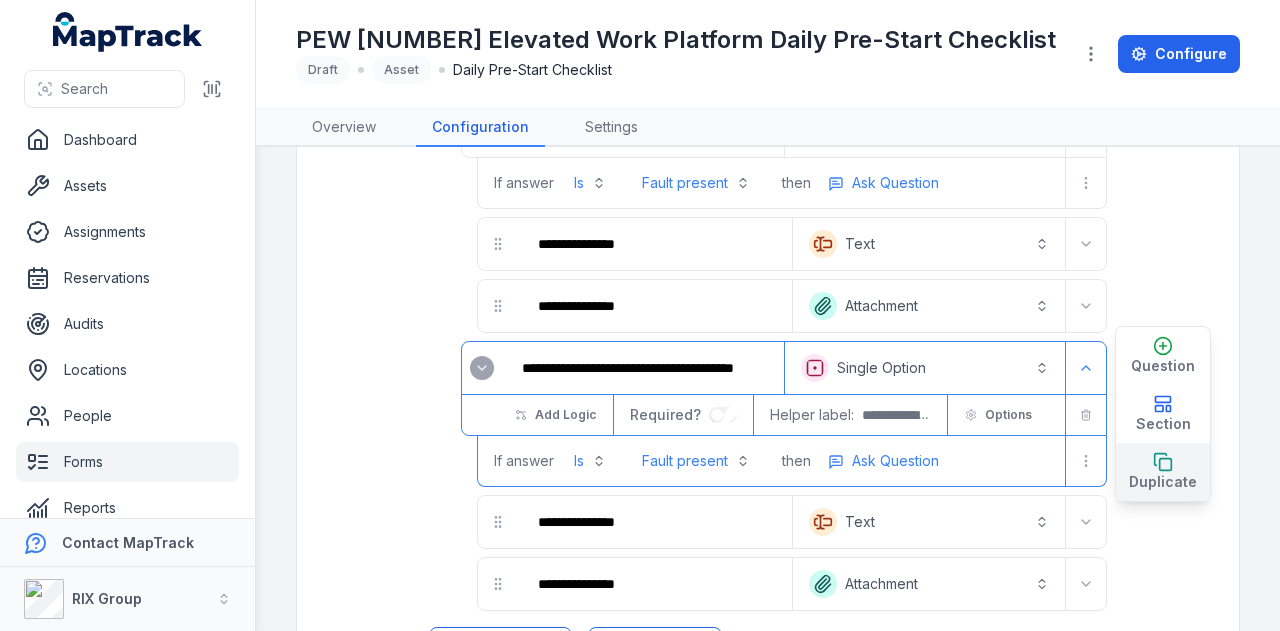 click on "Duplicate" at bounding box center (1163, 482) 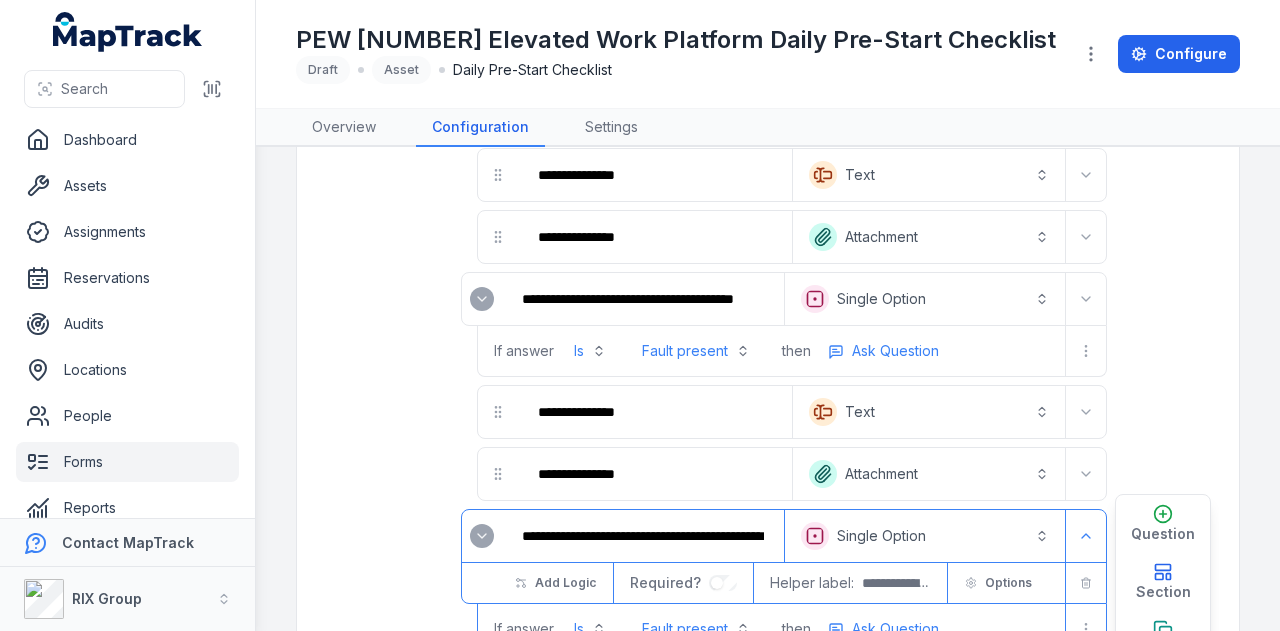 scroll, scrollTop: 4501, scrollLeft: 0, axis: vertical 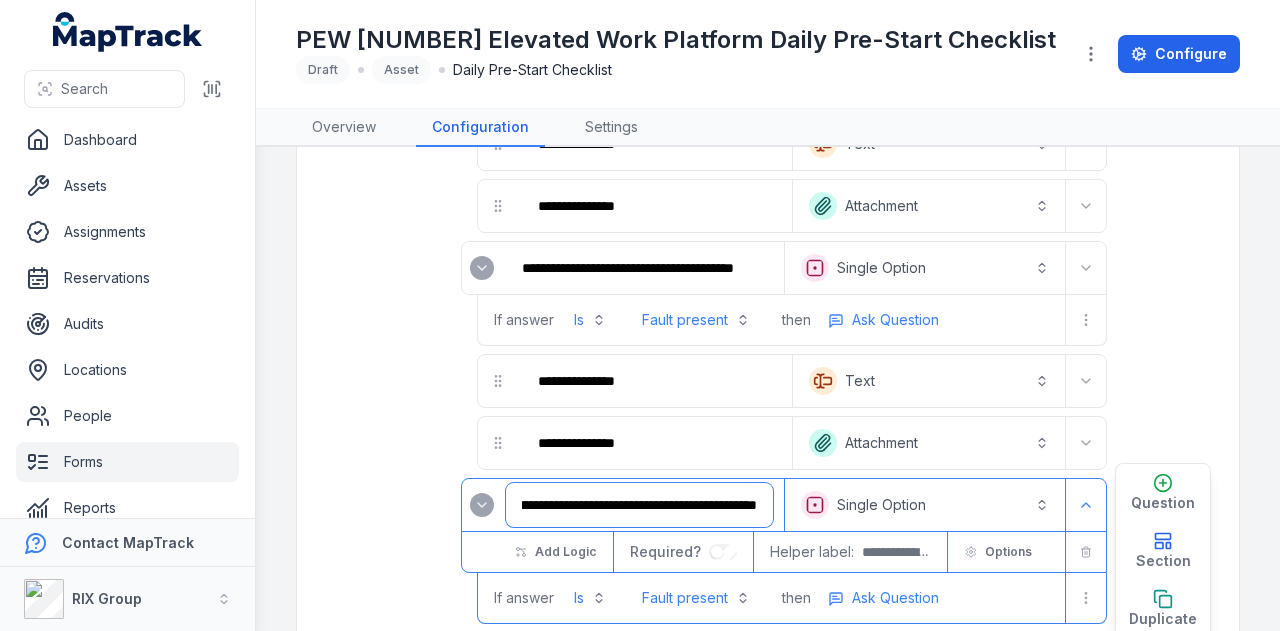 drag, startPoint x: 523, startPoint y: 455, endPoint x: 964, endPoint y: 455, distance: 441 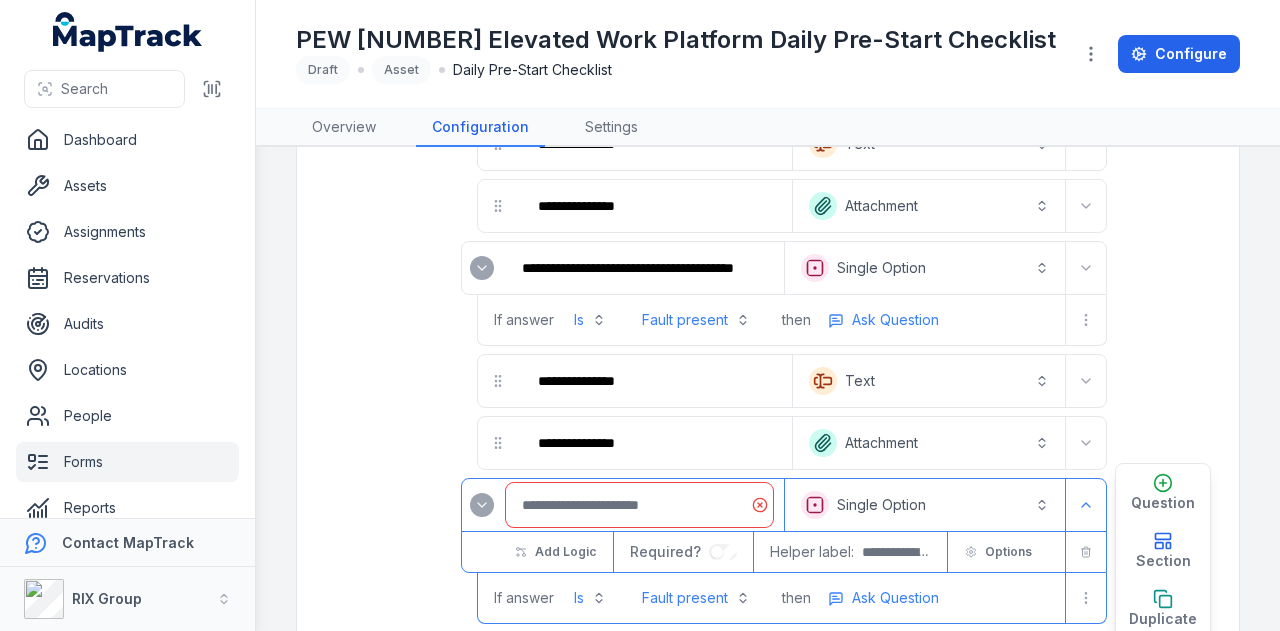 scroll, scrollTop: 0, scrollLeft: 0, axis: both 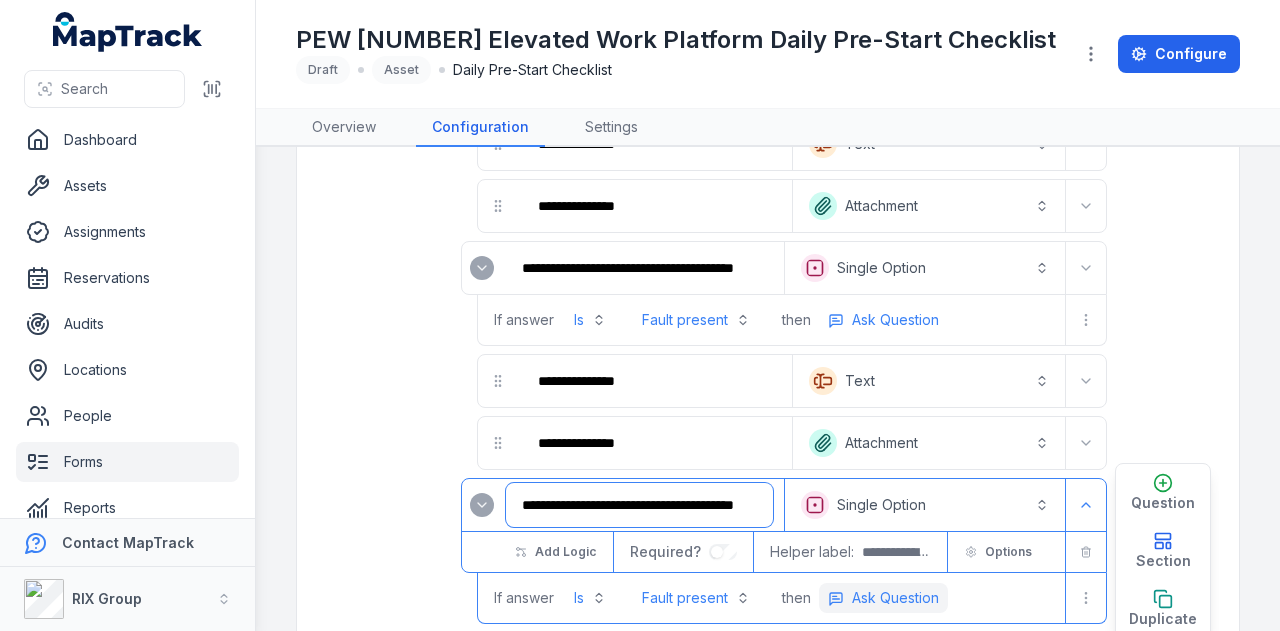 type on "**********" 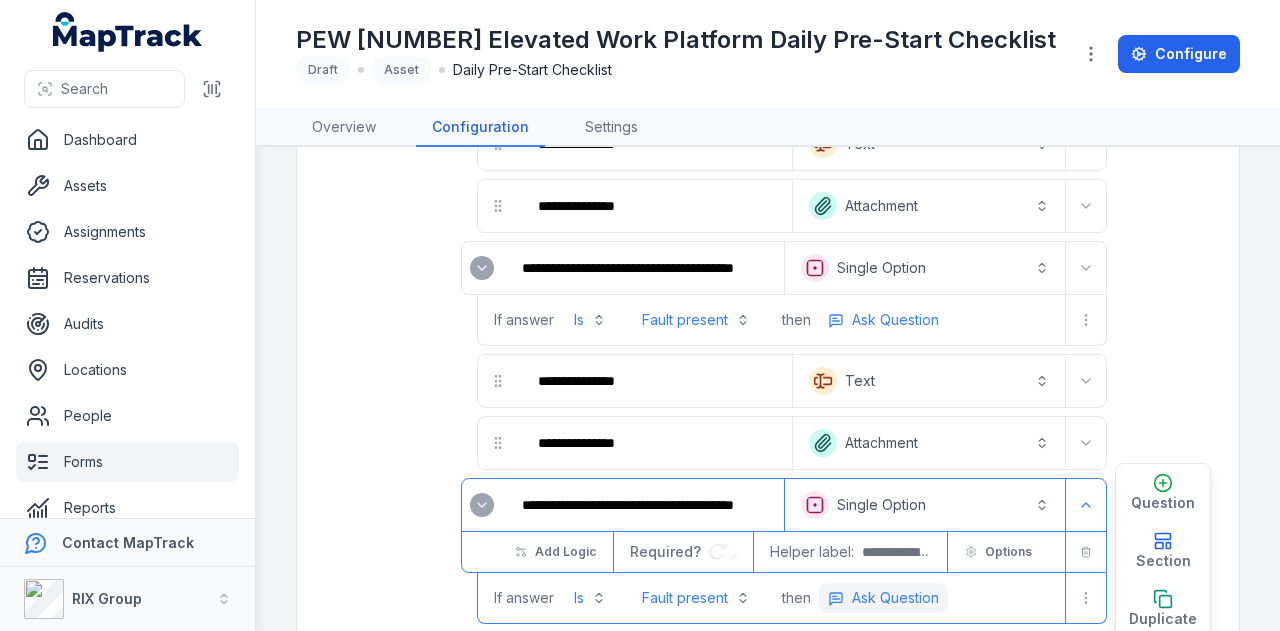 click on "Ask Question" at bounding box center [895, 598] 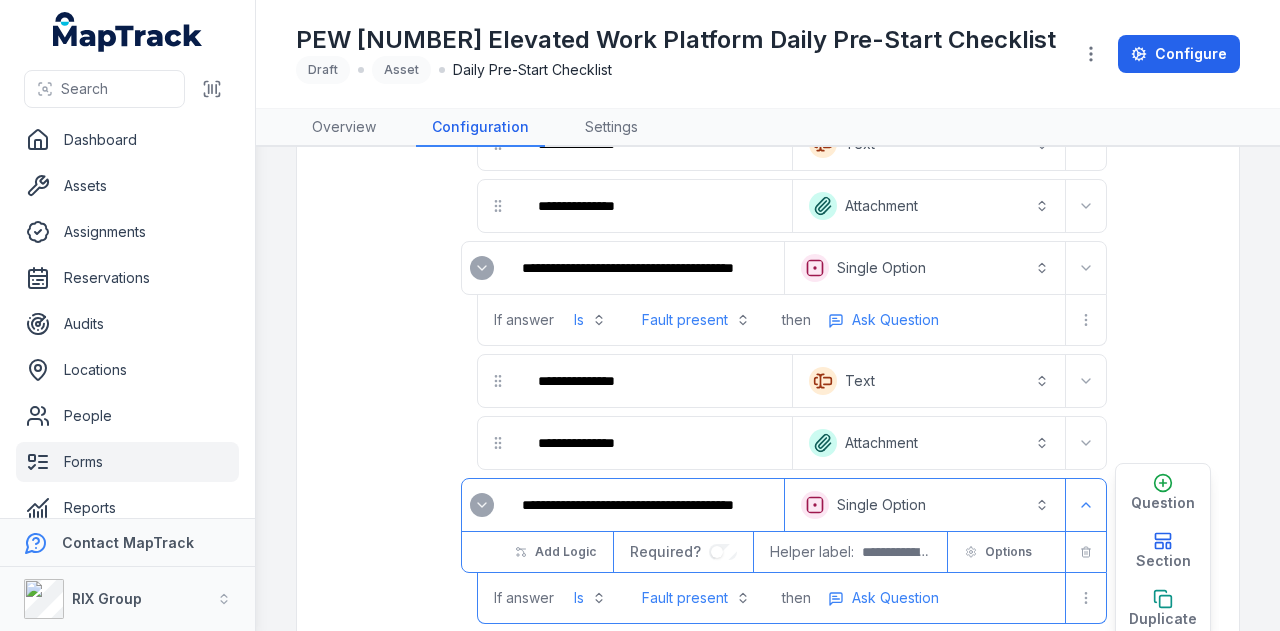 scroll, scrollTop: 0, scrollLeft: 0, axis: both 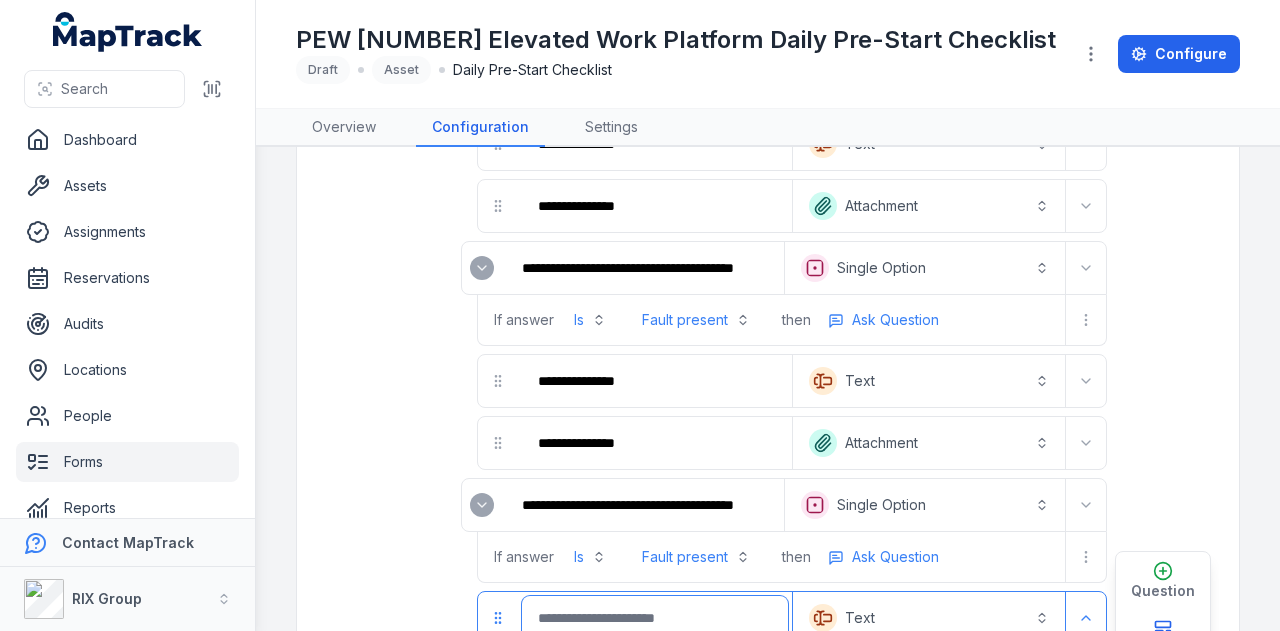 click at bounding box center [655, 618] 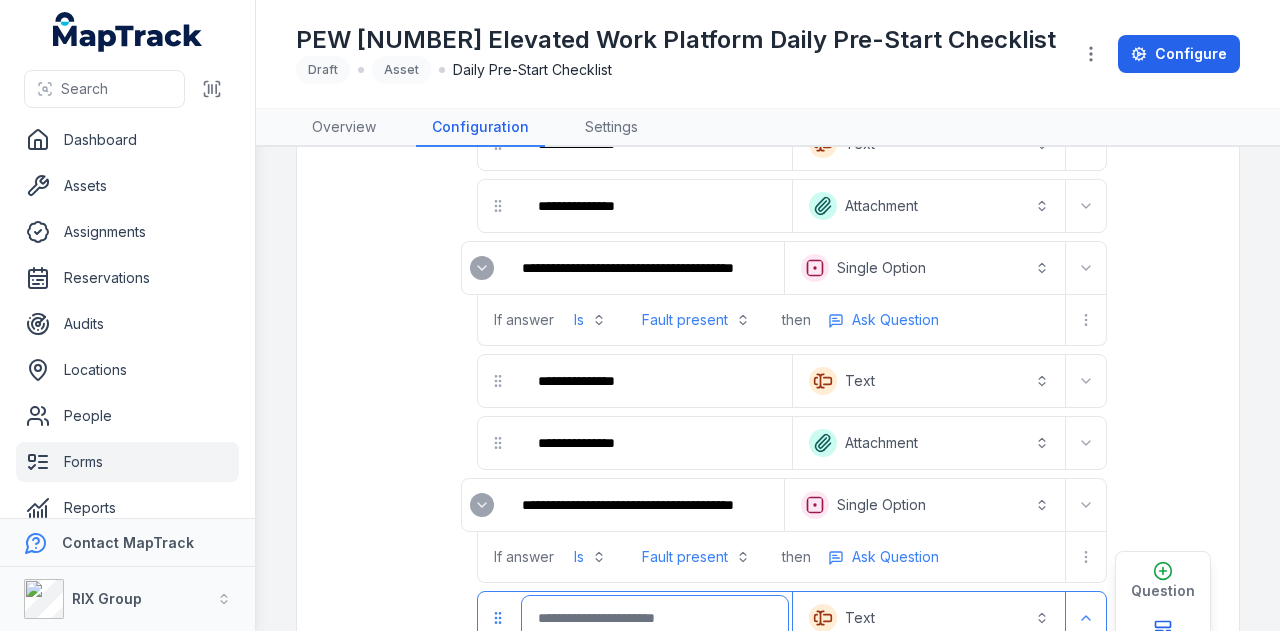 scroll, scrollTop: 4601, scrollLeft: 0, axis: vertical 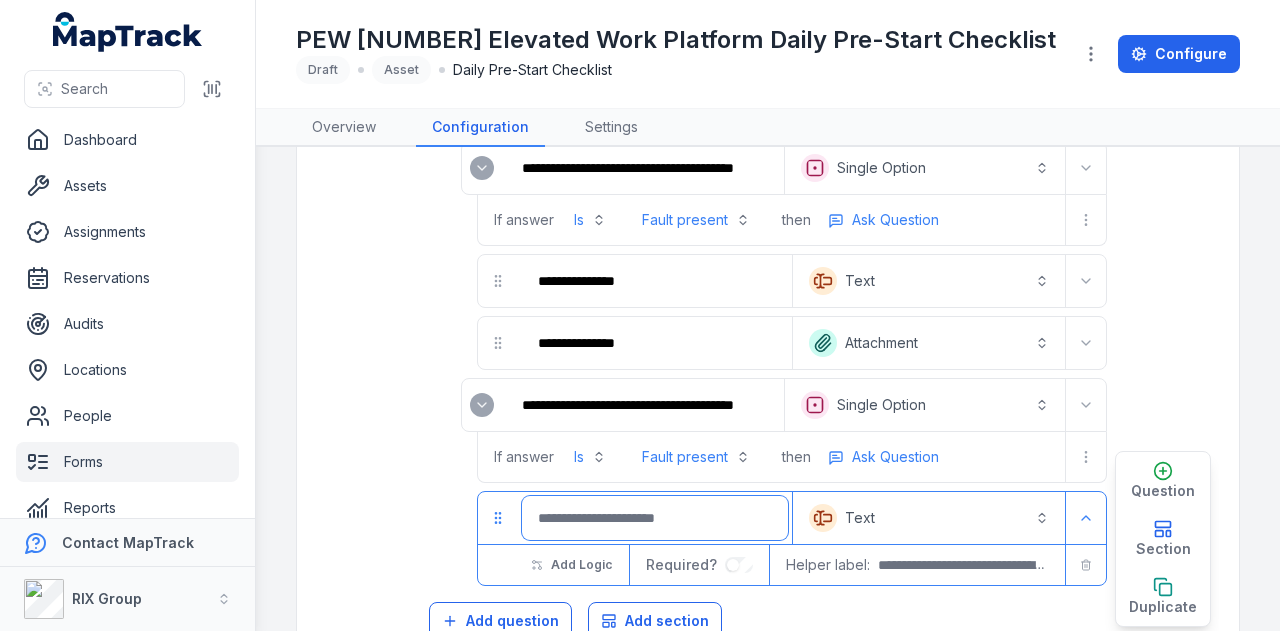 type on "*" 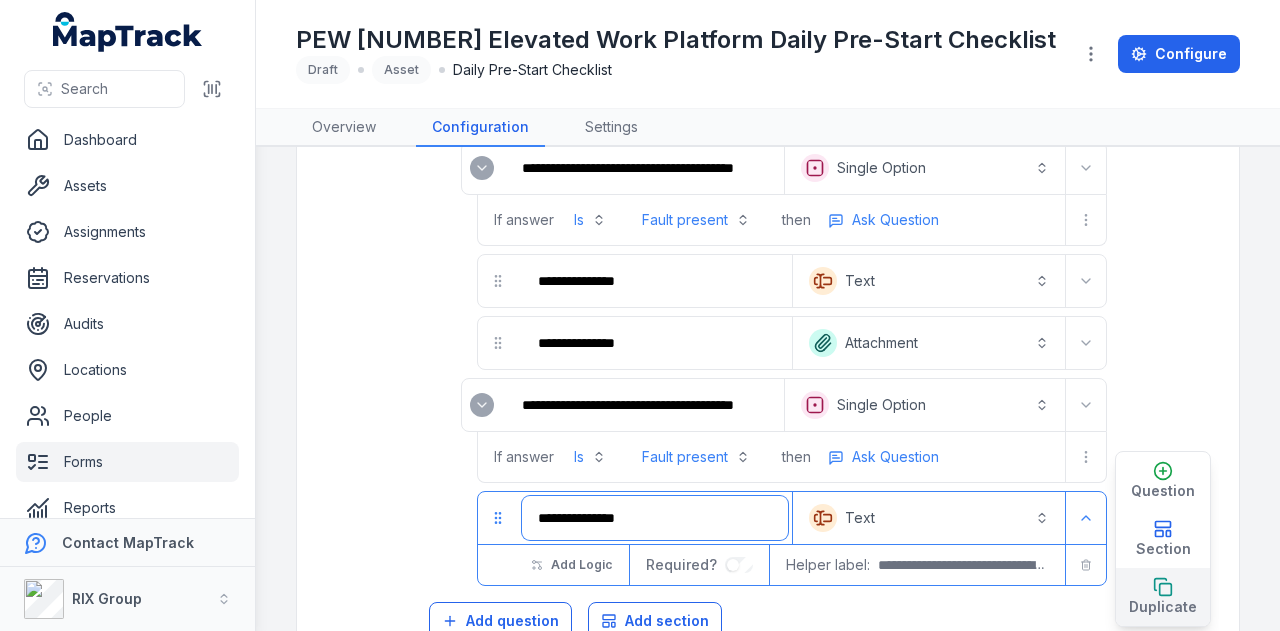 type on "**********" 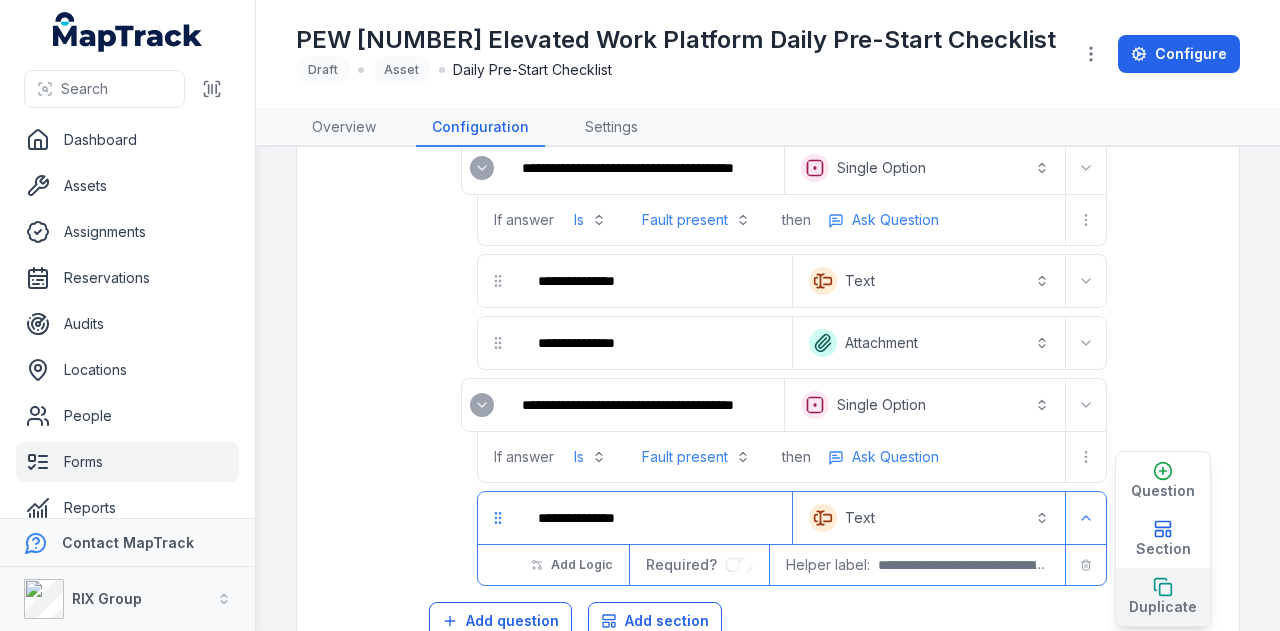click on "Duplicate" at bounding box center [1163, 597] 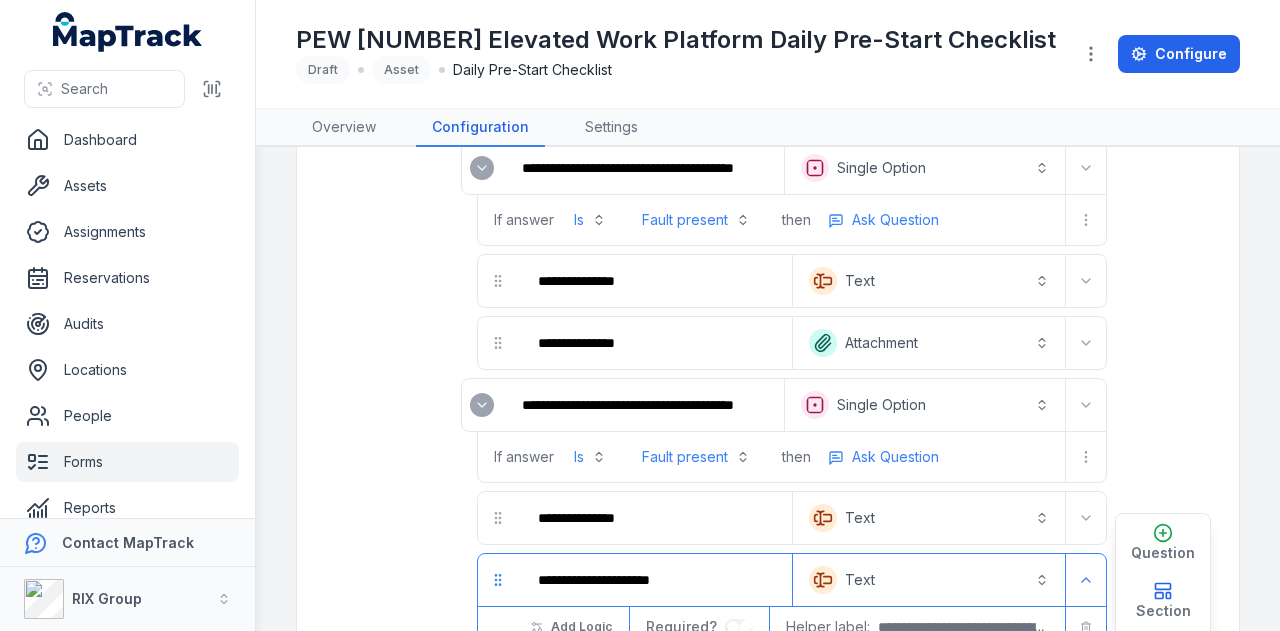 scroll, scrollTop: 4662, scrollLeft: 0, axis: vertical 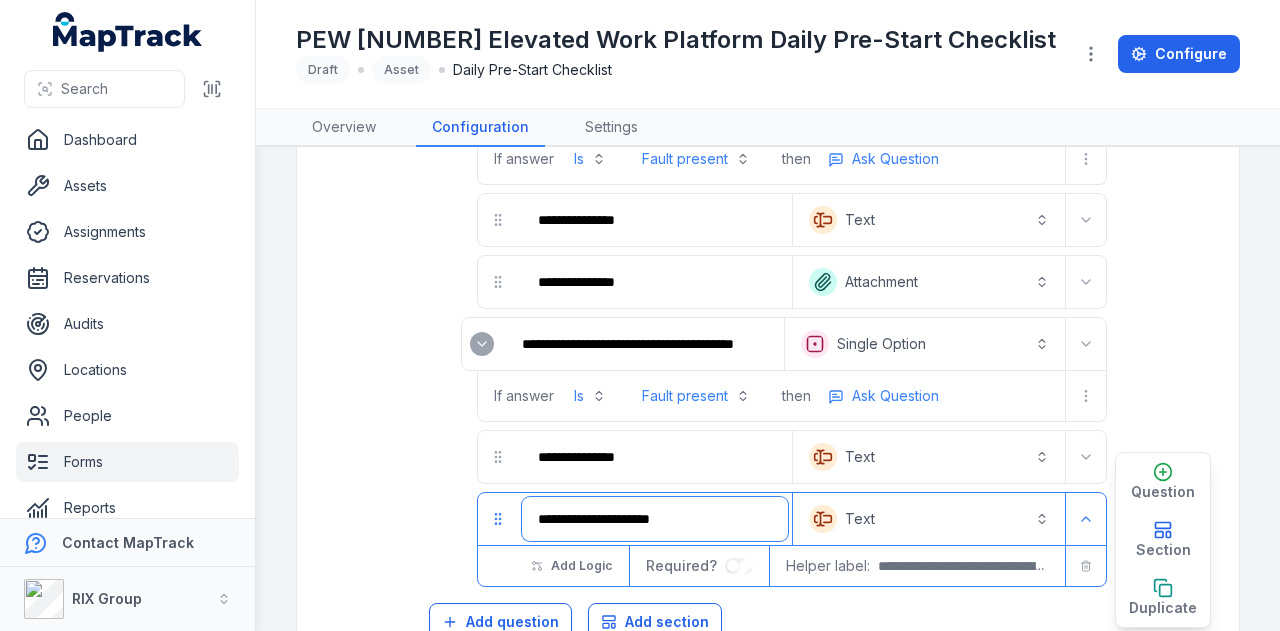 drag, startPoint x: 727, startPoint y: 463, endPoint x: 294, endPoint y: 471, distance: 433.07388 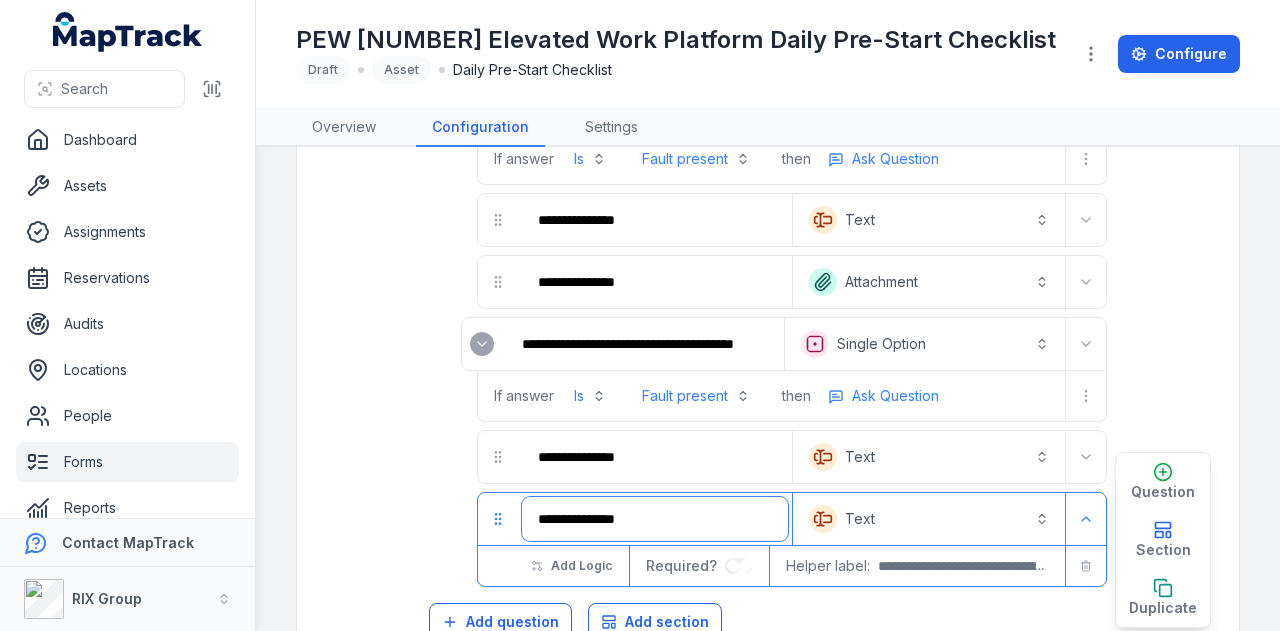 type on "**********" 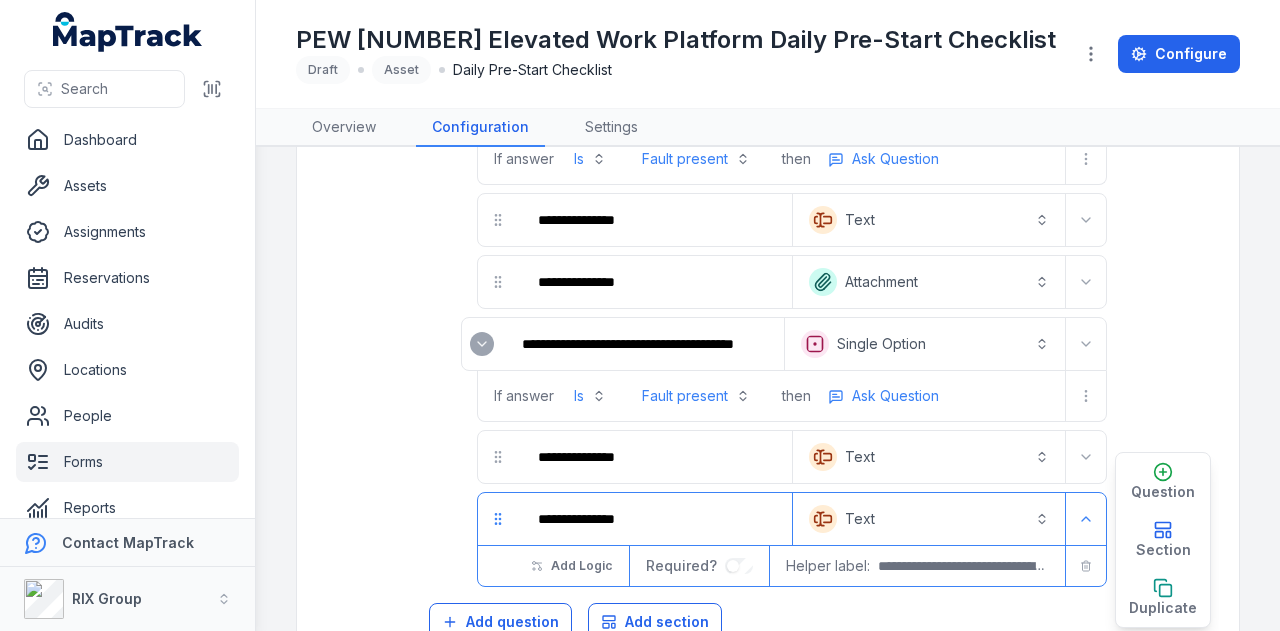 click on "Text *******" at bounding box center (929, 519) 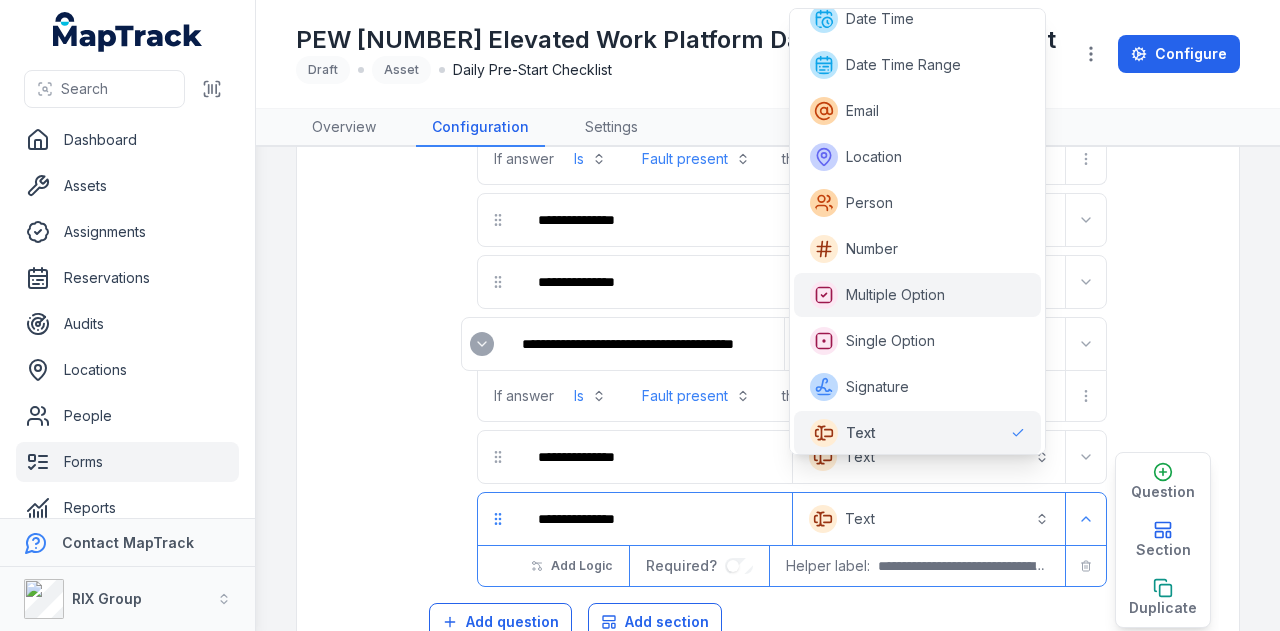 scroll, scrollTop: 0, scrollLeft: 0, axis: both 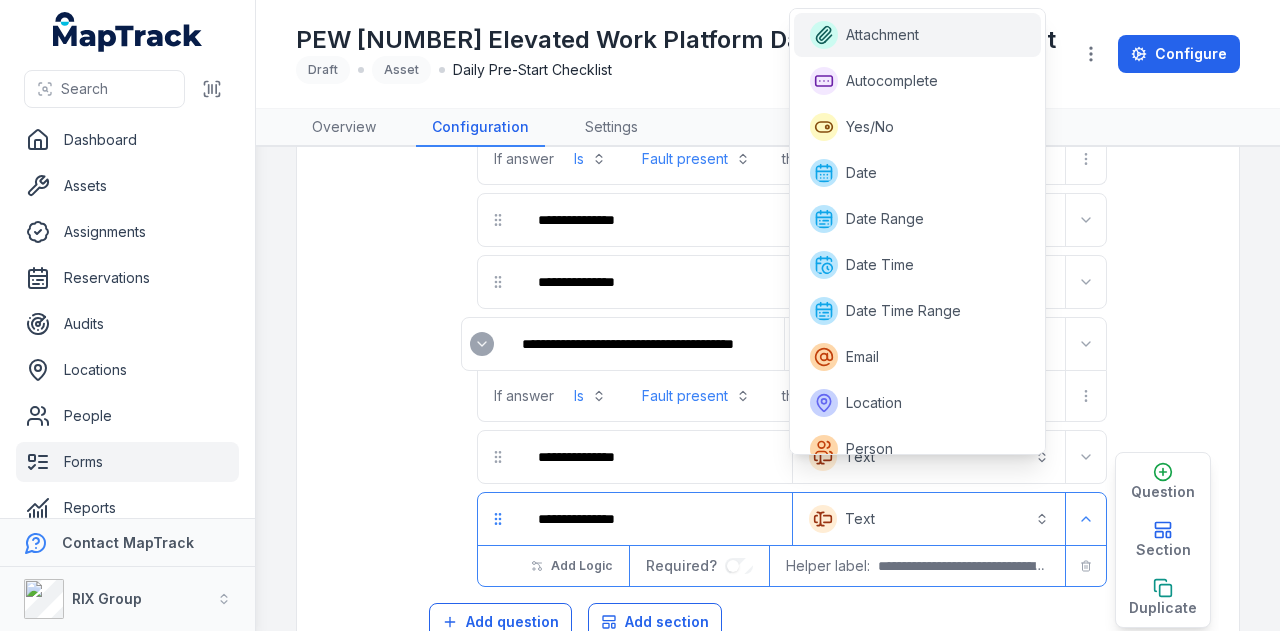 click on "Attachment" at bounding box center [918, 35] 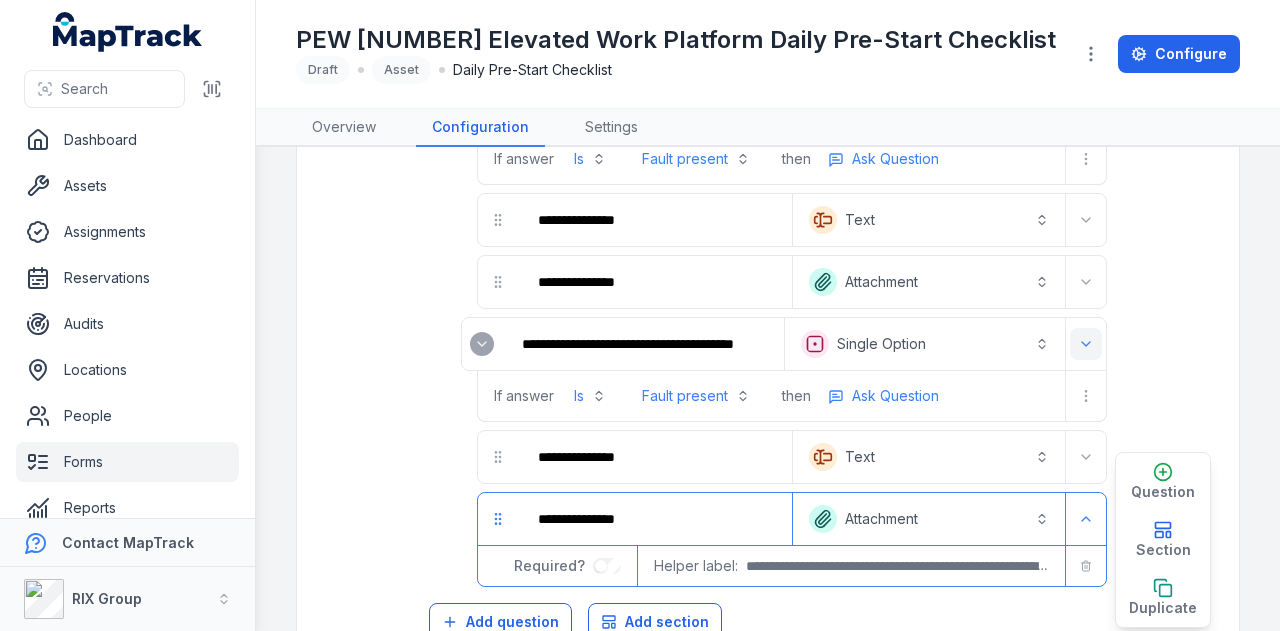 click 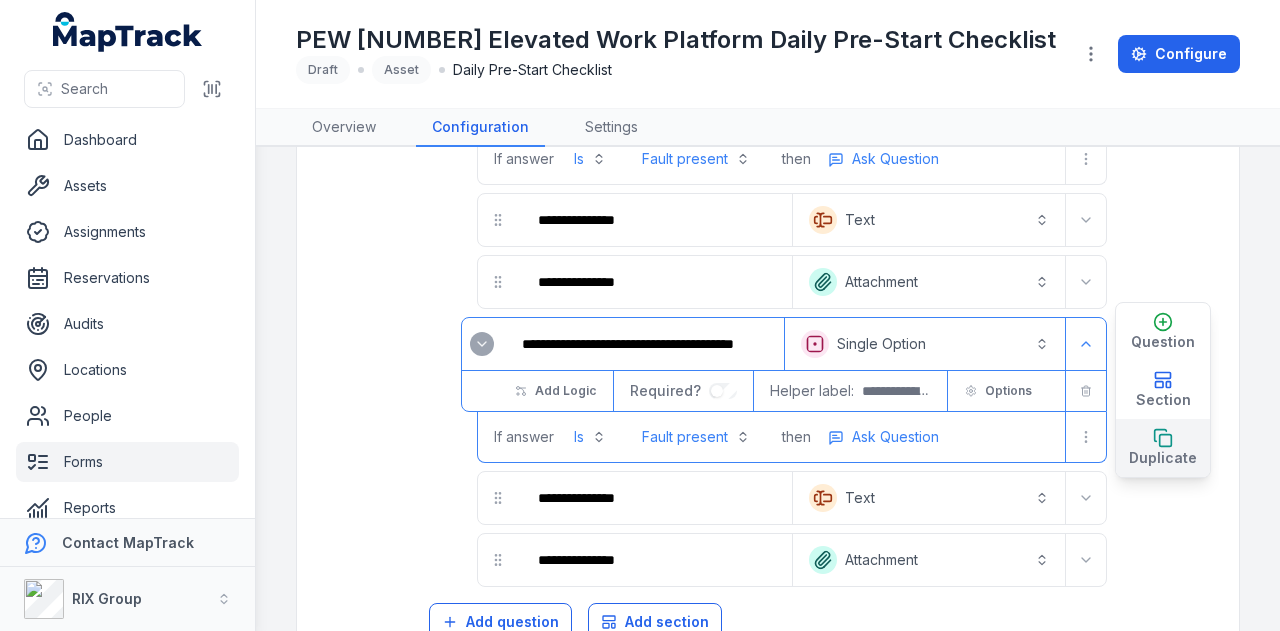 click on "Duplicate" at bounding box center (1163, 448) 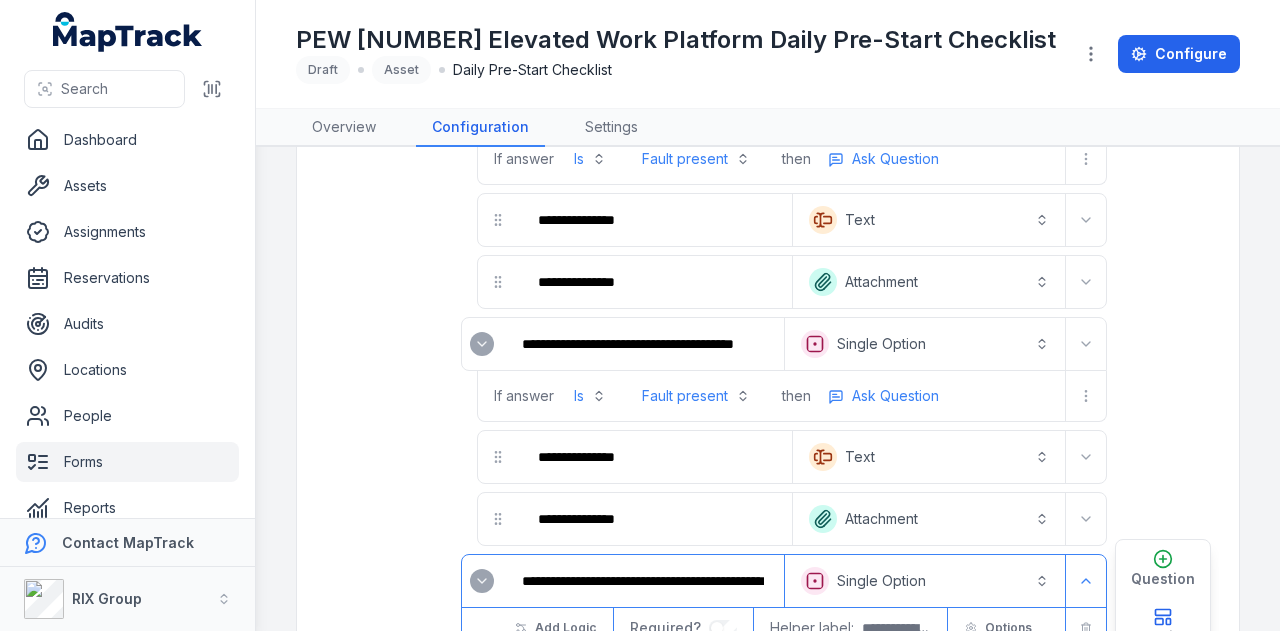 scroll, scrollTop: 4774, scrollLeft: 0, axis: vertical 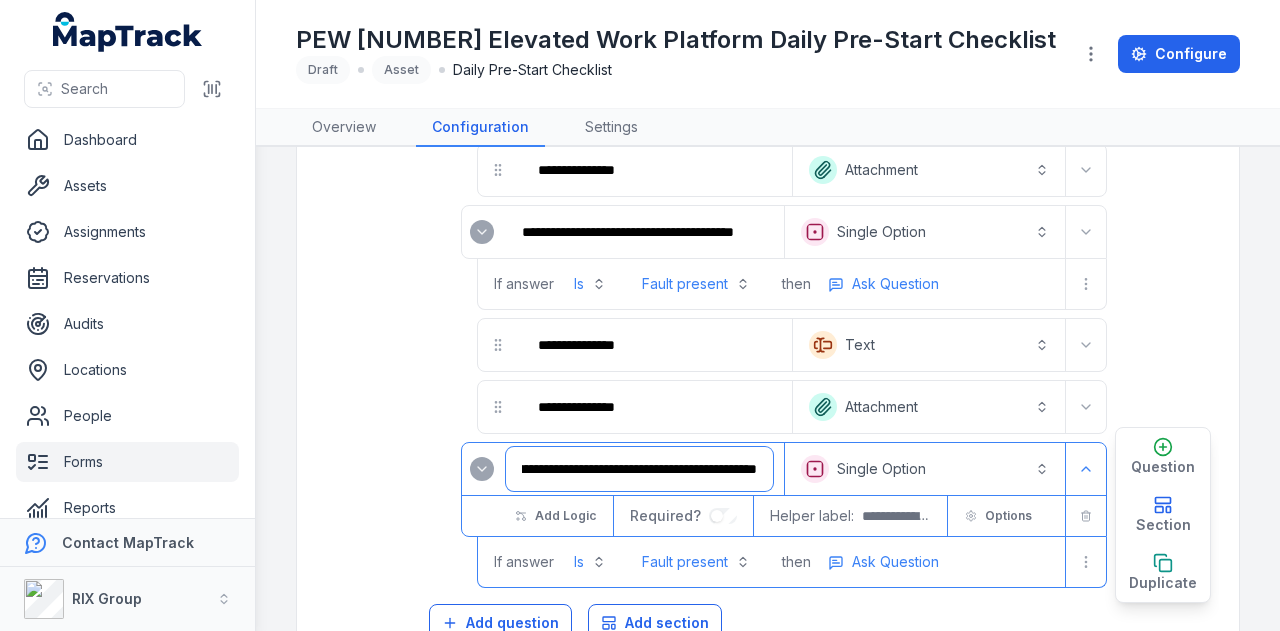 drag, startPoint x: 520, startPoint y: 418, endPoint x: 980, endPoint y: 415, distance: 460.0098 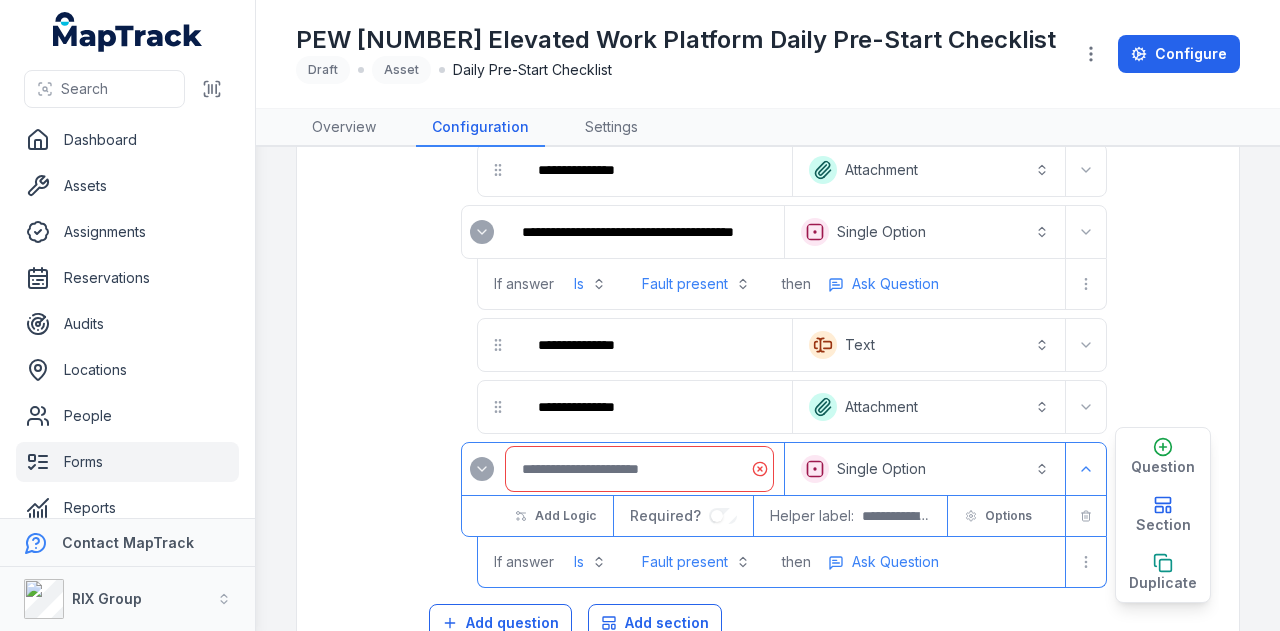 scroll, scrollTop: 0, scrollLeft: 0, axis: both 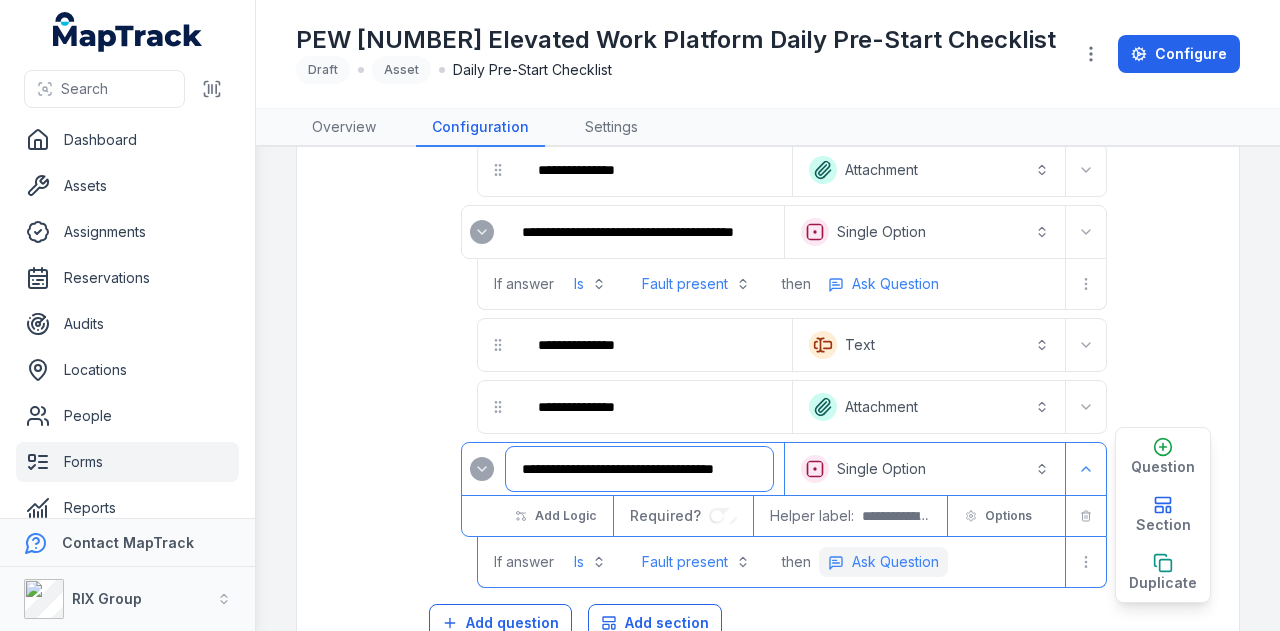 type on "**********" 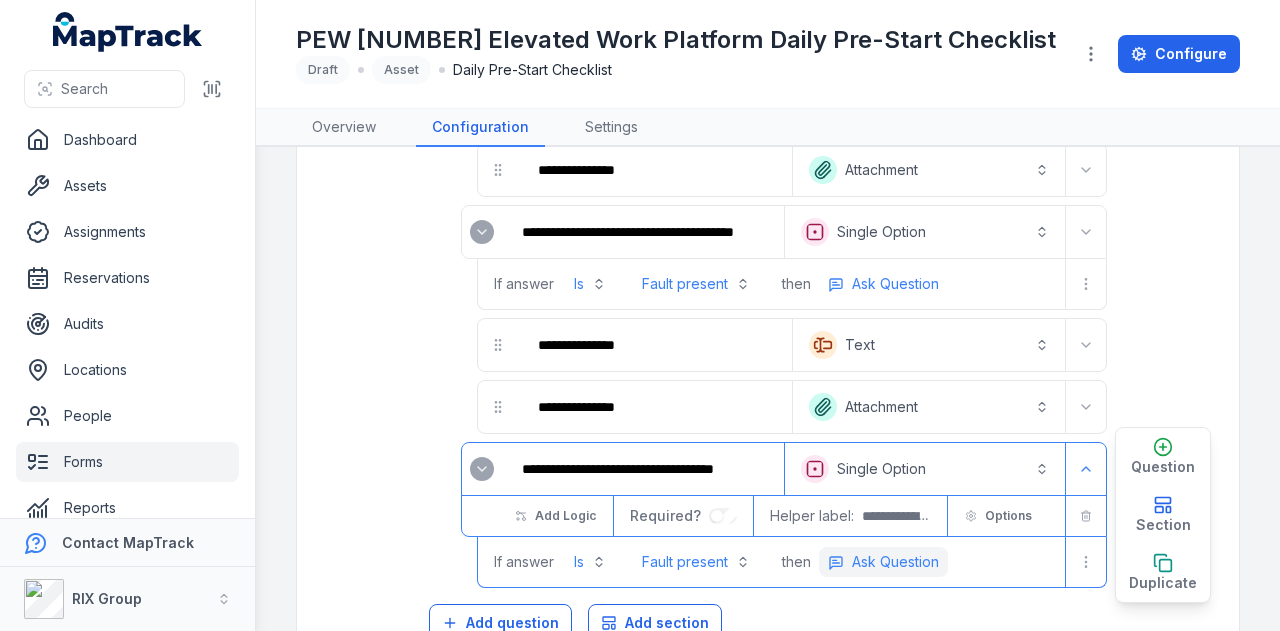 scroll, scrollTop: 0, scrollLeft: 0, axis: both 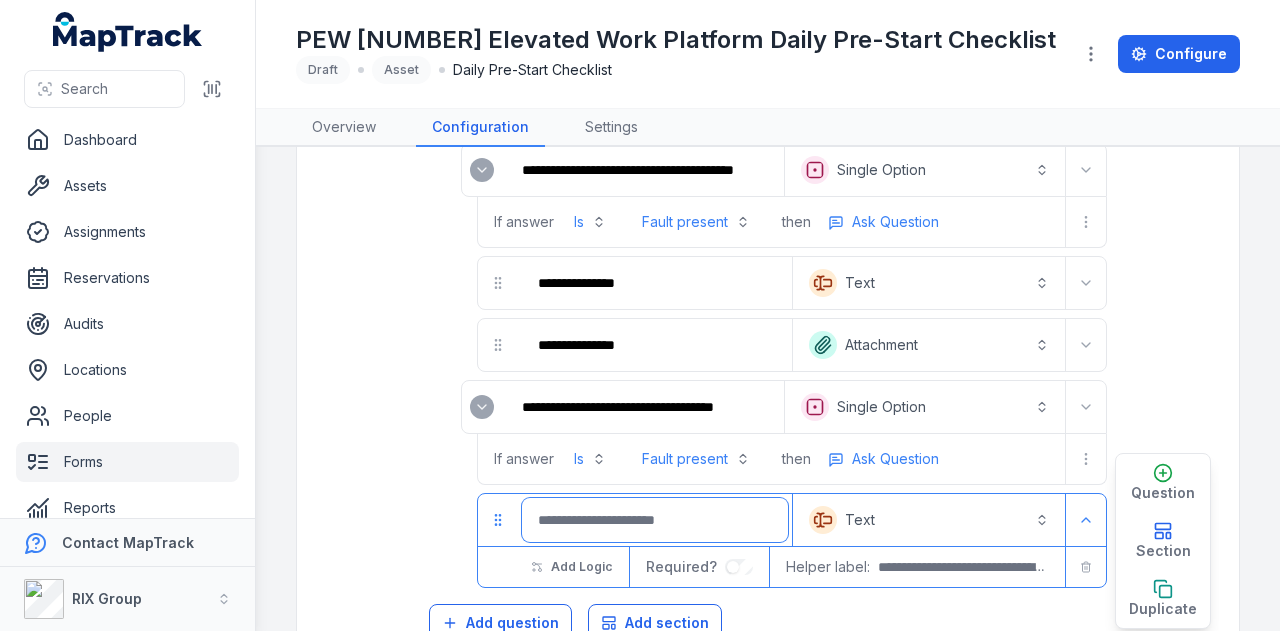 click at bounding box center [655, 520] 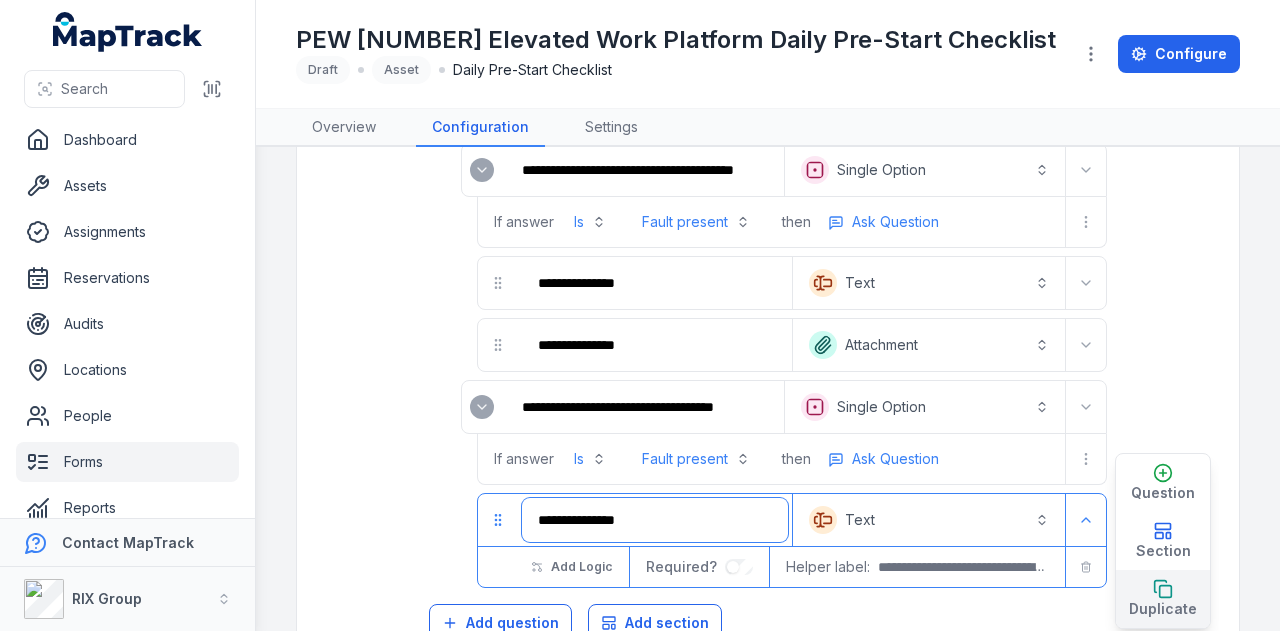 type on "**********" 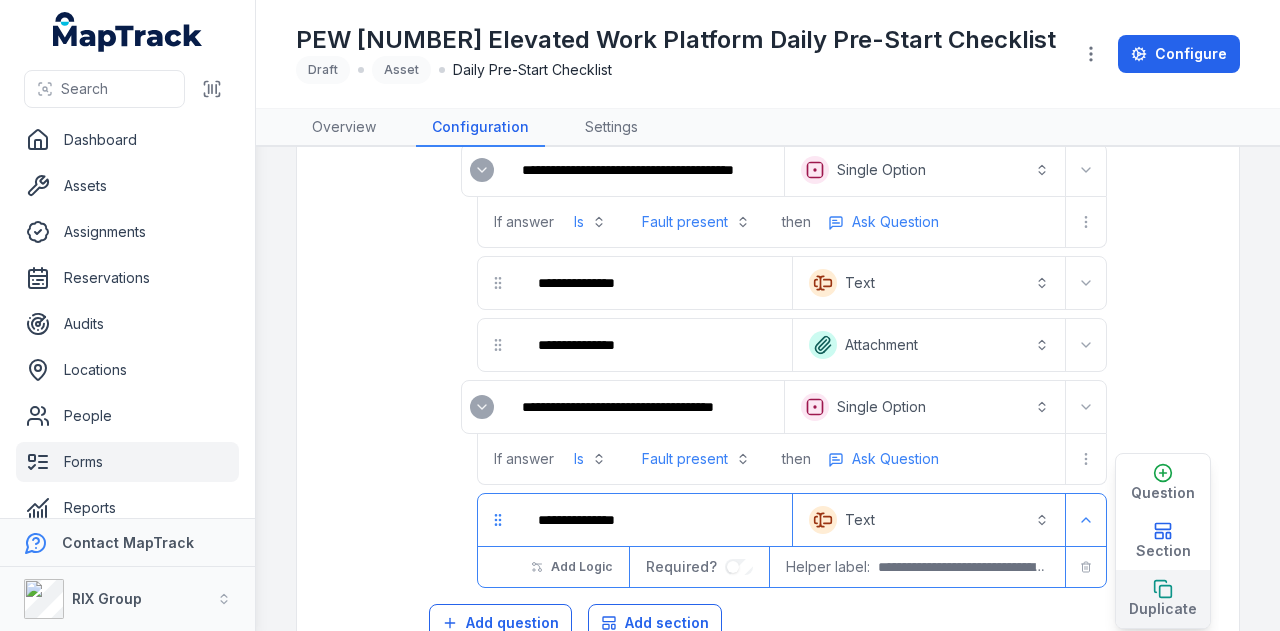 click 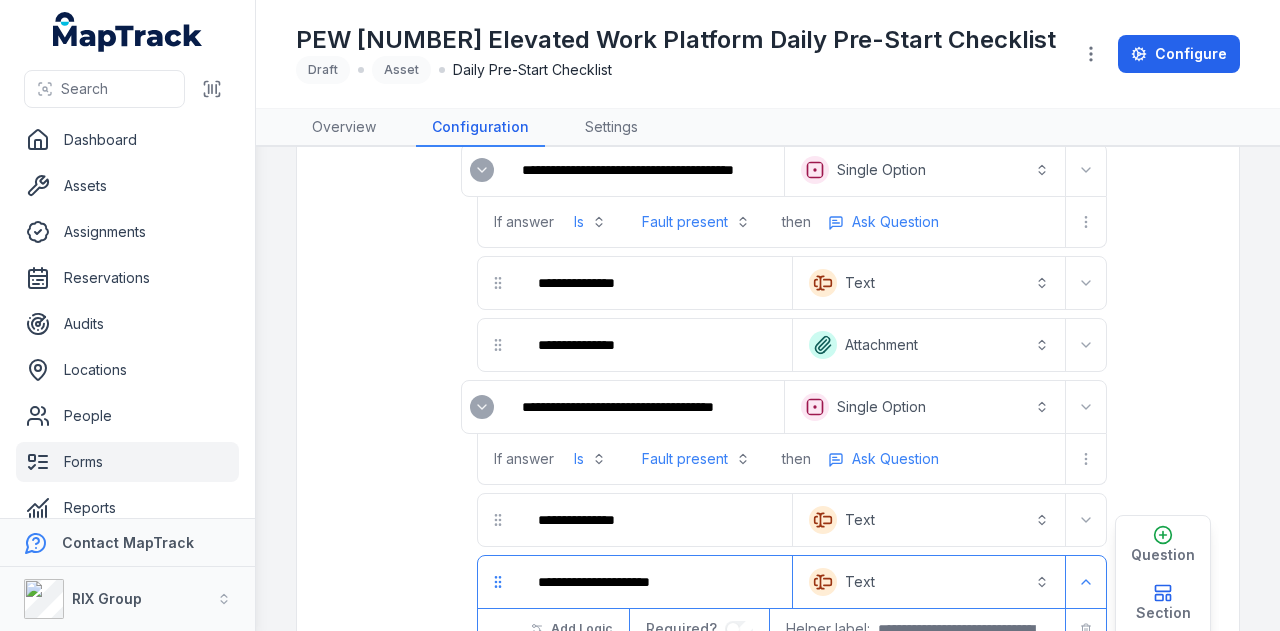 scroll, scrollTop: 4897, scrollLeft: 0, axis: vertical 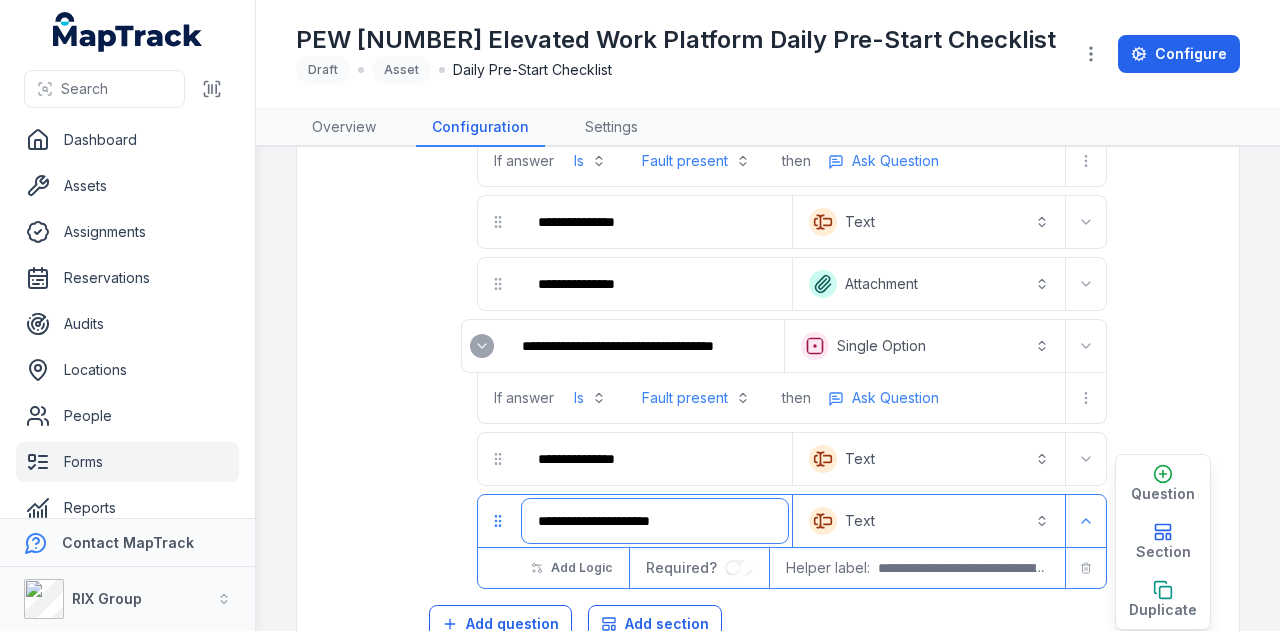 drag, startPoint x: 692, startPoint y: 473, endPoint x: 338, endPoint y: 484, distance: 354.17087 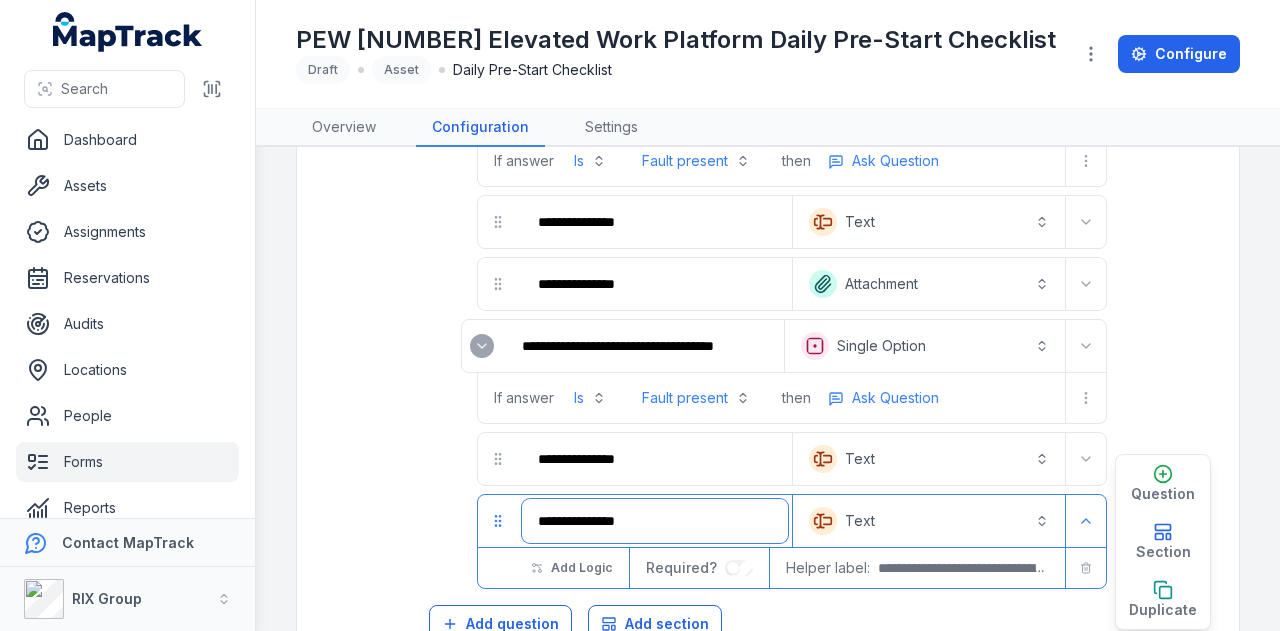 type on "**********" 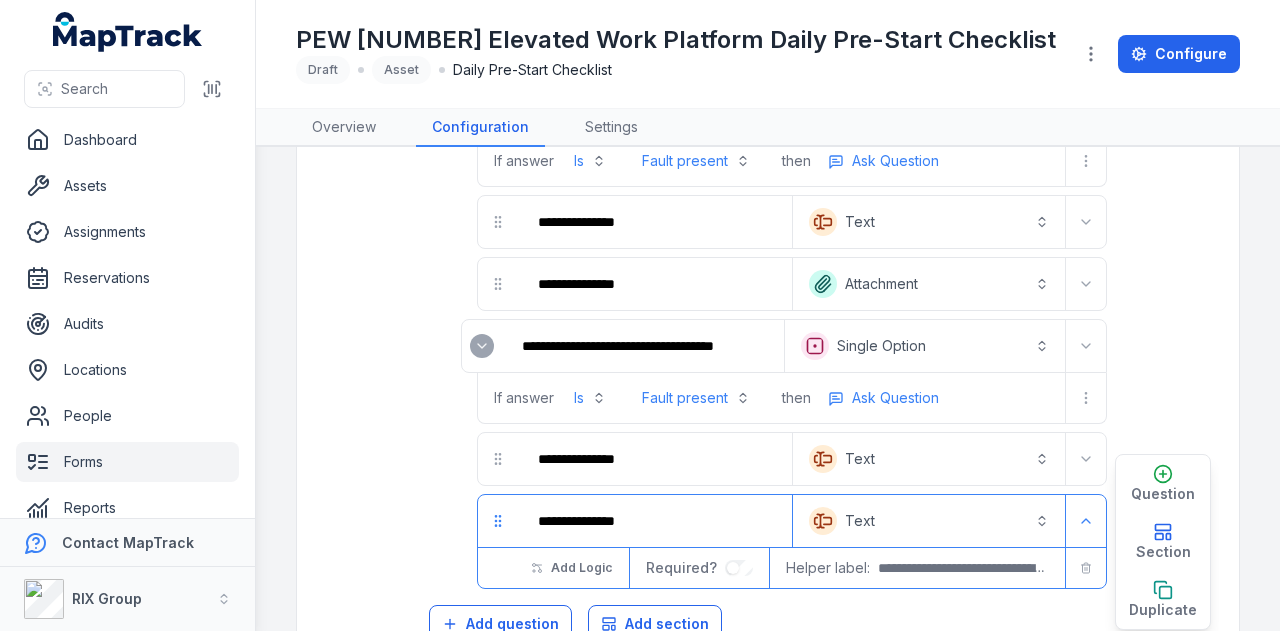 type 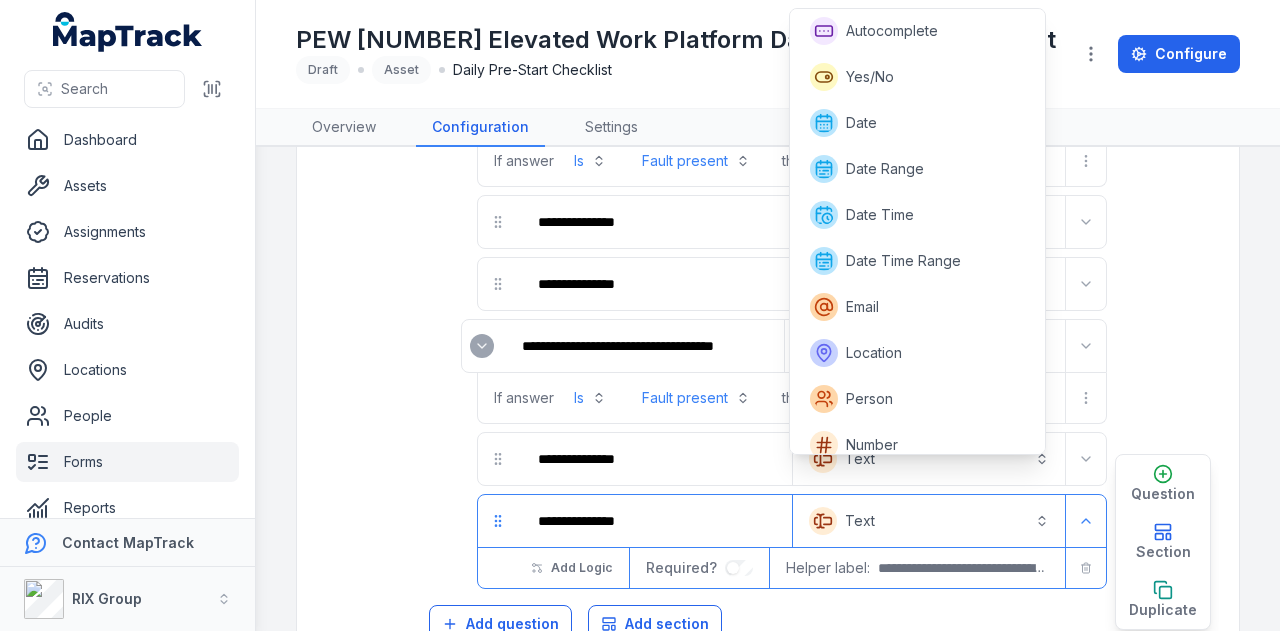 scroll, scrollTop: 4, scrollLeft: 0, axis: vertical 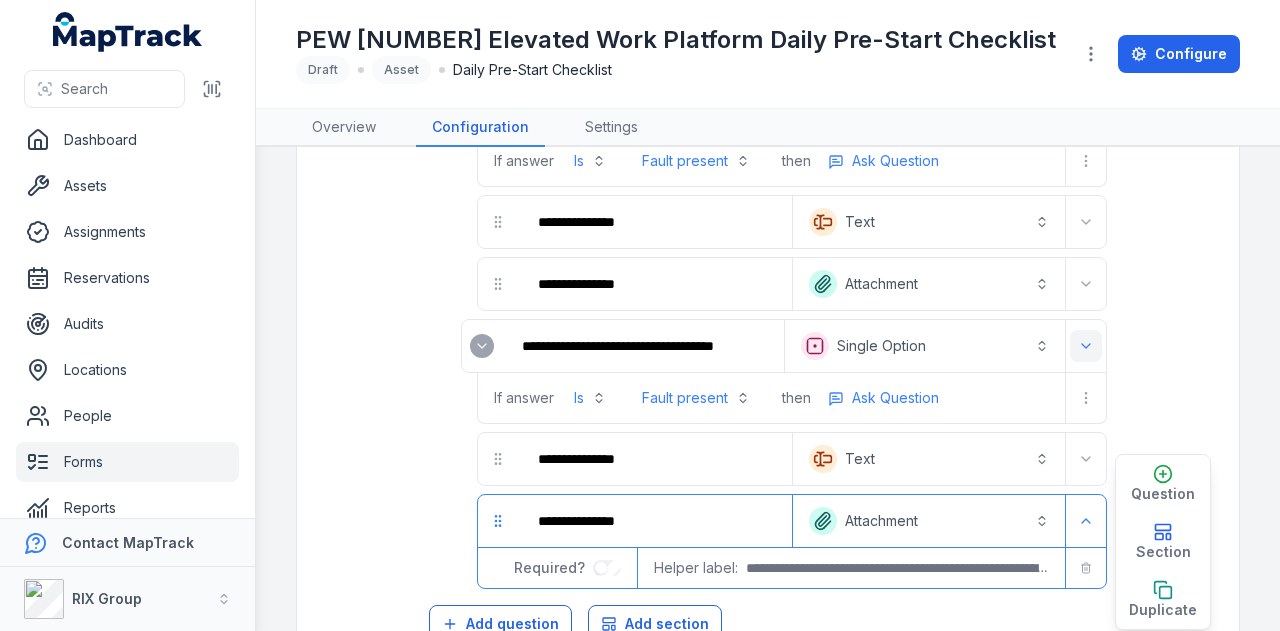 click 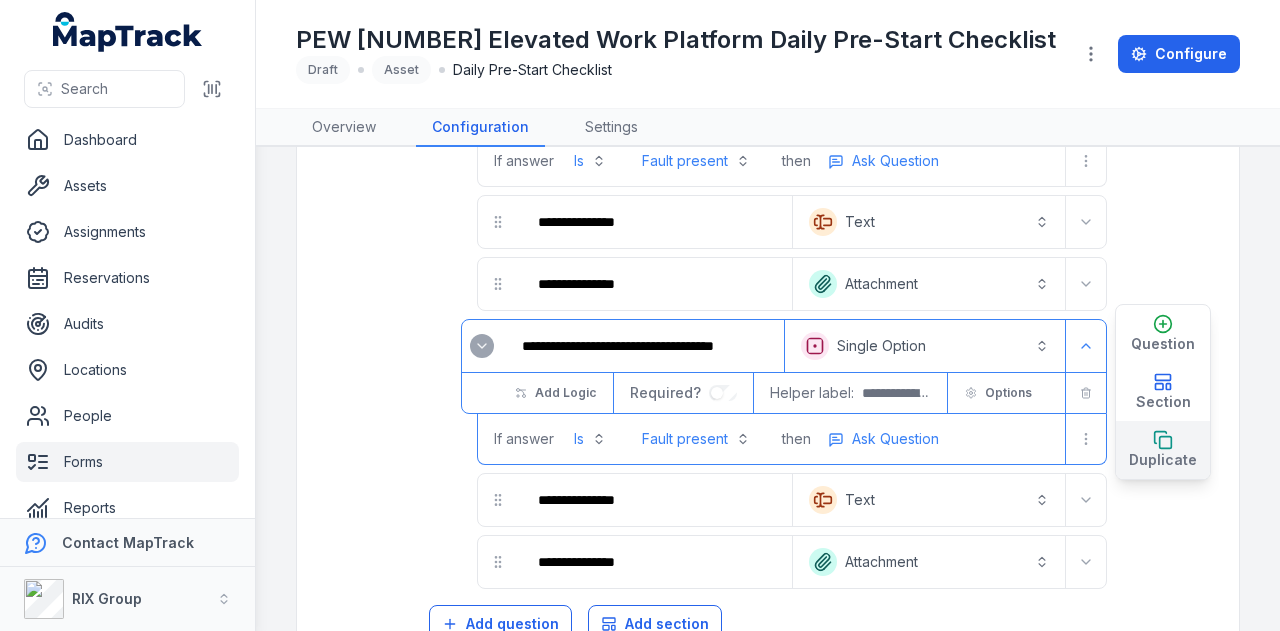 click on "Duplicate" at bounding box center (1163, 460) 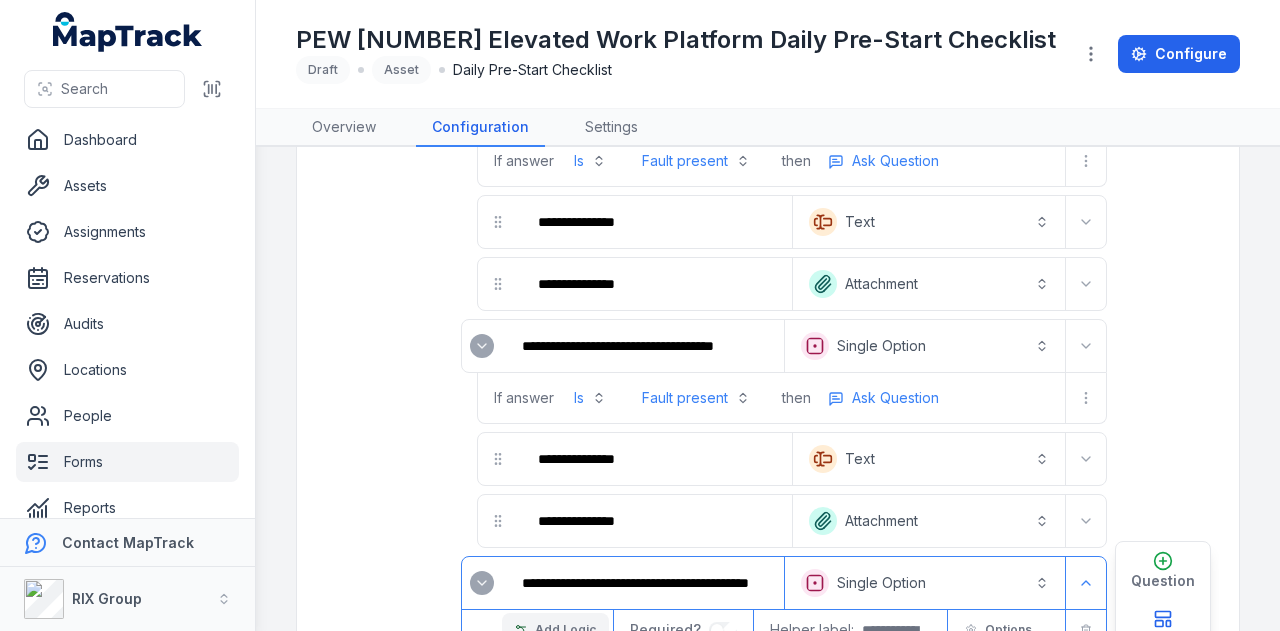 scroll, scrollTop: 5009, scrollLeft: 0, axis: vertical 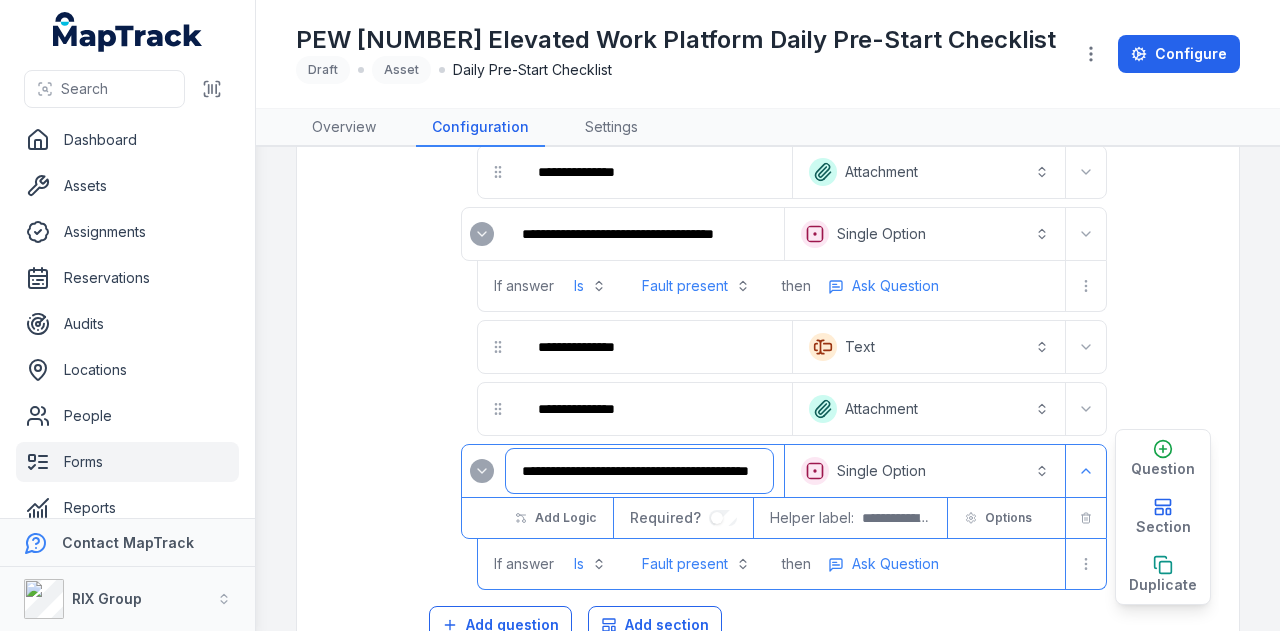 drag, startPoint x: 512, startPoint y: 418, endPoint x: 970, endPoint y: 425, distance: 458.0535 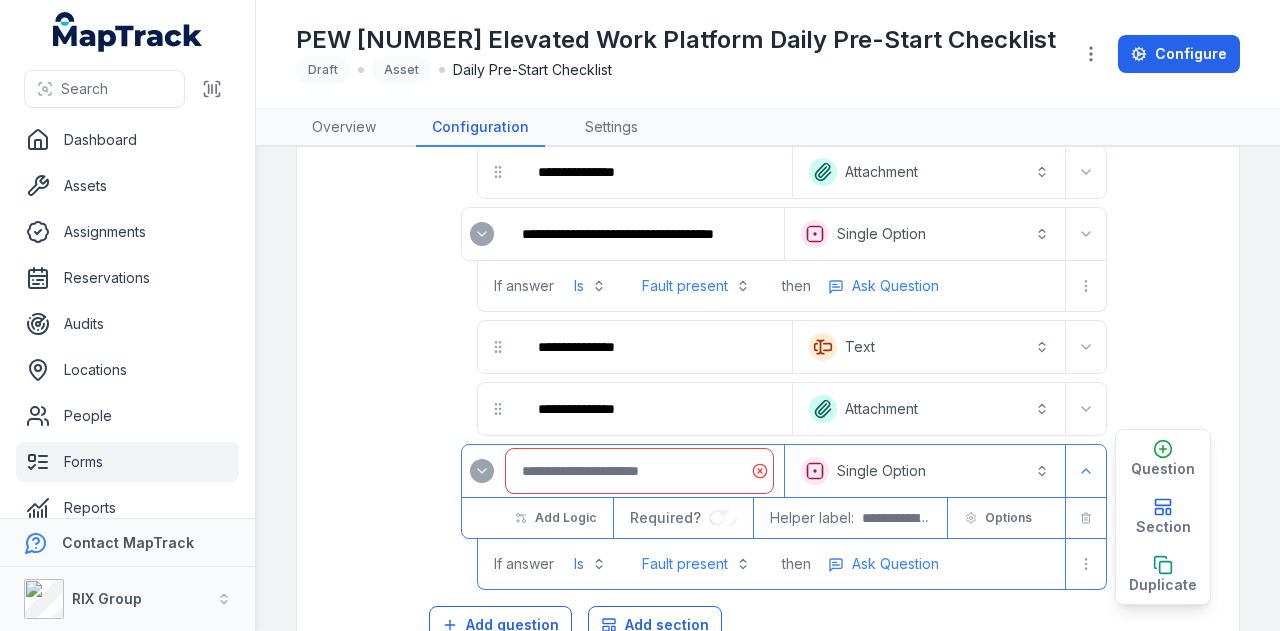 scroll, scrollTop: 0, scrollLeft: 0, axis: both 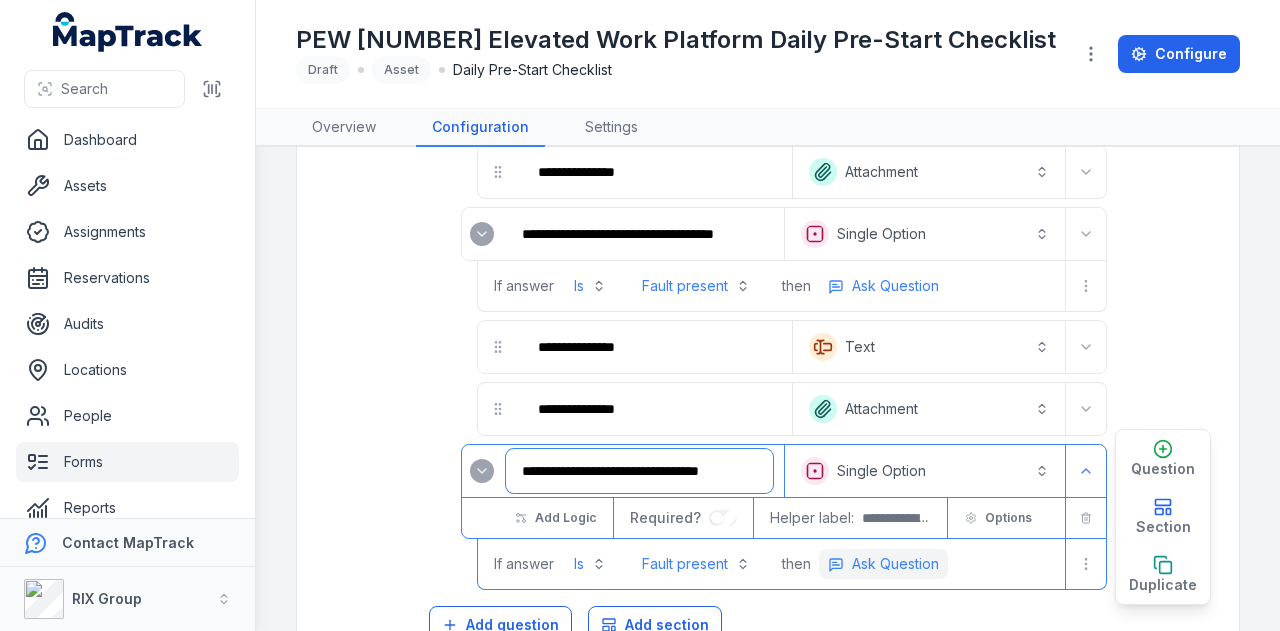 type on "**********" 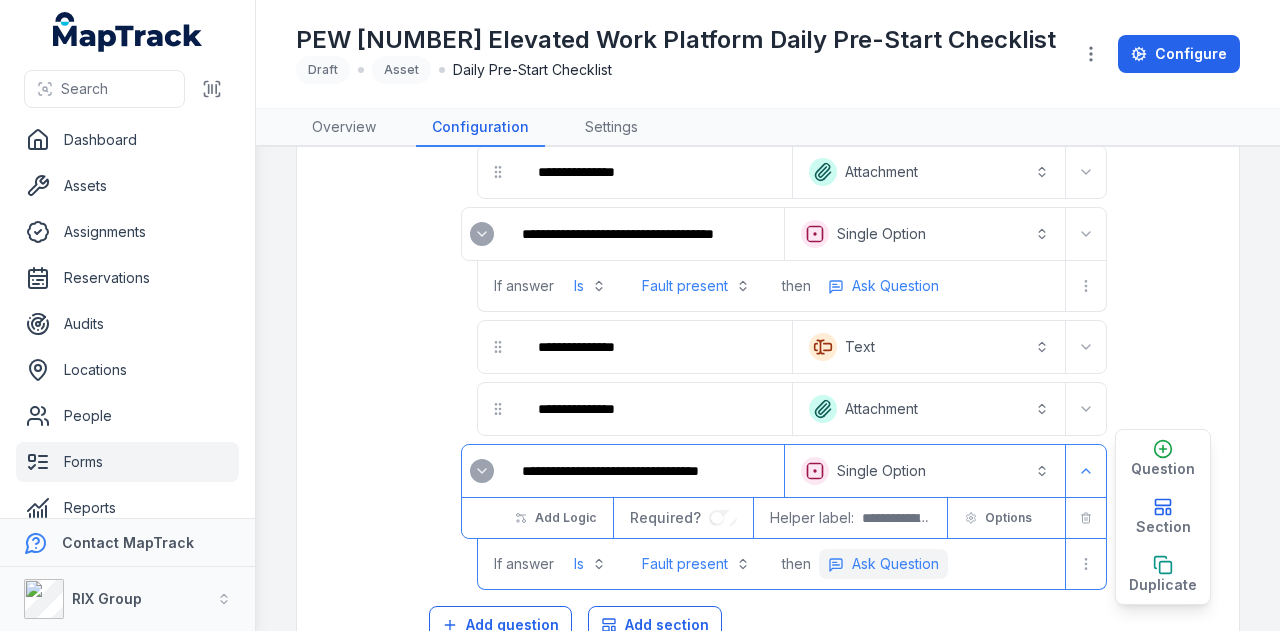 scroll, scrollTop: 0, scrollLeft: 0, axis: both 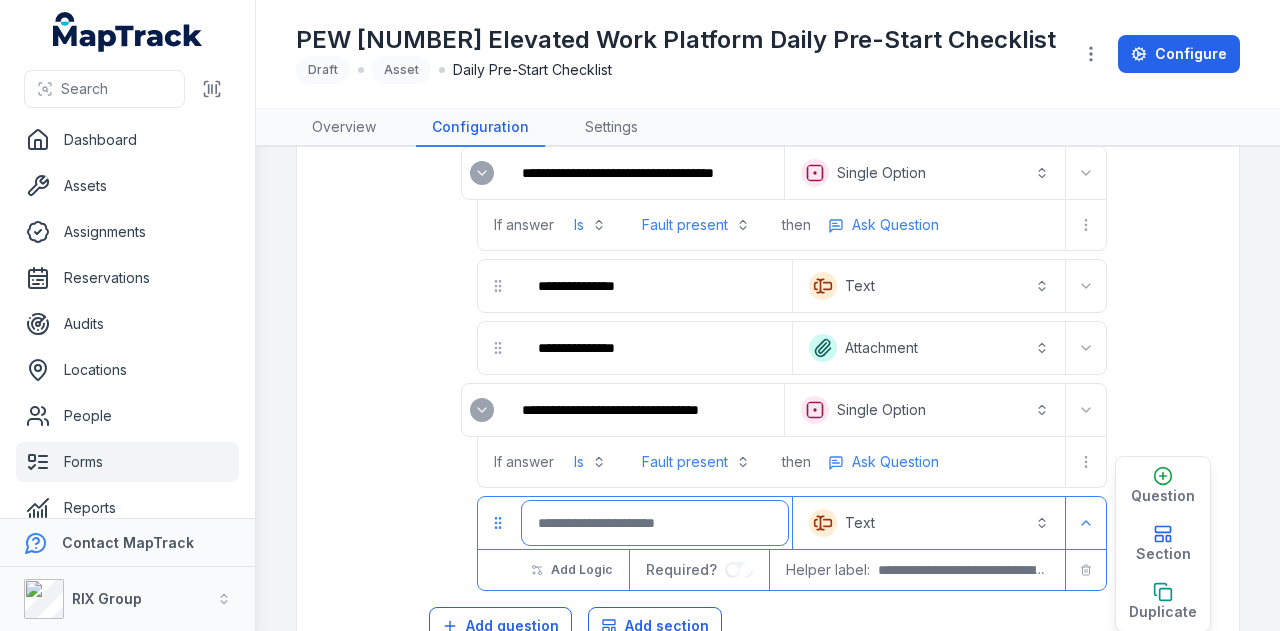 click at bounding box center (655, 523) 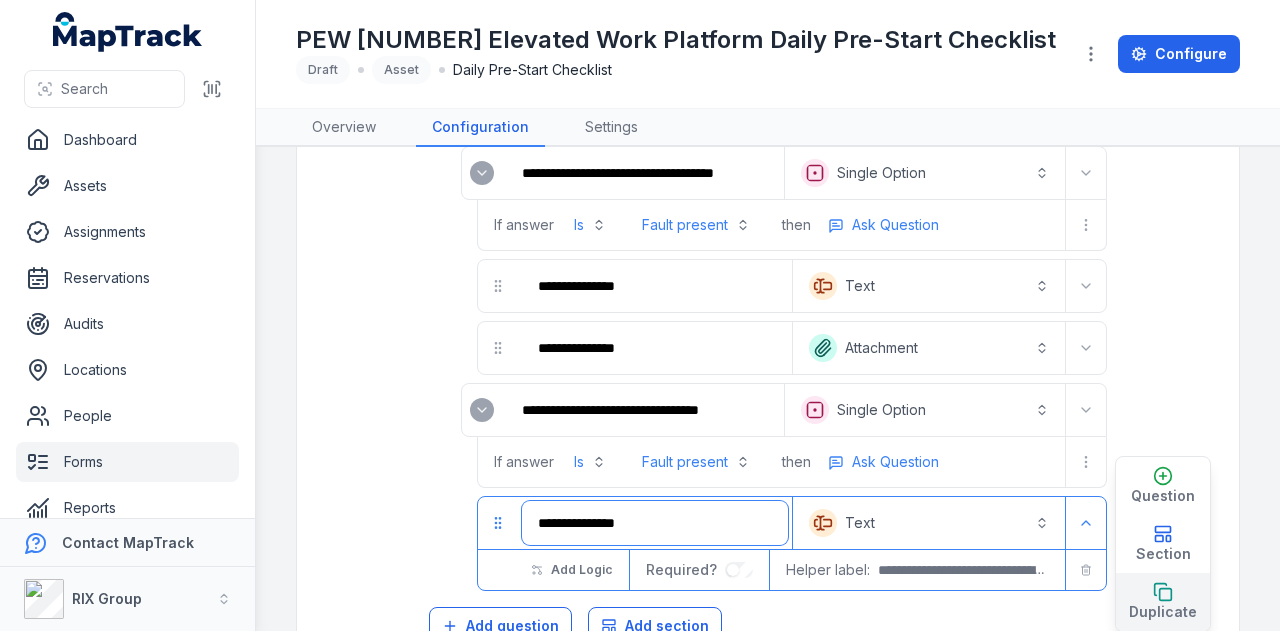 type on "**********" 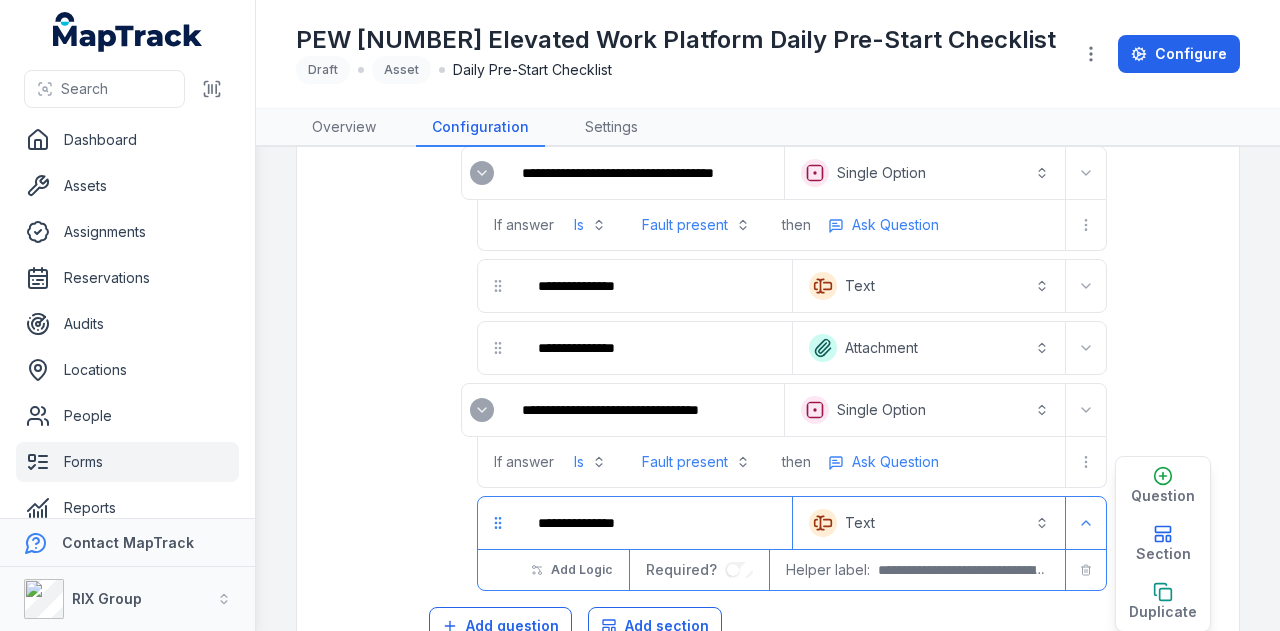 drag, startPoint x: 1165, startPoint y: 544, endPoint x: 725, endPoint y: 540, distance: 440.0182 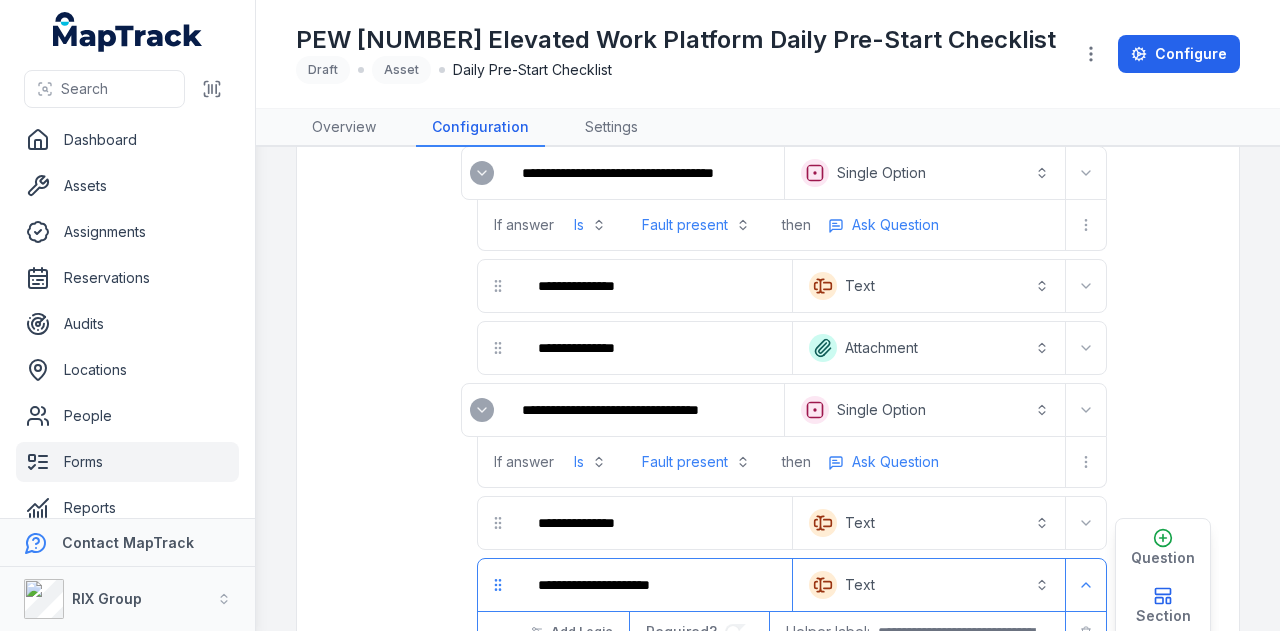 scroll, scrollTop: 5132, scrollLeft: 0, axis: vertical 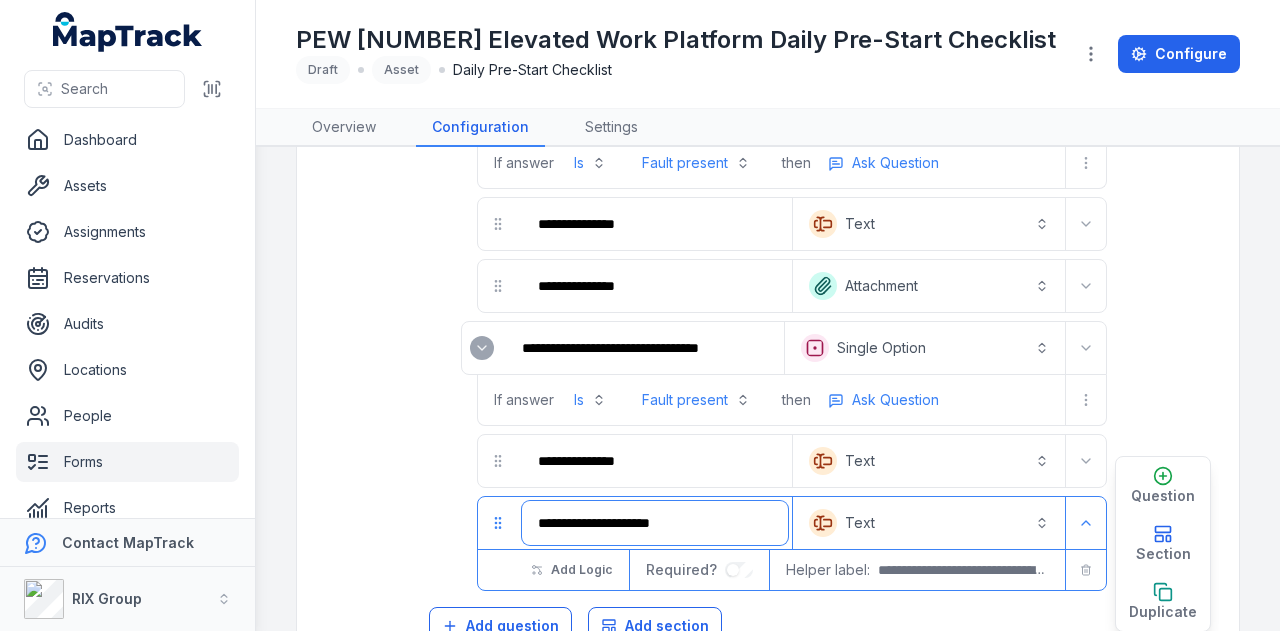 drag, startPoint x: 739, startPoint y: 472, endPoint x: 298, endPoint y: 457, distance: 441.25504 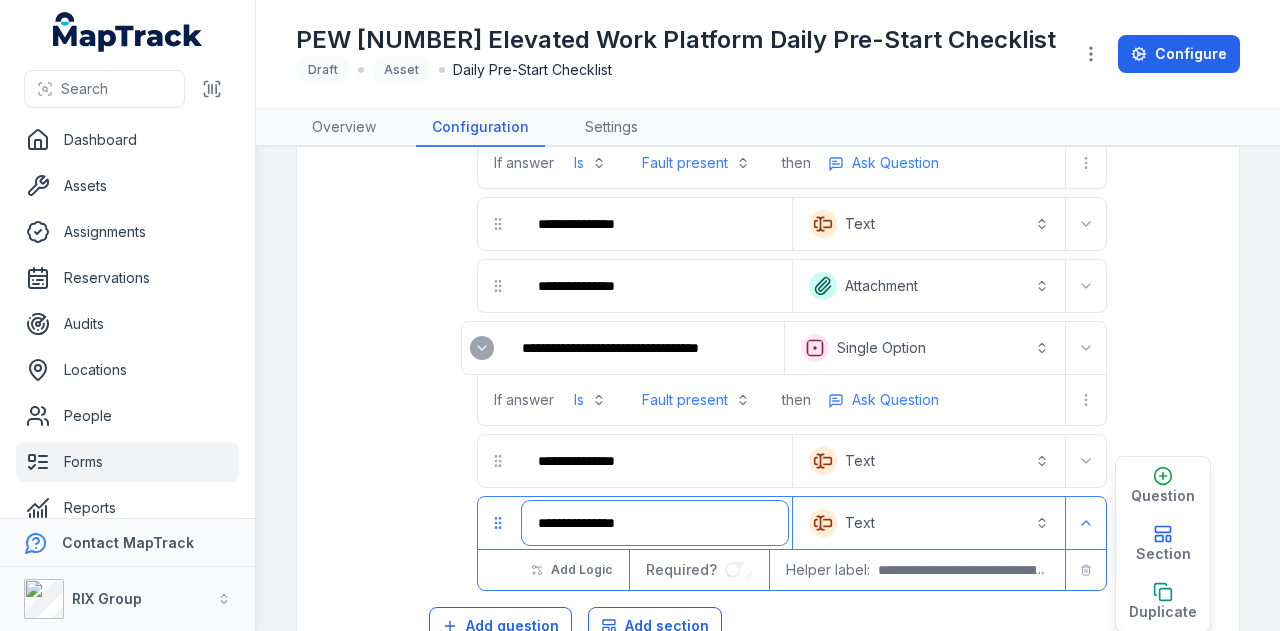 type on "**********" 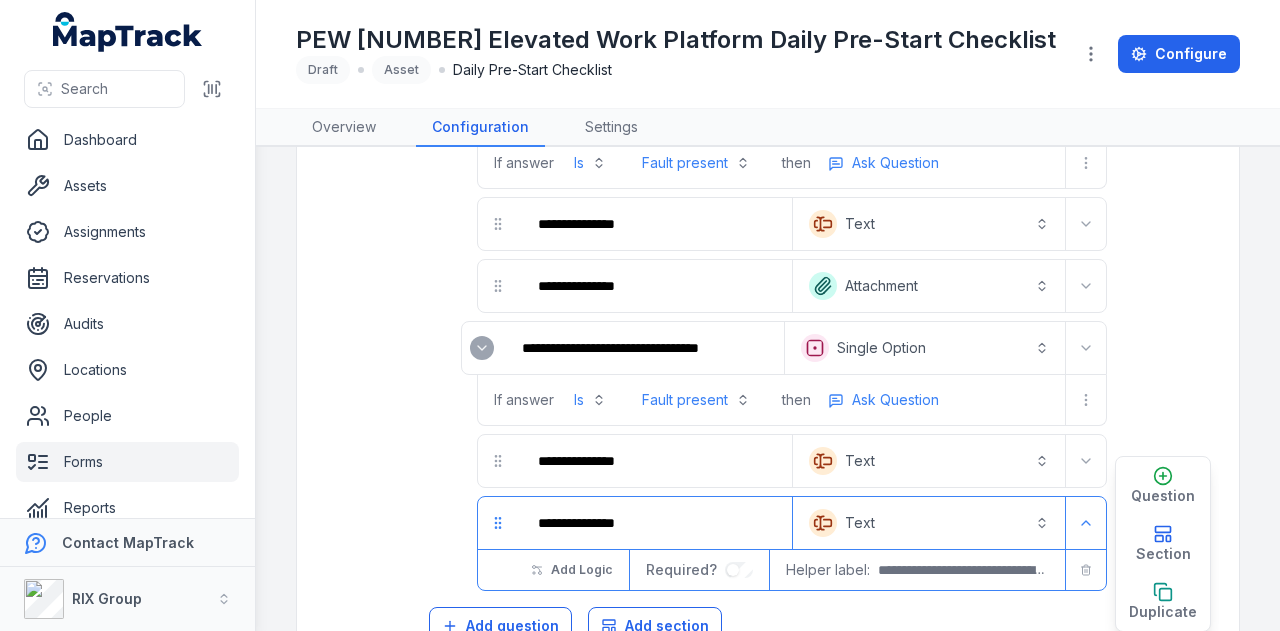 type 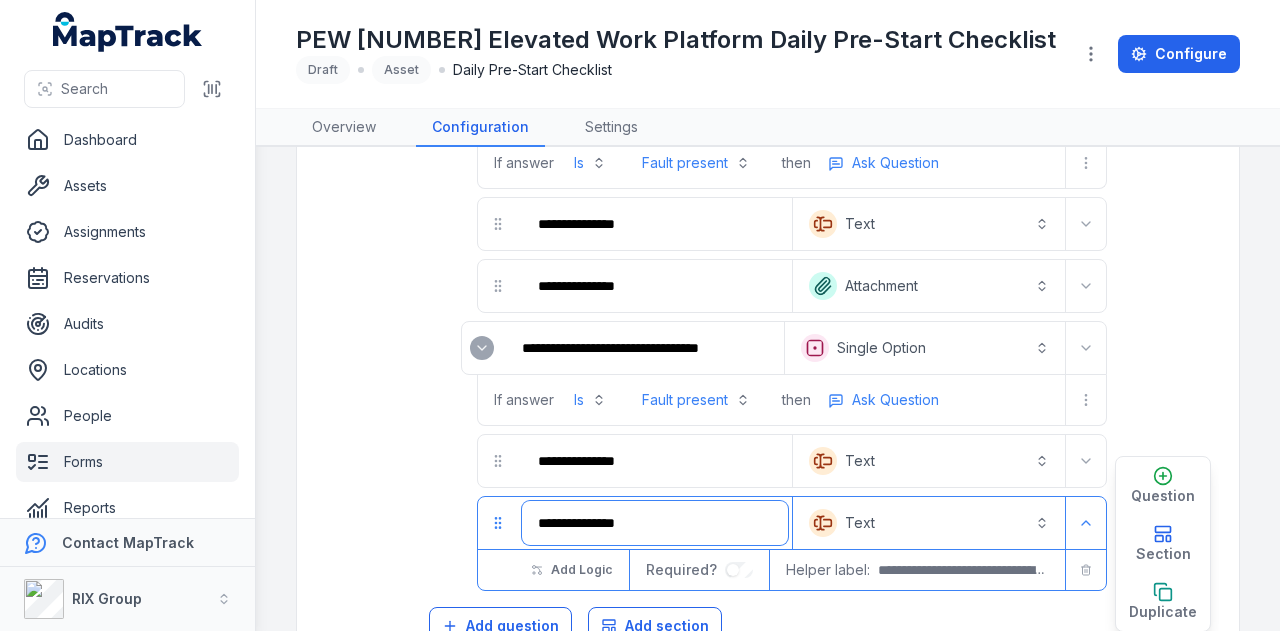 click on "**********" at bounding box center [655, 523] 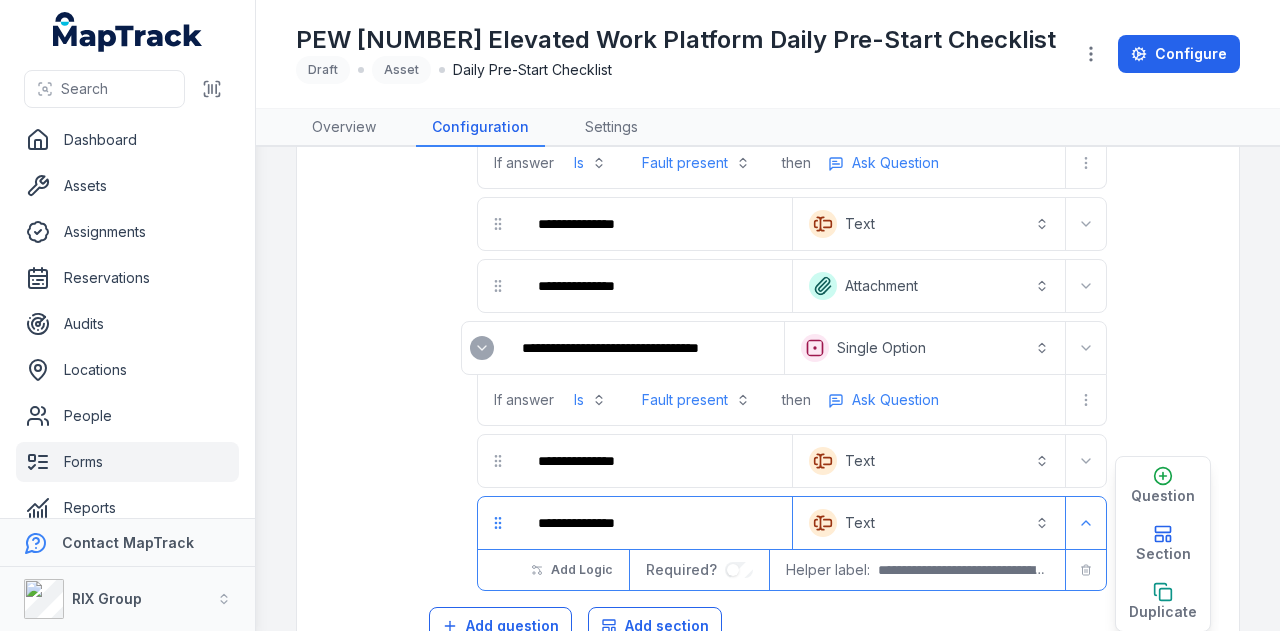 click on "Text *******" at bounding box center [929, 523] 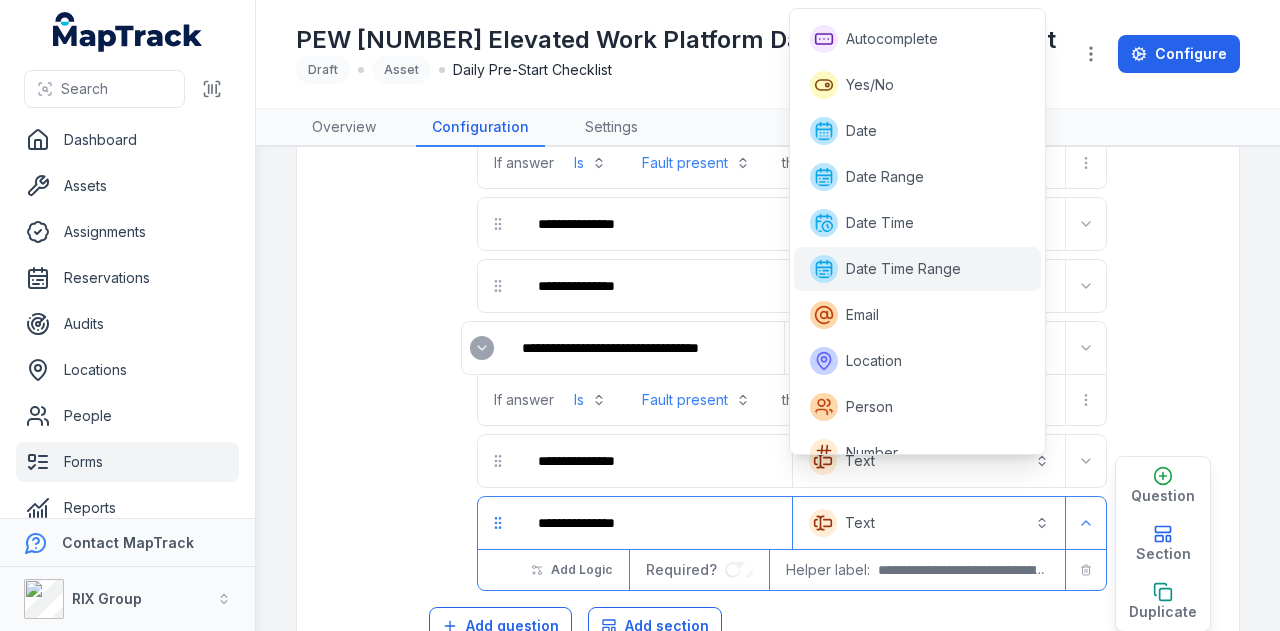 scroll, scrollTop: 0, scrollLeft: 0, axis: both 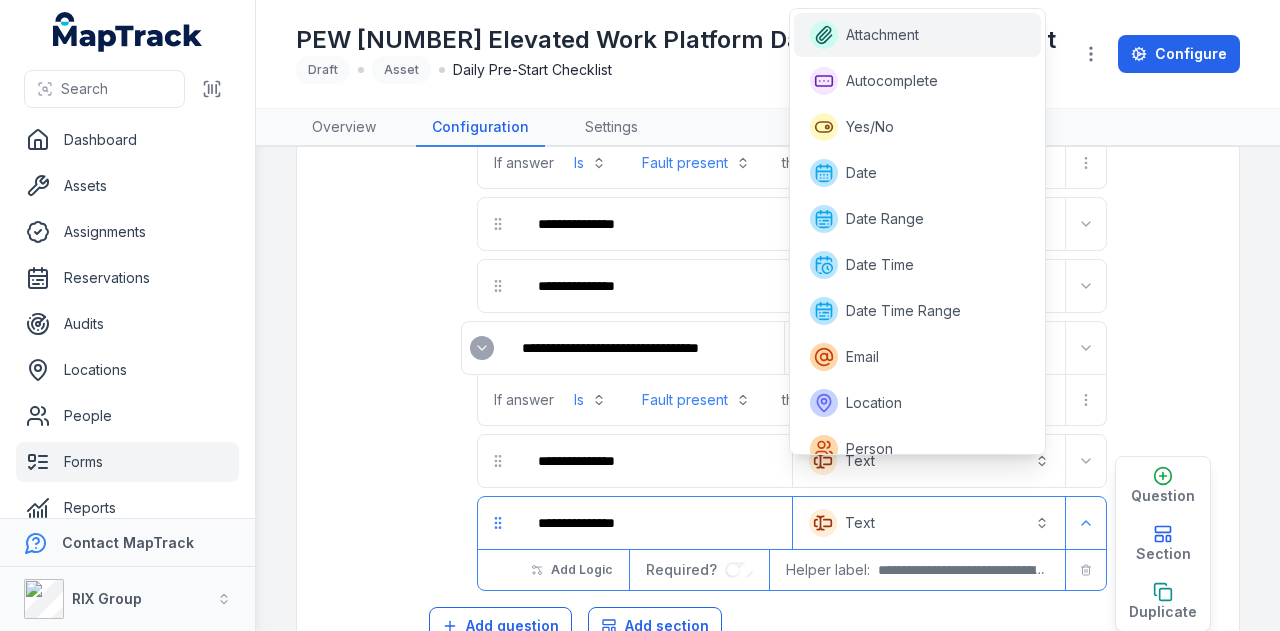click on "Attachment" at bounding box center (918, 35) 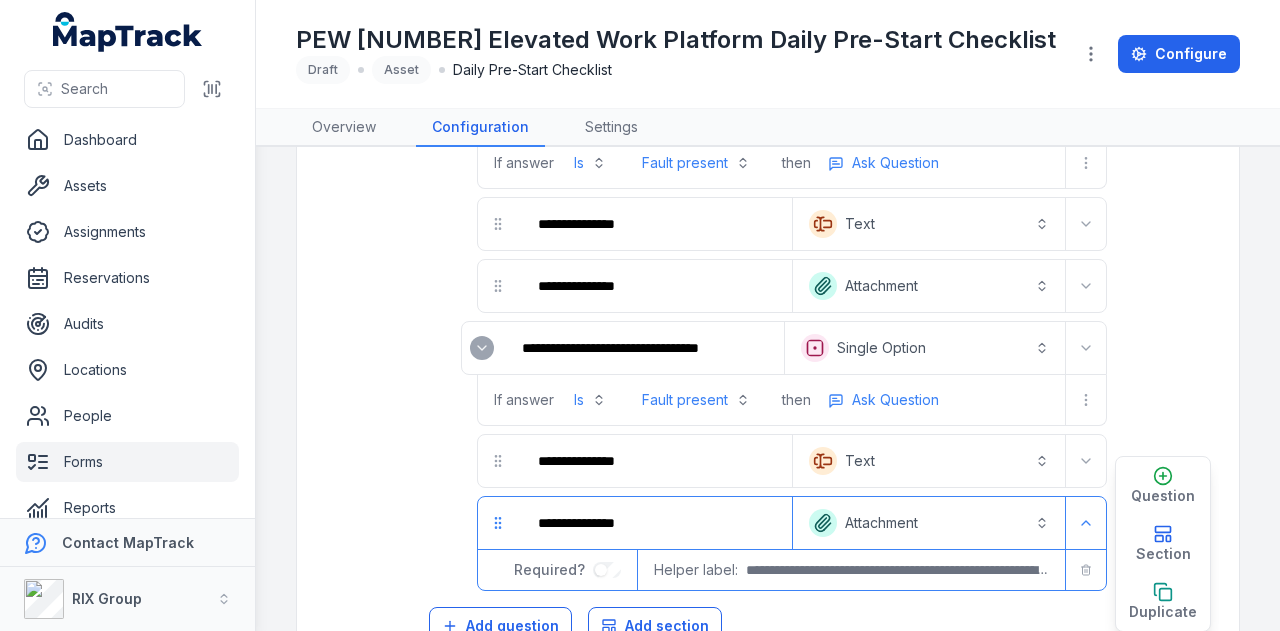 click on "**********" at bounding box center [768, -2131] 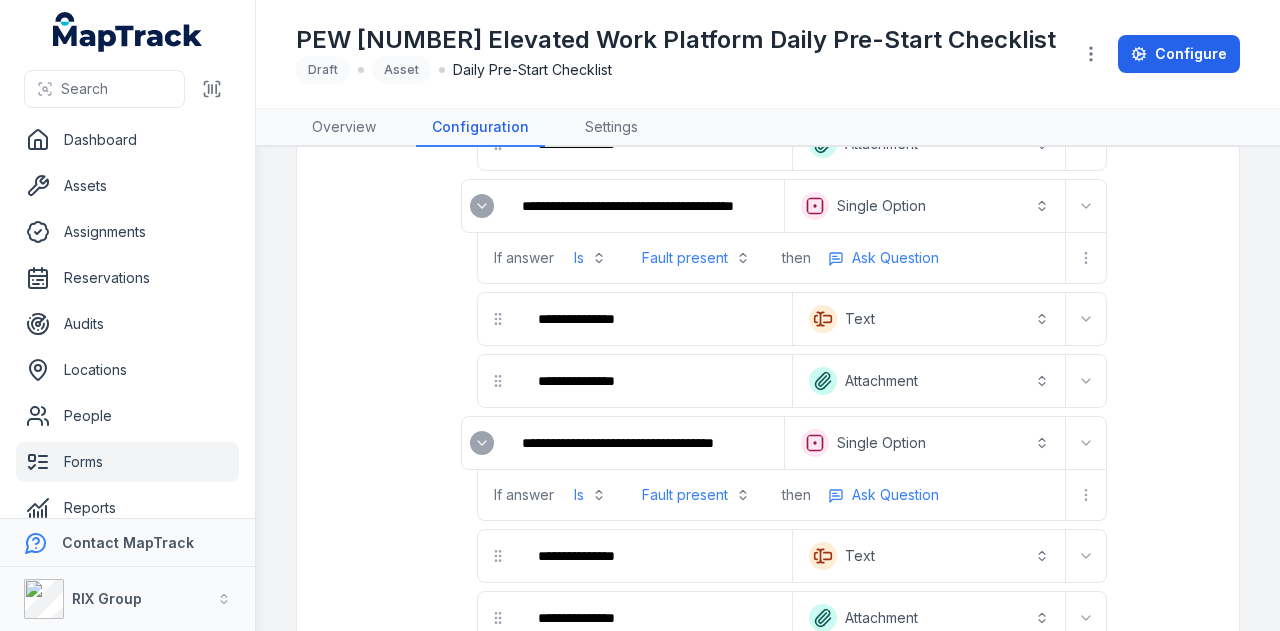scroll, scrollTop: 5205, scrollLeft: 0, axis: vertical 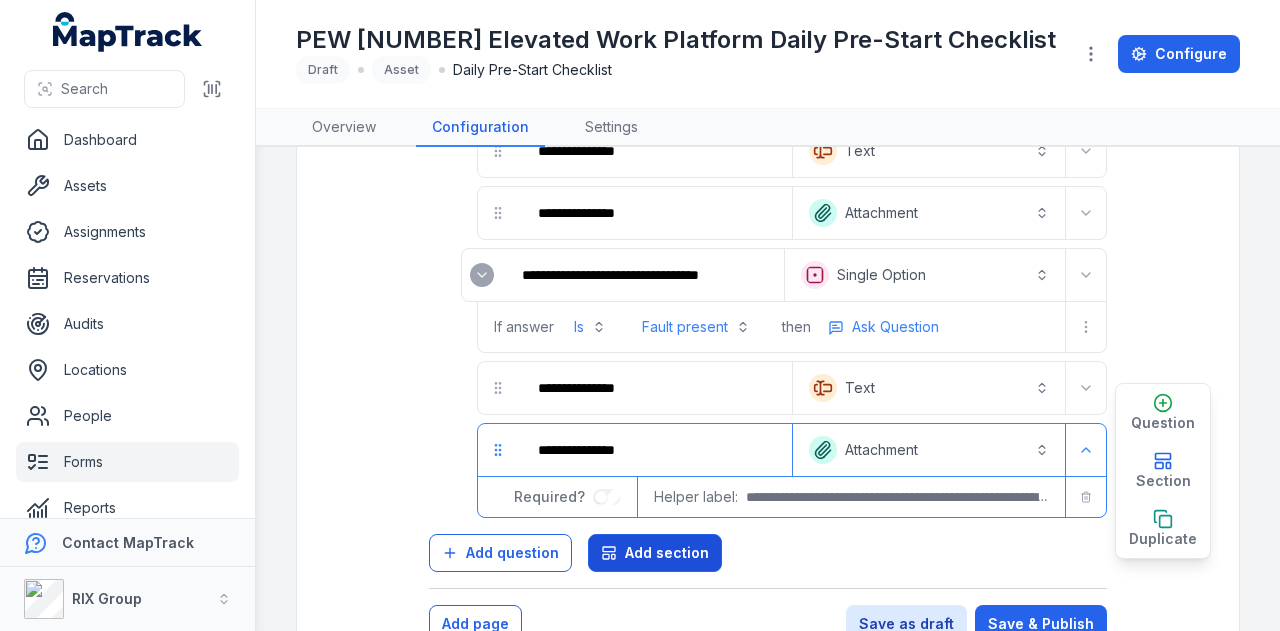 click on "Add section" at bounding box center (655, 553) 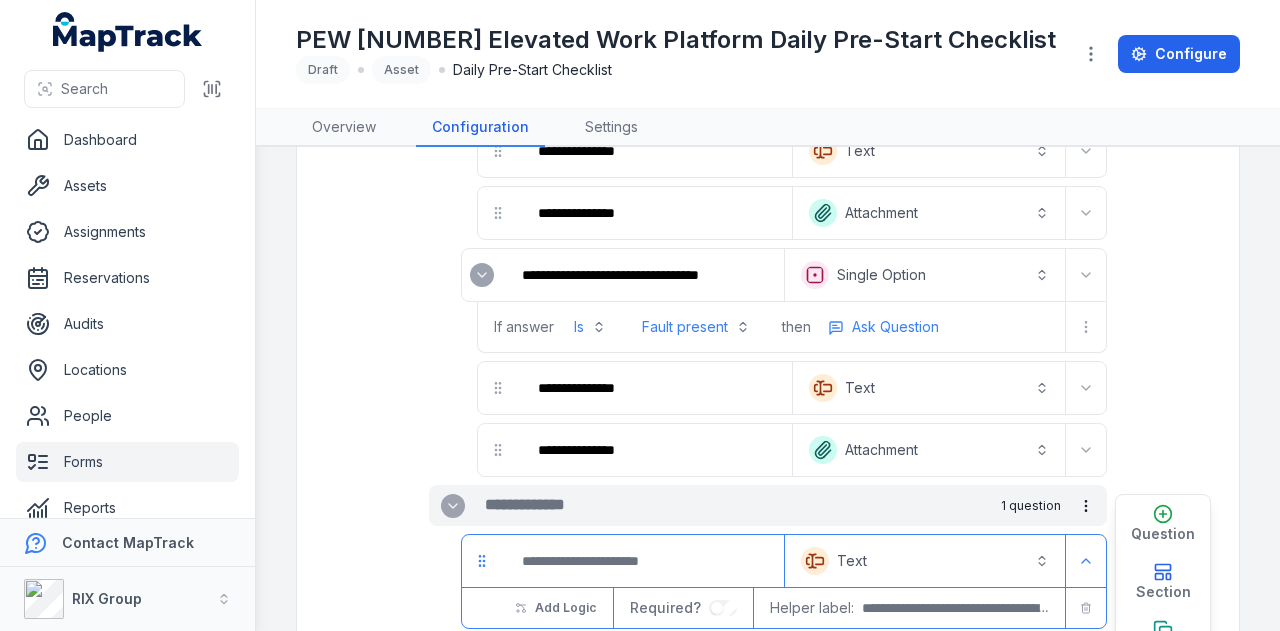 scroll, scrollTop: 5315, scrollLeft: 0, axis: vertical 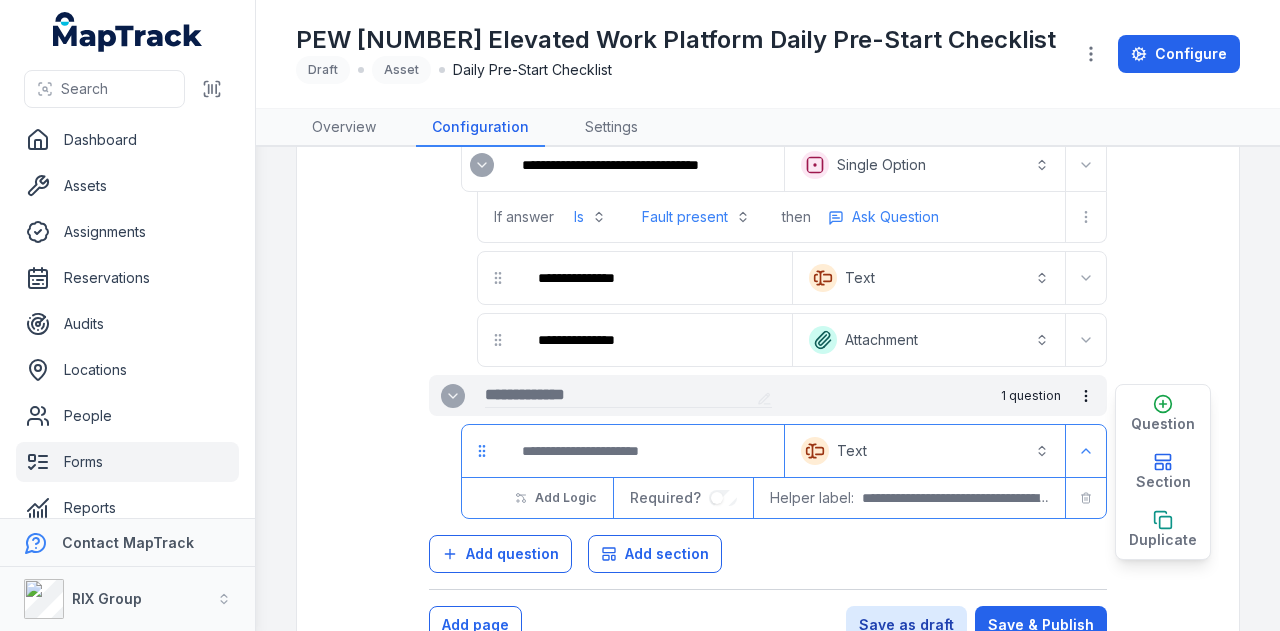 click at bounding box center (617, 395) 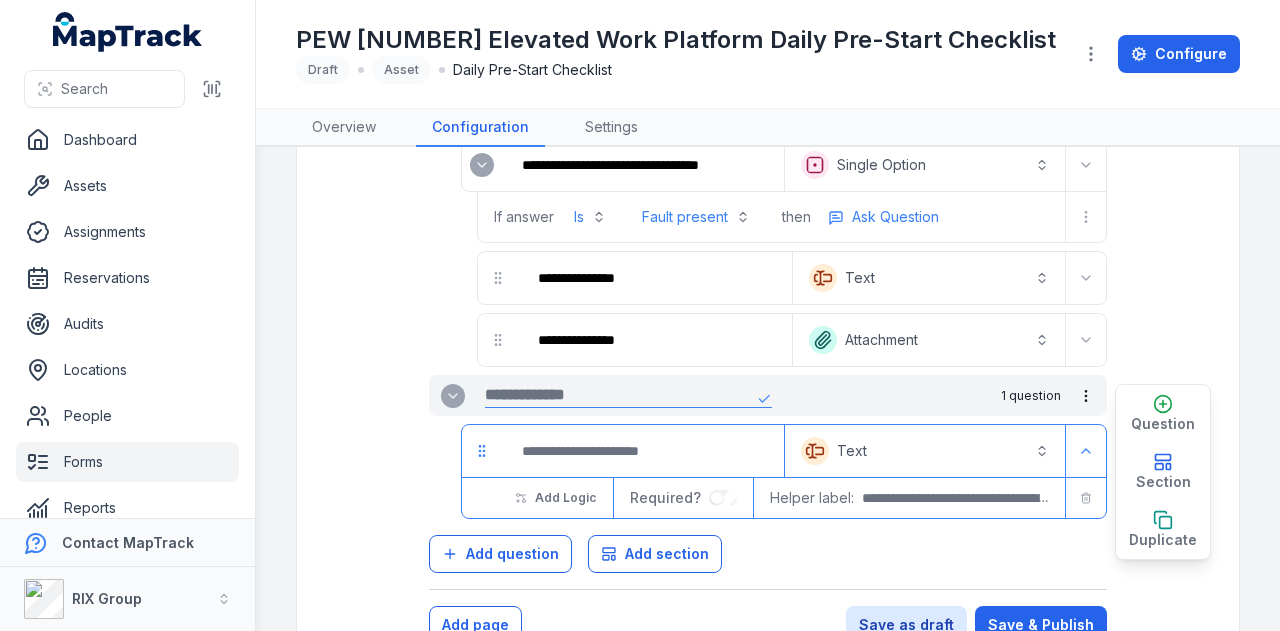 click at bounding box center (617, 395) 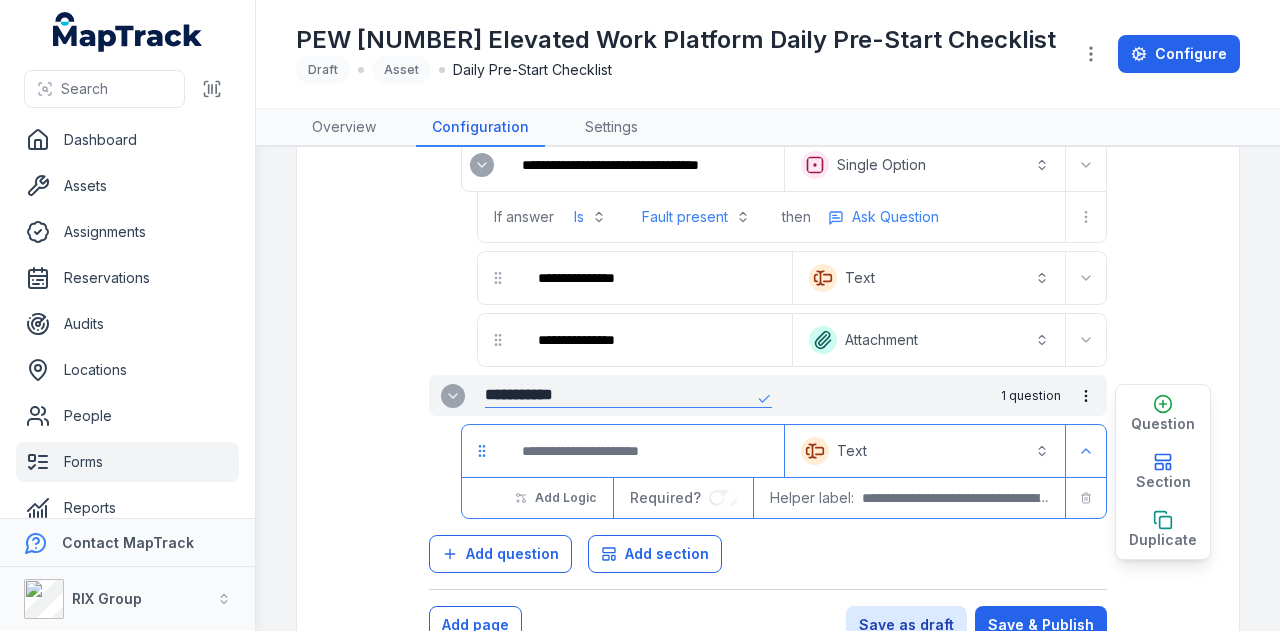 type on "**********" 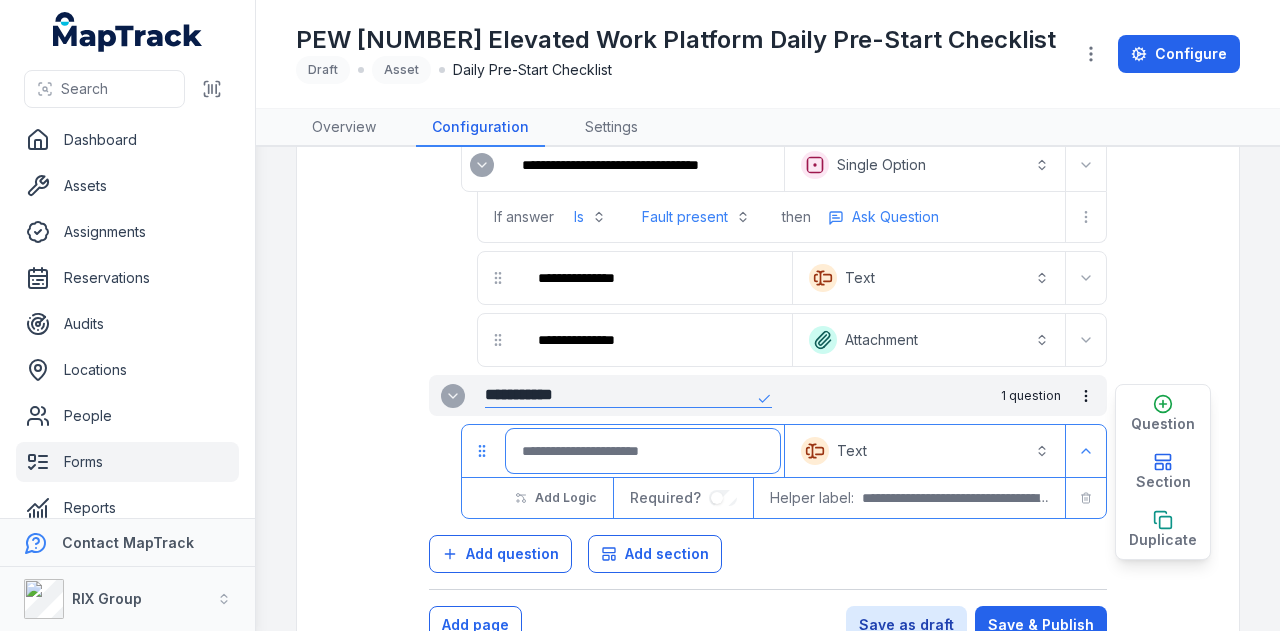 click at bounding box center (643, 451) 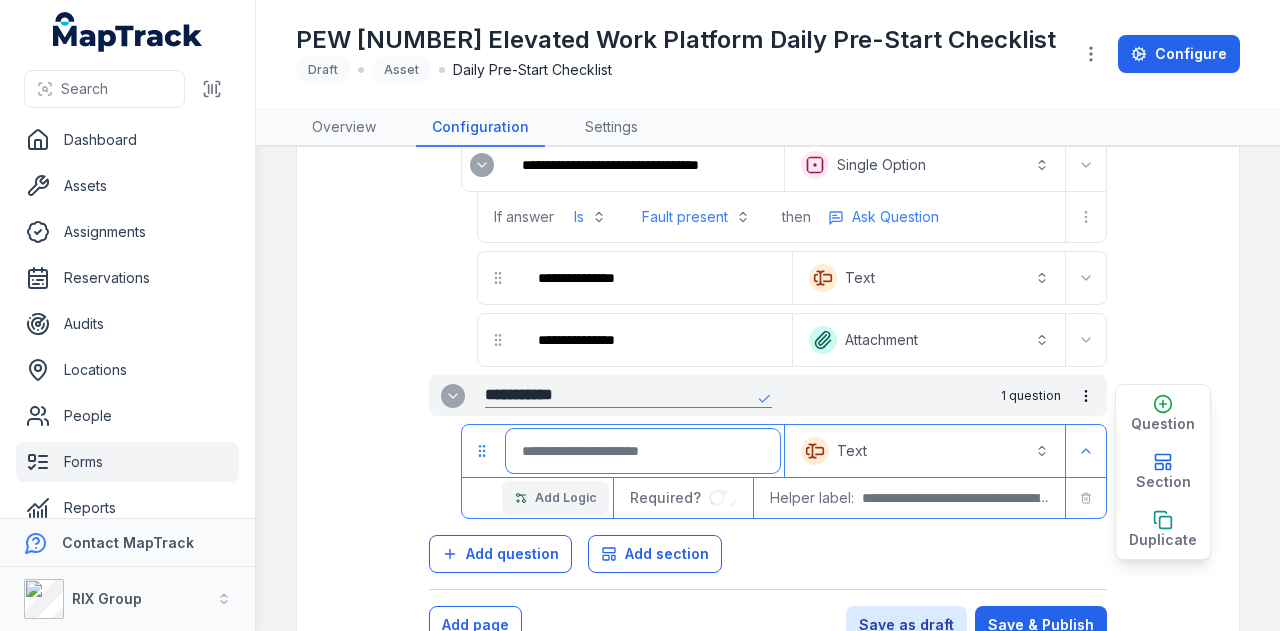 paste on "**********" 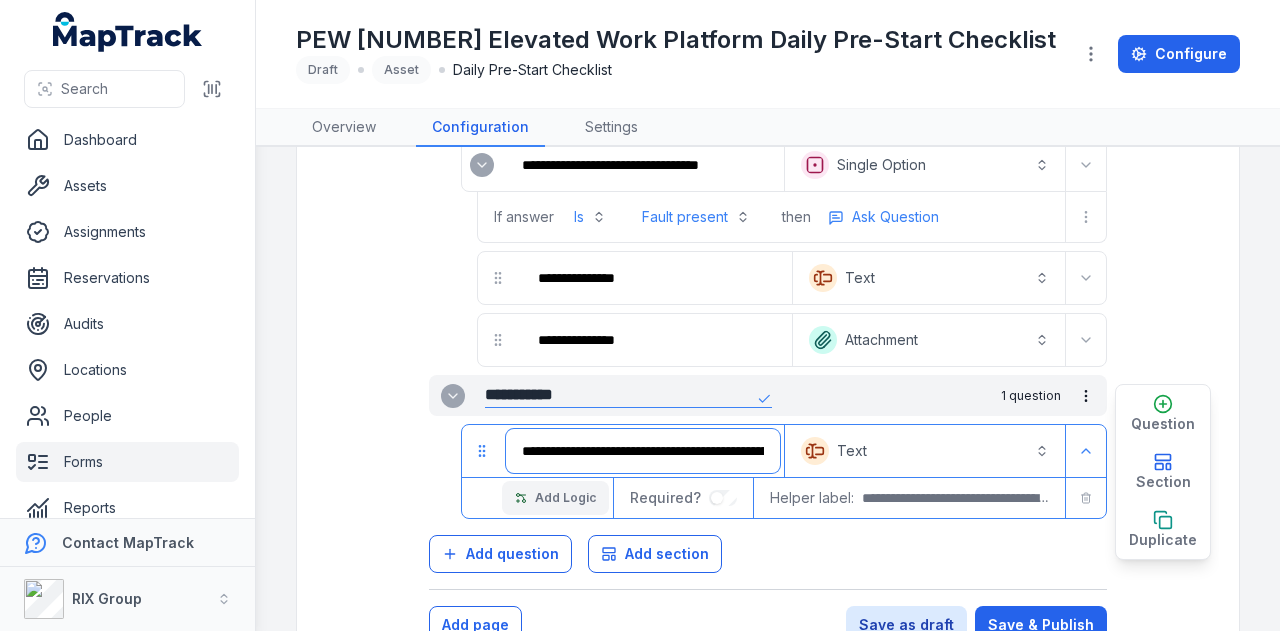 scroll, scrollTop: 0, scrollLeft: 104, axis: horizontal 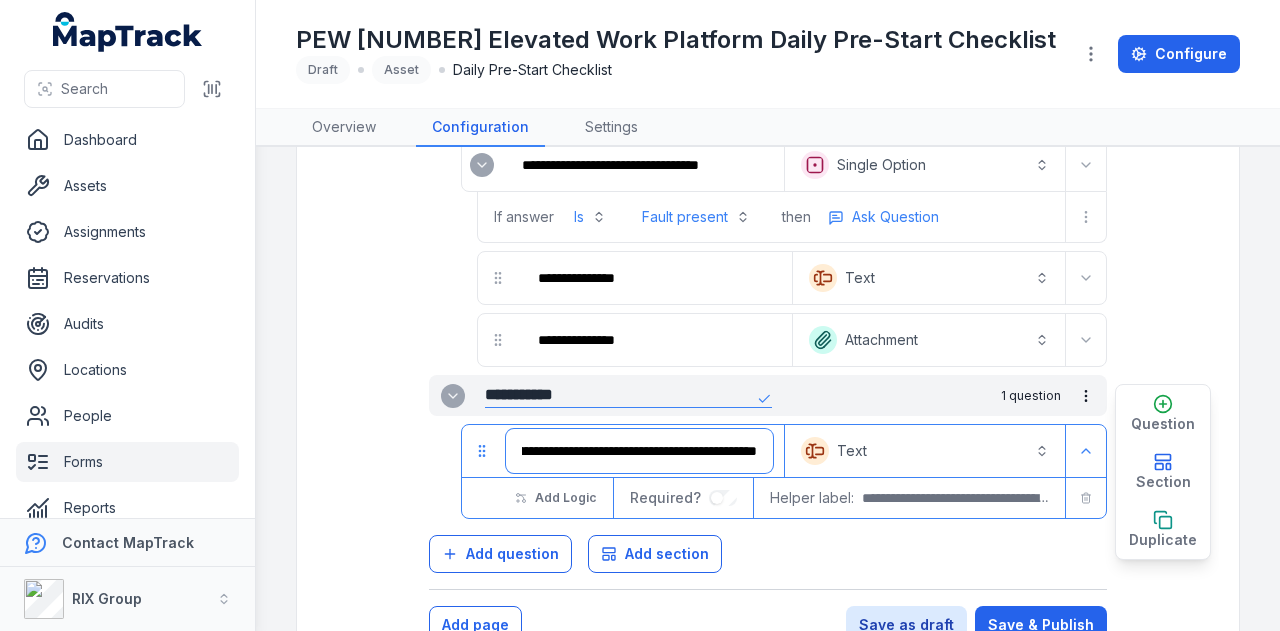 type on "**********" 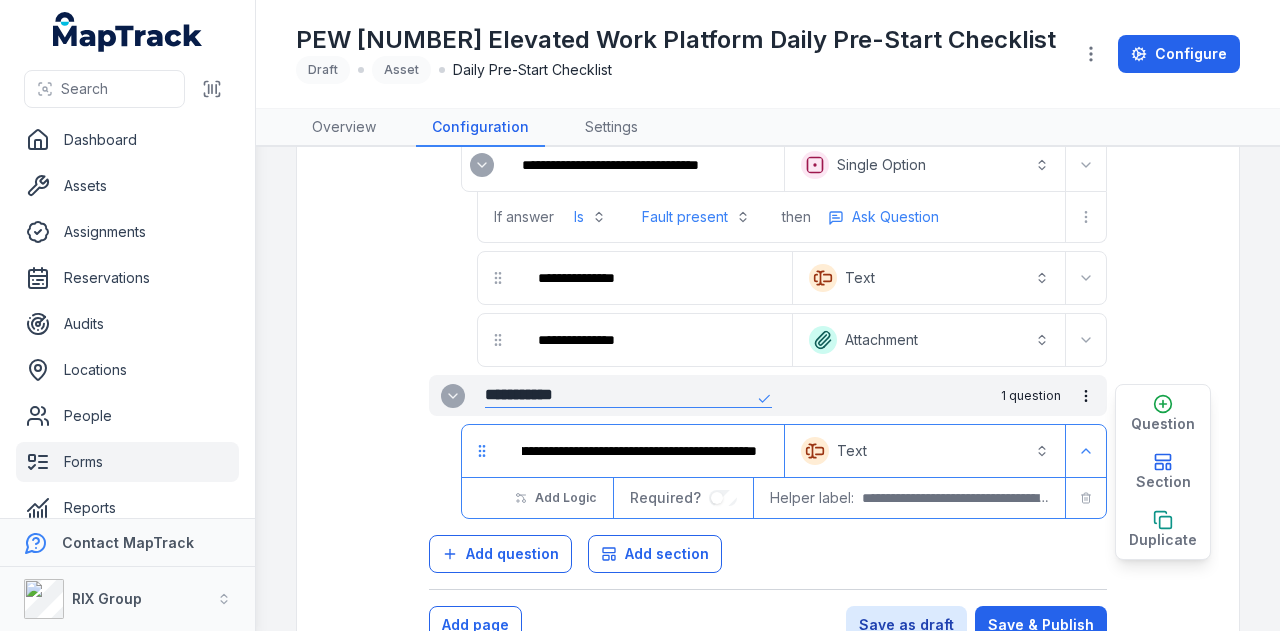 scroll, scrollTop: 0, scrollLeft: 0, axis: both 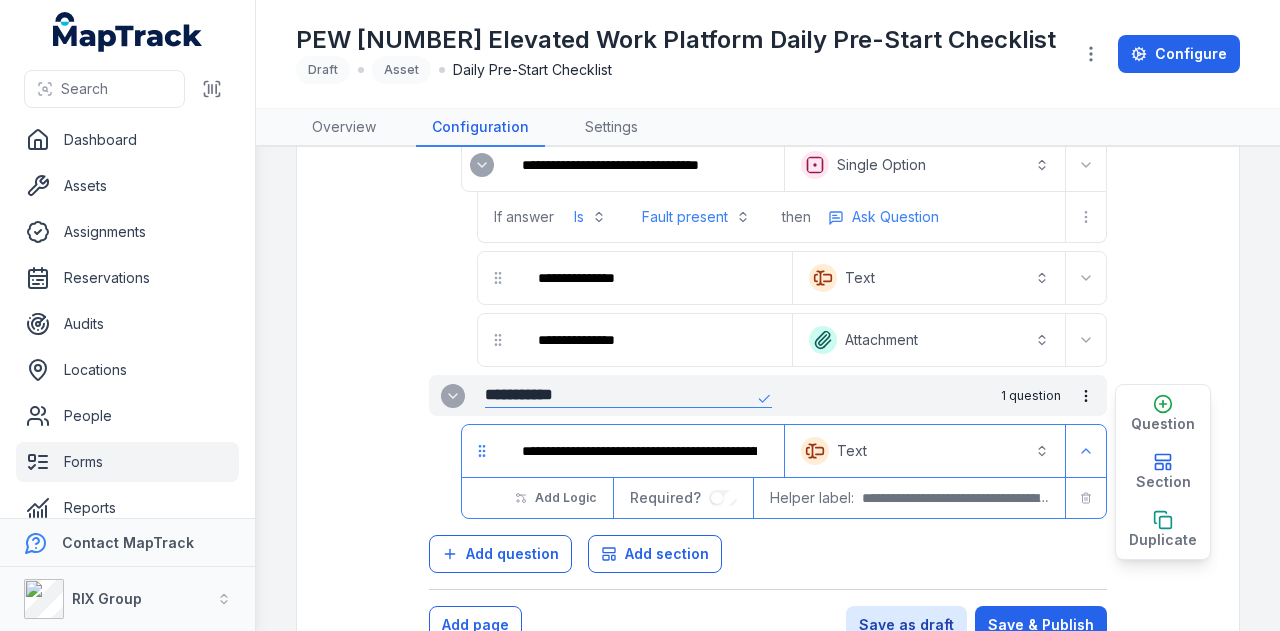 click on "Text *******" at bounding box center [925, 451] 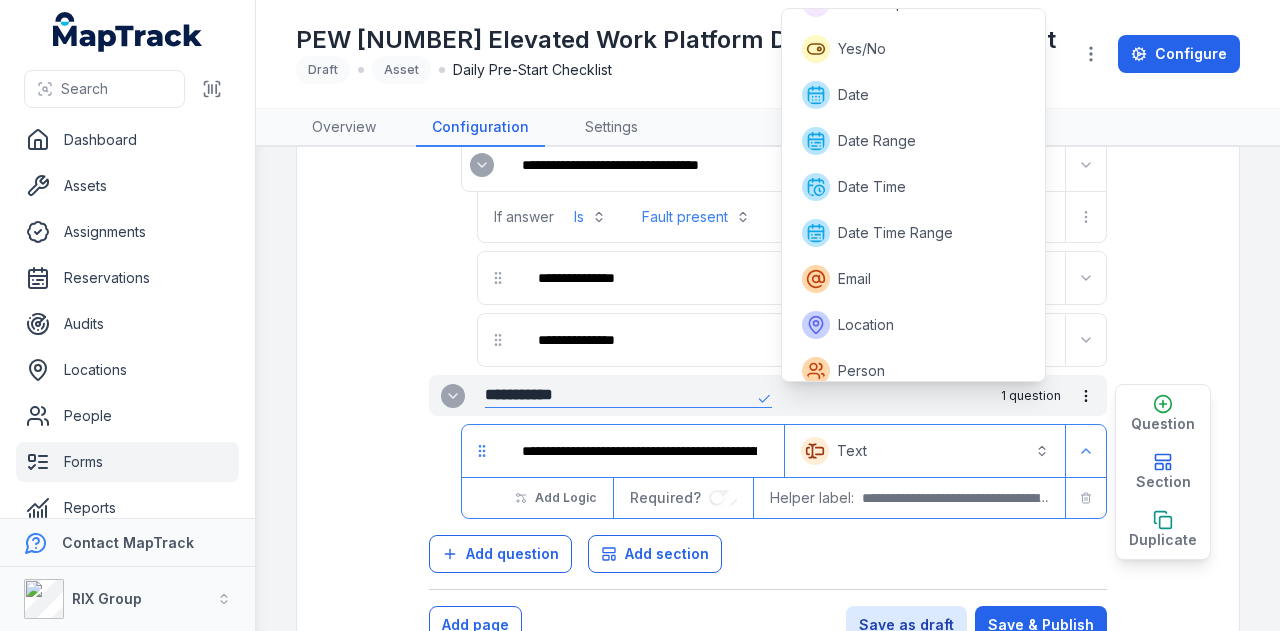 scroll, scrollTop: 15, scrollLeft: 0, axis: vertical 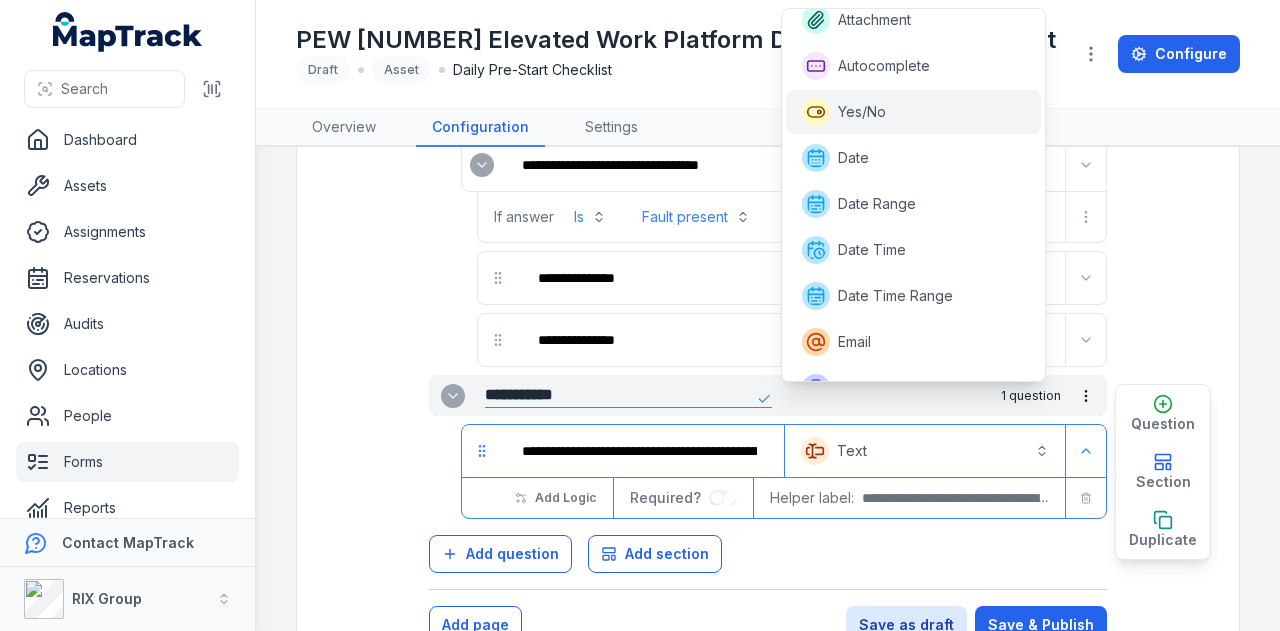 click on "Yes/No" at bounding box center [914, 112] 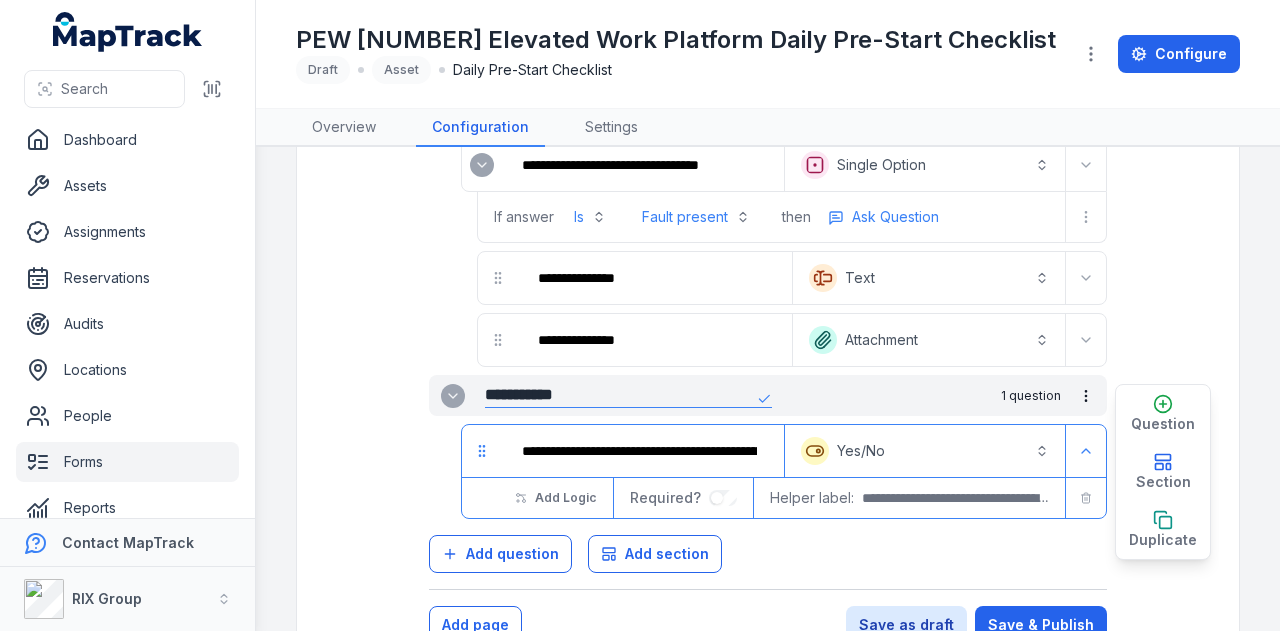 click on "**********" at bounding box center [925, 451] 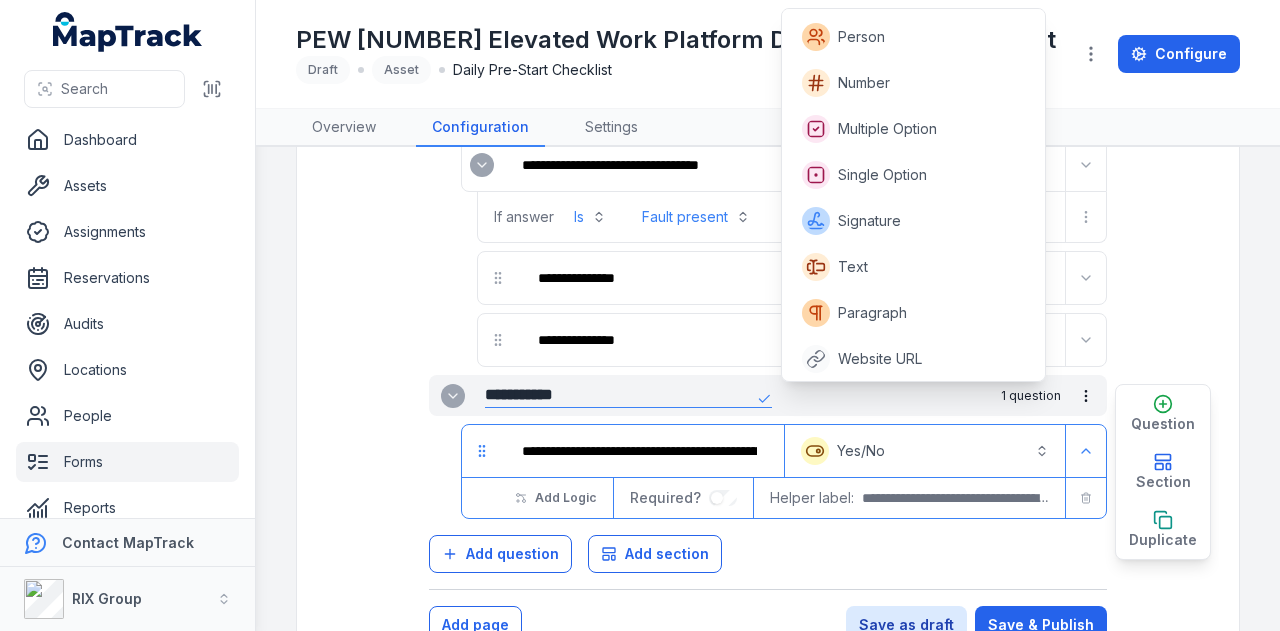 scroll, scrollTop: 415, scrollLeft: 0, axis: vertical 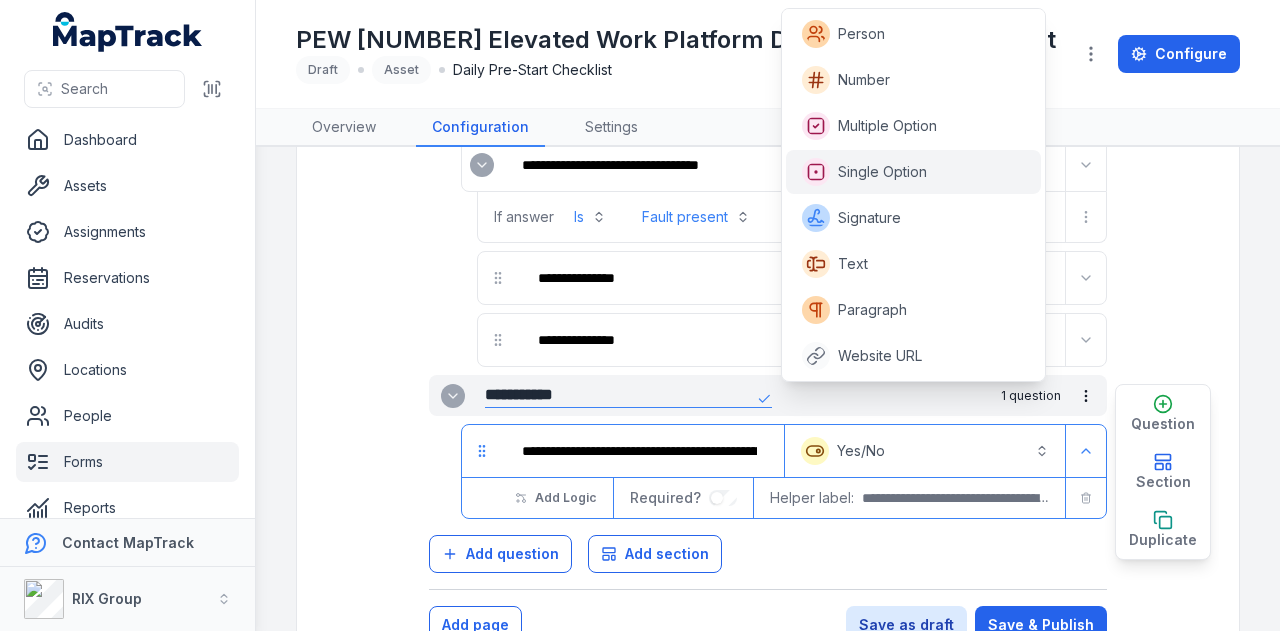 click on "Single Option" at bounding box center (882, 172) 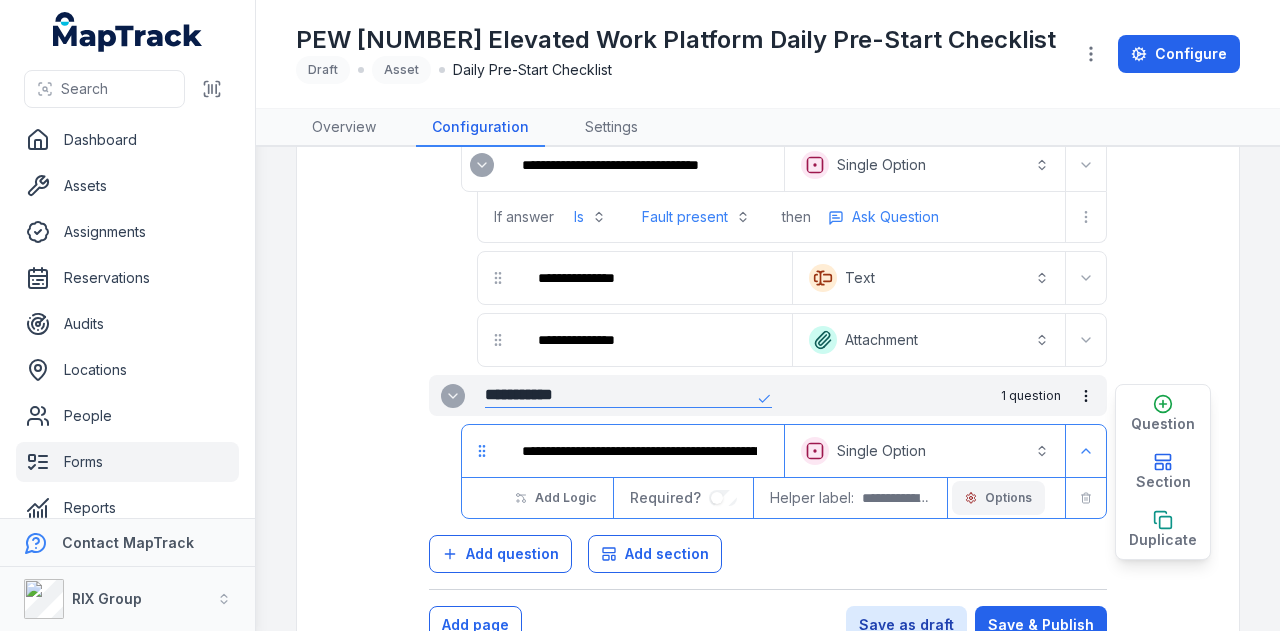 click on "Options" at bounding box center [1008, 498] 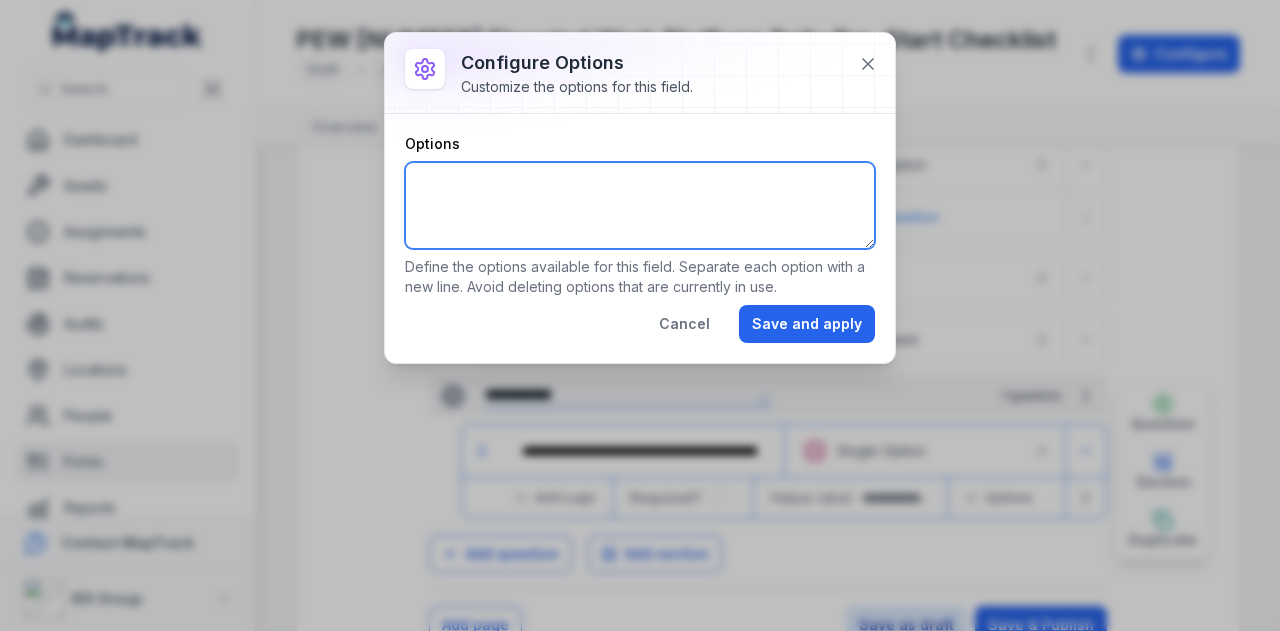click on "Options" at bounding box center (640, 205) 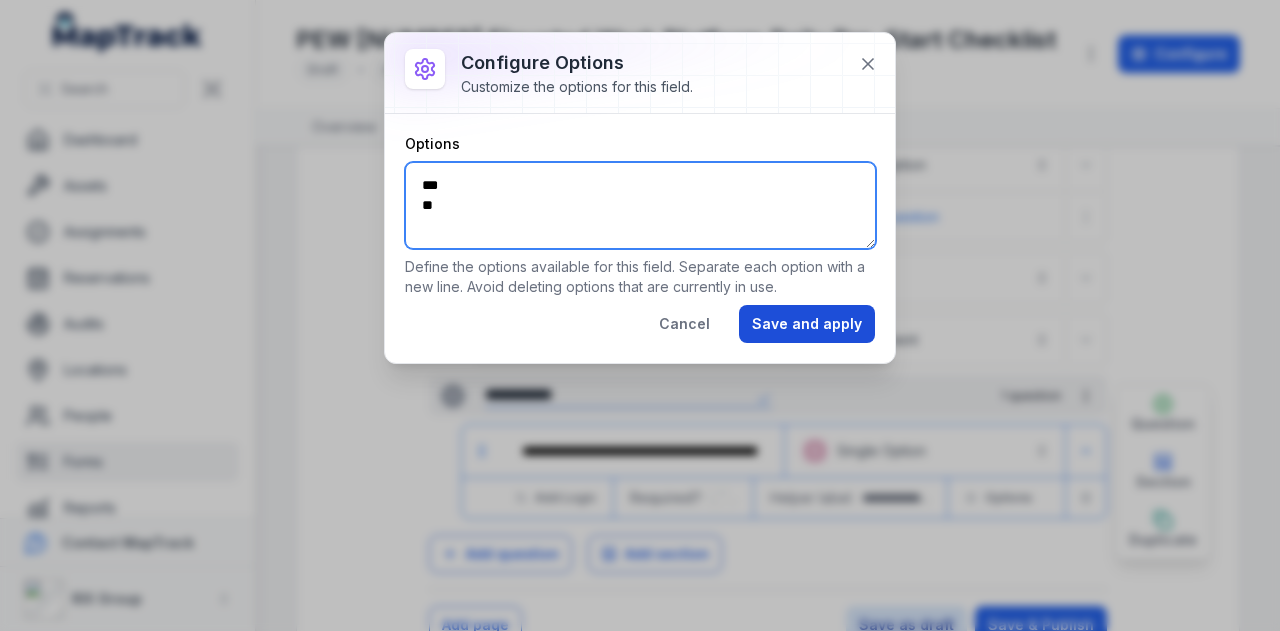 type on "***
**" 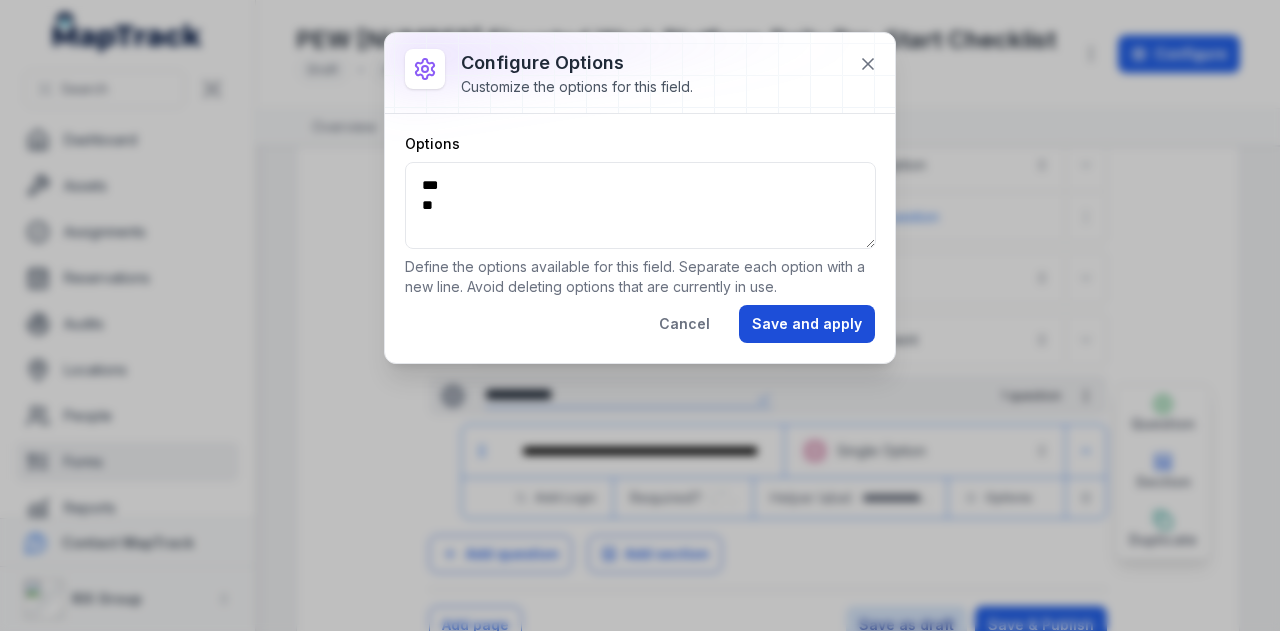 click on "Save and apply" at bounding box center (807, 324) 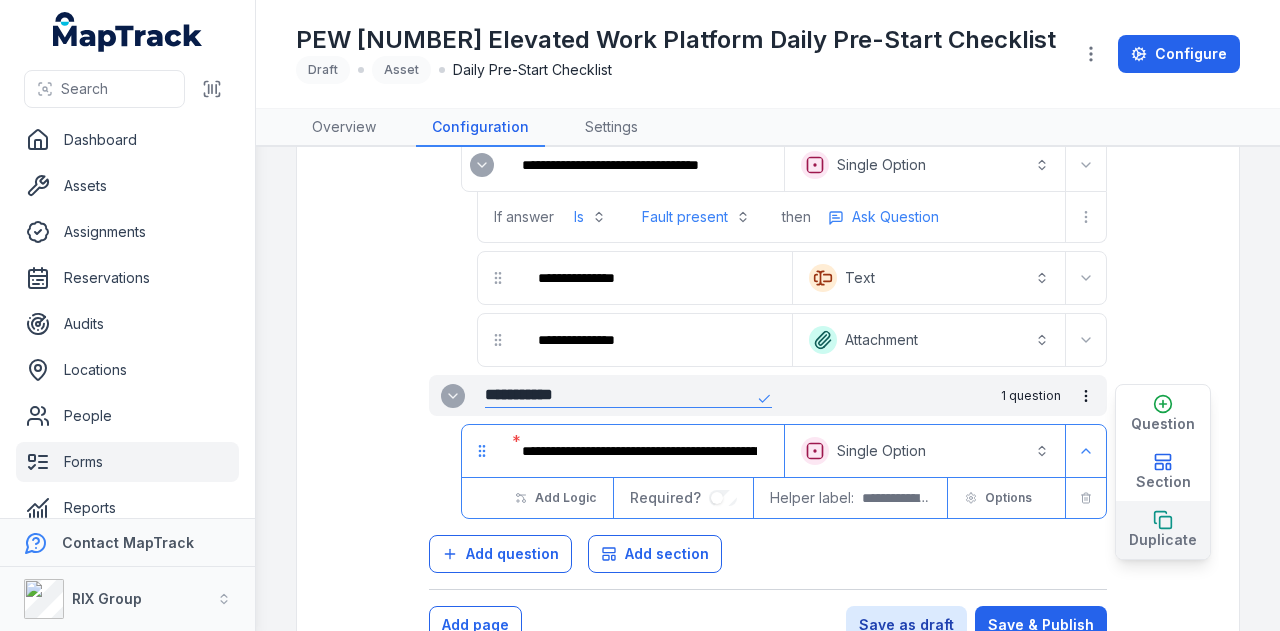 click on "Duplicate" at bounding box center [1163, 530] 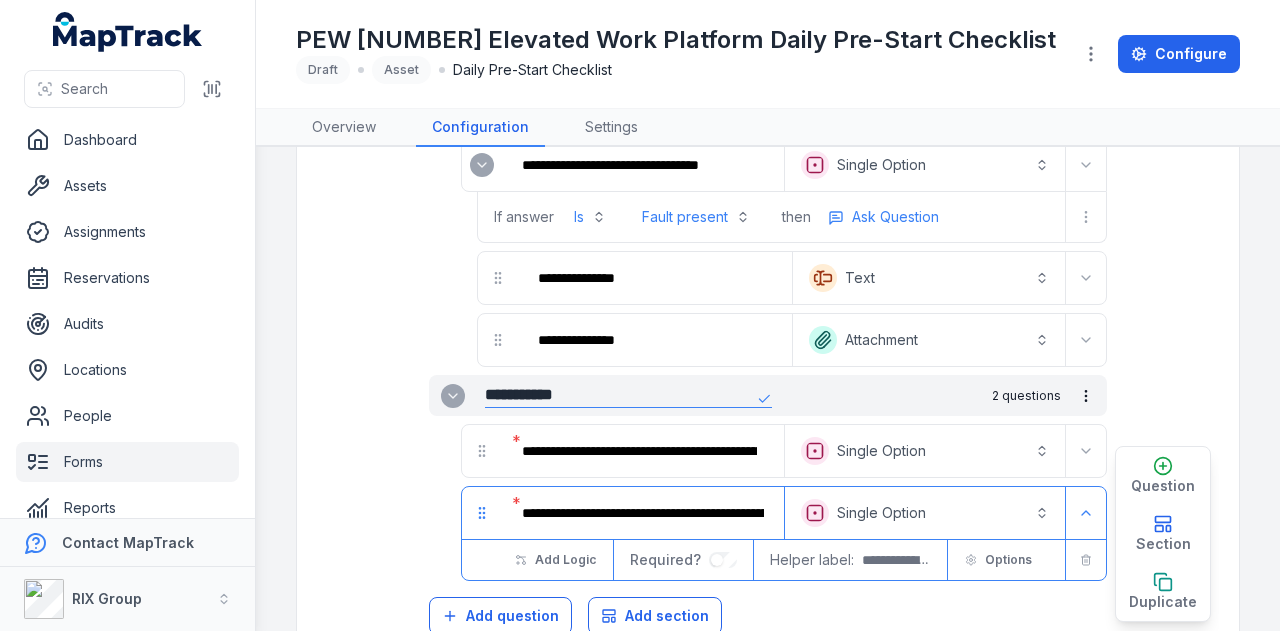 scroll, scrollTop: 5376, scrollLeft: 0, axis: vertical 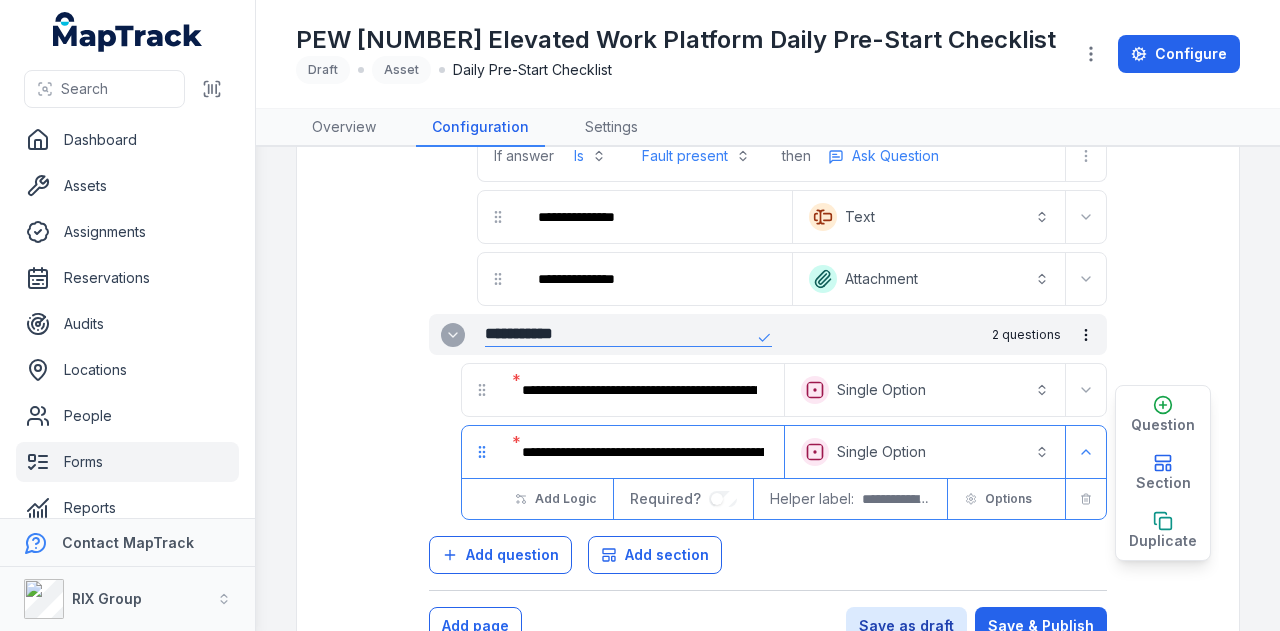 click on "*" at bounding box center [513, 442] 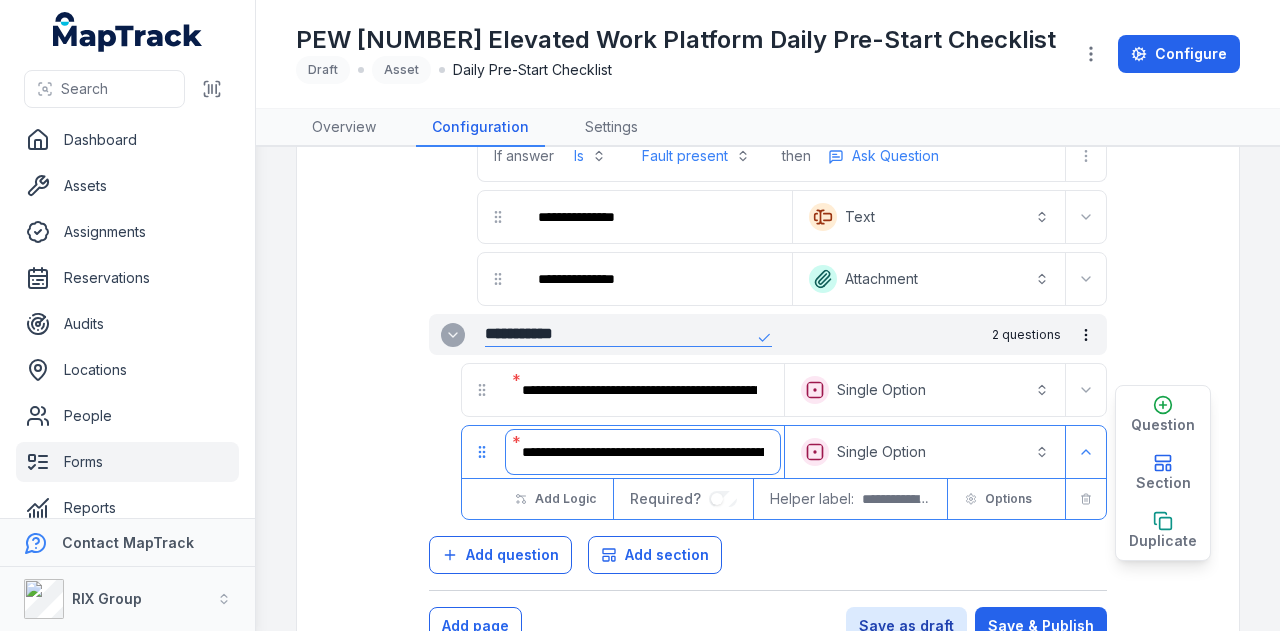 scroll, scrollTop: 0, scrollLeft: 154, axis: horizontal 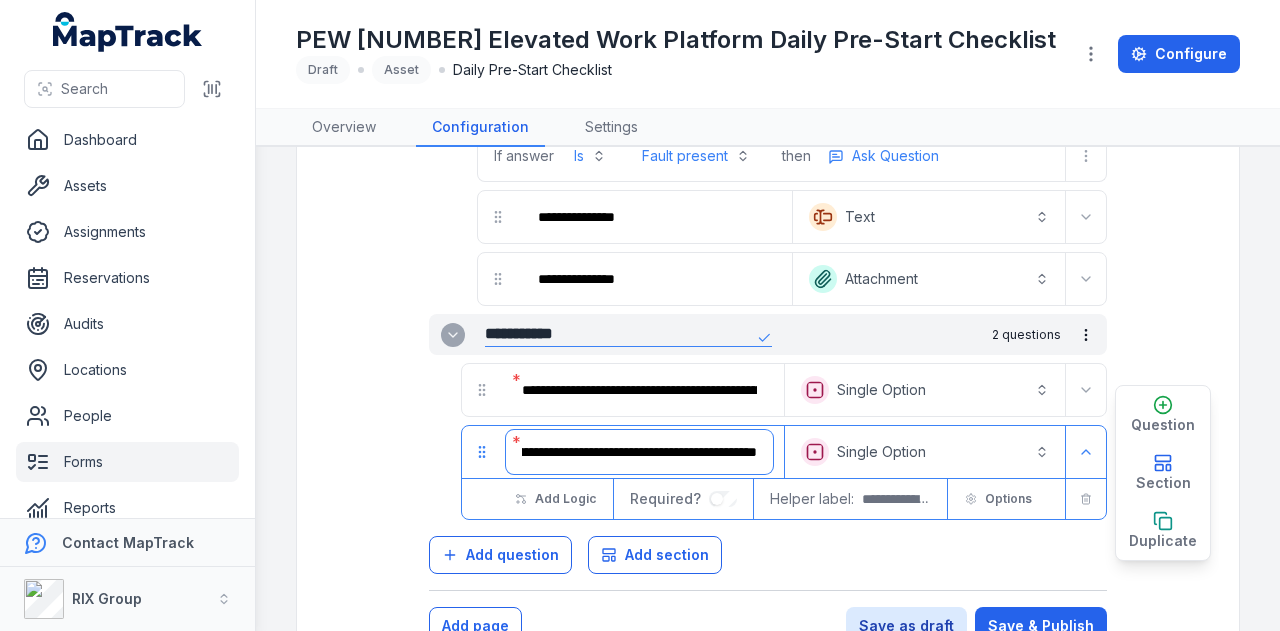 drag, startPoint x: 521, startPoint y: 397, endPoint x: 1028, endPoint y: 403, distance: 507.0355 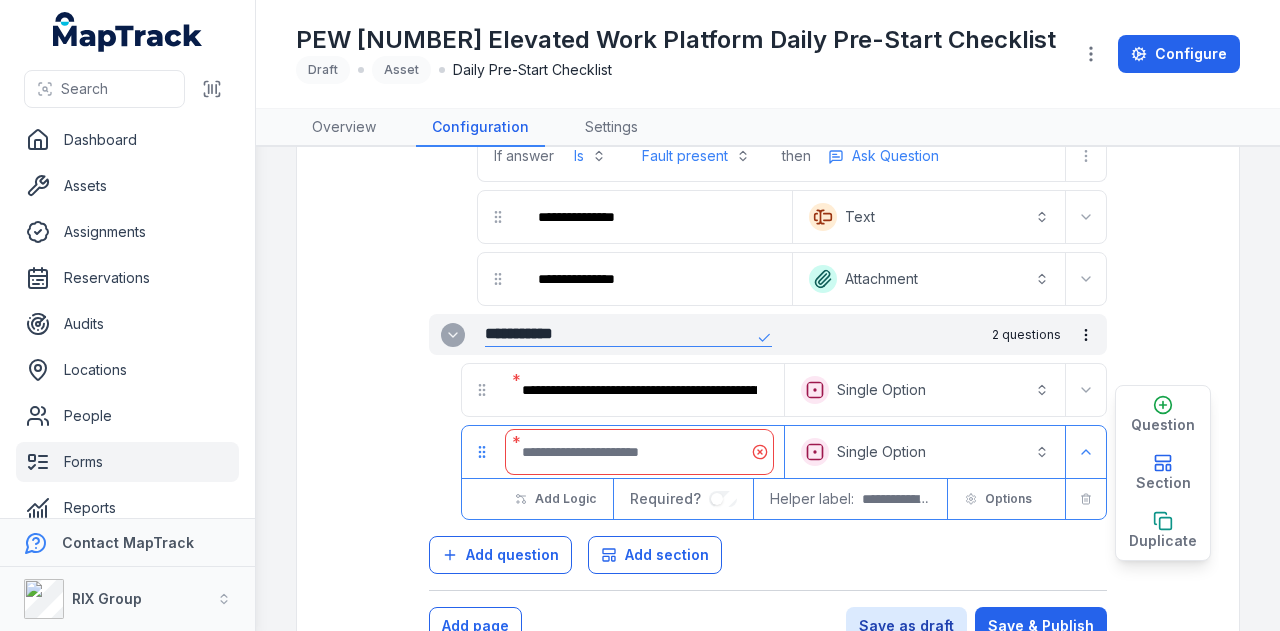 scroll, scrollTop: 0, scrollLeft: 0, axis: both 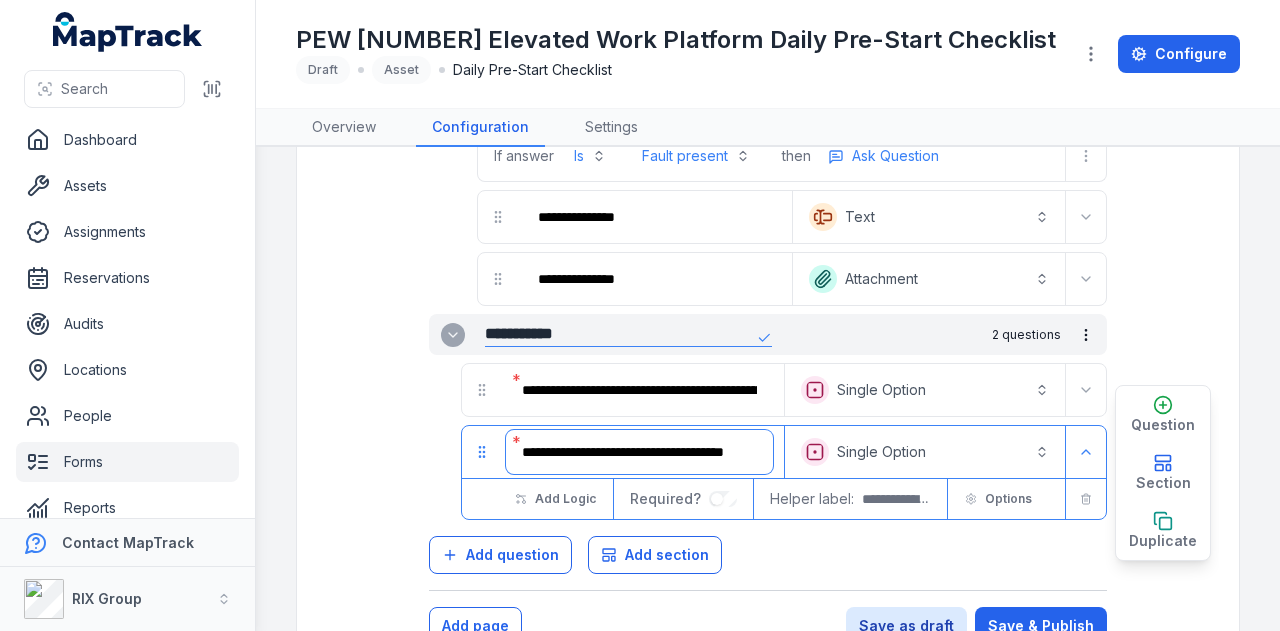 type on "**********" 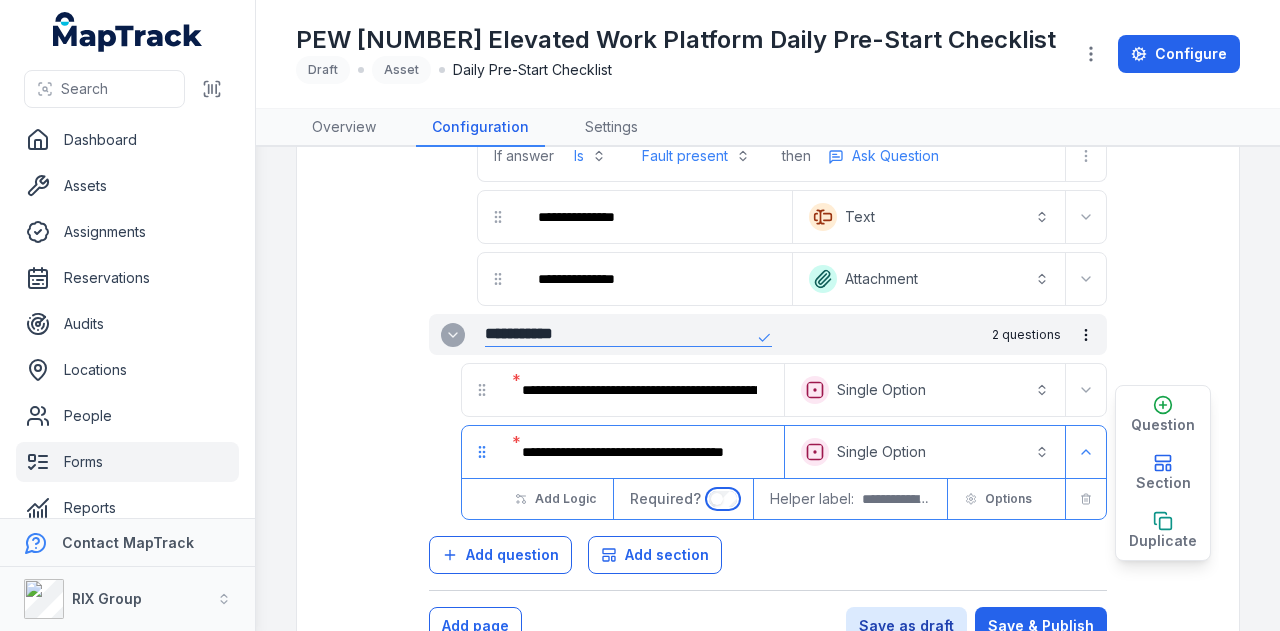 scroll, scrollTop: 0, scrollLeft: 0, axis: both 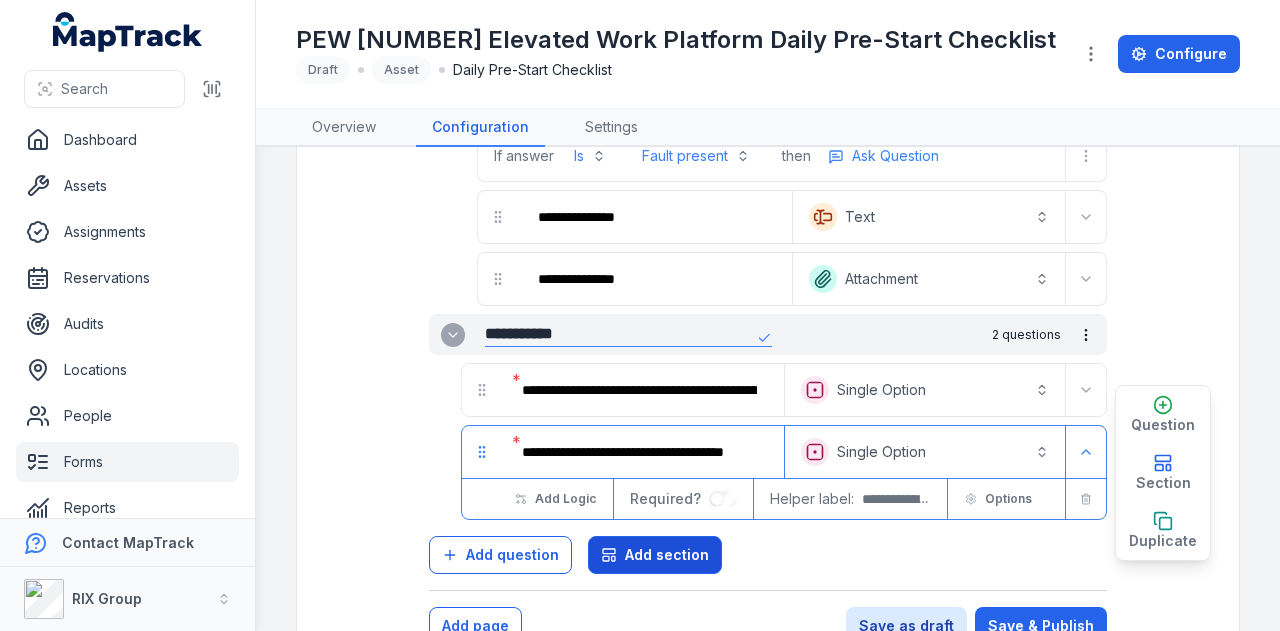 click 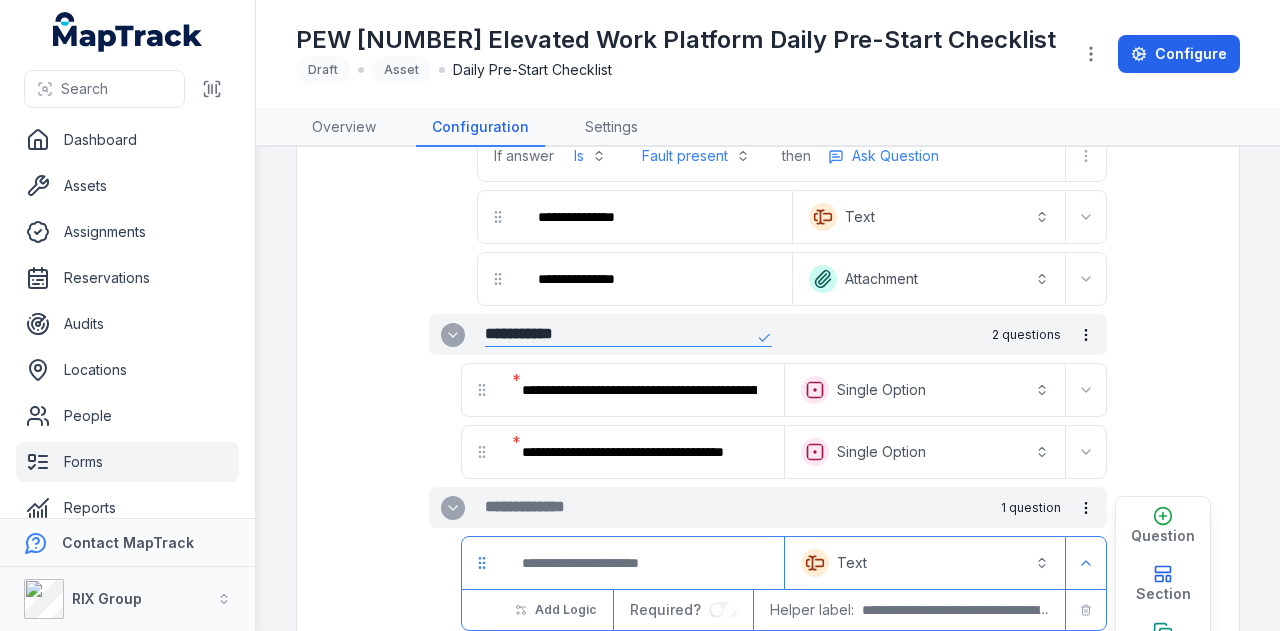 scroll, scrollTop: 5486, scrollLeft: 0, axis: vertical 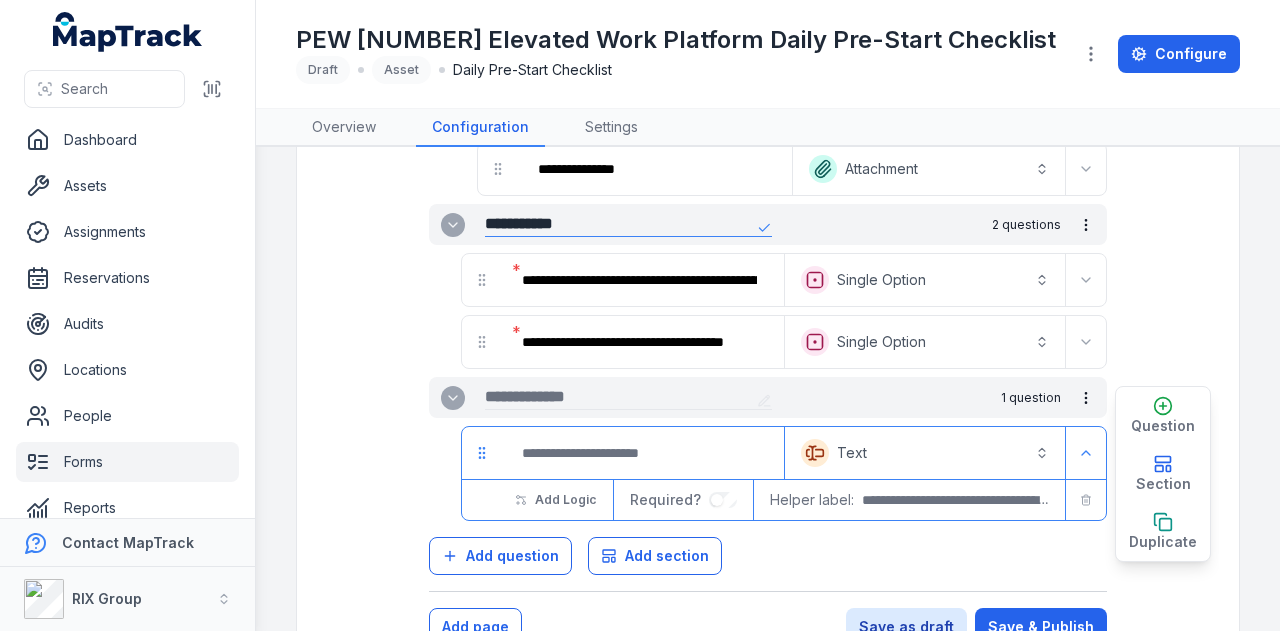 click at bounding box center [617, 397] 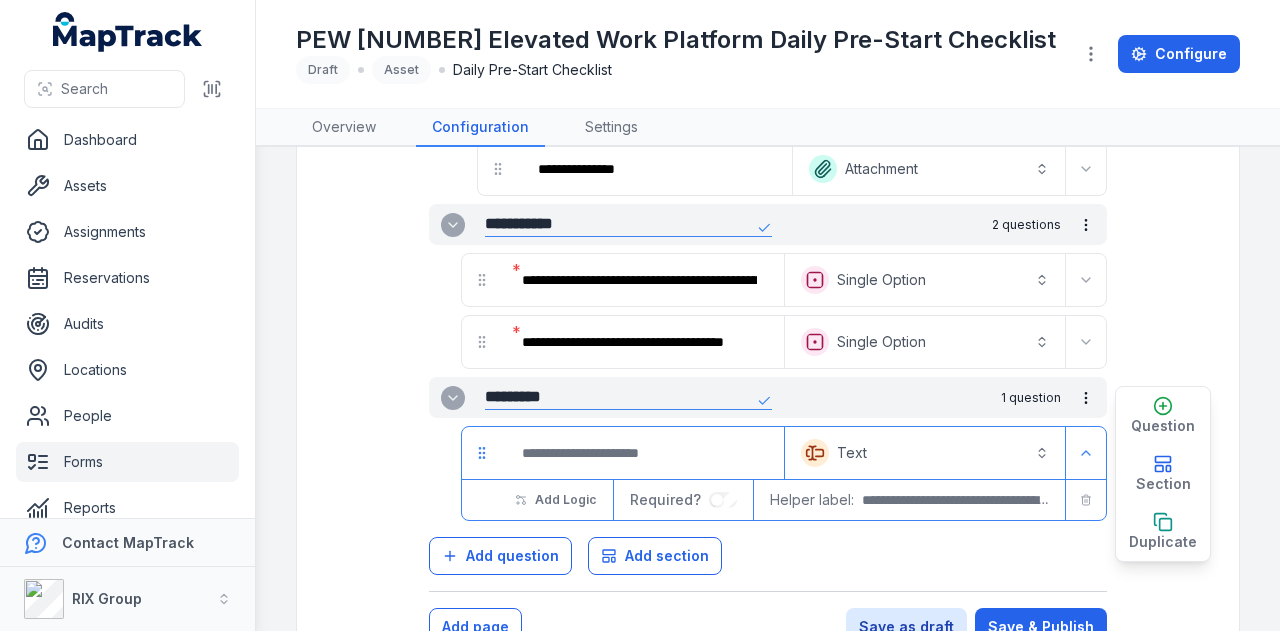 type on "*********" 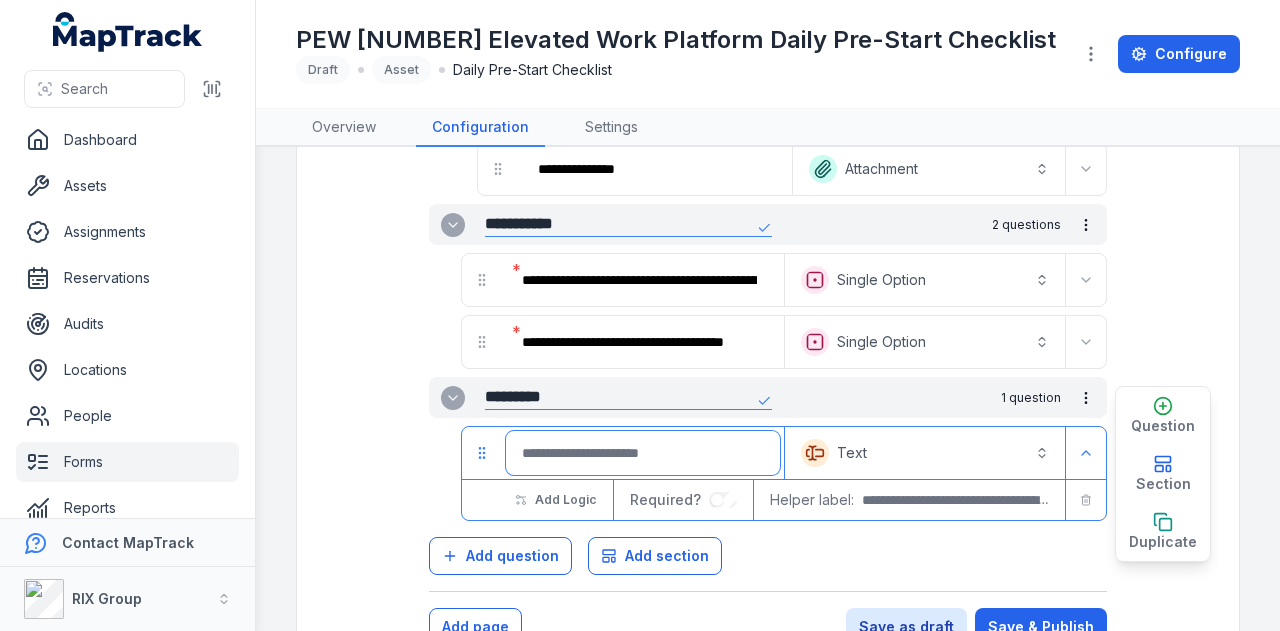 click at bounding box center (643, 453) 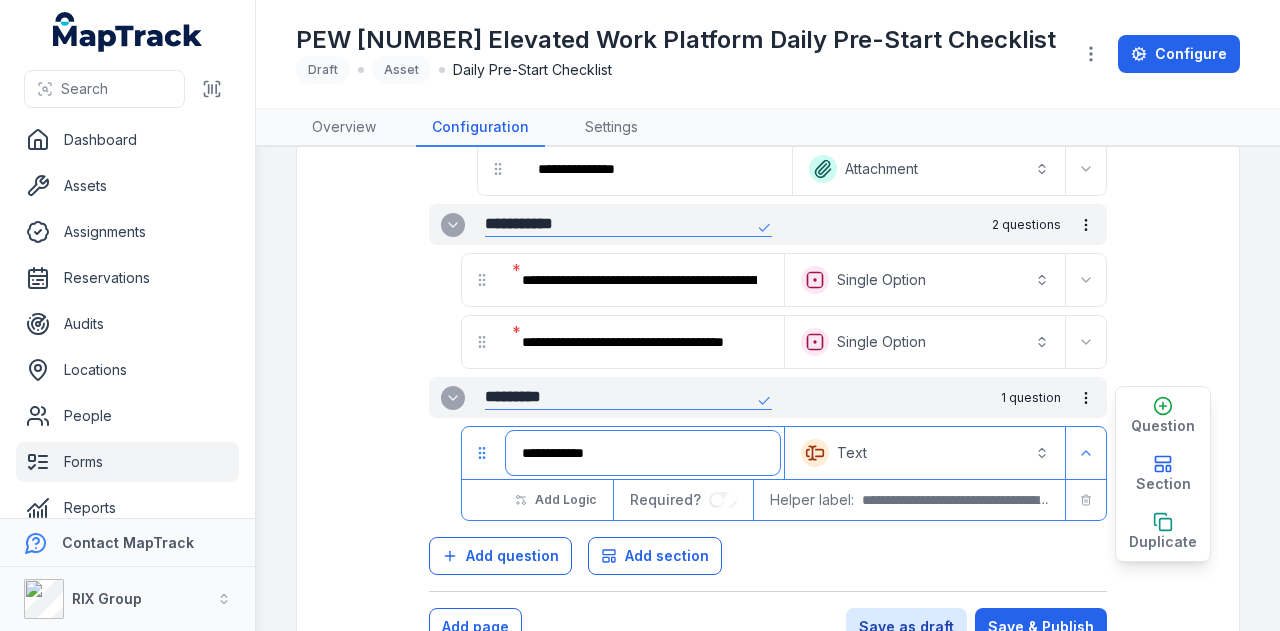 type on "**********" 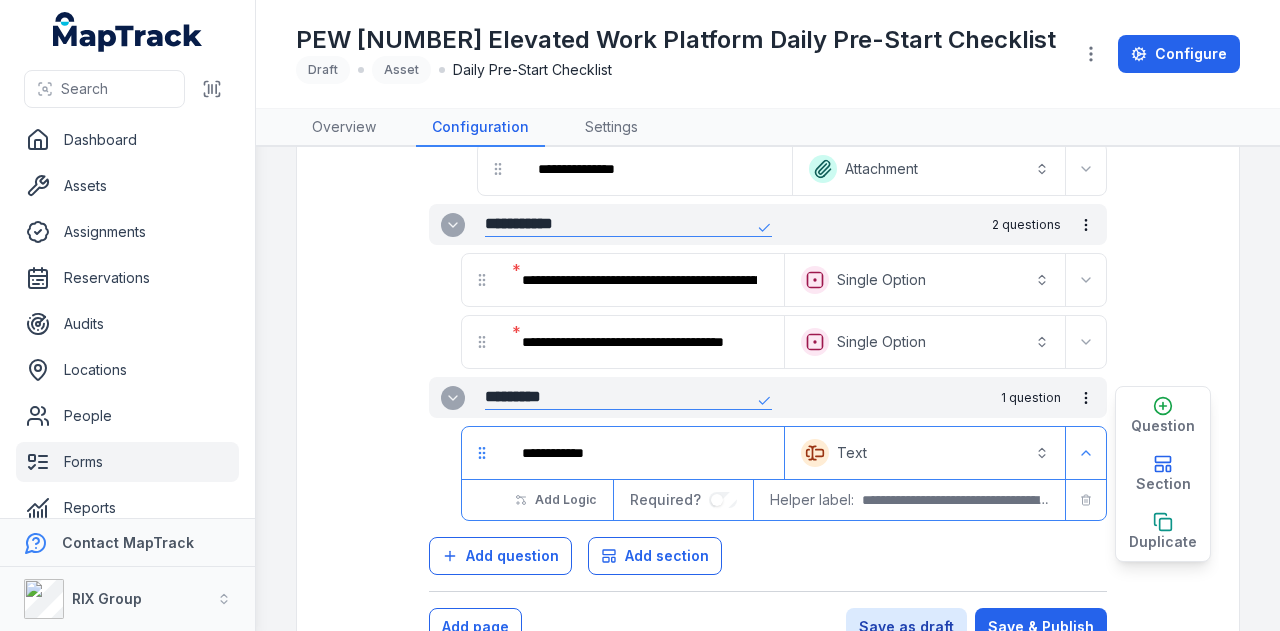 click on "Text *******" at bounding box center [925, 453] 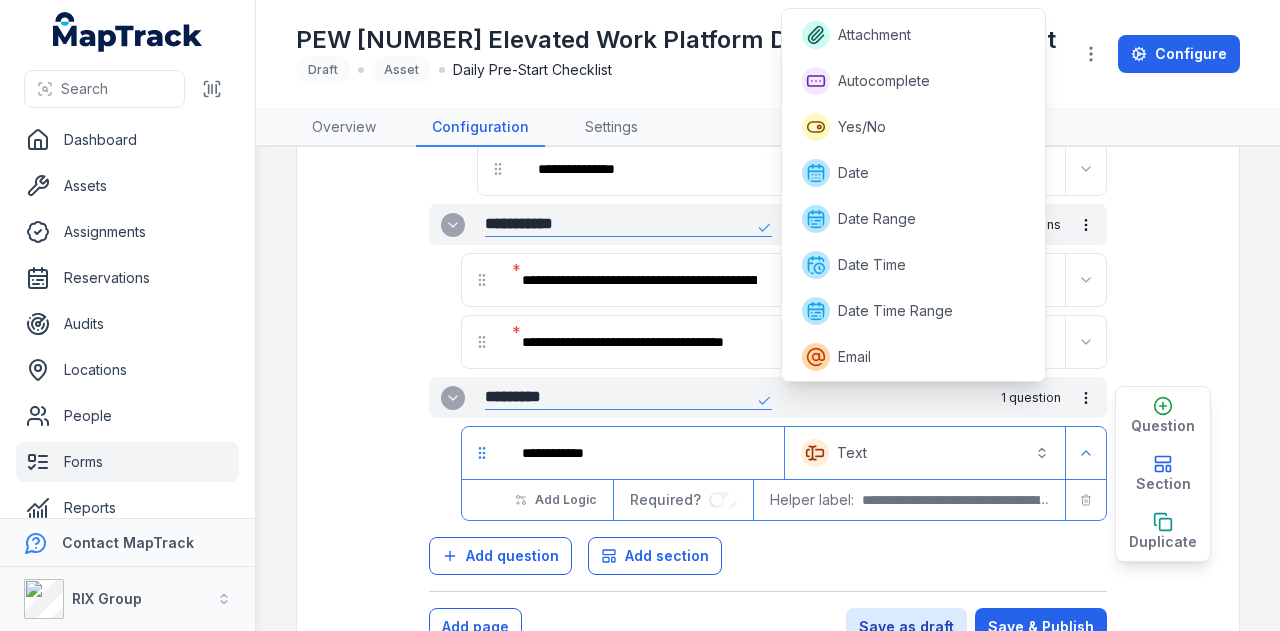 scroll, scrollTop: 319, scrollLeft: 0, axis: vertical 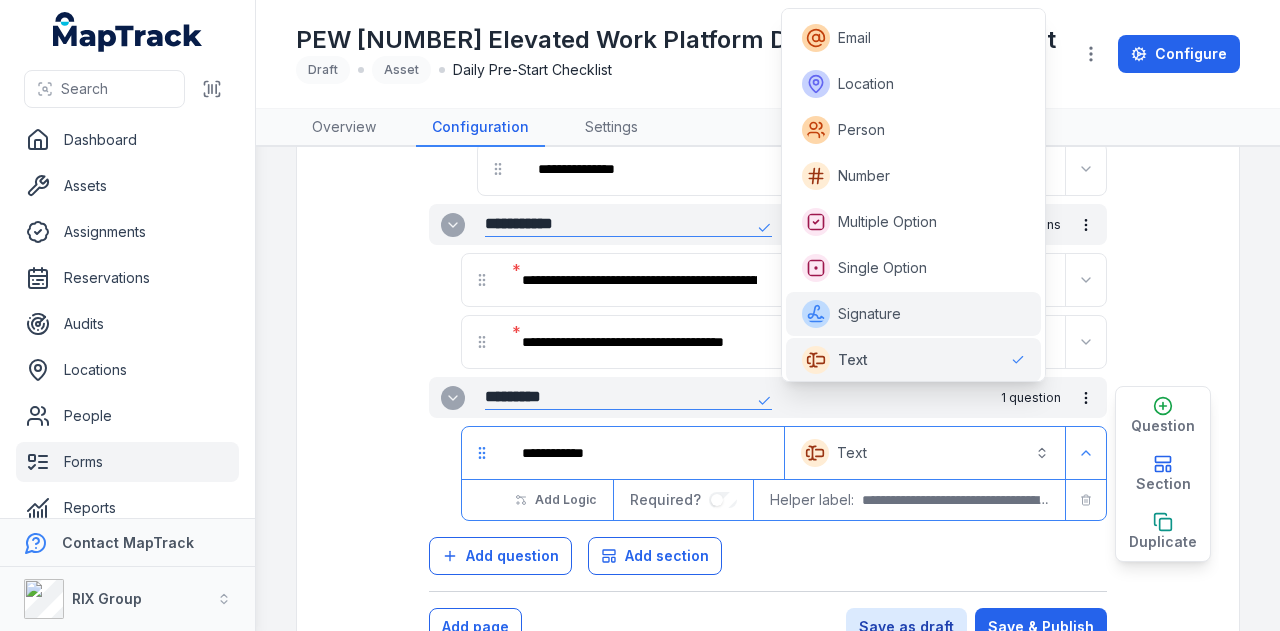 click on "Signature" at bounding box center [914, 314] 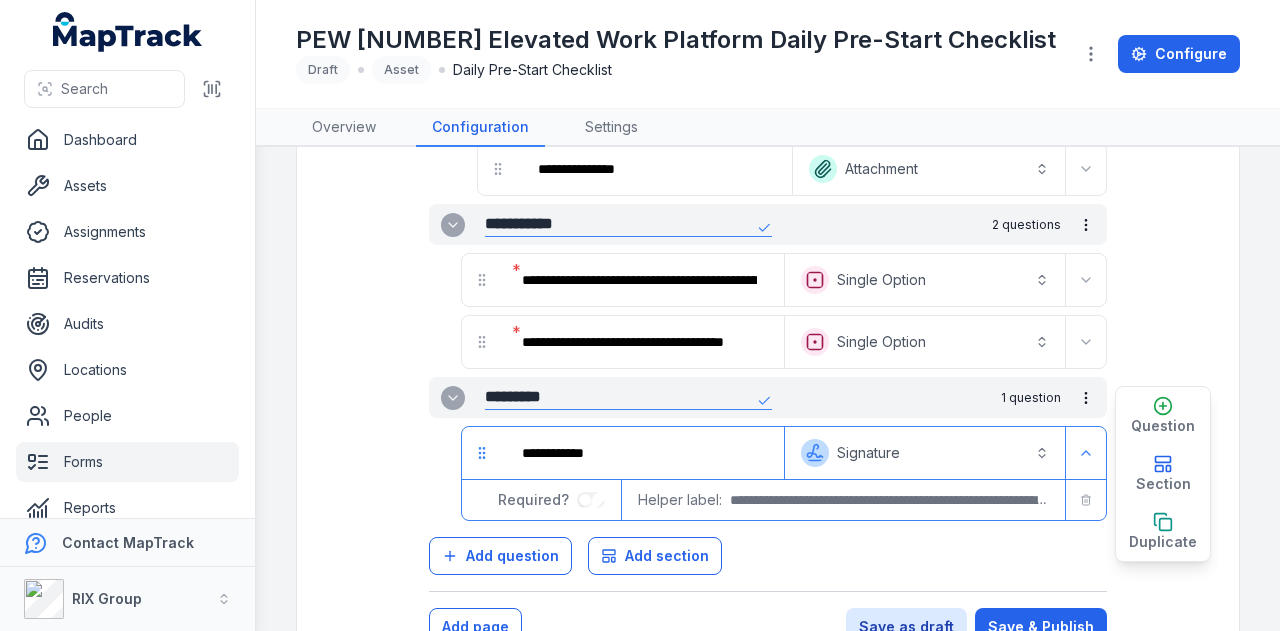 click on "Required?" at bounding box center (560, 500) 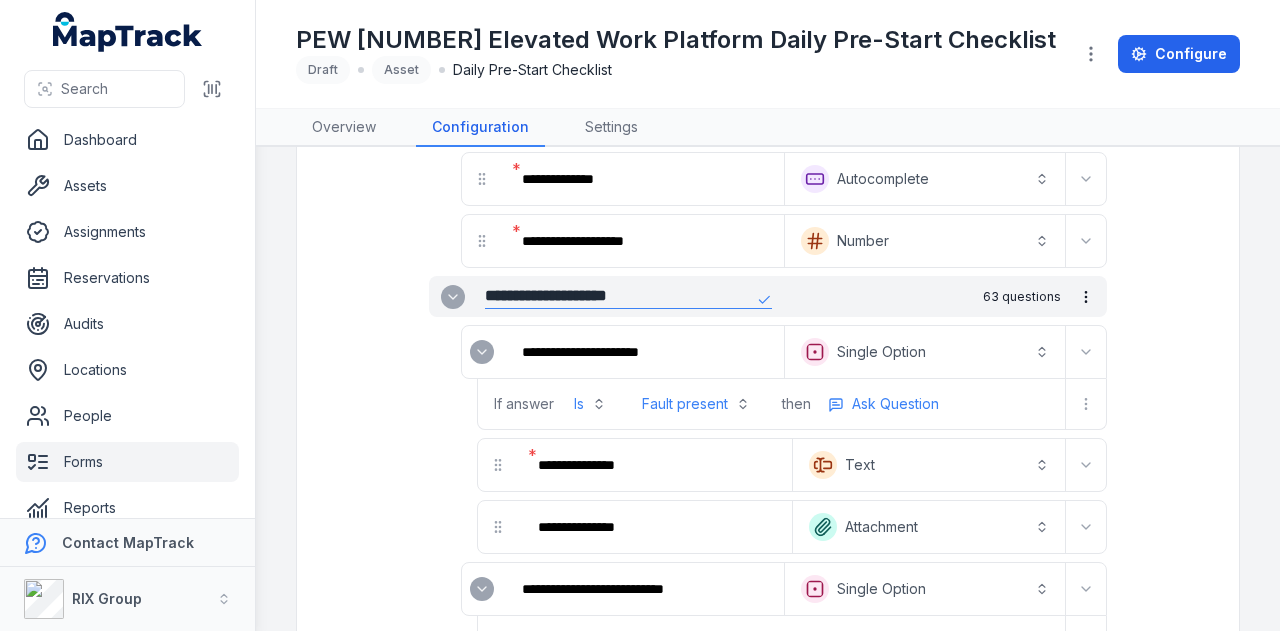 scroll, scrollTop: 500, scrollLeft: 0, axis: vertical 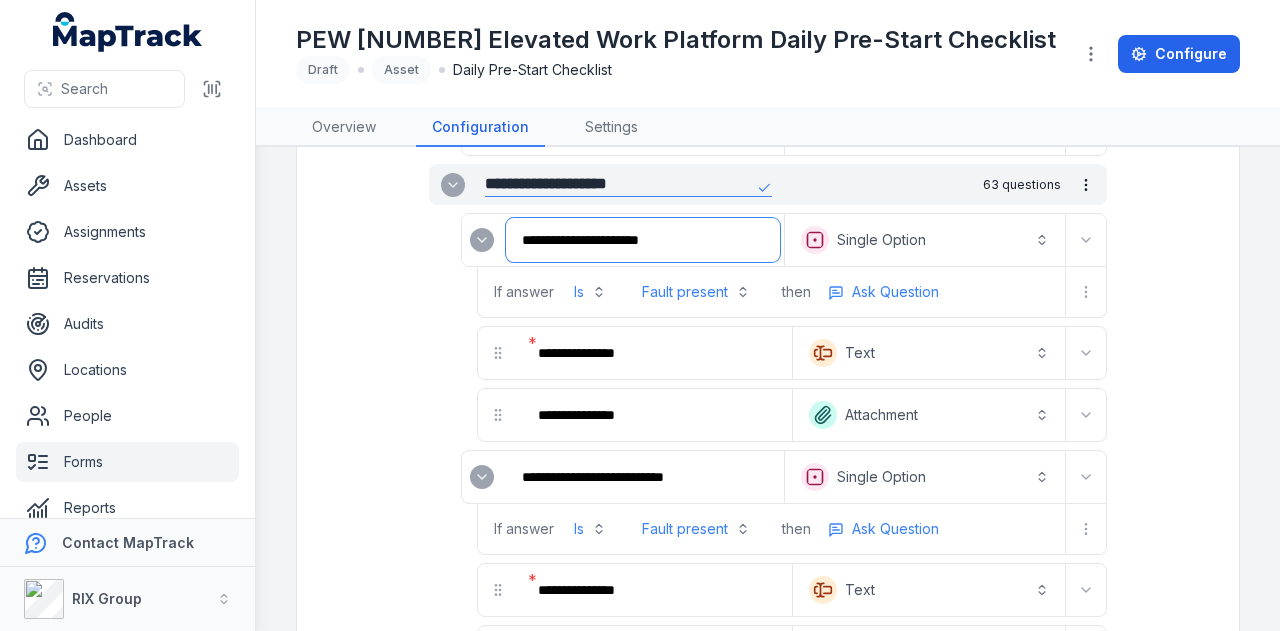 click on "**********" at bounding box center [643, 240] 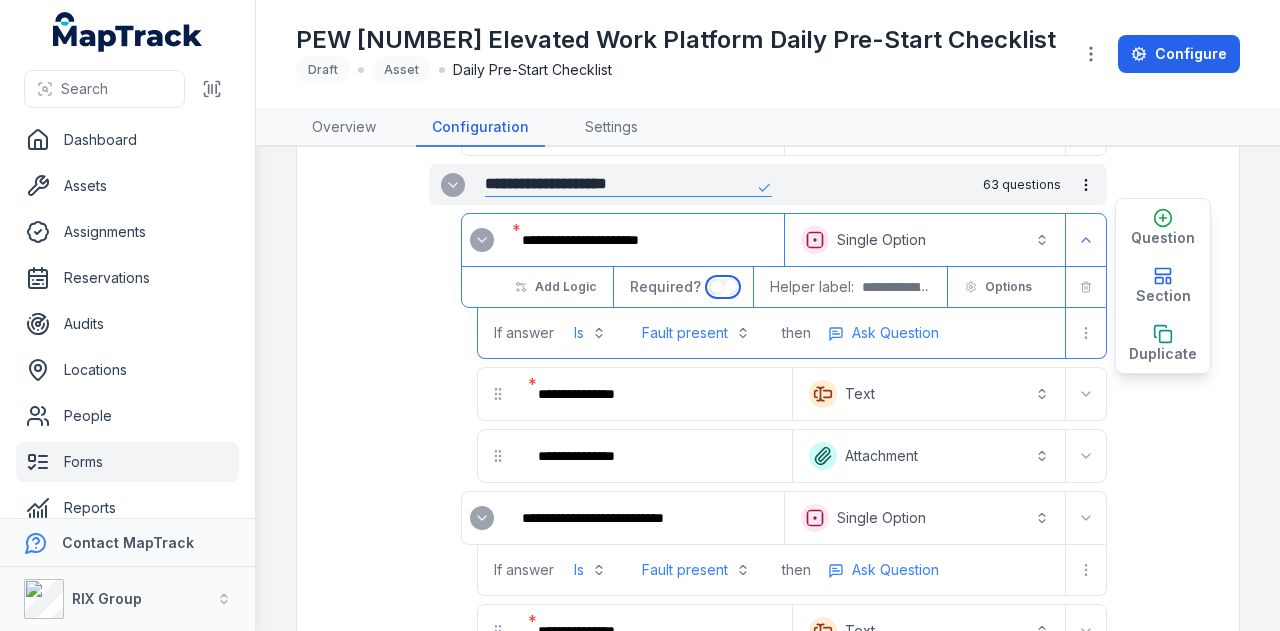 scroll, scrollTop: 600, scrollLeft: 0, axis: vertical 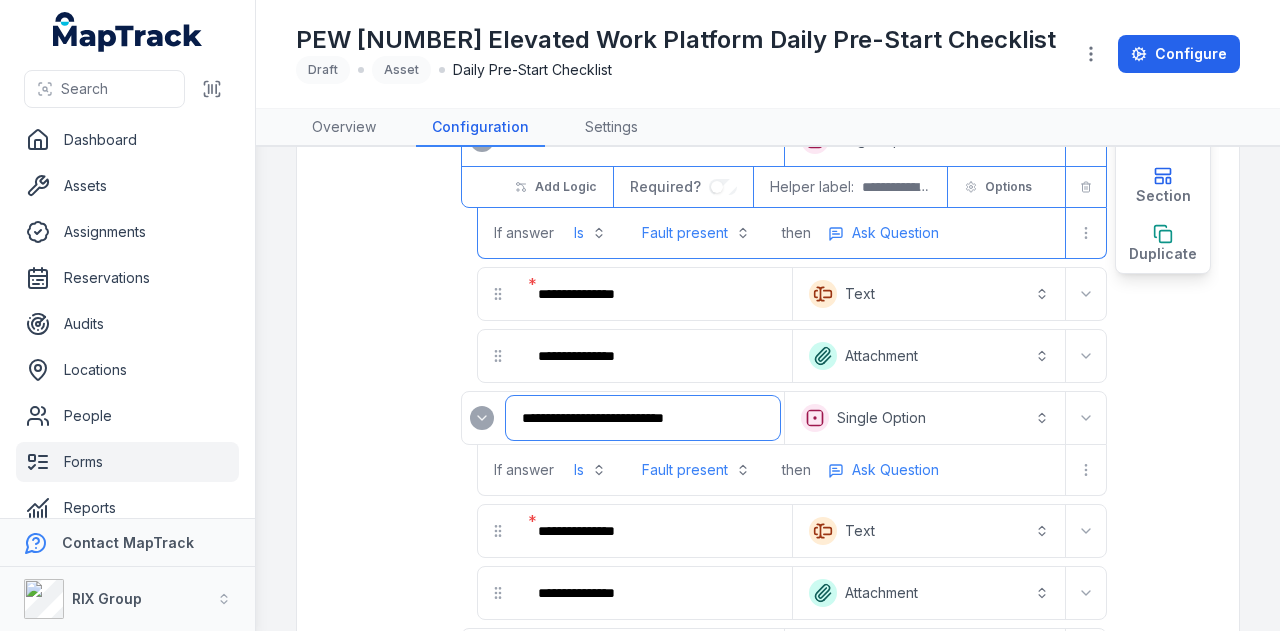click on "**********" at bounding box center (643, 418) 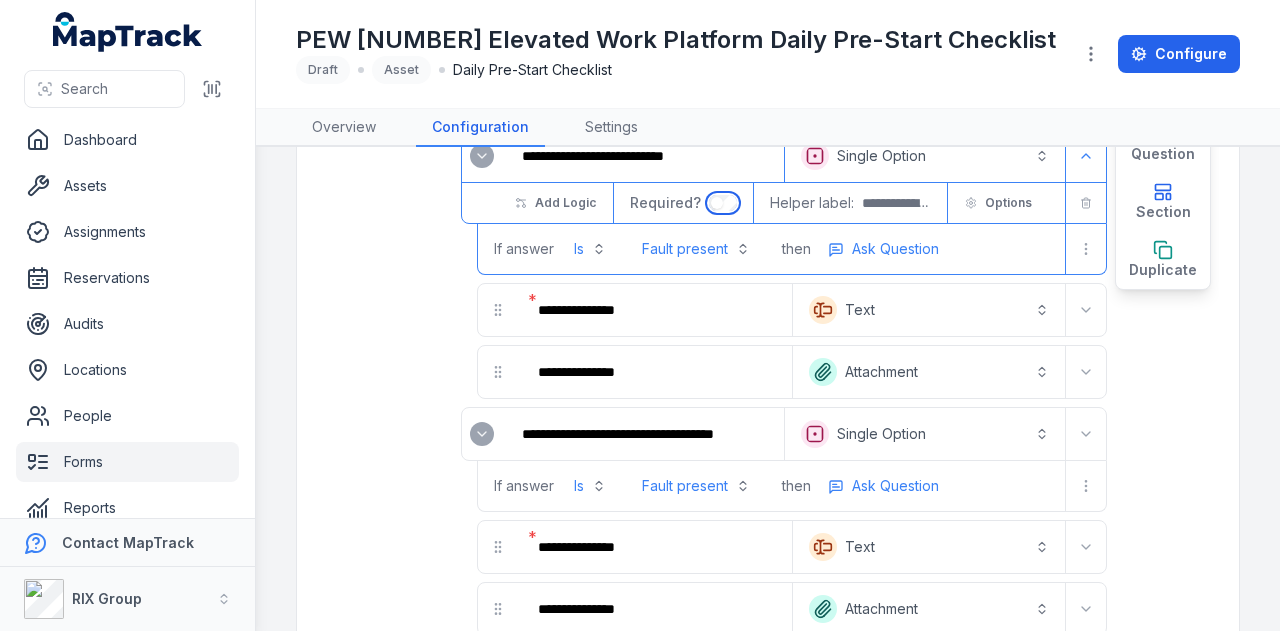 scroll, scrollTop: 900, scrollLeft: 0, axis: vertical 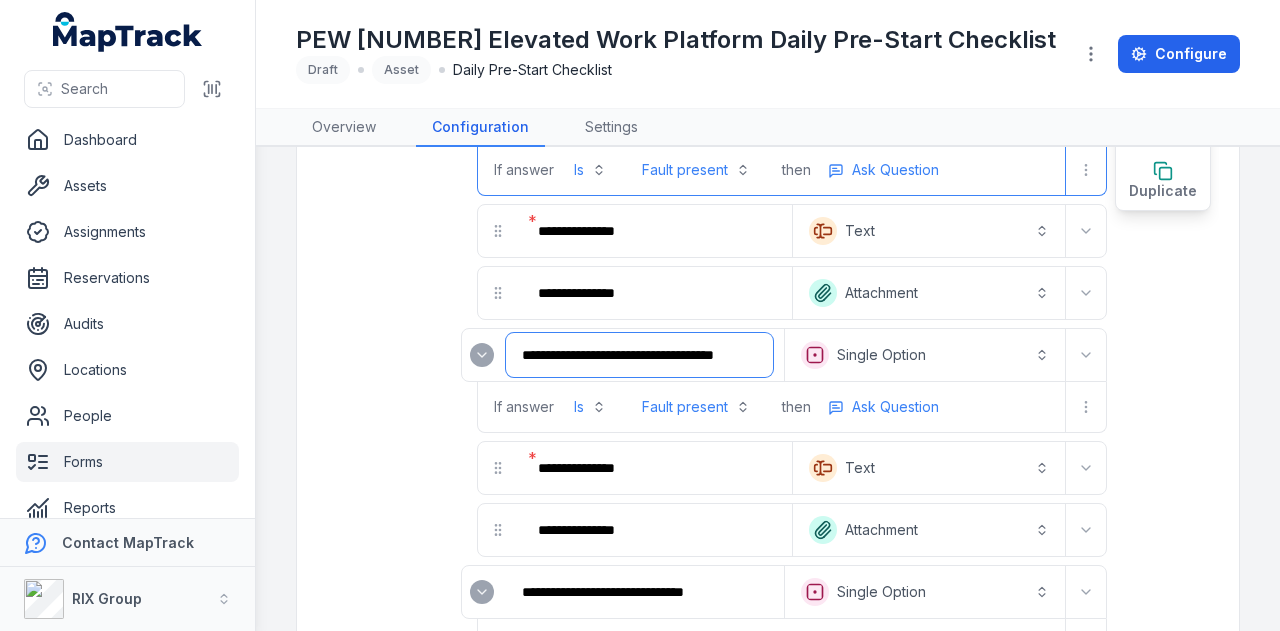 click on "**********" at bounding box center [639, 355] 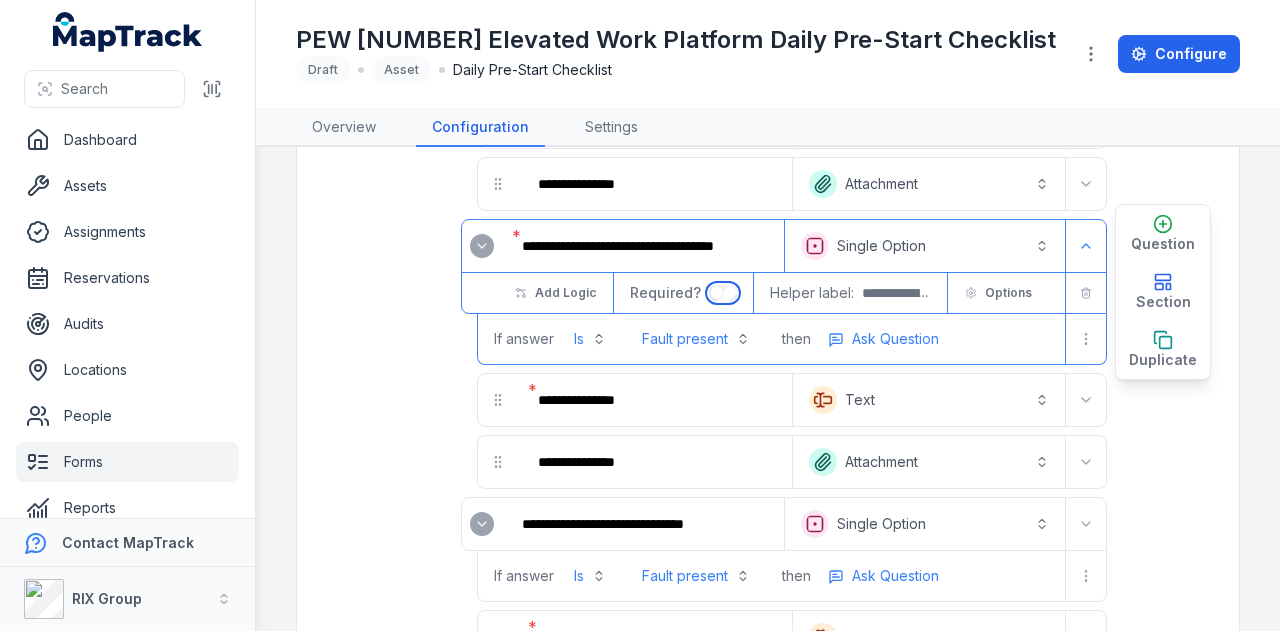scroll, scrollTop: 1000, scrollLeft: 0, axis: vertical 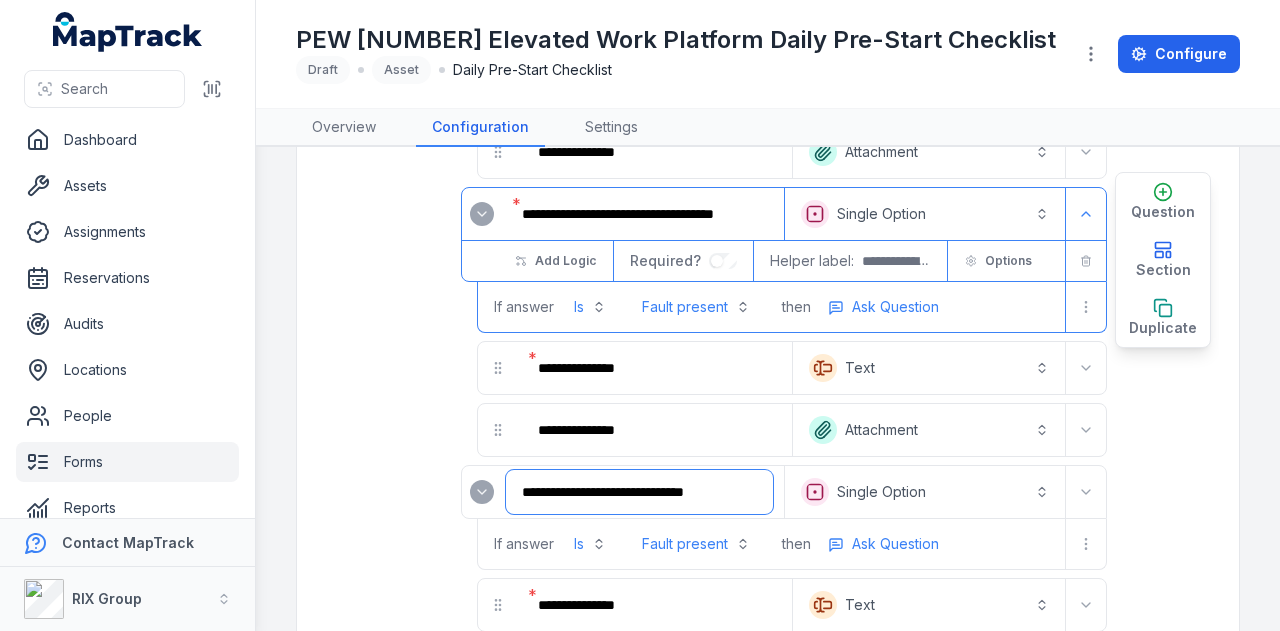 click on "**********" at bounding box center [639, 492] 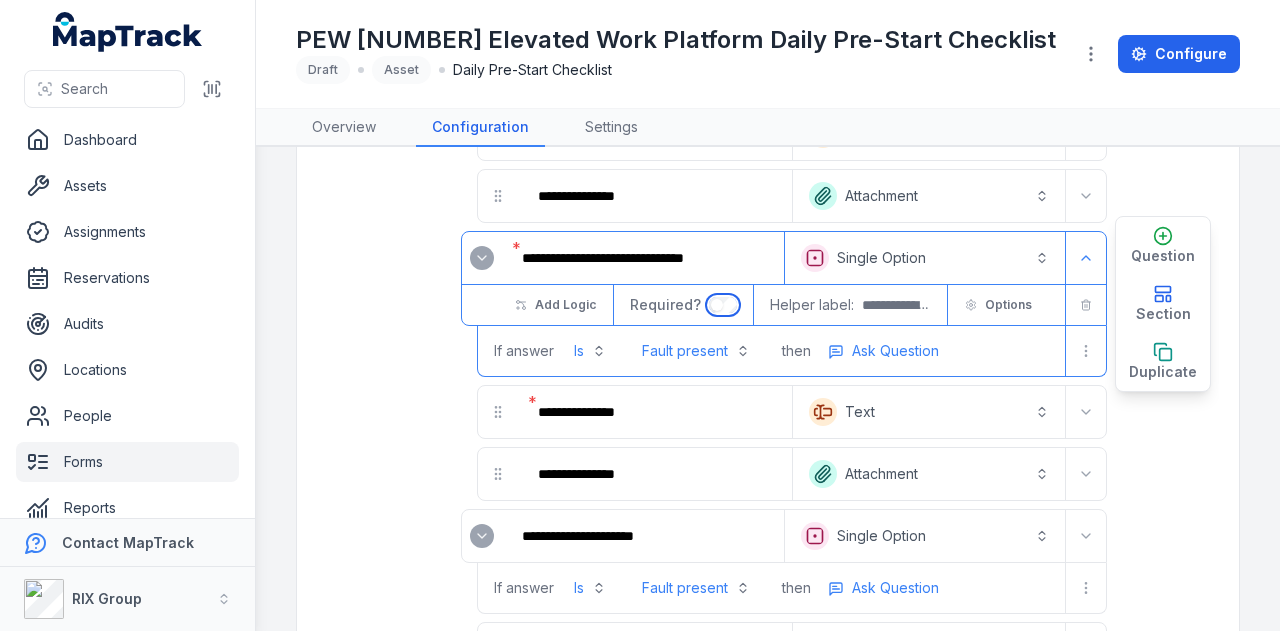 scroll, scrollTop: 1300, scrollLeft: 0, axis: vertical 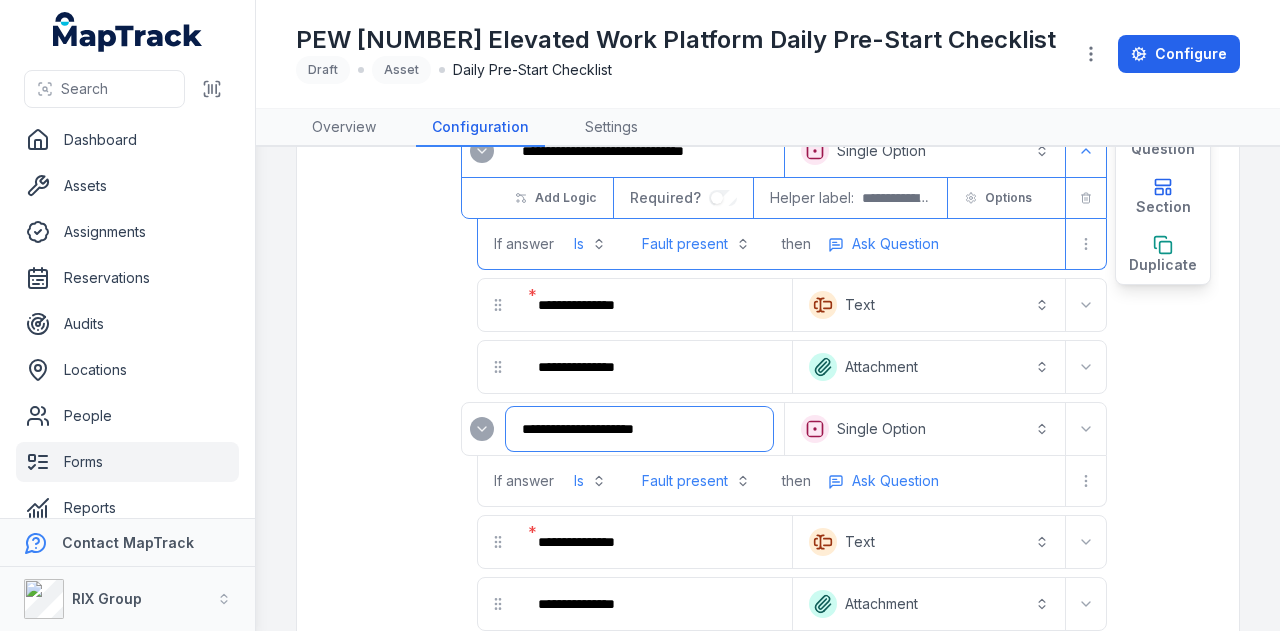 click on "**********" at bounding box center (639, 429) 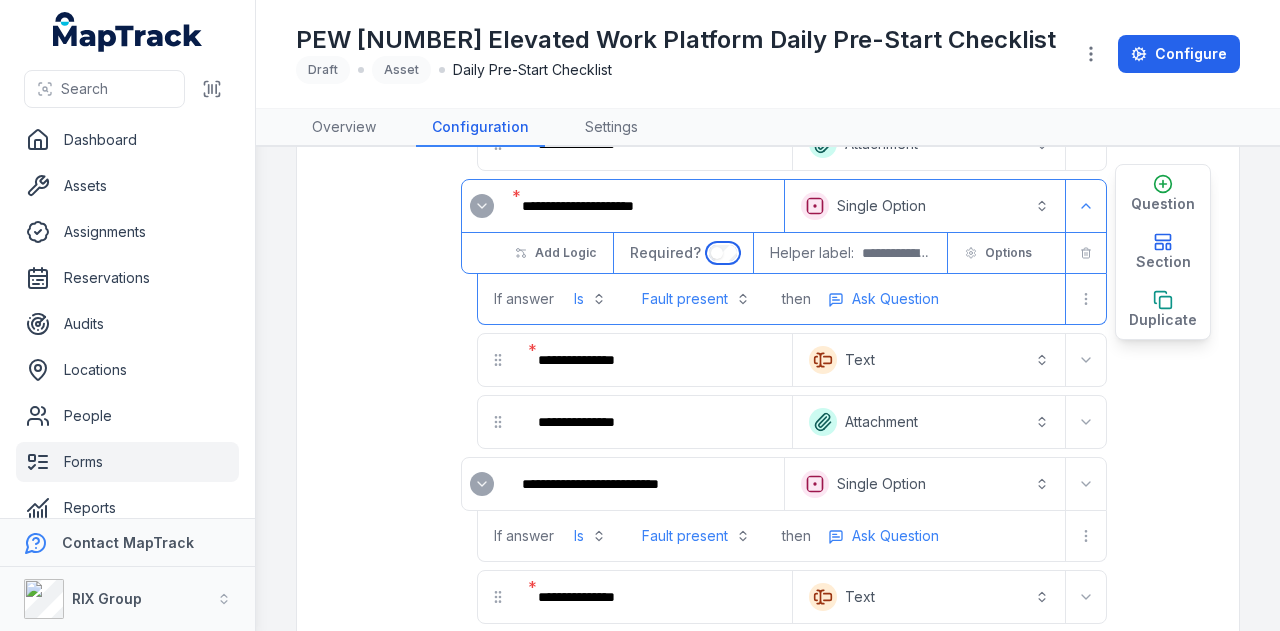 scroll, scrollTop: 1500, scrollLeft: 0, axis: vertical 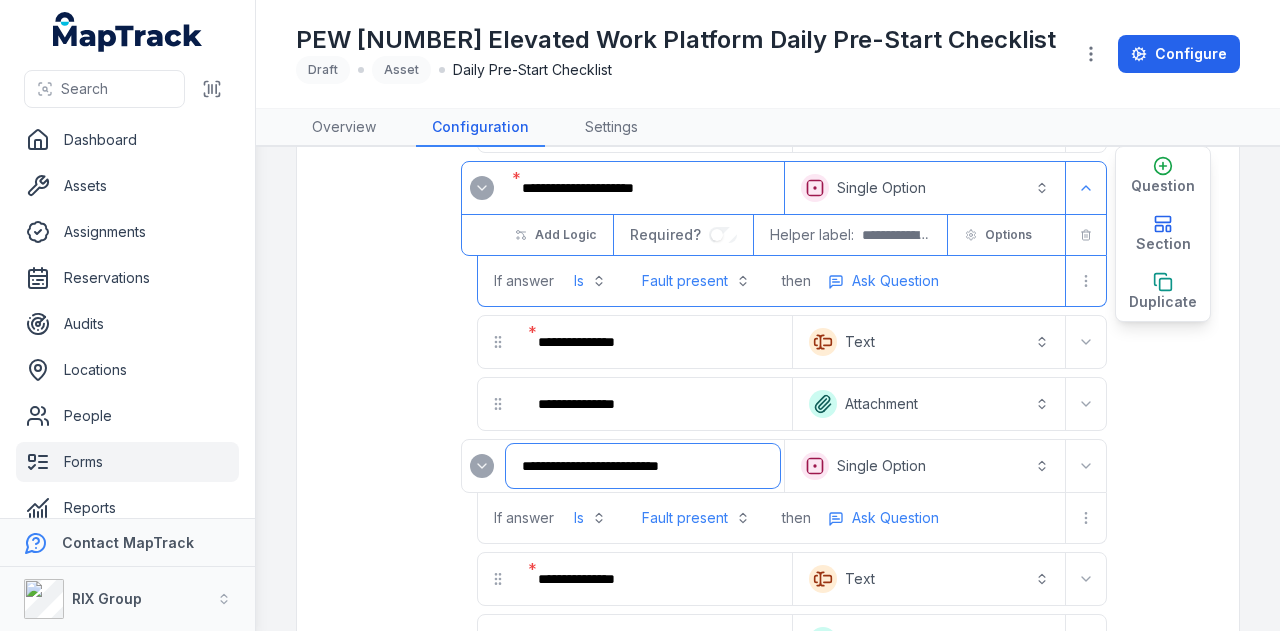 click on "**********" at bounding box center [643, 466] 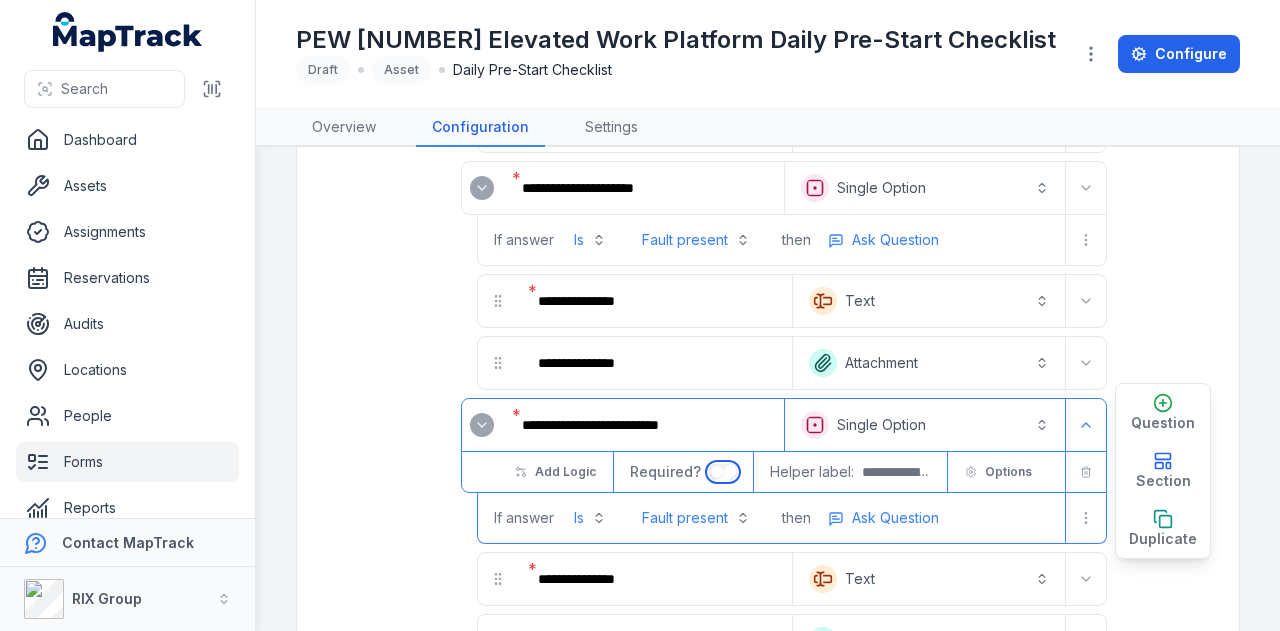 scroll, scrollTop: 1700, scrollLeft: 0, axis: vertical 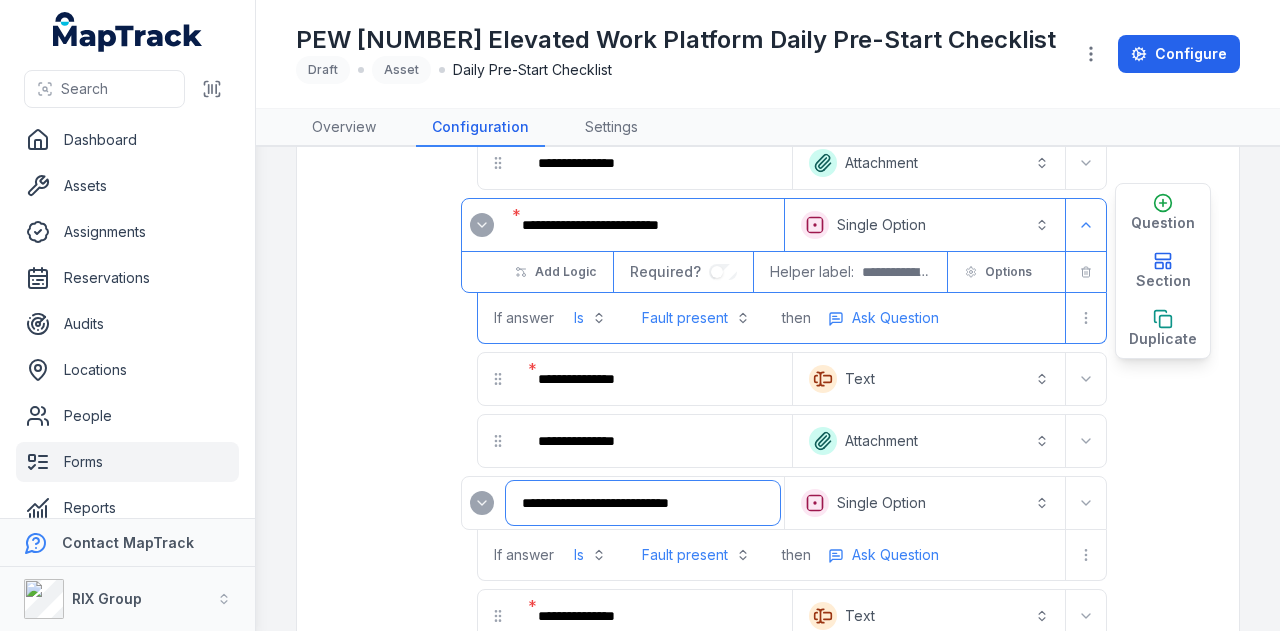 click on "**********" at bounding box center (643, 503) 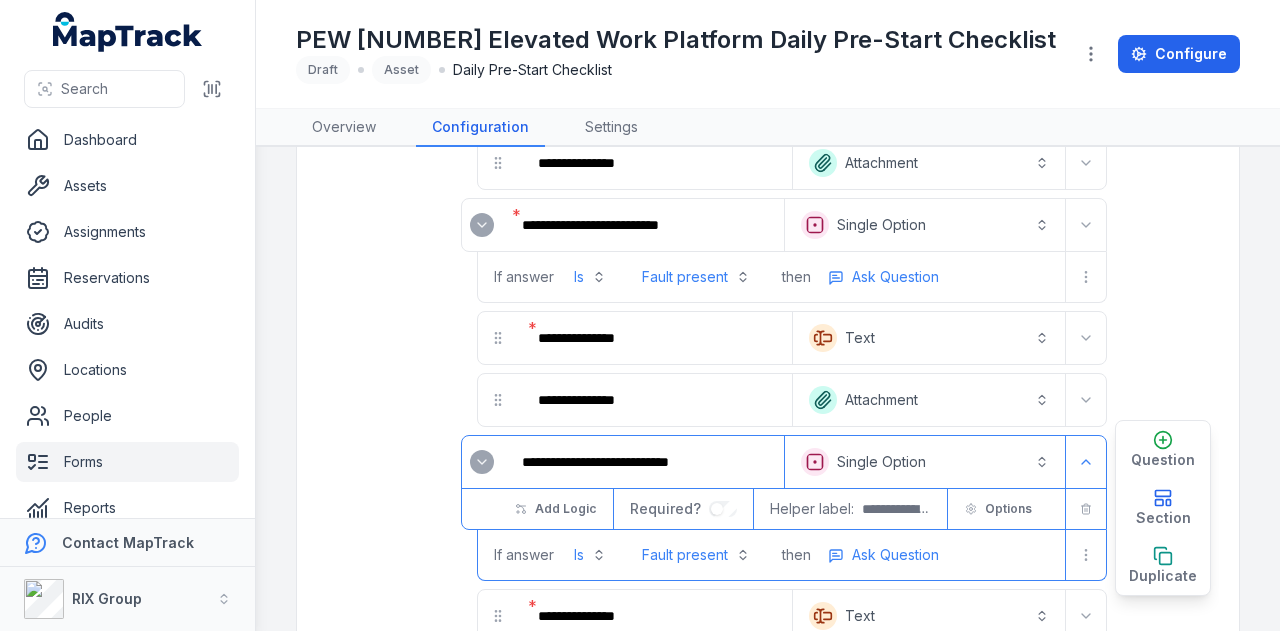 click on "Required?" at bounding box center [692, 509] 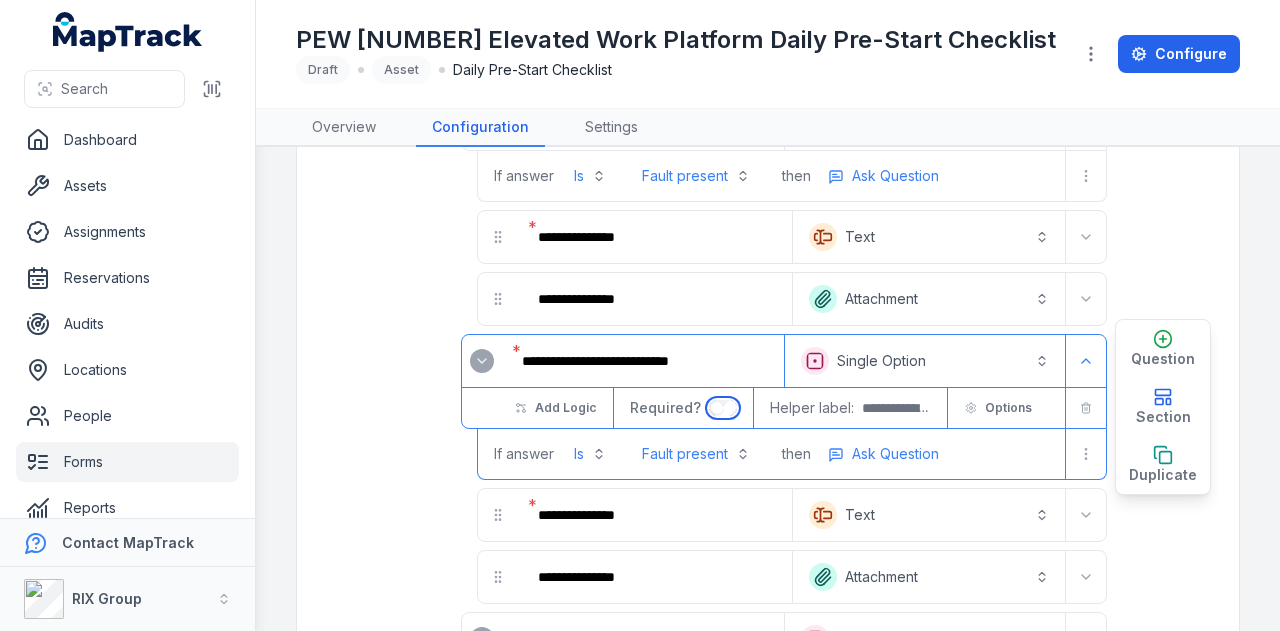 scroll, scrollTop: 1900, scrollLeft: 0, axis: vertical 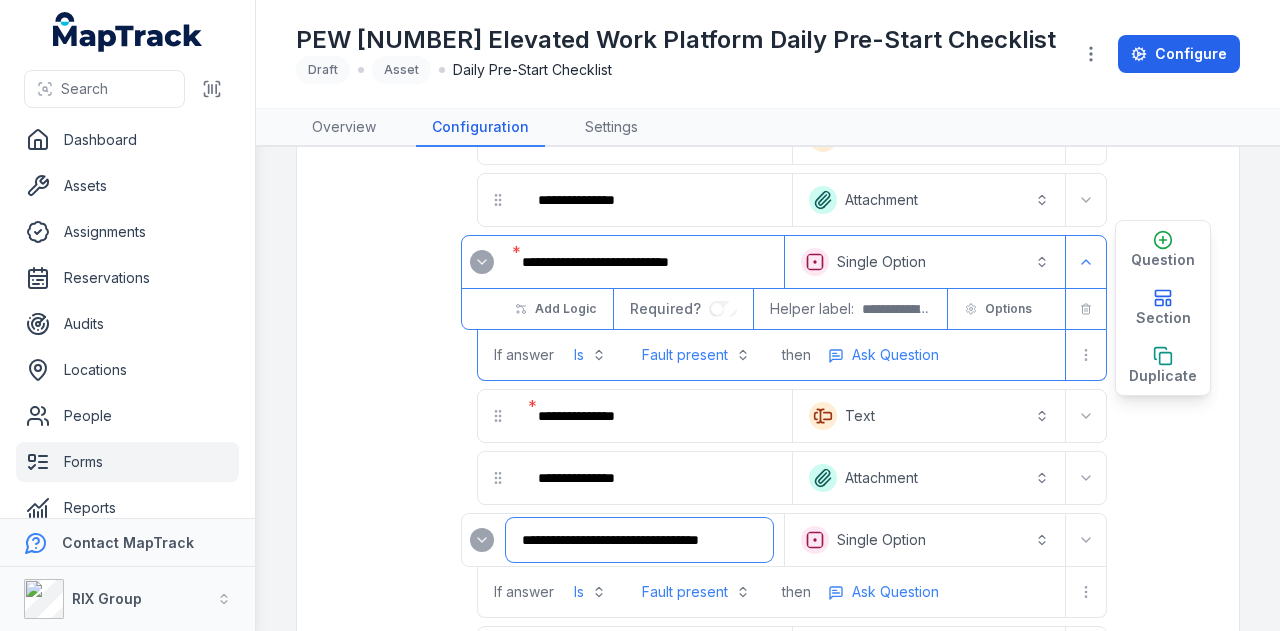 click on "**********" at bounding box center (639, 540) 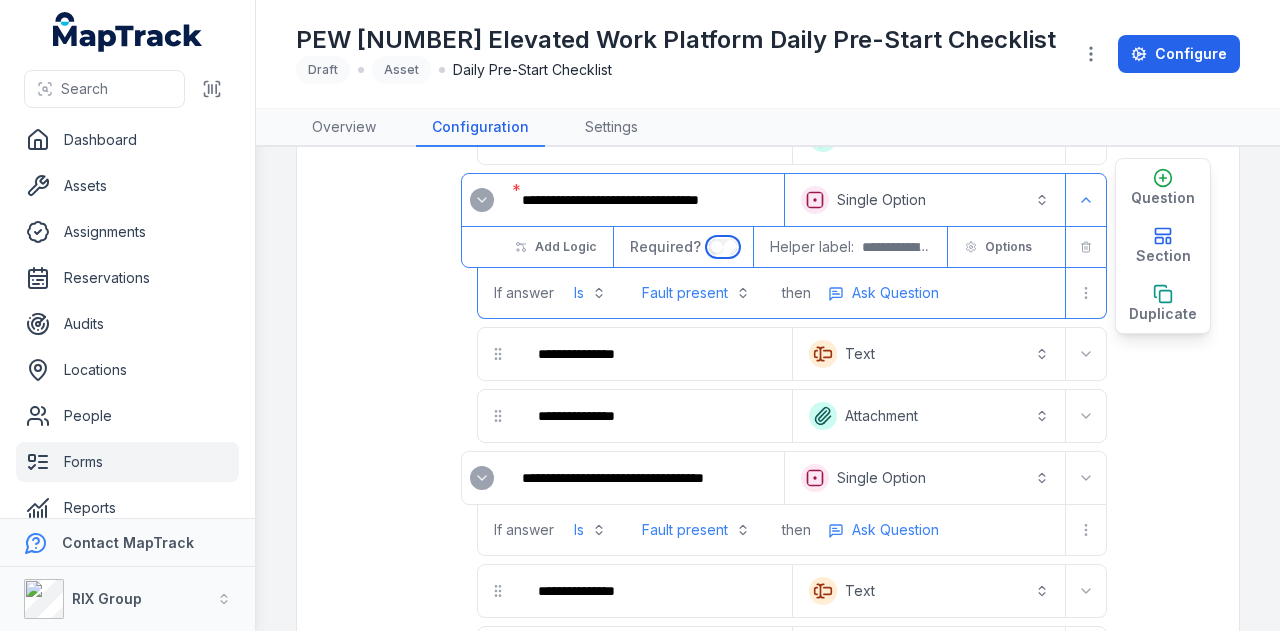 scroll, scrollTop: 2200, scrollLeft: 0, axis: vertical 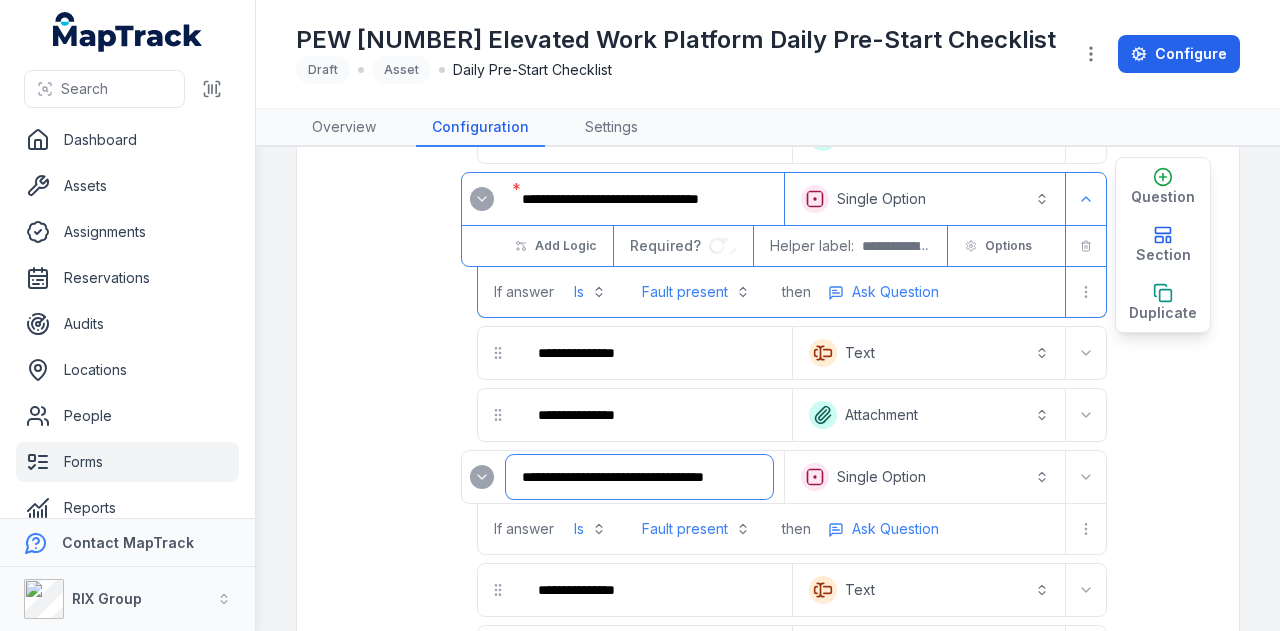 click on "**********" at bounding box center (639, 477) 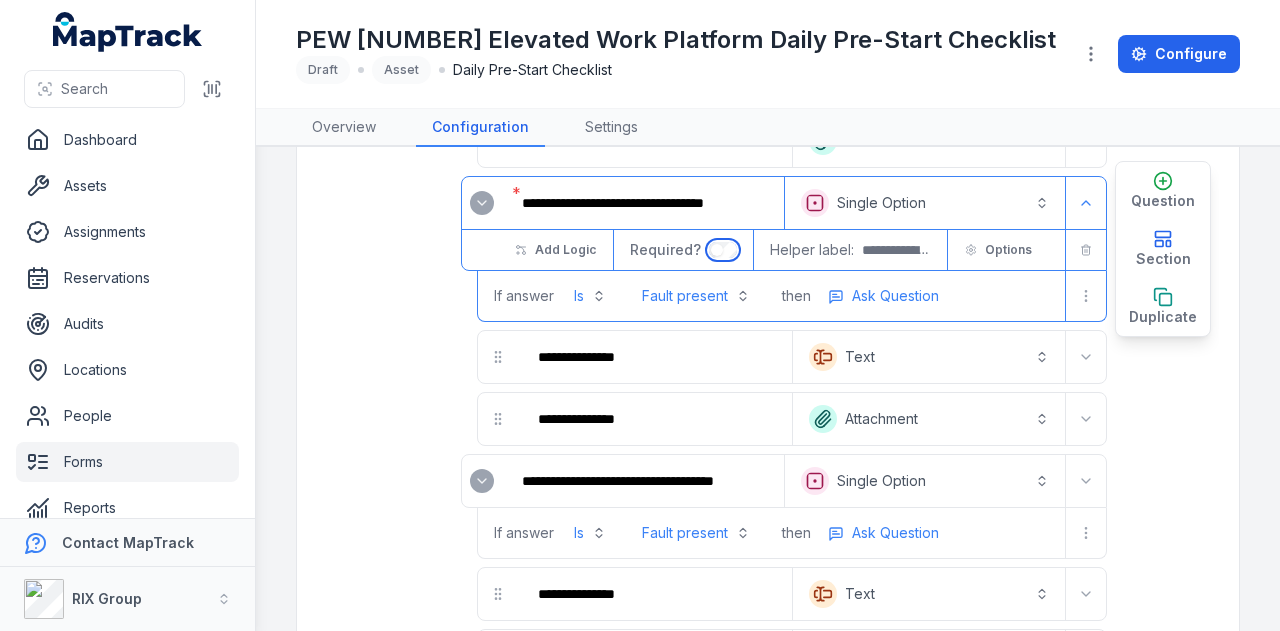 scroll, scrollTop: 2500, scrollLeft: 0, axis: vertical 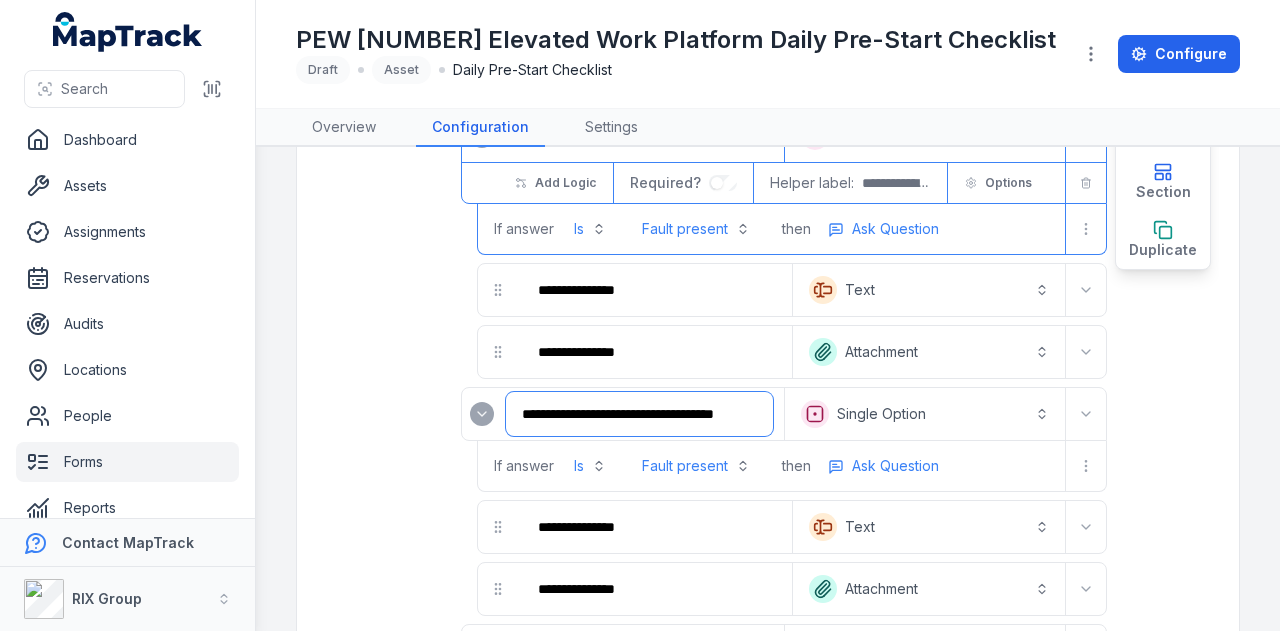 click on "**********" at bounding box center [639, 414] 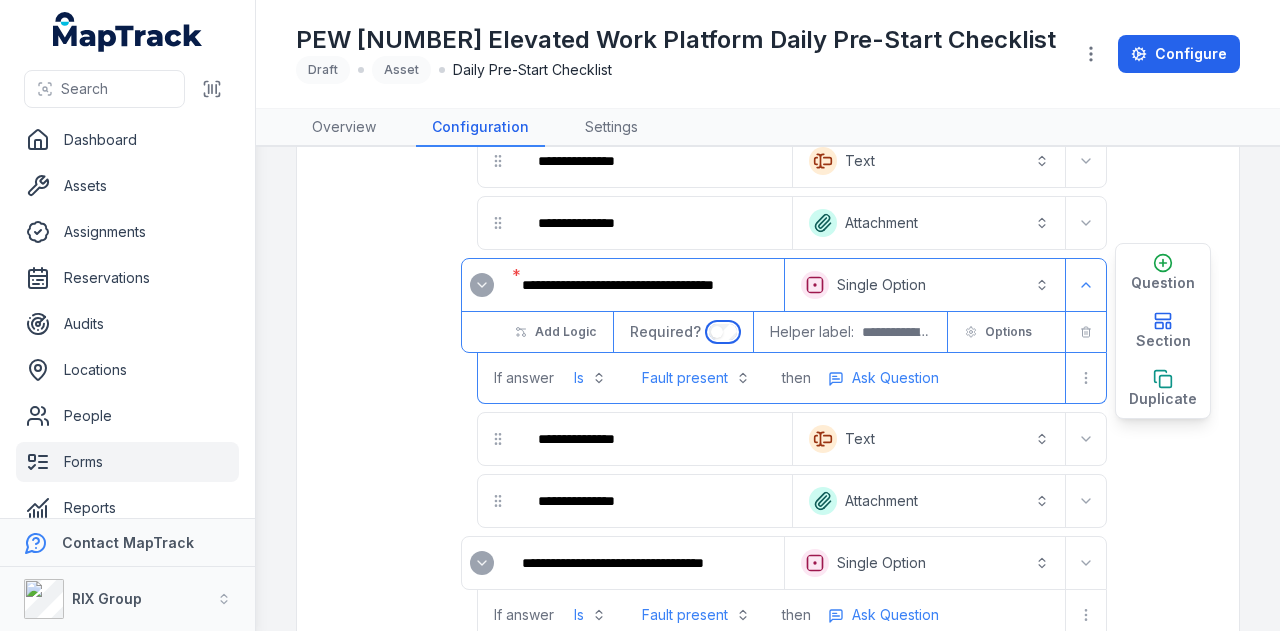 scroll, scrollTop: 2700, scrollLeft: 0, axis: vertical 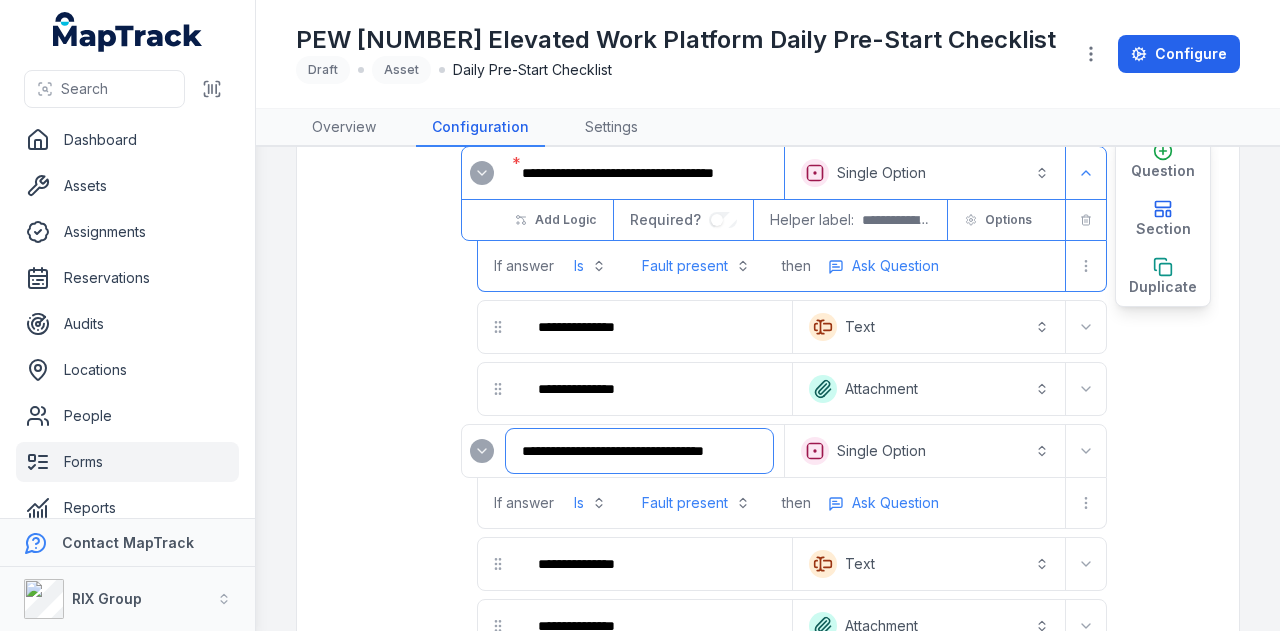 click on "**********" at bounding box center (639, 451) 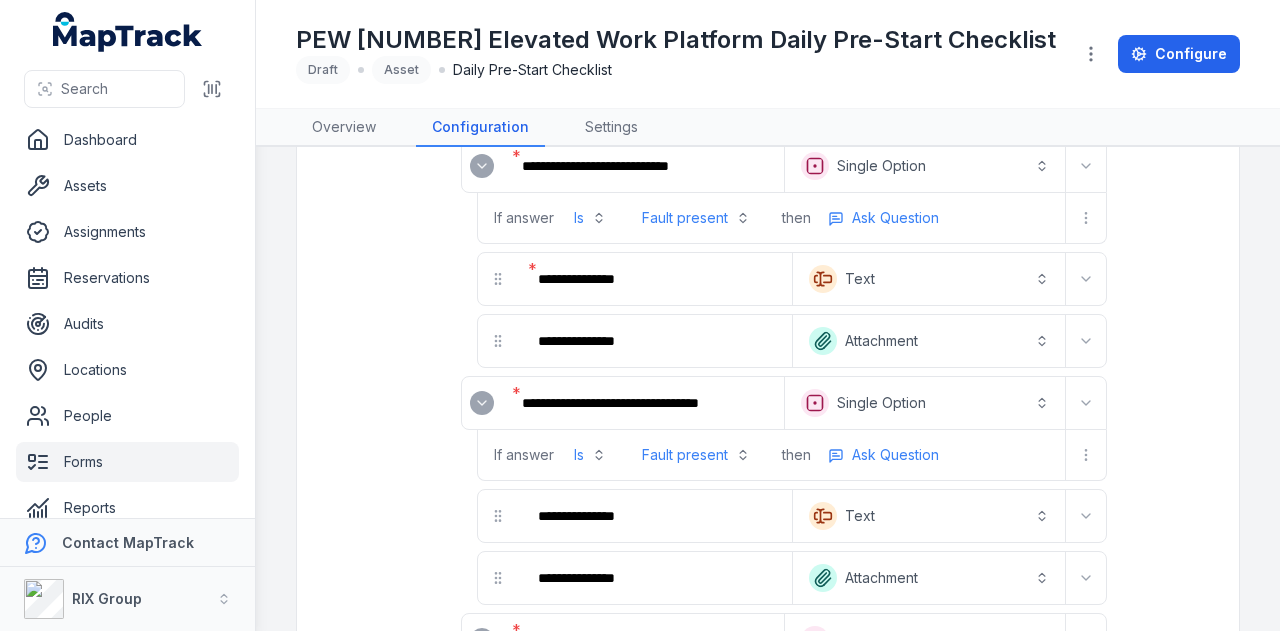 scroll, scrollTop: 2100, scrollLeft: 0, axis: vertical 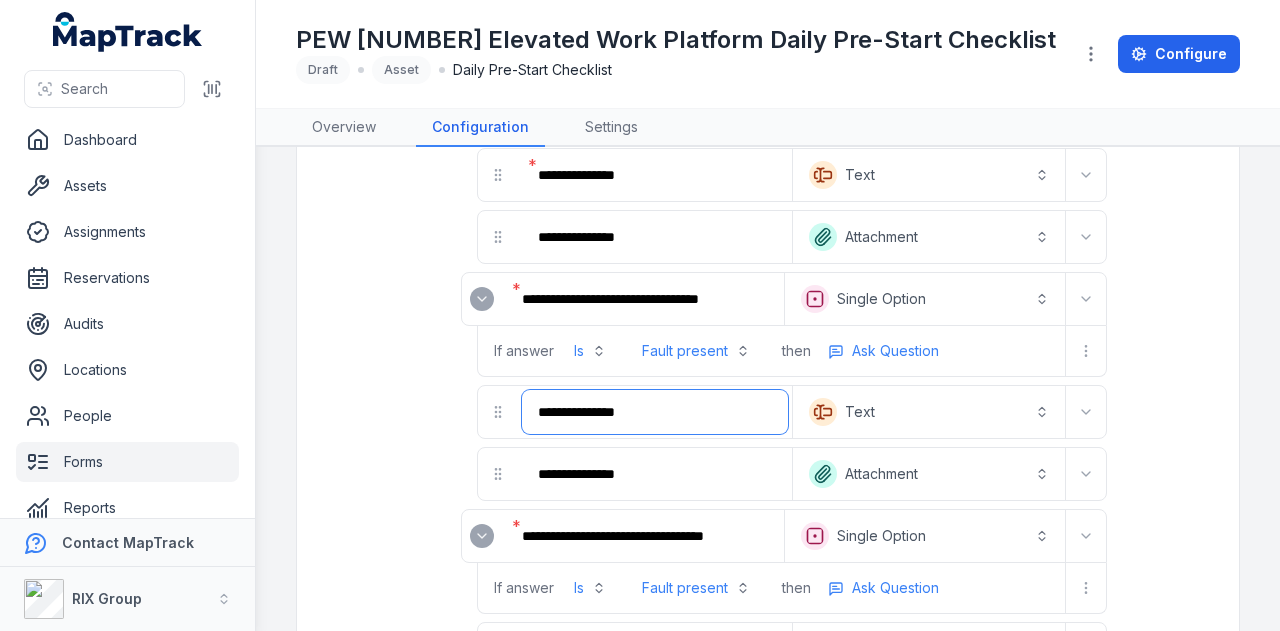 click on "**********" at bounding box center (655, 412) 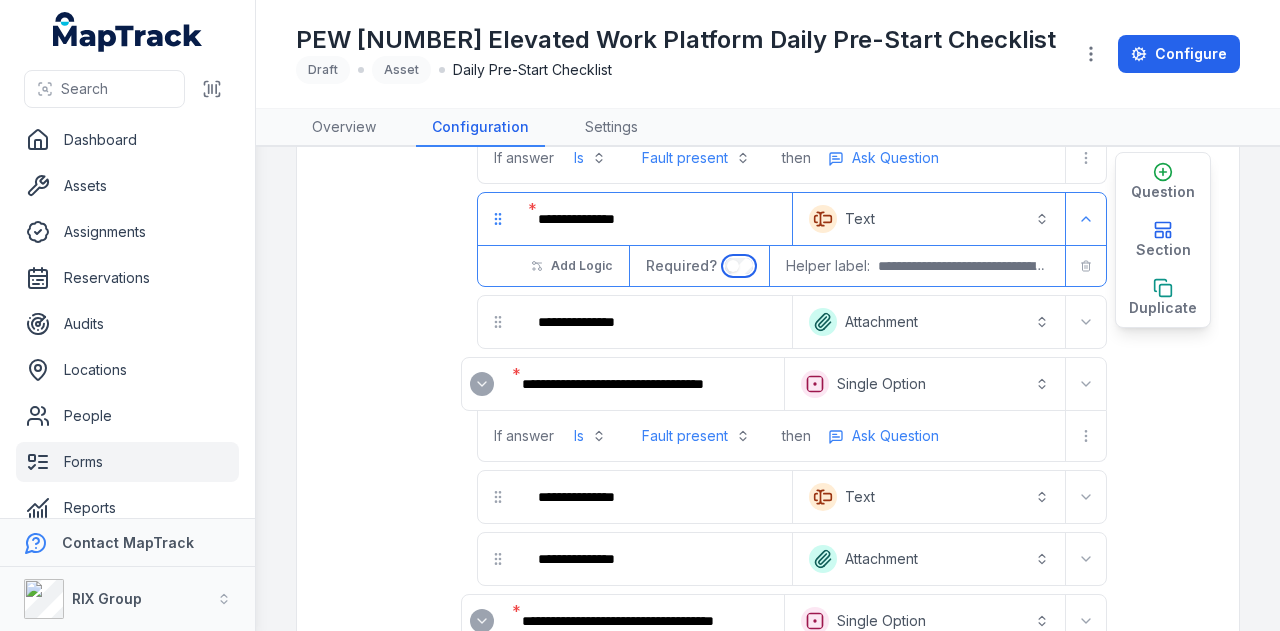 scroll, scrollTop: 2300, scrollLeft: 0, axis: vertical 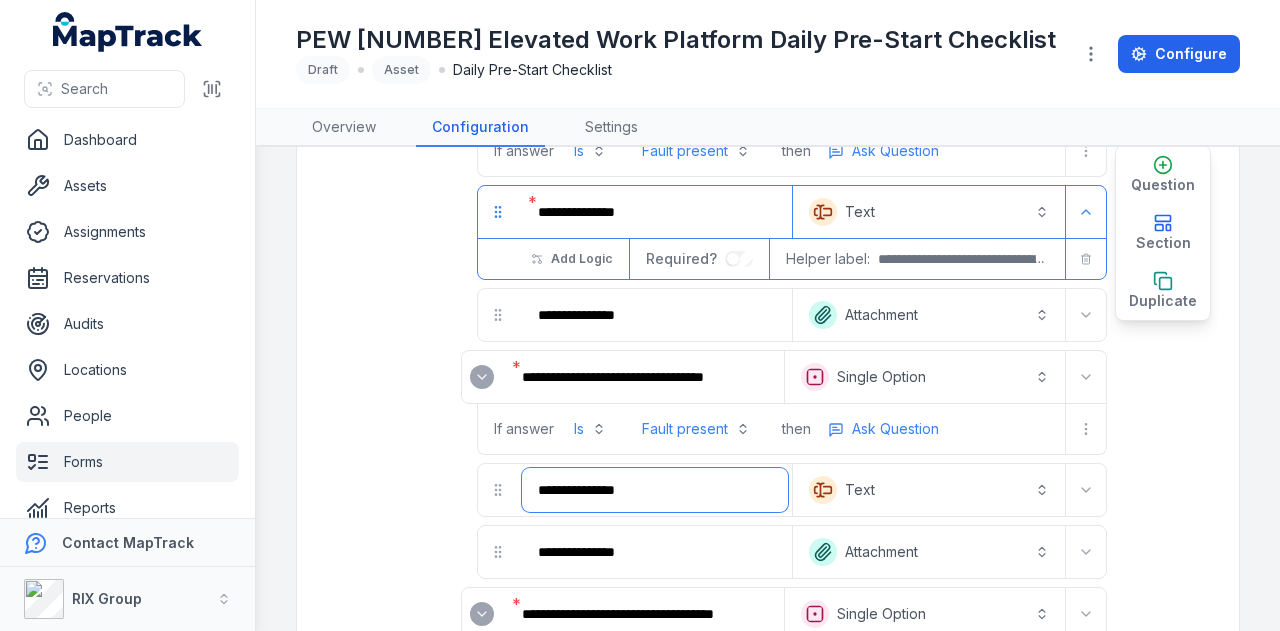 click on "**********" at bounding box center [655, 490] 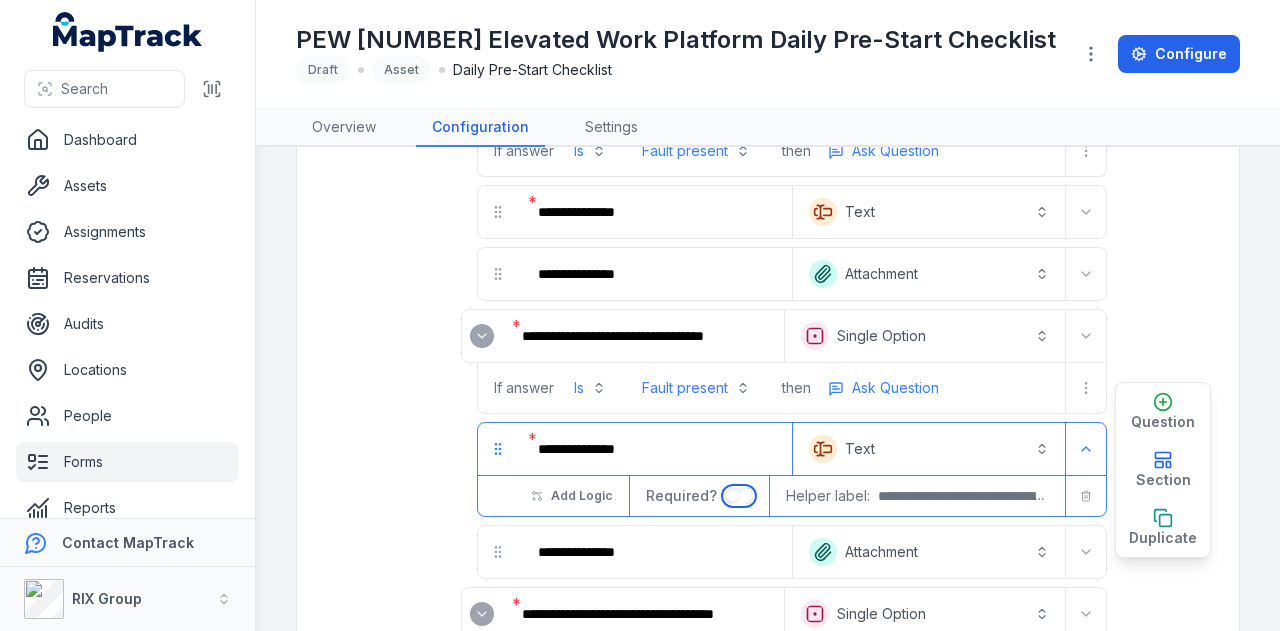 scroll, scrollTop: 2600, scrollLeft: 0, axis: vertical 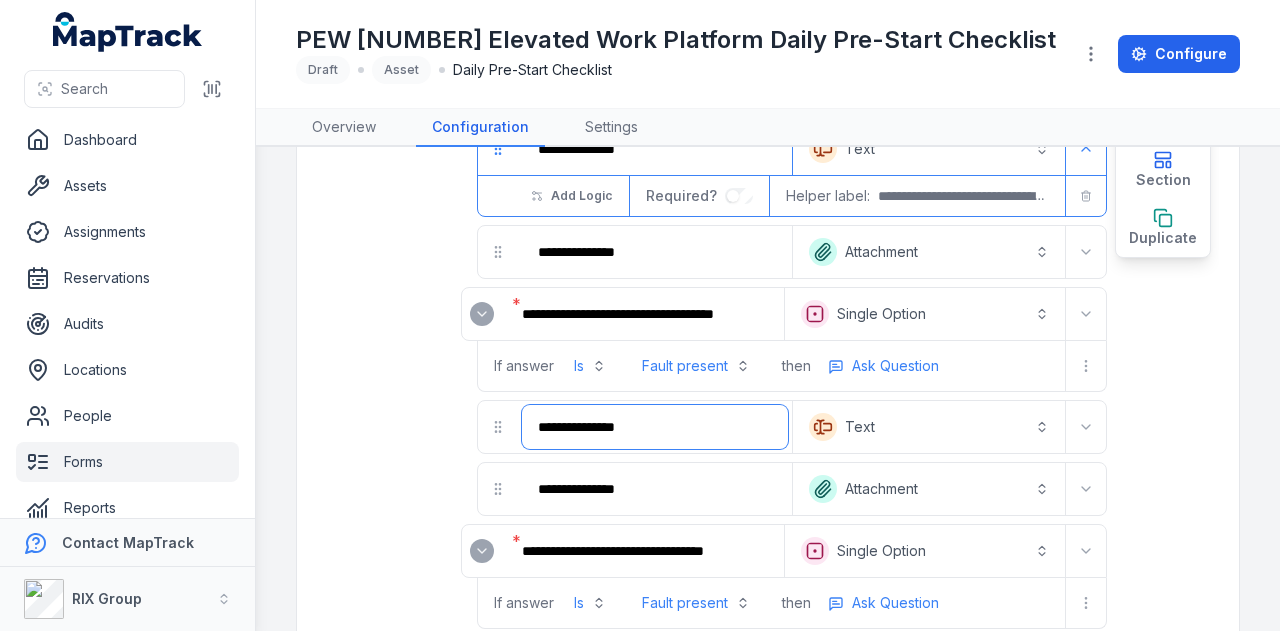 click on "**********" at bounding box center (655, 427) 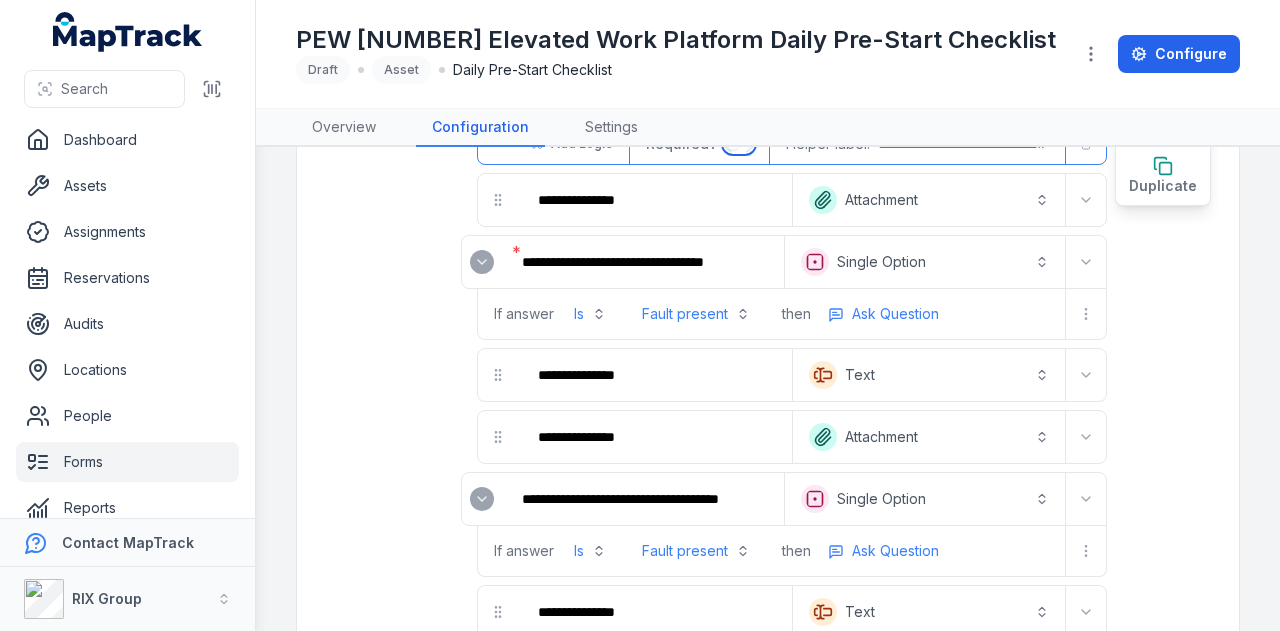 scroll, scrollTop: 2900, scrollLeft: 0, axis: vertical 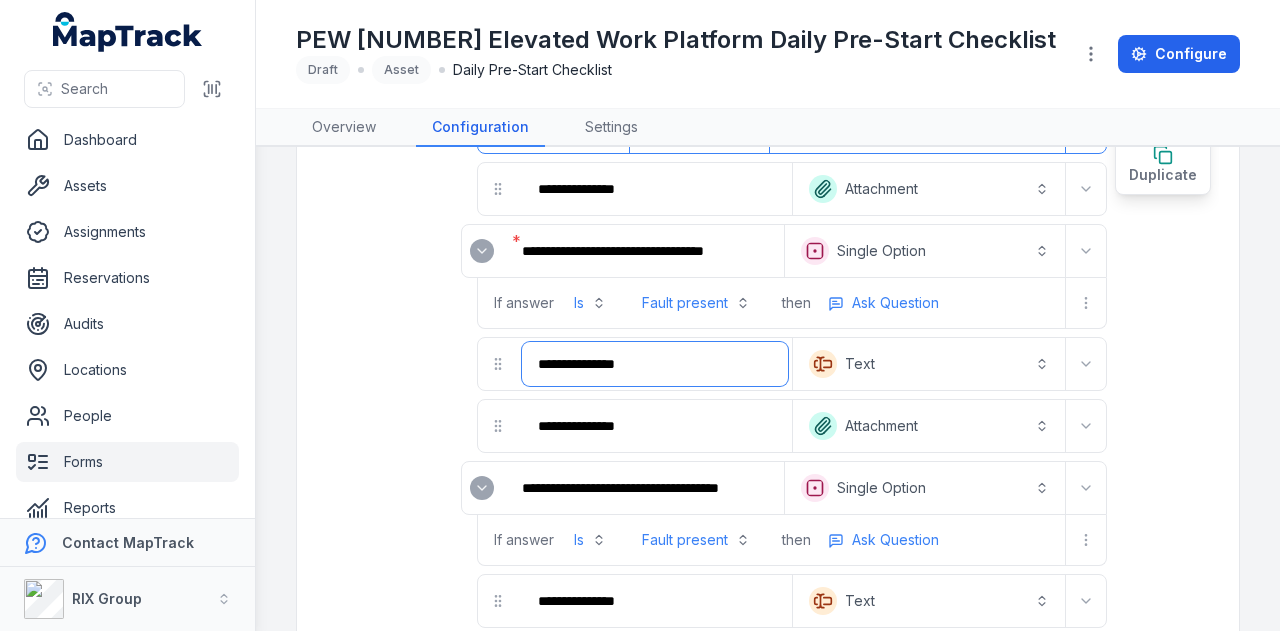 click on "**********" at bounding box center [655, 364] 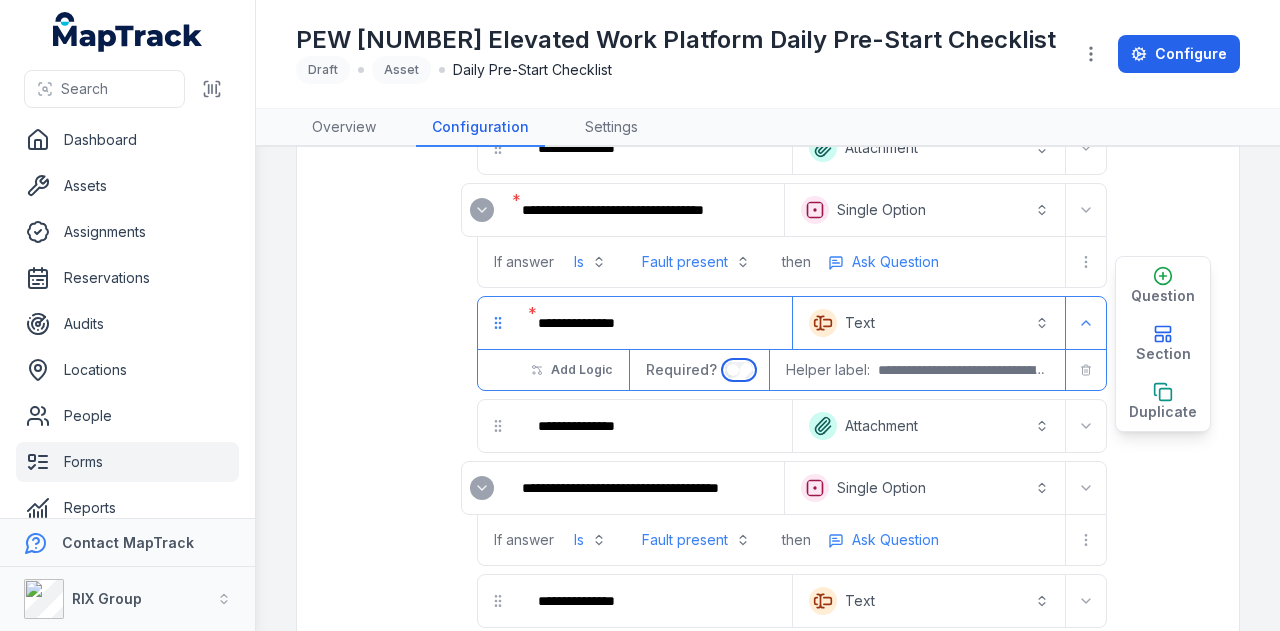 scroll, scrollTop: 3000, scrollLeft: 0, axis: vertical 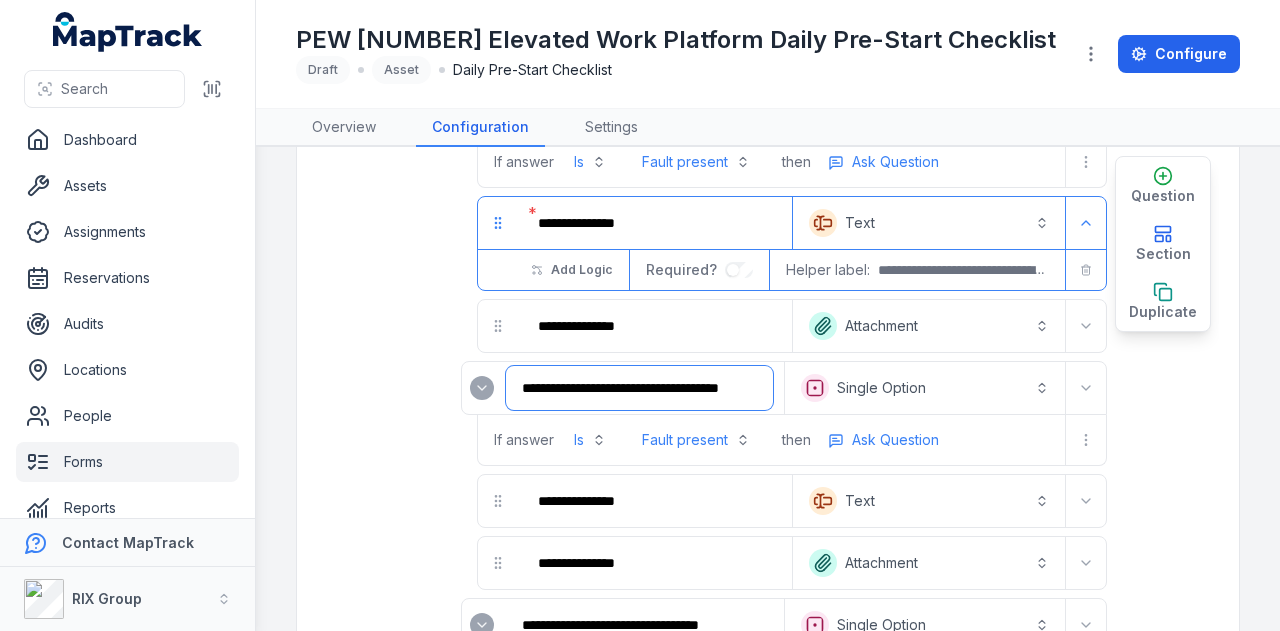click on "**********" at bounding box center (639, 388) 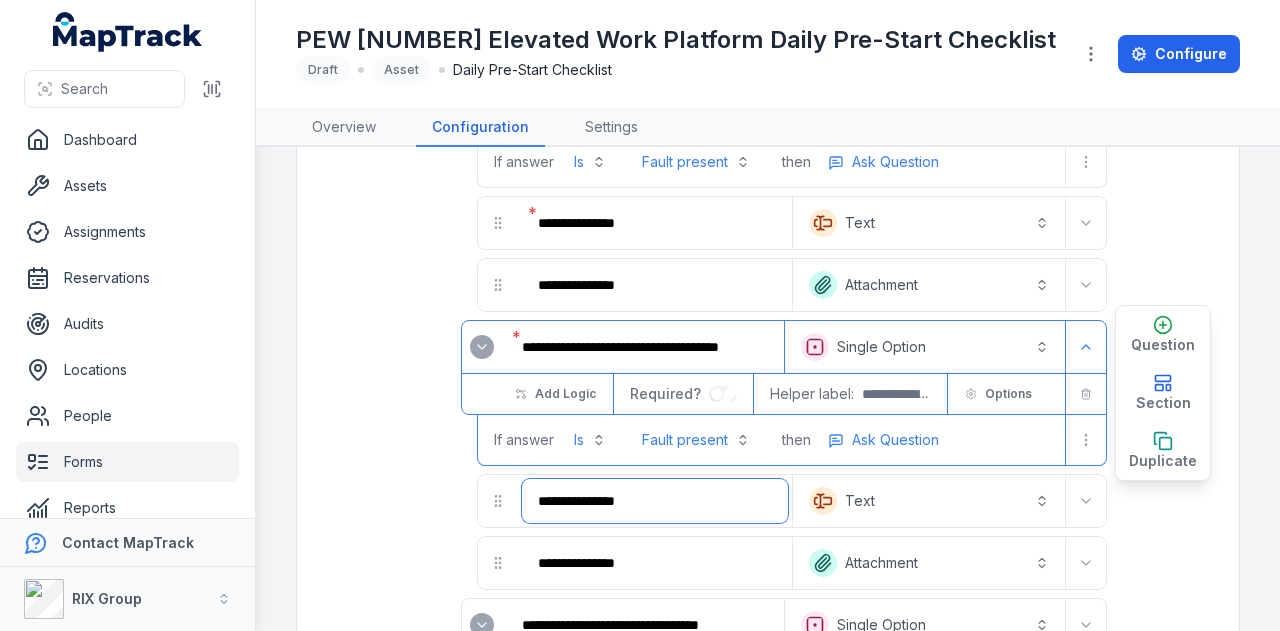 click on "**********" at bounding box center [655, 501] 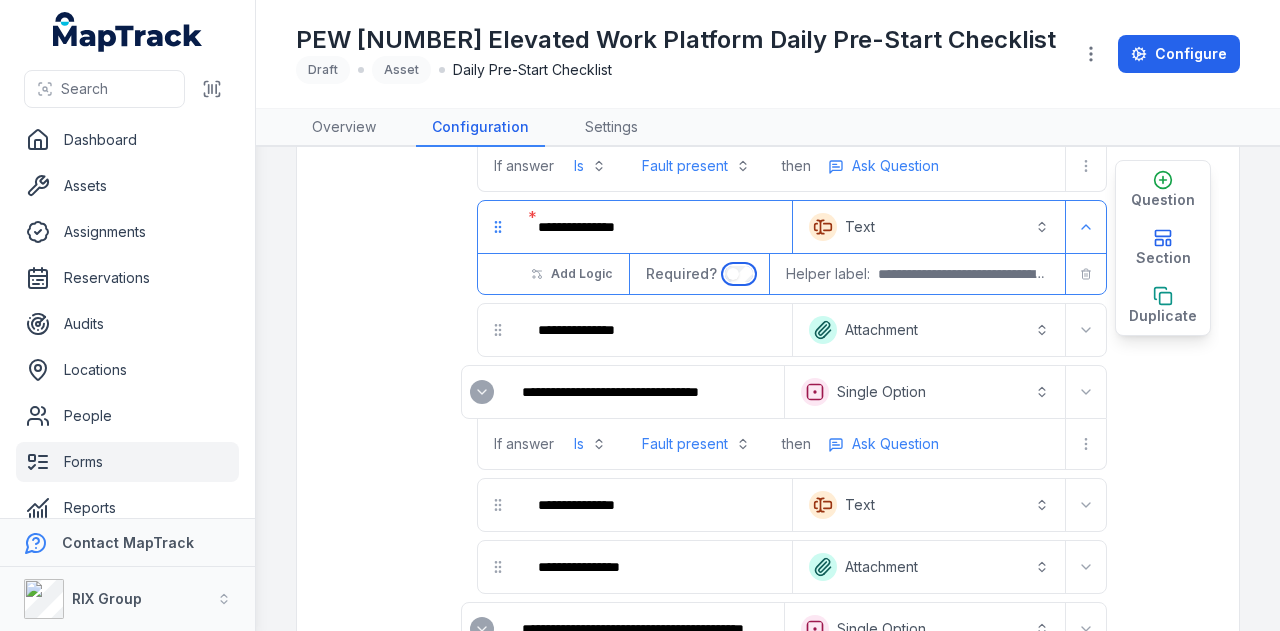 scroll, scrollTop: 3300, scrollLeft: 0, axis: vertical 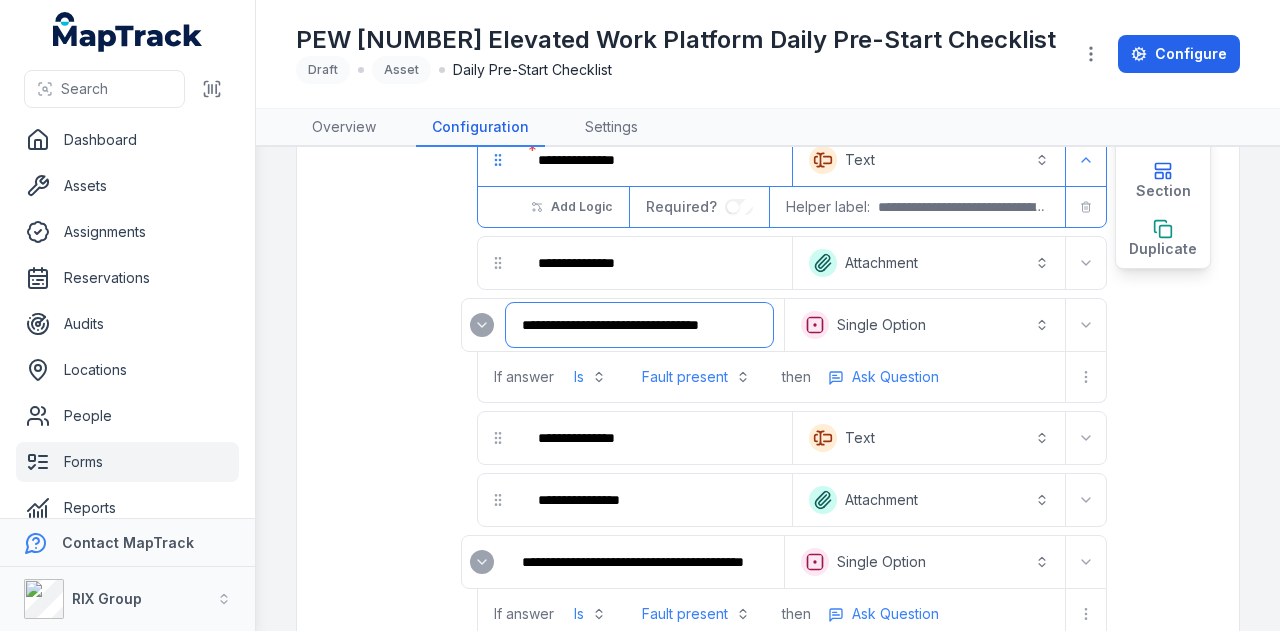 click on "**********" at bounding box center (639, 325) 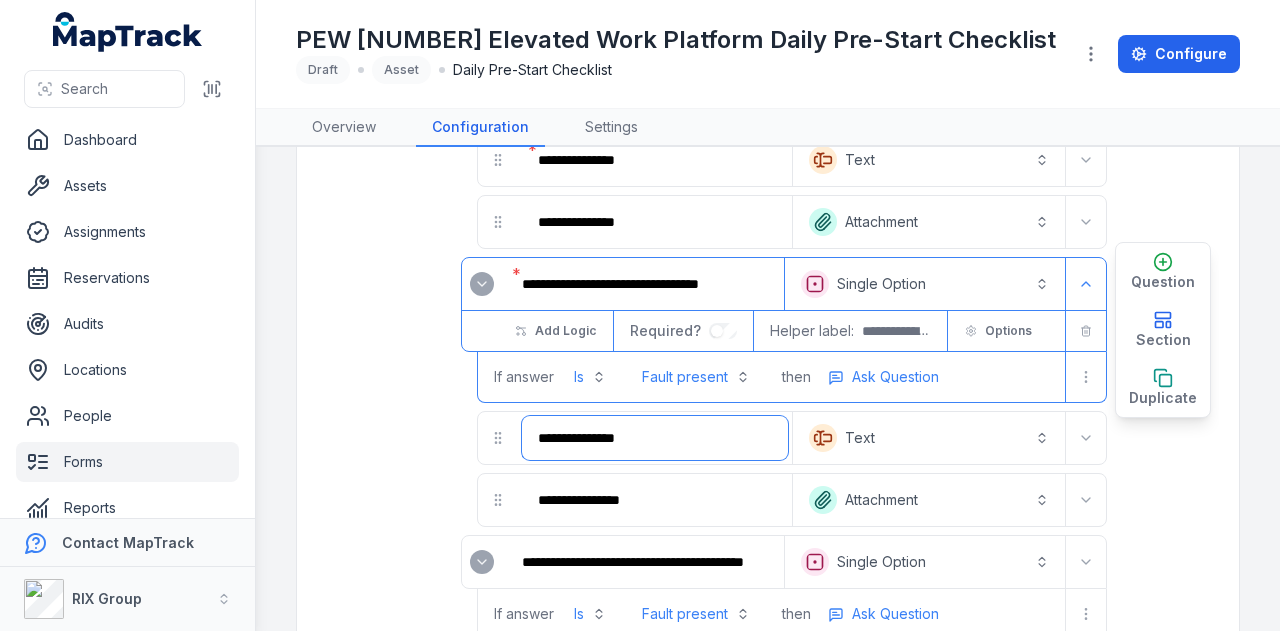 click on "**********" at bounding box center [655, 438] 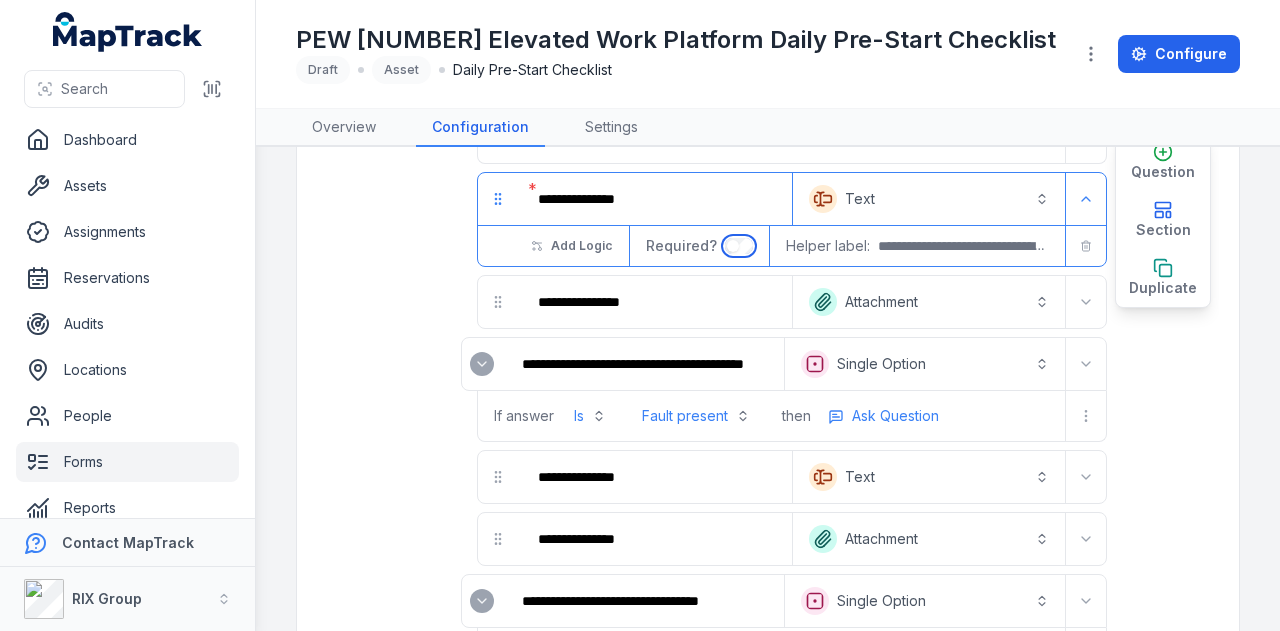 scroll, scrollTop: 3500, scrollLeft: 0, axis: vertical 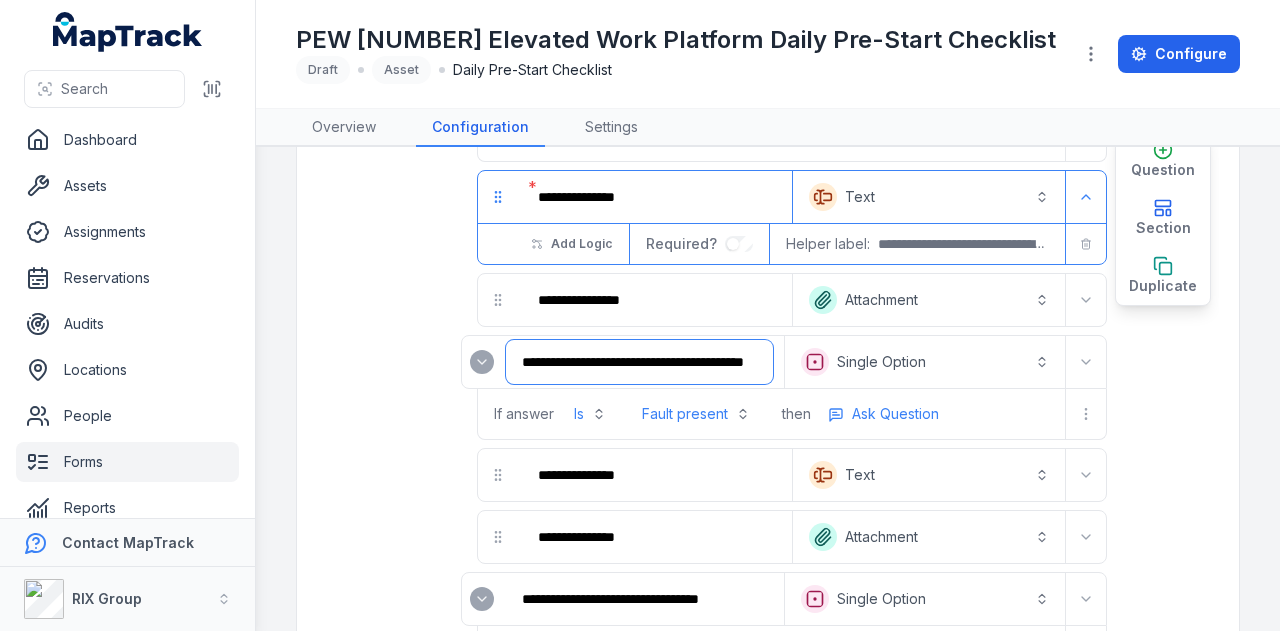 click on "**********" at bounding box center [639, 362] 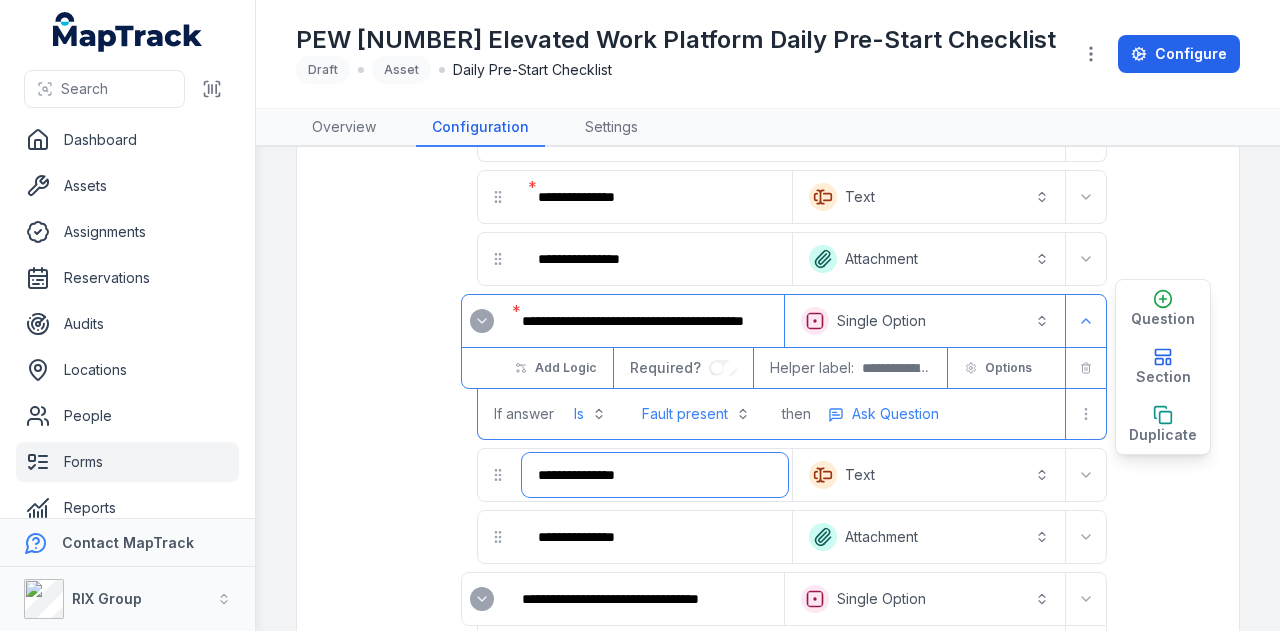 click on "**********" at bounding box center [655, 475] 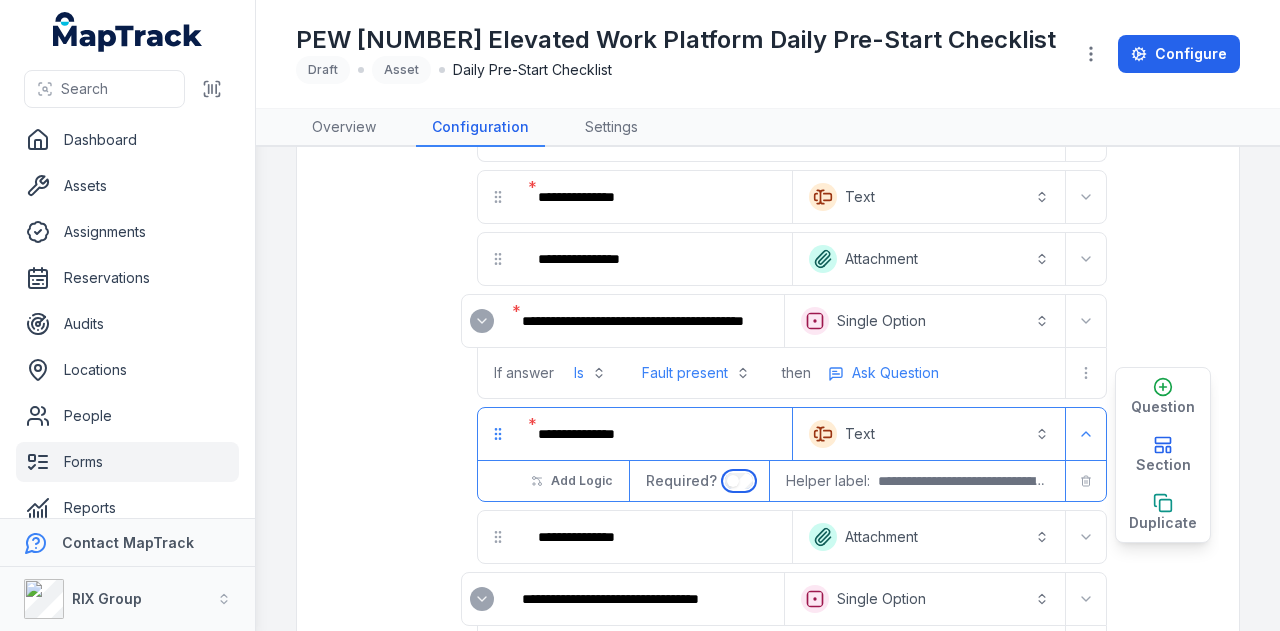 scroll, scrollTop: 3700, scrollLeft: 0, axis: vertical 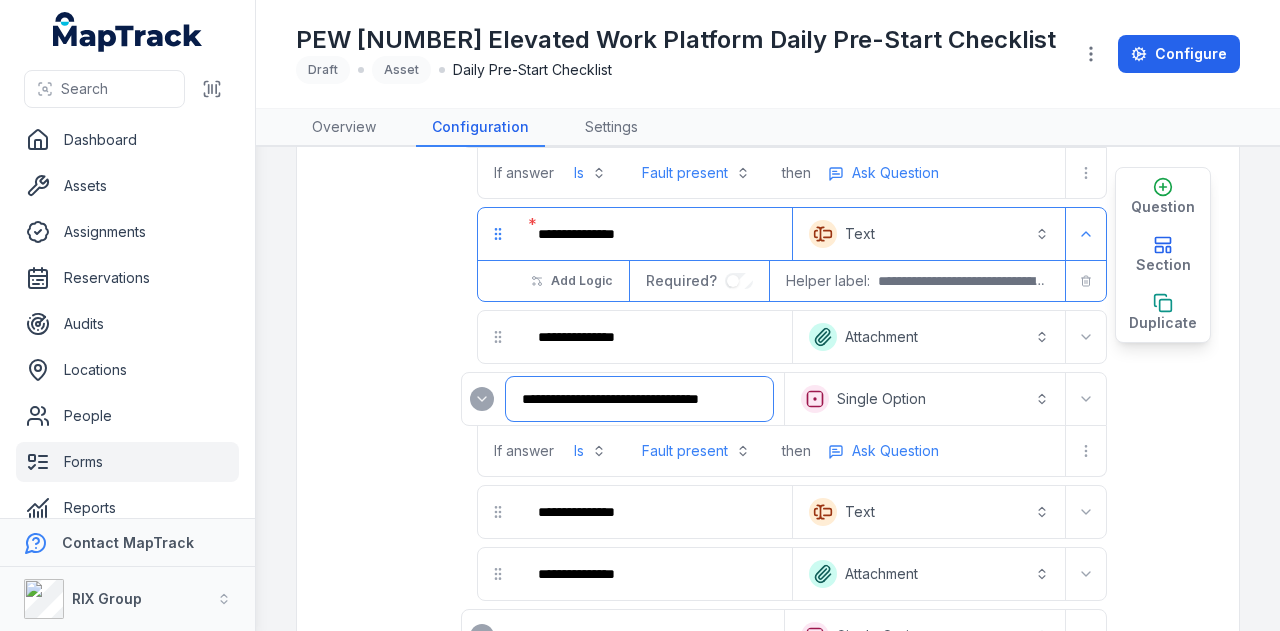 click on "**********" at bounding box center [639, 399] 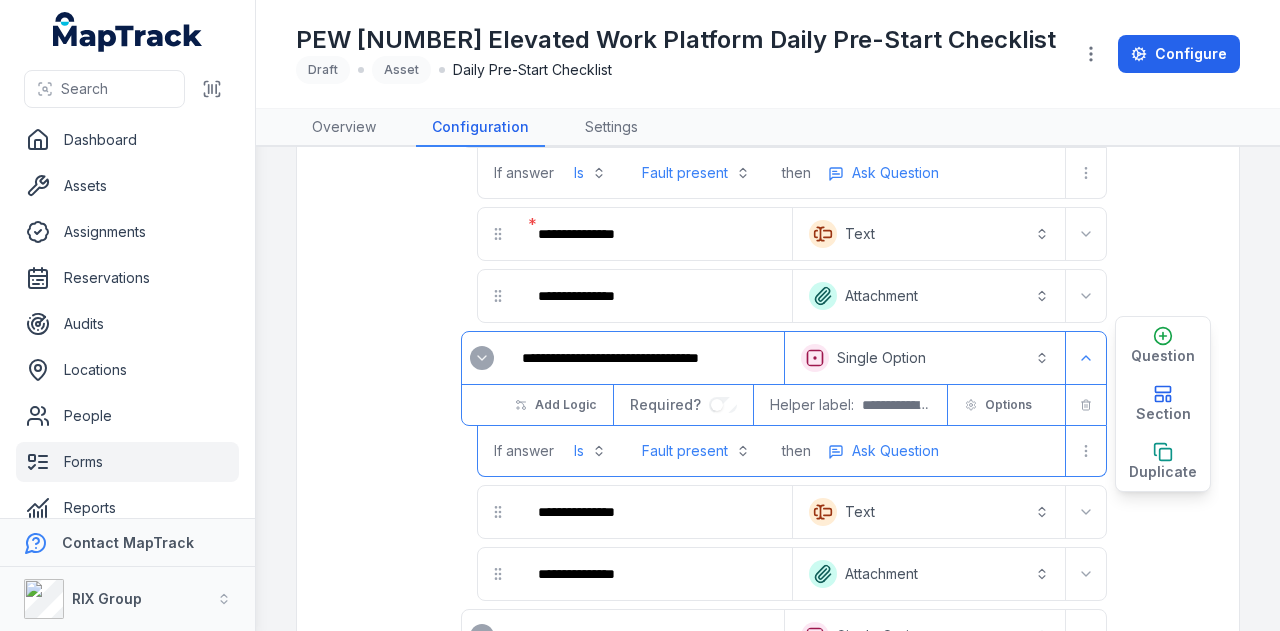 click on "Required?" at bounding box center (692, 405) 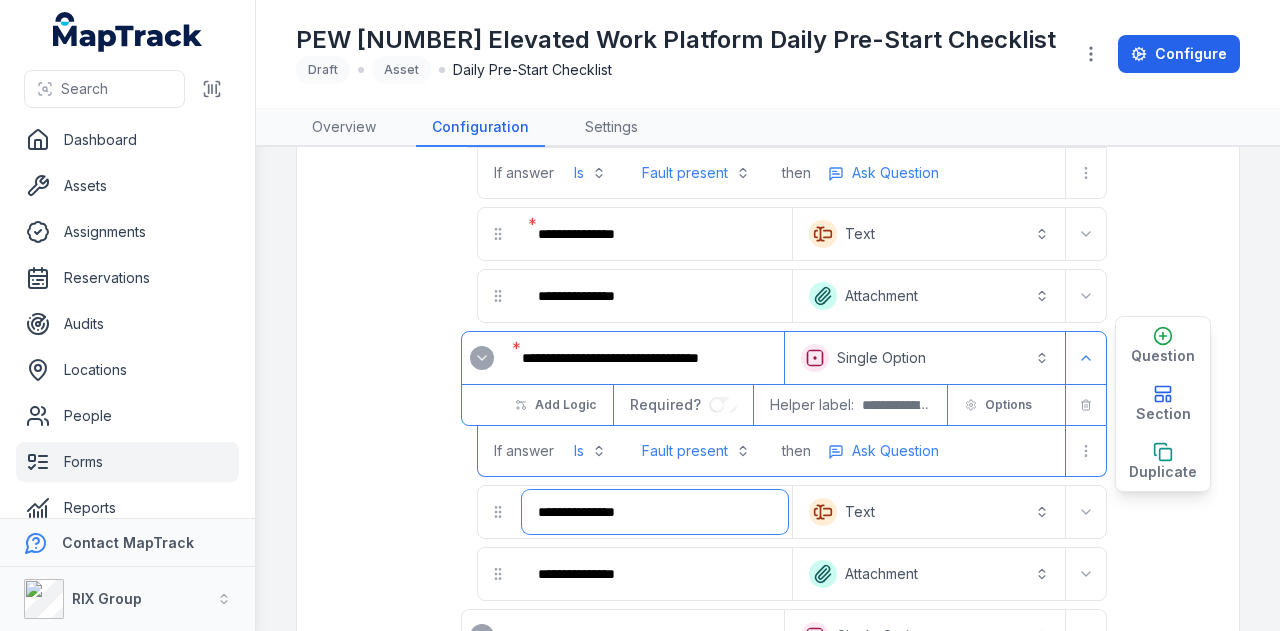 click on "**********" at bounding box center (655, 512) 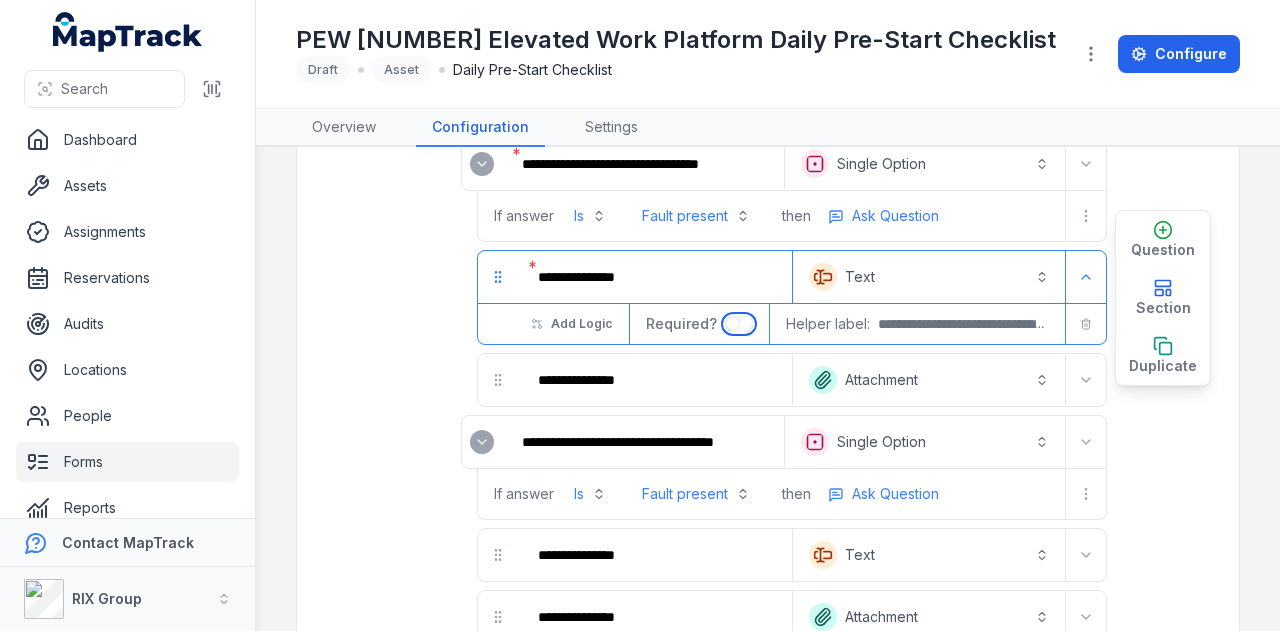 scroll, scrollTop: 3900, scrollLeft: 0, axis: vertical 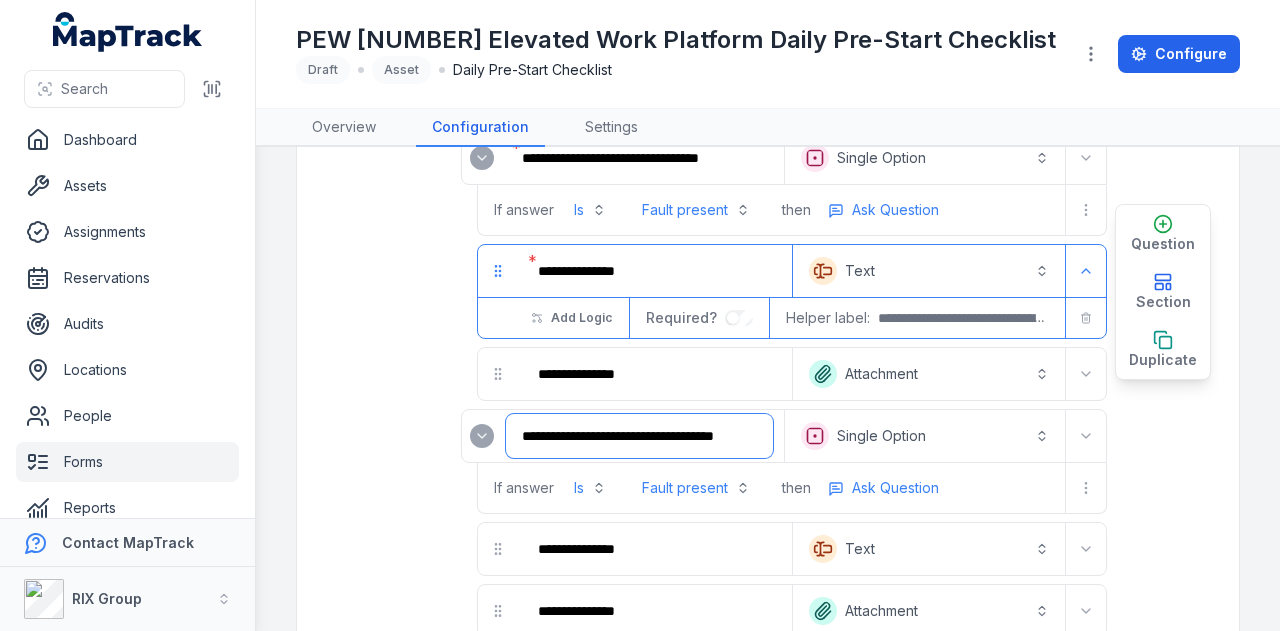 click on "**********" at bounding box center [639, 436] 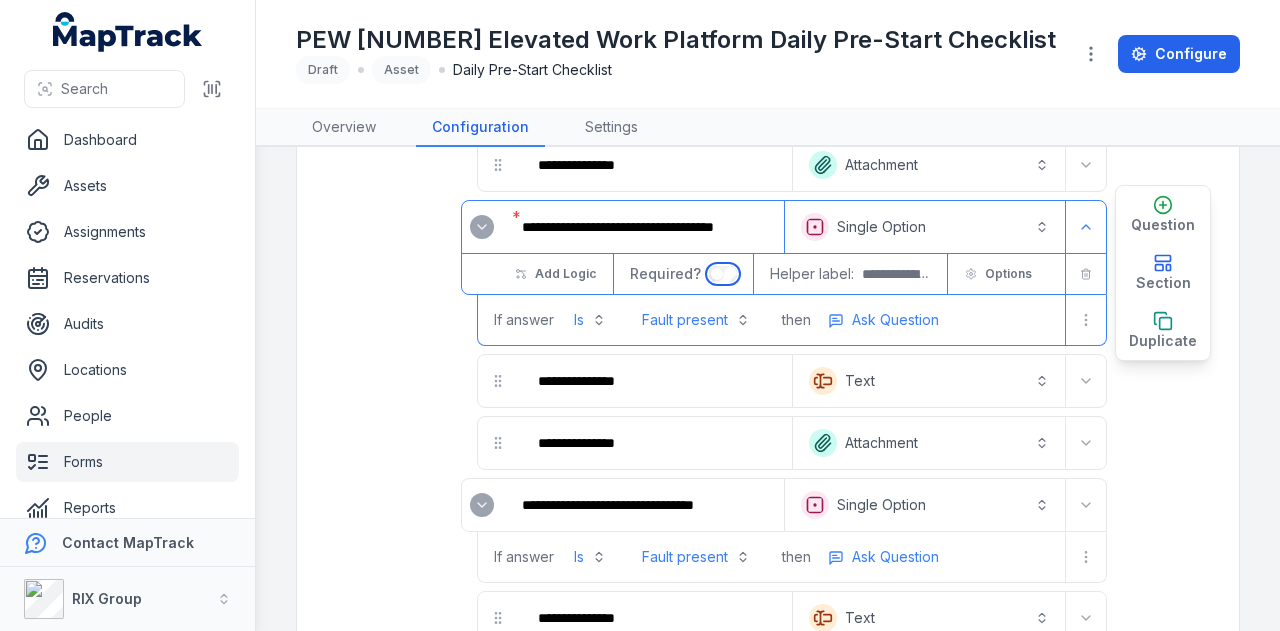 scroll, scrollTop: 4100, scrollLeft: 0, axis: vertical 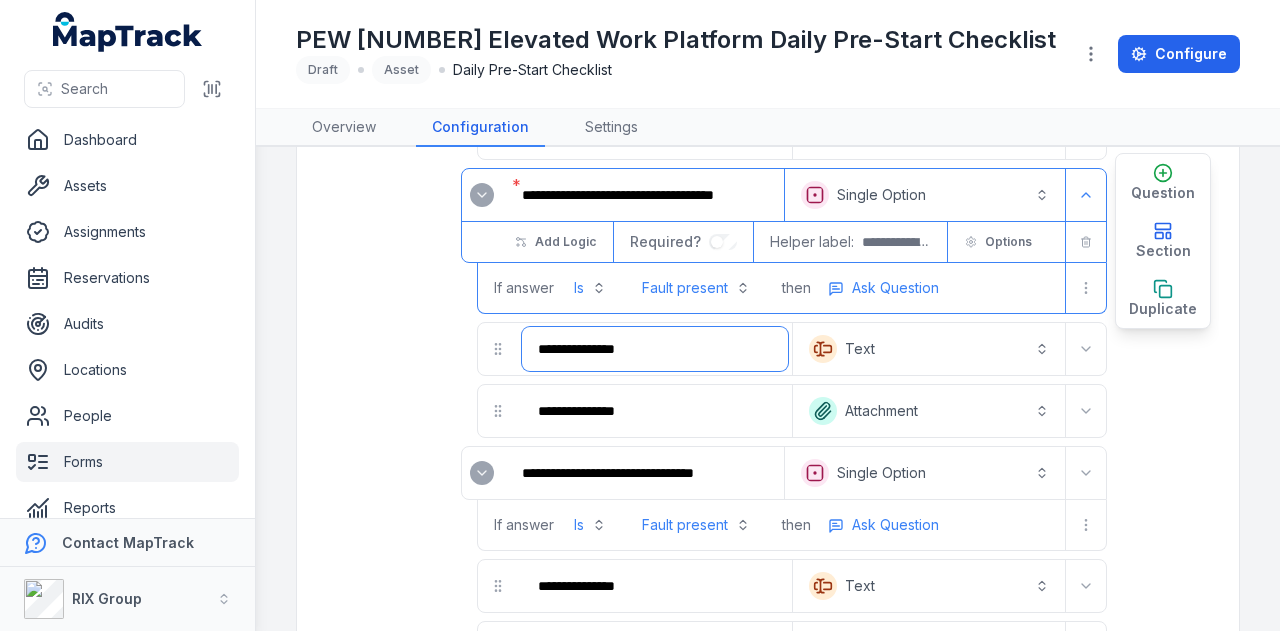 click on "**********" at bounding box center [655, 349] 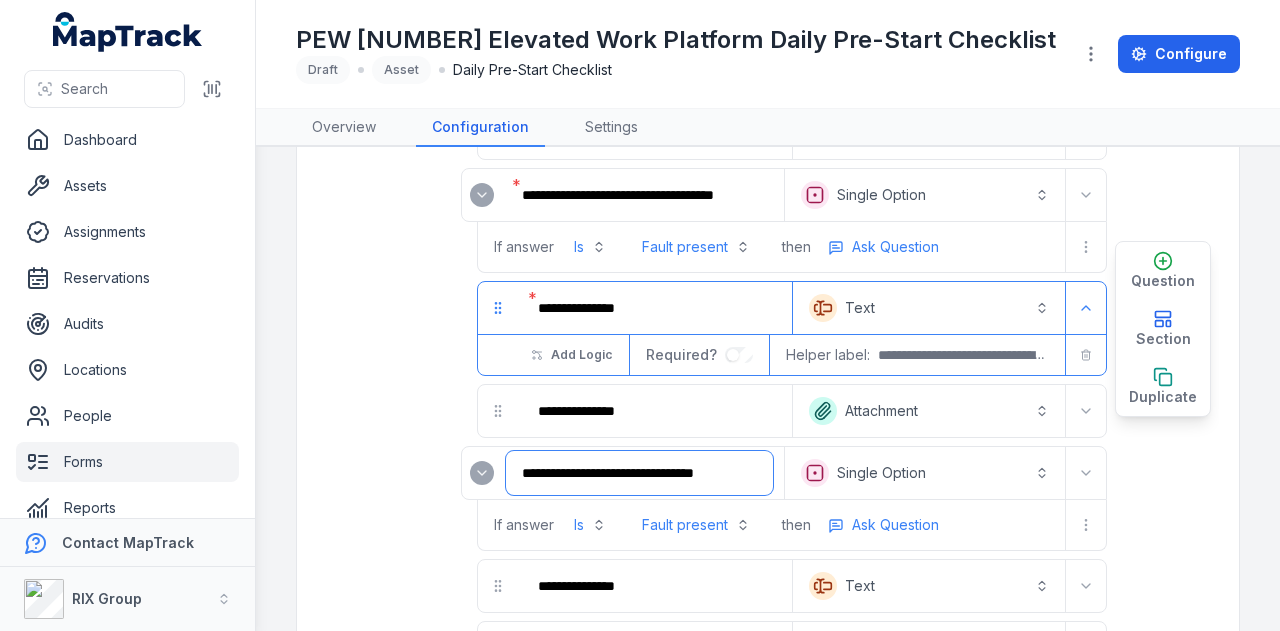 click on "**********" at bounding box center [639, 473] 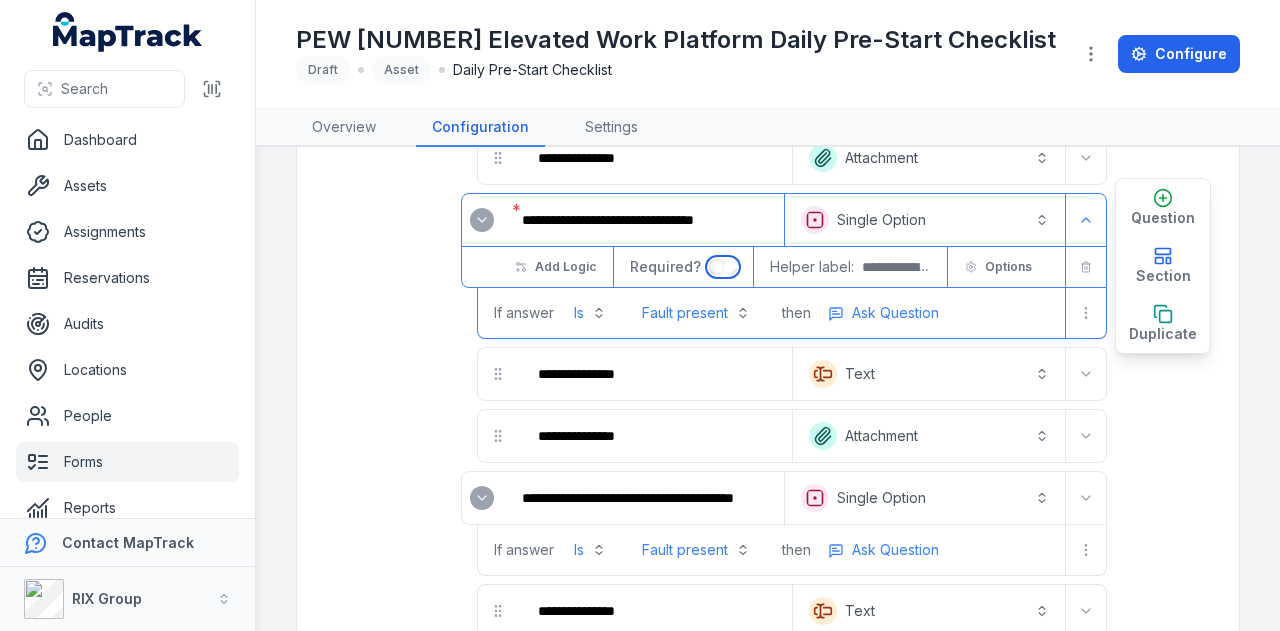 scroll, scrollTop: 4400, scrollLeft: 0, axis: vertical 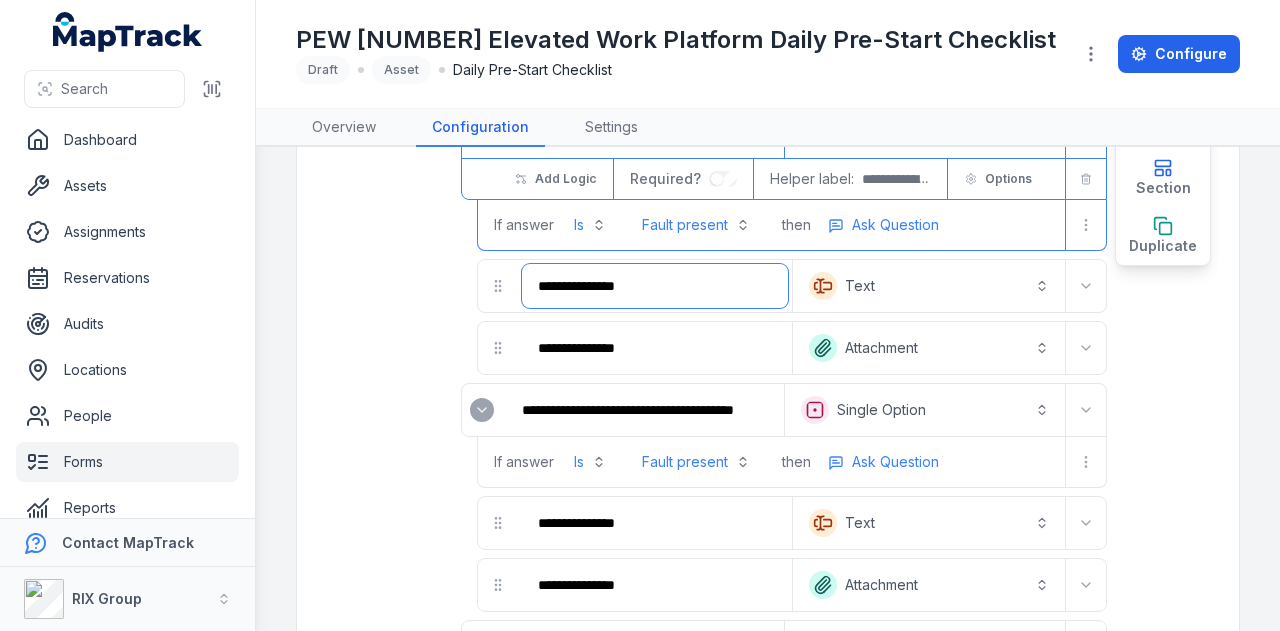click on "**********" at bounding box center [655, 286] 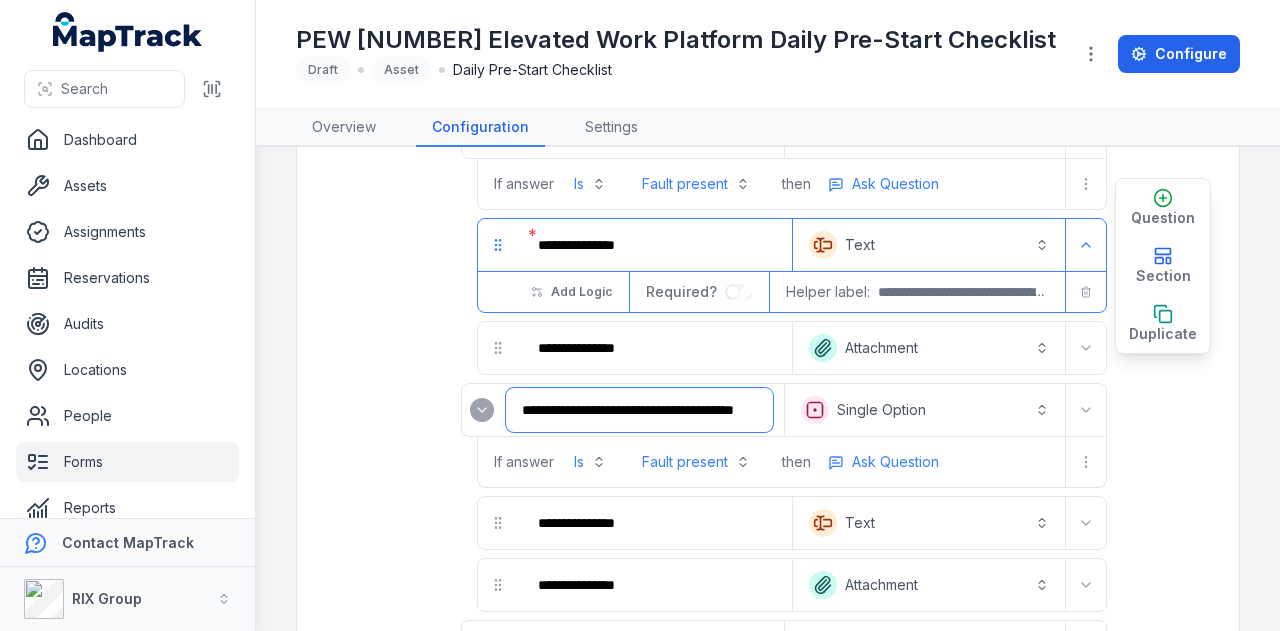 click on "**********" at bounding box center (639, 410) 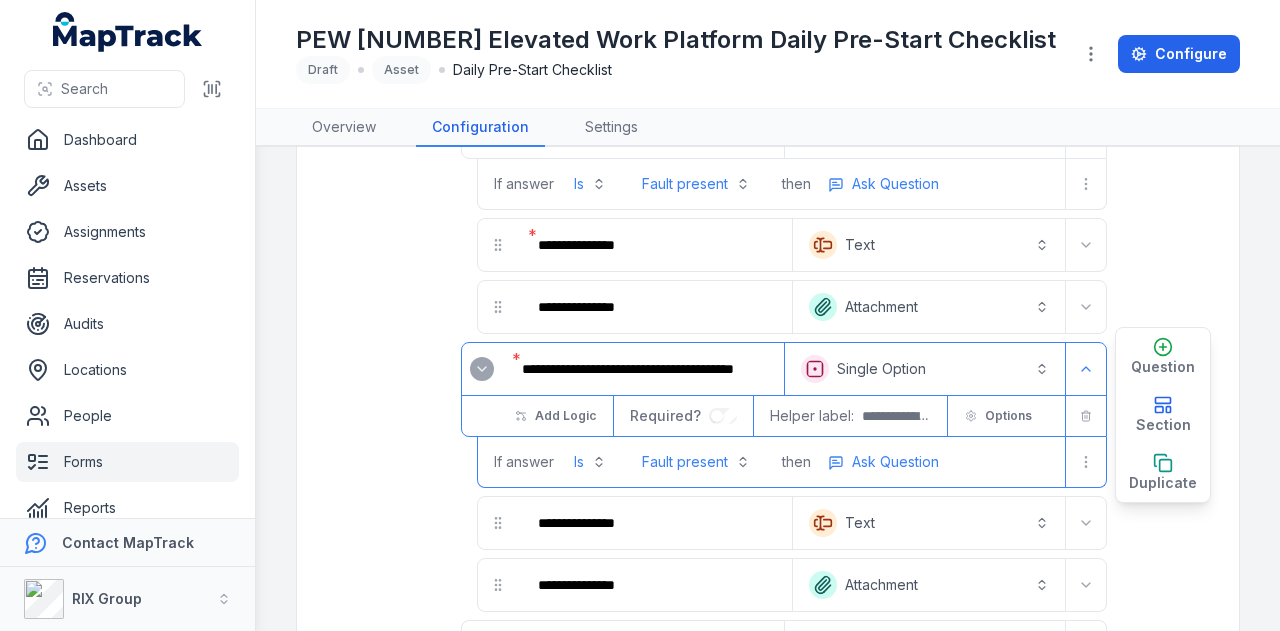 click on "**********" at bounding box center [655, 523] 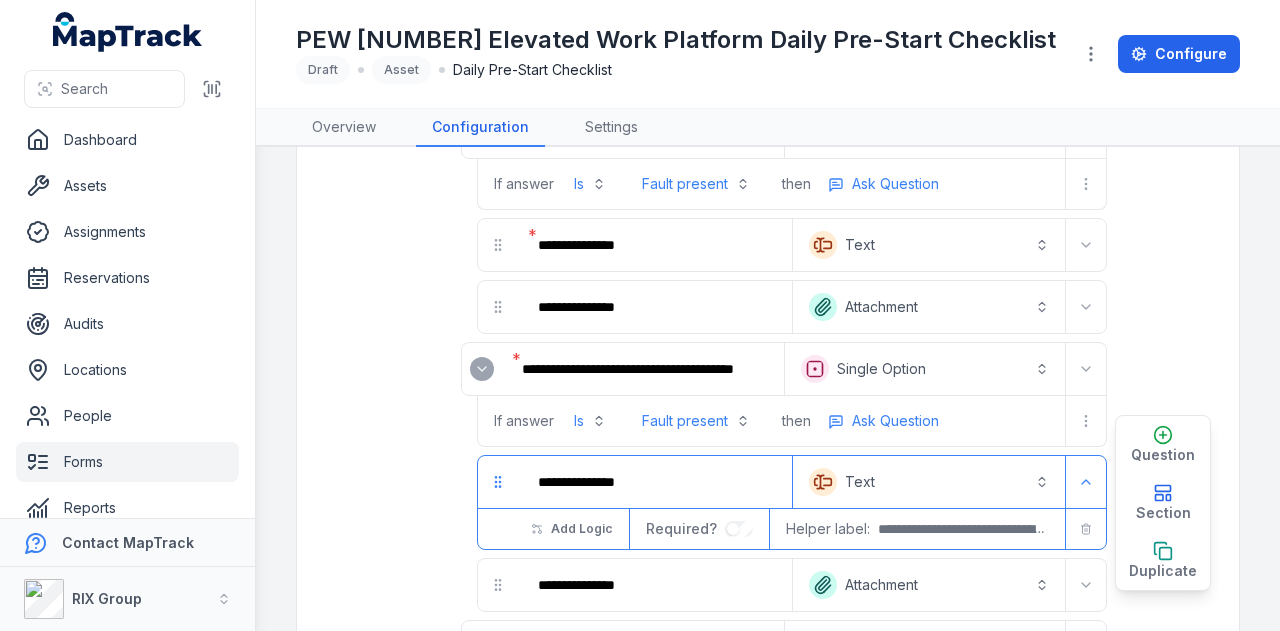 click on "Required?" at bounding box center (685, 528) 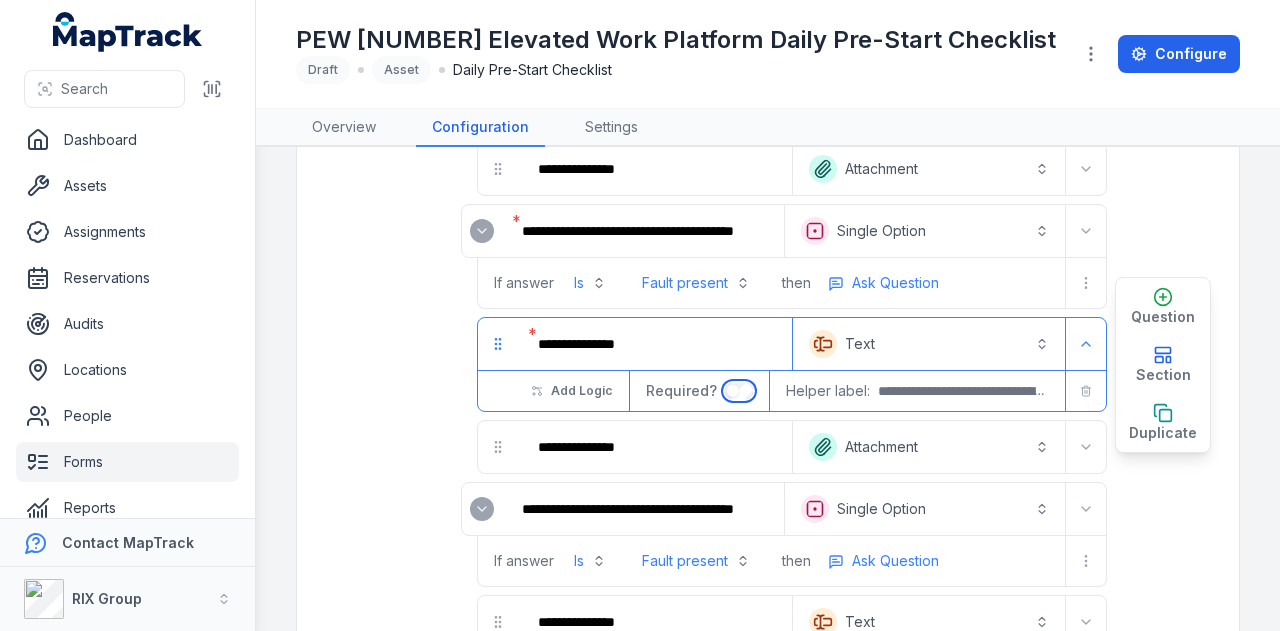 scroll, scrollTop: 4600, scrollLeft: 0, axis: vertical 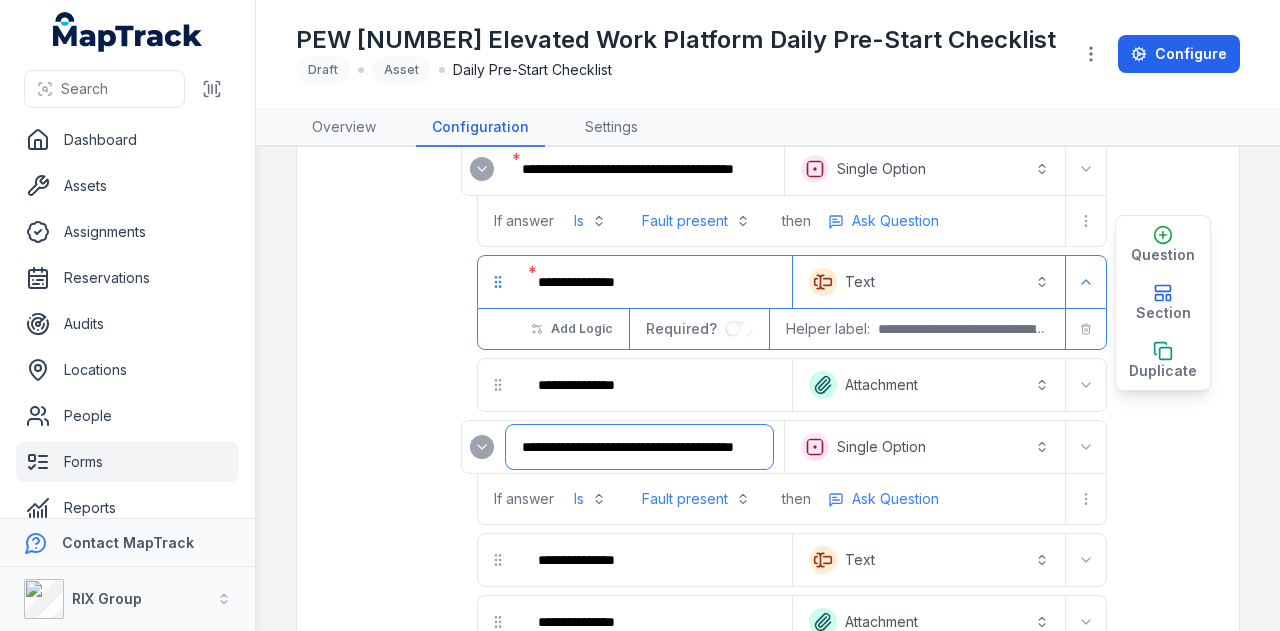 click on "**********" at bounding box center [639, 447] 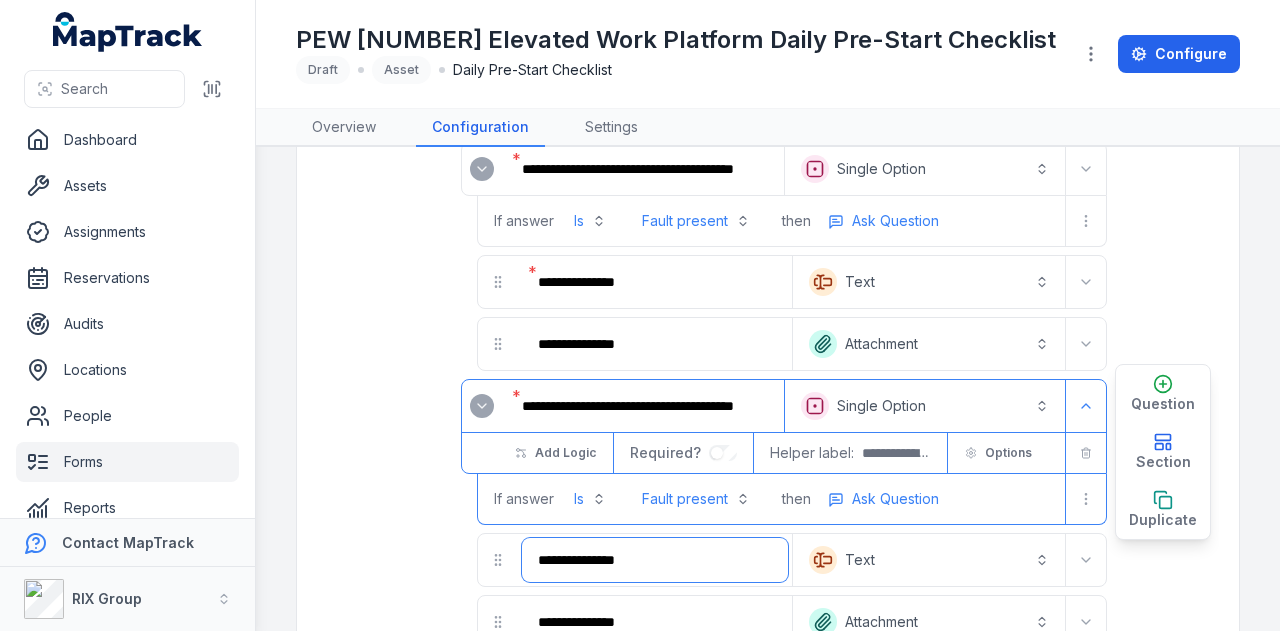 click on "**********" at bounding box center (655, 560) 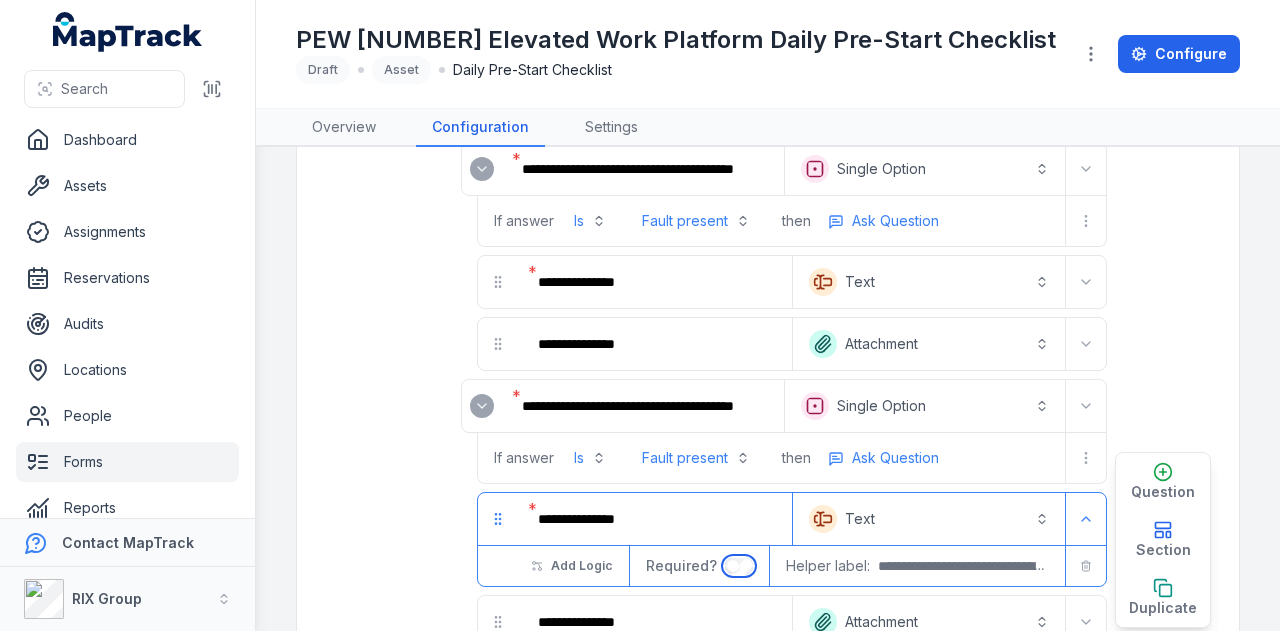 scroll, scrollTop: 4800, scrollLeft: 0, axis: vertical 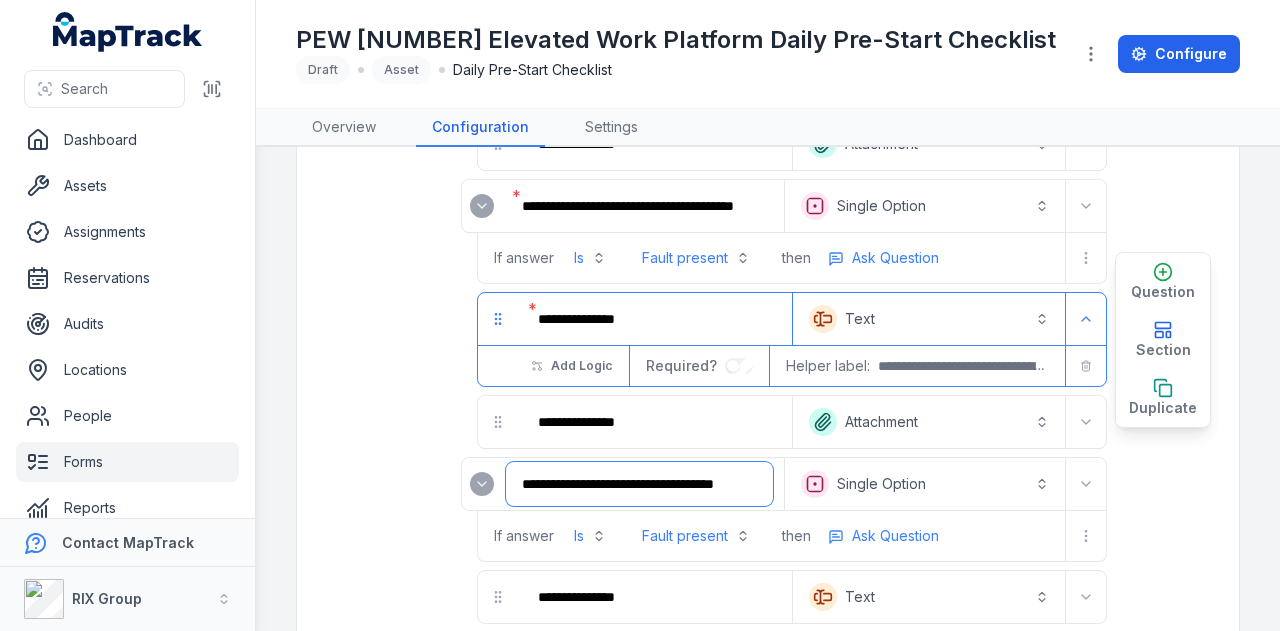 click on "**********" at bounding box center (639, 484) 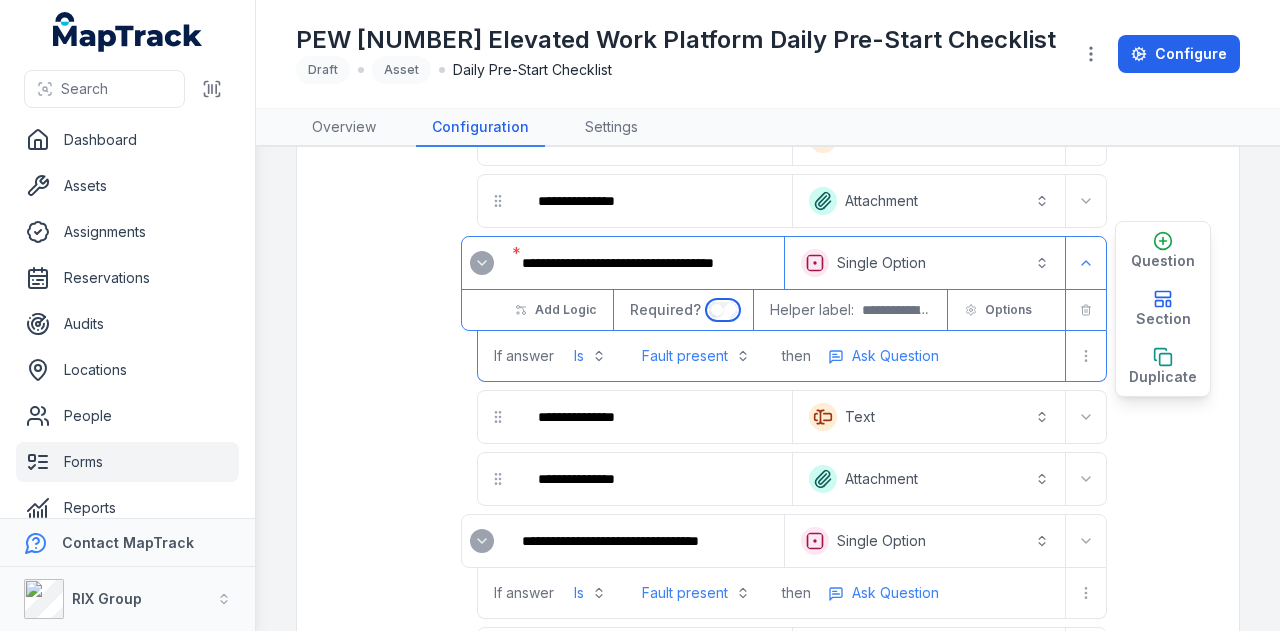 scroll, scrollTop: 5000, scrollLeft: 0, axis: vertical 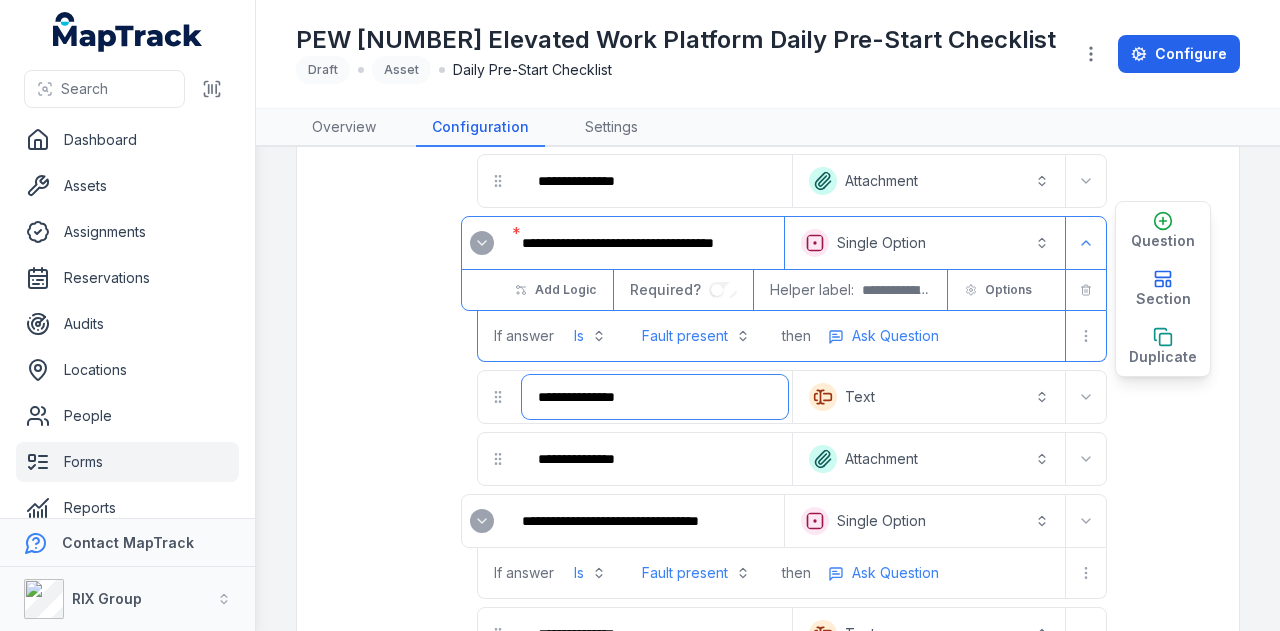 click on "**********" at bounding box center (655, 397) 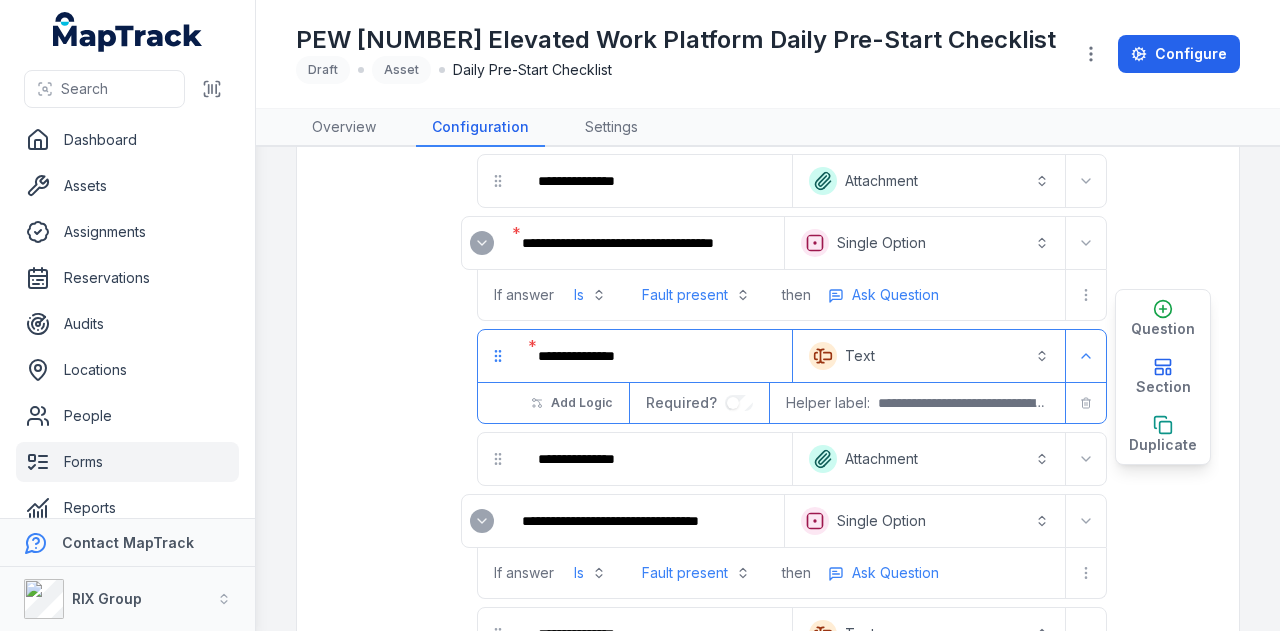click on "**********" at bounding box center [643, 521] 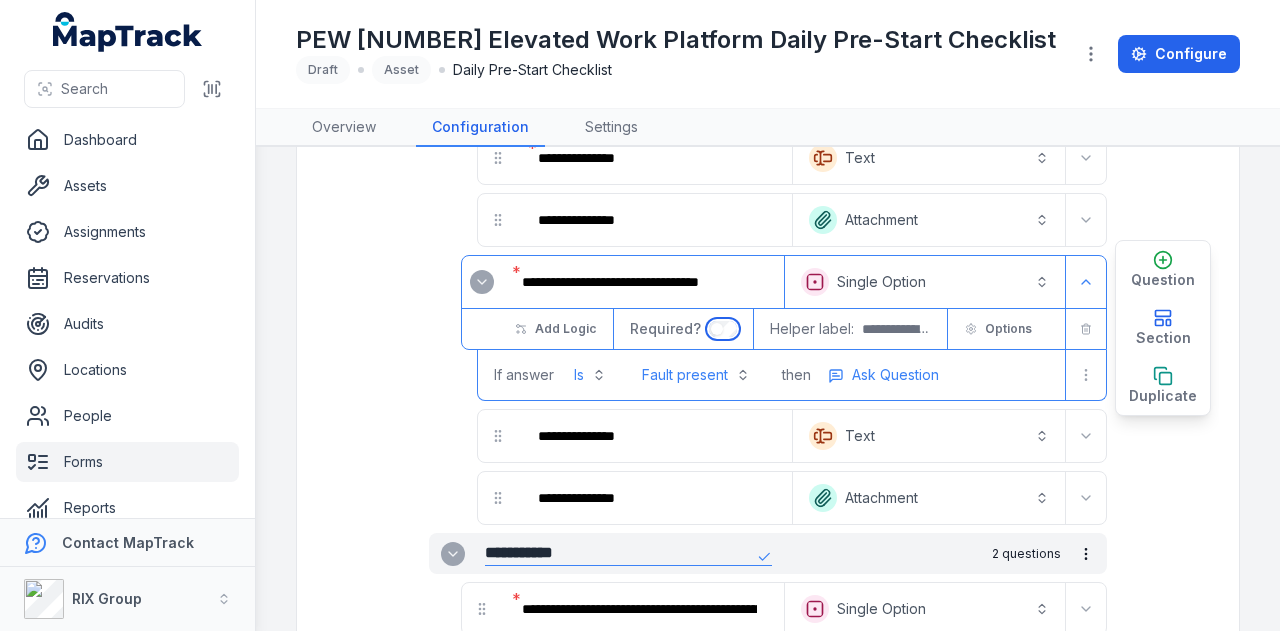 scroll, scrollTop: 5200, scrollLeft: 0, axis: vertical 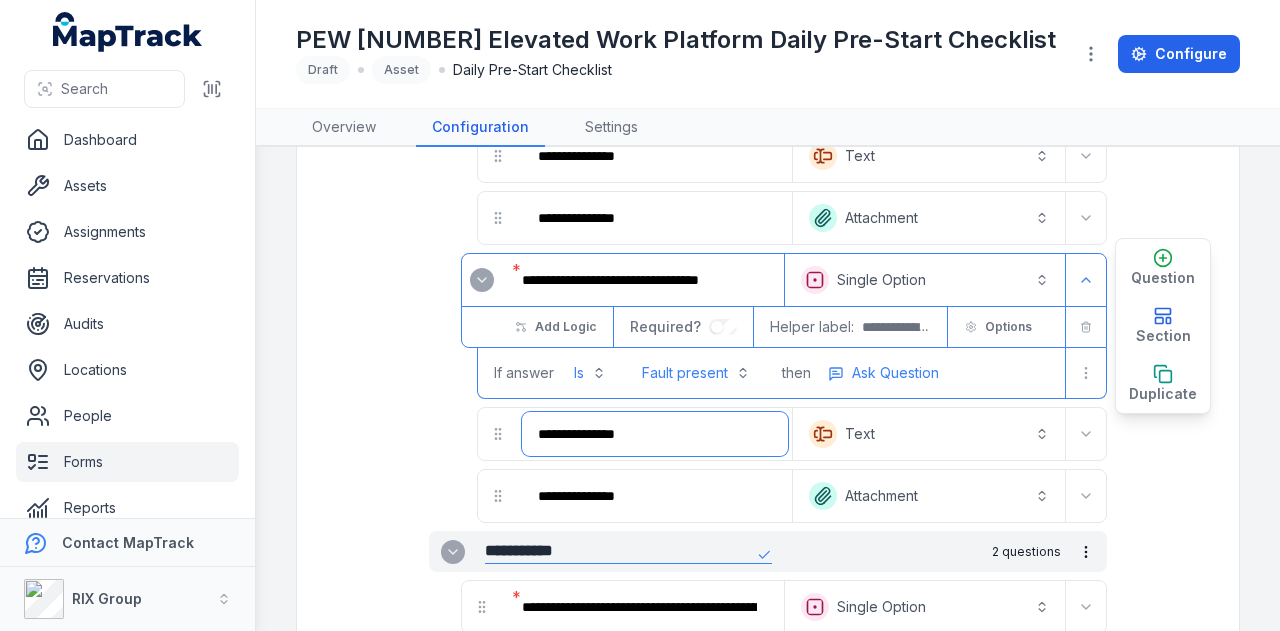 click on "**********" at bounding box center [655, 434] 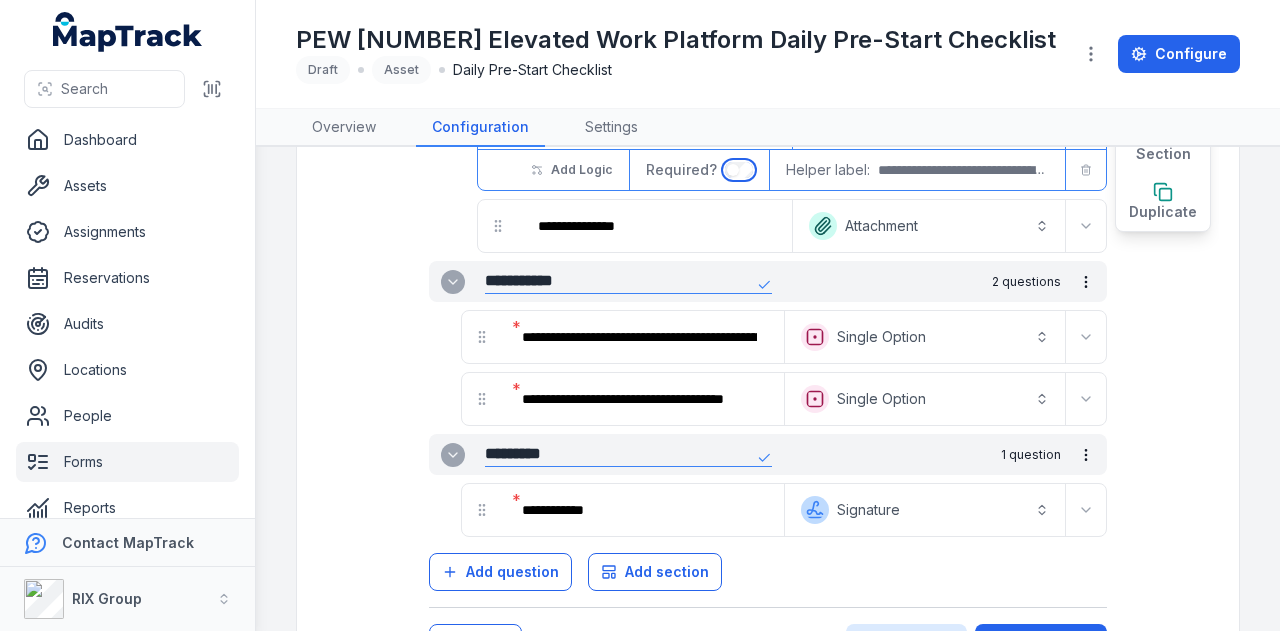 scroll, scrollTop: 5486, scrollLeft: 0, axis: vertical 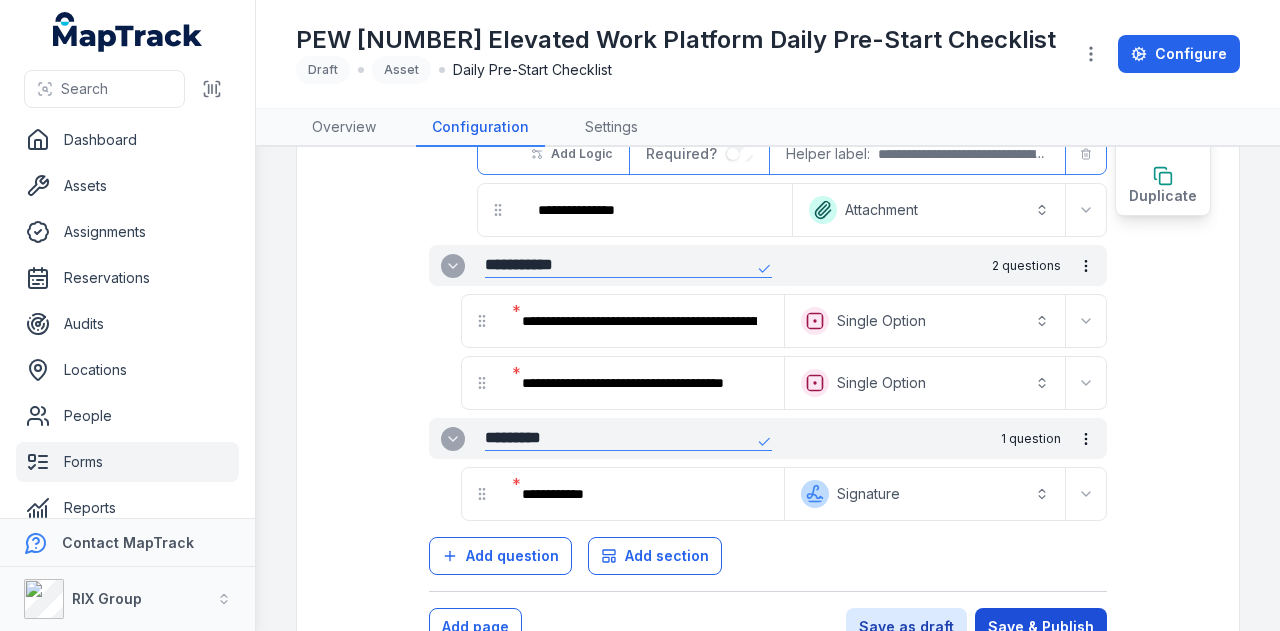 click on "Save & Publish" at bounding box center [1041, 627] 